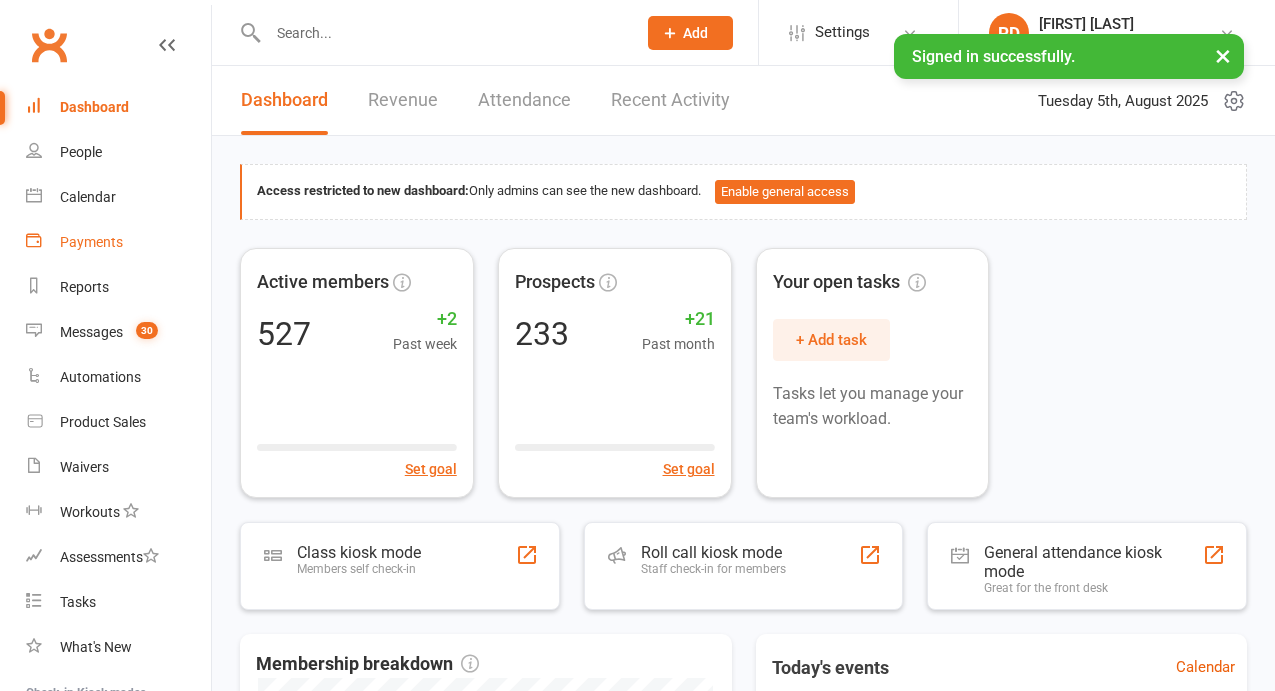 scroll, scrollTop: 0, scrollLeft: 0, axis: both 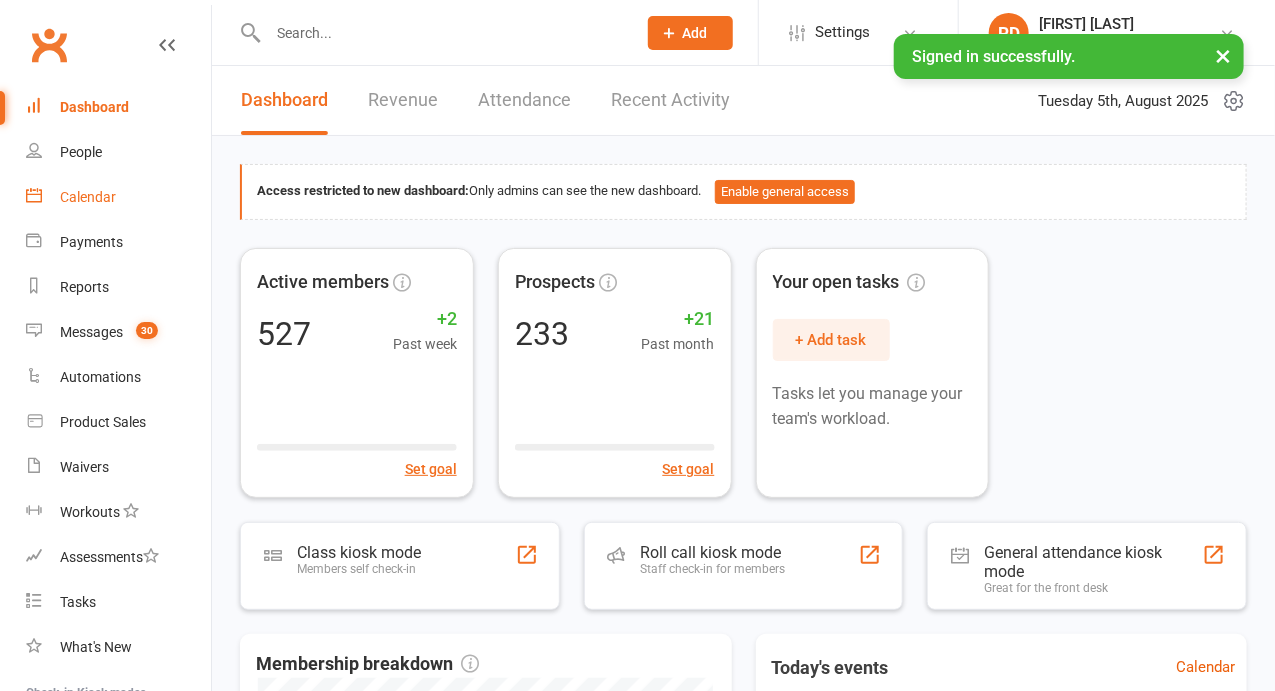 click on "Calendar" at bounding box center [118, 197] 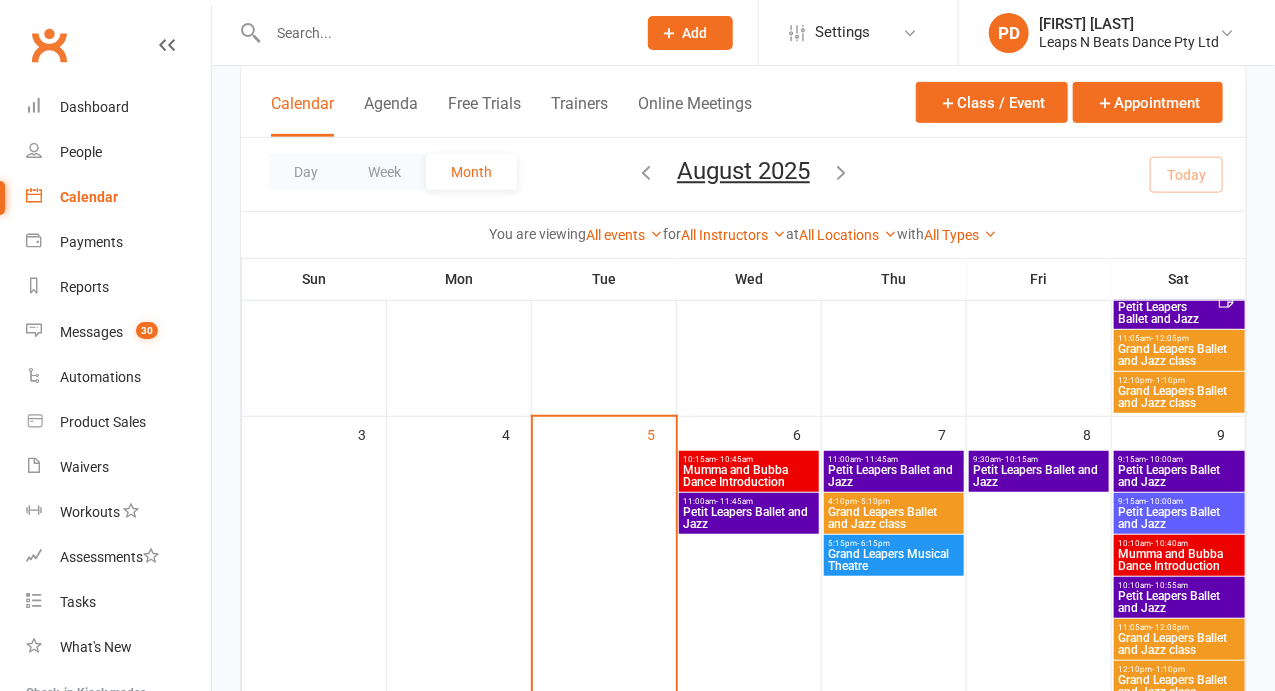 scroll, scrollTop: 301, scrollLeft: 0, axis: vertical 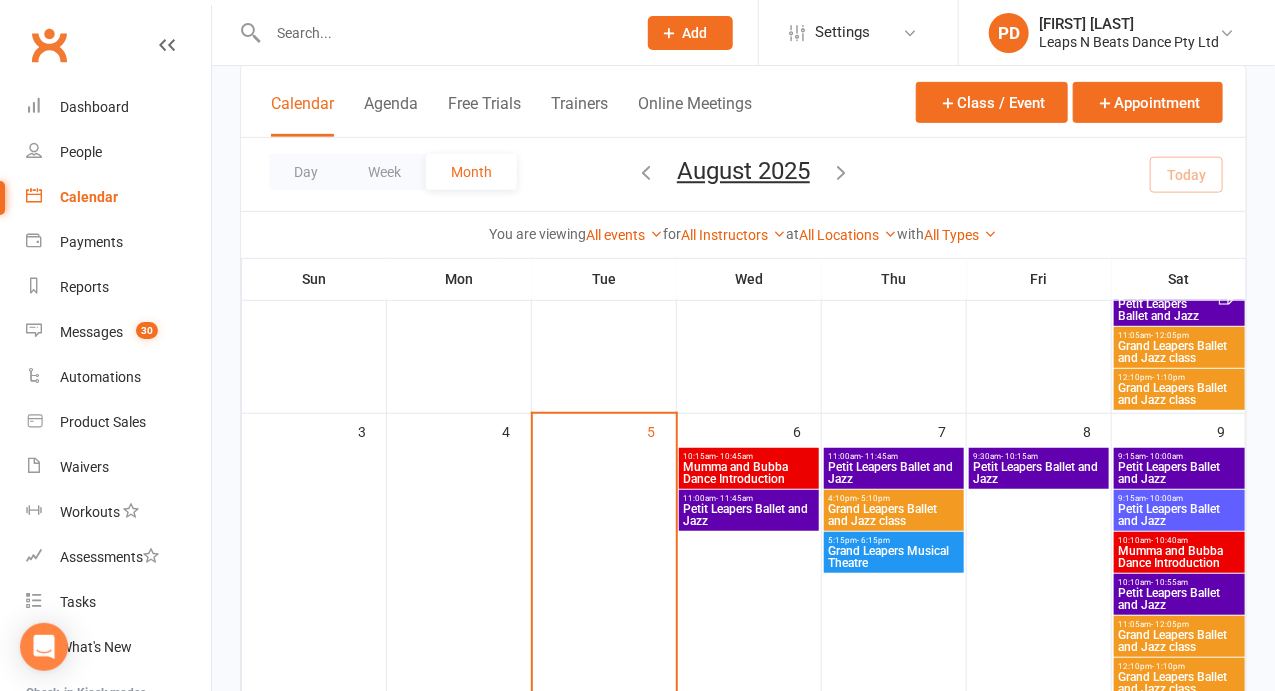 click on "Mumma and Bubba Dance Introduction" at bounding box center [749, 473] 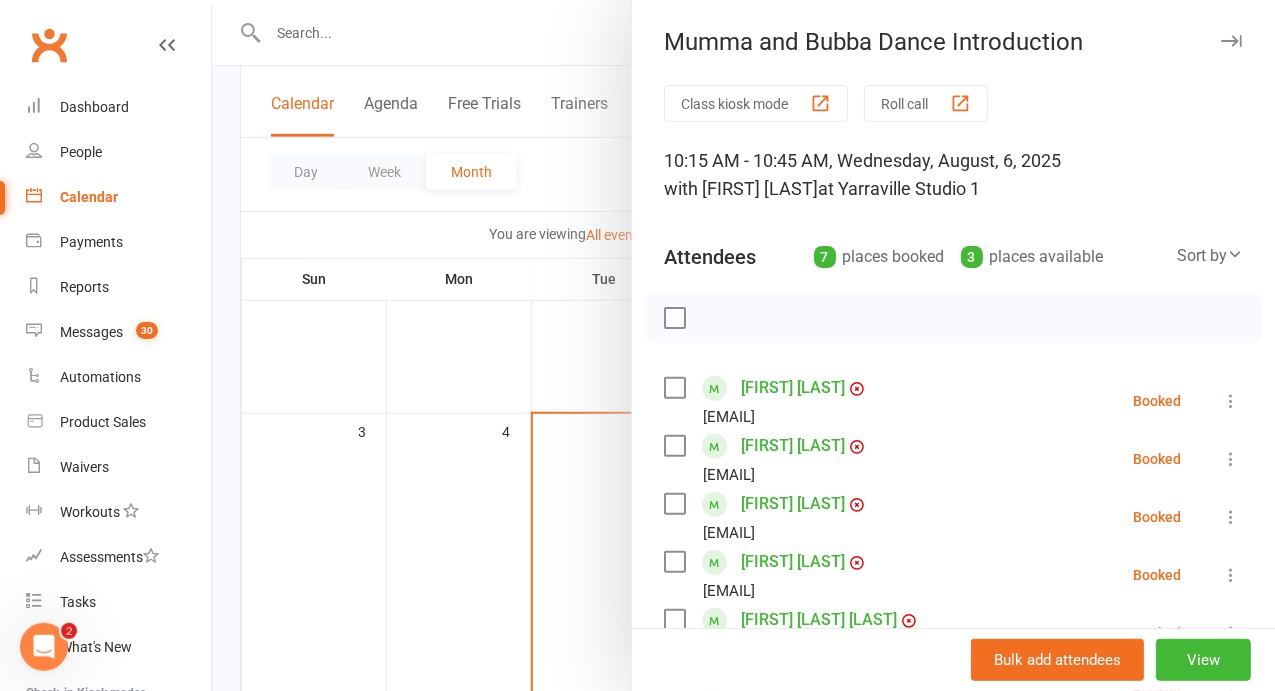 scroll, scrollTop: 0, scrollLeft: 0, axis: both 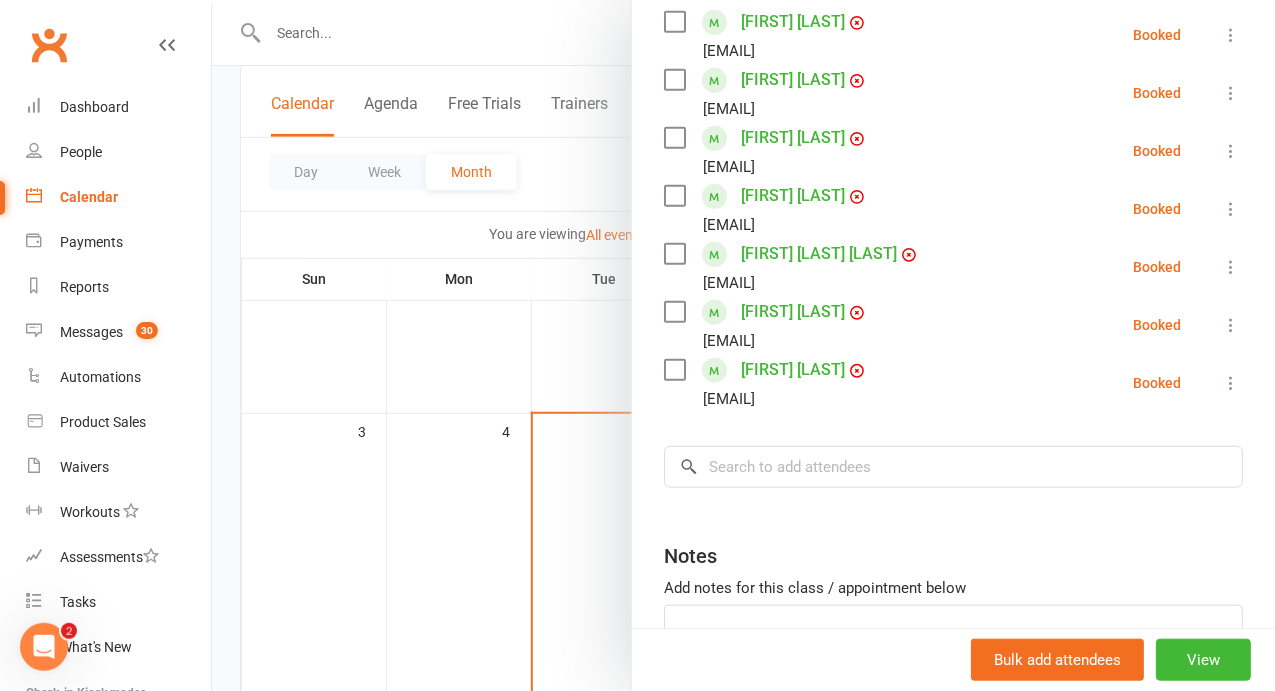 click at bounding box center [743, 345] 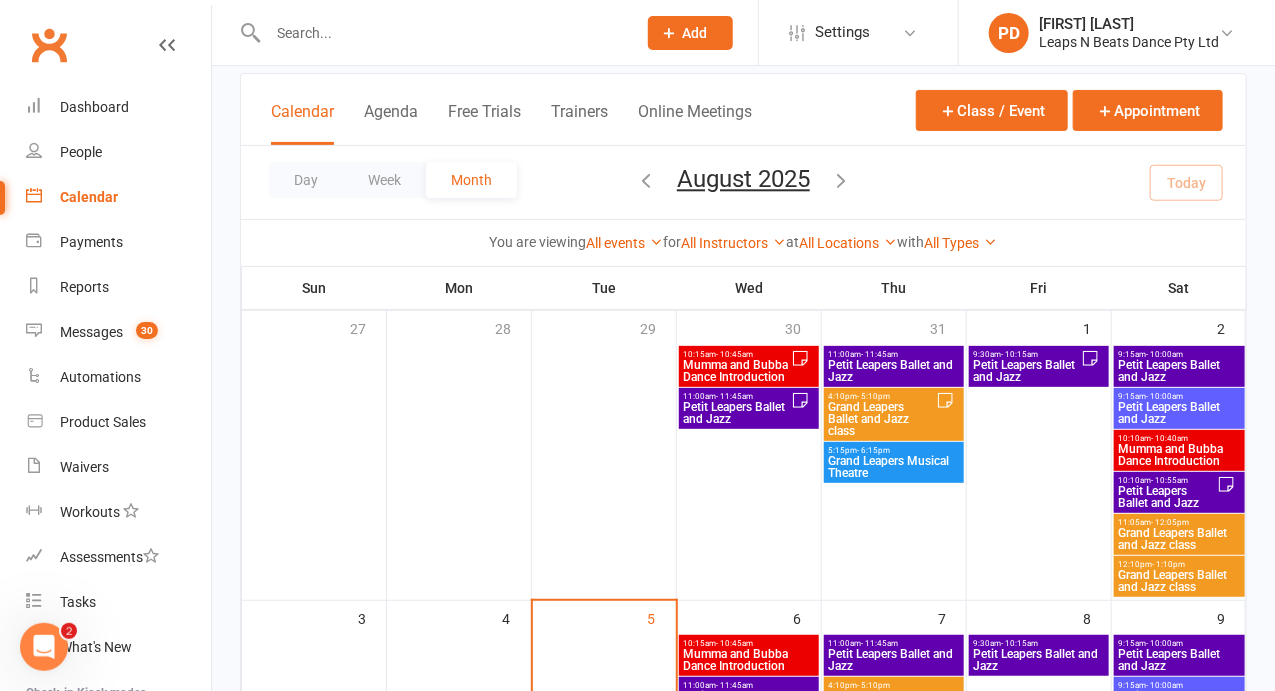 scroll, scrollTop: 0, scrollLeft: 0, axis: both 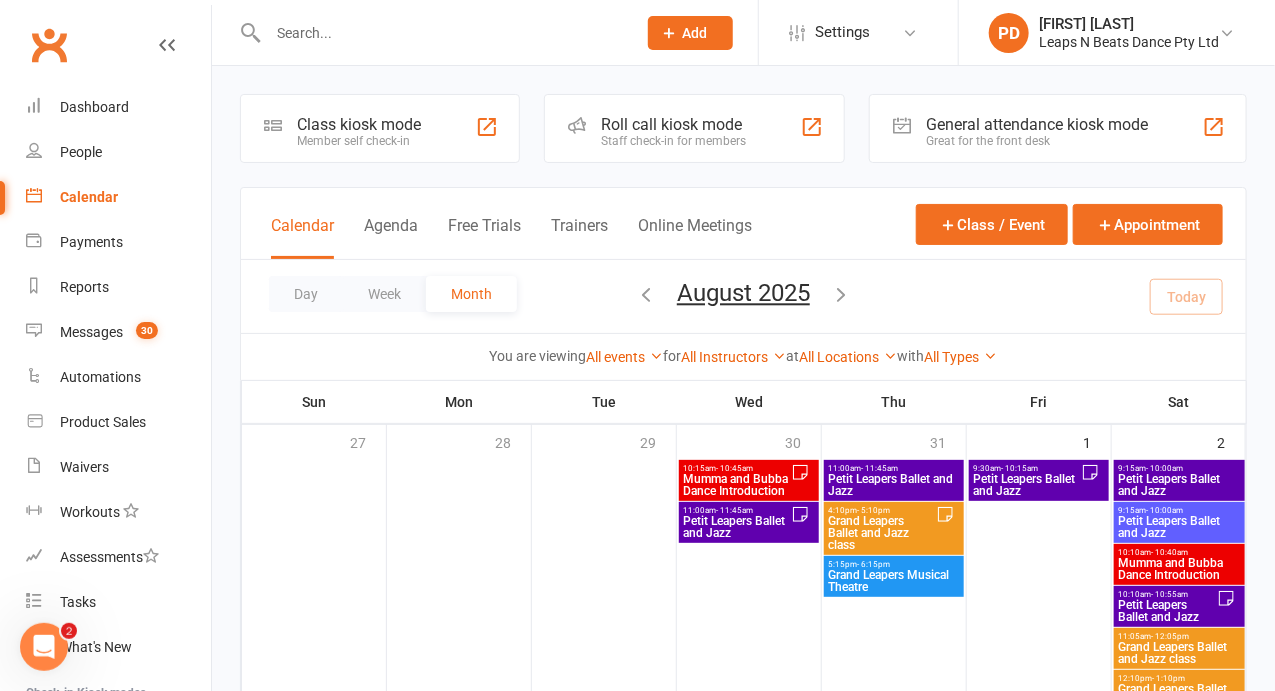 click on "- 10:45am" at bounding box center (735, 468) 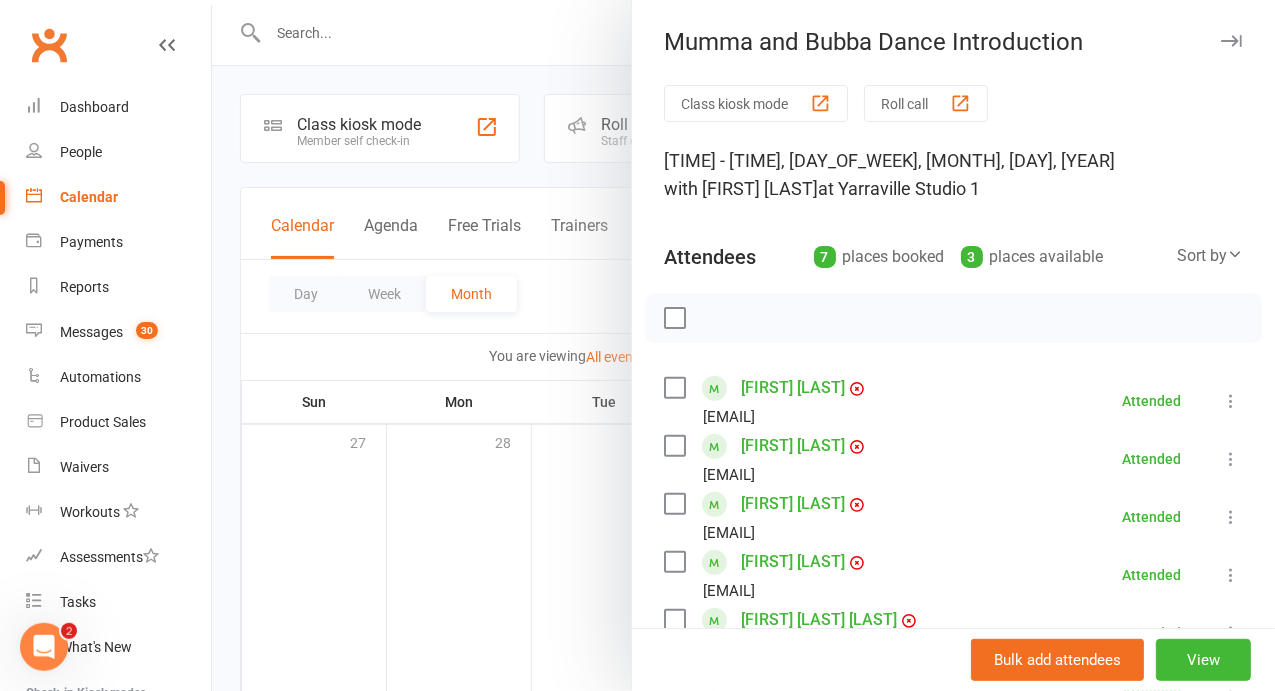 scroll, scrollTop: 349, scrollLeft: 0, axis: vertical 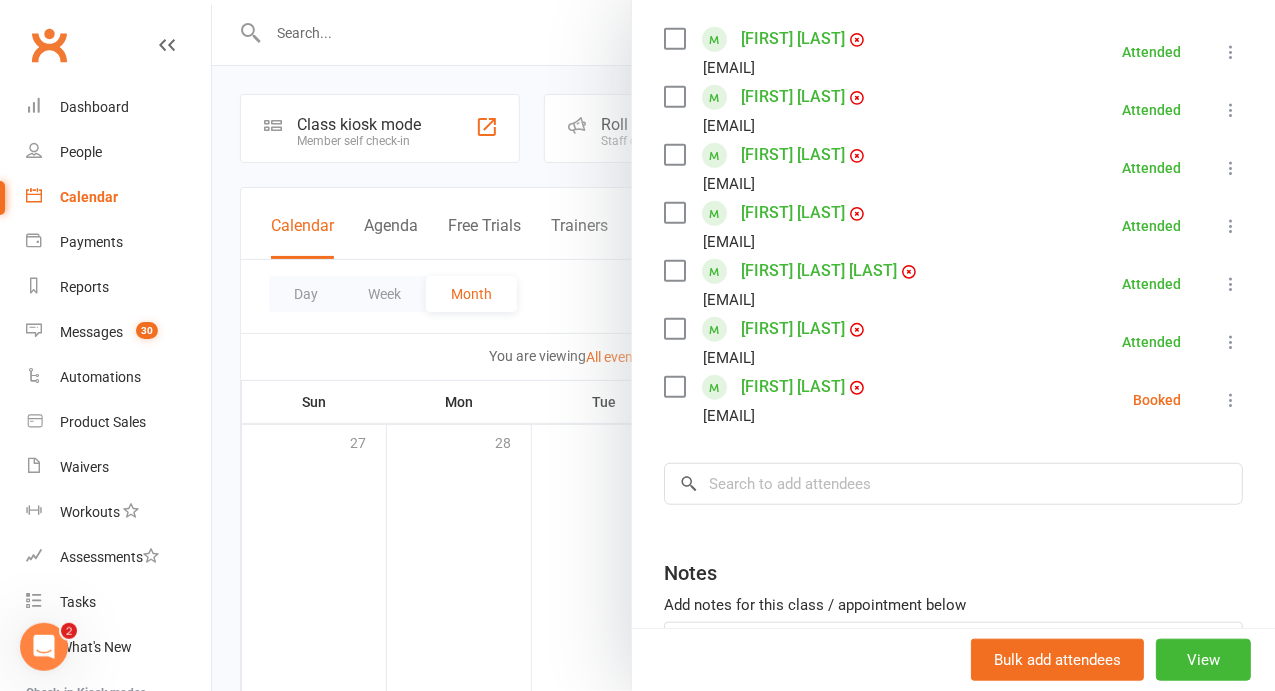 click at bounding box center (743, 345) 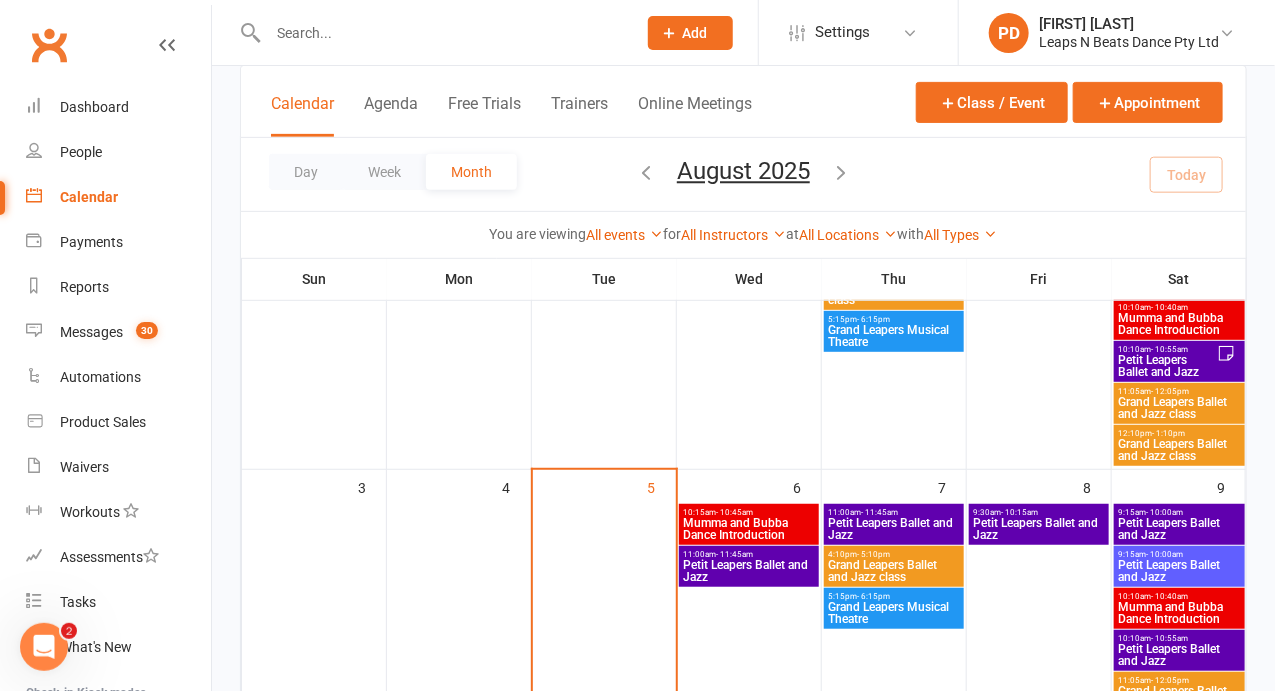 scroll, scrollTop: 248, scrollLeft: 0, axis: vertical 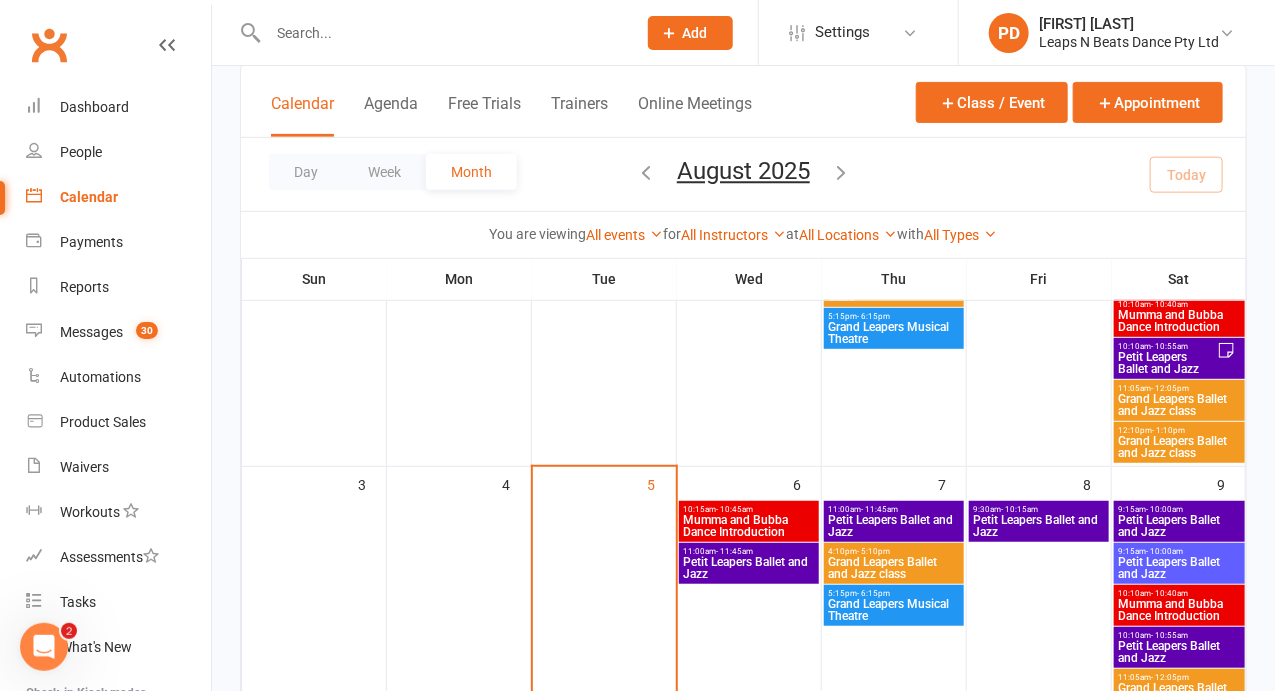click on "Mumma and Bubba Dance Introduction" at bounding box center [749, 526] 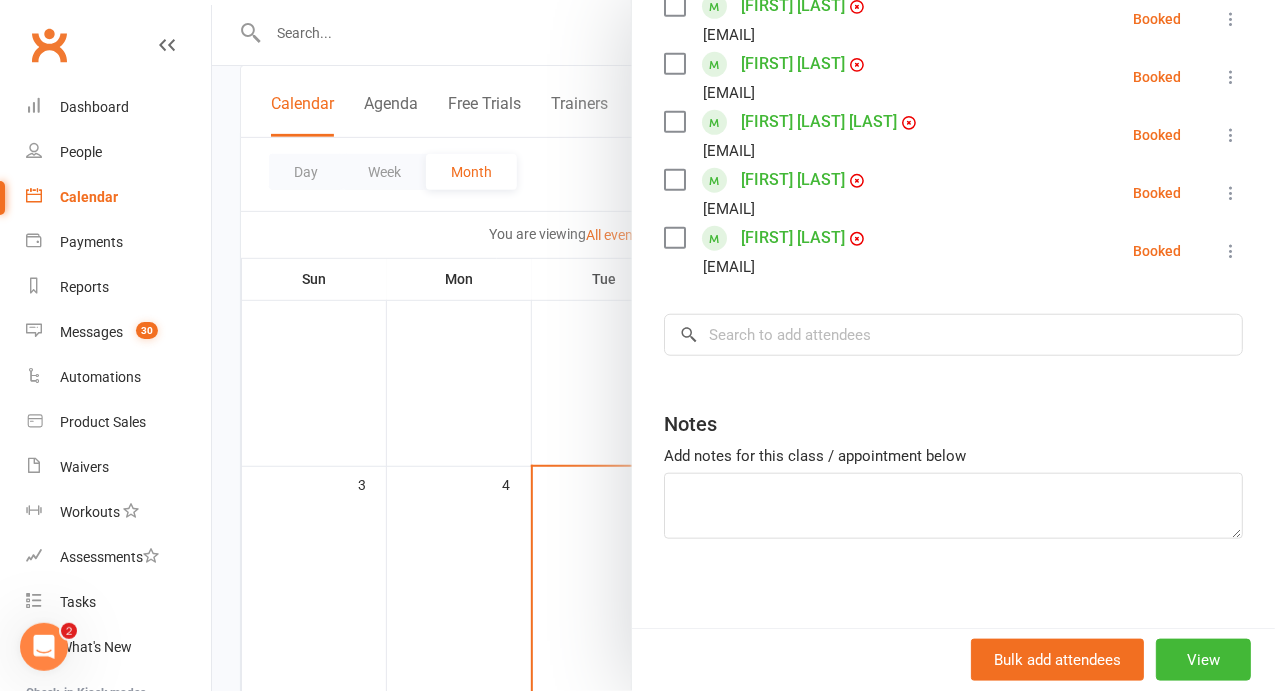 scroll, scrollTop: 470, scrollLeft: 0, axis: vertical 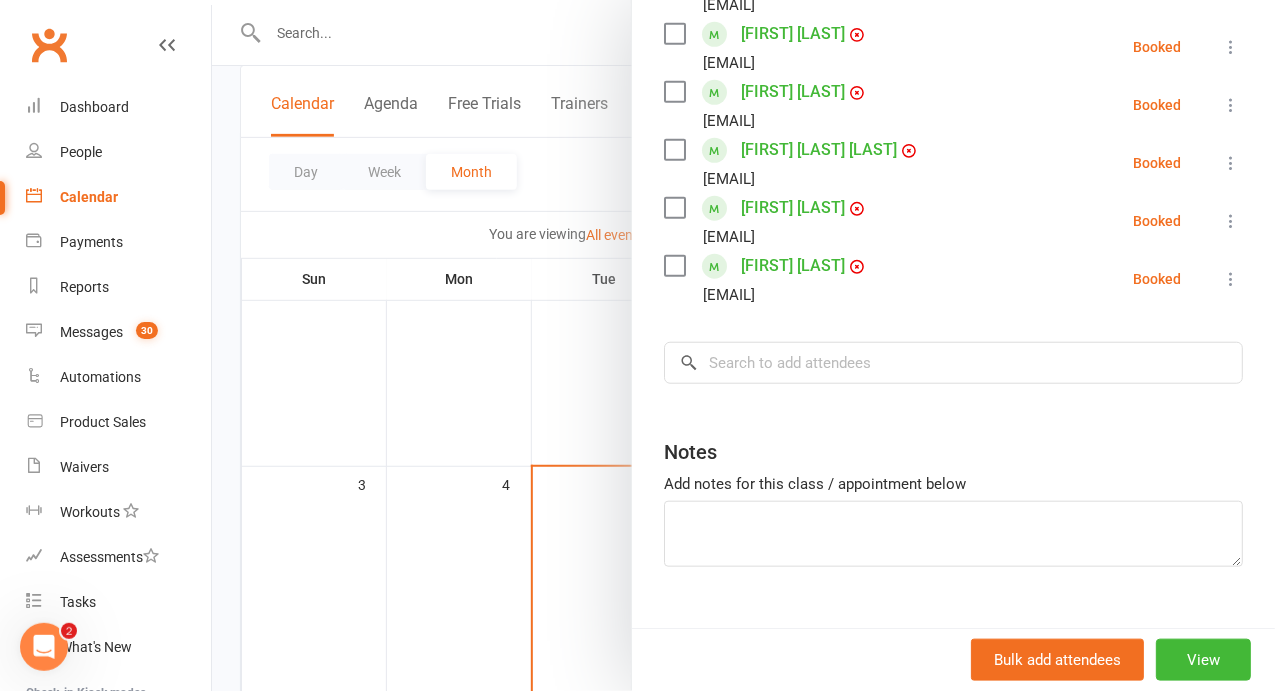click at bounding box center [743, 345] 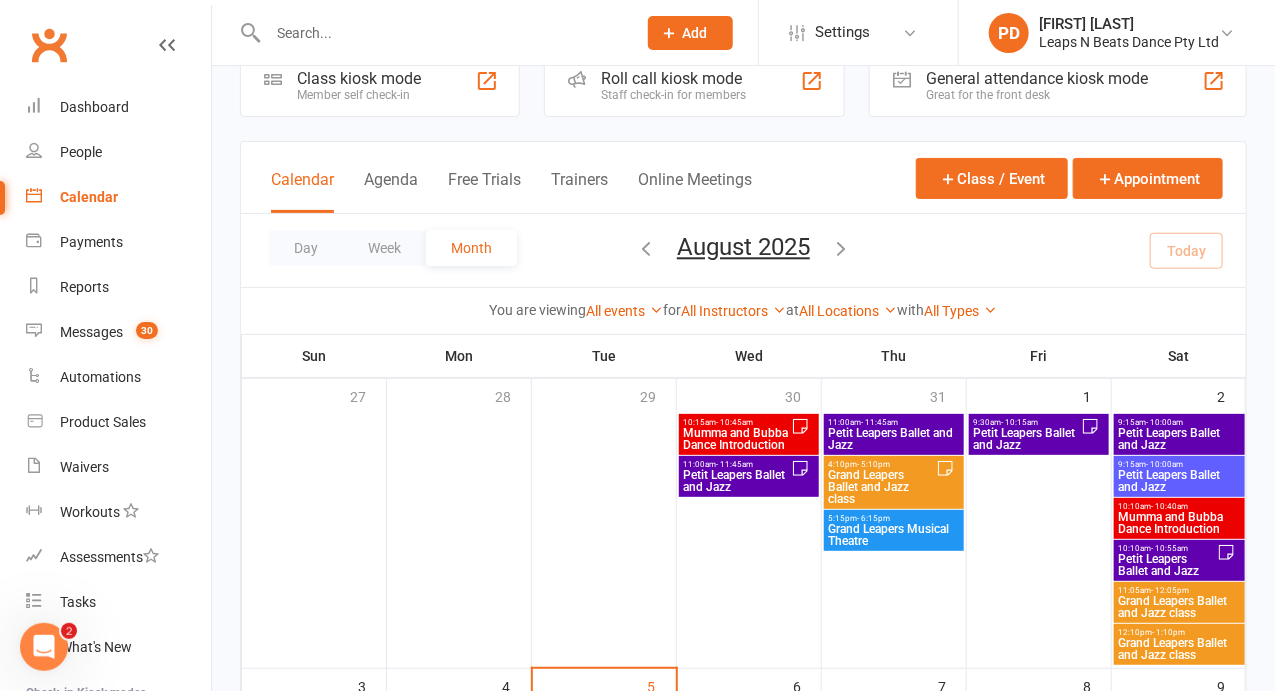 scroll, scrollTop: 42, scrollLeft: 0, axis: vertical 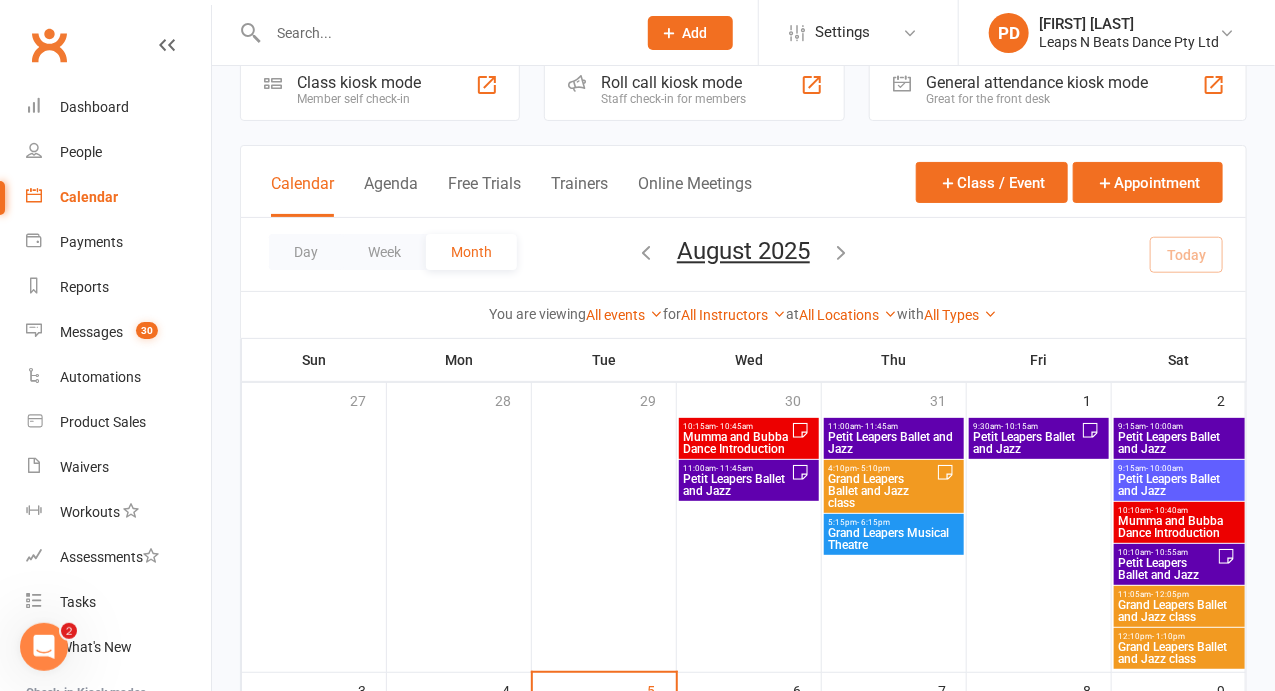 click on "Petit Leapers Ballet and Jazz" at bounding box center (737, 485) 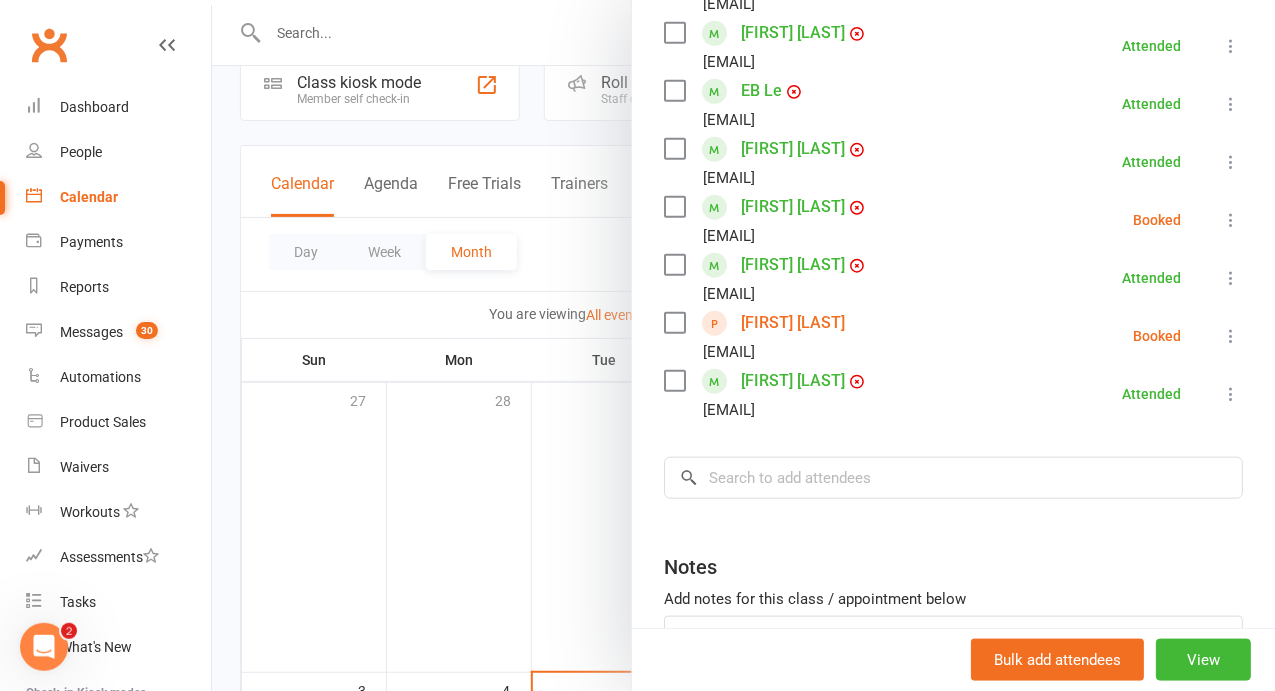 scroll, scrollTop: 552, scrollLeft: 0, axis: vertical 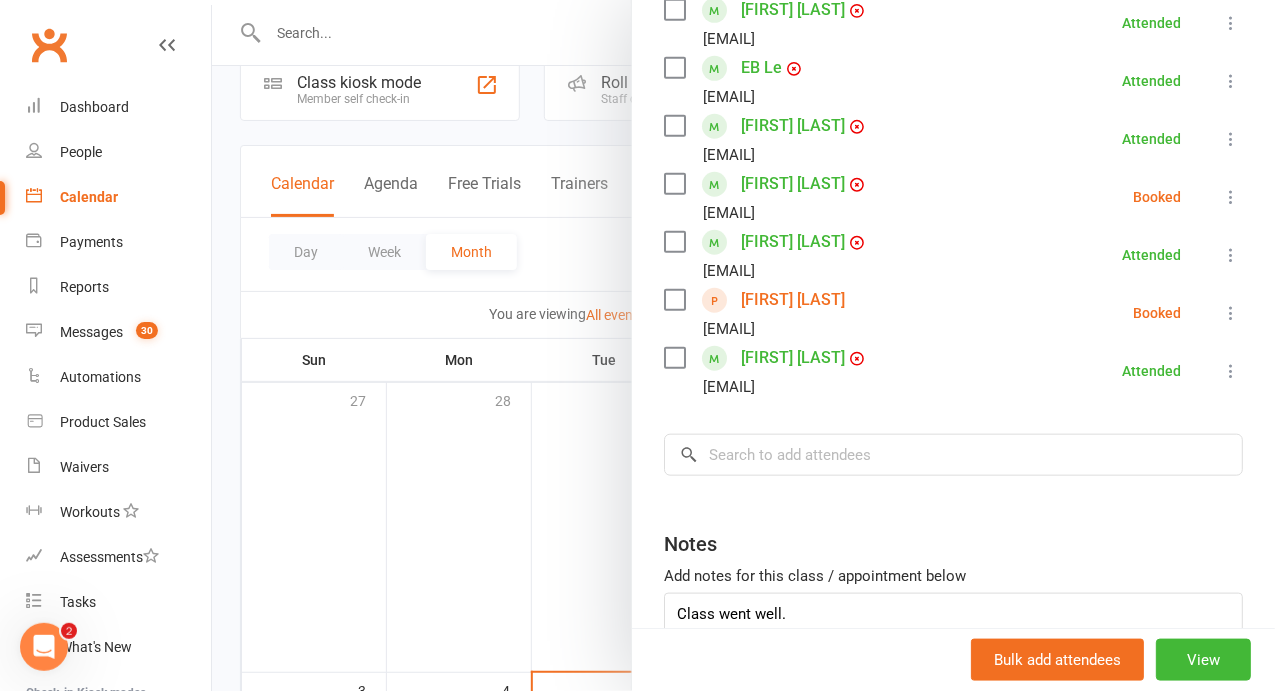 click at bounding box center [743, 345] 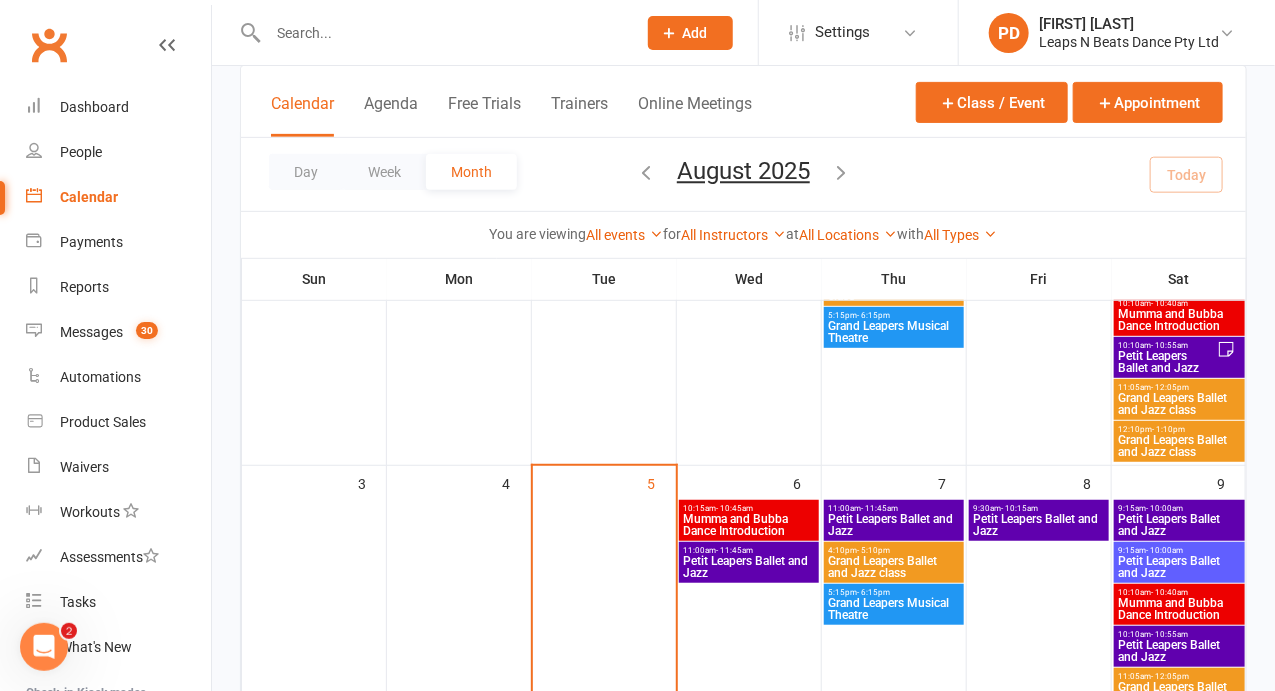 scroll, scrollTop: 250, scrollLeft: 0, axis: vertical 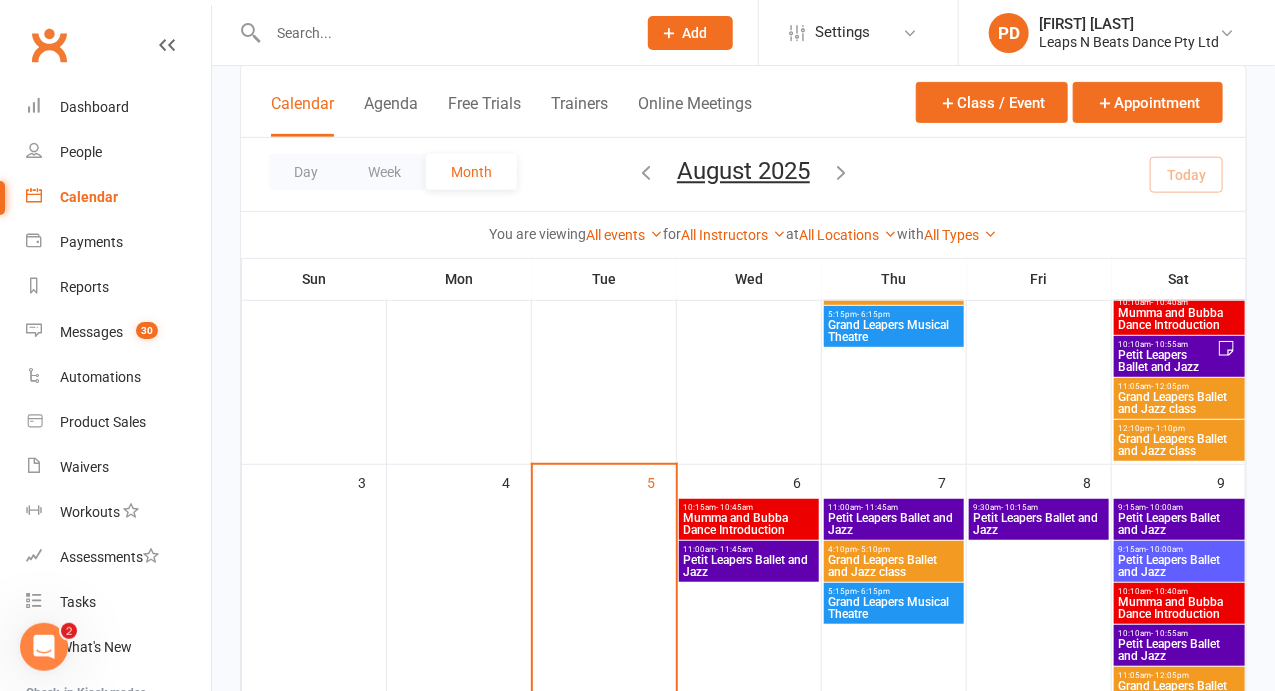 click on "Petit Leapers Ballet and Jazz" at bounding box center (749, 566) 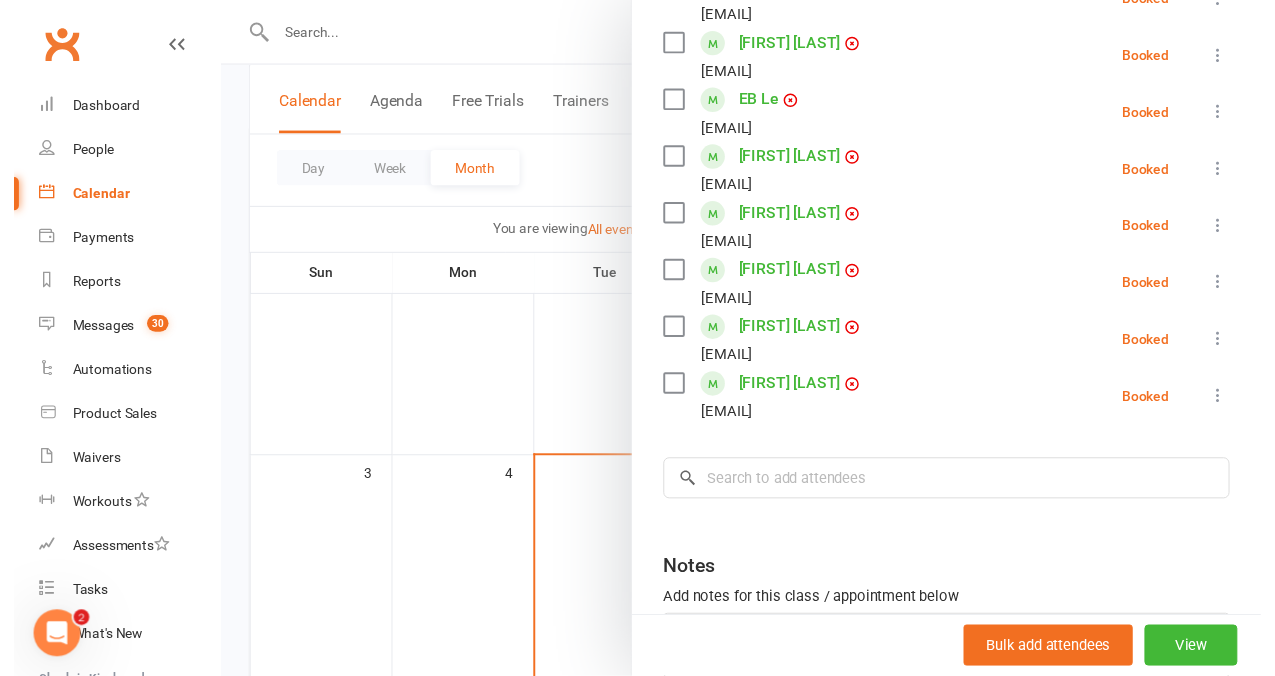 scroll, scrollTop: 520, scrollLeft: 0, axis: vertical 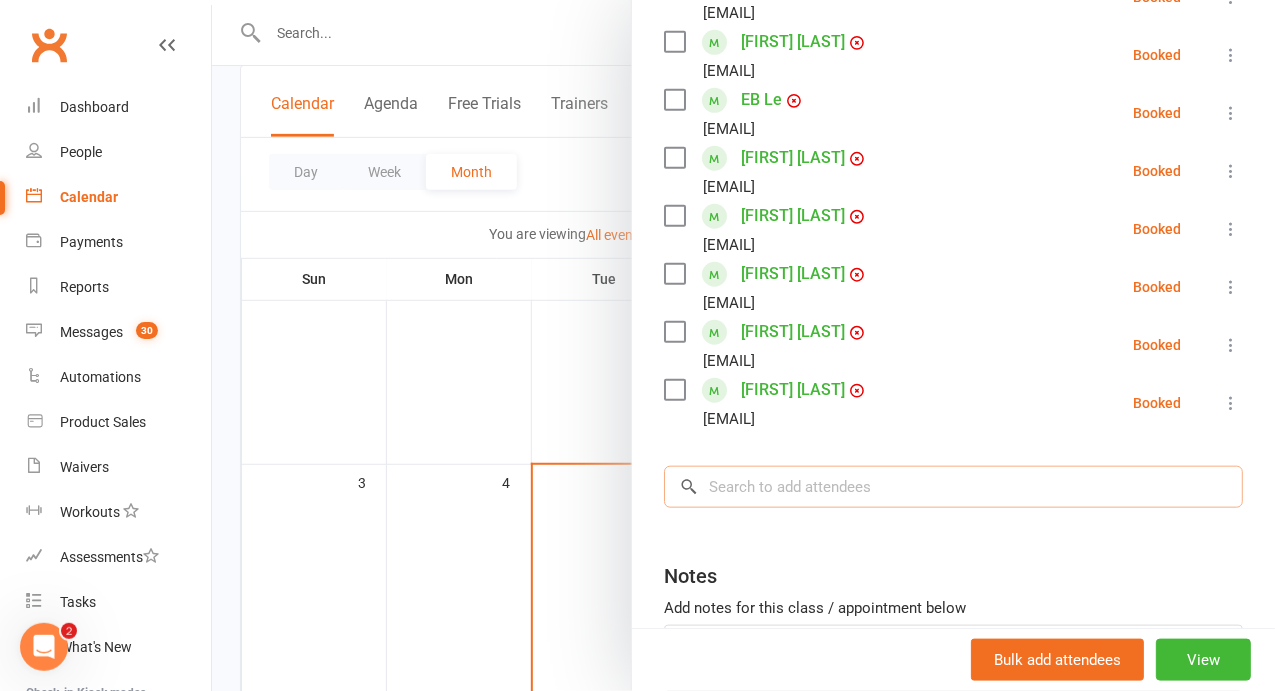 click at bounding box center (953, 487) 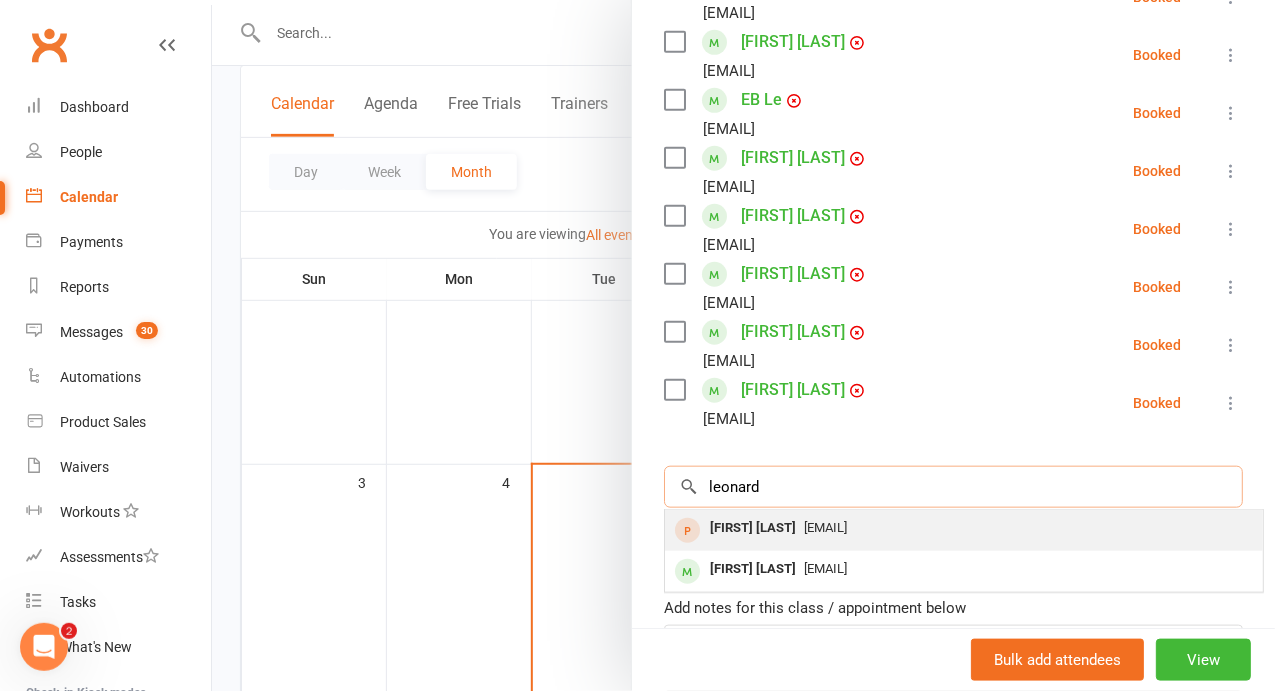 type on "leonard" 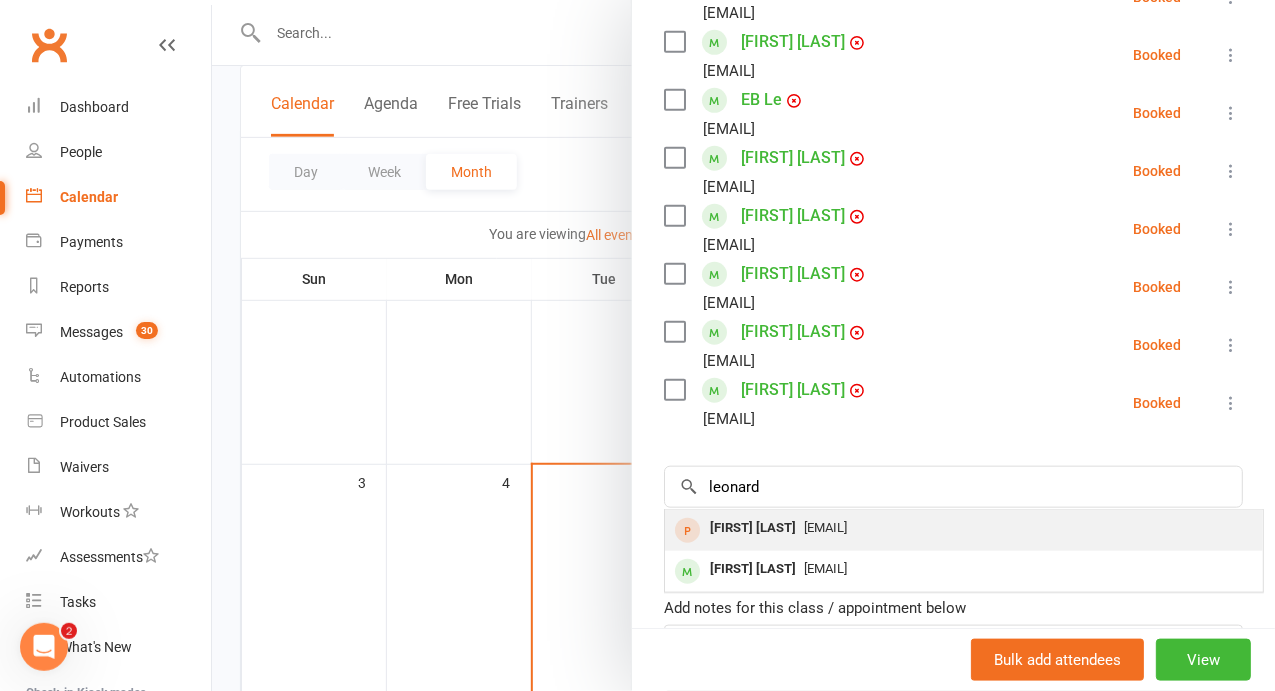 click on "[FIRST] [LAST]" at bounding box center (753, 528) 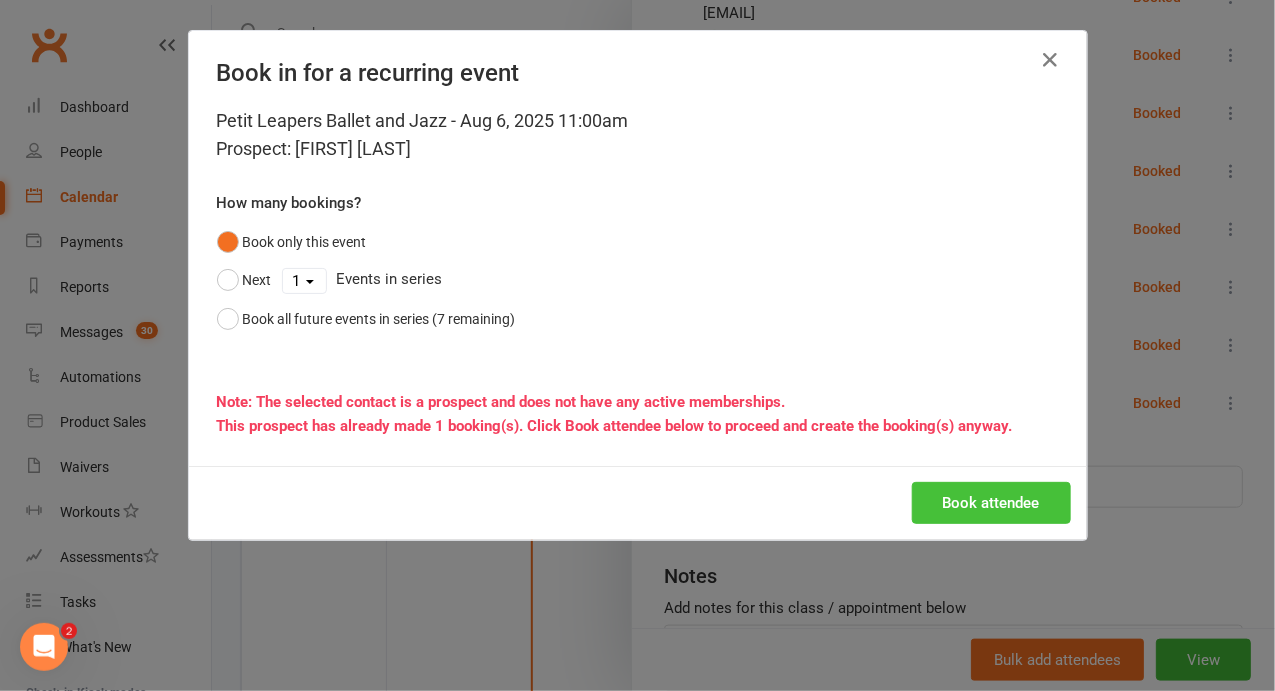 click on "Book attendee" at bounding box center (991, 503) 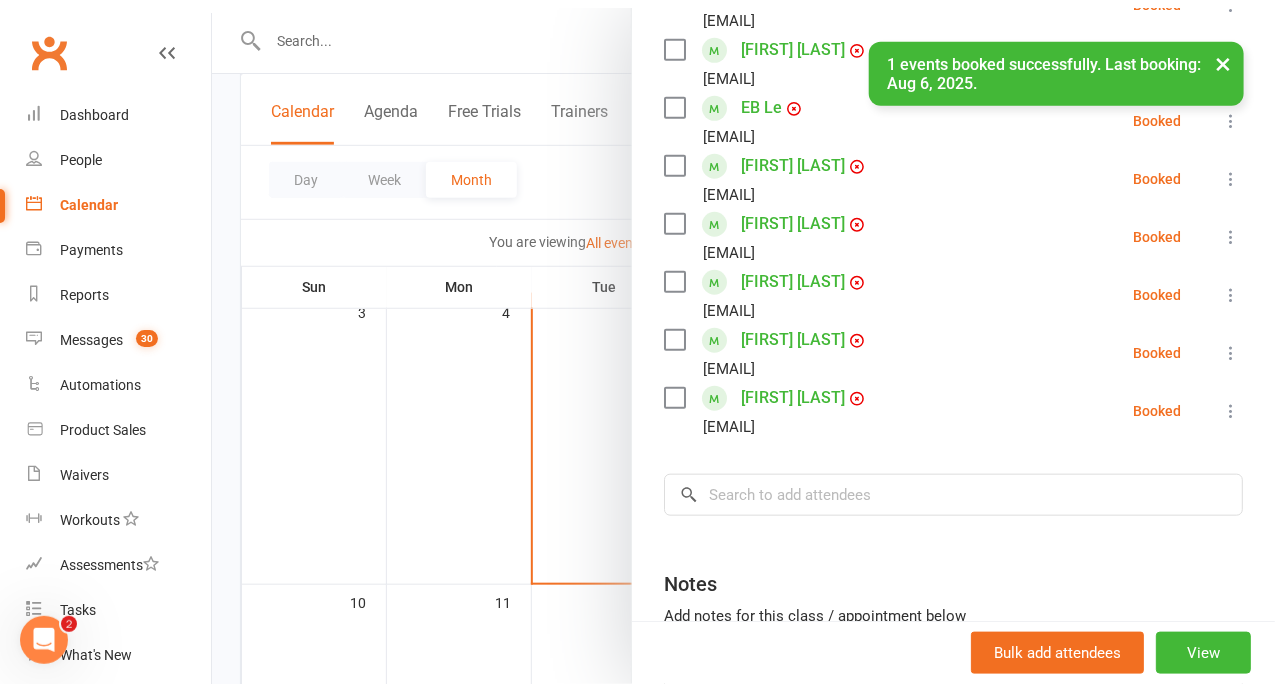 scroll, scrollTop: 482, scrollLeft: 0, axis: vertical 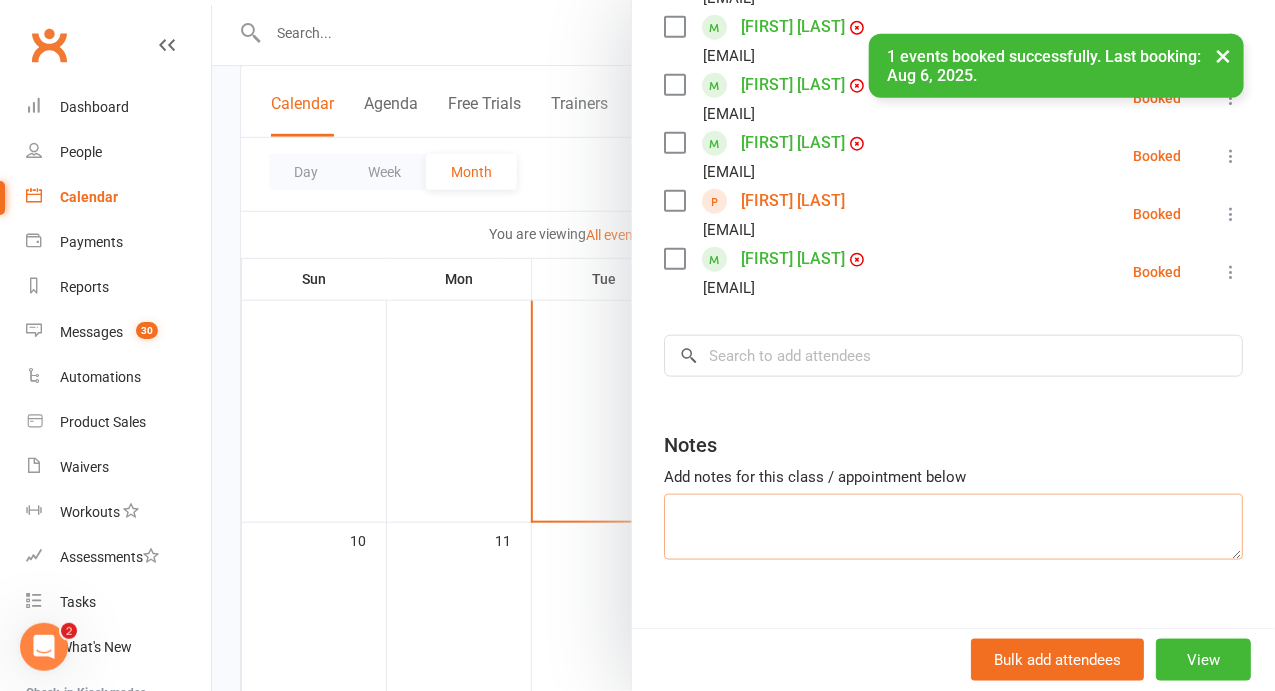 click at bounding box center (953, 527) 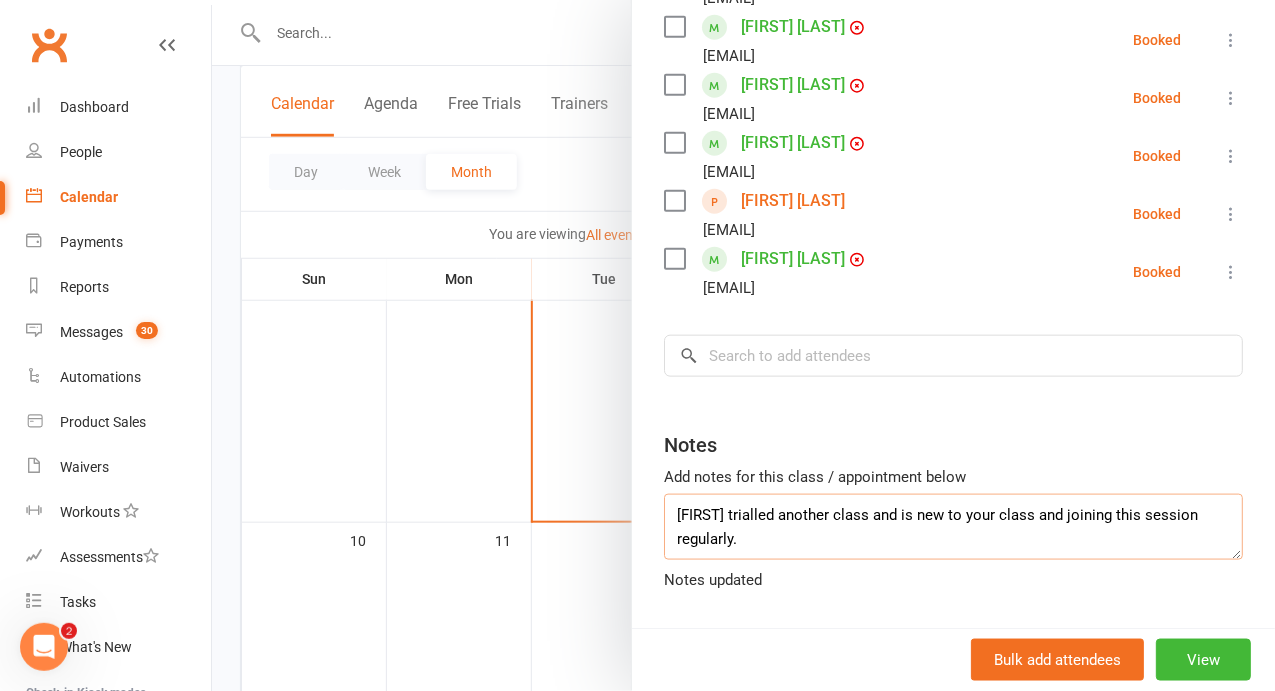 type on "[FIRST] trialled another class and is new to your class and joining this session regularly." 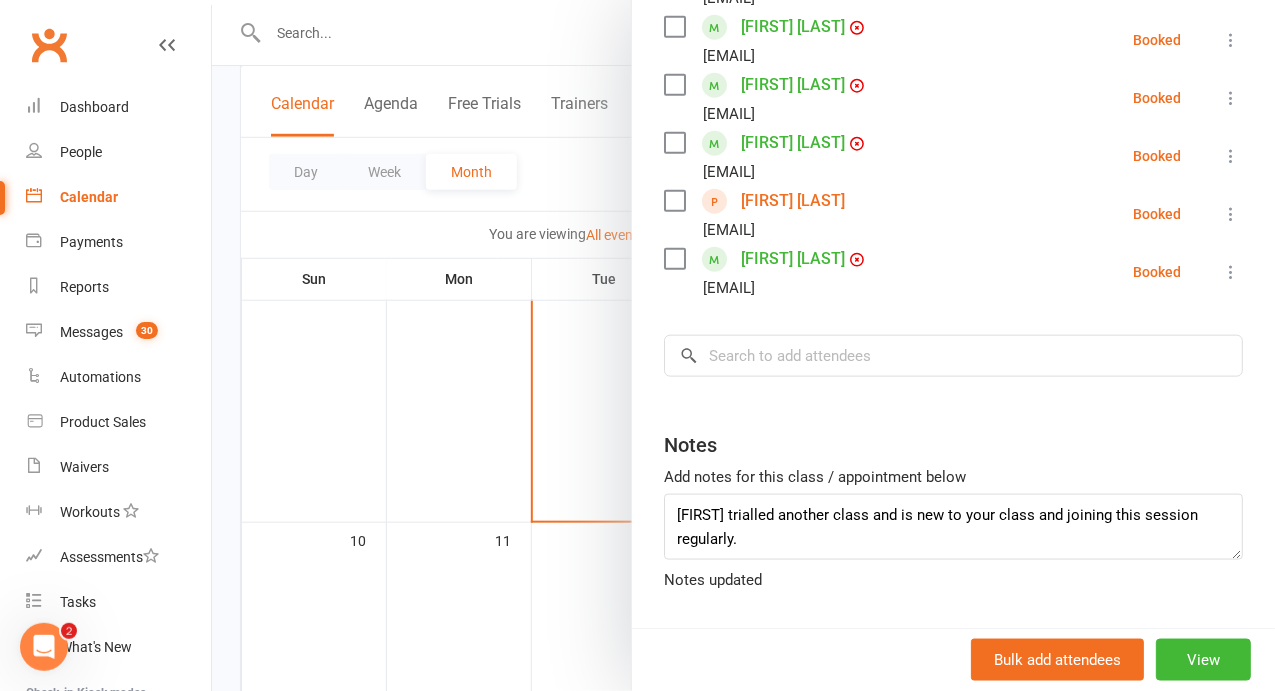click at bounding box center [743, 345] 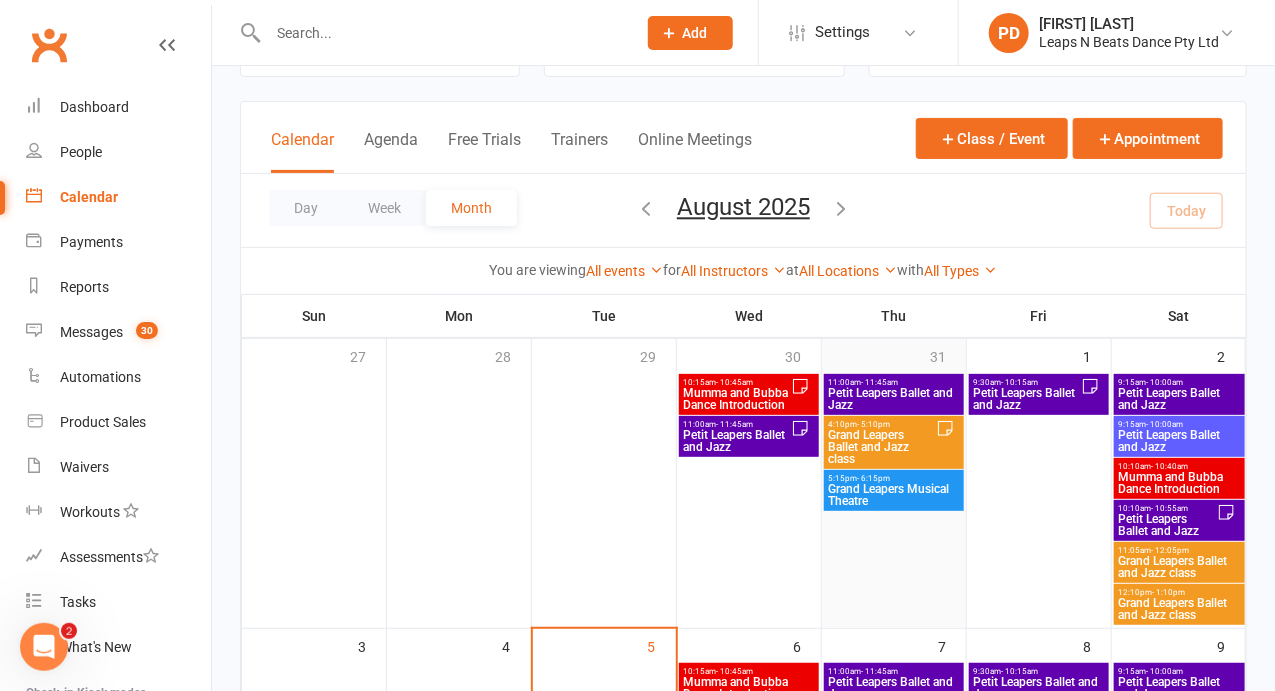 scroll, scrollTop: 57, scrollLeft: 0, axis: vertical 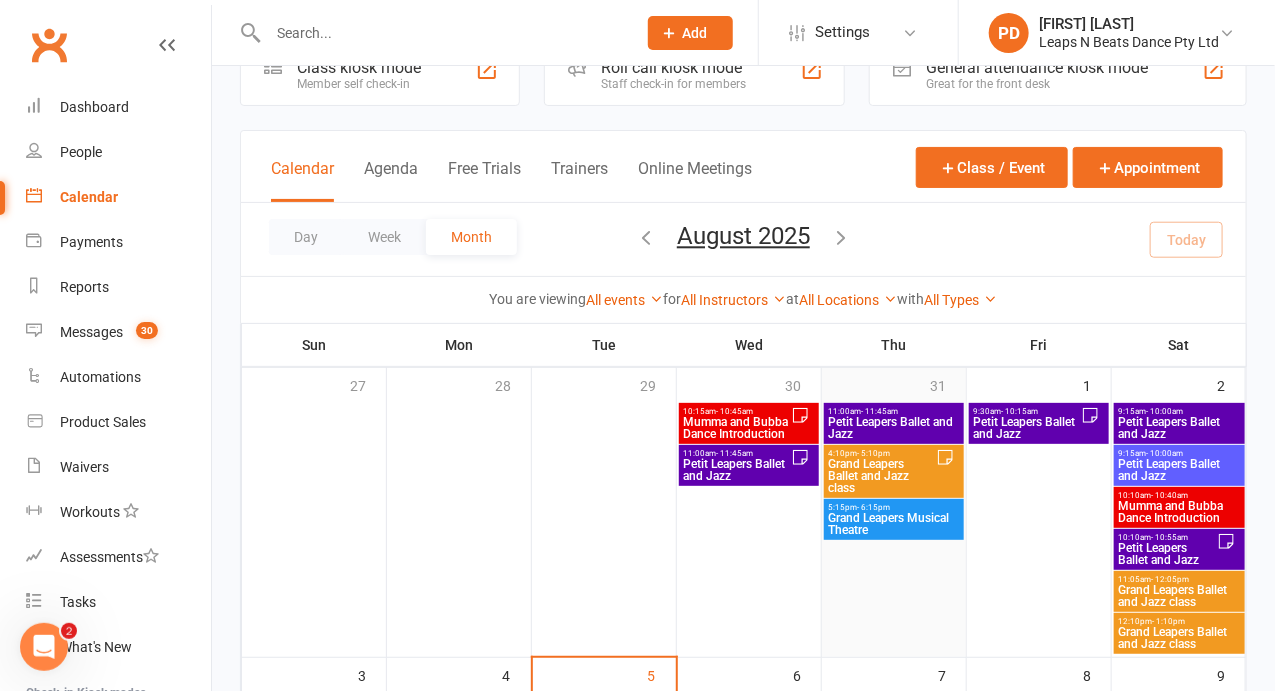 click on "Petit Leapers Ballet and Jazz" at bounding box center [894, 428] 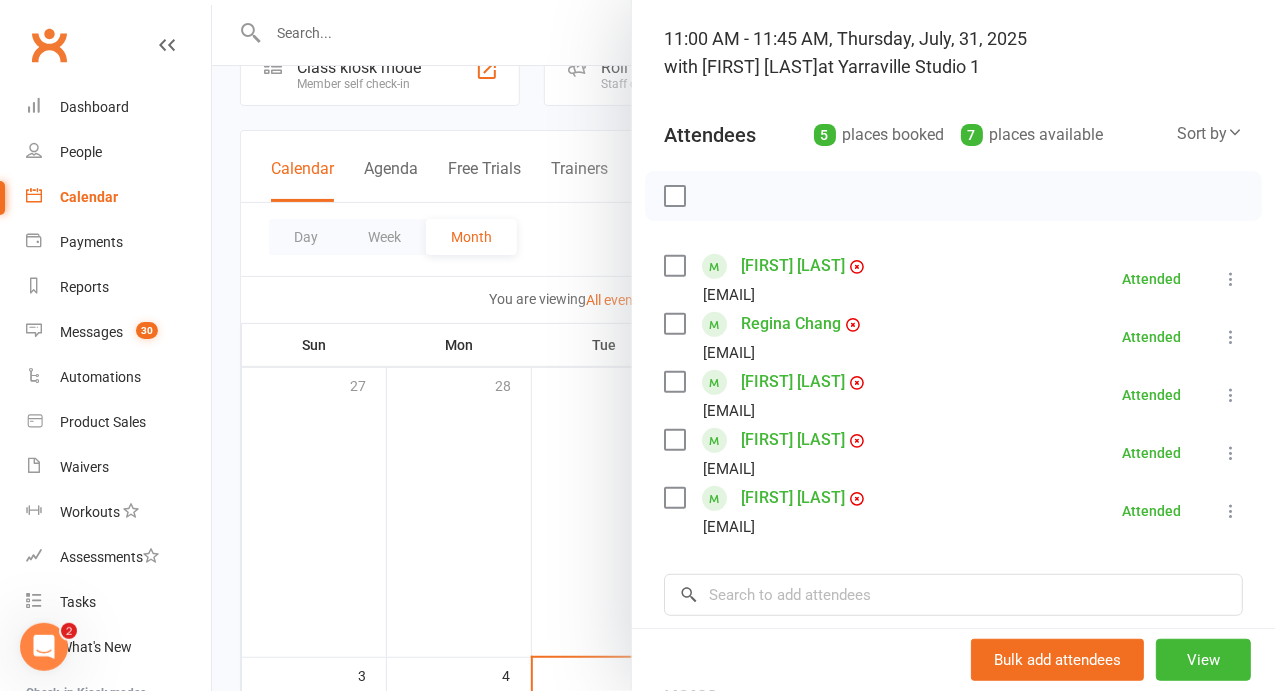 scroll, scrollTop: 126, scrollLeft: 0, axis: vertical 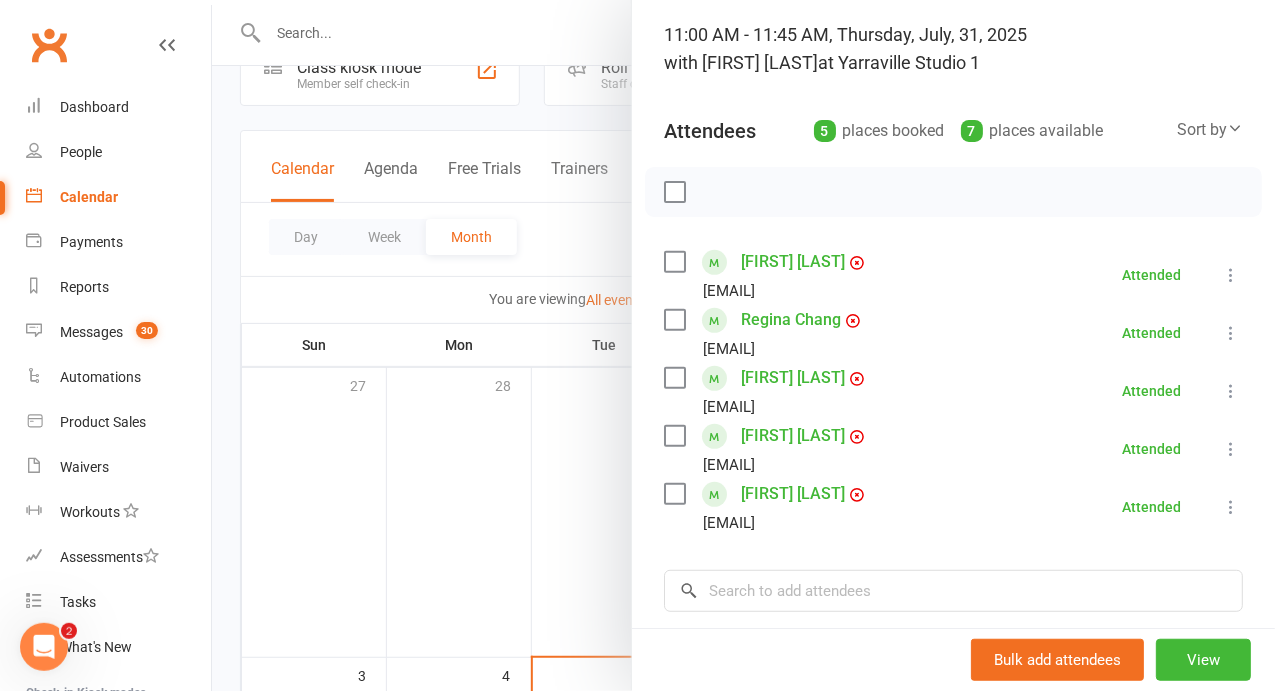 click at bounding box center [743, 345] 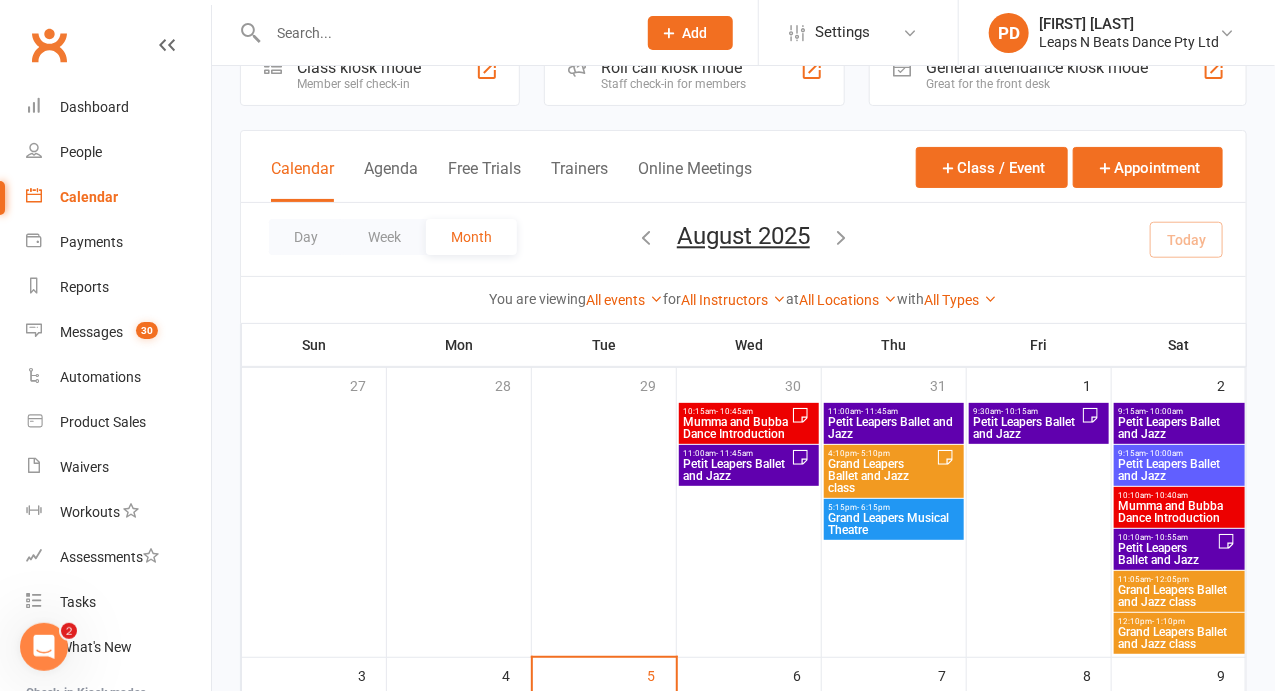 click on "Petit Leapers Ballet and Jazz" at bounding box center [1027, 428] 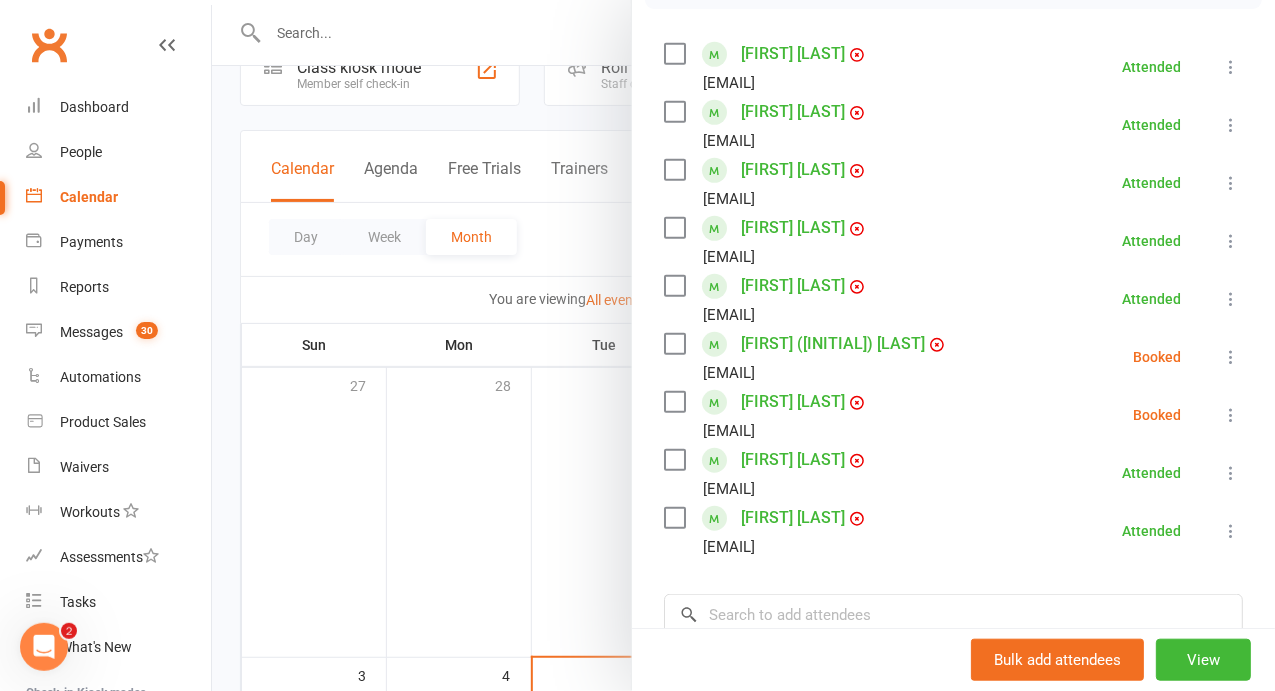 scroll, scrollTop: 342, scrollLeft: 0, axis: vertical 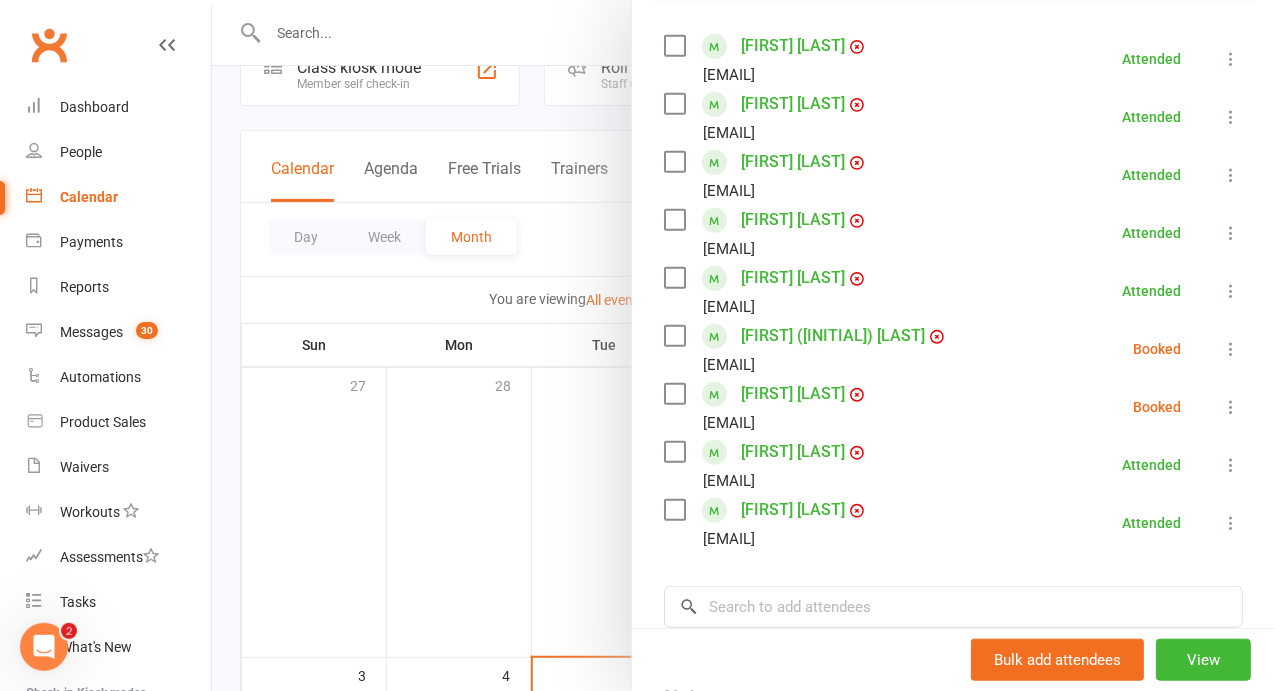 drag, startPoint x: 1018, startPoint y: 447, endPoint x: 814, endPoint y: 441, distance: 204.08821 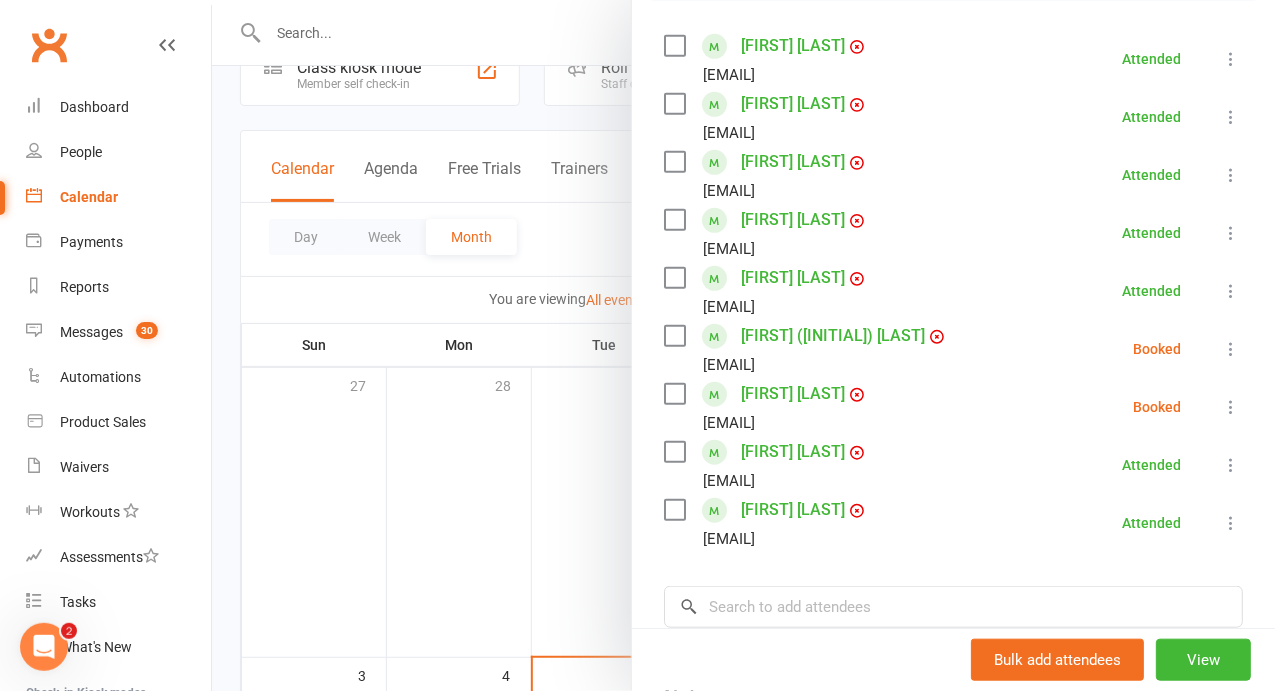 click on "[EMAIL]" at bounding box center [729, 423] 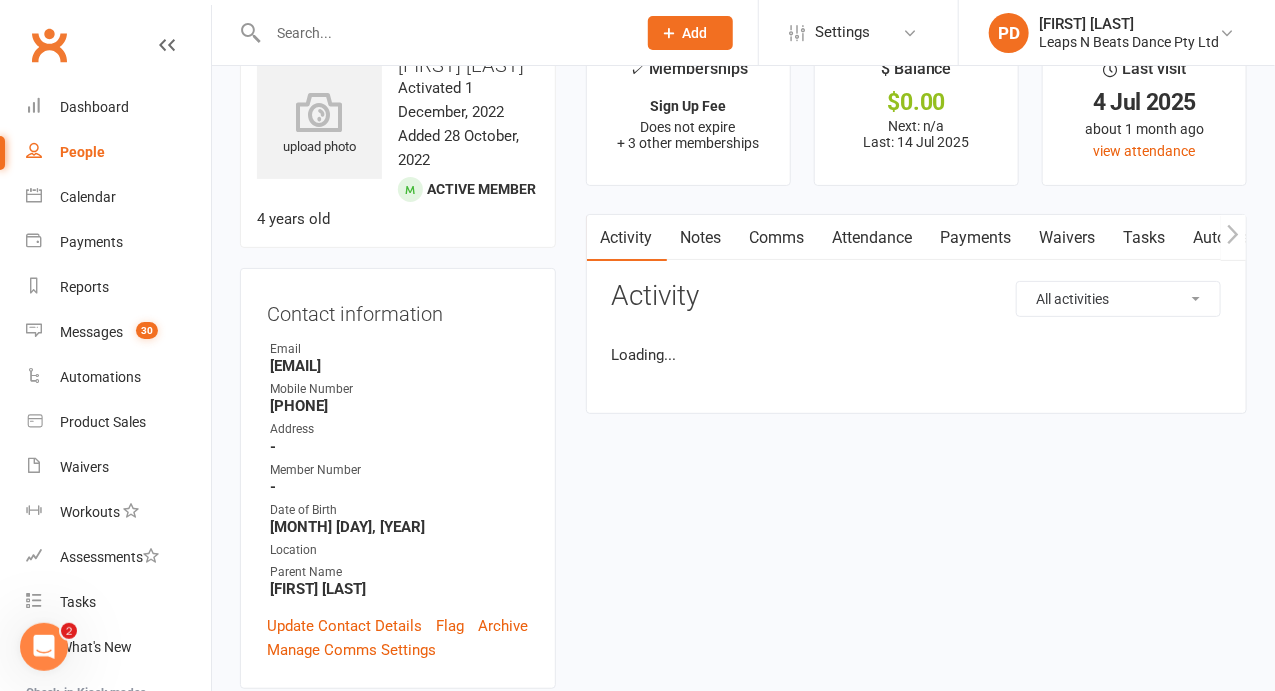 scroll, scrollTop: 0, scrollLeft: 0, axis: both 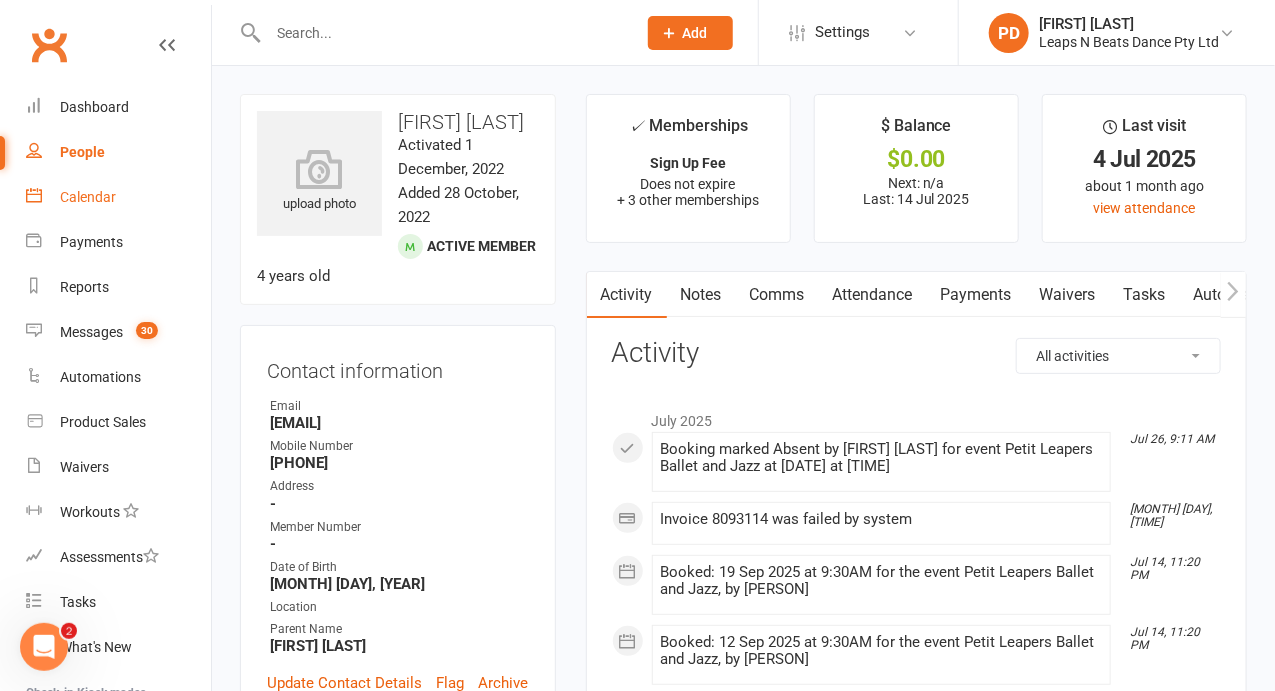 click on "Calendar" at bounding box center [118, 197] 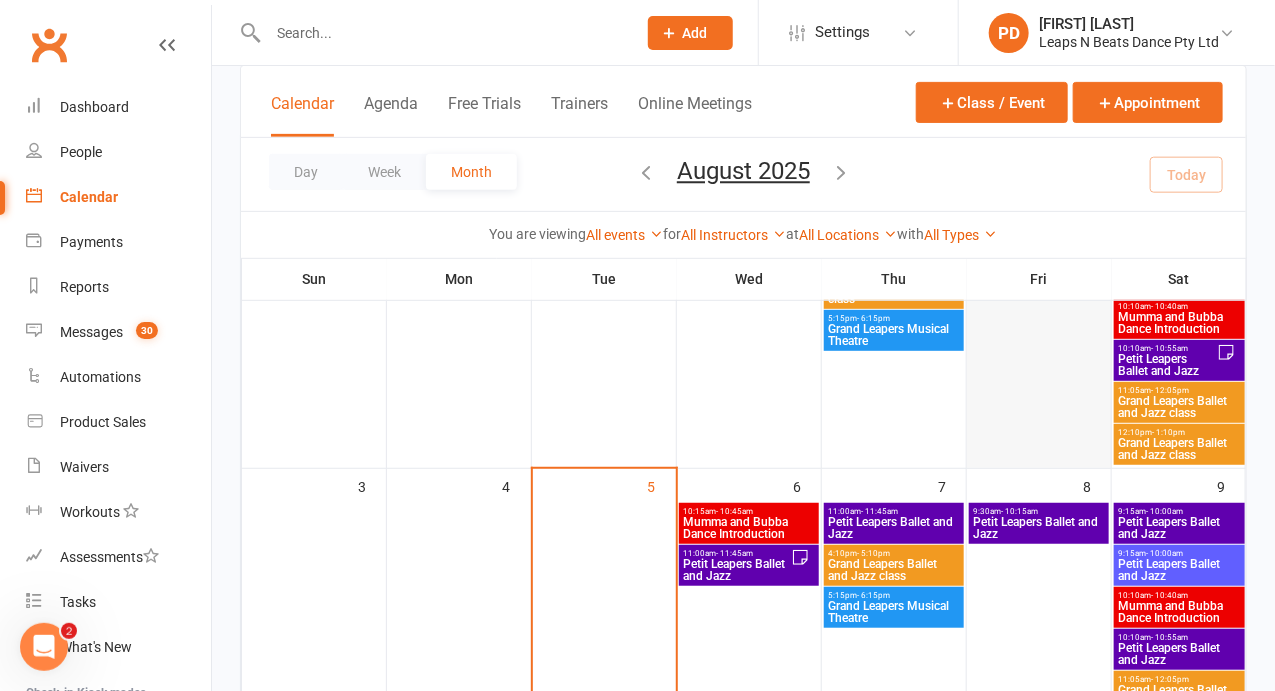 scroll, scrollTop: 309, scrollLeft: 0, axis: vertical 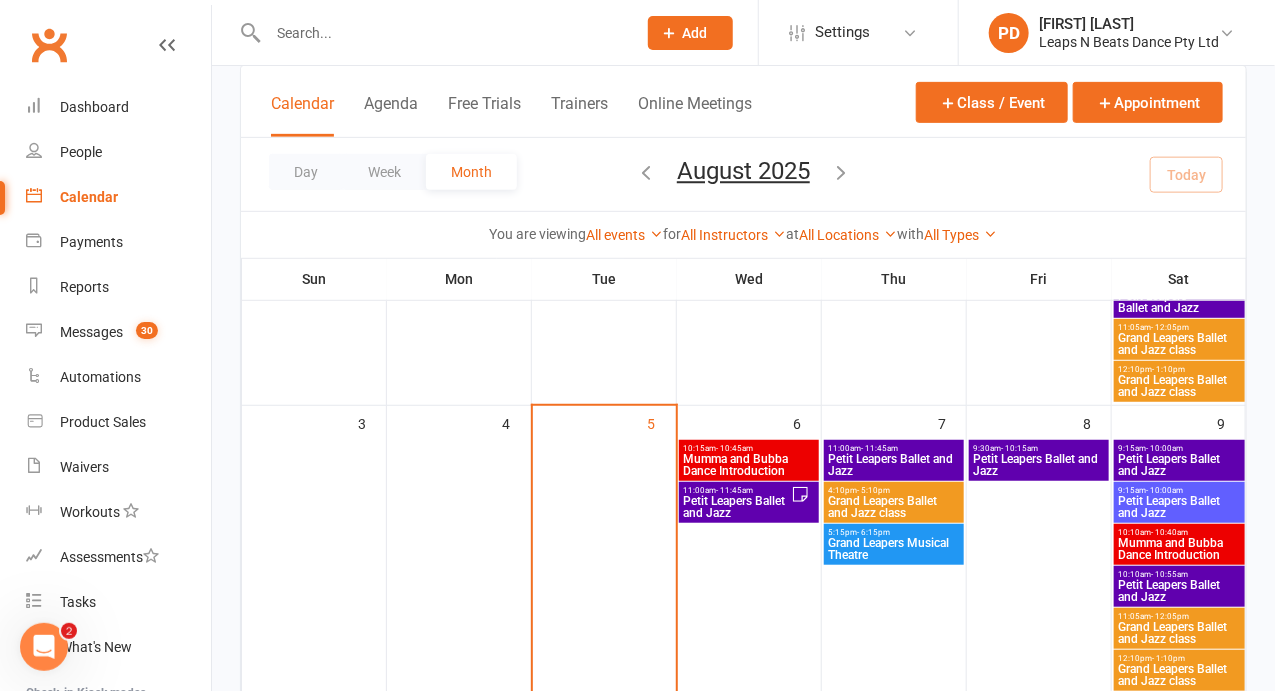 click on "Petit Leapers Ballet and Jazz" at bounding box center [1039, 465] 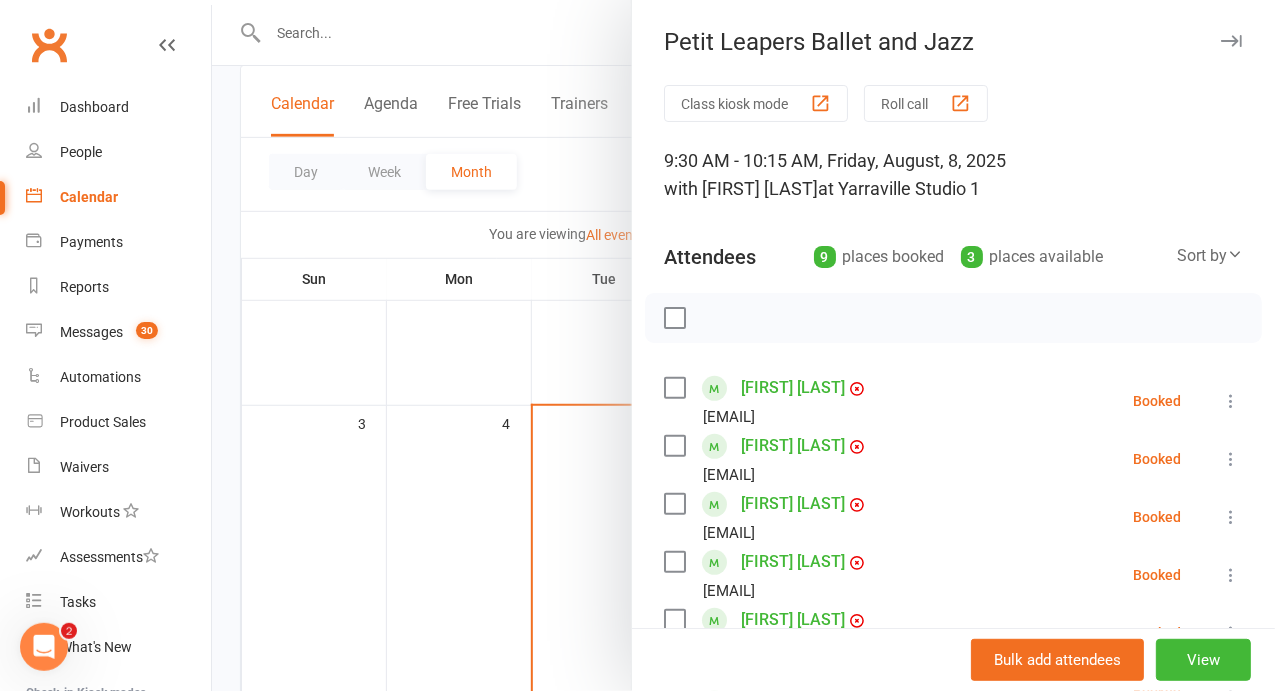 click on "Class kiosk mode  Roll call  9:30 AM - 10:15 AM, Friday, August, 8, 2025 with Paris Dias  at  Yarraville Studio 1  Attendees  9  places booked 3  places available Sort by  Last name  First name  Booking created    Marigold Byron  katejarvis100@gmail.com Booked More info  Remove  Check in  Mark absent  Send message  All bookings for series    Ellie Demetriou  angelique_panagopoulos@hotmail.com Booked More info  Remove  Check in  Mark absent  Send message  All bookings for series    Matilda Duggan  amber_ballagh@hotmail.com Booked More info  Remove  Check in  Mark absent  Send message  All bookings for series    London Grey  jacinta.sullivan@hotmail.com Booked More info  Remove  Check in  Mark absent  Send message  All bookings for series    Lottie Harop  spurls24@hotmail.com Booked More info  Remove  Check in  Mark absent  Send message  All bookings for series    Isobel (Izzy) Maggs  eisforerin85@gmail.com Booked More info  Remove  Check in  Mark absent  Send message  All bookings for series    Rory Stewart" at bounding box center (953, 669) 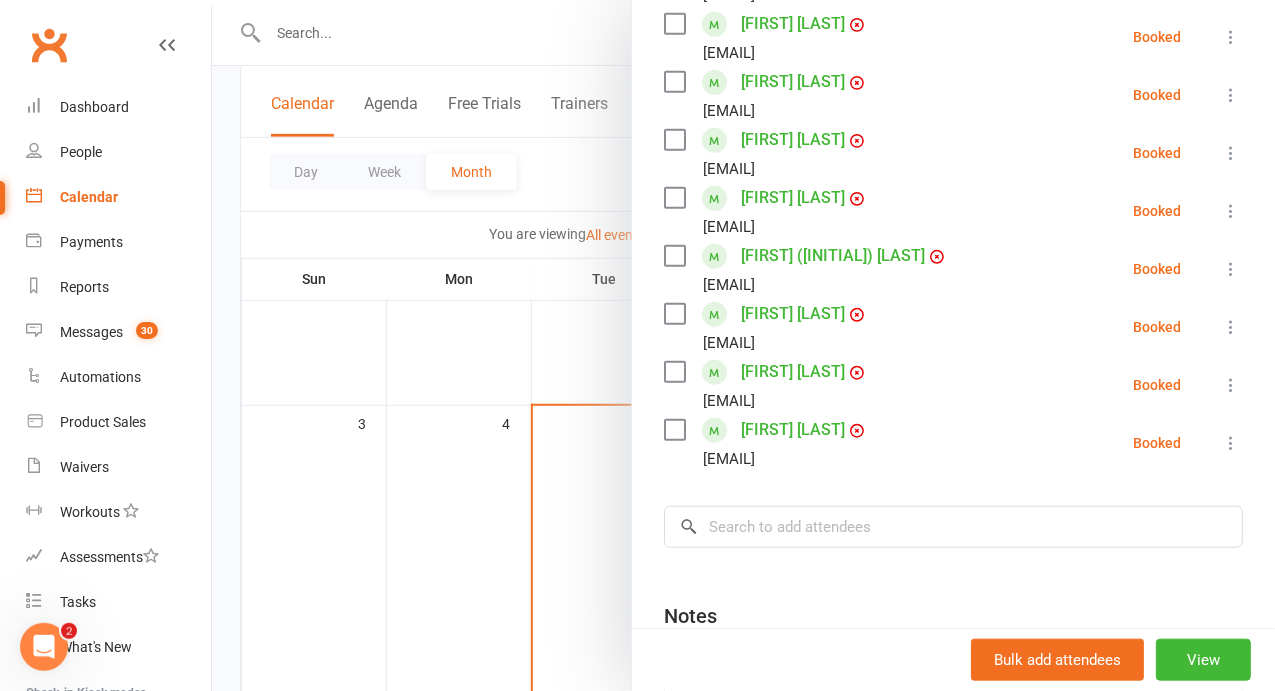 scroll, scrollTop: 424, scrollLeft: 0, axis: vertical 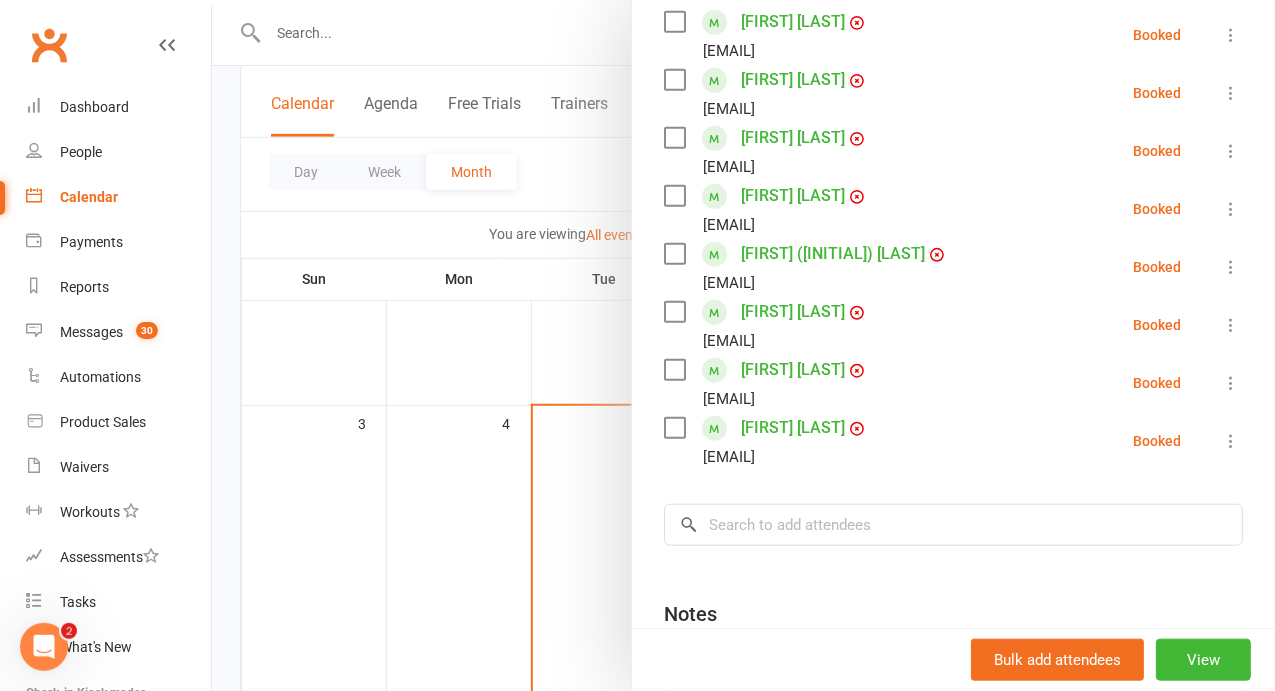 click at bounding box center (743, 345) 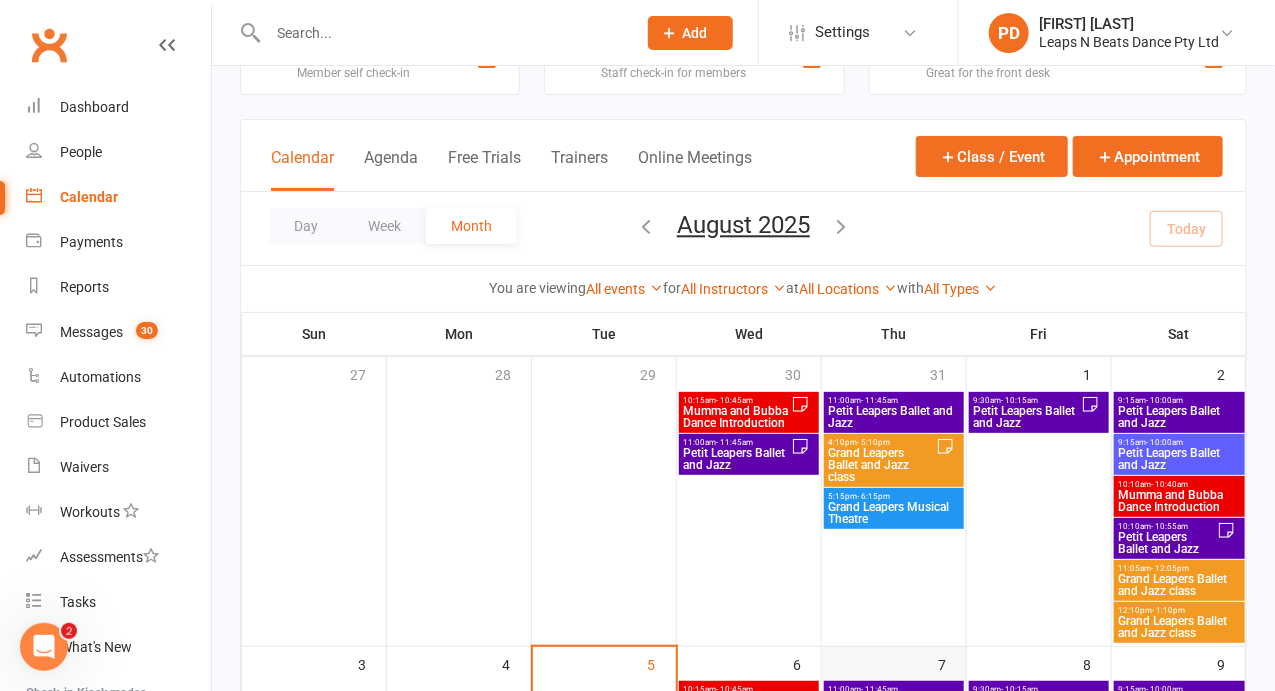 scroll, scrollTop: 52, scrollLeft: 0, axis: vertical 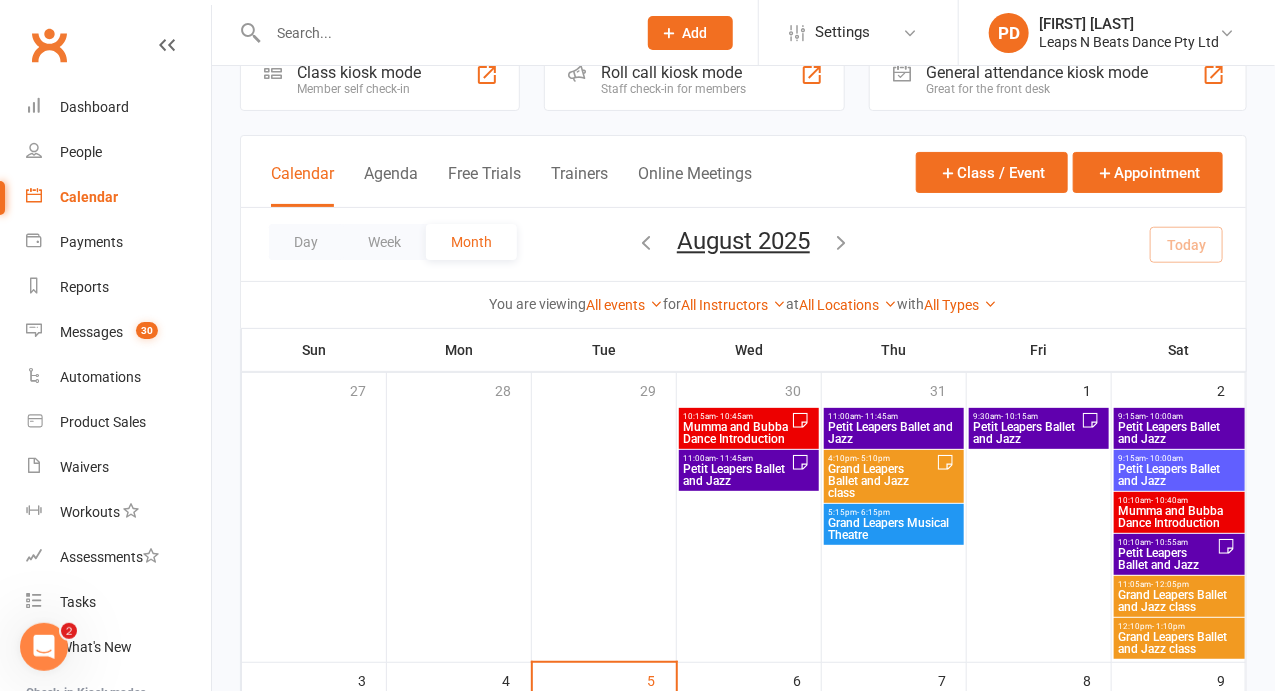 click on "Petit Leapers Ballet and Jazz" at bounding box center [1027, 433] 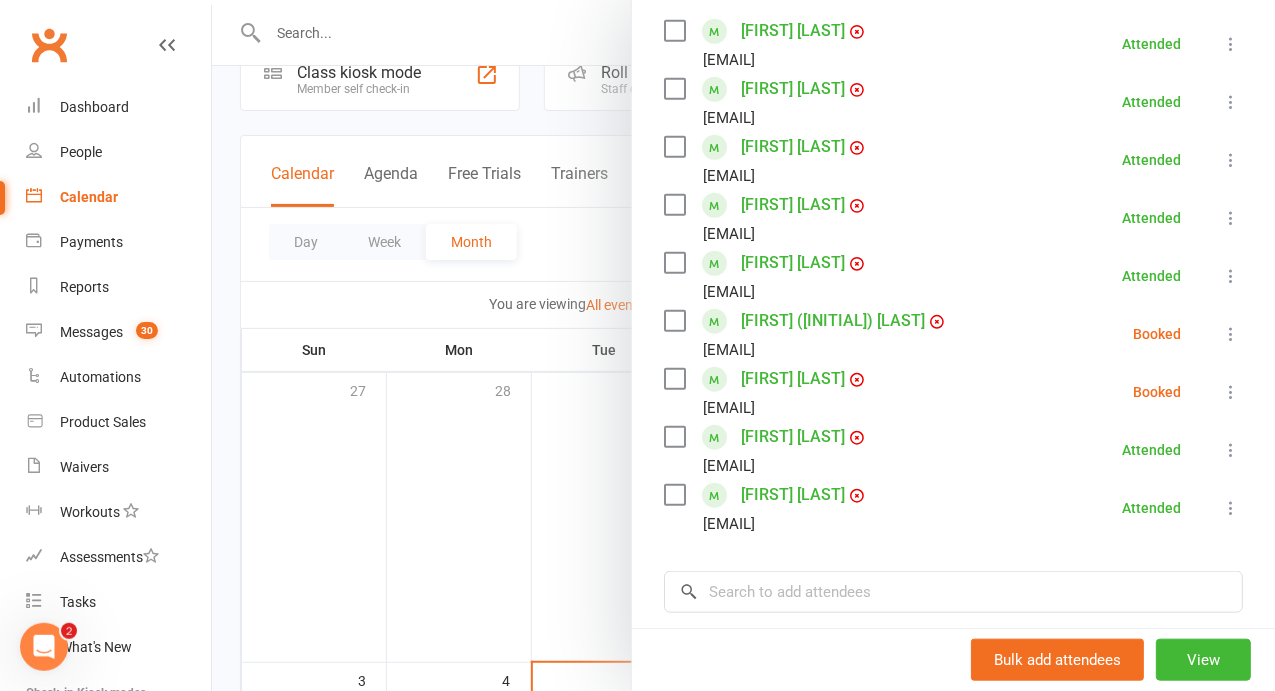 scroll, scrollTop: 436, scrollLeft: 0, axis: vertical 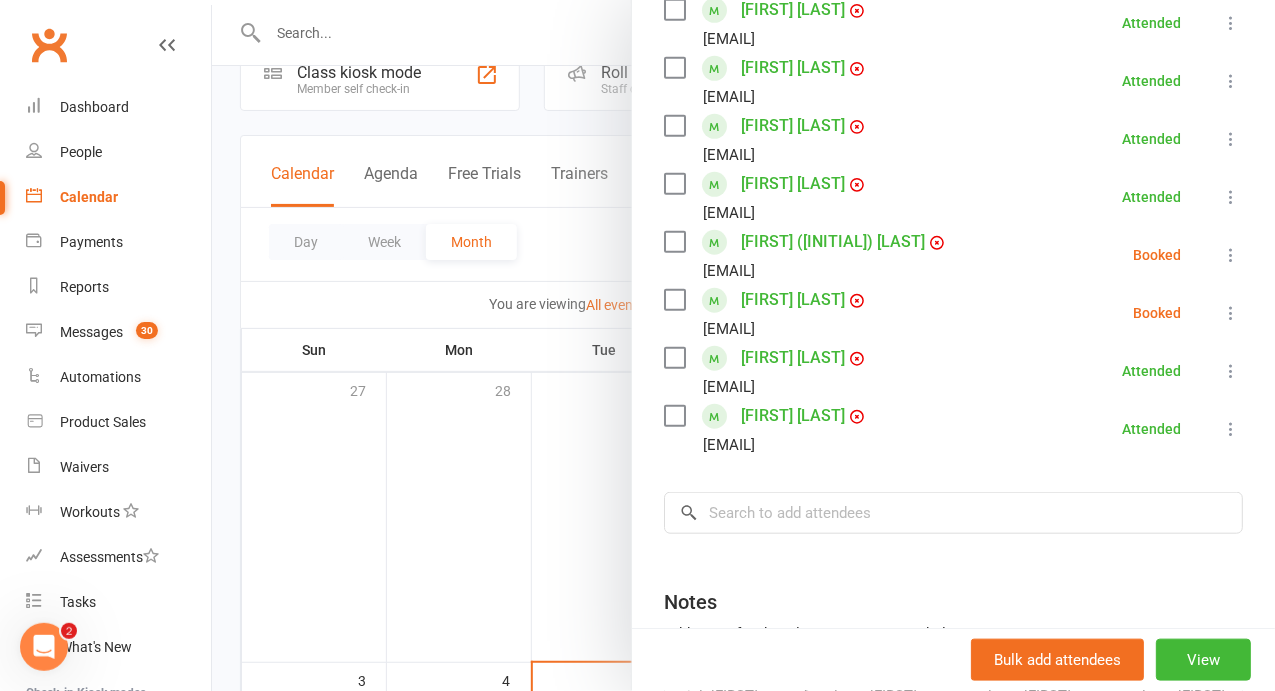click at bounding box center (743, 345) 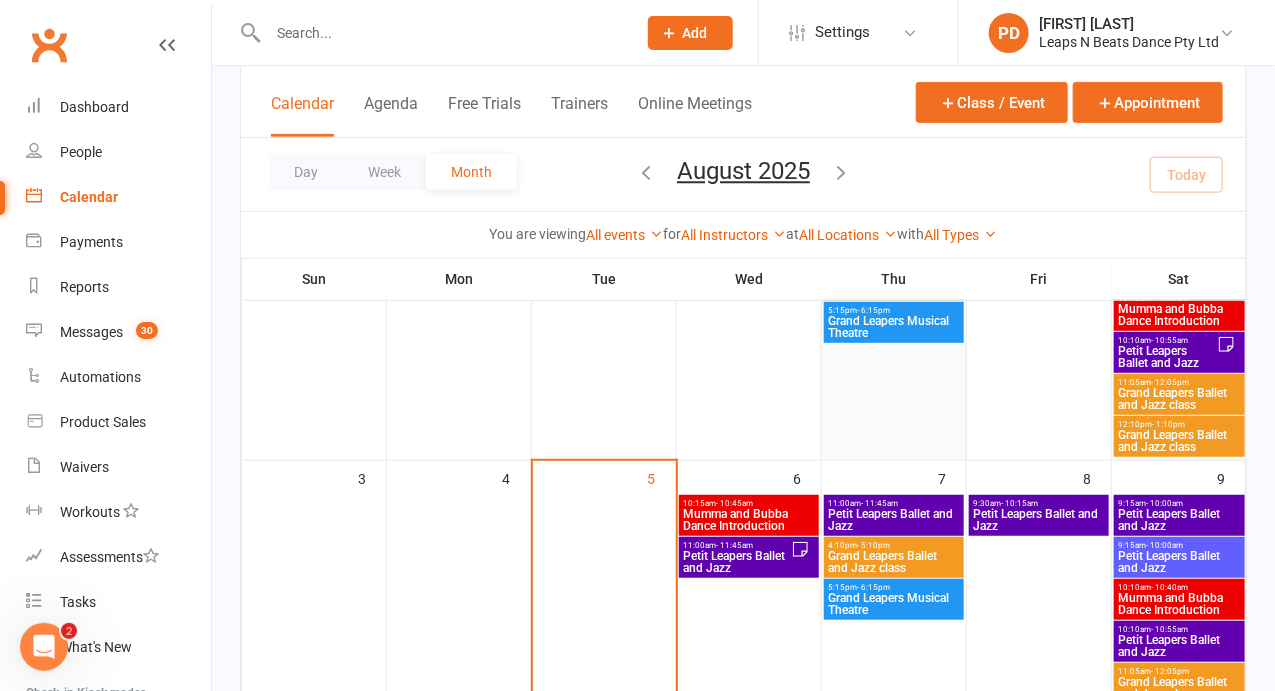 scroll, scrollTop: 256, scrollLeft: 0, axis: vertical 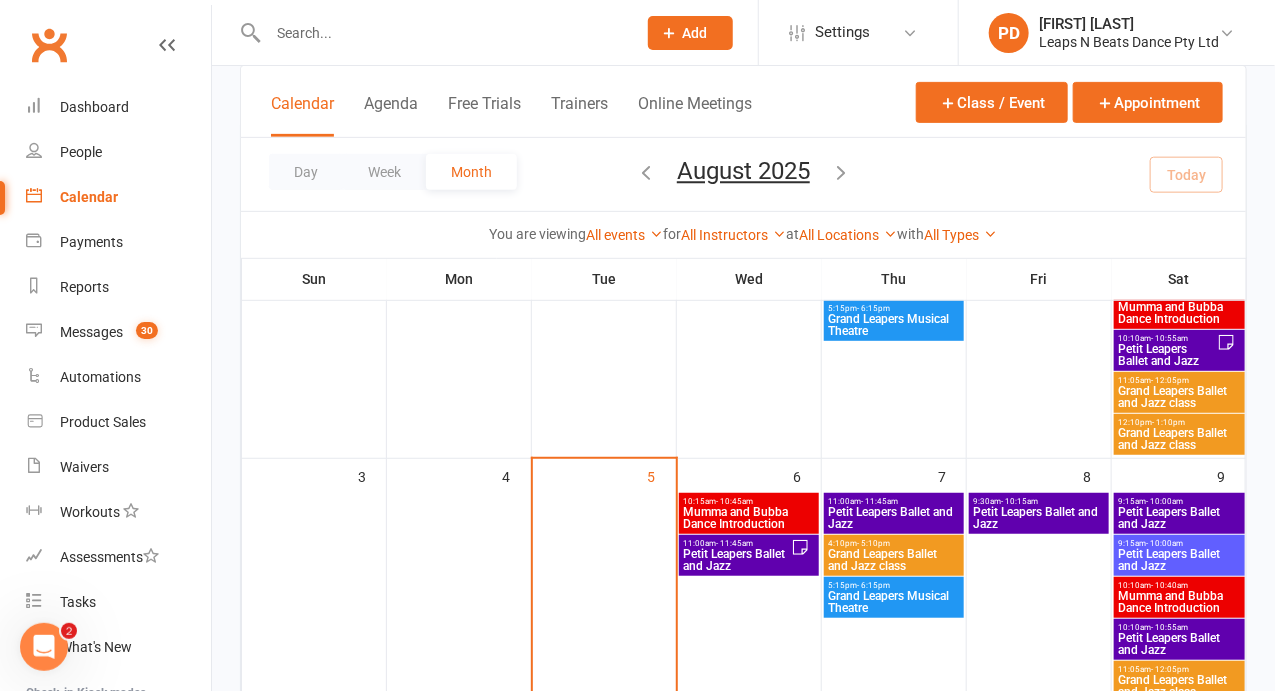 click on "Petit Leapers Ballet and Jazz" at bounding box center (894, 518) 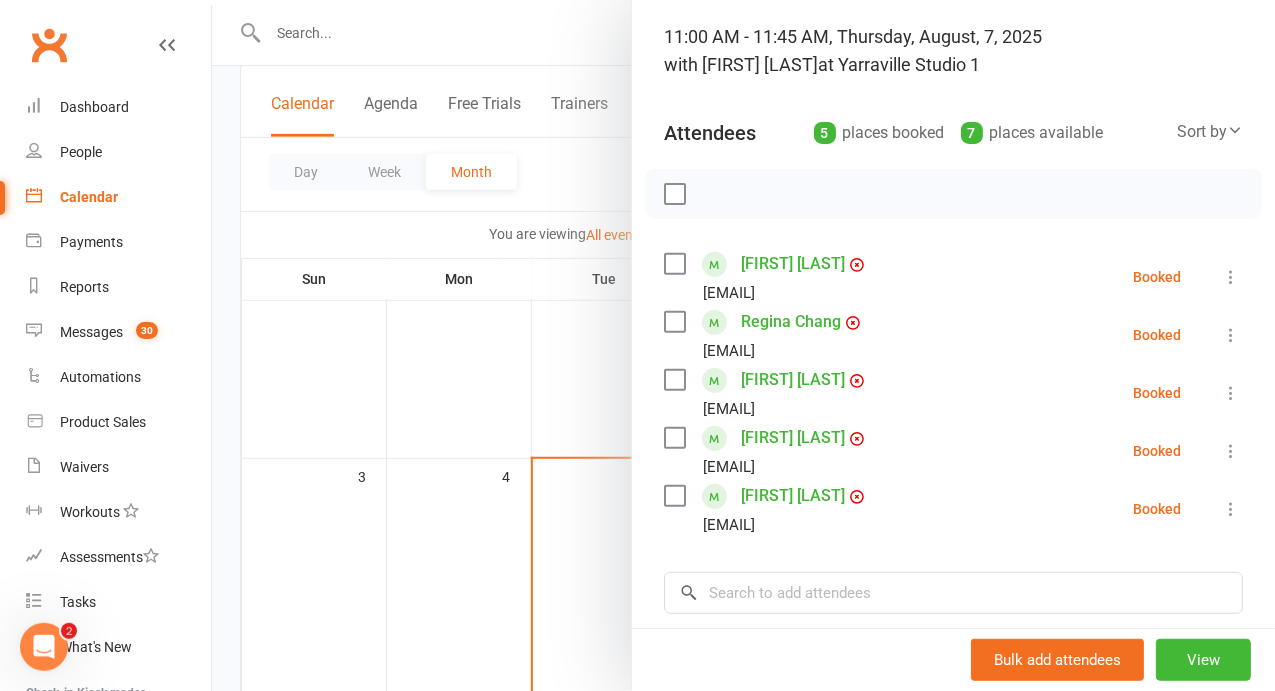 scroll, scrollTop: 126, scrollLeft: 0, axis: vertical 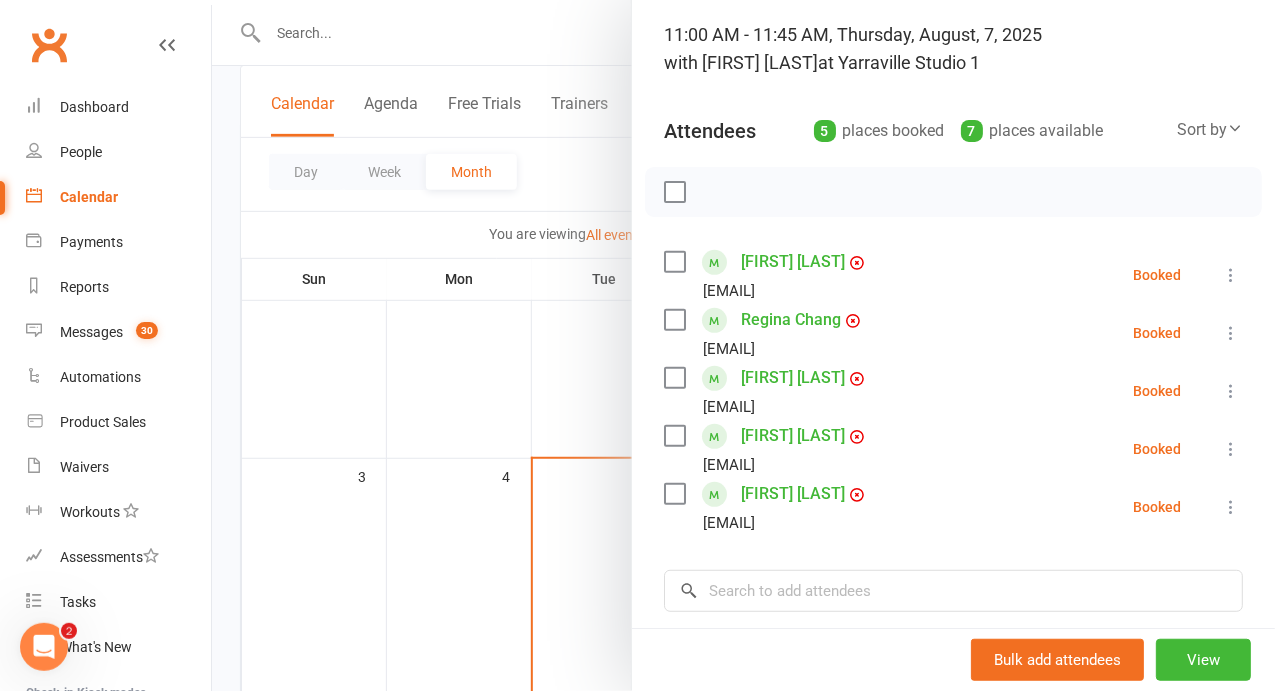 click at bounding box center (1231, 391) 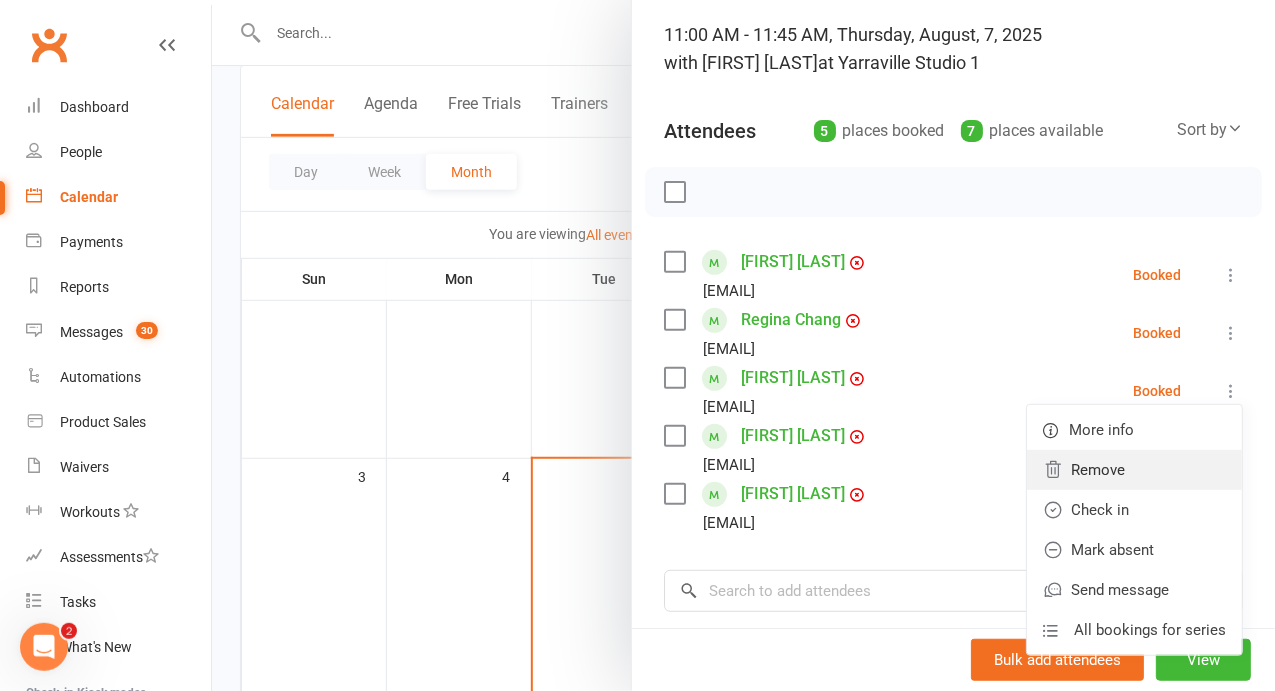 click on "Remove" at bounding box center [1134, 470] 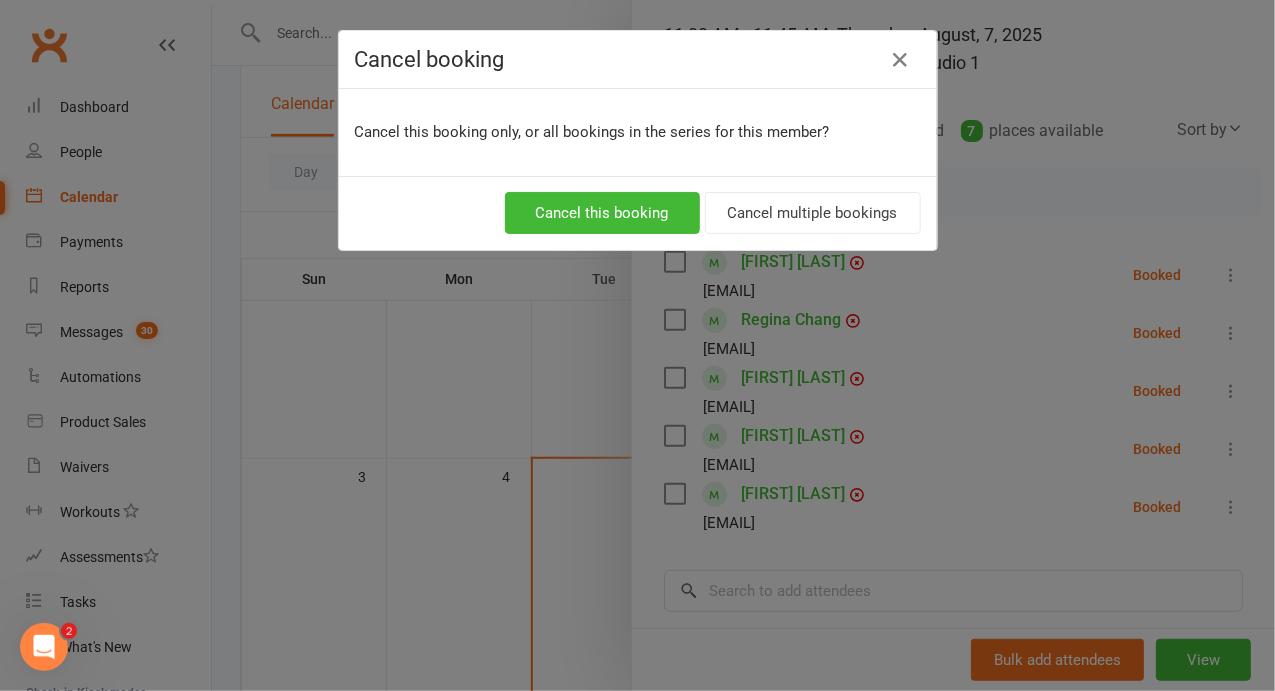 click on "Cancel this booking Cancel multiple bookings" at bounding box center [638, 213] 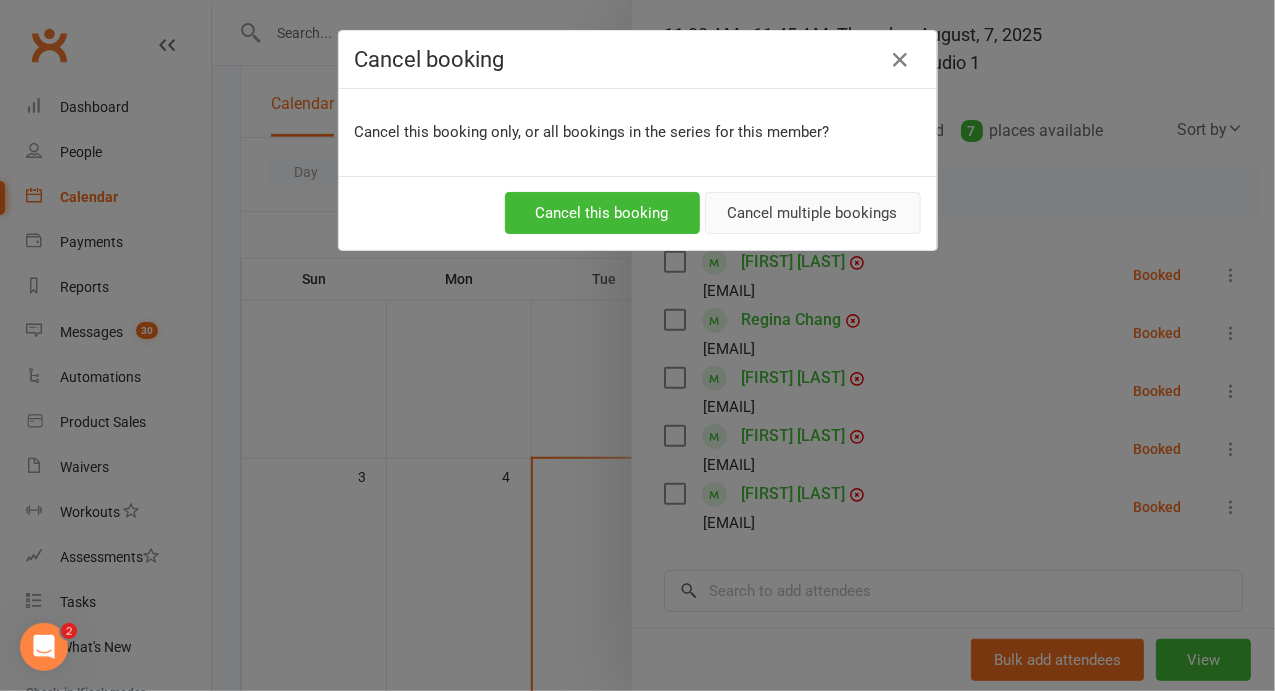 click on "Cancel multiple bookings" at bounding box center (813, 213) 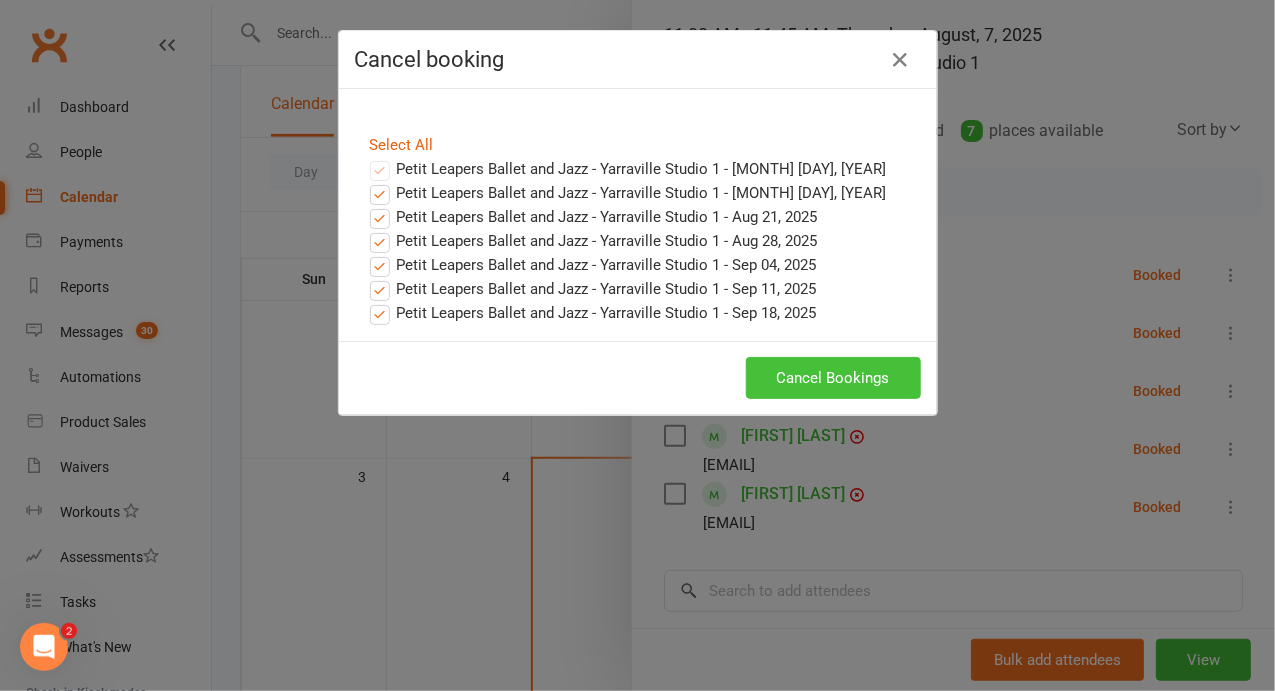 click on "Cancel Bookings" at bounding box center (833, 378) 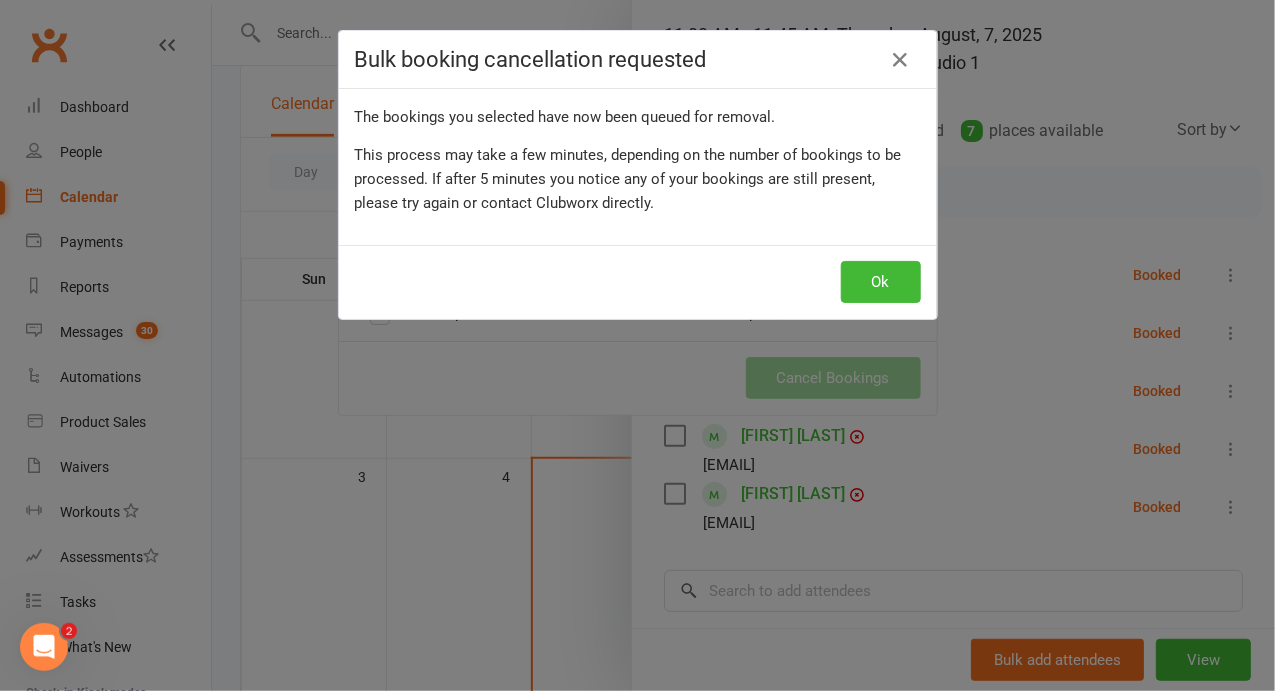 click on "Bulk booking cancellation requested The bookings you selected have now been queued for removal. This process may take a few minutes, depending on the number of bookings to be processed. If after 5 minutes you notice any of your bookings are still present, please try again or contact Clubworx directly. Ok" at bounding box center (637, 345) 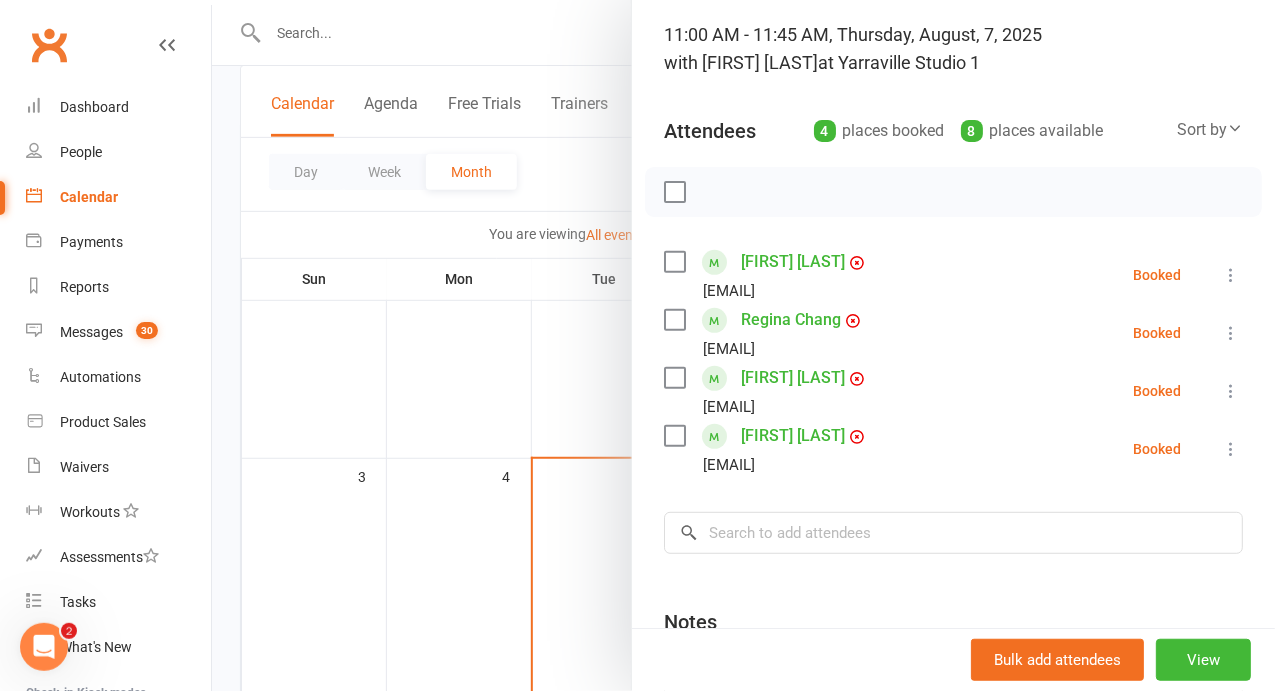 click at bounding box center [743, 345] 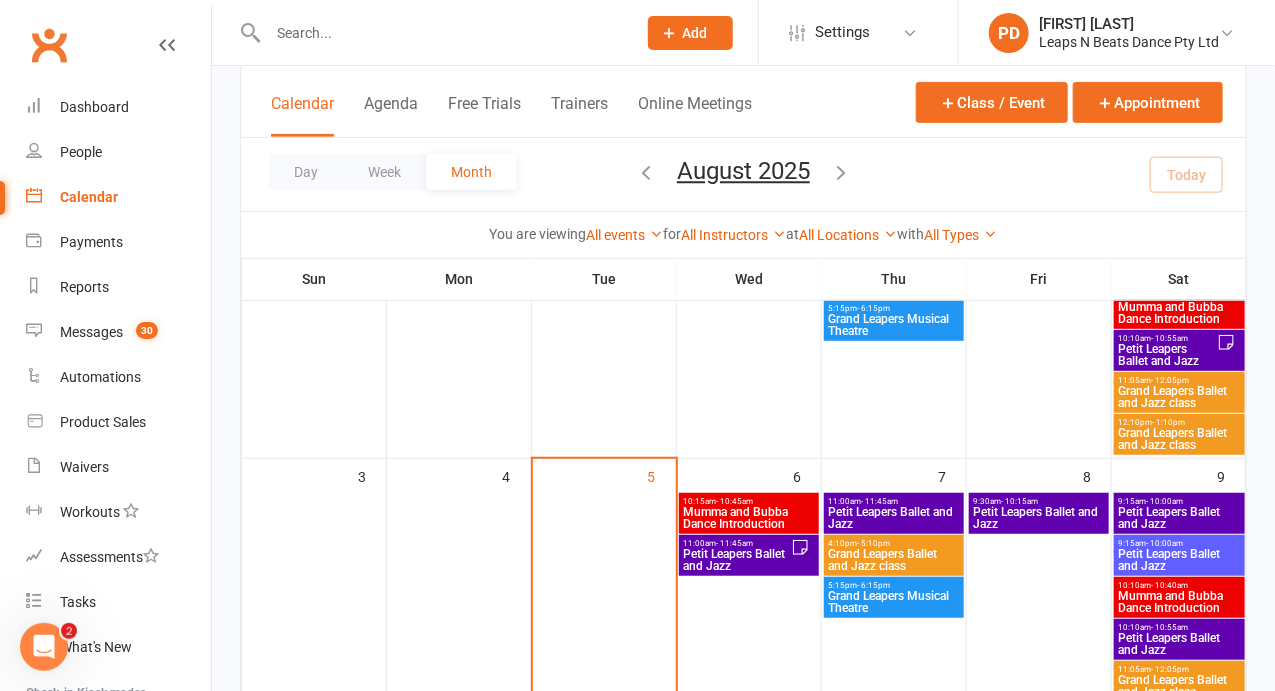 click on "Petit Leapers Ballet and Jazz" at bounding box center (1039, 518) 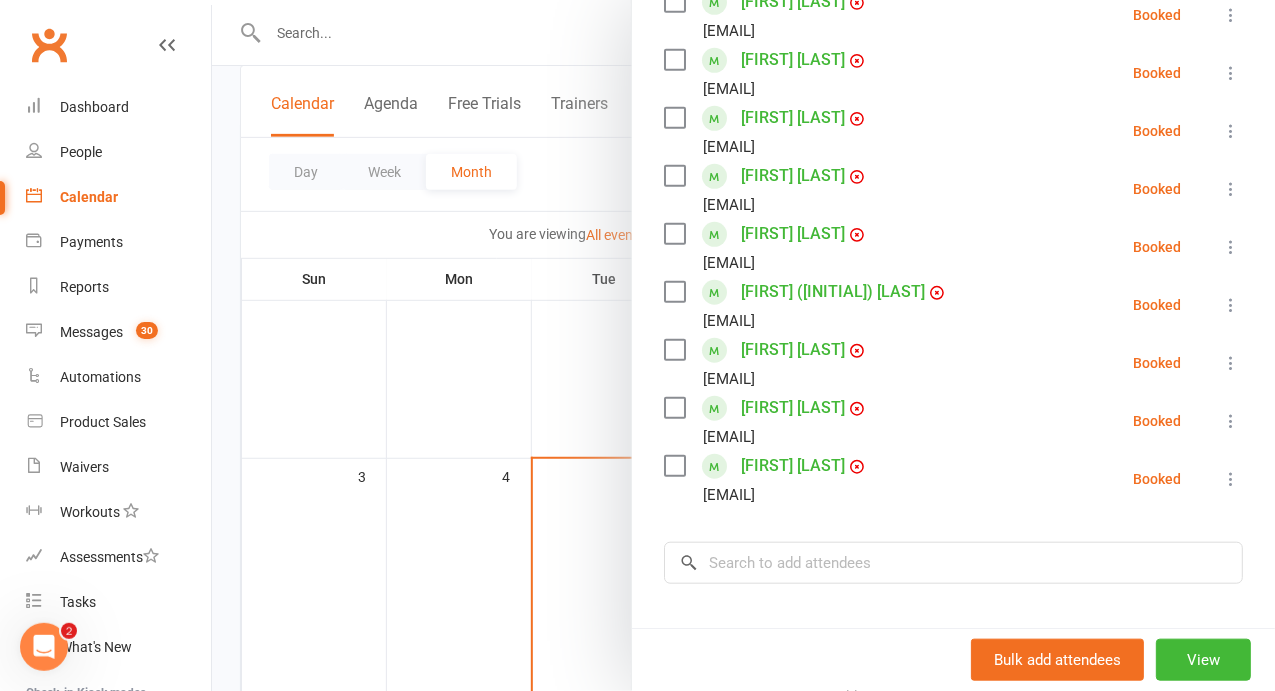 scroll, scrollTop: 388, scrollLeft: 0, axis: vertical 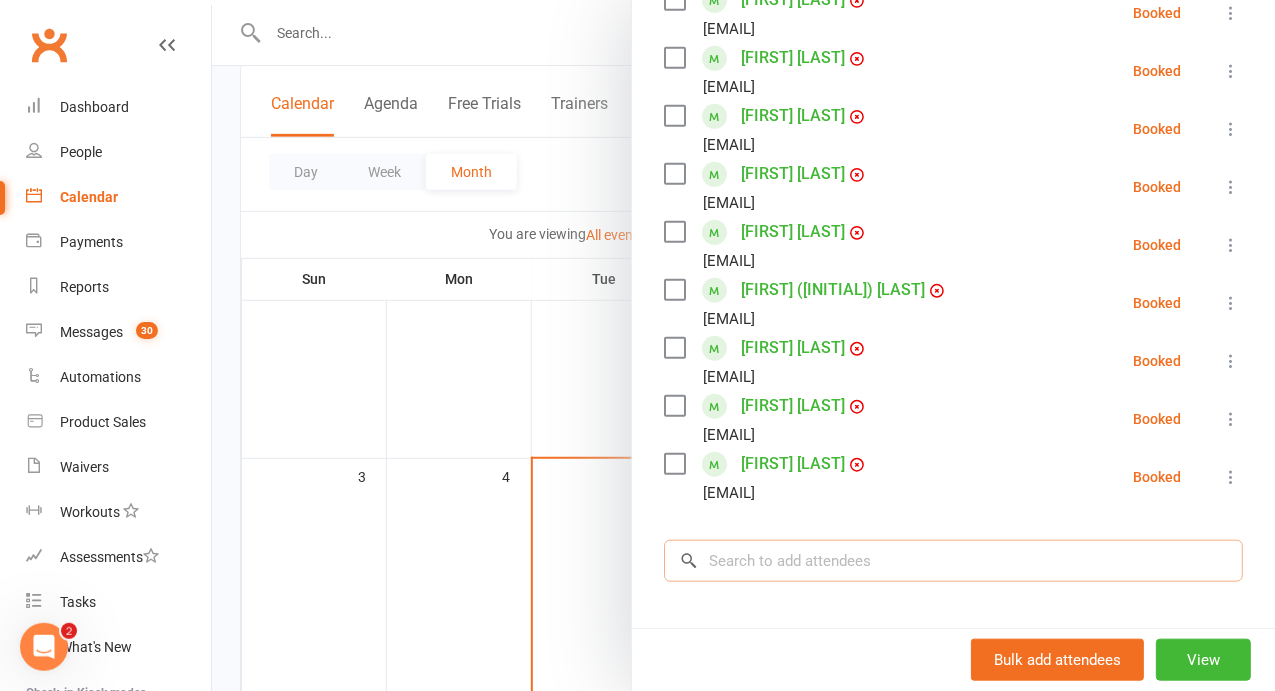 click at bounding box center [953, 561] 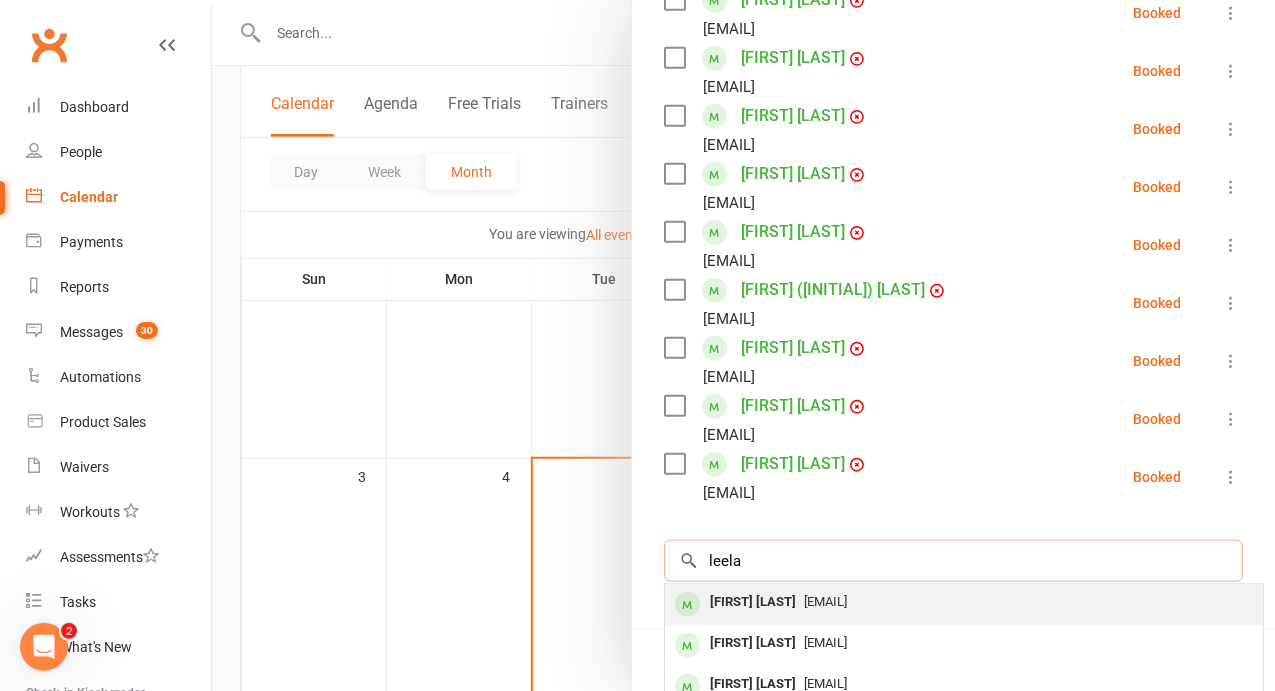 type on "leela" 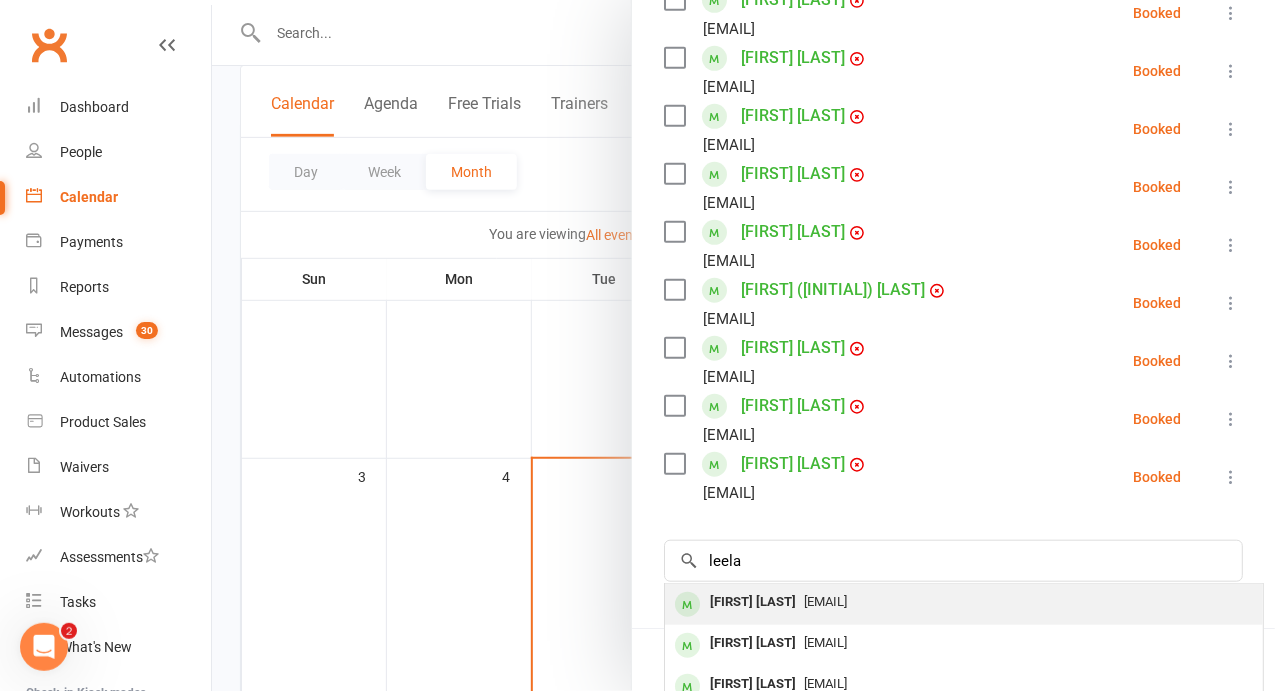 click on "[EMAIL]" at bounding box center (964, 602) 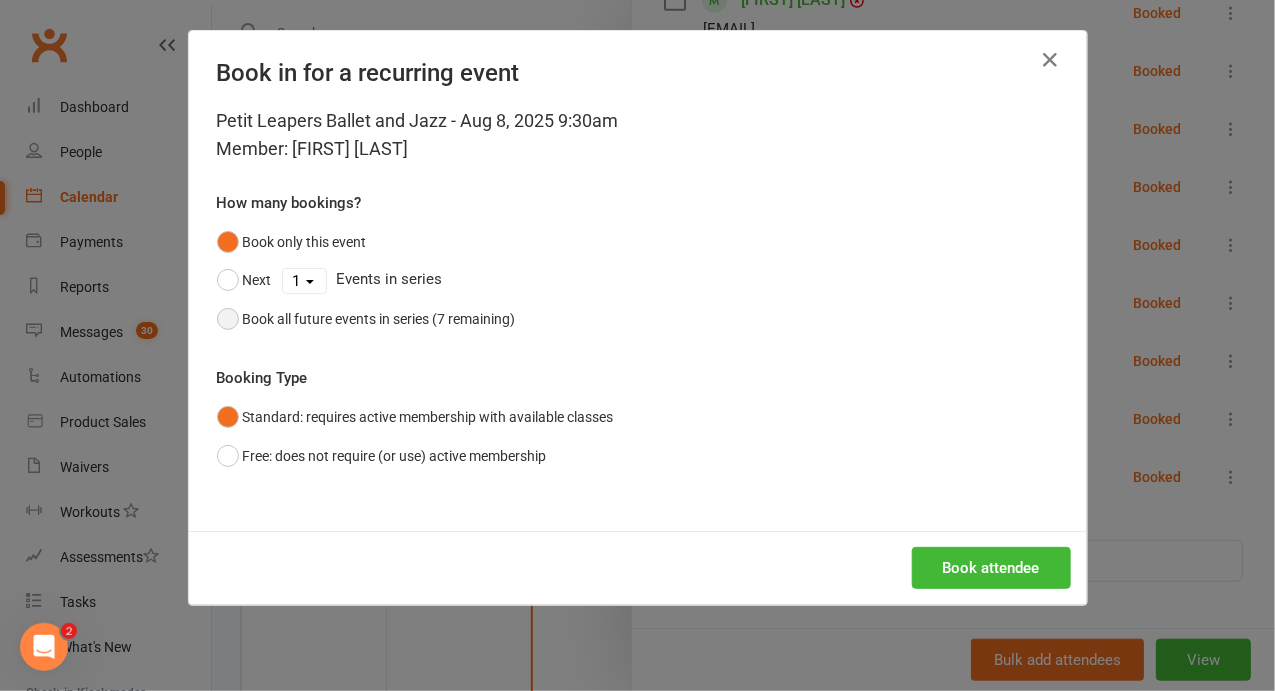 click on "Book all future events in series (7 remaining)" at bounding box center (379, 319) 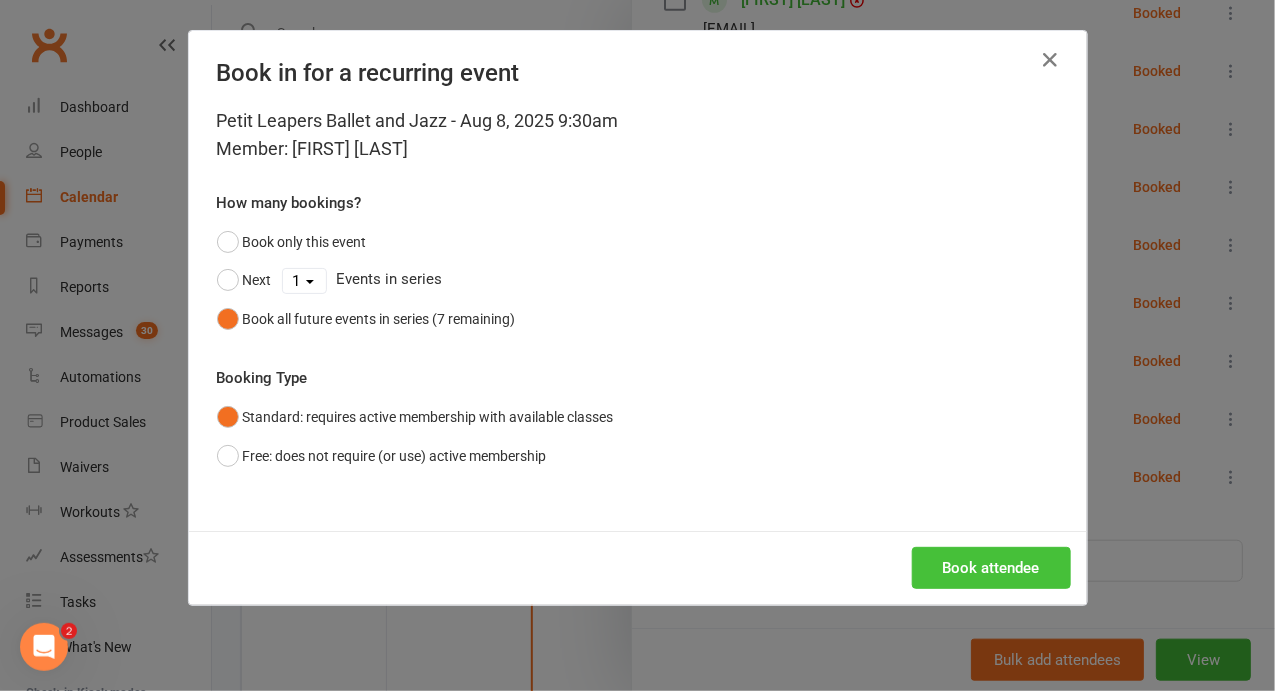 click on "Book attendee" at bounding box center [991, 568] 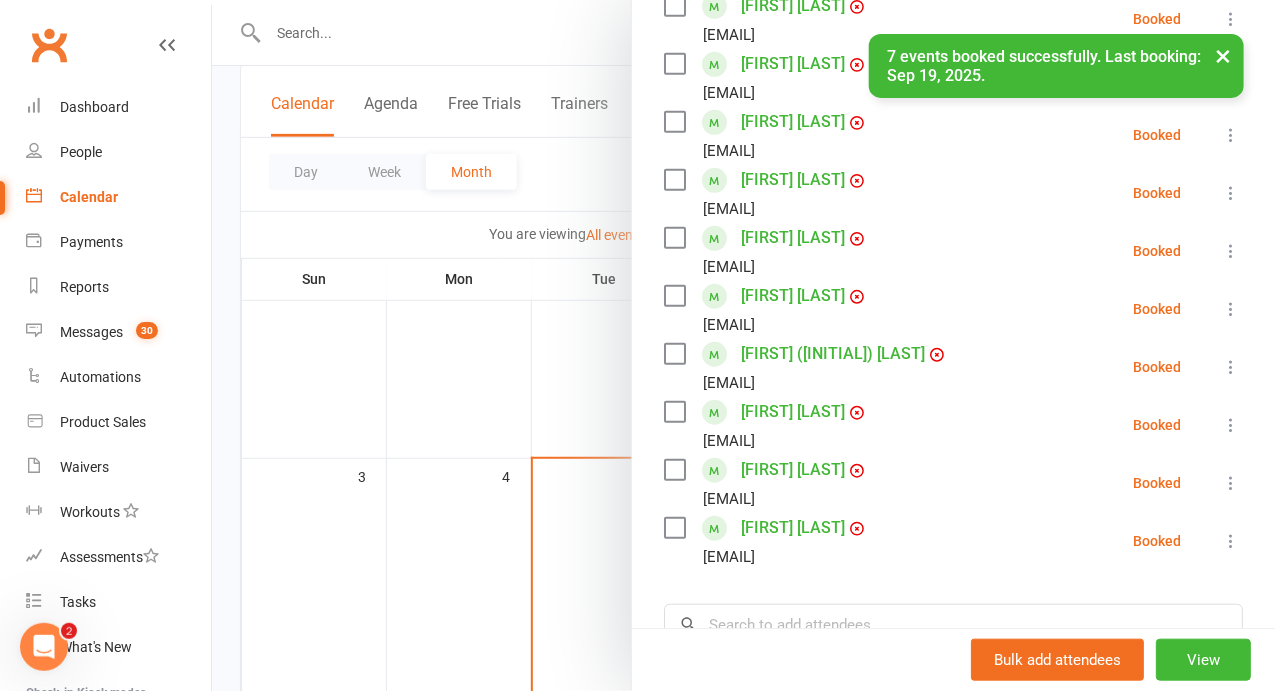 scroll, scrollTop: 378, scrollLeft: 0, axis: vertical 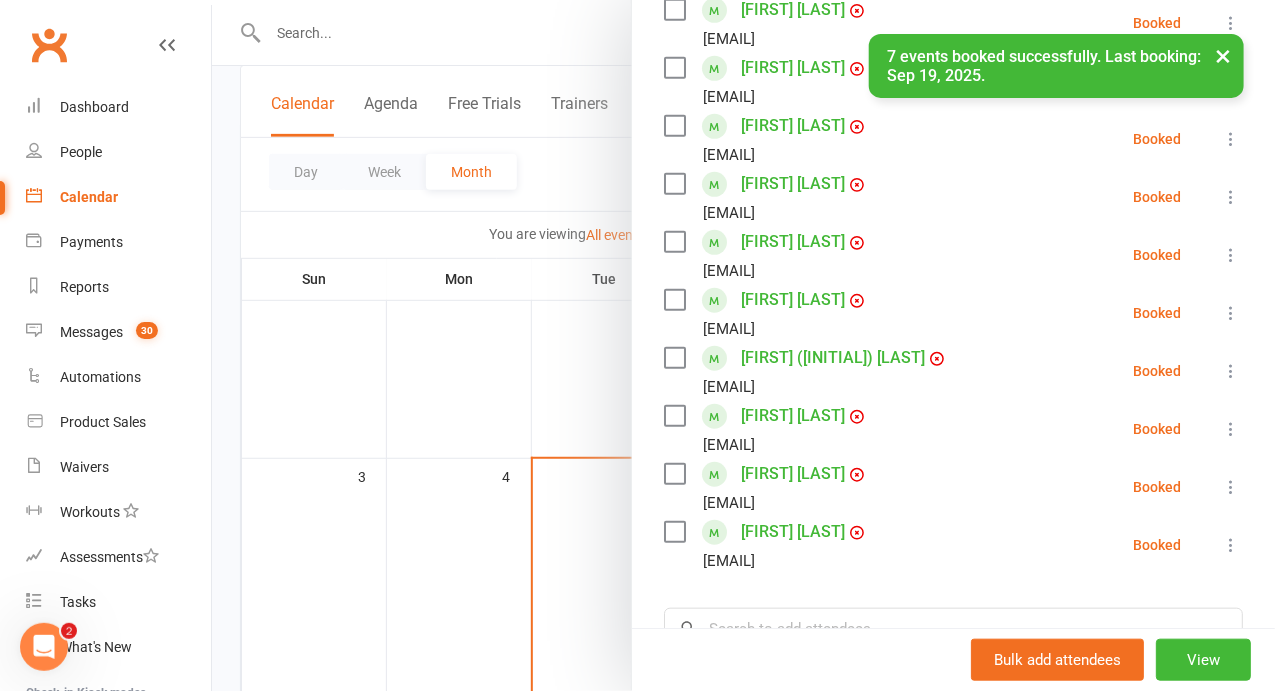 click at bounding box center [1231, 371] 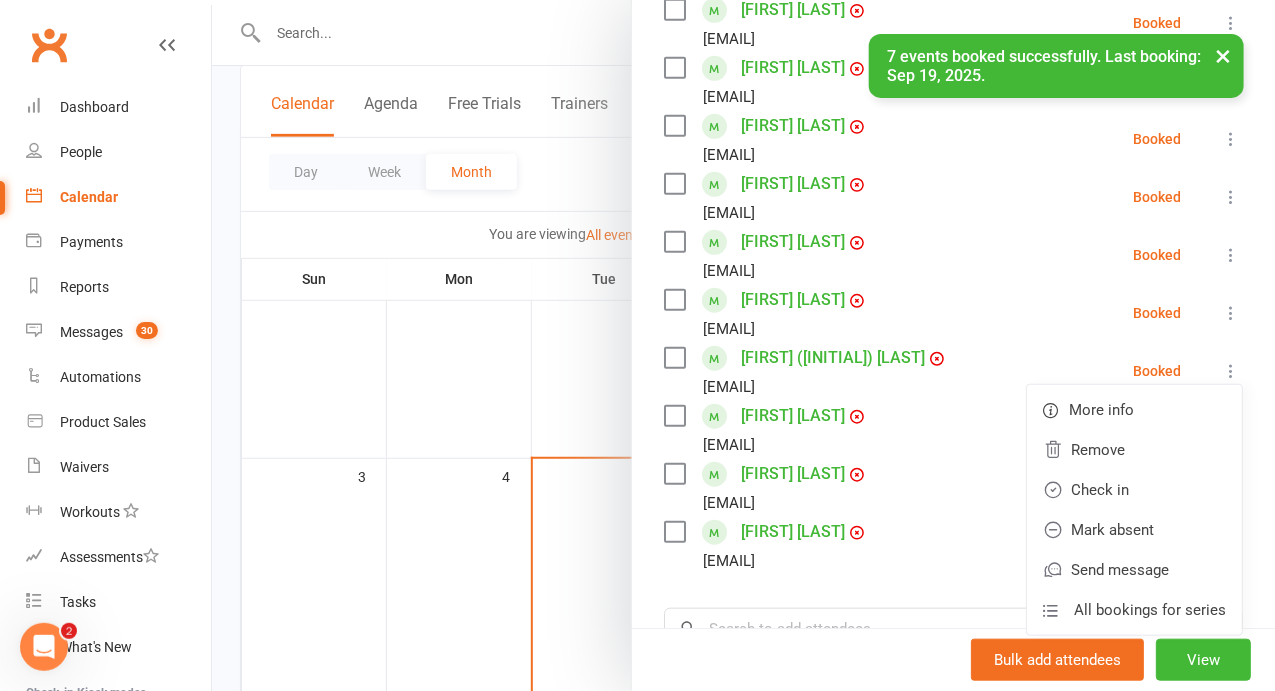 click at bounding box center (743, 345) 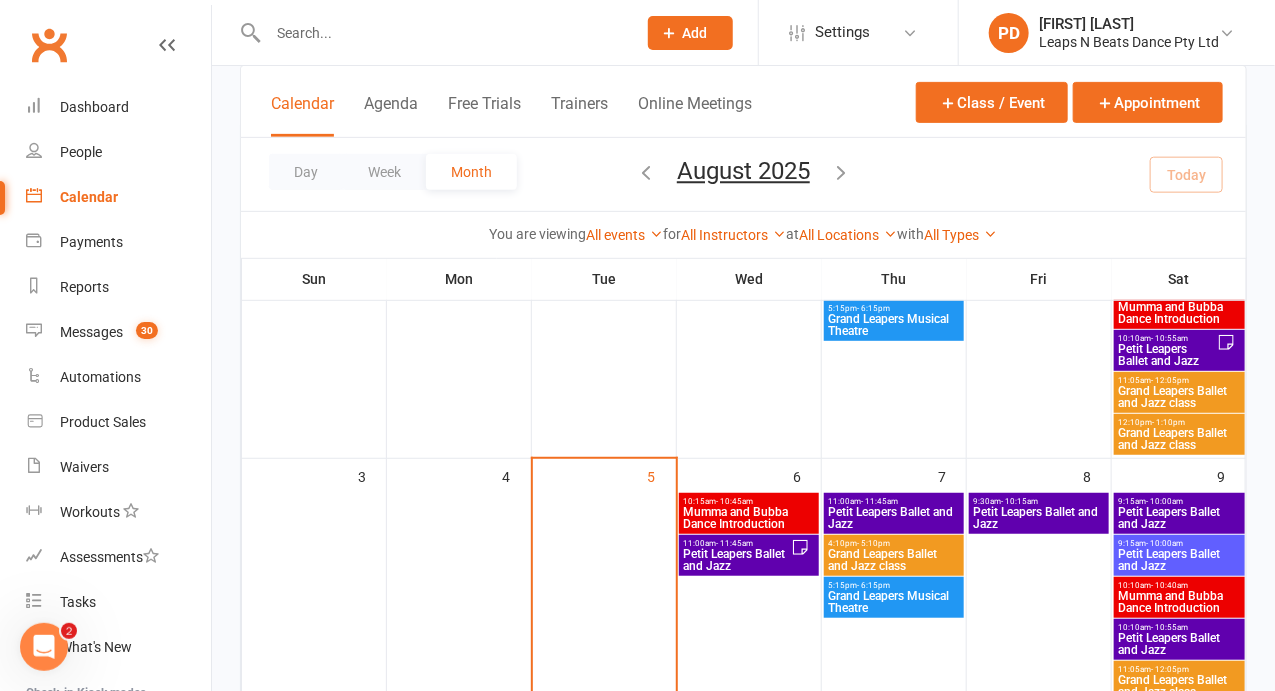 click on "Petit Leapers Ballet and Jazz" at bounding box center [1039, 518] 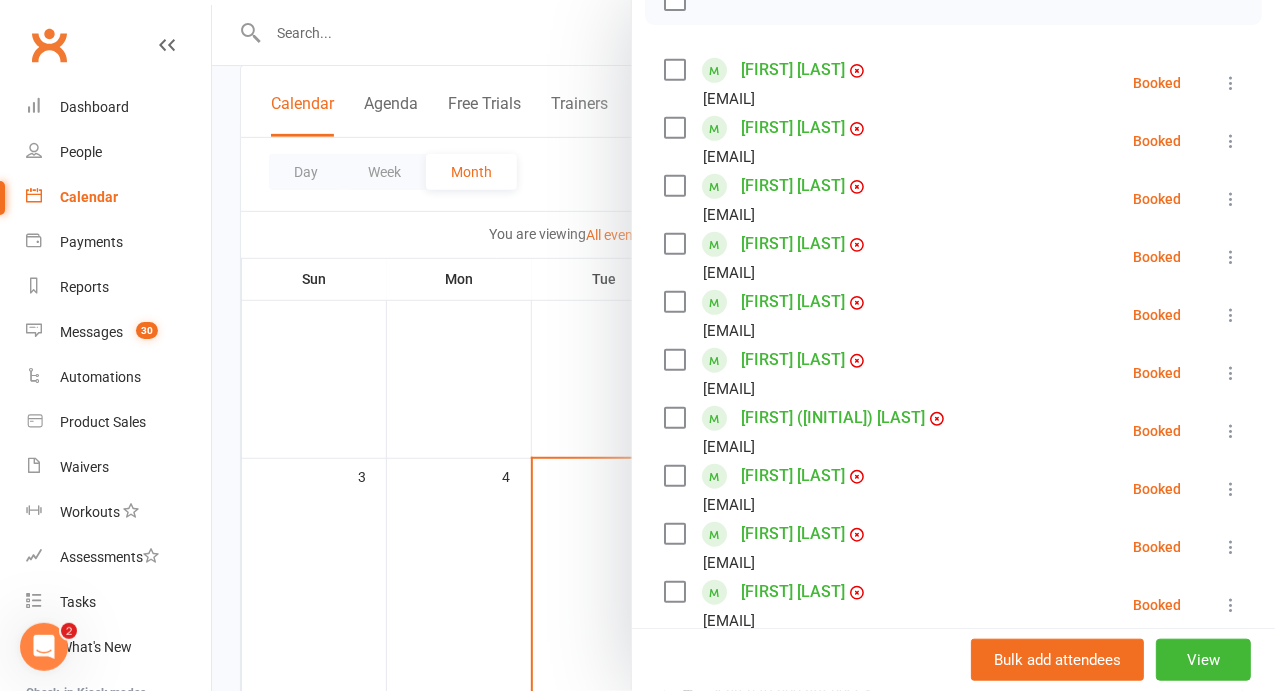 scroll, scrollTop: 318, scrollLeft: 0, axis: vertical 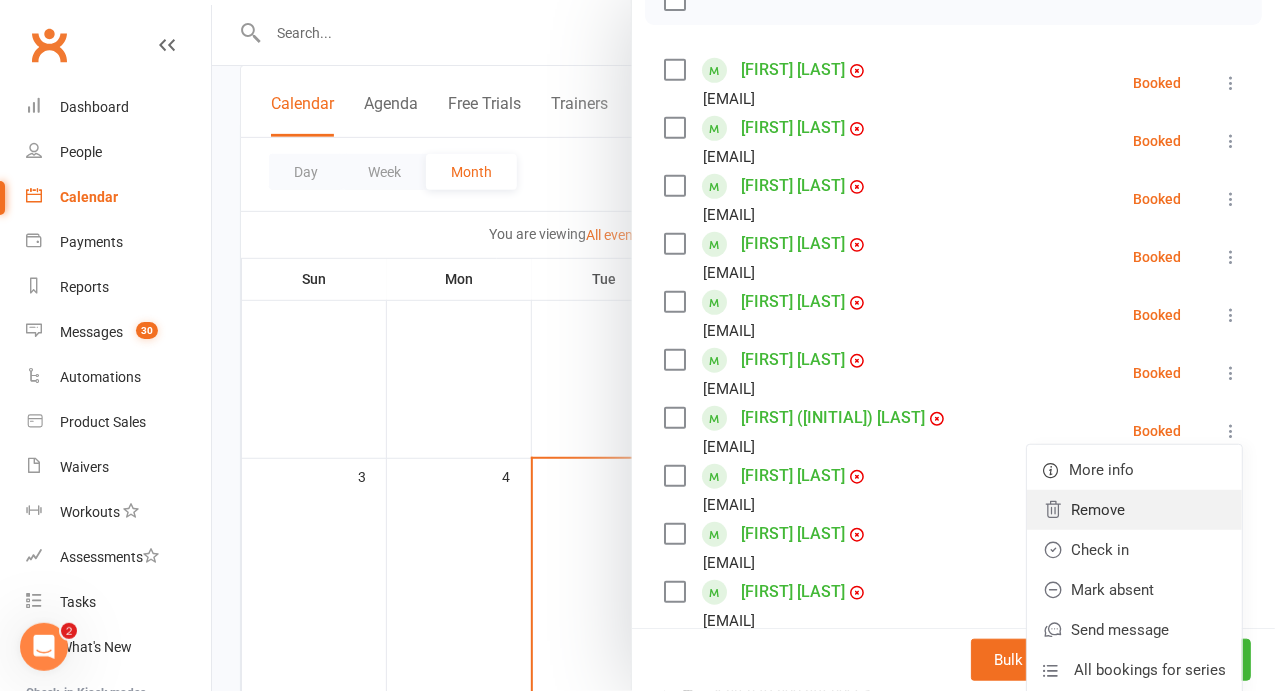 click on "Remove" at bounding box center [1134, 510] 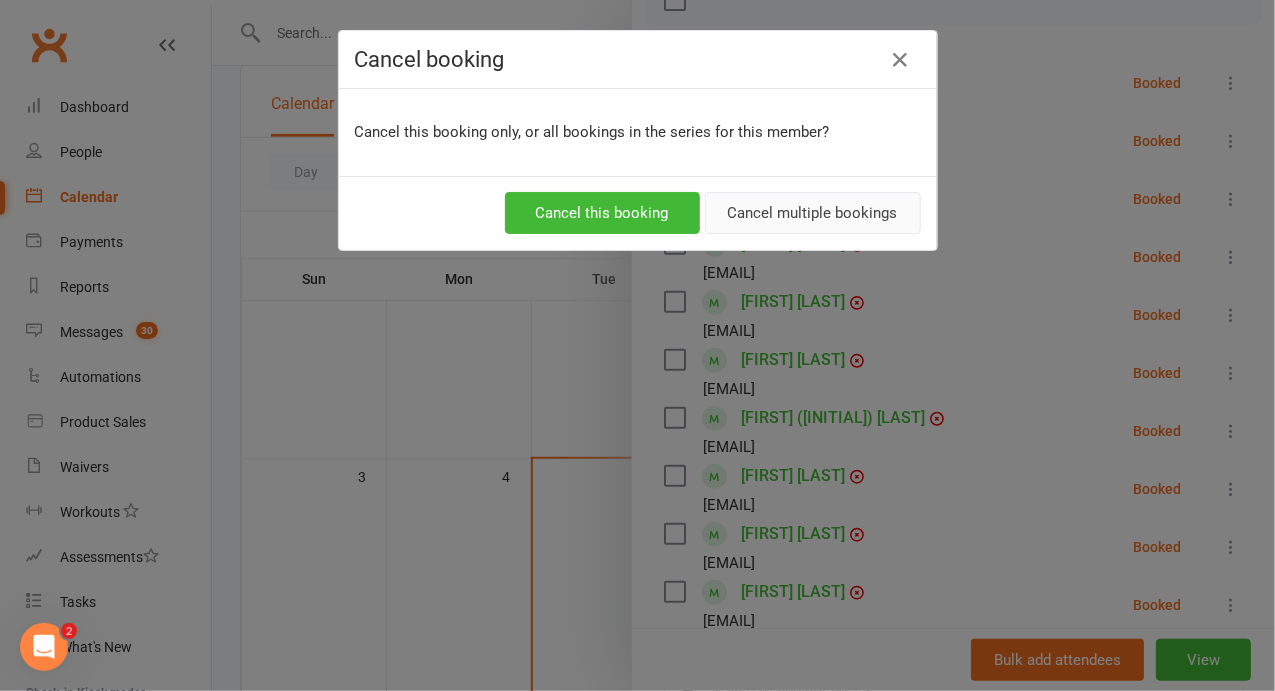 click on "Cancel multiple bookings" at bounding box center [813, 213] 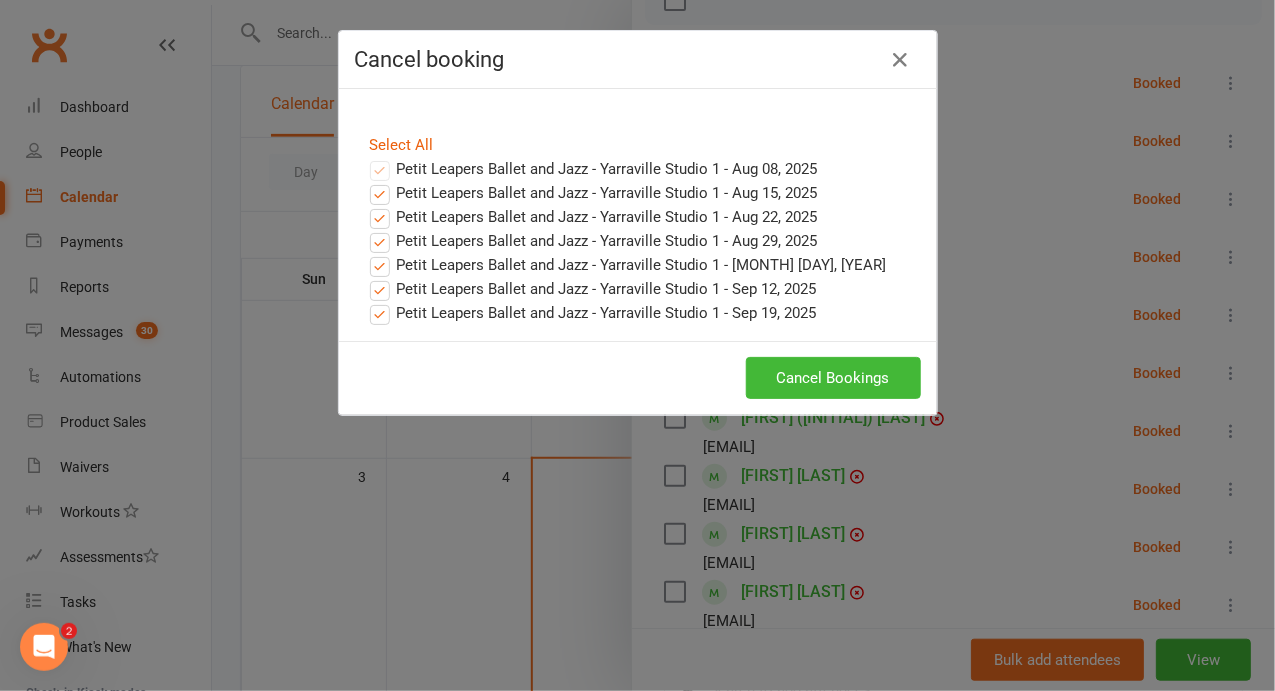 click on "Cancel Bookings" at bounding box center [638, 378] 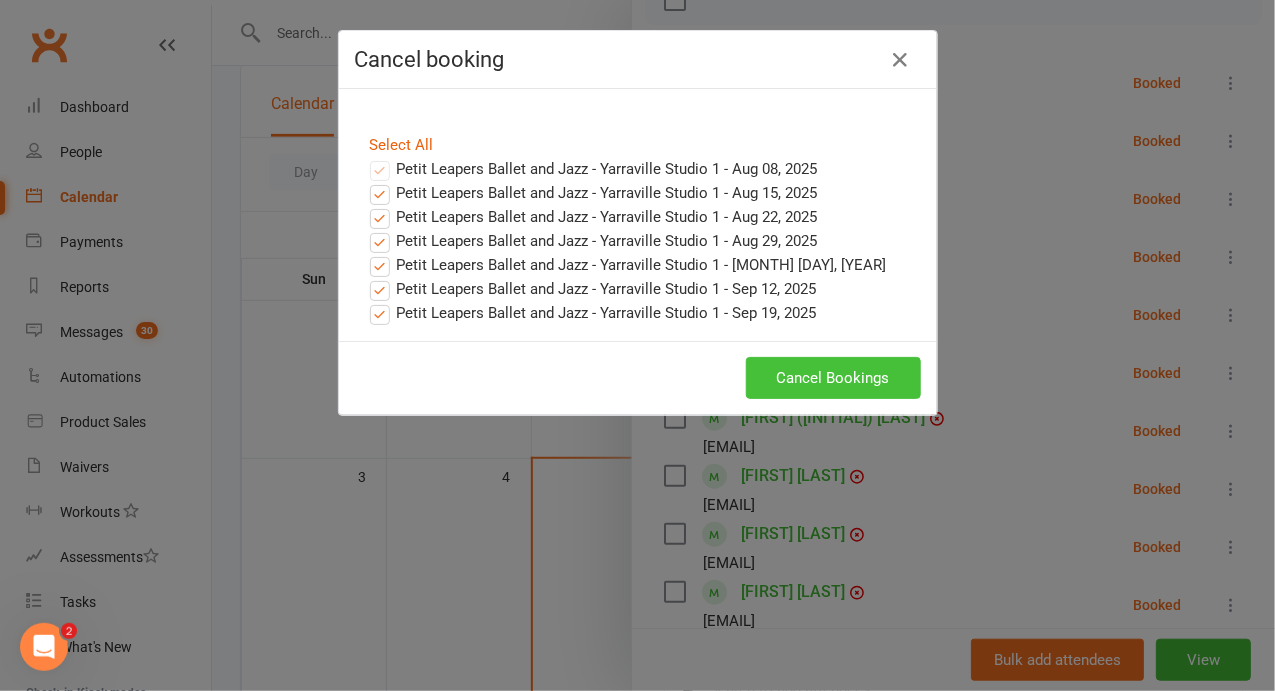 click on "Cancel Bookings" at bounding box center [833, 378] 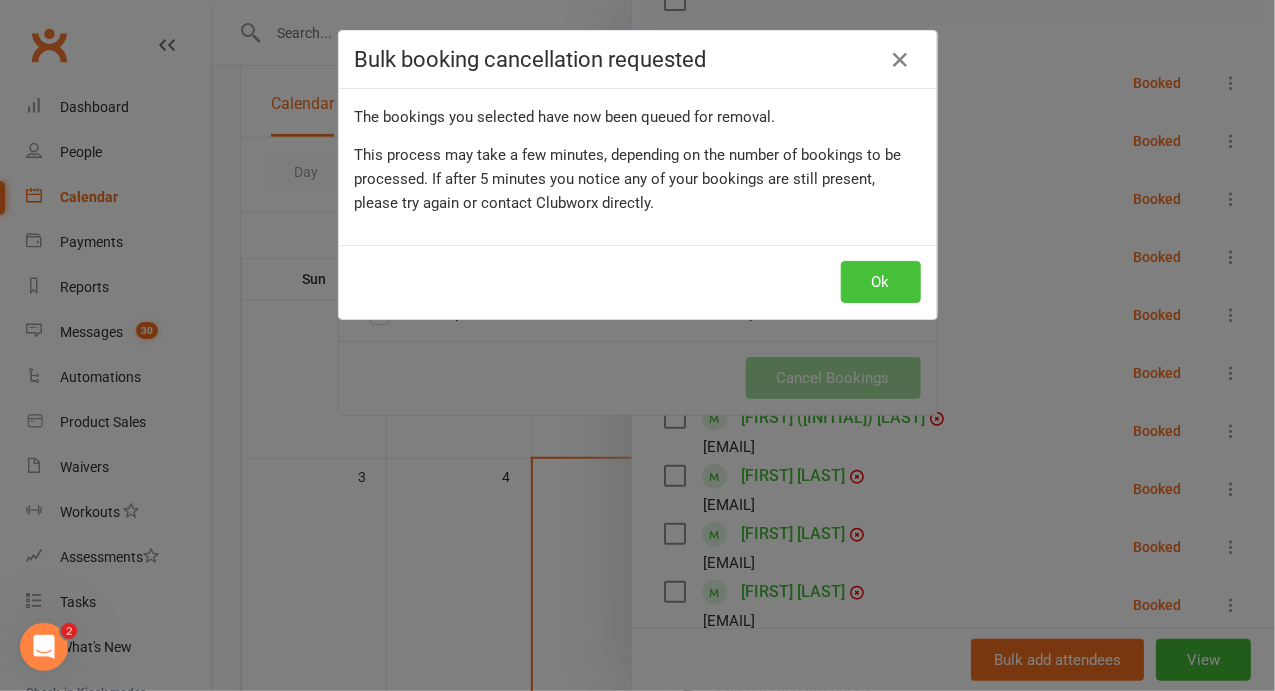 click on "Ok" at bounding box center (881, 282) 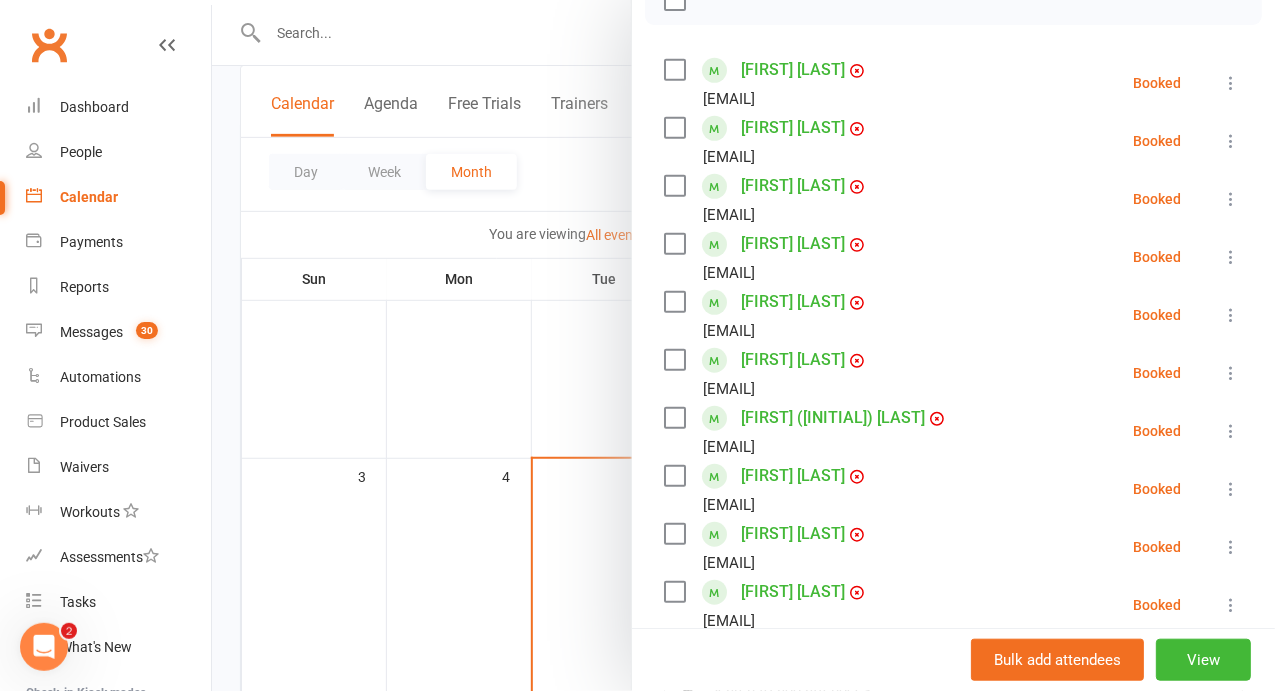 click at bounding box center [743, 345] 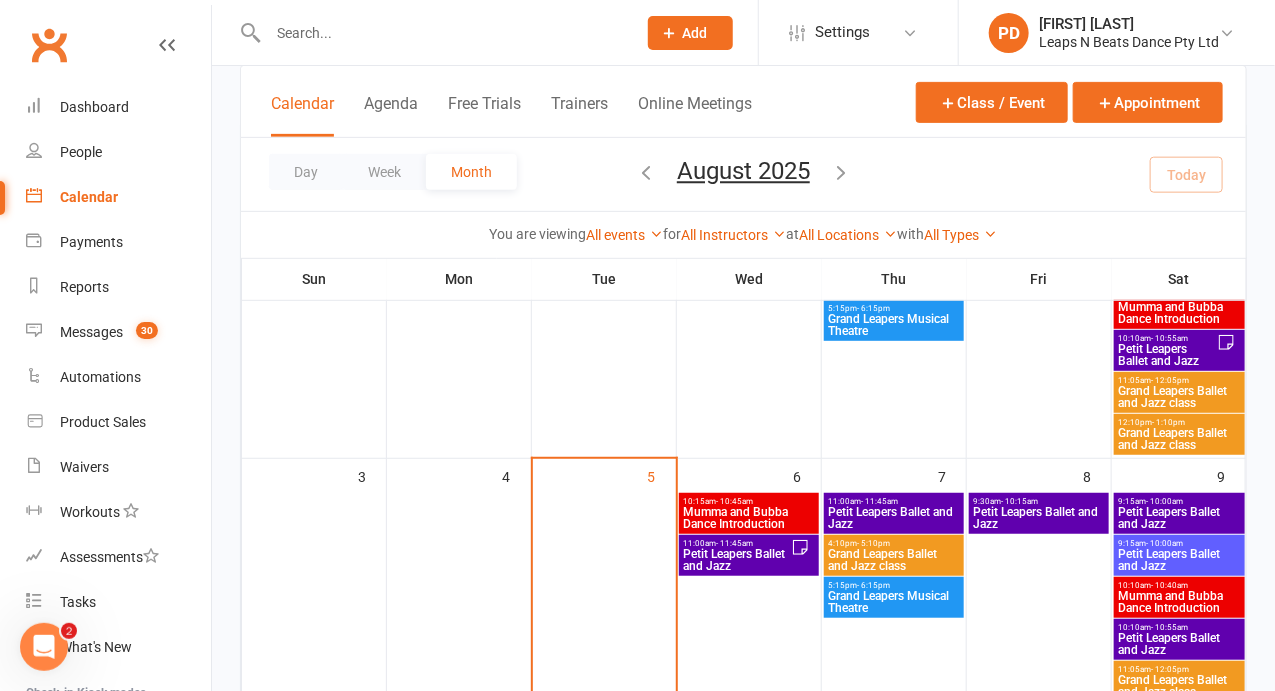 click on "9:15am  - 10:00am" at bounding box center [1179, 501] 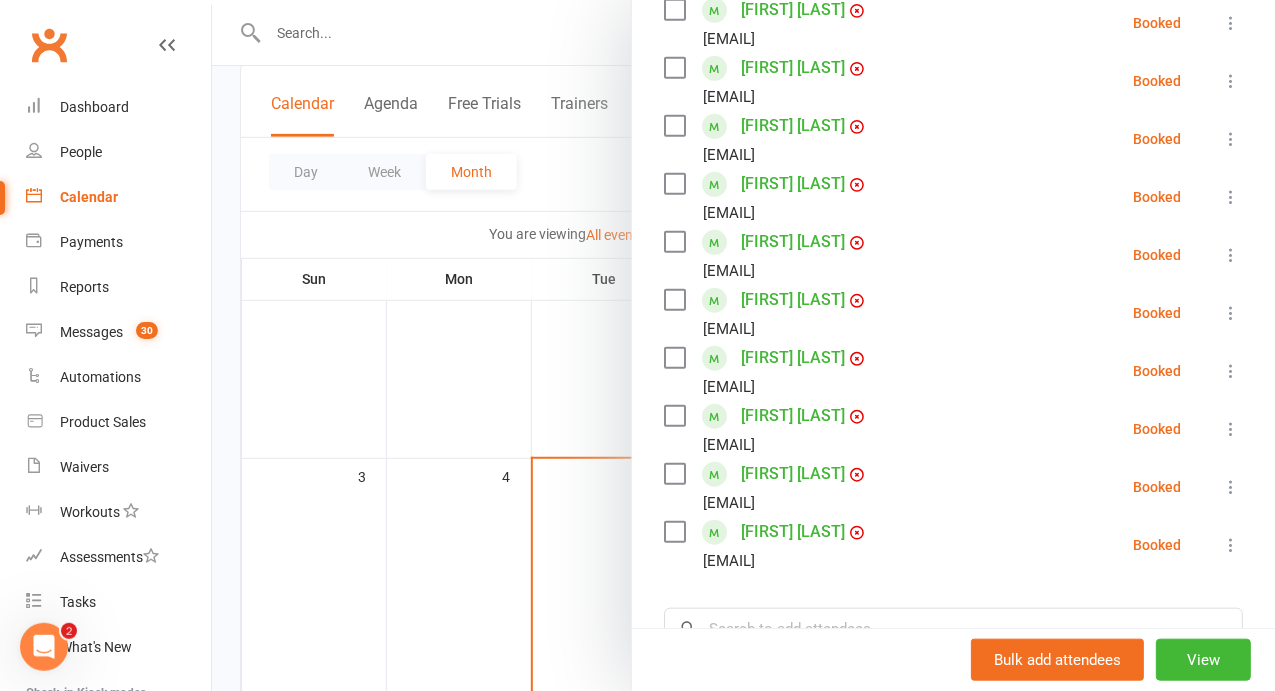 scroll, scrollTop: 426, scrollLeft: 0, axis: vertical 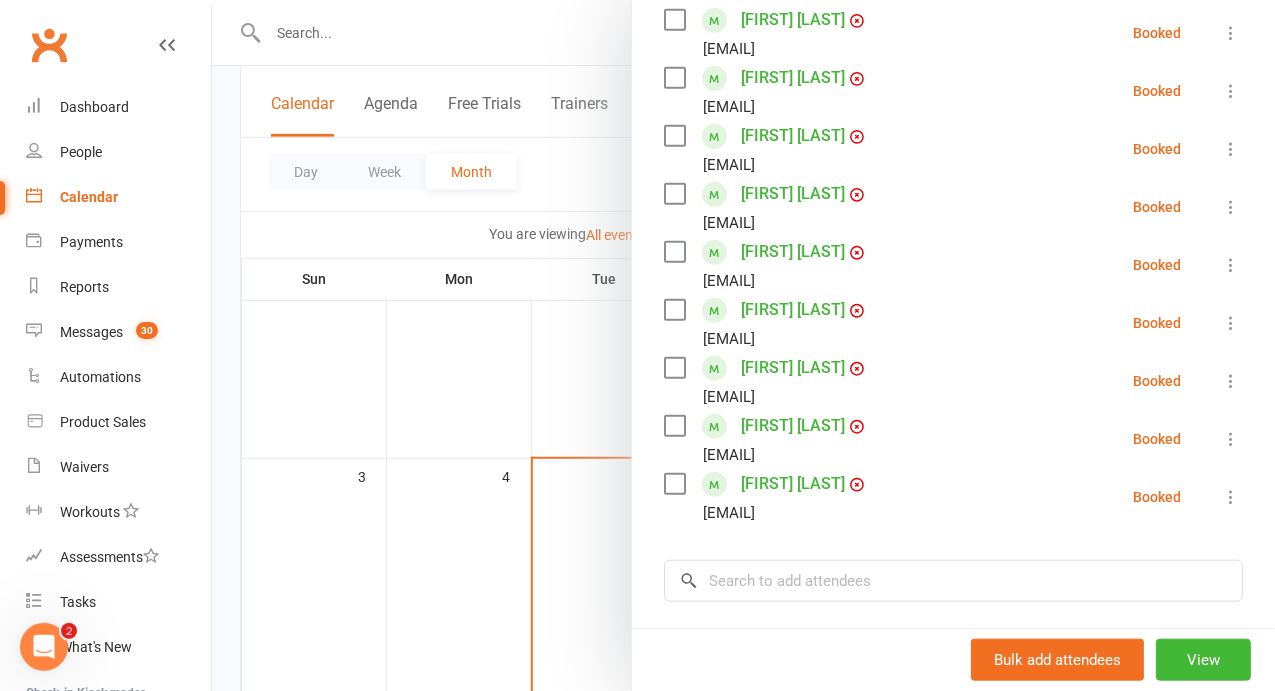 click at bounding box center [743, 345] 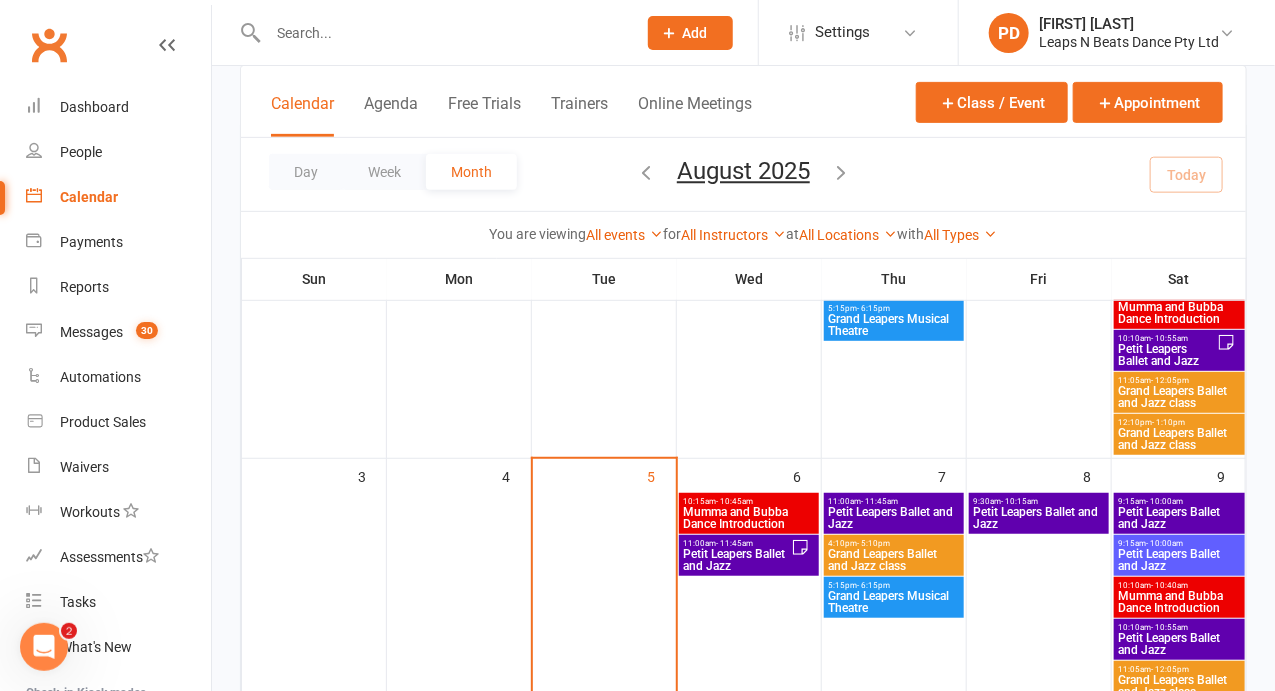 click on "Petit Leapers Ballet and Jazz" at bounding box center [1179, 560] 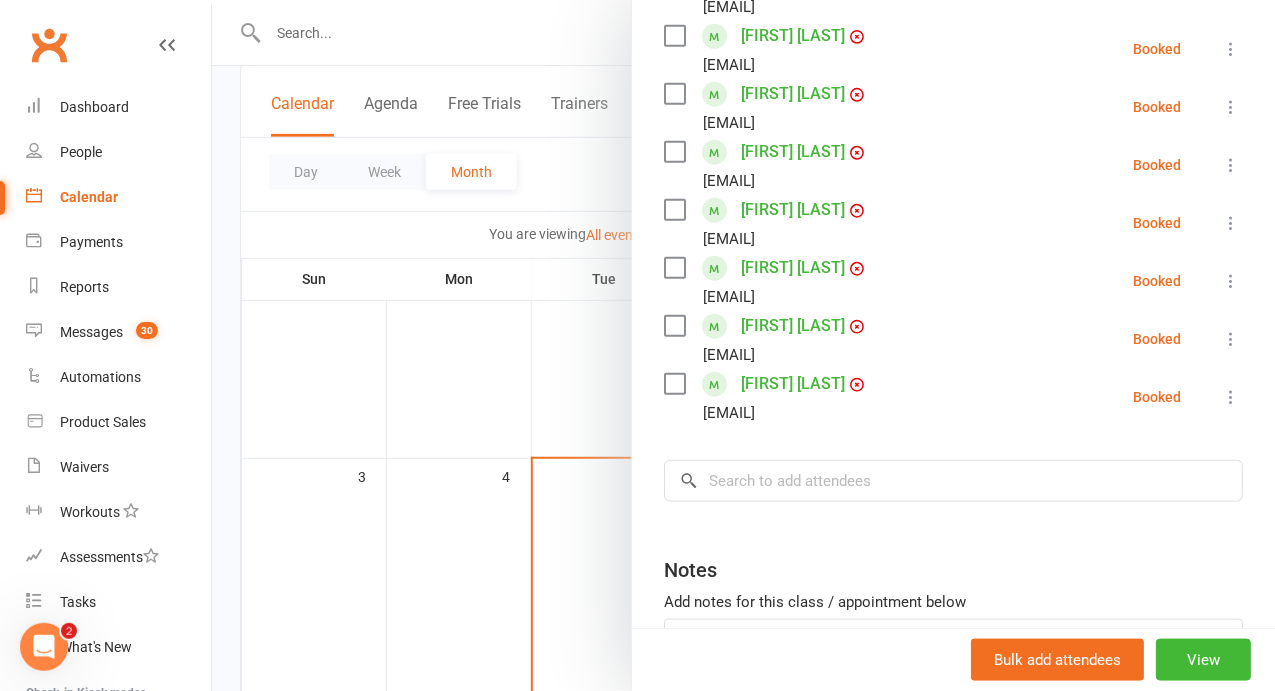 scroll, scrollTop: 585, scrollLeft: 0, axis: vertical 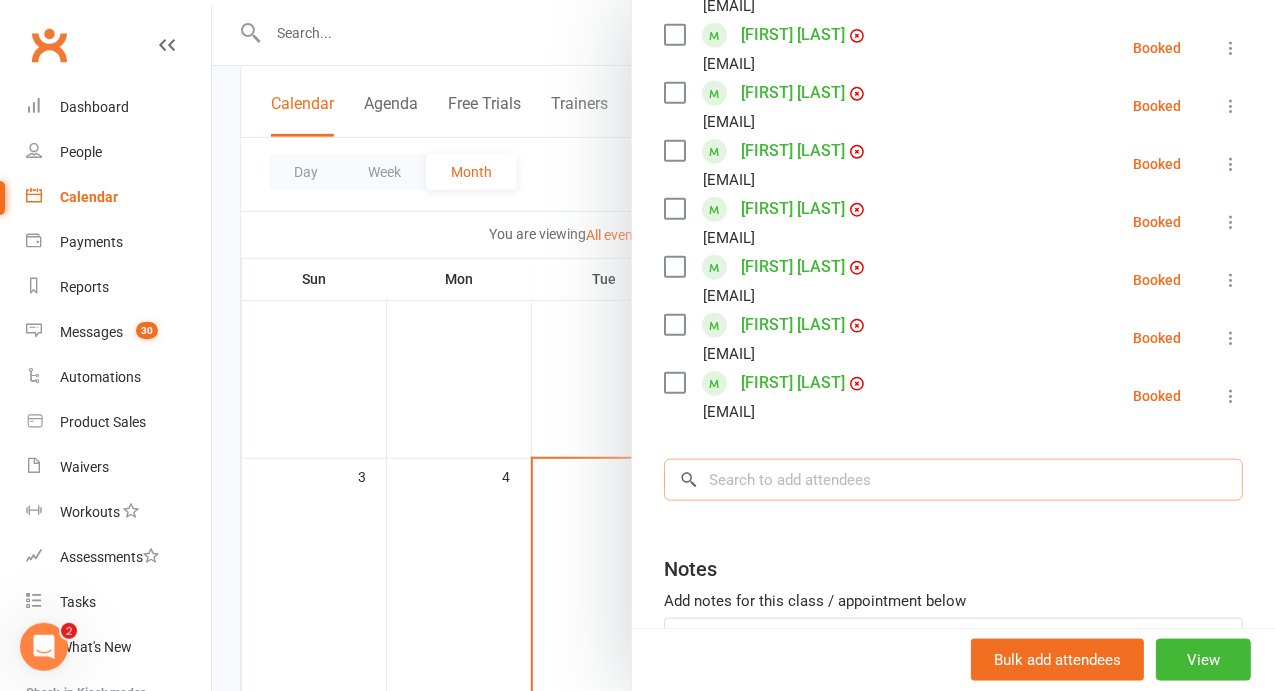 click at bounding box center (953, 480) 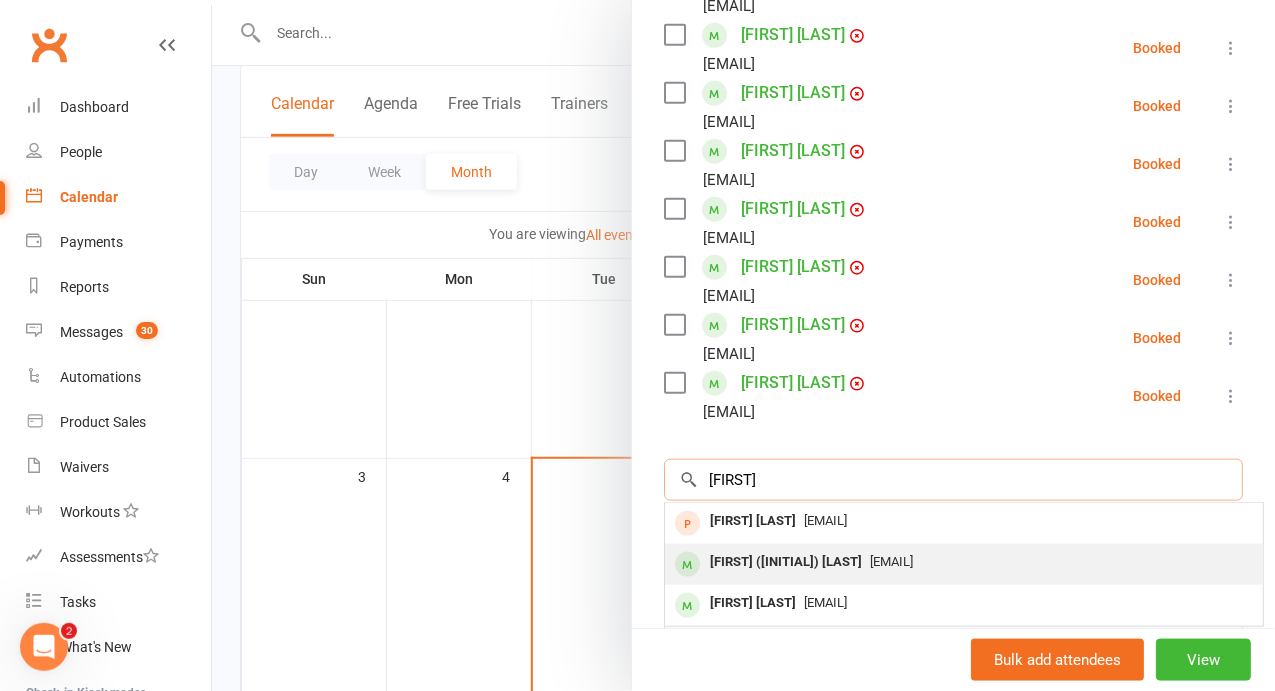 type on "isobel" 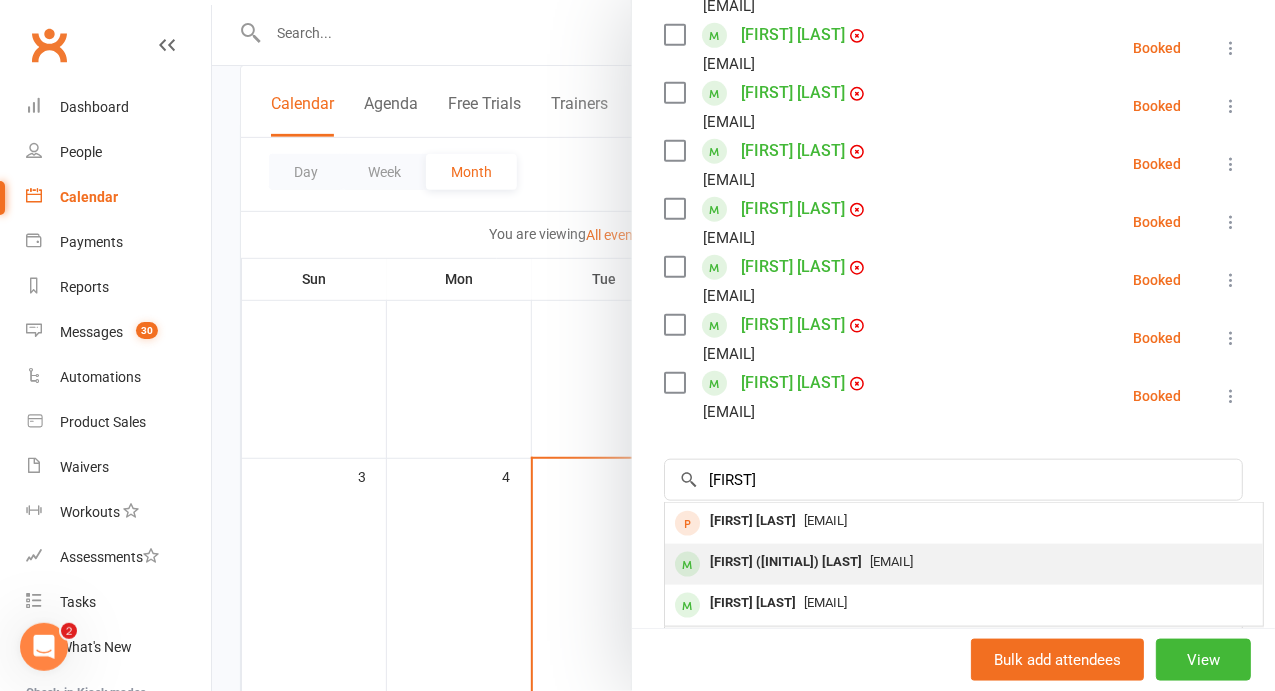 click on "[EMAIL]" at bounding box center [891, 561] 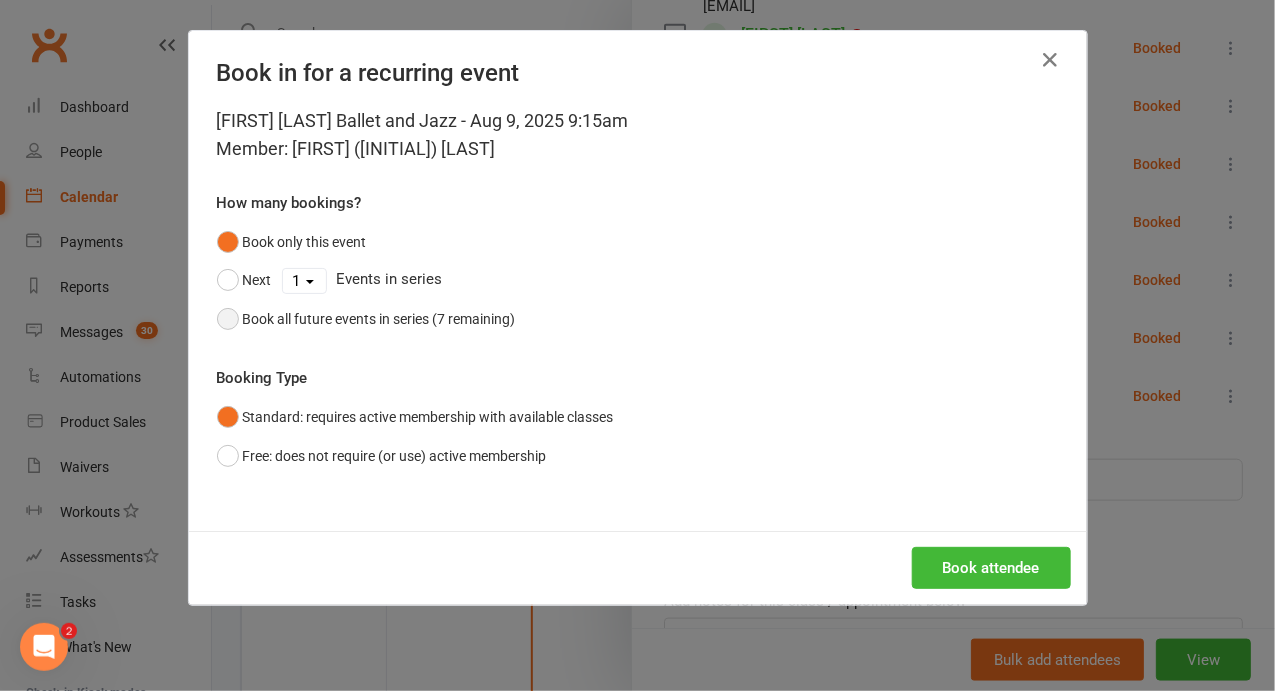click on "Book all future events in series (7 remaining)" at bounding box center (379, 319) 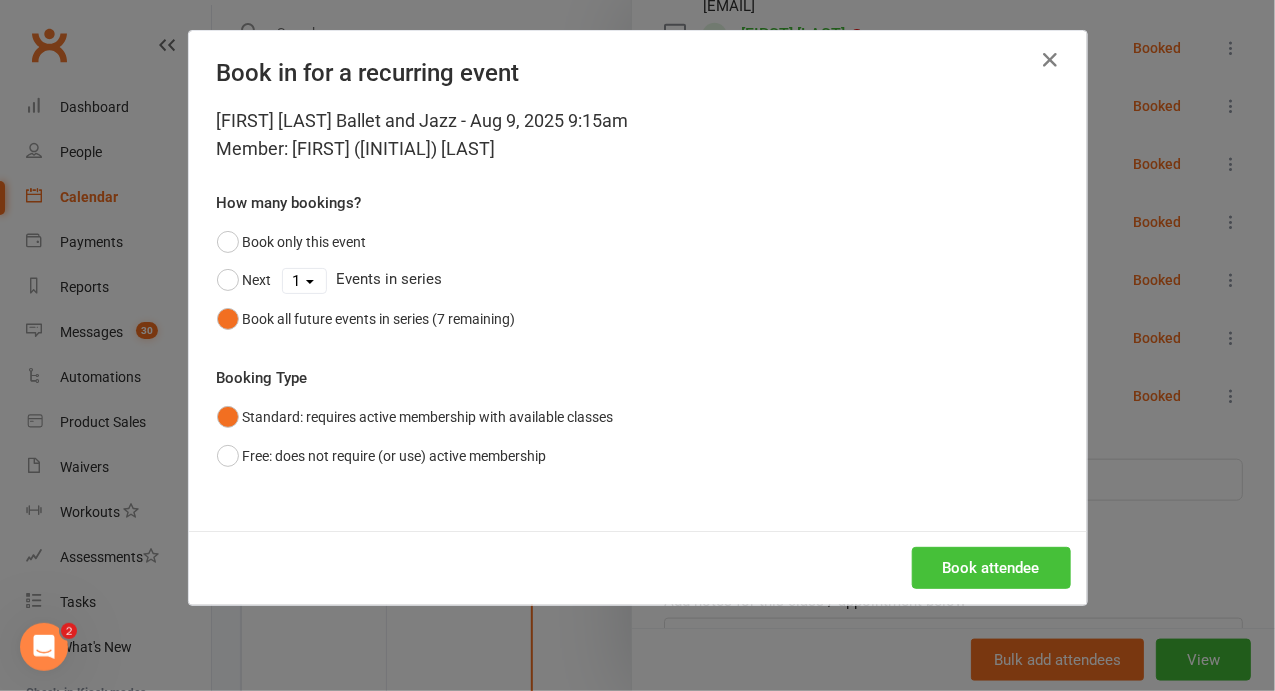 click on "Book attendee" at bounding box center [991, 568] 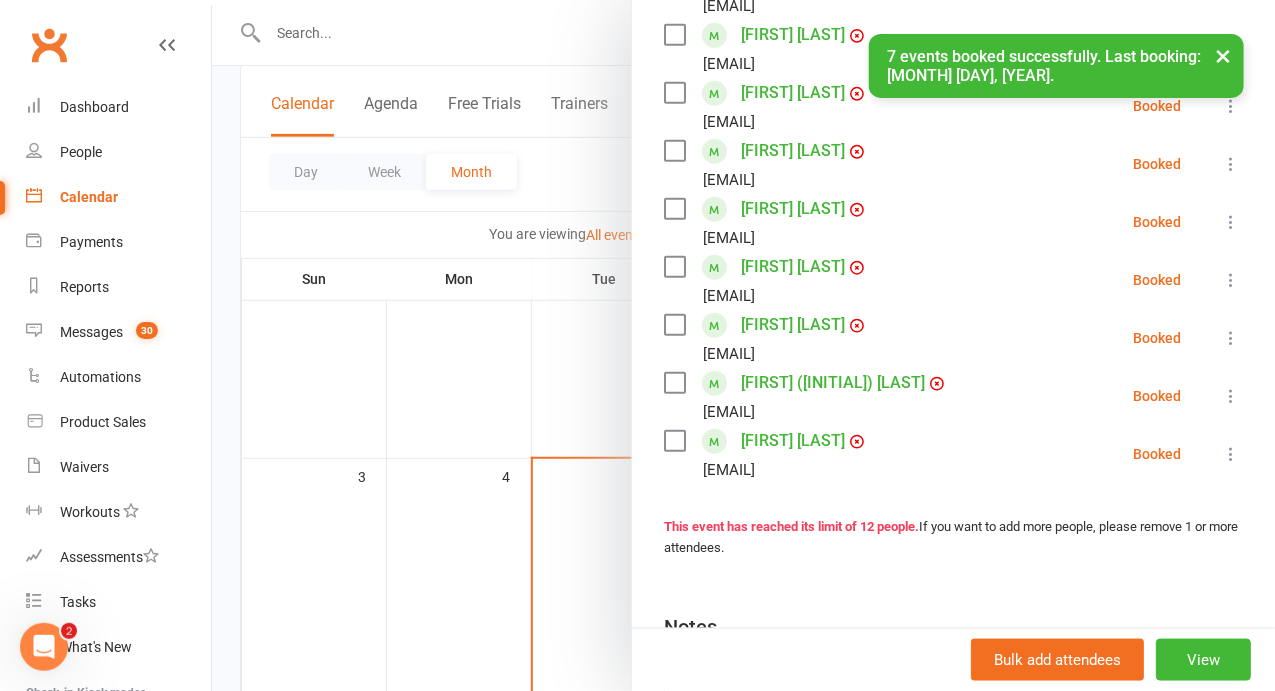 click at bounding box center [743, 345] 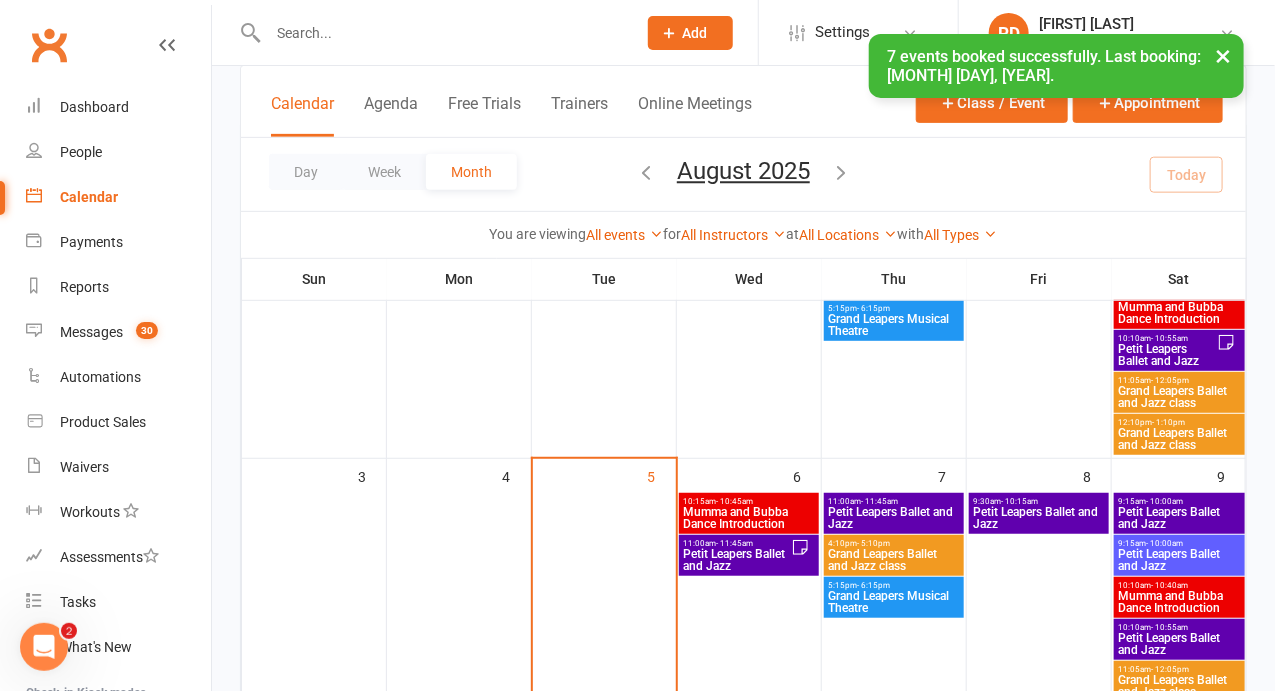 click on "Petit Leapers Ballet and Jazz" at bounding box center [1039, 518] 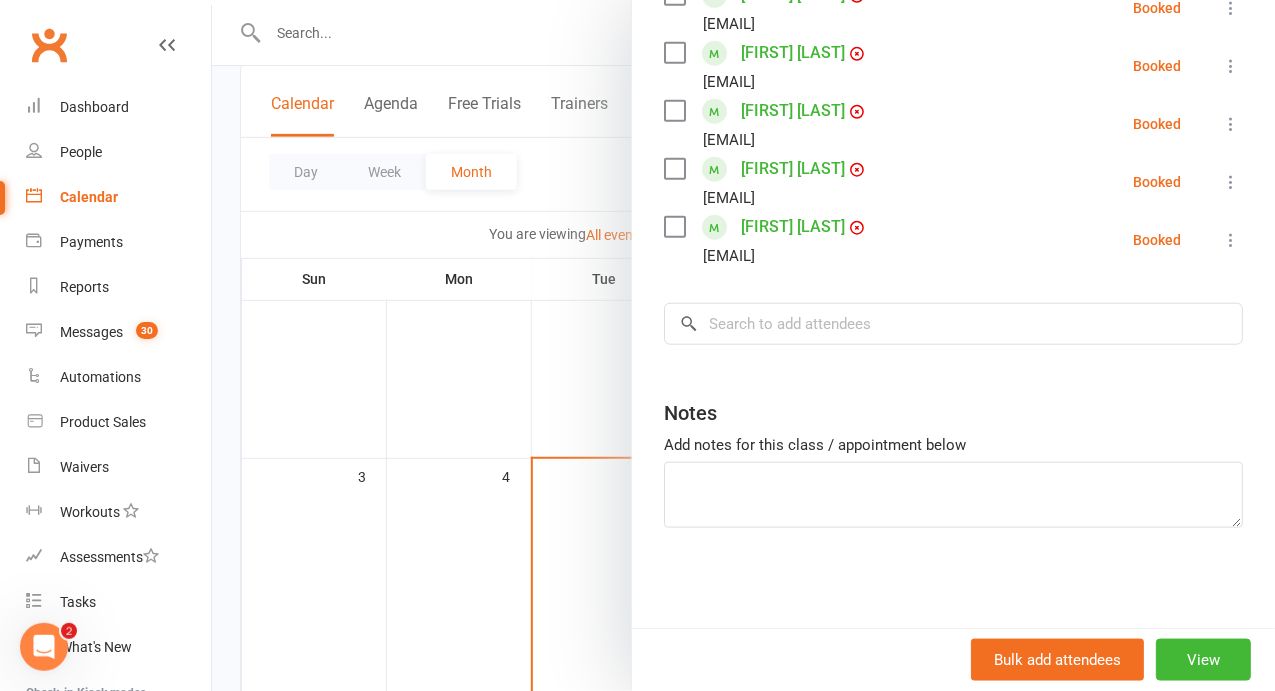 scroll, scrollTop: 646, scrollLeft: 0, axis: vertical 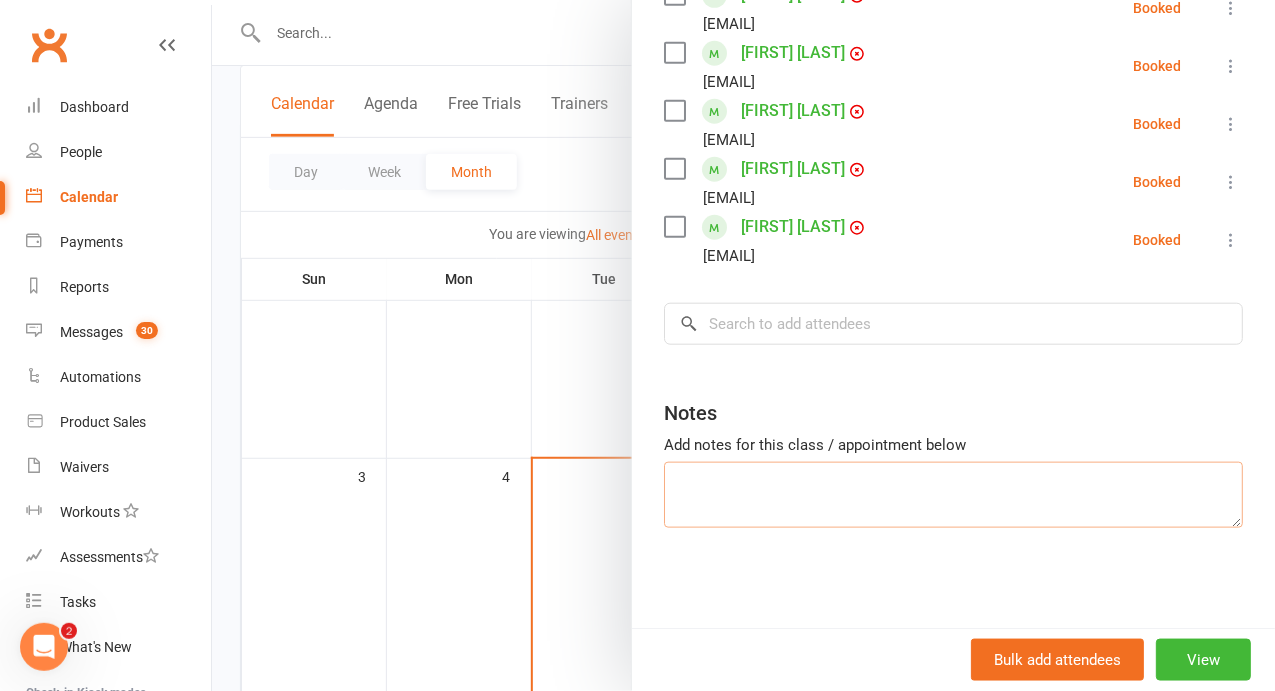 click at bounding box center (953, 495) 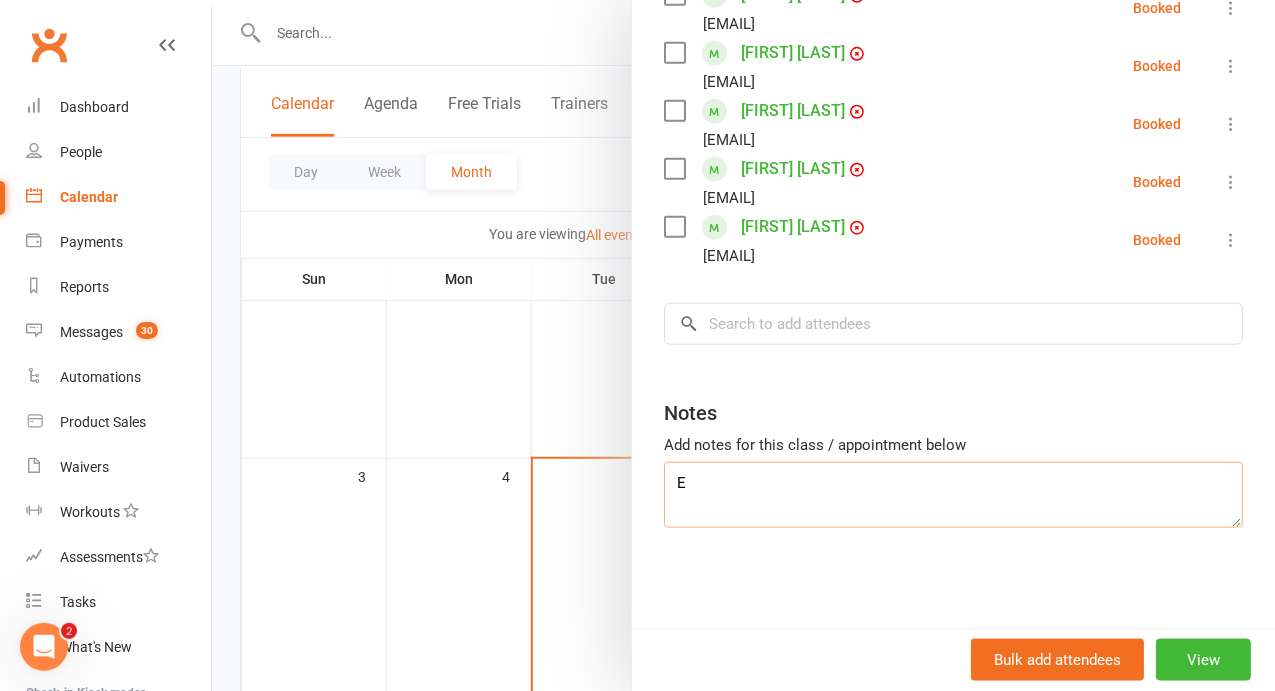 type on "E" 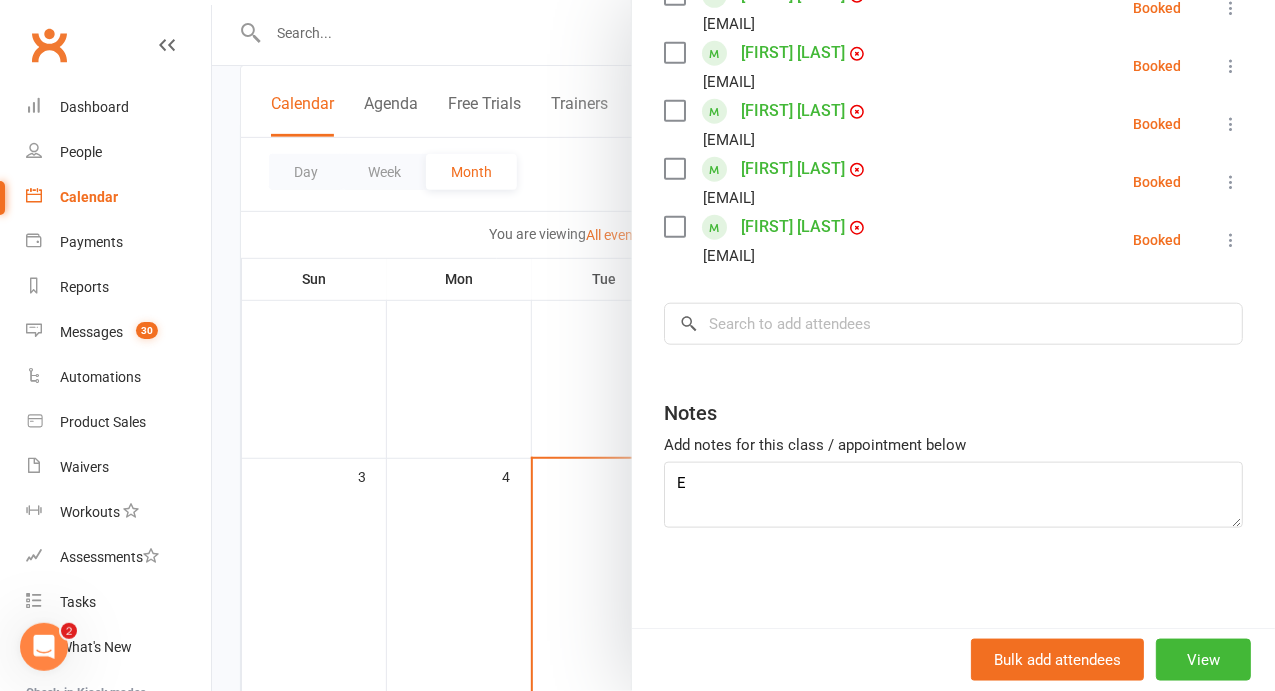 click at bounding box center (743, 345) 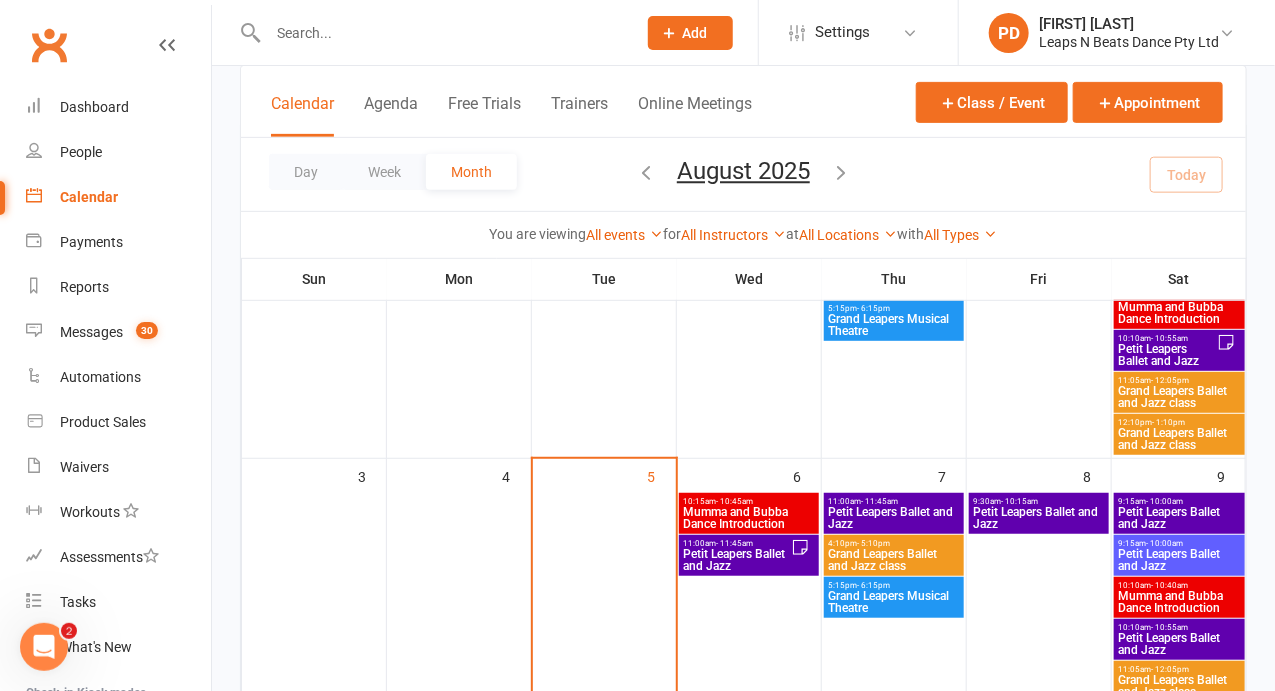click on "Petit Leapers Ballet and Jazz" at bounding box center [894, 518] 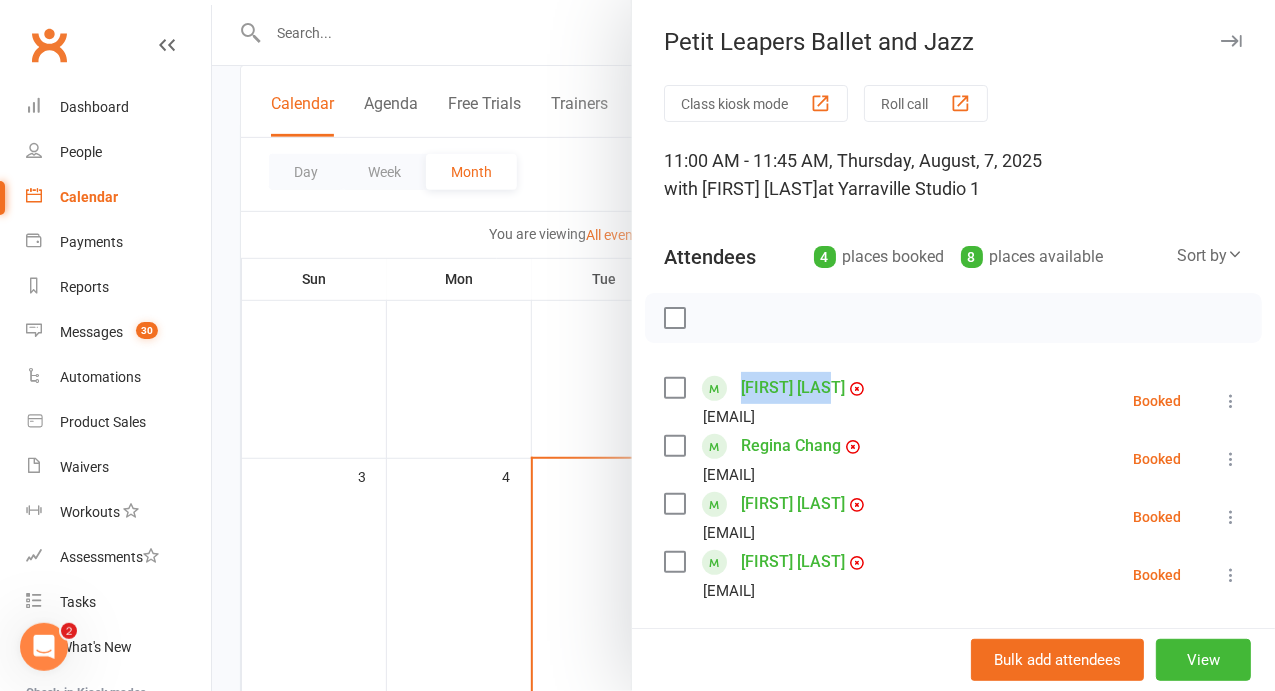 drag, startPoint x: 949, startPoint y: 411, endPoint x: 867, endPoint y: 413, distance: 82.02438 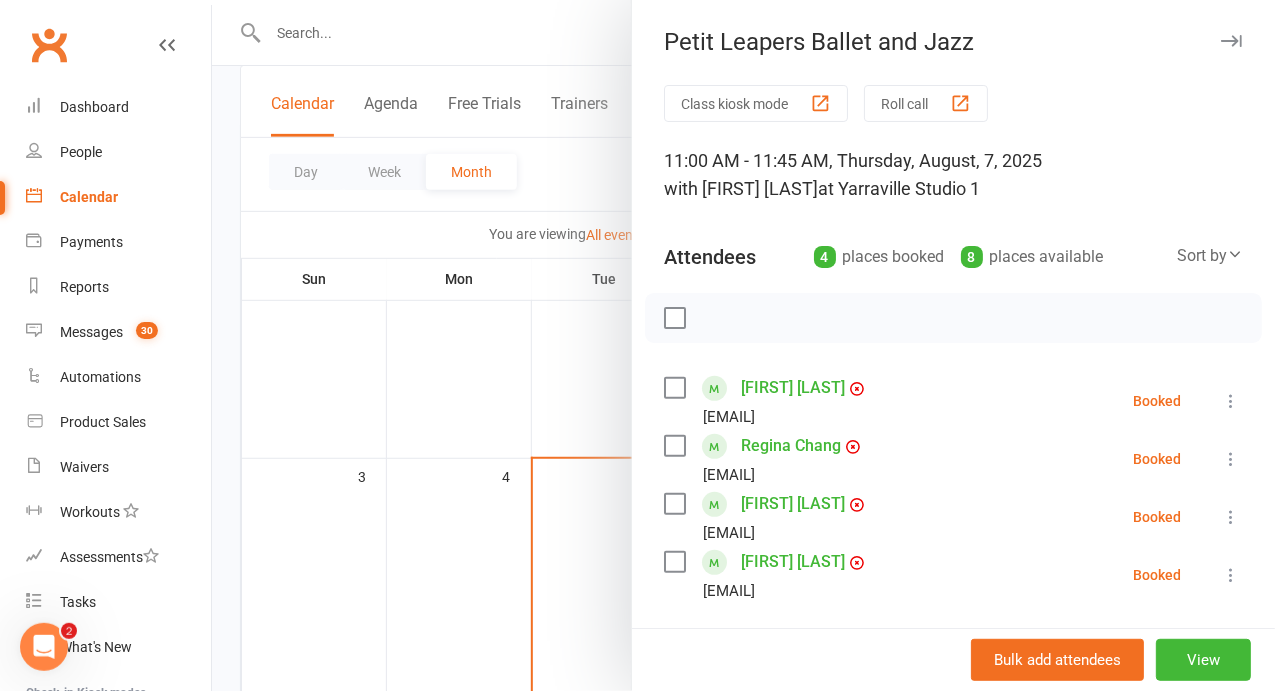 click at bounding box center (743, 345) 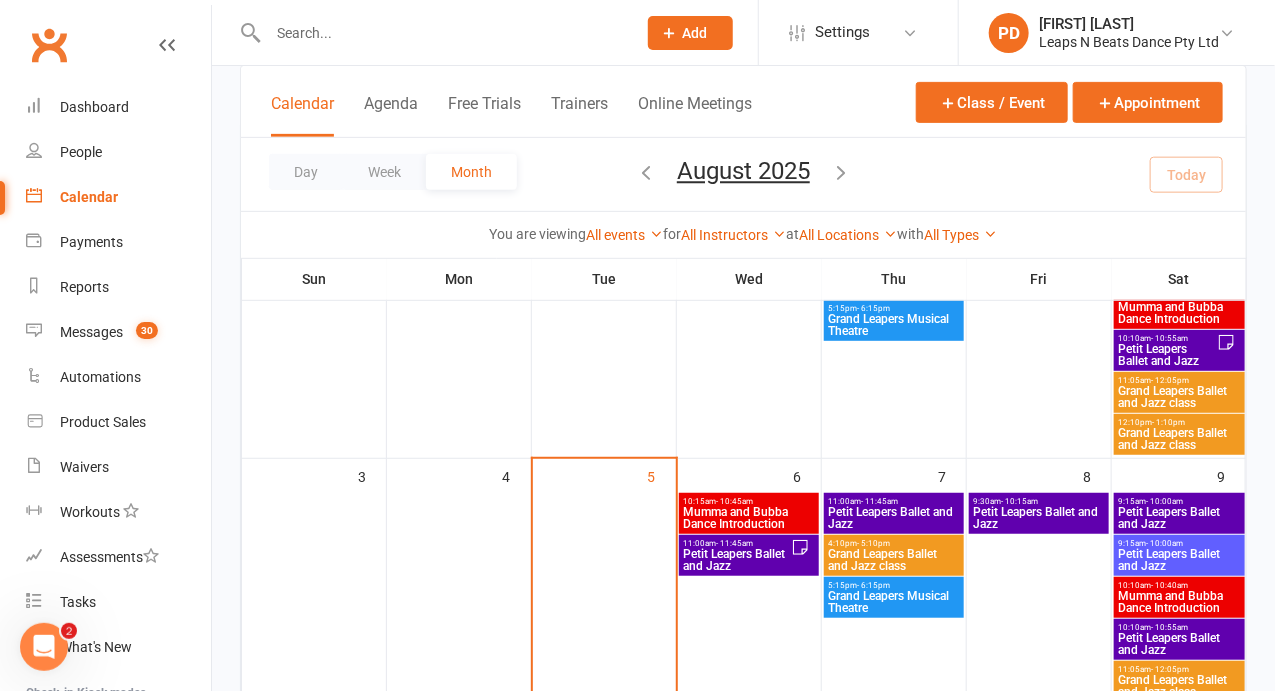 click on "Petit Leapers Ballet and Jazz" at bounding box center [1039, 518] 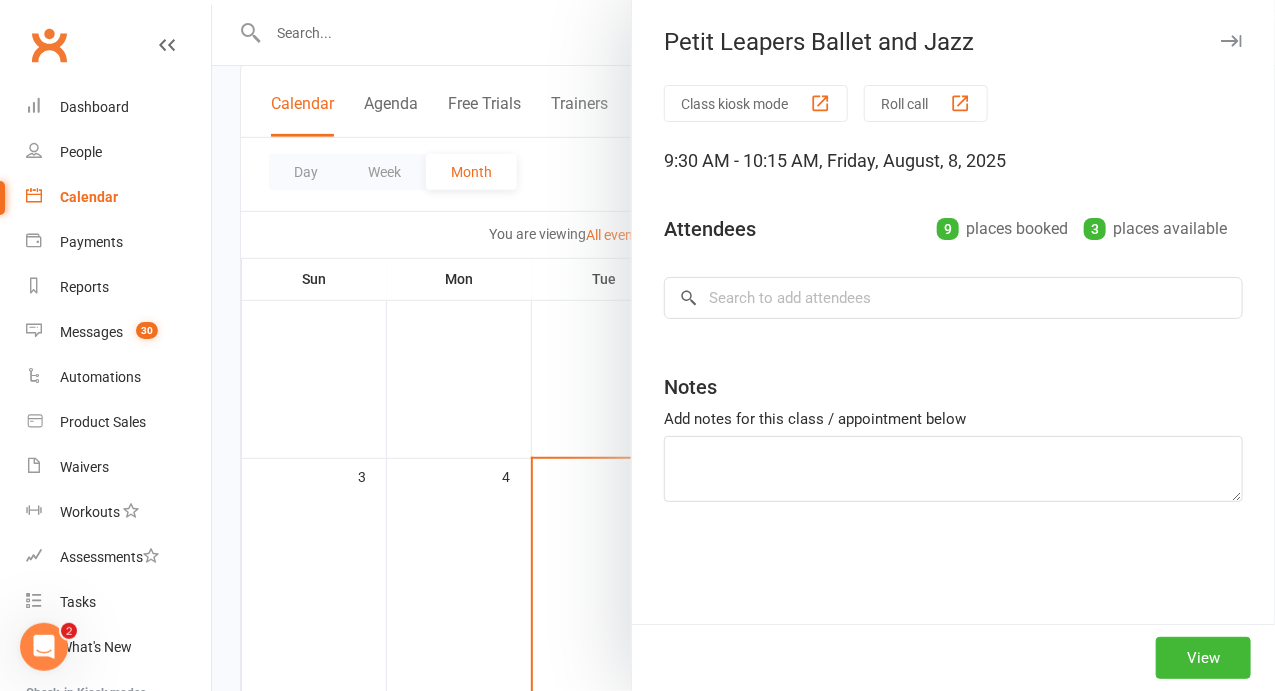 type on "E" 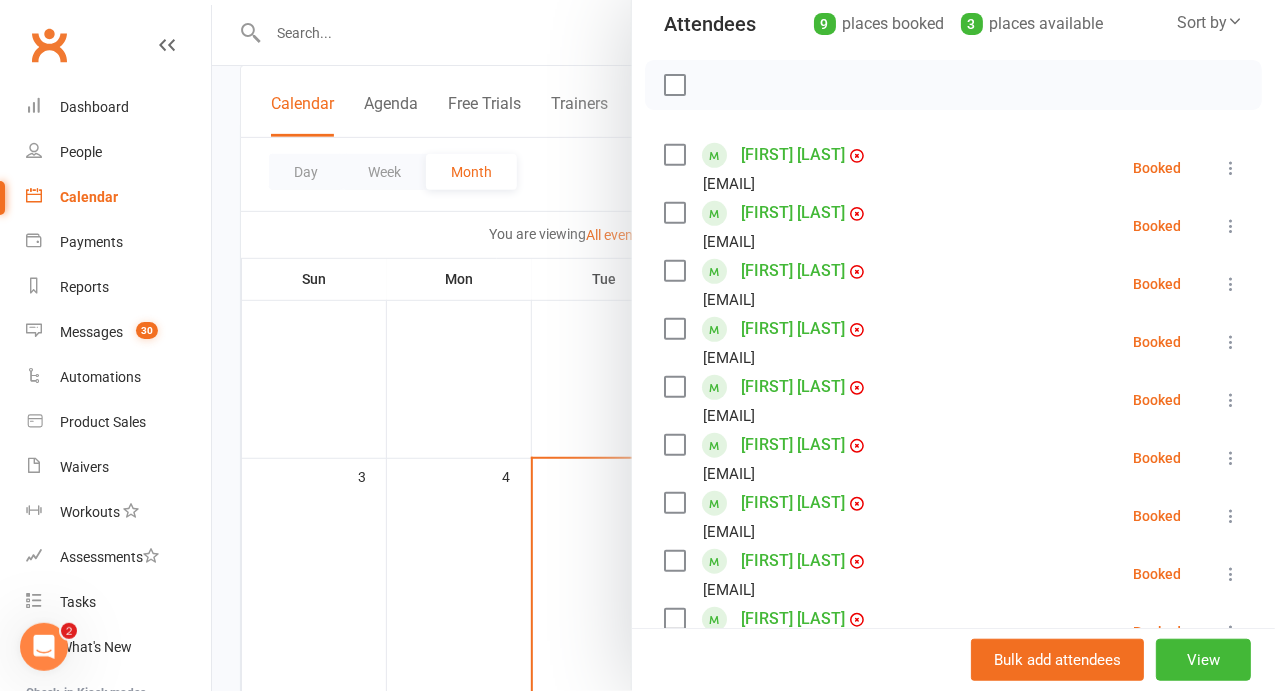 scroll, scrollTop: 646, scrollLeft: 0, axis: vertical 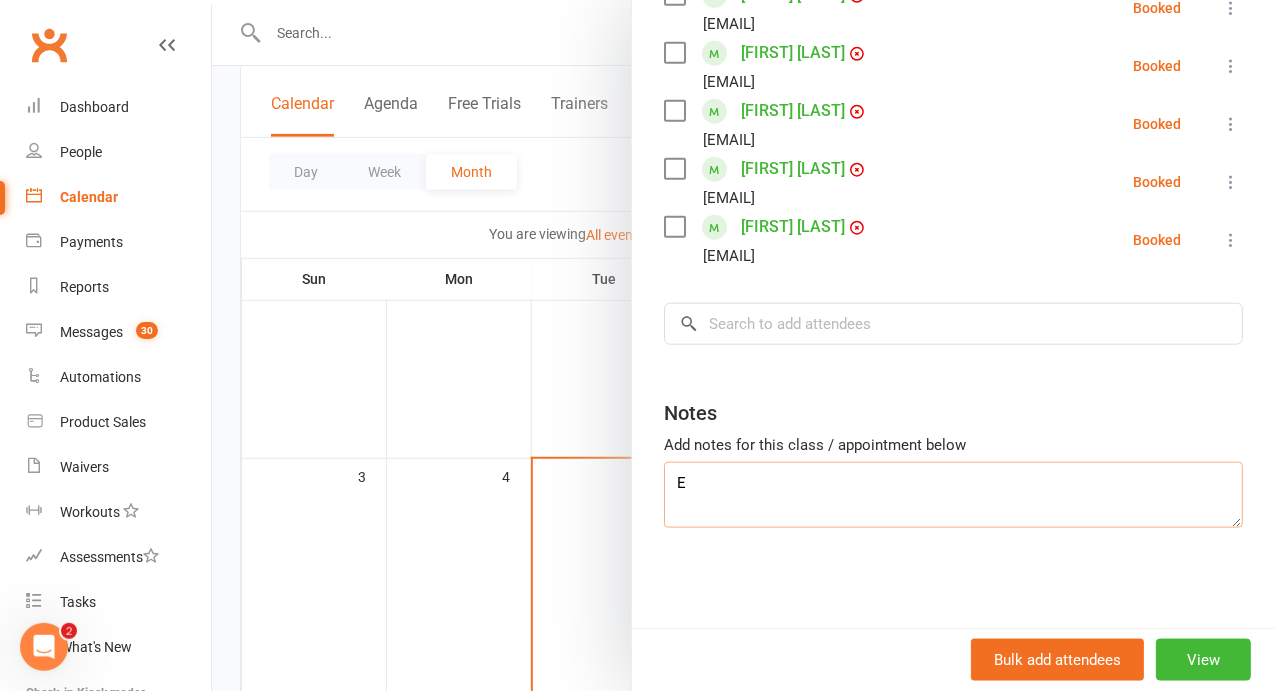 click on "E" at bounding box center (953, 495) 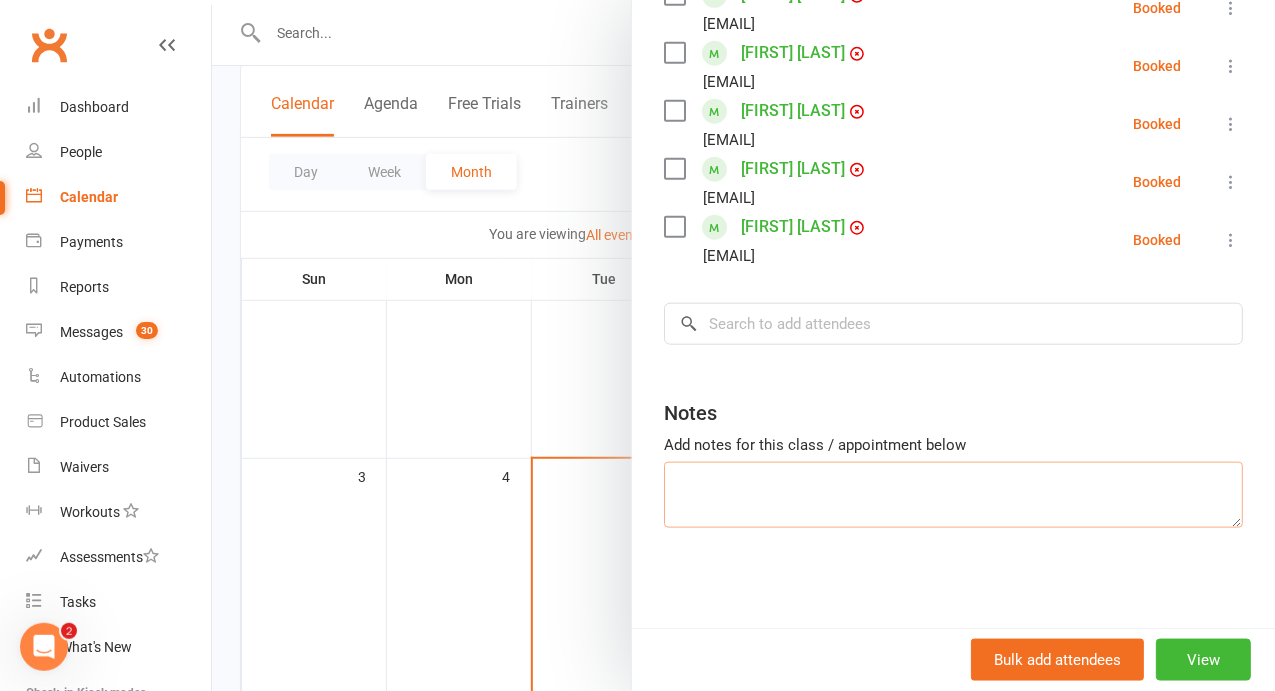 paste on "[FIRST] [LAST]" 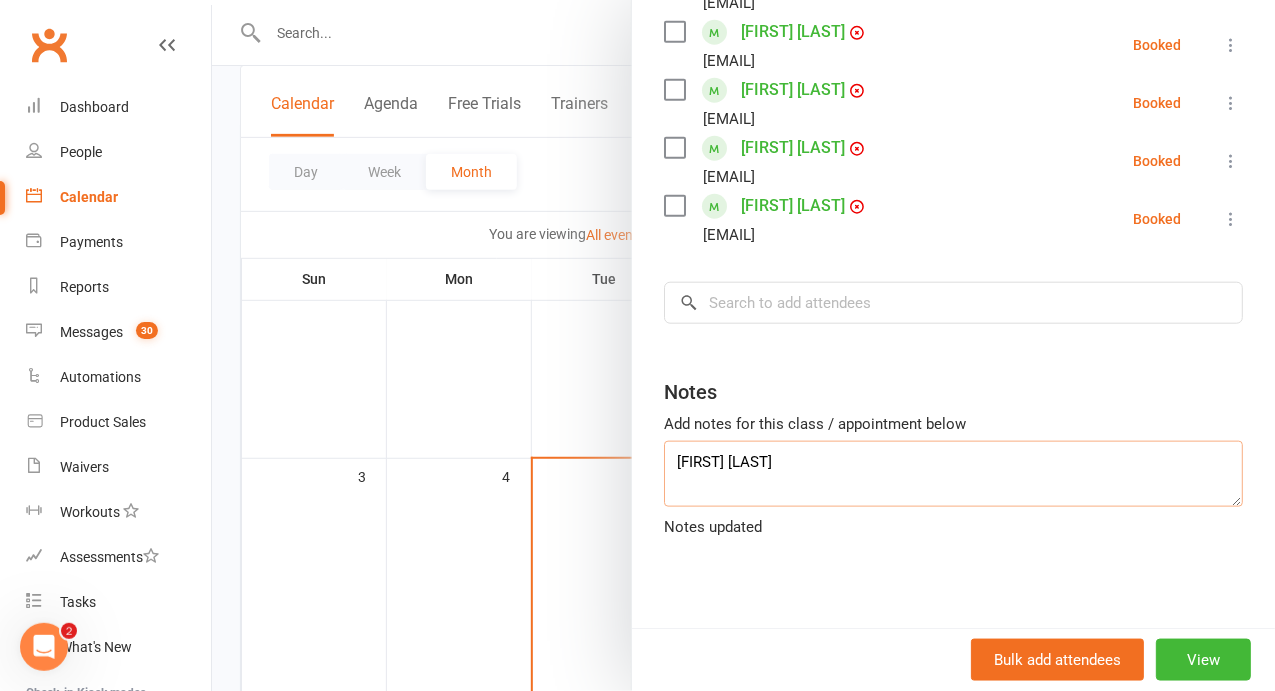 click on "[FIRST] [LAST]" at bounding box center [953, 474] 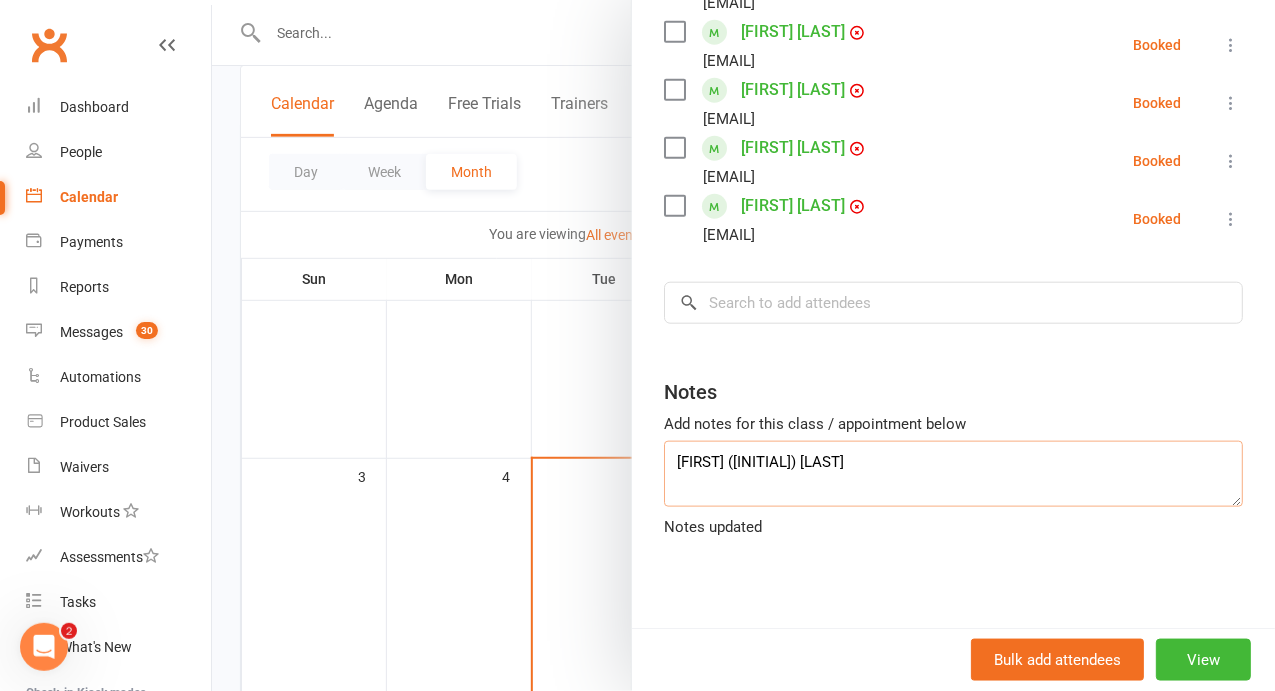click on "Elvira (Elvi) Brett" at bounding box center [953, 474] 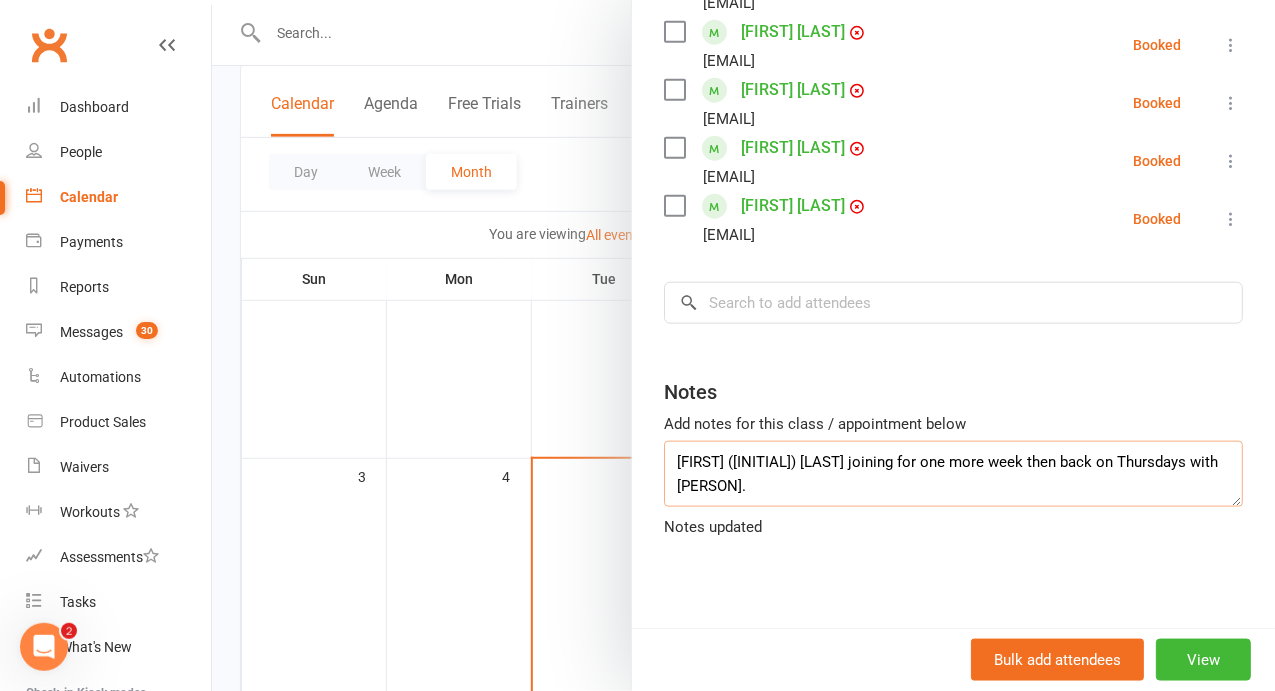 type on "[FIRST] (Elvi) [LAST] joining for one more week then back on Thursdays with Paris." 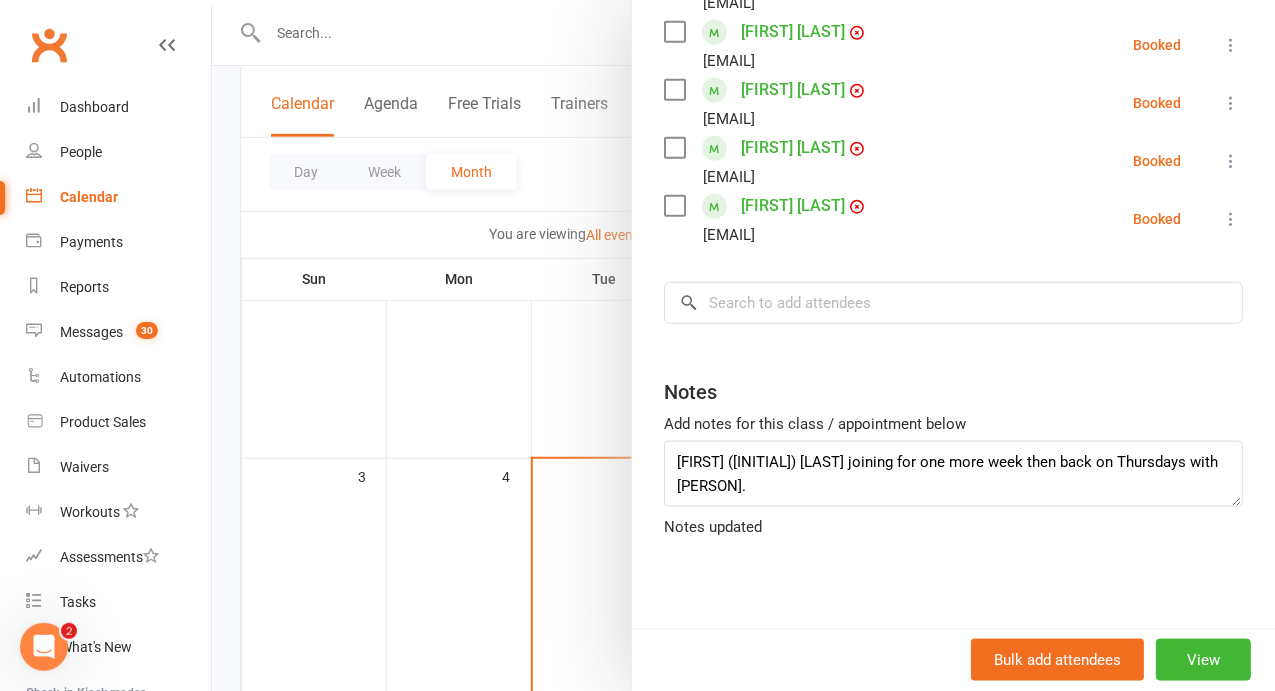 click at bounding box center [743, 345] 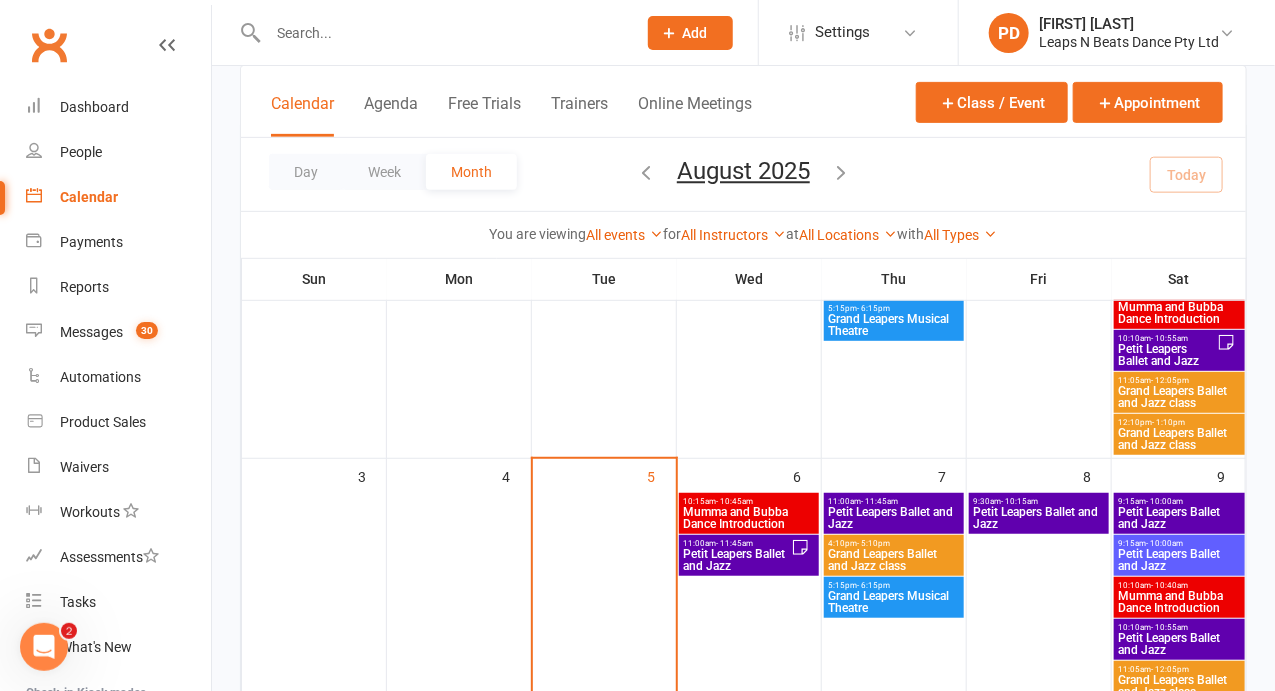 click on "Petit Leapers Ballet and Jazz" at bounding box center [1039, 518] 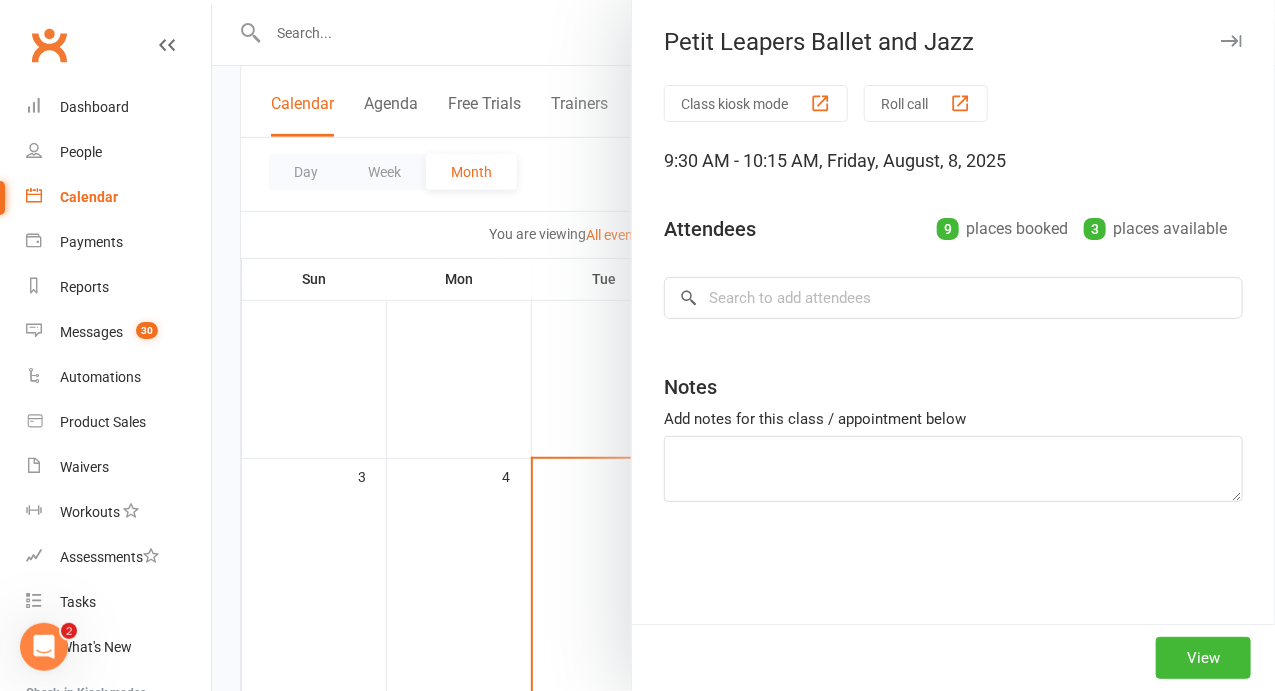 type on "[FIRST] (Elvi) [LAST] joining for one more week then back on Thursdays with Paris." 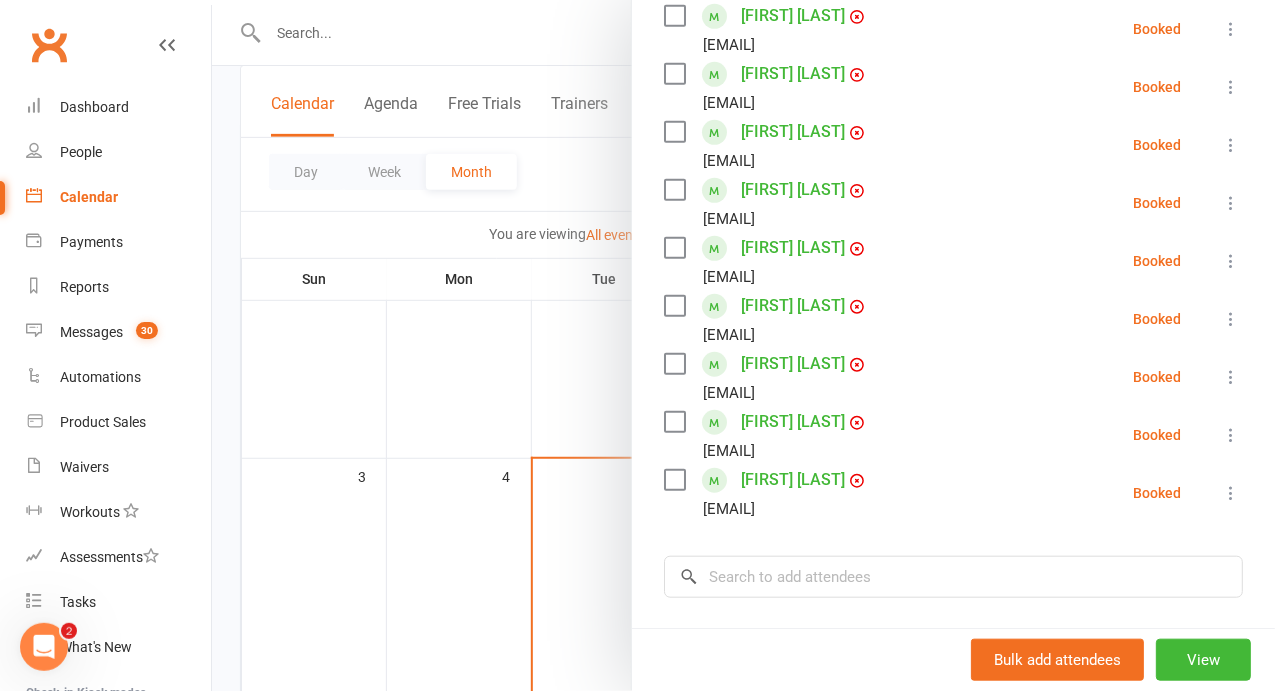 scroll, scrollTop: 453, scrollLeft: 0, axis: vertical 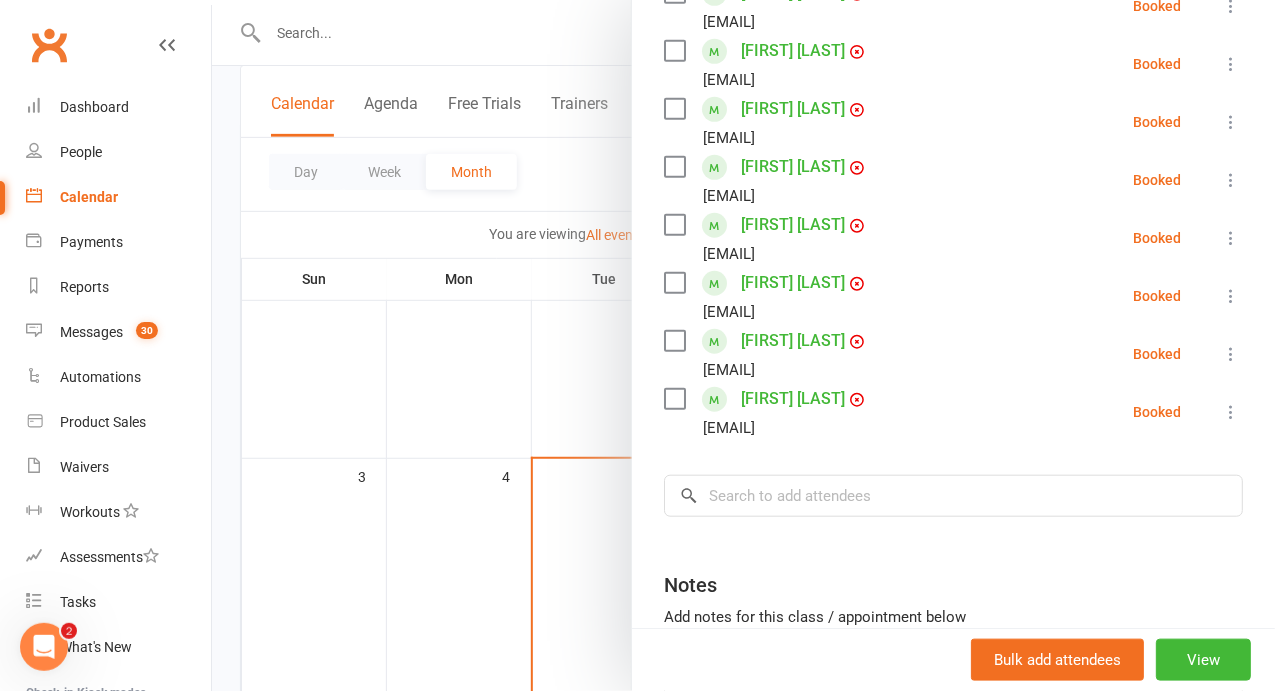 click at bounding box center [743, 345] 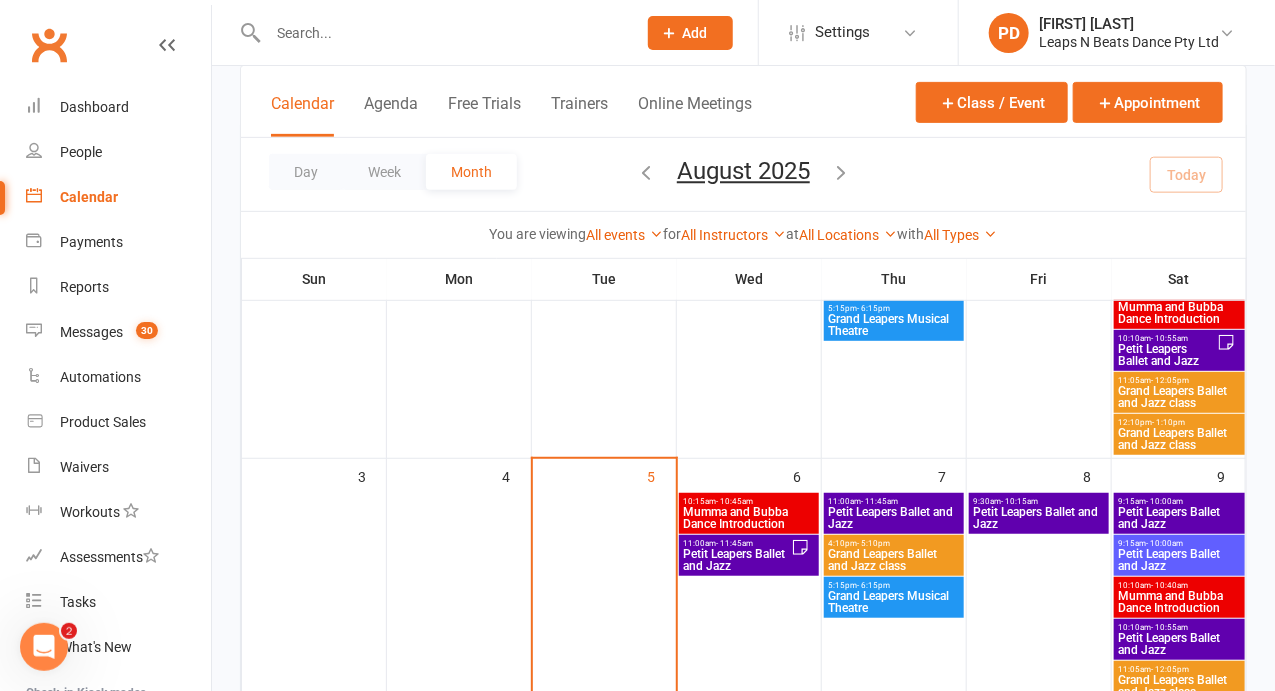 click on "Mumma and Bubba Dance Introduction" at bounding box center [1179, 602] 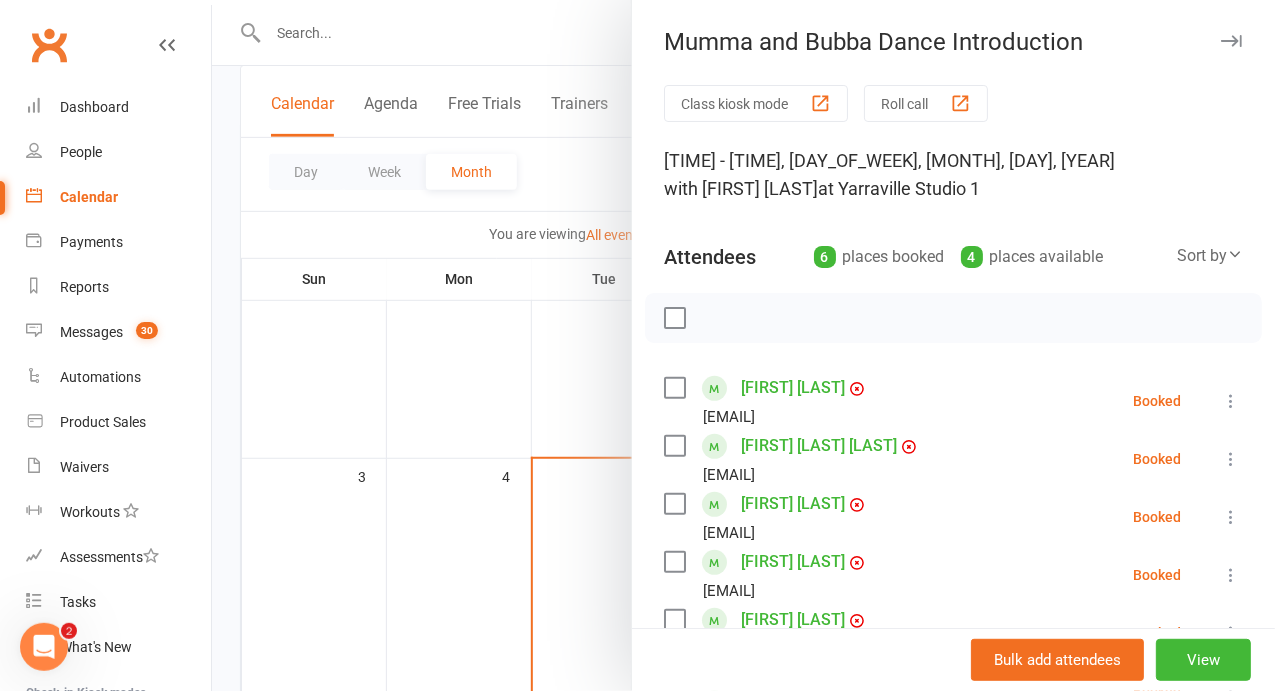 scroll, scrollTop: 230, scrollLeft: 0, axis: vertical 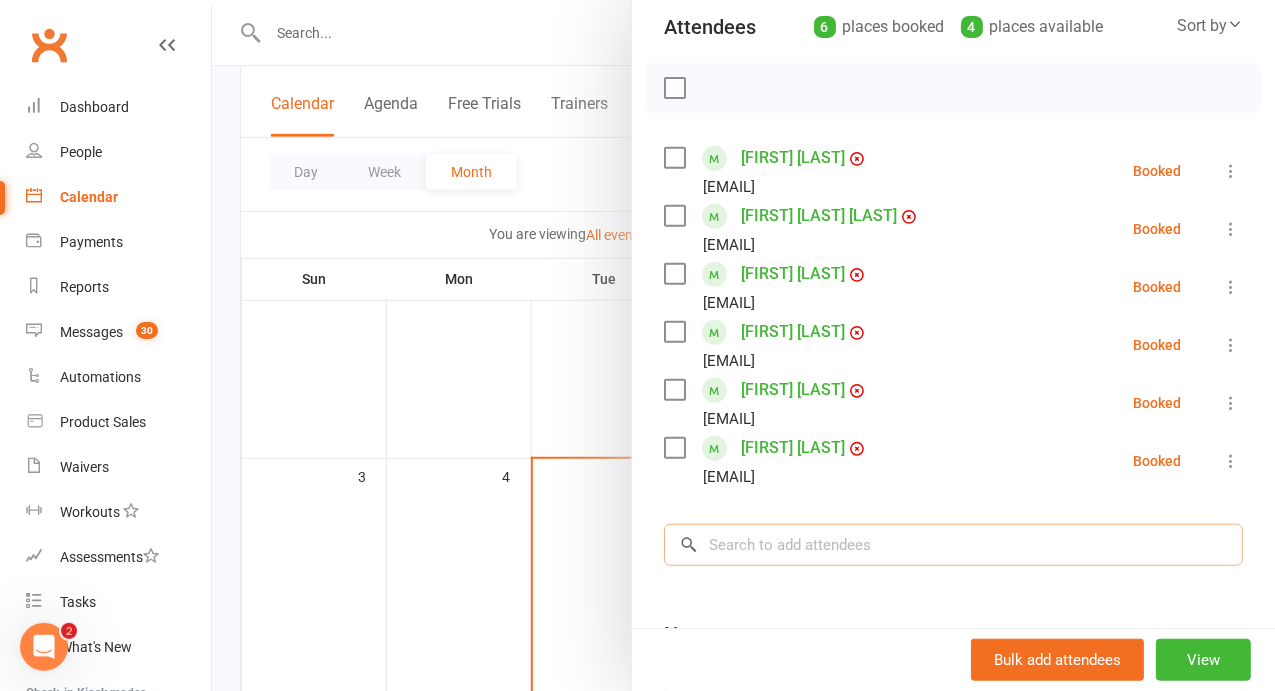 click at bounding box center [953, 545] 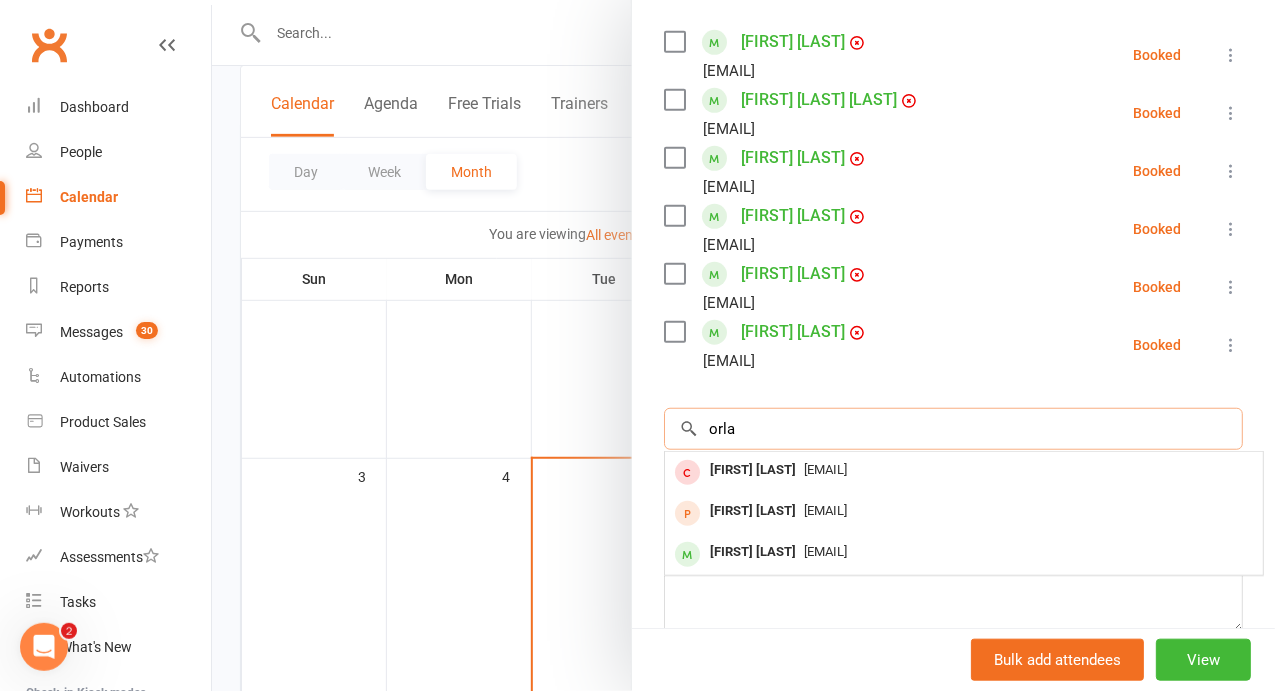 scroll, scrollTop: 348, scrollLeft: 0, axis: vertical 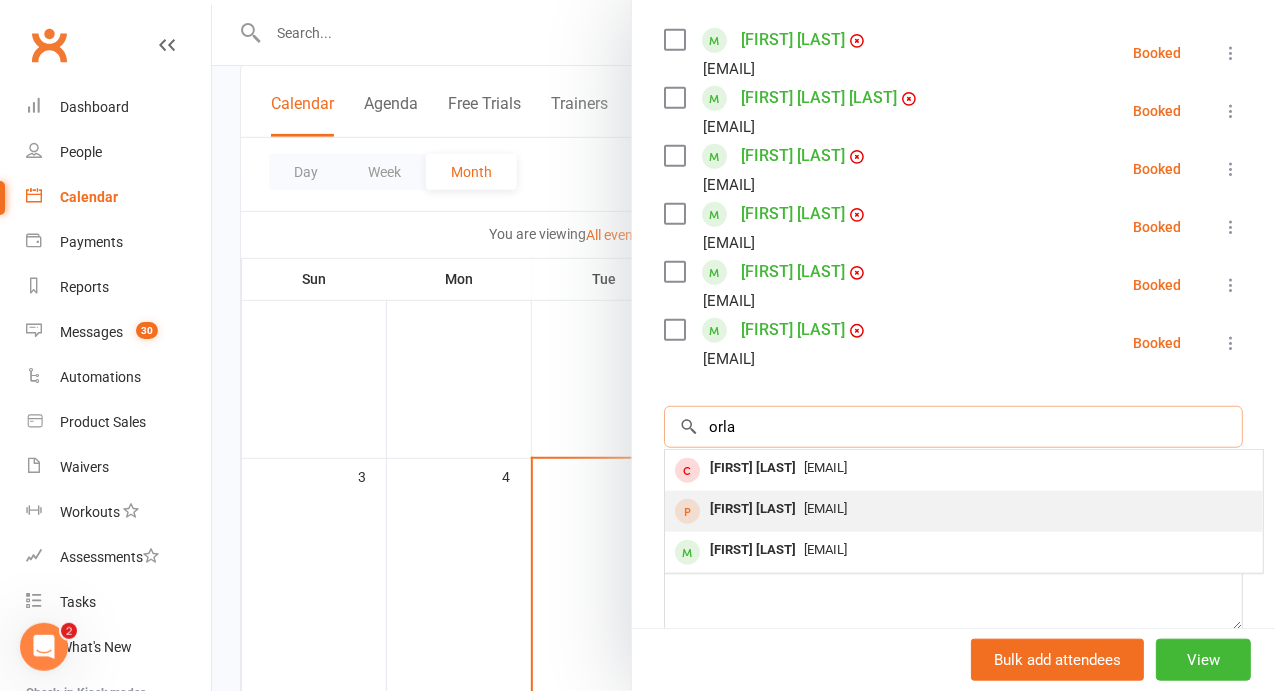 type on "orla" 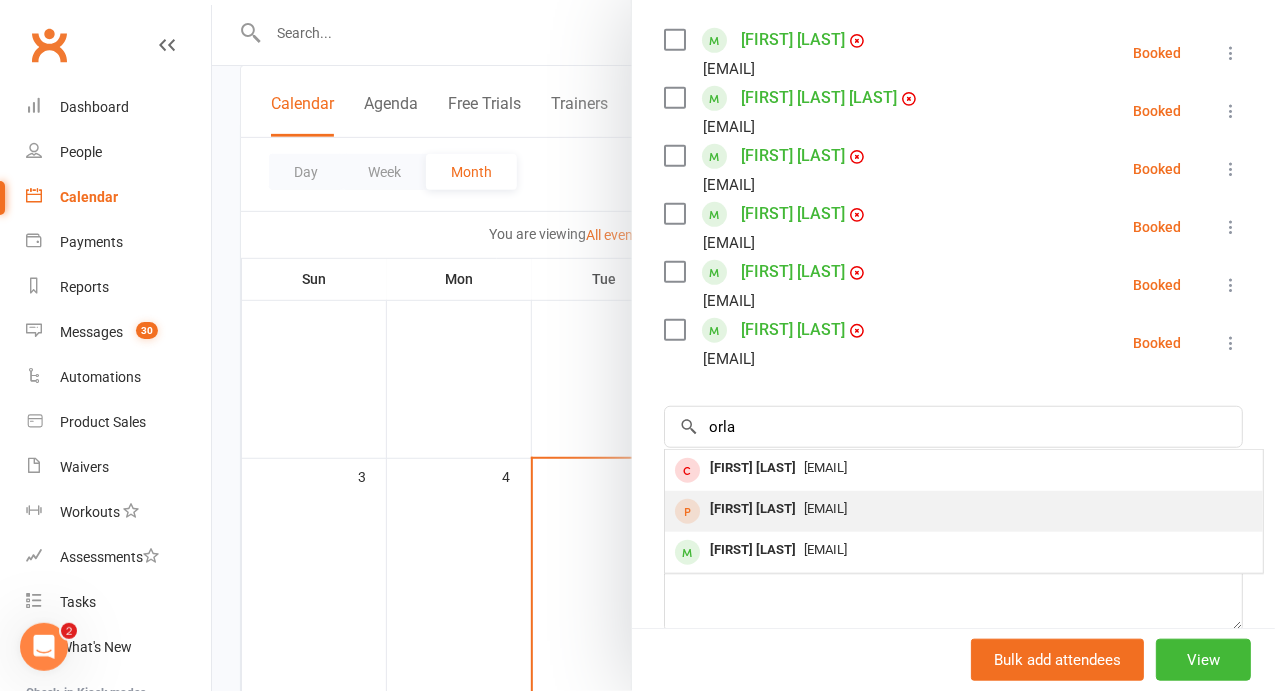 click on "[EMAIL]" at bounding box center (964, 509) 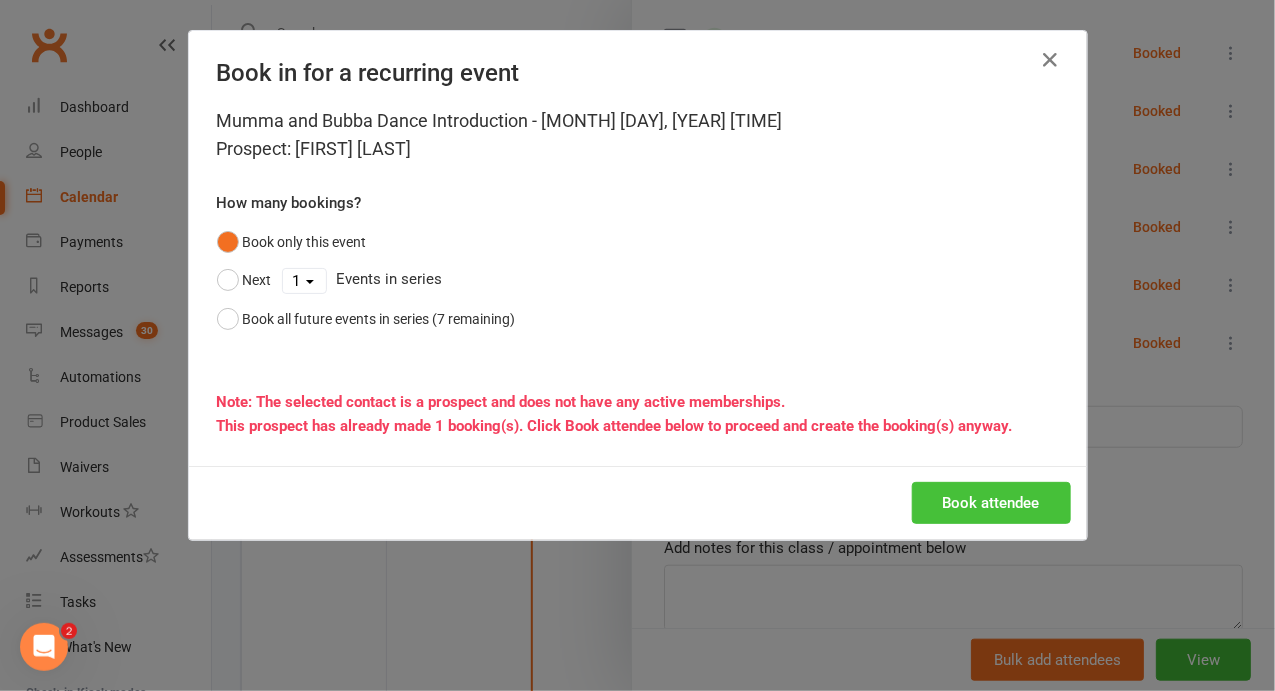 click on "Book attendee" at bounding box center (991, 503) 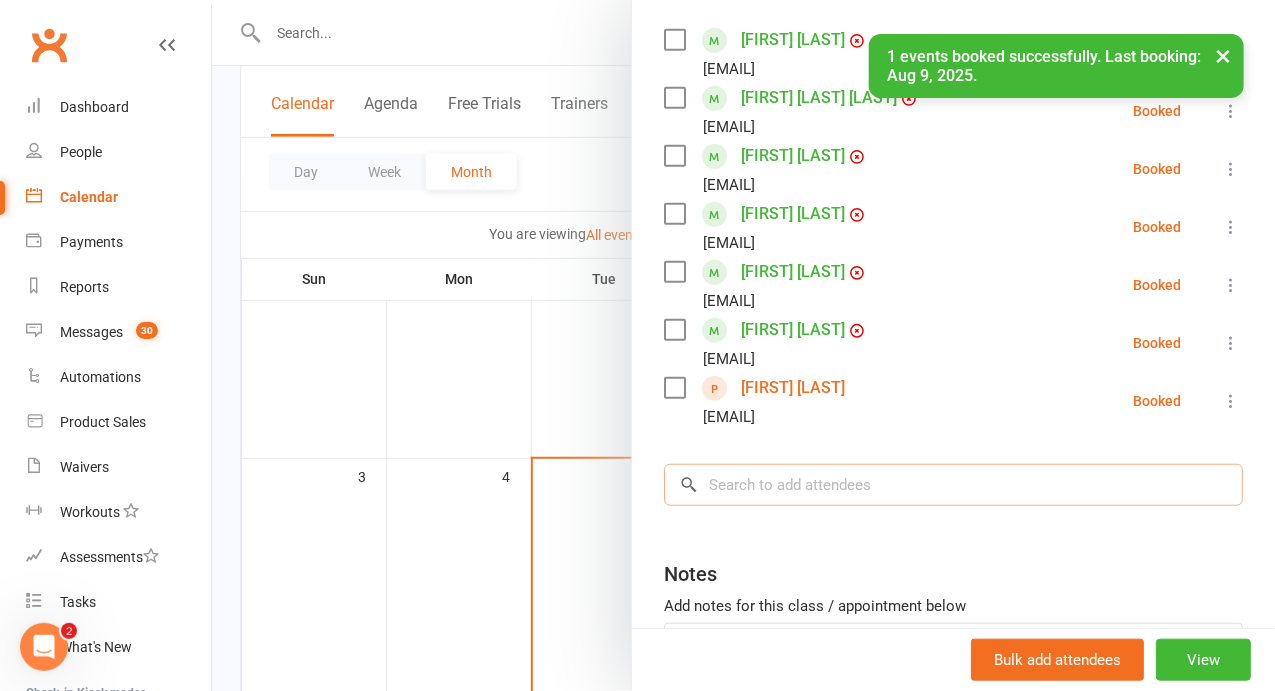 click at bounding box center (953, 485) 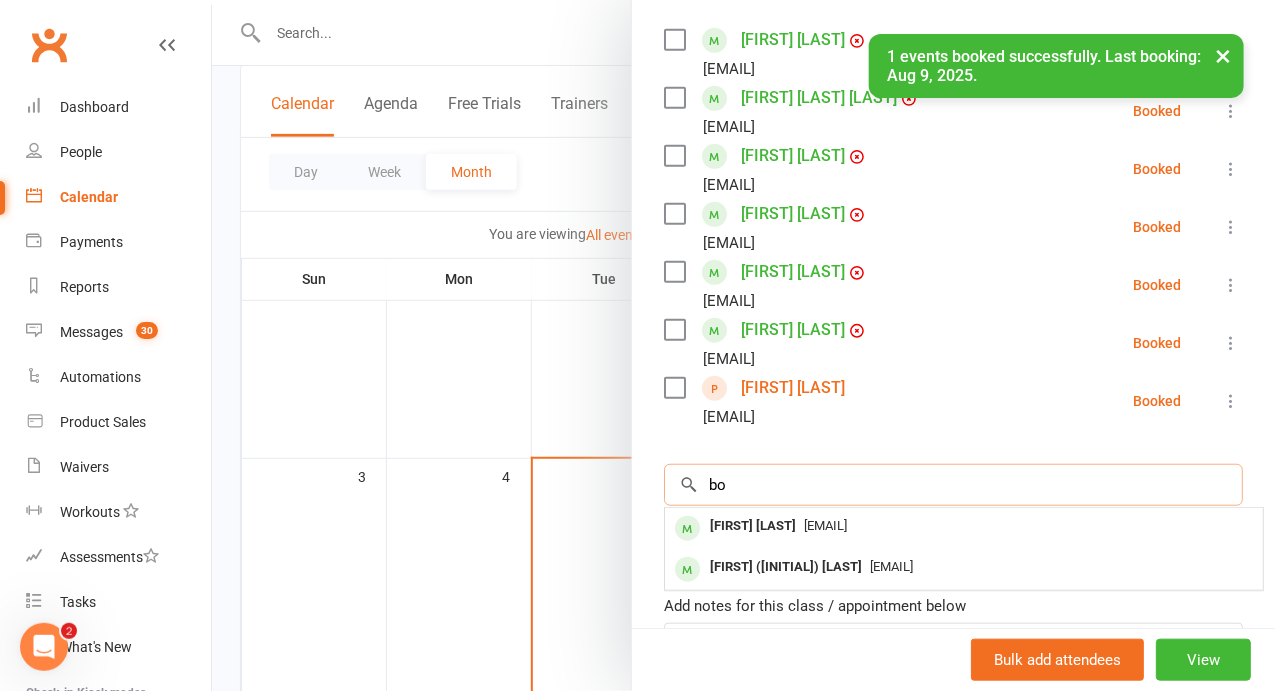 type on "b" 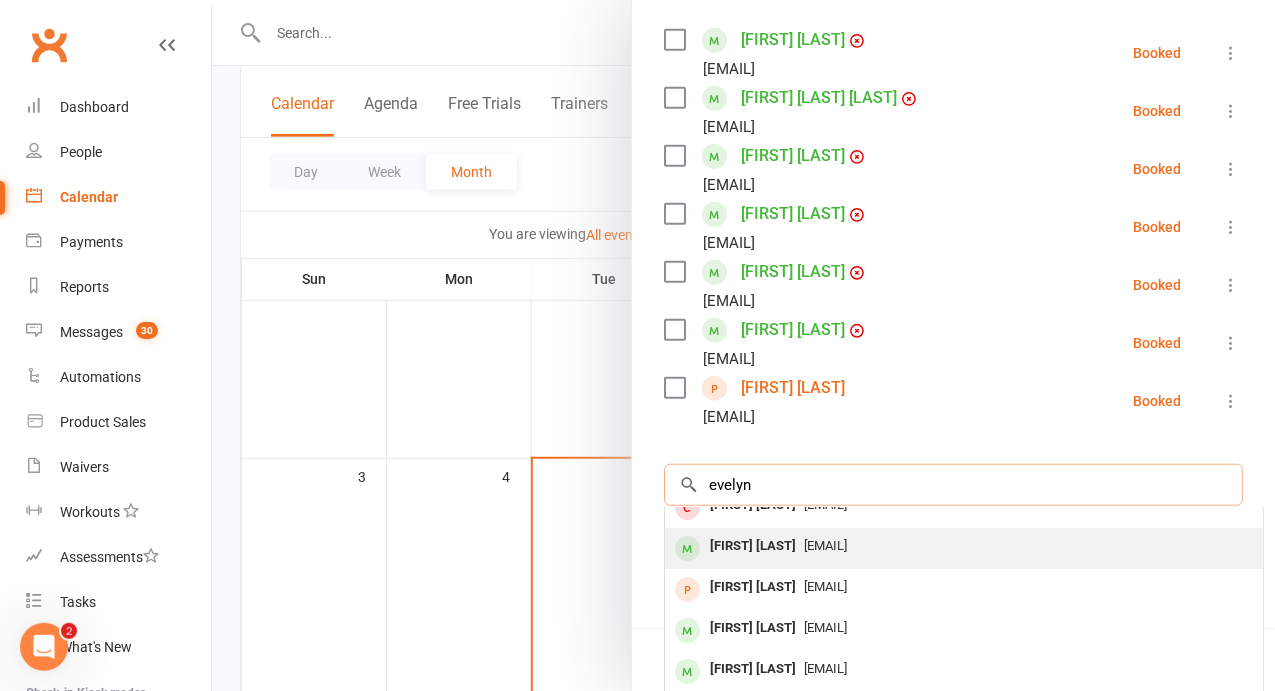 scroll, scrollTop: 24, scrollLeft: 0, axis: vertical 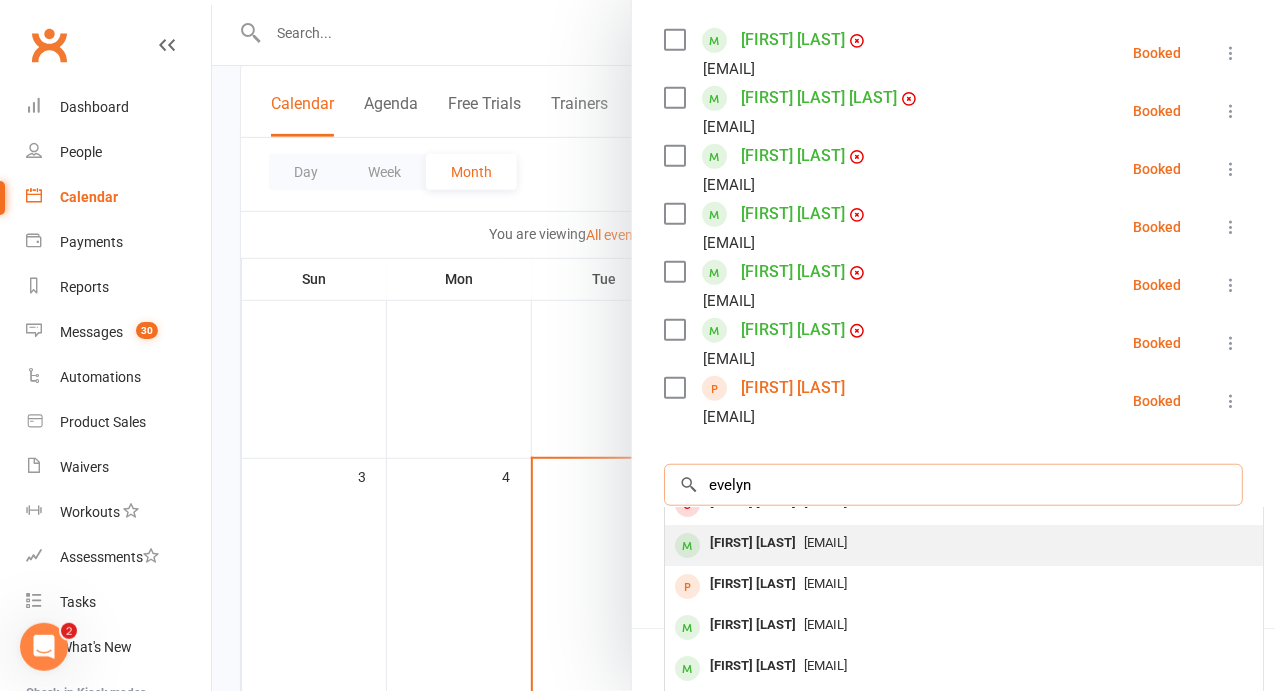 type on "evelyn" 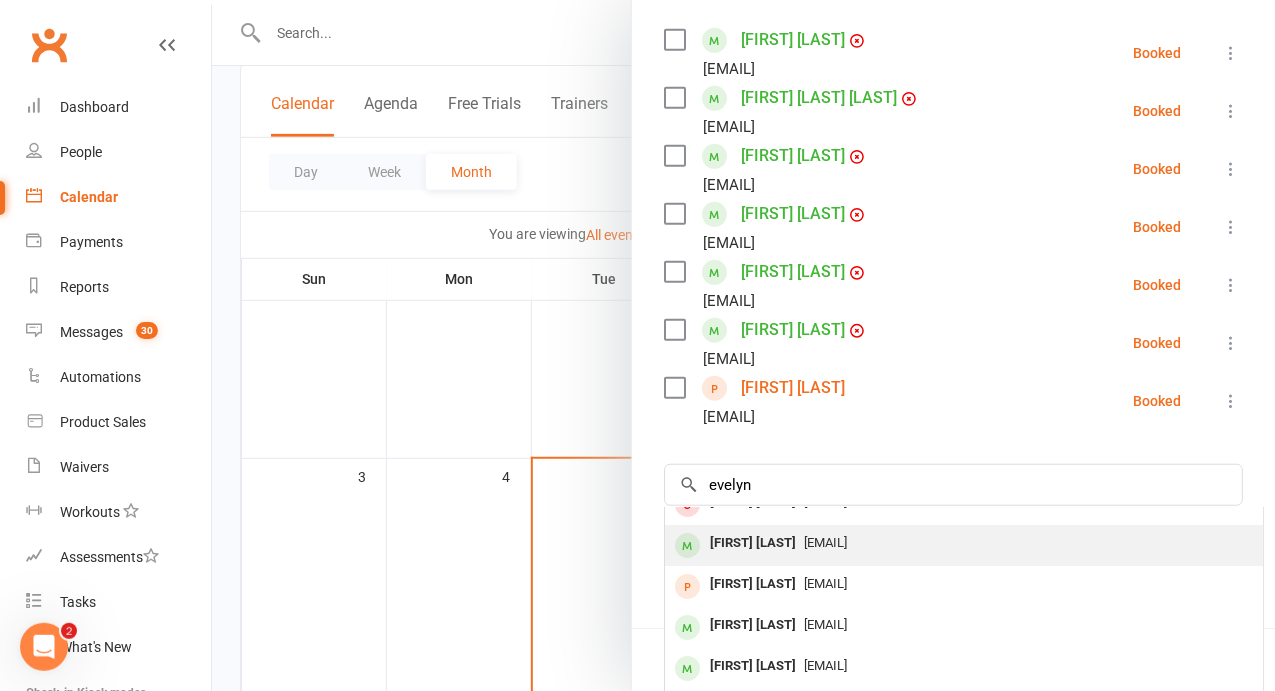 click on "[EMAIL]" at bounding box center [825, 583] 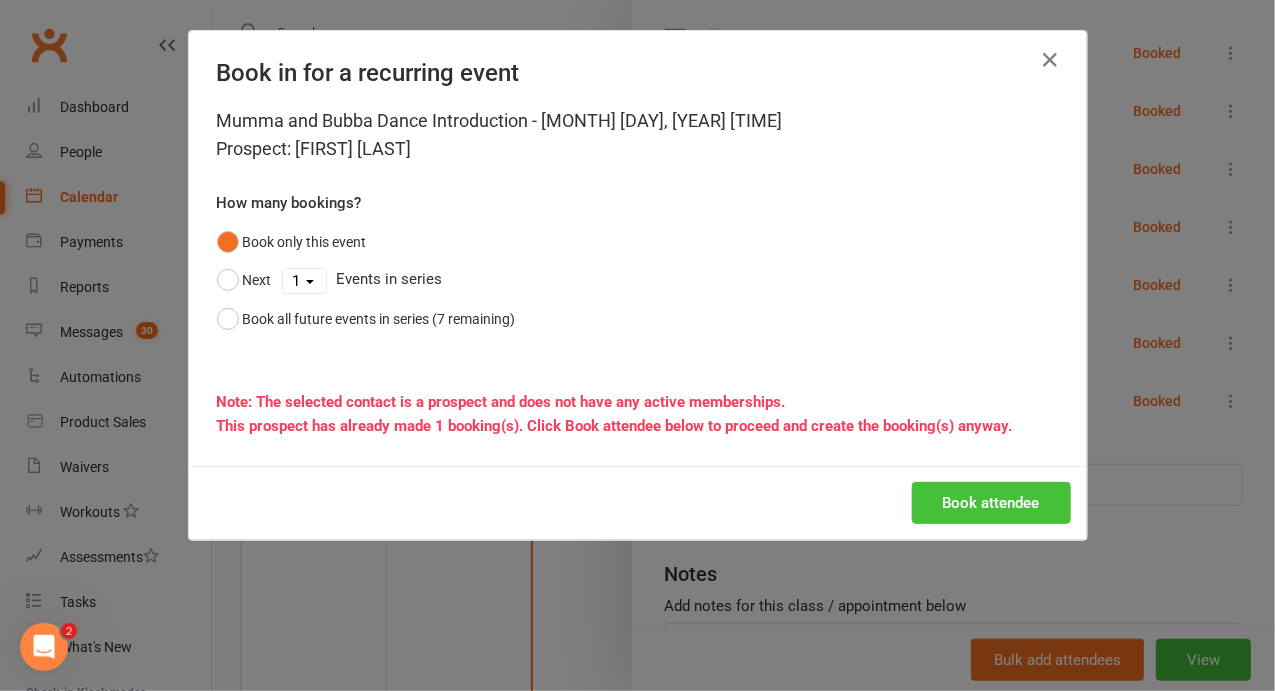 click on "Book attendee" at bounding box center (991, 503) 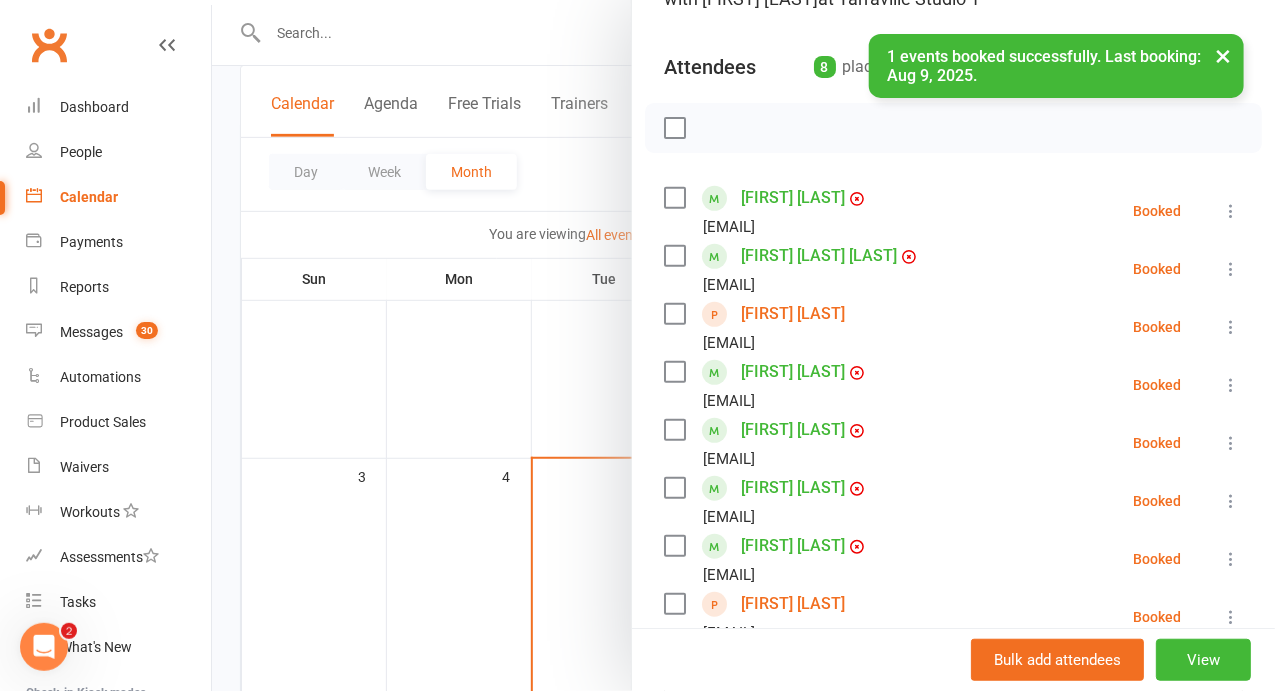 scroll, scrollTop: 189, scrollLeft: 0, axis: vertical 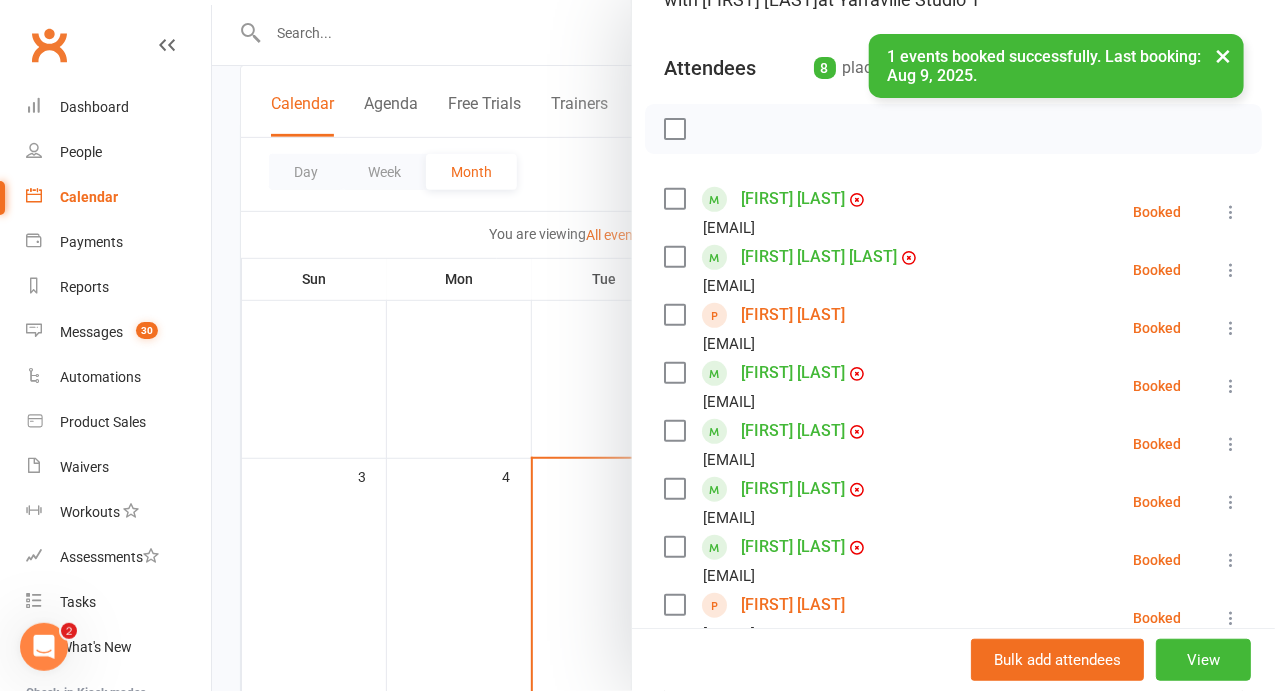 click at bounding box center [743, 345] 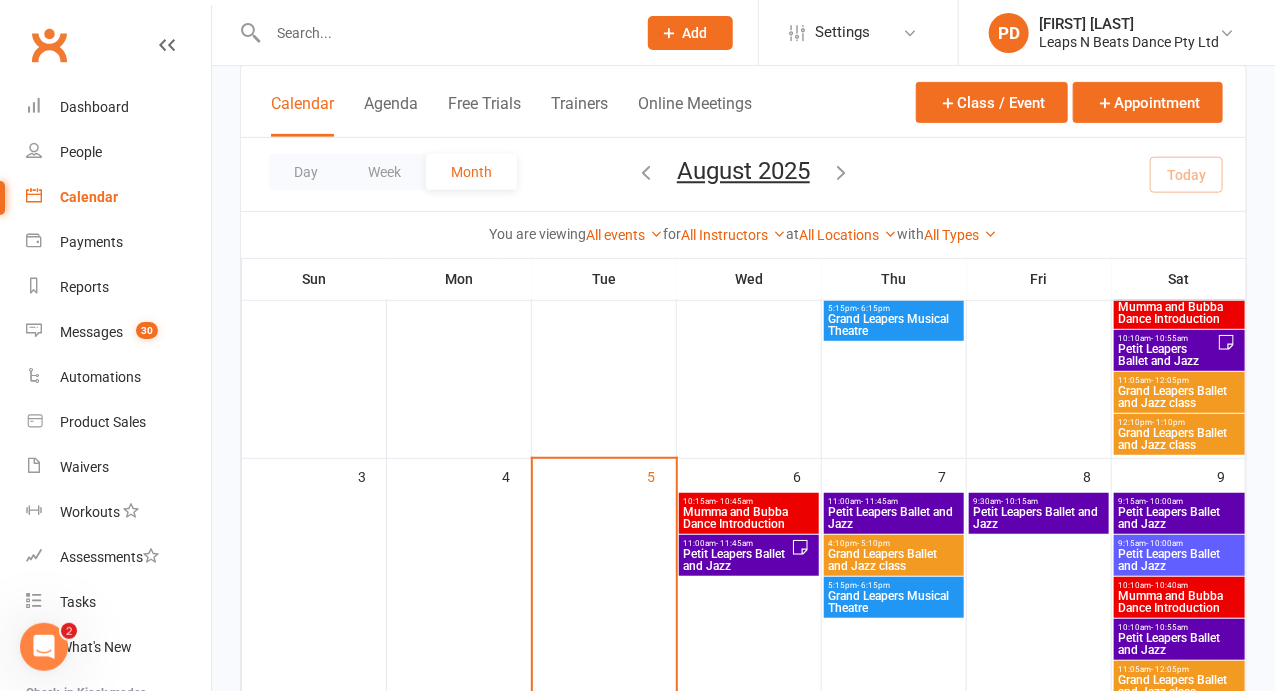 click at bounding box center (442, 33) 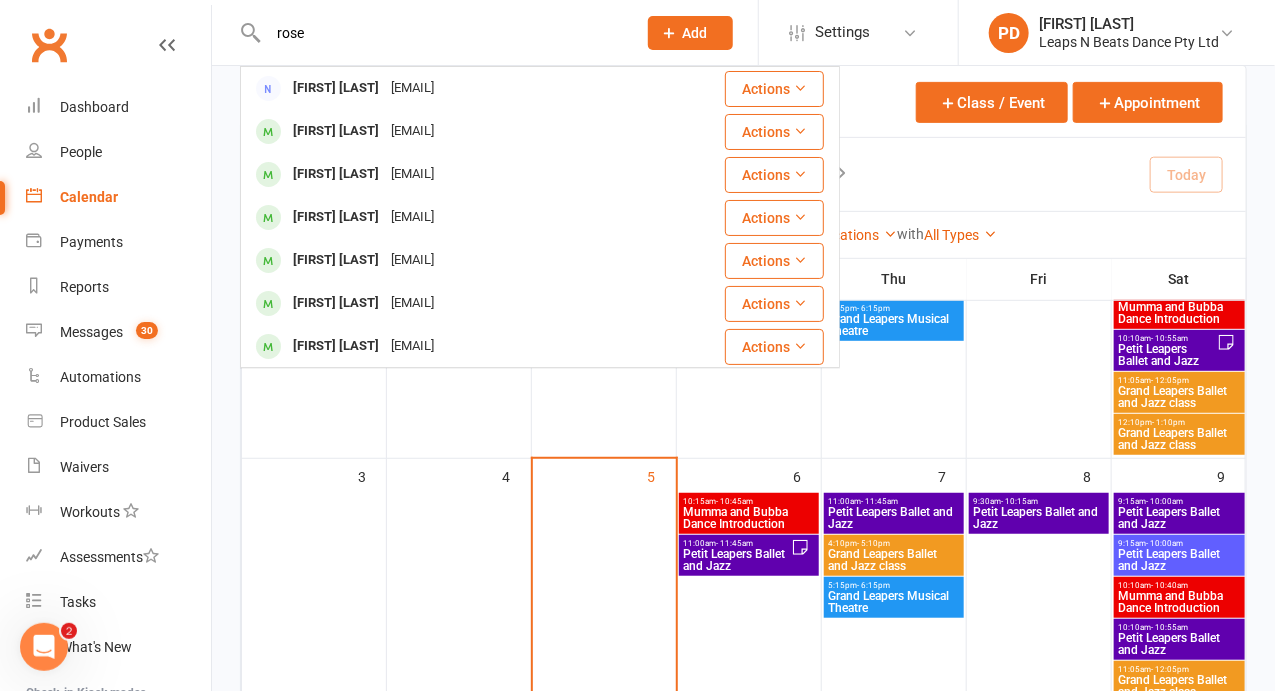 drag, startPoint x: 334, startPoint y: 40, endPoint x: 28, endPoint y: -53, distance: 319.82025 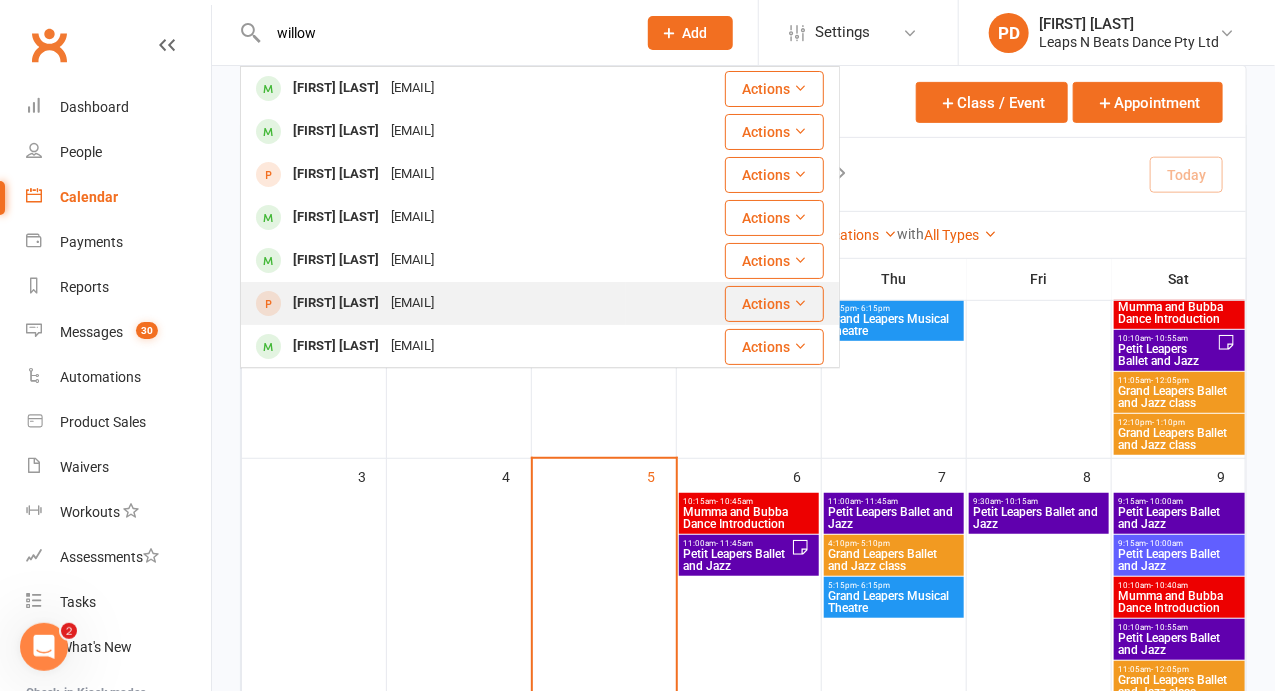 type on "willow" 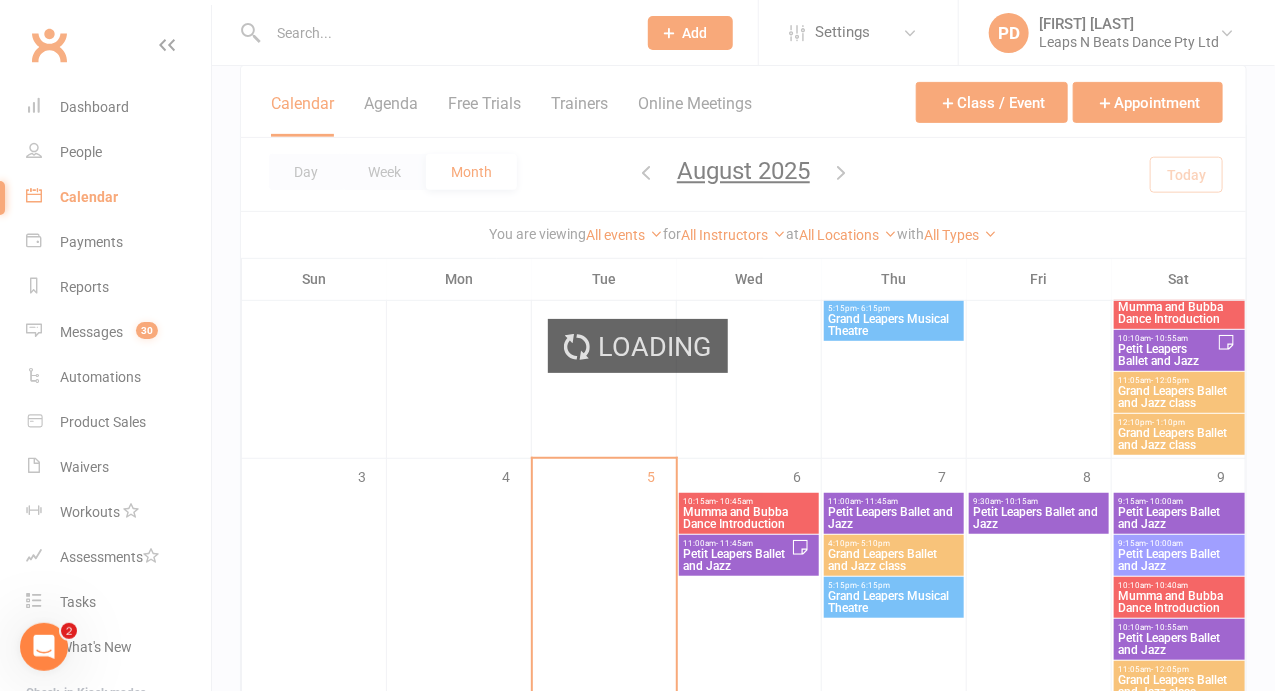 scroll, scrollTop: 0, scrollLeft: 0, axis: both 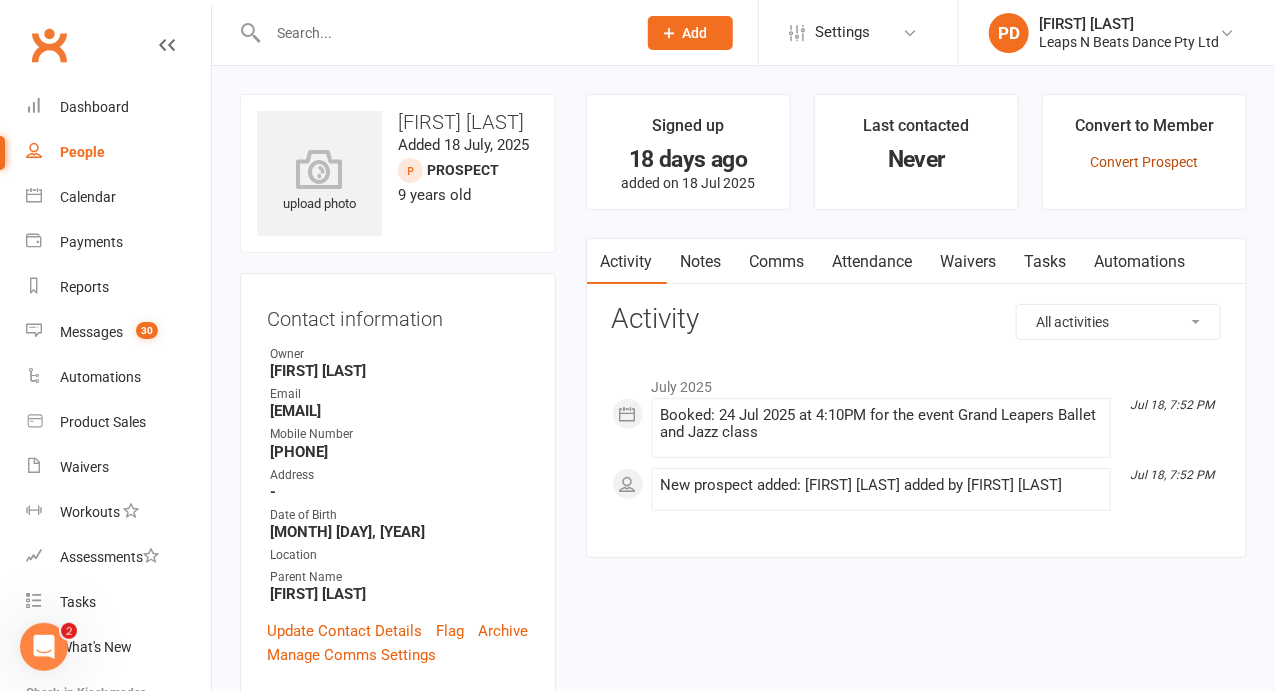 click on "Convert Prospect" at bounding box center [1144, 162] 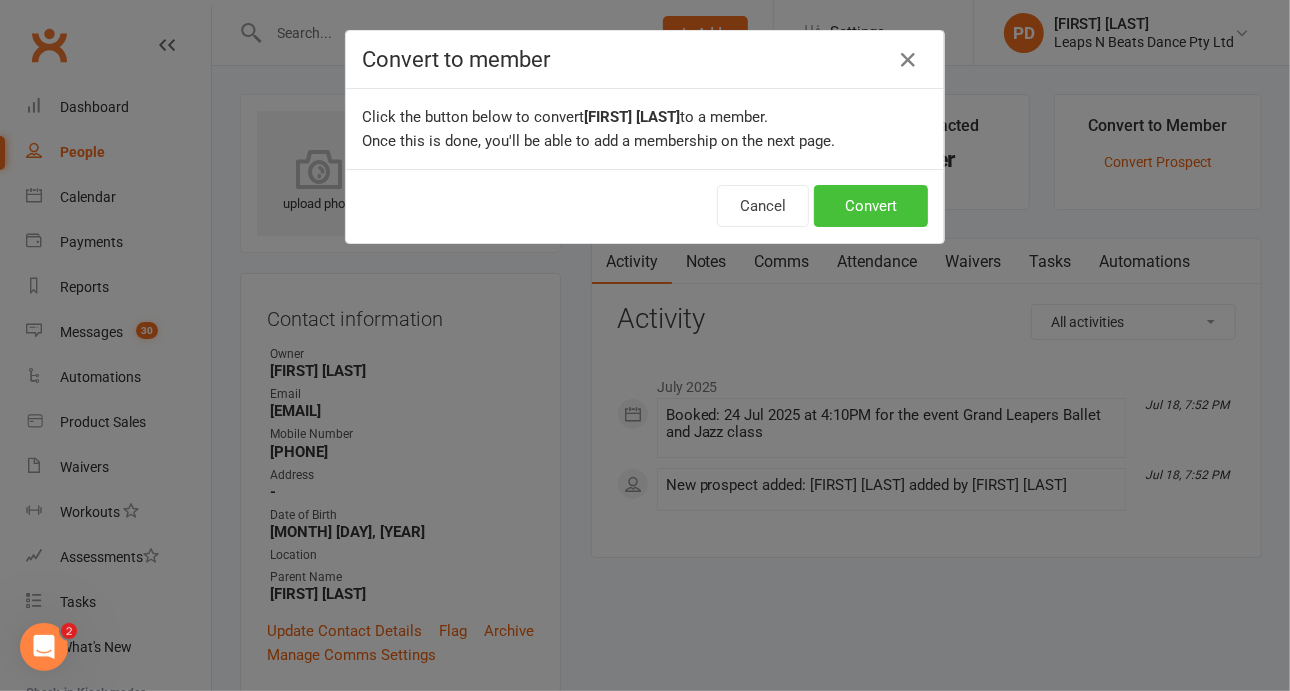 click on "Convert" at bounding box center [871, 206] 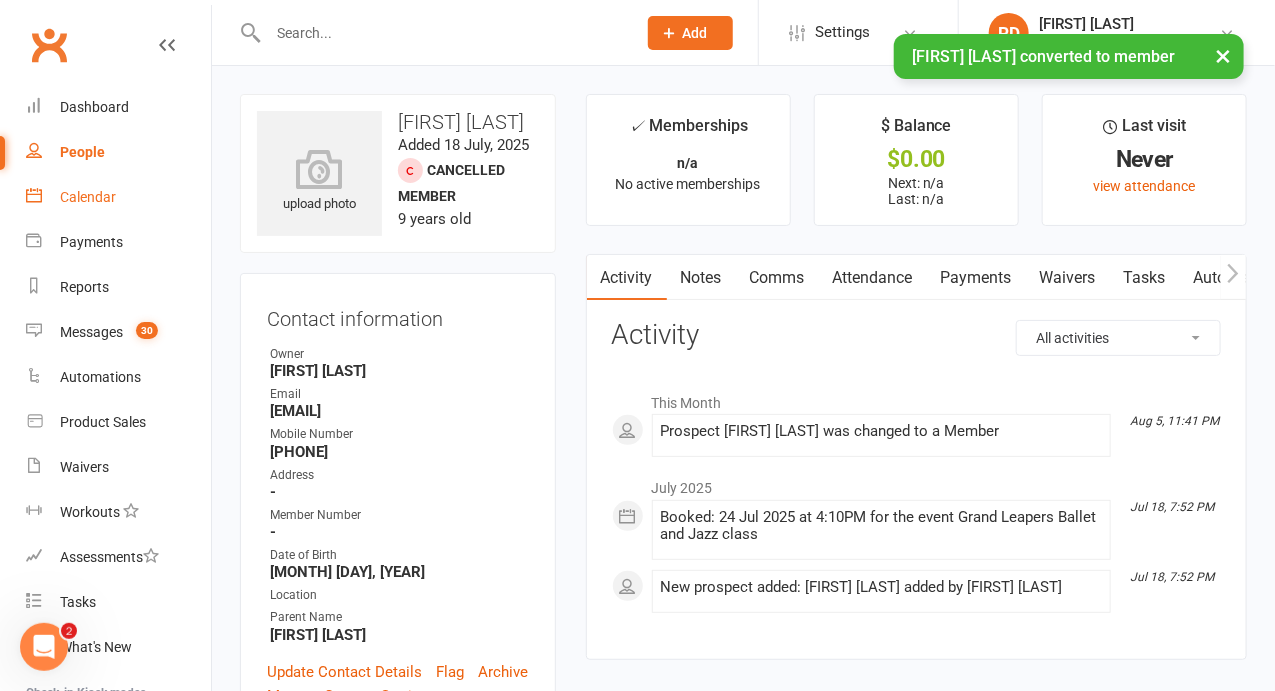 click on "Calendar" at bounding box center (88, 197) 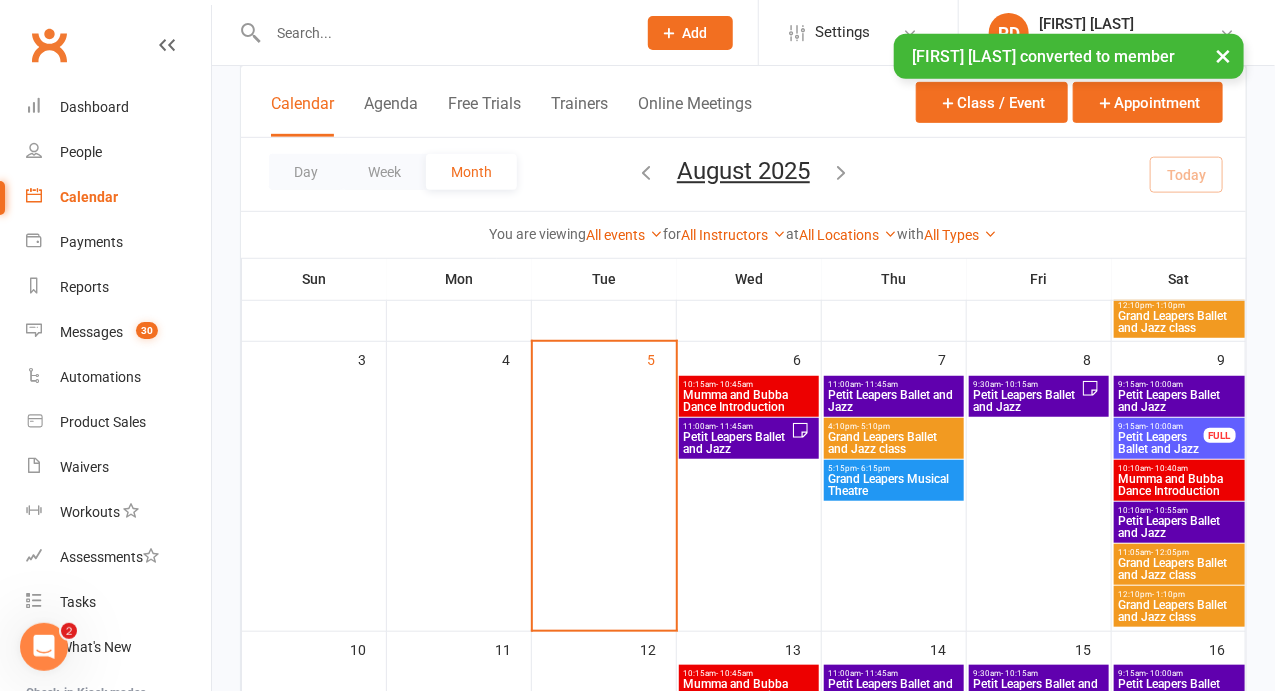 scroll, scrollTop: 382, scrollLeft: 0, axis: vertical 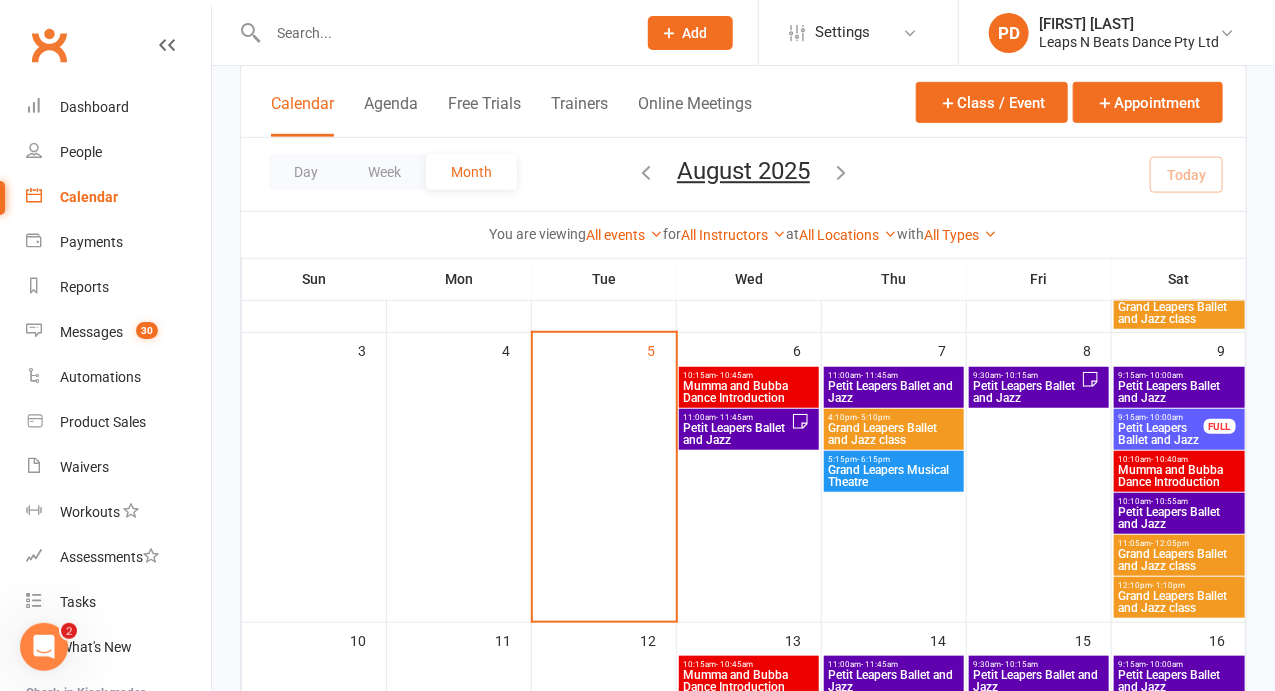 click at bounding box center (442, 33) 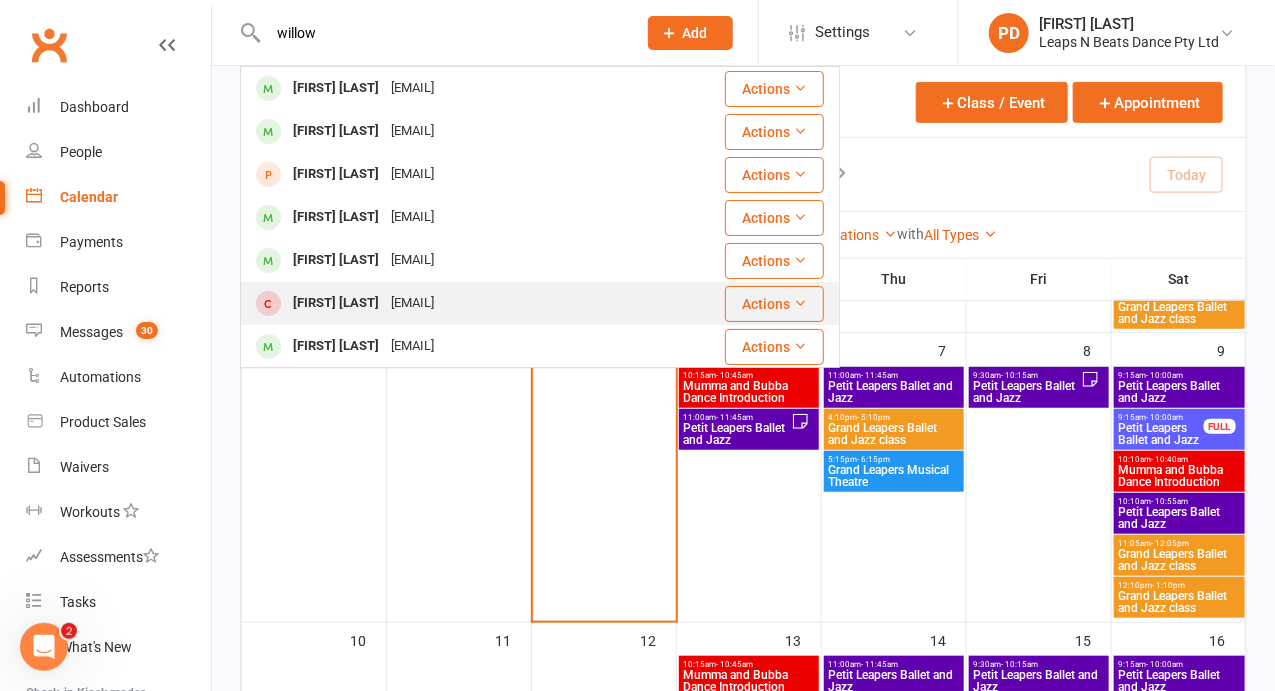 type on "willow" 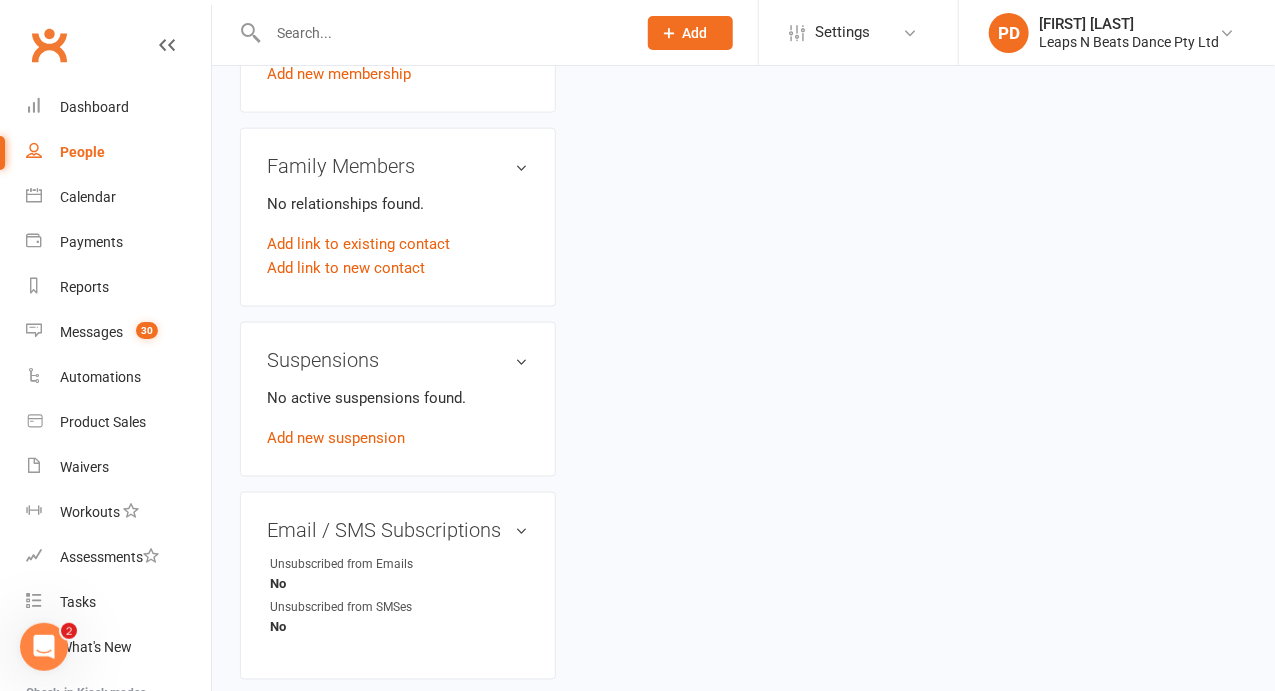 scroll, scrollTop: 950, scrollLeft: 0, axis: vertical 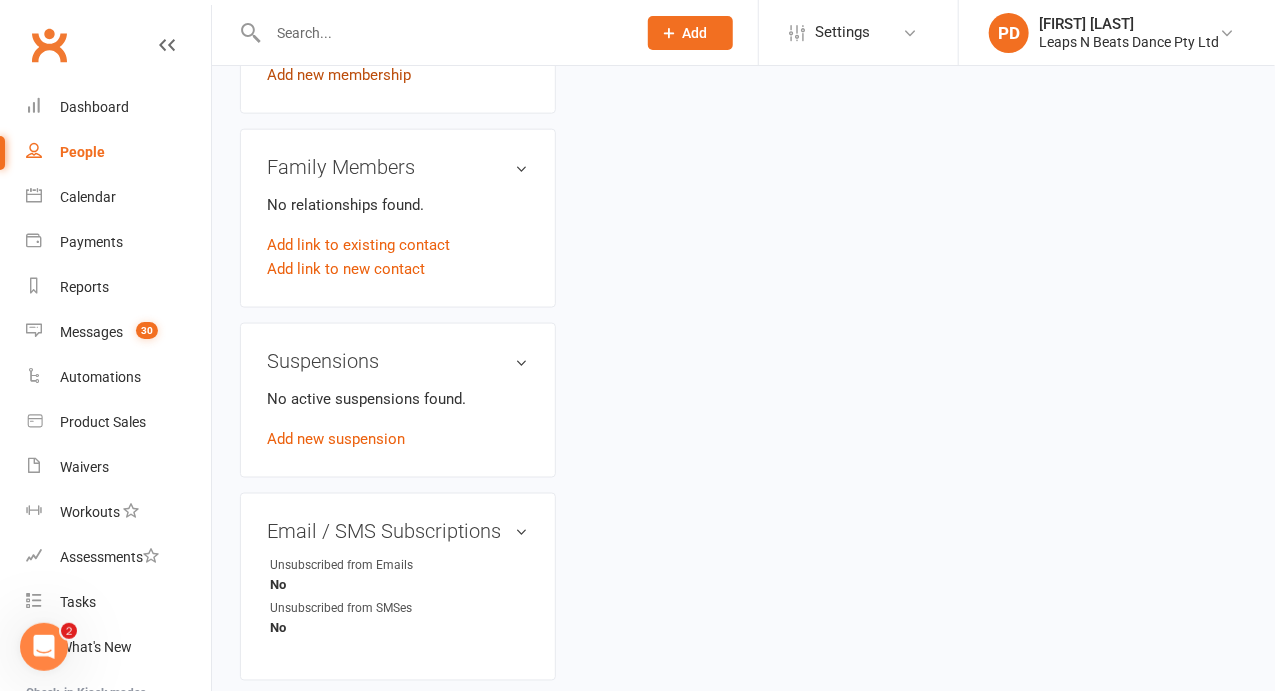 click on "Add new membership" at bounding box center [339, 75] 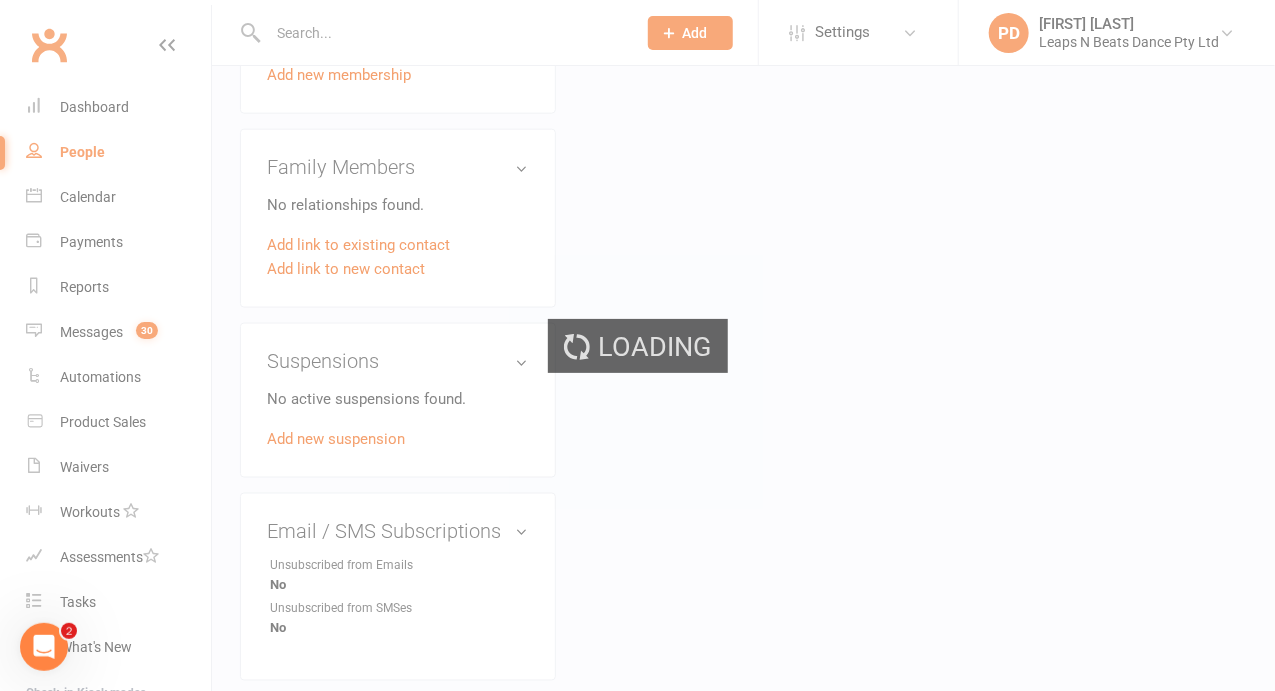 scroll, scrollTop: 0, scrollLeft: 0, axis: both 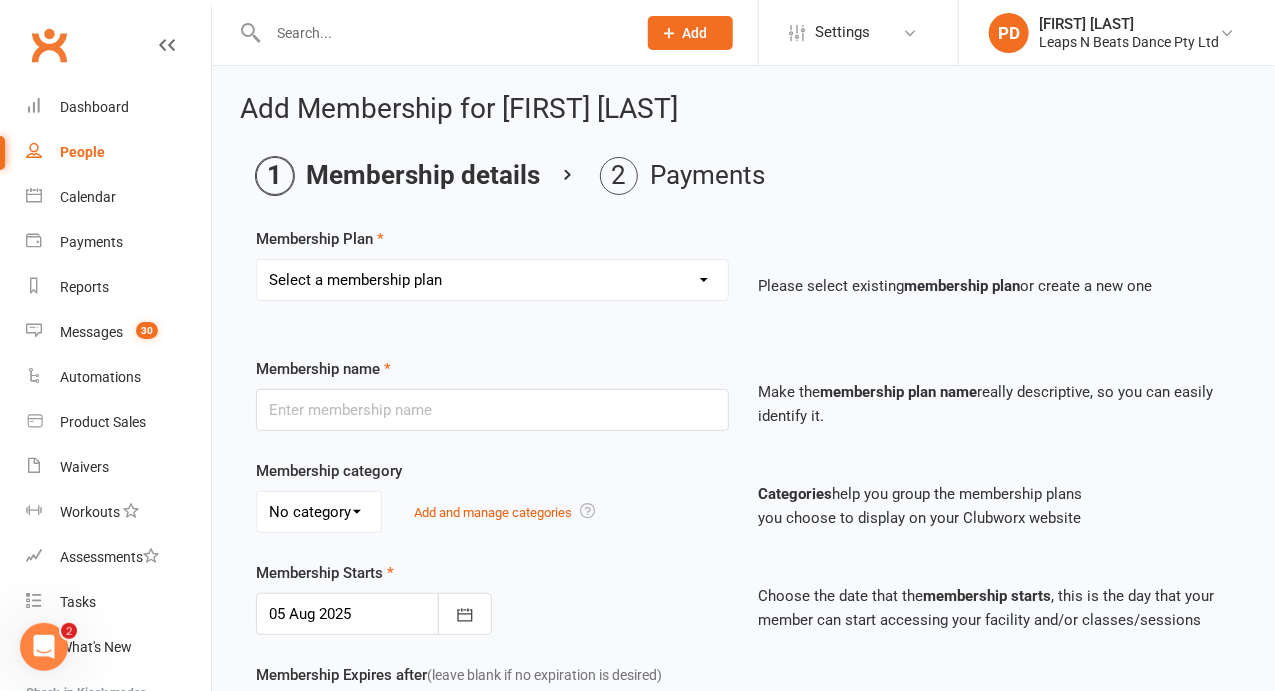 click on "Membership Plan Select a membership plan Create new Membership Plan Term 1 Mumma & Bubba 2023 - Existing (10 weeks) Term 1 Petit Leapers - Existing (10 week) Term 1 Grand Leapers - Existing (10 week) Term 1 Petit Leapers- Existing (9 week) Term 1 Mumma & Bubba 2023 Existing (9 week) Term 1 Grand Leapers- Existing (9 week pack) Term 1 Grand Leapers ACRO- Existing (9 week) Petit Leapers ACRO Existing (9 weeks) Sign Up Fee Sign Up Fee (2nd Member) Grand Leapers- monthly pack Term 2 Mumma & Bubba 2023 - Existing 9 week Term 2 Petit Leapers- Existing (9 week) Term 2 Grand Leapers- Existing (9 week pack) Term 2 ACRO Petit Leapers- Existing (9 week) Term 2 Grand Leapers ACRO- Existing (9 week pack) Term 2 Petit Leapers - Existing (10 week) Term 2 Mumma & Bubba 2023 (10 week) Term 2 Grand Leapers- Existing (10 week pack) Term 2 Grand Leapers- Existing (10 week pack) Term 2 ACRO Grand Leapers- Existing (10 week) Term 2 Mumma & Bubba 2023 (3 week) Term 3 Grand Leapers 2023 - 10 week Term 4 Petit Leapers" at bounding box center [743, 278] 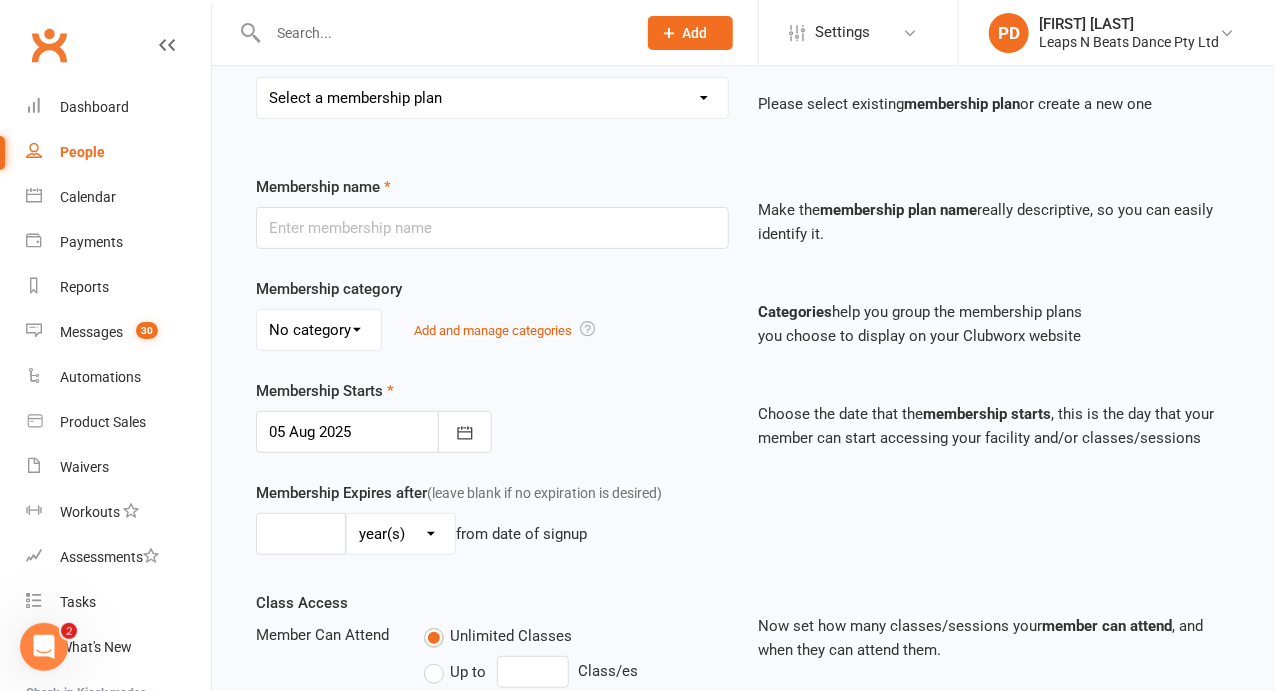 click on "Select a membership plan Create new Membership Plan Term 1 Mumma & Bubba 2023 - Existing (10 weeks) Term 1 Petit Leapers - Existing (10 week) Term 1 Grand Leapers - Existing (10 week) Term 1 Petit Leapers- Existing (9 week) Term 1 Mumma & Bubba 2023 Existing (9 week) Term 1 Grand Leapers- Existing (9 week pack) Term 1 Grand Leapers ACRO- Existing (9 week) Petit Leapers ACRO Existing (9 weeks) Sign Up Fee Sign Up Fee (2nd Member) Grand Leapers- monthly pack Term 2 Mumma & Bubba 2023 - Existing 9 week Term 2 Petit Leapers- Existing (9 week) Term 2 Grand Leapers- Existing (9 week pack) Term 2 ACRO Petit Leapers- Existing (9 week) Term 2  Grand Leapers ACRO- Existing (9 week pack) Term 2 Petit Leapers - Existing (10 week) Term 2 Mumma & Bubba 2023 - (10 week) Term 2  Grand Leapers- Existing (10 week pack) Term 2 Grand Leapers- Existing (10 week pack) Term 2 ACRO Grand Leapers- Existing (10 week) Term 2 Mumma & Bubba 2023 (3 week) Term 3  Grand Leapers 2023 - 10 week Term 3 Grand Leapers Acrobatics 2023 - 10 week" at bounding box center [492, 98] 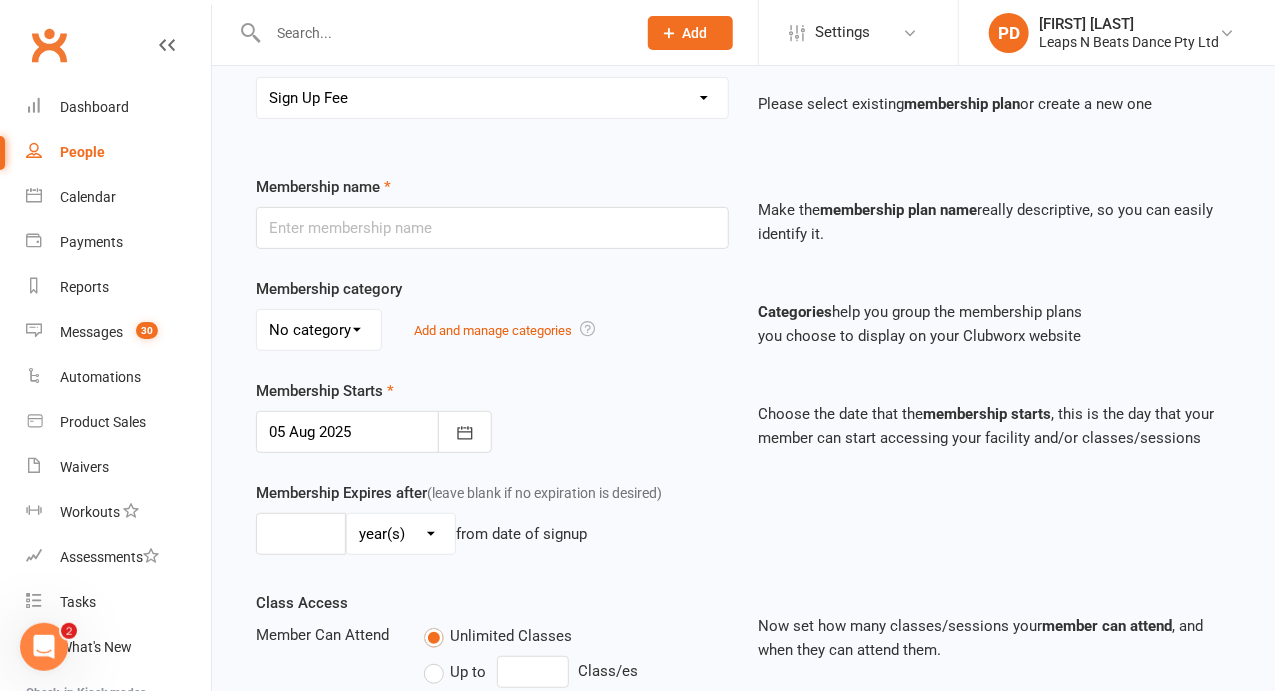 click on "Select a membership plan Create new Membership Plan Term 1 Mumma & Bubba 2023 - Existing (10 weeks) Term 1 Petit Leapers - Existing (10 week) Term 1 Grand Leapers - Existing (10 week) Term 1 Petit Leapers- Existing (9 week) Term 1 Mumma & Bubba 2023 Existing (9 week) Term 1 Grand Leapers- Existing (9 week pack) Term 1 Grand Leapers ACRO- Existing (9 week) Petit Leapers ACRO Existing (9 weeks) Sign Up Fee Sign Up Fee (2nd Member) Grand Leapers- monthly pack Term 2 Mumma & Bubba 2023 - Existing 9 week Term 2 Petit Leapers- Existing (9 week) Term 2 Grand Leapers- Existing (9 week pack) Term 2 ACRO Petit Leapers- Existing (9 week) Term 2  Grand Leapers ACRO- Existing (9 week pack) Term 2 Petit Leapers - Existing (10 week) Term 2 Mumma & Bubba 2023 - (10 week) Term 2  Grand Leapers- Existing (10 week pack) Term 2 Grand Leapers- Existing (10 week pack) Term 2 ACRO Grand Leapers- Existing (10 week) Term 2 Mumma & Bubba 2023 (3 week) Term 3  Grand Leapers 2023 - 10 week Term 3 Grand Leapers Acrobatics 2023 - 10 week" at bounding box center (492, 98) 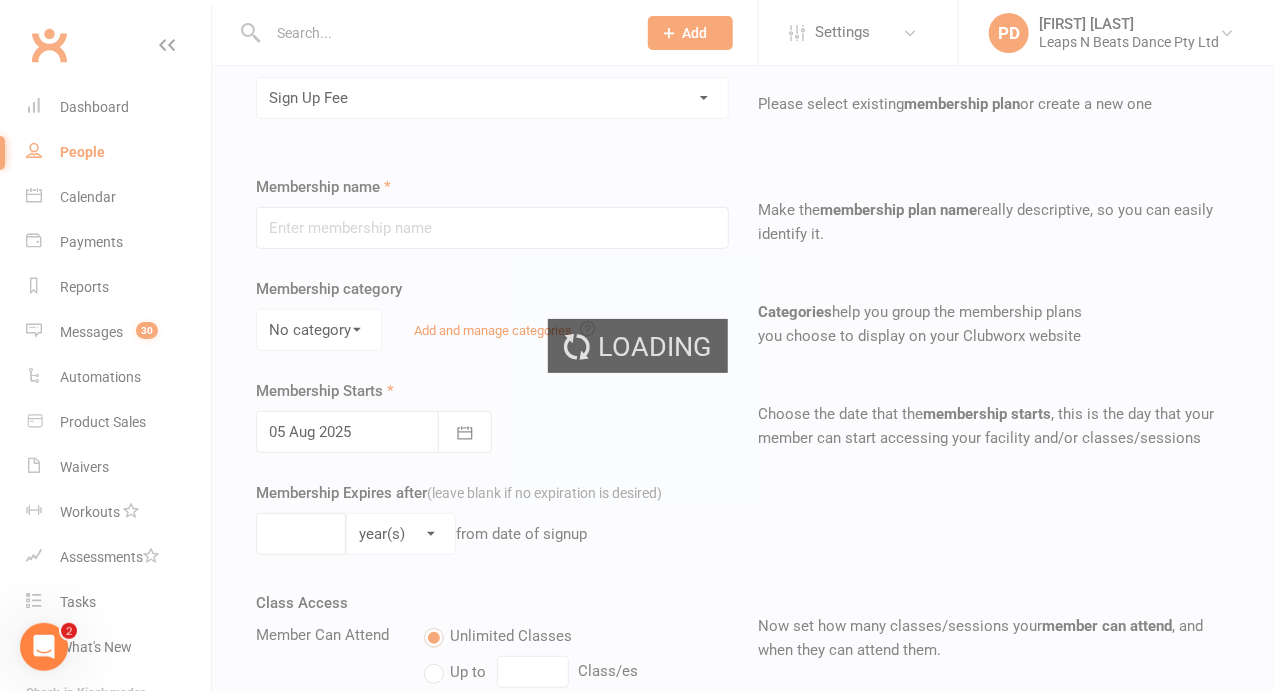 type on "Sign Up Fee" 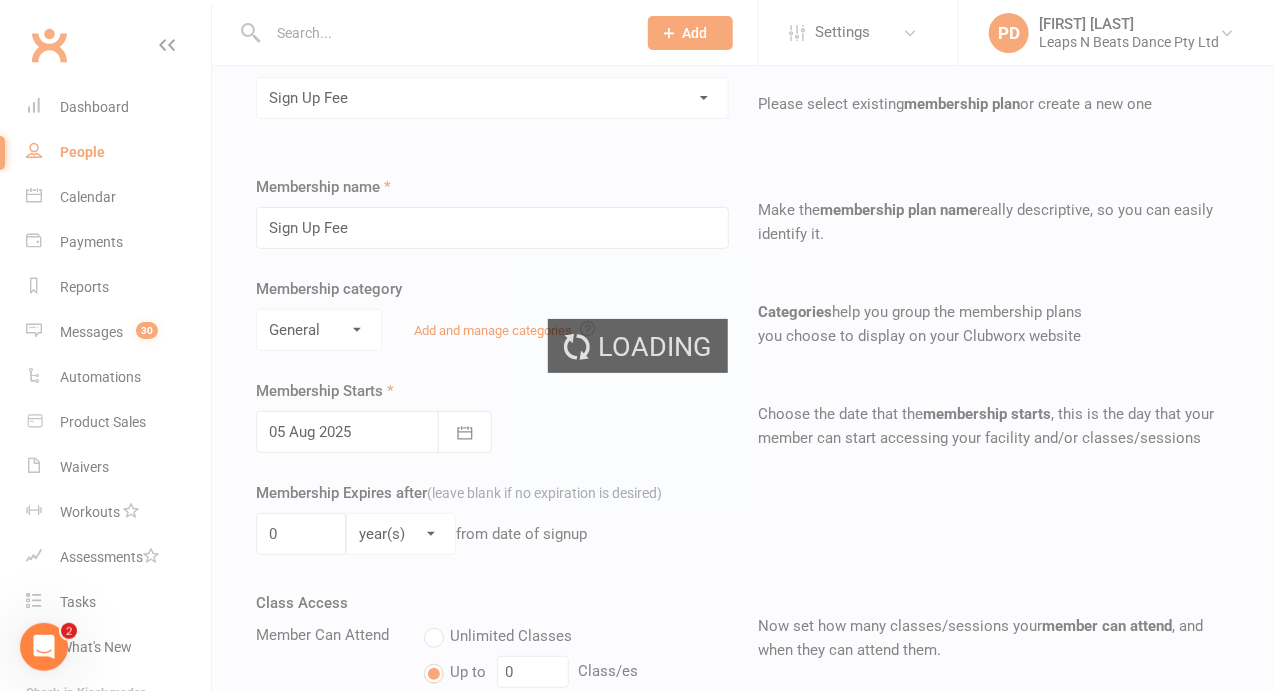scroll, scrollTop: 549, scrollLeft: 0, axis: vertical 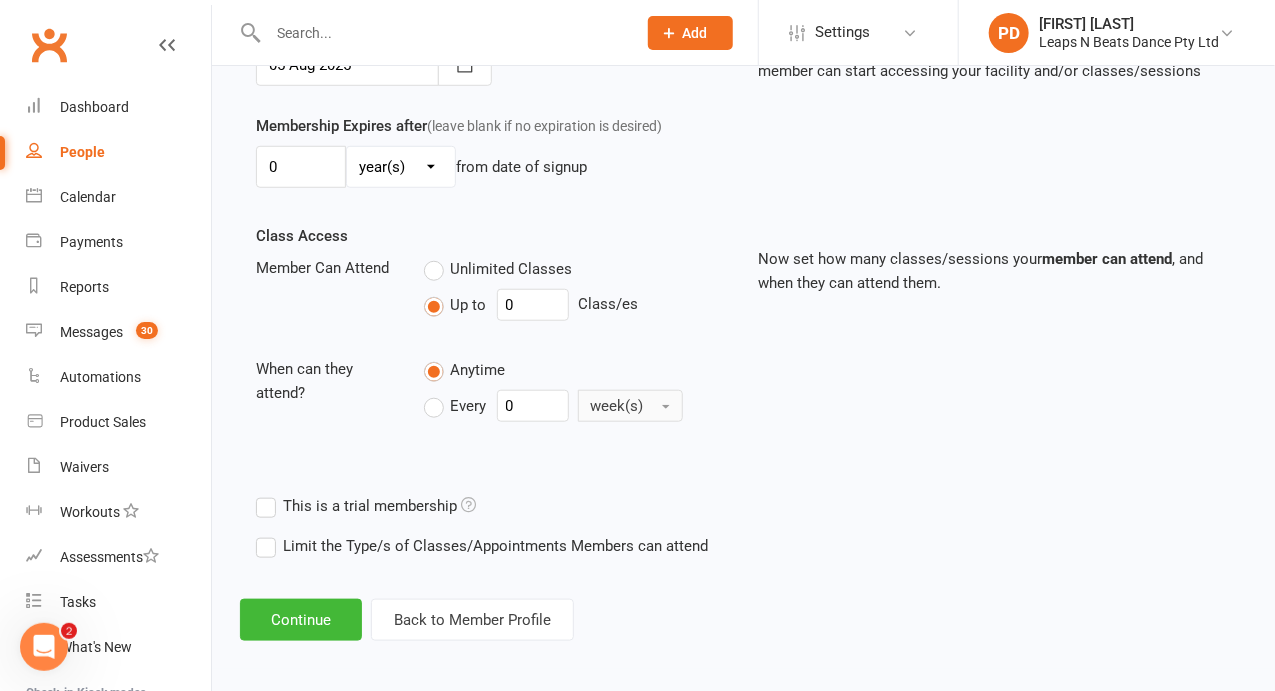 click on "week(s)" at bounding box center (630, 406) 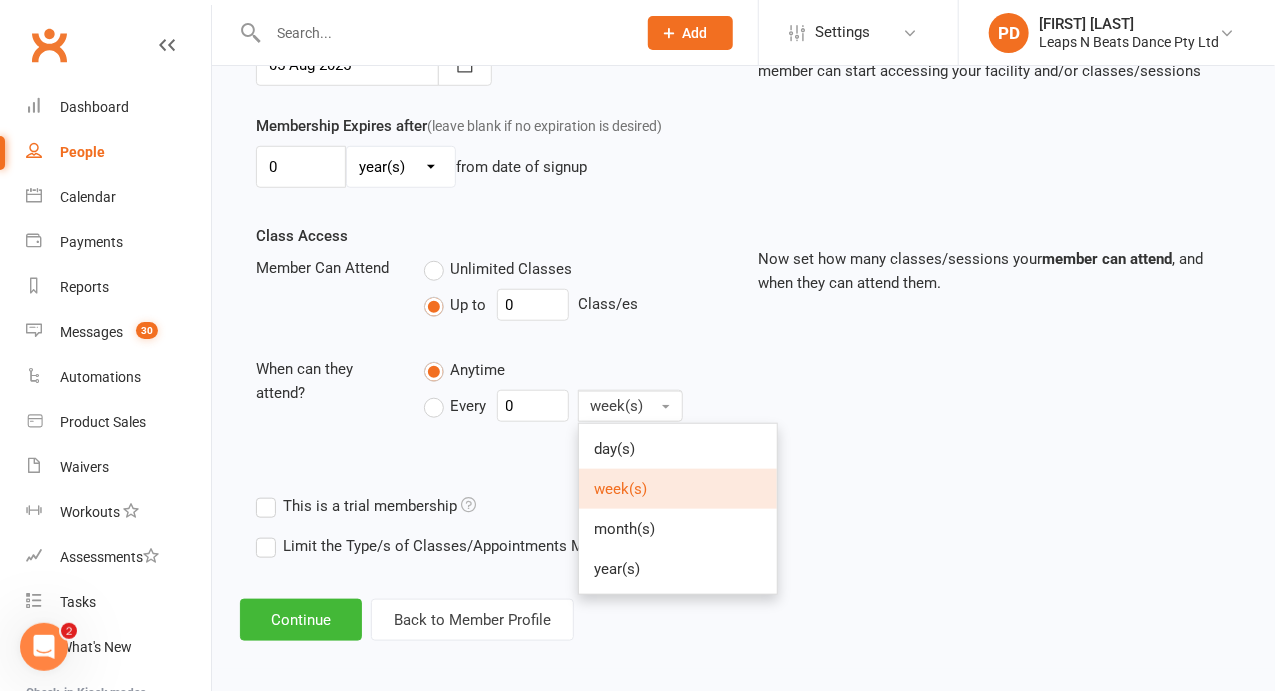 click on "Class Access Member Can Attend Unlimited Classes Up to 0 Class/es When can they attend? Anytime Every 0
week(s)
day(s)
week(s)
month(s)
year(s)" at bounding box center (492, 341) 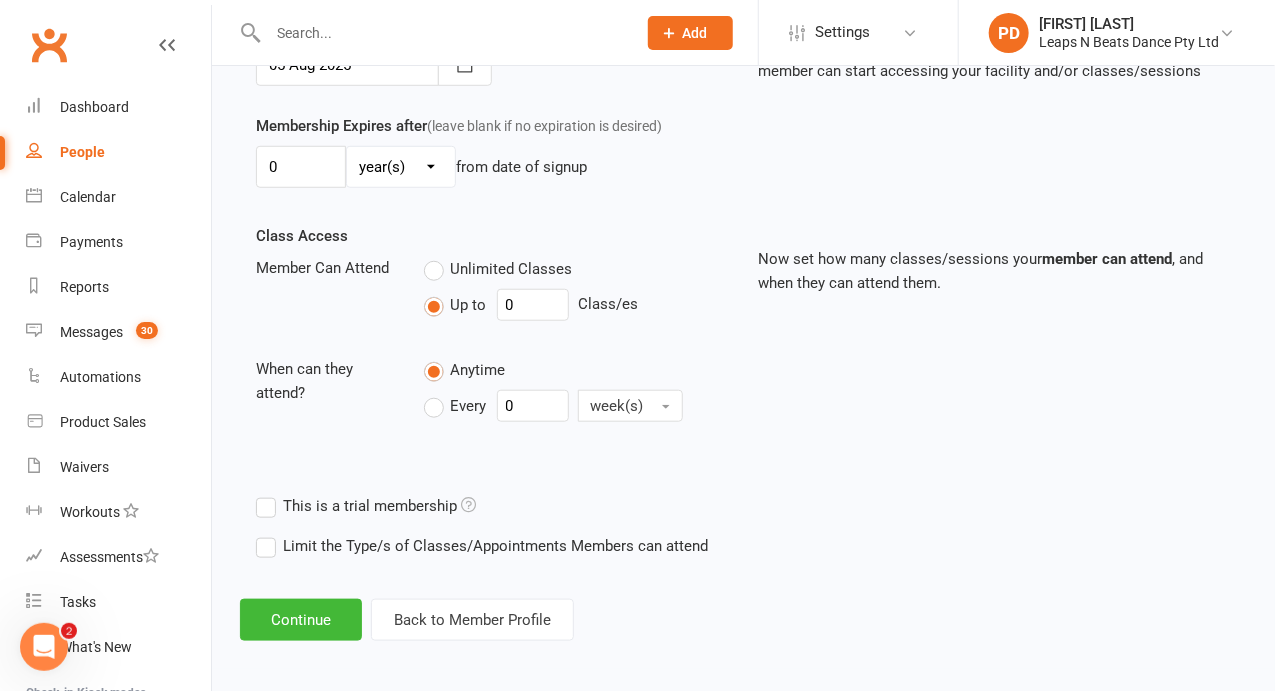 click on "This is a trial membership" at bounding box center [743, 506] 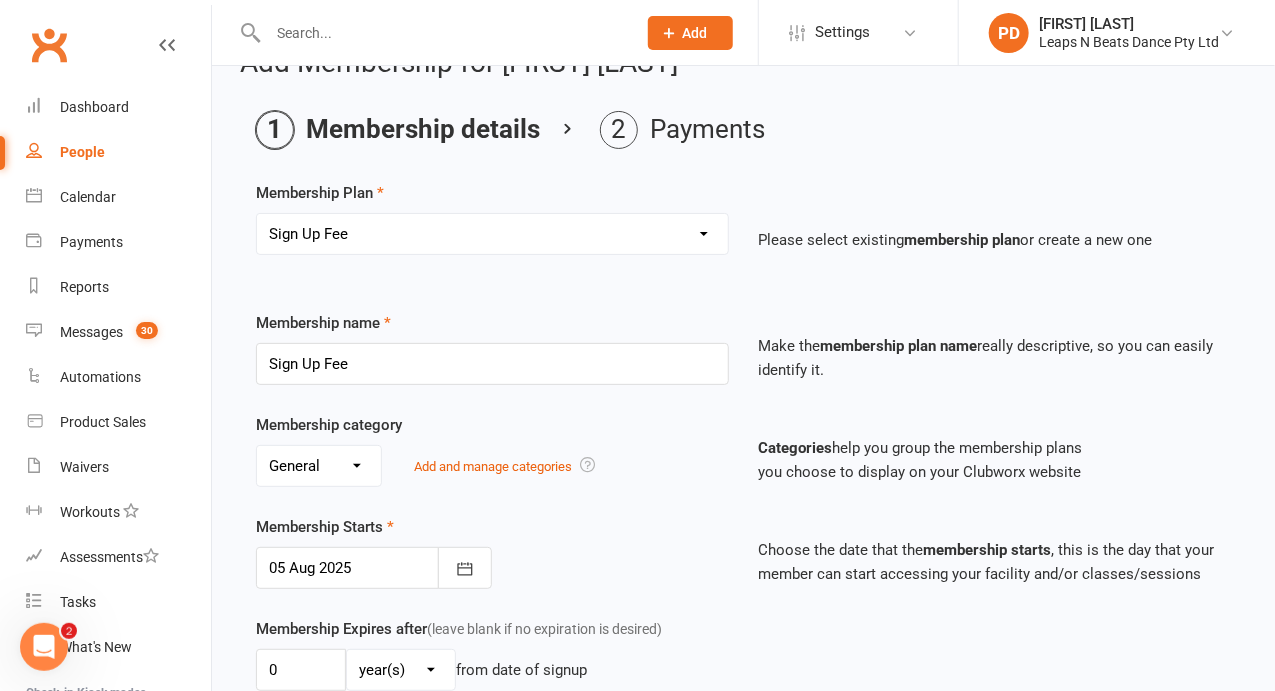 scroll, scrollTop: 549, scrollLeft: 0, axis: vertical 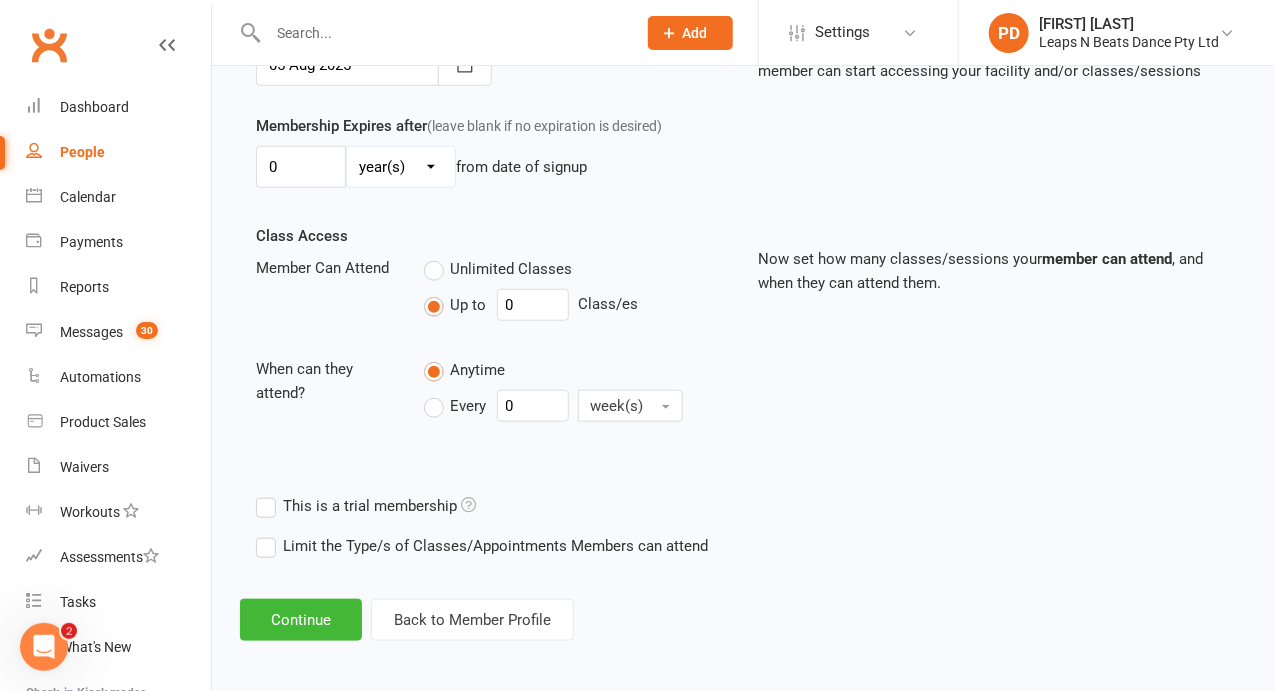 click on "Class Access Member Can Attend Unlimited Classes Up to 0 Class/es When can they attend? Anytime Every 0
week(s)
Now set how many classes/sessions your  member can attend , and when they can attend them." at bounding box center [743, 355] 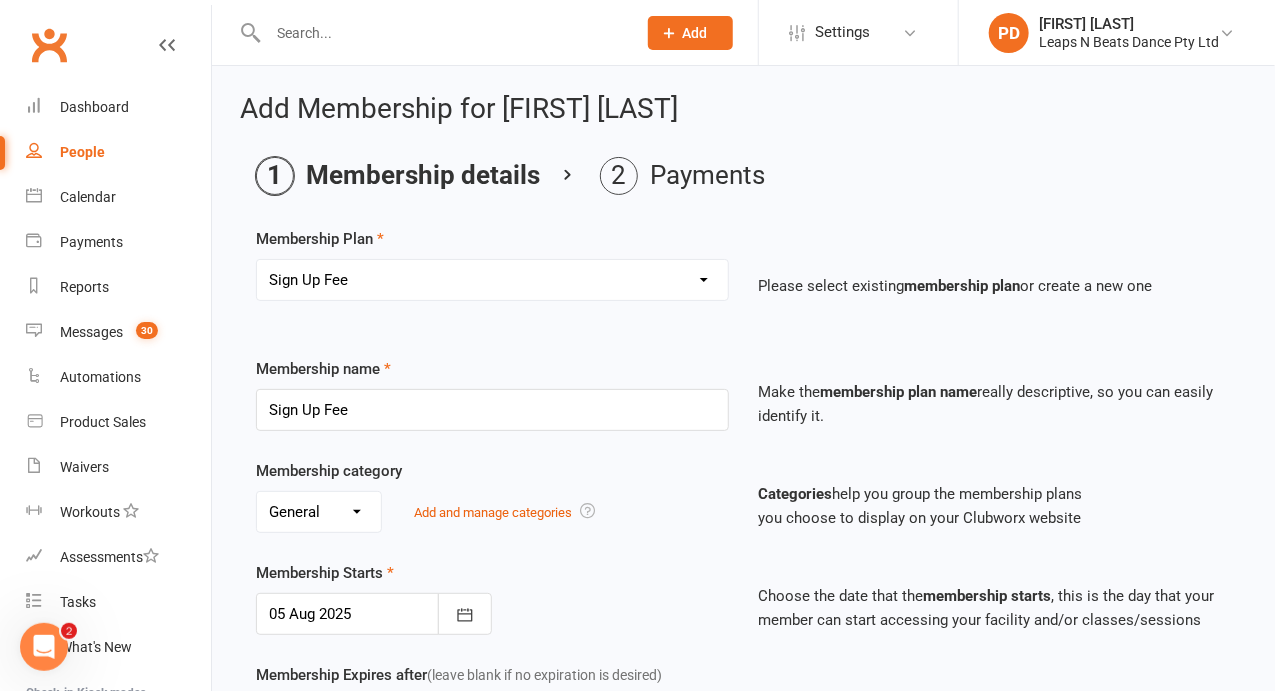 scroll, scrollTop: 549, scrollLeft: 0, axis: vertical 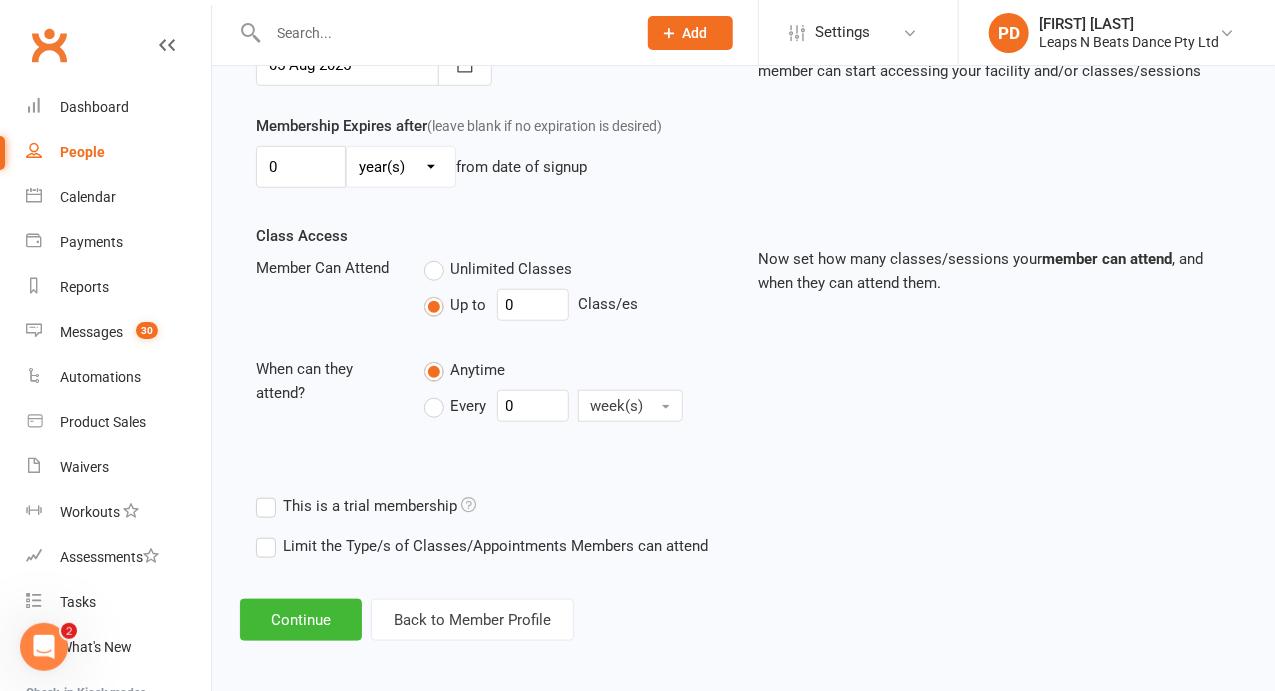 click on "Class Access Member Can Attend Unlimited Classes Up to 0 Class/es When can they attend? Anytime Every 0
week(s)
Now set how many classes/sessions your  member can attend , and when they can attend them." at bounding box center [743, 355] 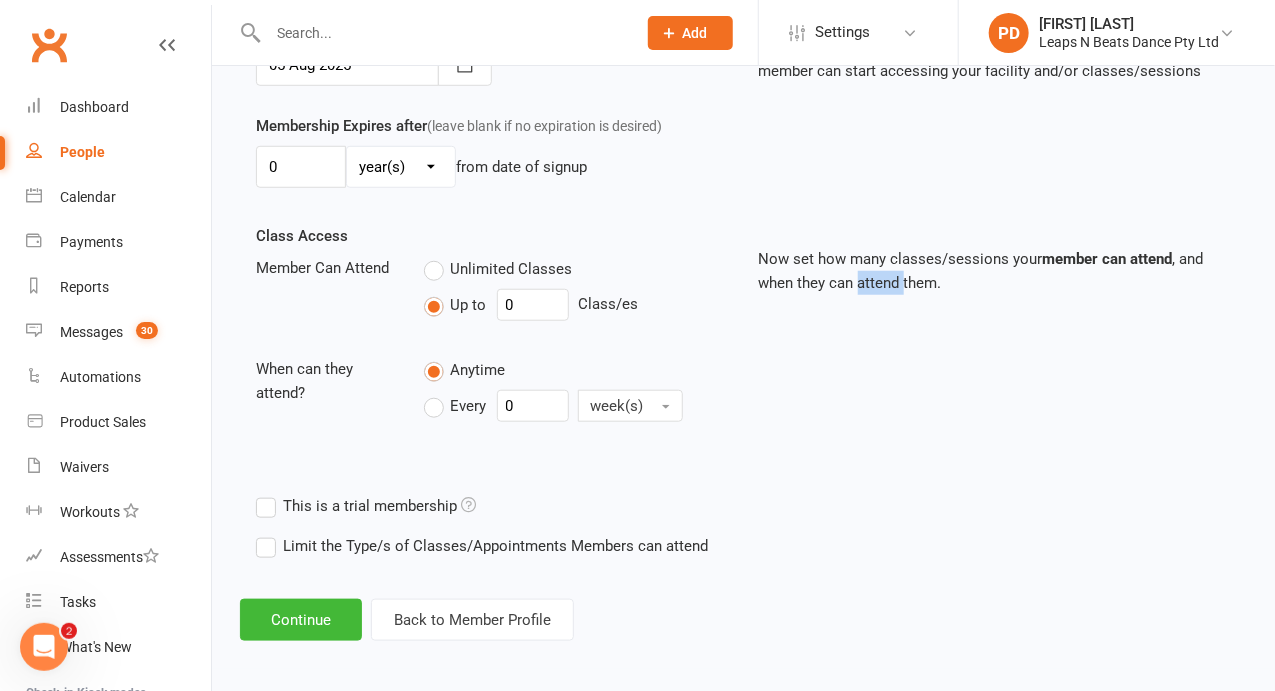 click on "Class Access Member Can Attend Unlimited Classes Up to 0 Class/es When can they attend? Anytime Every 0
week(s)
Now set how many classes/sessions your  member can attend , and when they can attend them." at bounding box center (743, 355) 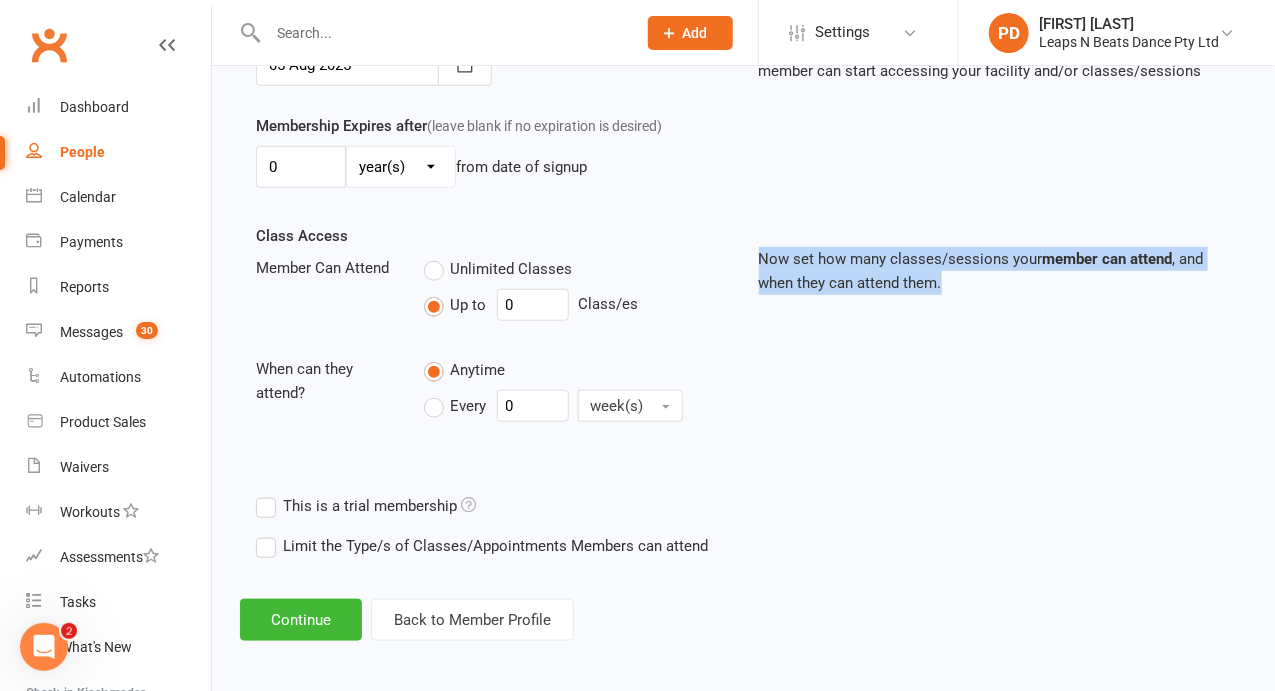 click on "Class Access Member Can Attend Unlimited Classes Up to 0 Class/es When can they attend? Anytime Every 0
week(s)
Now set how many classes/sessions your  member can attend , and when they can attend them." at bounding box center [743, 355] 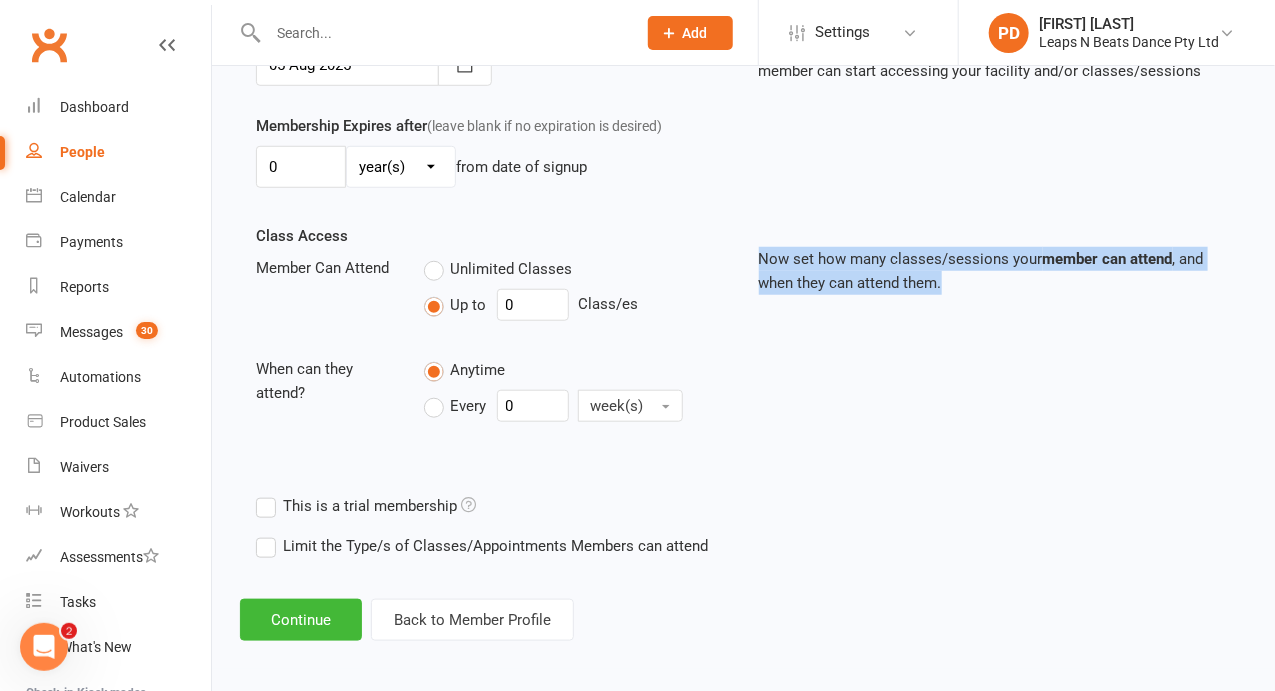 click on "This is a trial membership" at bounding box center (743, 506) 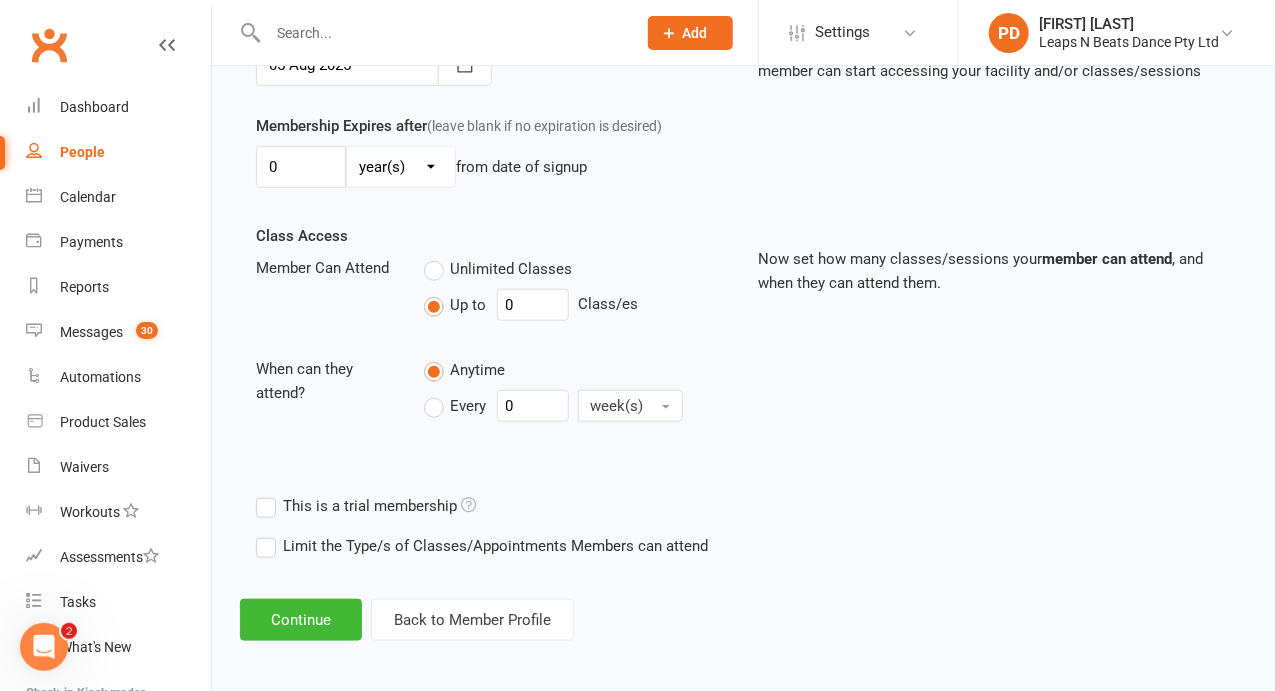 click on "This is a trial membership" at bounding box center (743, 506) 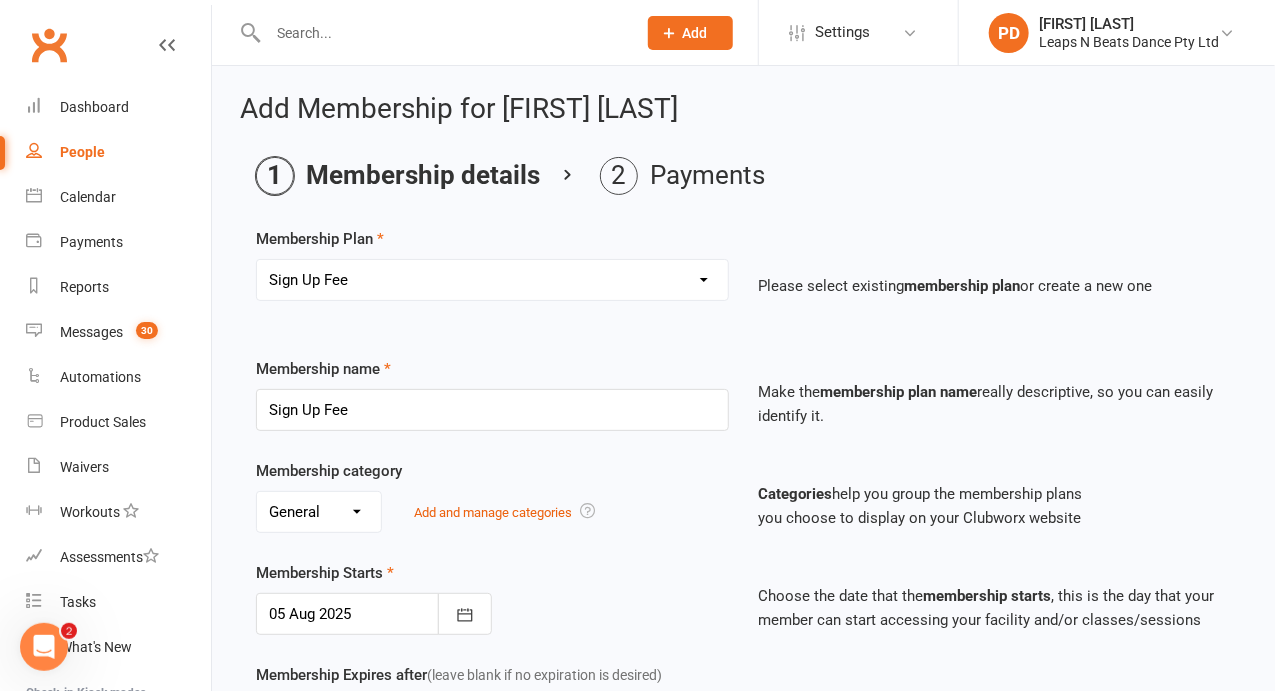 scroll, scrollTop: 549, scrollLeft: 0, axis: vertical 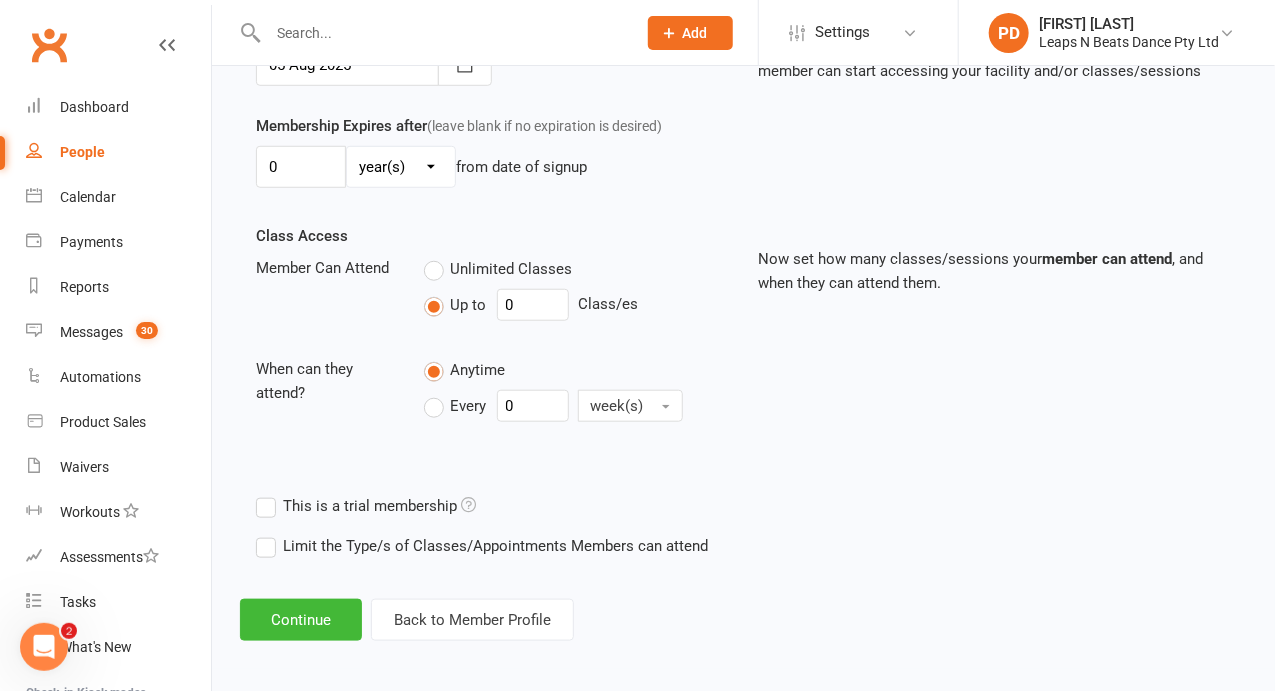 click on "Class Access Member Can Attend Unlimited Classes Up to 0 Class/es When can they attend? Anytime Every 0
week(s)" at bounding box center (492, 341) 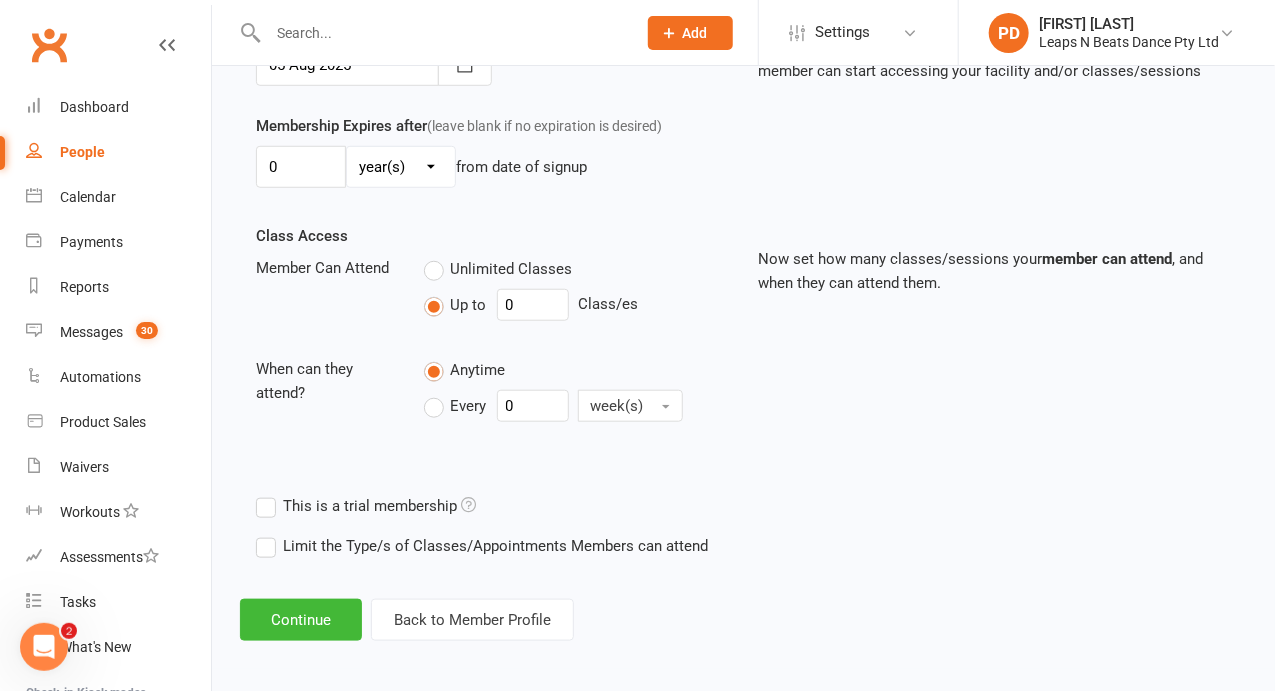 click on "This is a trial membership" at bounding box center (484, 506) 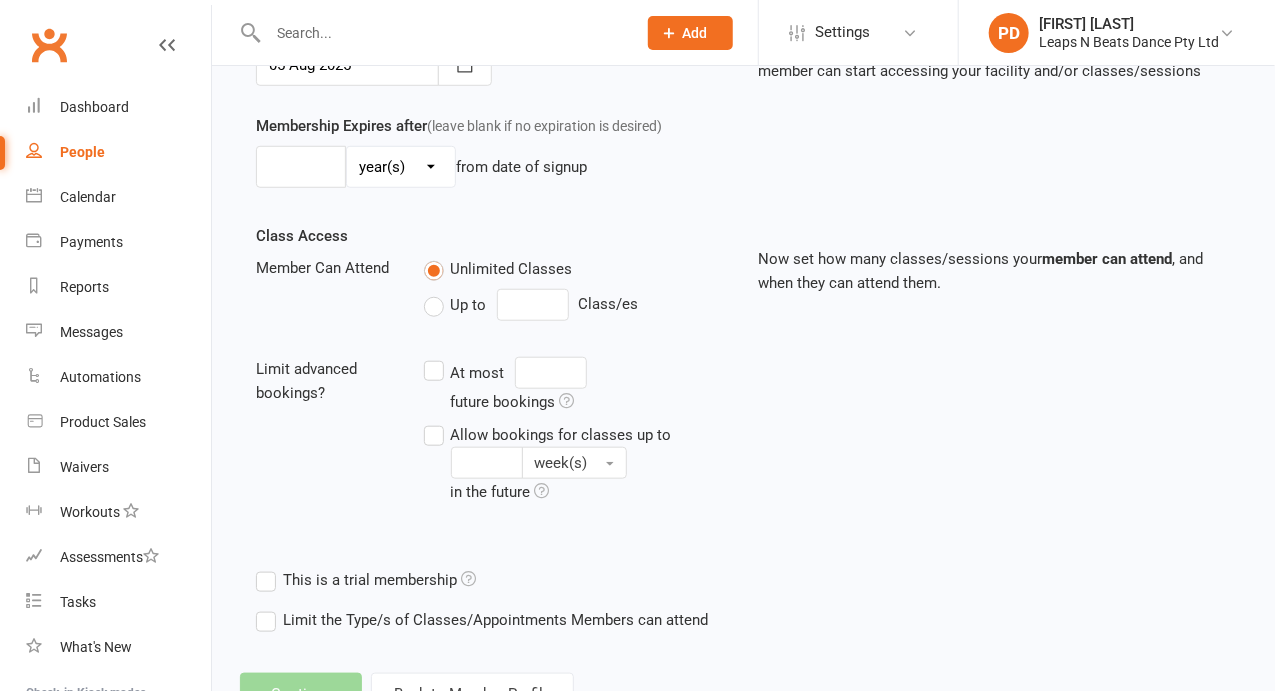 scroll, scrollTop: 549, scrollLeft: 0, axis: vertical 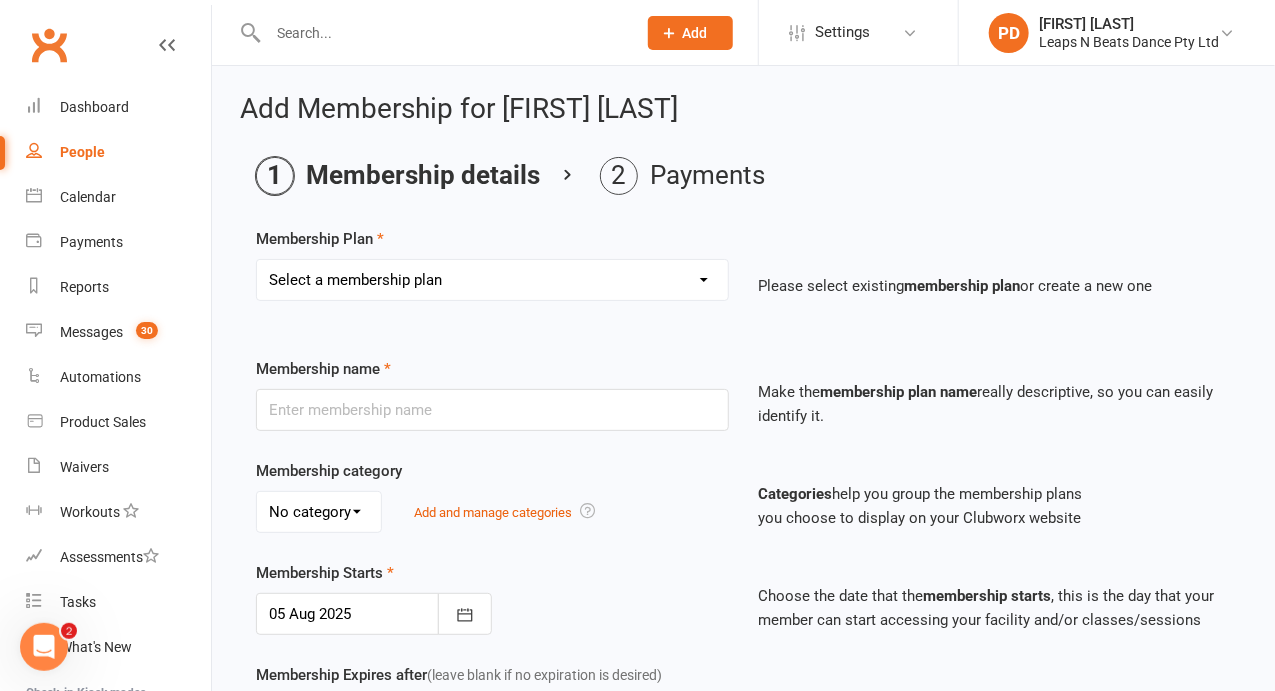 click on "Select a membership plan Create new Membership Plan Term 1 Mumma & Bubba 2023 - Existing (10 weeks) Term 1 Petit Leapers - Existing (10 week) Term 1 Grand Leapers - Existing (10 week) Term 1 Petit Leapers- Existing (9 week) Term 1 Mumma & Bubba 2023 Existing (9 week) Term 1 Grand Leapers- Existing (9 week pack) Term 1 Grand Leapers ACRO- Existing (9 week) Petit Leapers ACRO Existing (9 weeks) Sign Up Fee Sign Up Fee (2nd Member) Grand Leapers- monthly pack Term 2 Mumma & Bubba 2023 - Existing 9 week Term 2 Petit Leapers- Existing (9 week) Term 2 Grand Leapers- Existing (9 week pack) Term 2 ACRO Petit Leapers- Existing (9 week) Term 2  Grand Leapers ACRO- Existing (9 week pack) Term 2 Petit Leapers - Existing (10 week) Term 2 Mumma & Bubba 2023 - (10 week) Term 2  Grand Leapers- Existing (10 week pack) Term 2 Grand Leapers- Existing (10 week pack) Term 2 ACRO Grand Leapers- Existing (10 week) Term 2 Mumma & Bubba 2023 (3 week) Term 3  Grand Leapers 2023 - 10 week Term 3 Grand Leapers Acrobatics 2023 - 10 week" at bounding box center (492, 280) 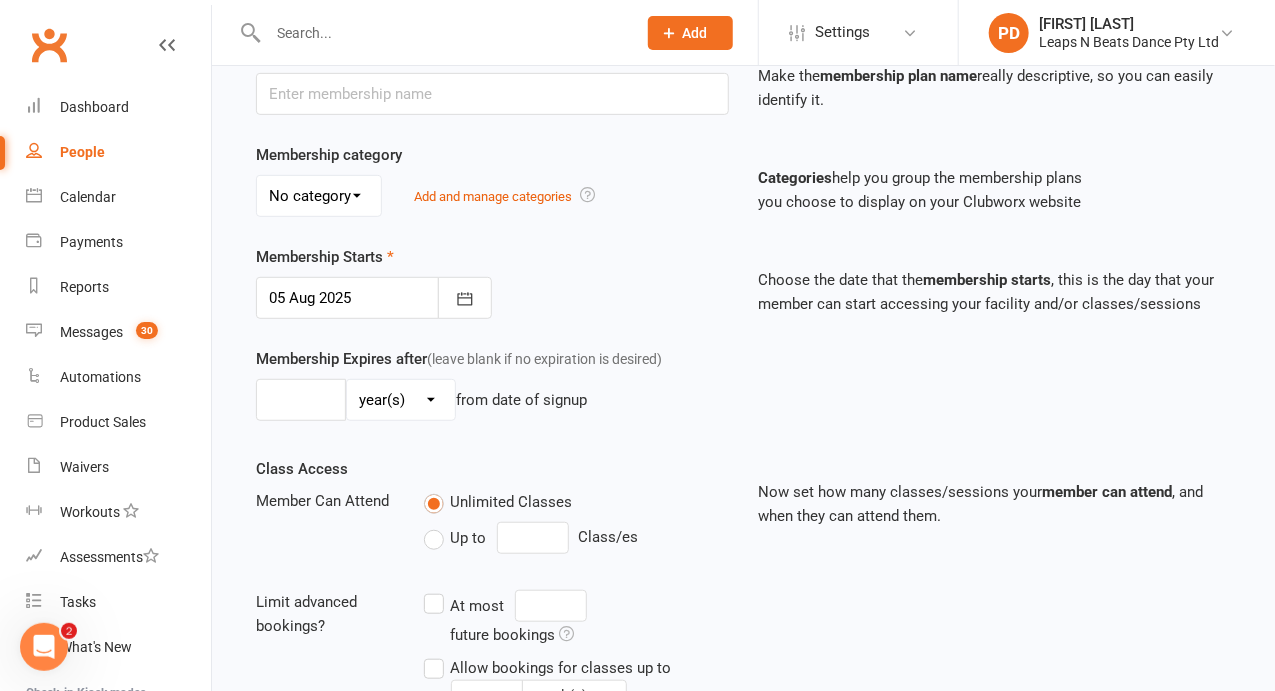 scroll, scrollTop: 278, scrollLeft: 0, axis: vertical 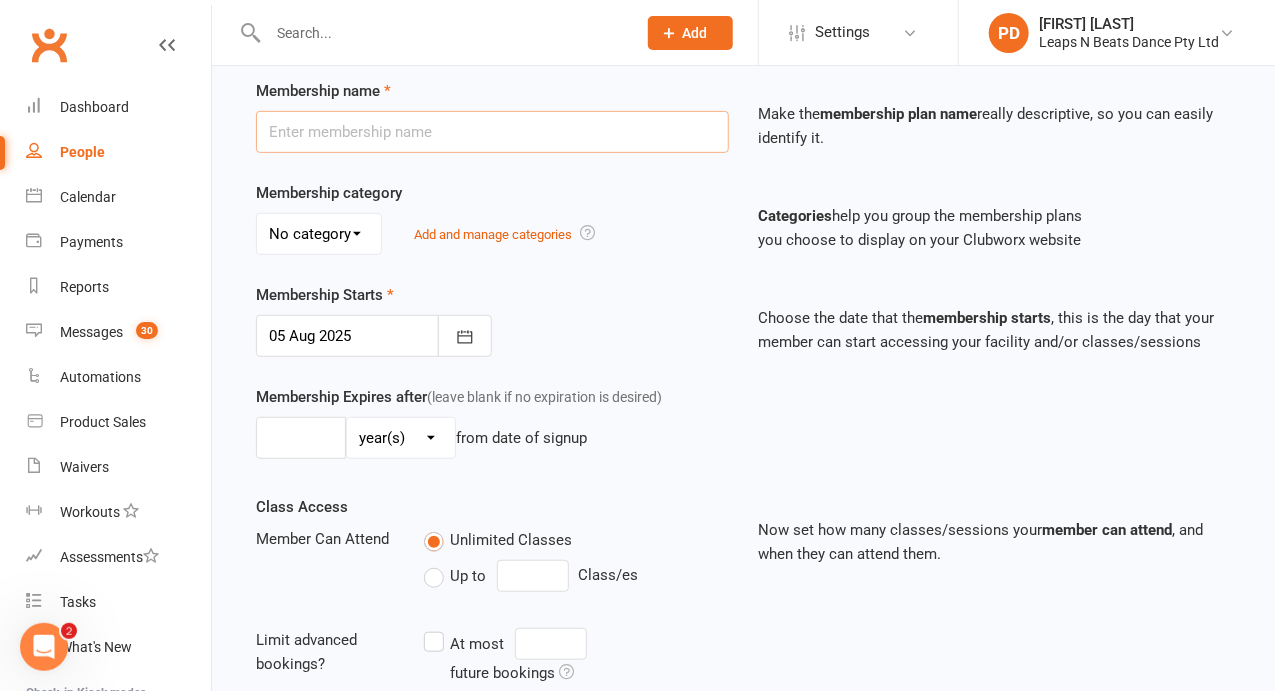 click at bounding box center [492, 132] 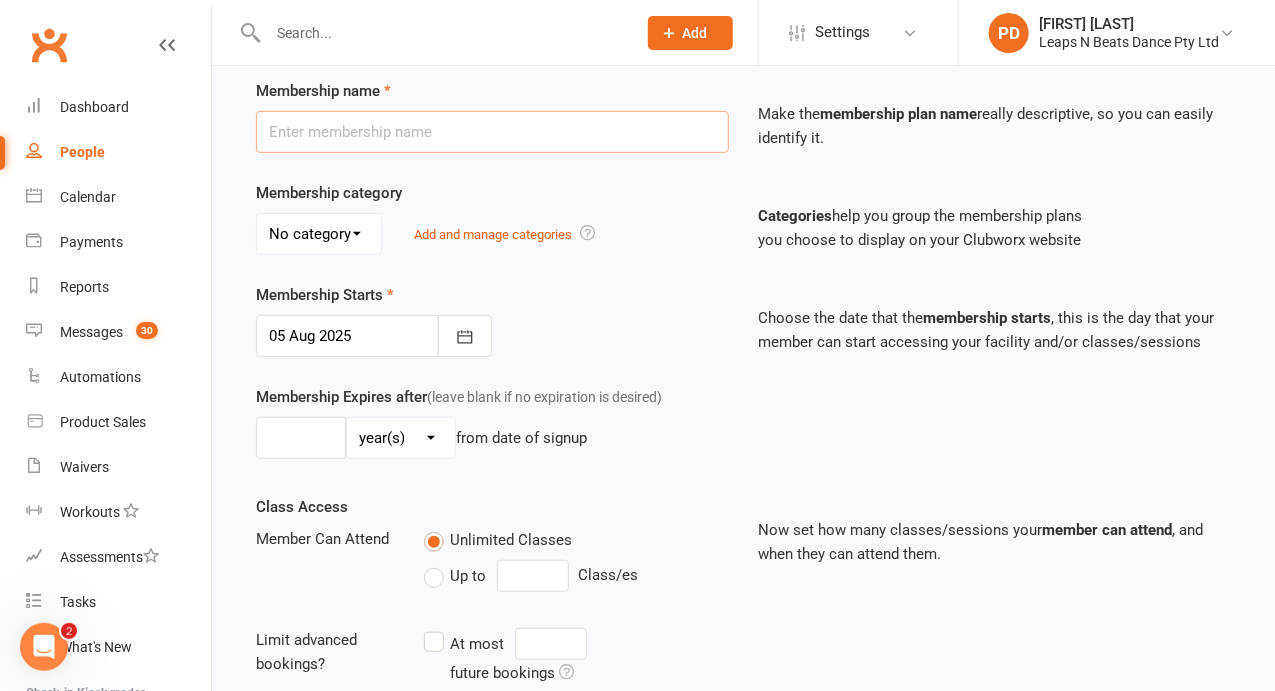 type on "Sign Up Fee" 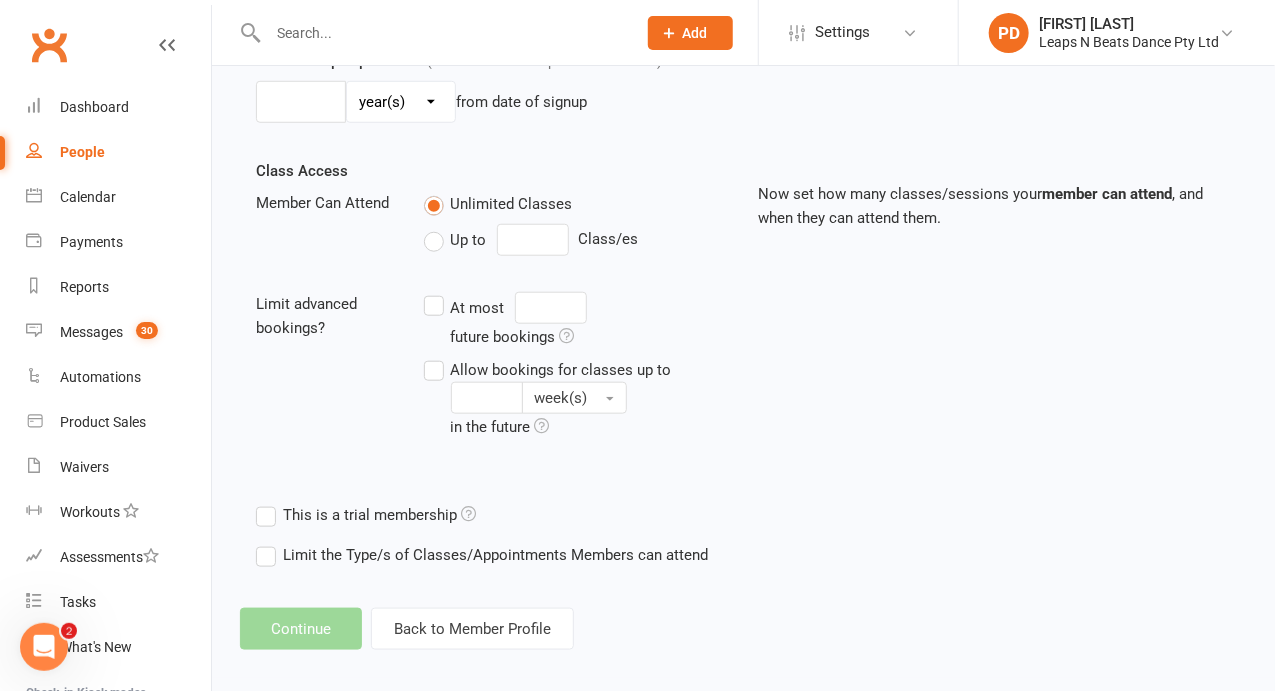 scroll, scrollTop: 624, scrollLeft: 0, axis: vertical 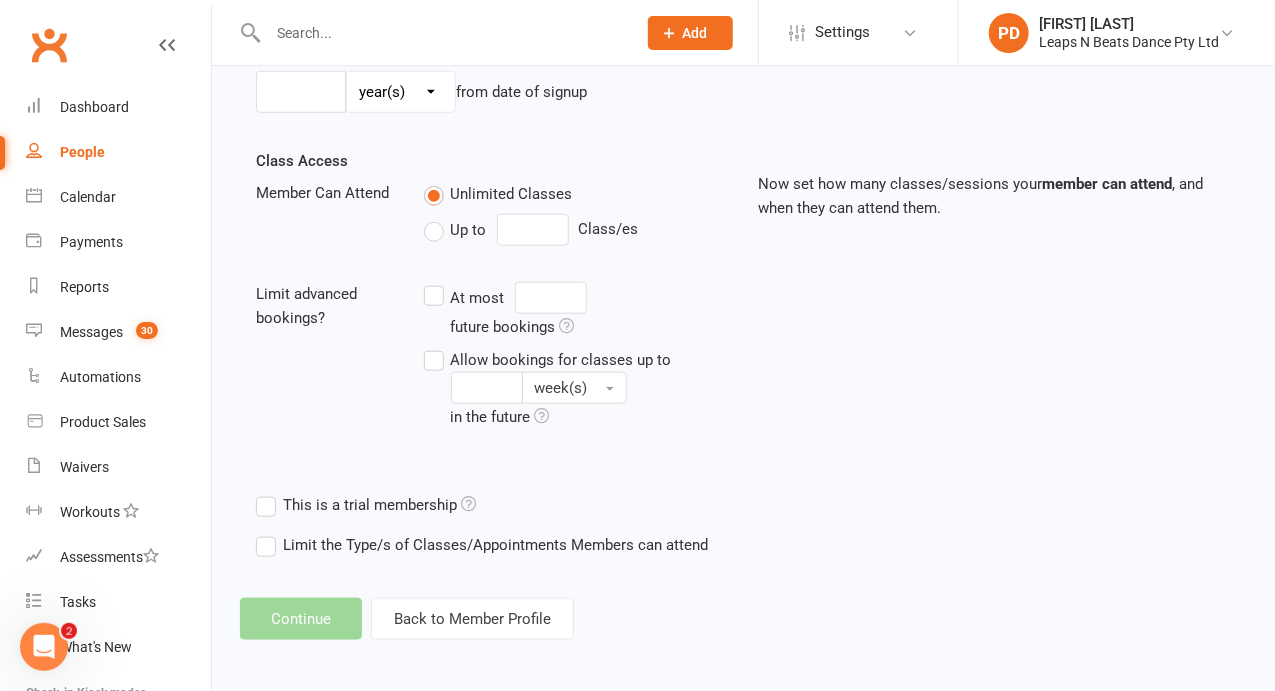 click on "Class Access Member Can Attend Unlimited Classes Up to Class/es Limit advanced bookings? At most future bookings  Allow bookings for classes up to
week(s)
in the future  Now set how many classes/sessions your  member can attend , and when they can attend them." at bounding box center [743, 317] 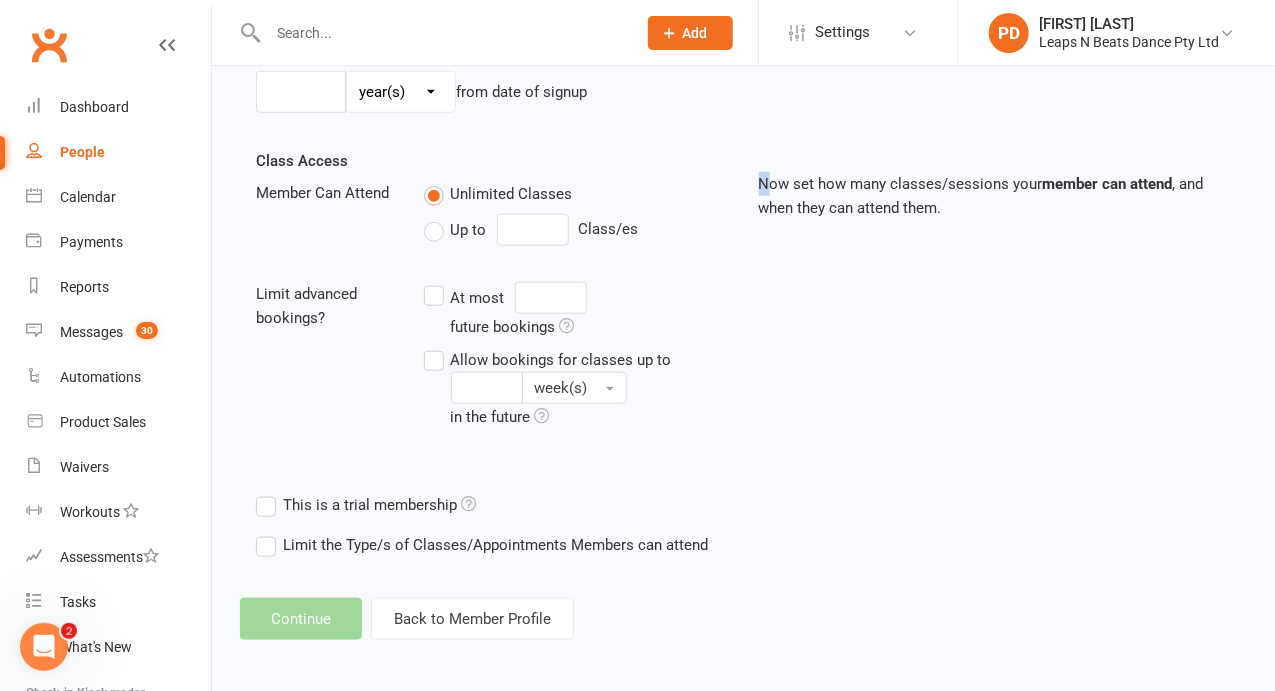 click on "Class Access Member Can Attend Unlimited Classes Up to Class/es Limit advanced bookings? At most future bookings  Allow bookings for classes up to
week(s)
in the future  Now set how many classes/sessions your  member can attend , and when they can attend them." at bounding box center [743, 317] 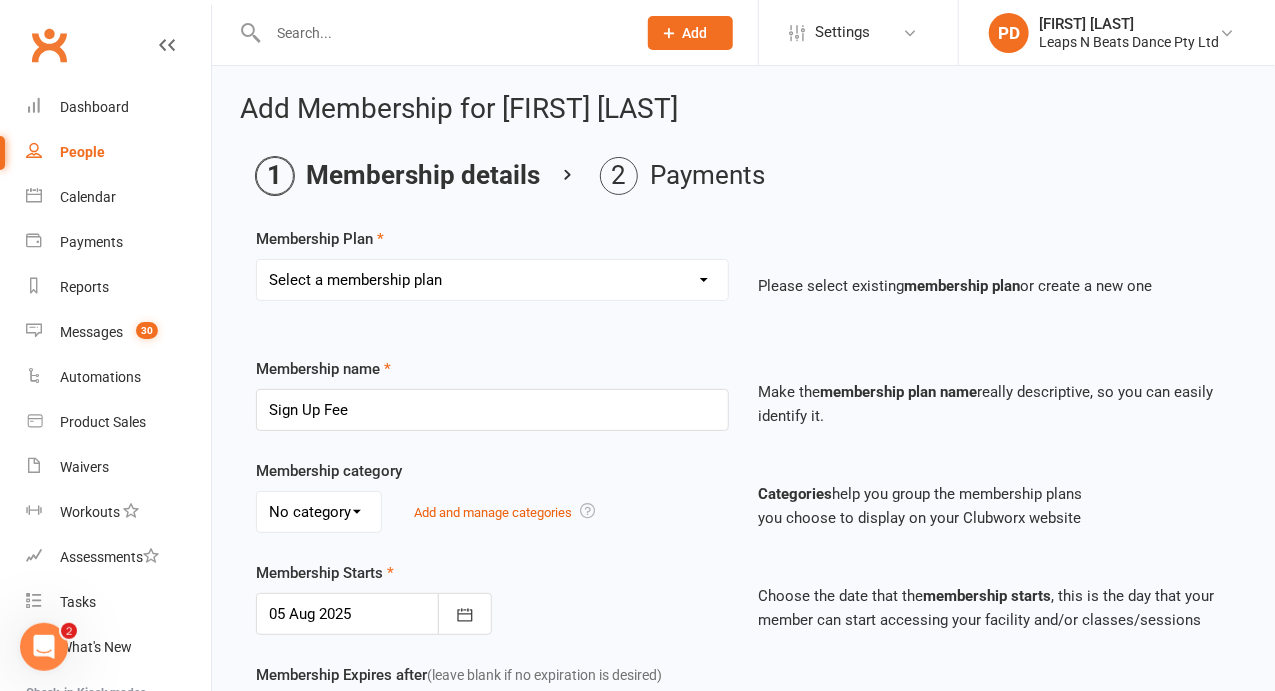 click on "Select a membership plan Create new Membership Plan Term 1 Mumma & Bubba 2023 - Existing (10 weeks) Term 1 Petit Leapers - Existing (10 week) Term 1 Grand Leapers - Existing (10 week) Term 1 Petit Leapers- Existing (9 week) Term 1 Mumma & Bubba 2023 Existing (9 week) Term 1 Grand Leapers- Existing (9 week pack) Term 1 Grand Leapers ACRO- Existing (9 week) Petit Leapers ACRO Existing (9 weeks) Sign Up Fee Sign Up Fee (2nd Member) Grand Leapers- monthly pack Term 2 Mumma & Bubba 2023 - Existing 9 week Term 2 Petit Leapers- Existing (9 week) Term 2 Grand Leapers- Existing (9 week pack) Term 2 ACRO Petit Leapers- Existing (9 week) Term 2  Grand Leapers ACRO- Existing (9 week pack) Term 2 Petit Leapers - Existing (10 week) Term 2 Mumma & Bubba 2023 - (10 week) Term 2  Grand Leapers- Existing (10 week pack) Term 2 Grand Leapers- Existing (10 week pack) Term 2 ACRO Grand Leapers- Existing (10 week) Term 2 Mumma & Bubba 2023 (3 week) Term 3  Grand Leapers 2023 - 10 week Term 3 Grand Leapers Acrobatics 2023 - 10 week" at bounding box center (492, 280) 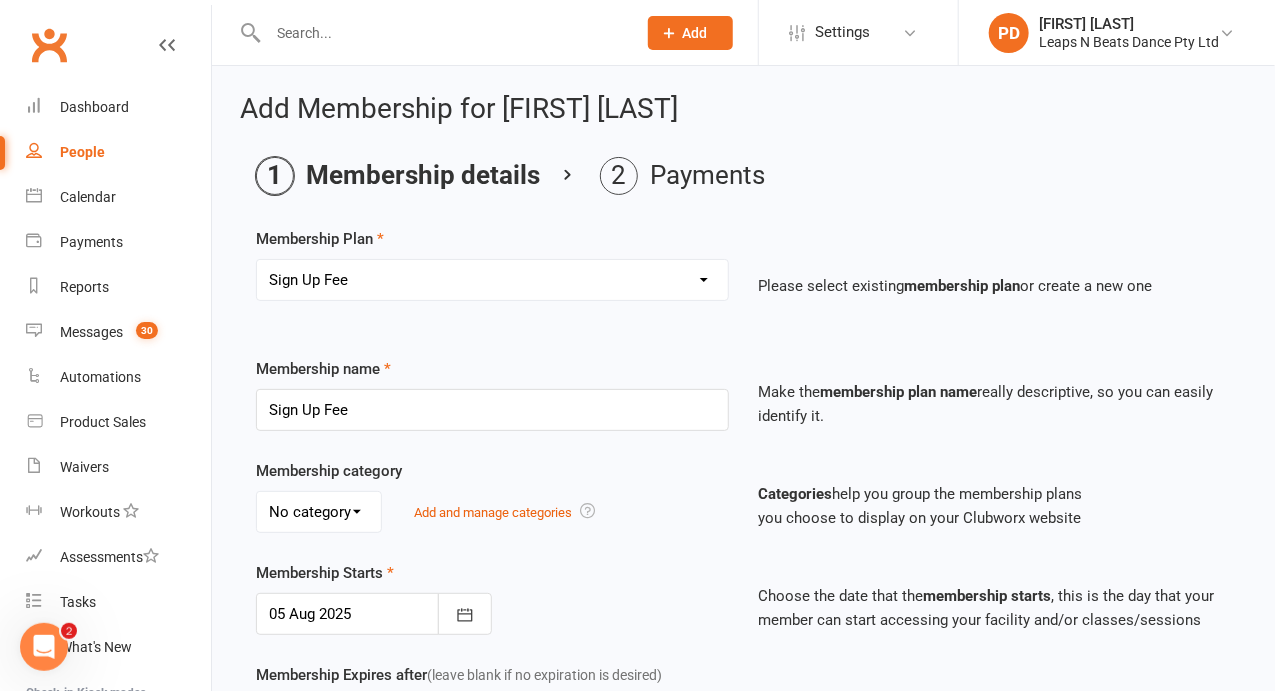 click on "Select a membership plan Create new Membership Plan Term 1 Mumma & Bubba 2023 - Existing (10 weeks) Term 1 Petit Leapers - Existing (10 week) Term 1 Grand Leapers - Existing (10 week) Term 1 Petit Leapers- Existing (9 week) Term 1 Mumma & Bubba 2023 Existing (9 week) Term 1 Grand Leapers- Existing (9 week pack) Term 1 Grand Leapers ACRO- Existing (9 week) Petit Leapers ACRO Existing (9 weeks) Sign Up Fee Sign Up Fee (2nd Member) Grand Leapers- monthly pack Term 2 Mumma & Bubba 2023 - Existing 9 week Term 2 Petit Leapers- Existing (9 week) Term 2 Grand Leapers- Existing (9 week pack) Term 2 ACRO Petit Leapers- Existing (9 week) Term 2  Grand Leapers ACRO- Existing (9 week pack) Term 2 Petit Leapers - Existing (10 week) Term 2 Mumma & Bubba 2023 - (10 week) Term 2  Grand Leapers- Existing (10 week pack) Term 2 Grand Leapers- Existing (10 week pack) Term 2 ACRO Grand Leapers- Existing (10 week) Term 2 Mumma & Bubba 2023 (3 week) Term 3  Grand Leapers 2023 - 10 week Term 3 Grand Leapers Acrobatics 2023 - 10 week" at bounding box center [492, 280] 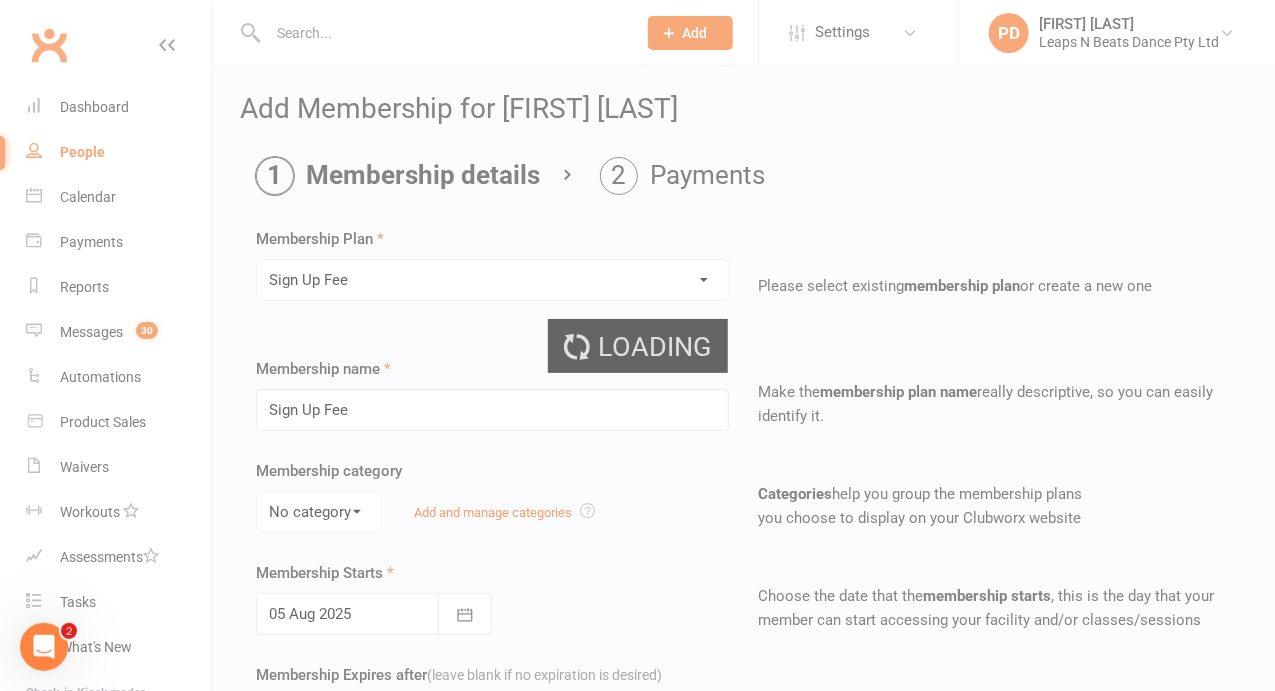 select on "0" 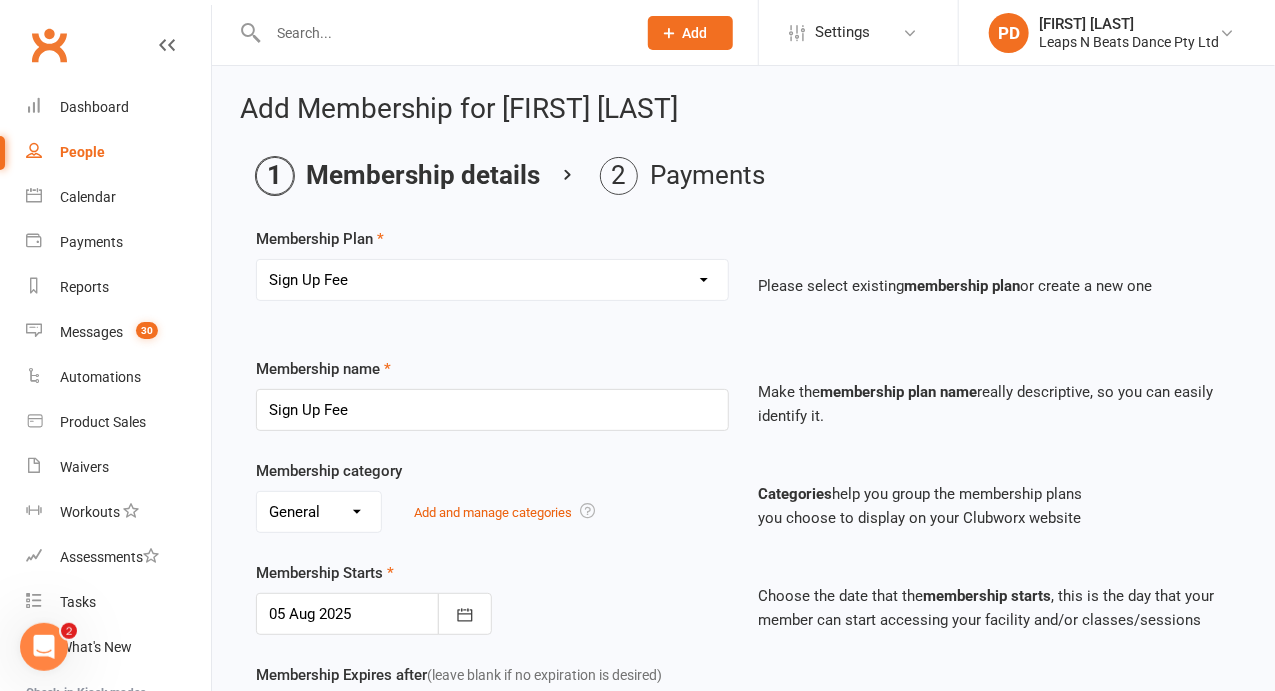 scroll, scrollTop: 549, scrollLeft: 0, axis: vertical 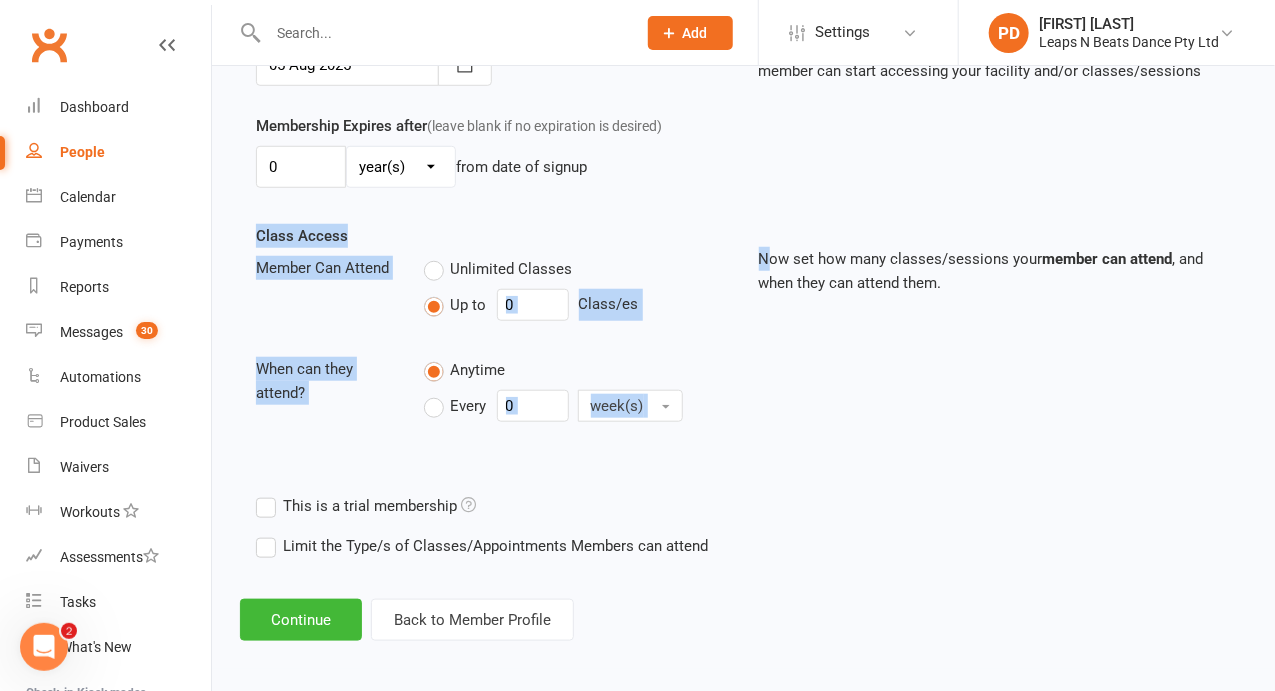 click on "Class Access Member Can Attend Unlimited Classes Up to 0 Class/es When can they attend? Anytime Every 0
week(s)
Now set how many classes/sessions your  member can attend , and when they can attend them." at bounding box center (743, 355) 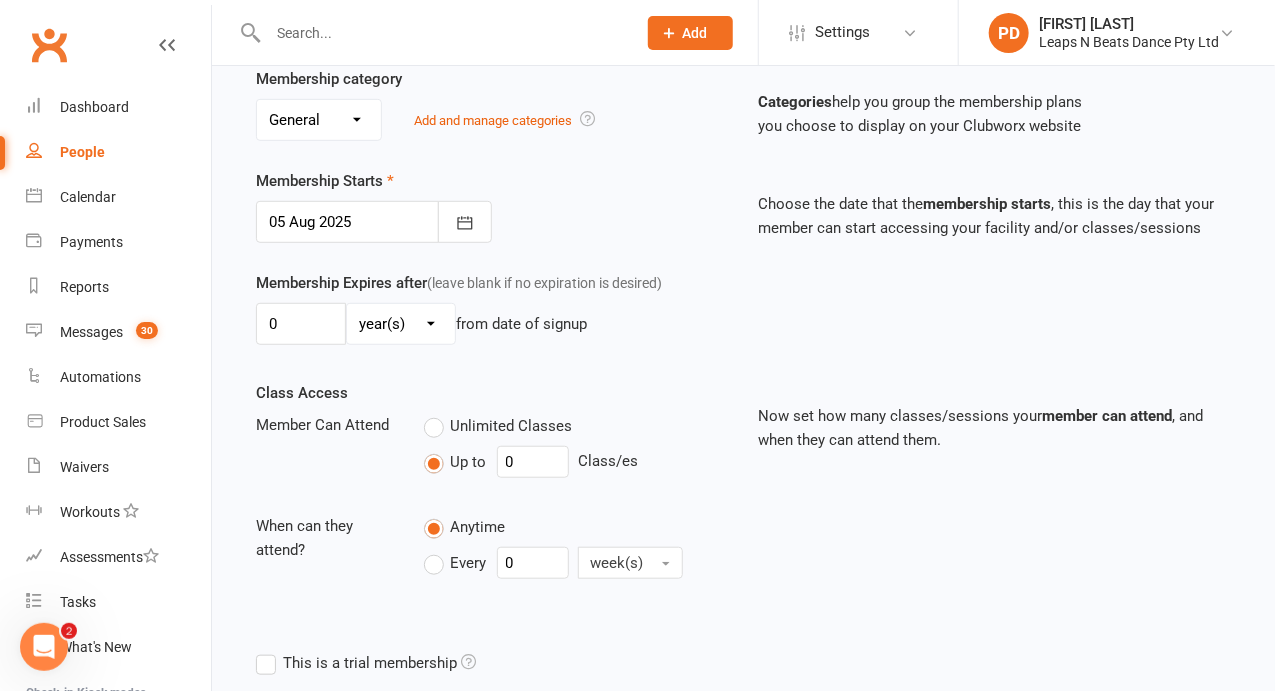 scroll, scrollTop: 382, scrollLeft: 0, axis: vertical 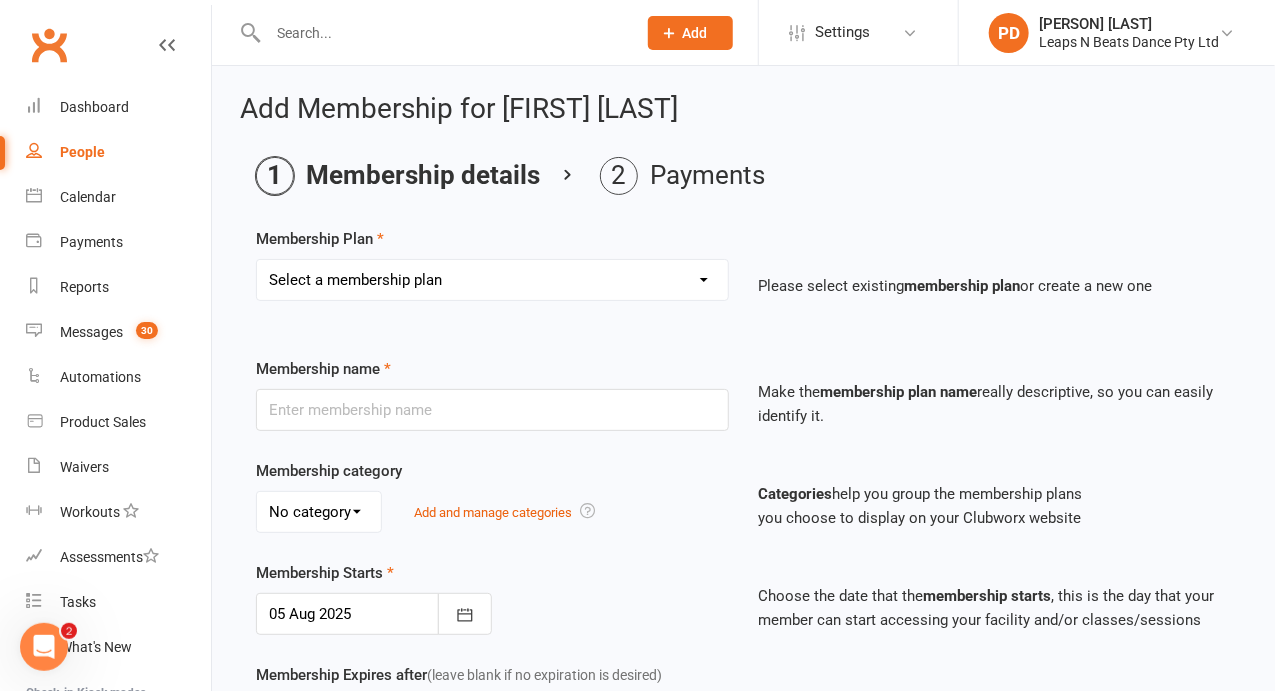 click on "Membership category No category General Add and manage categories" at bounding box center [492, 496] 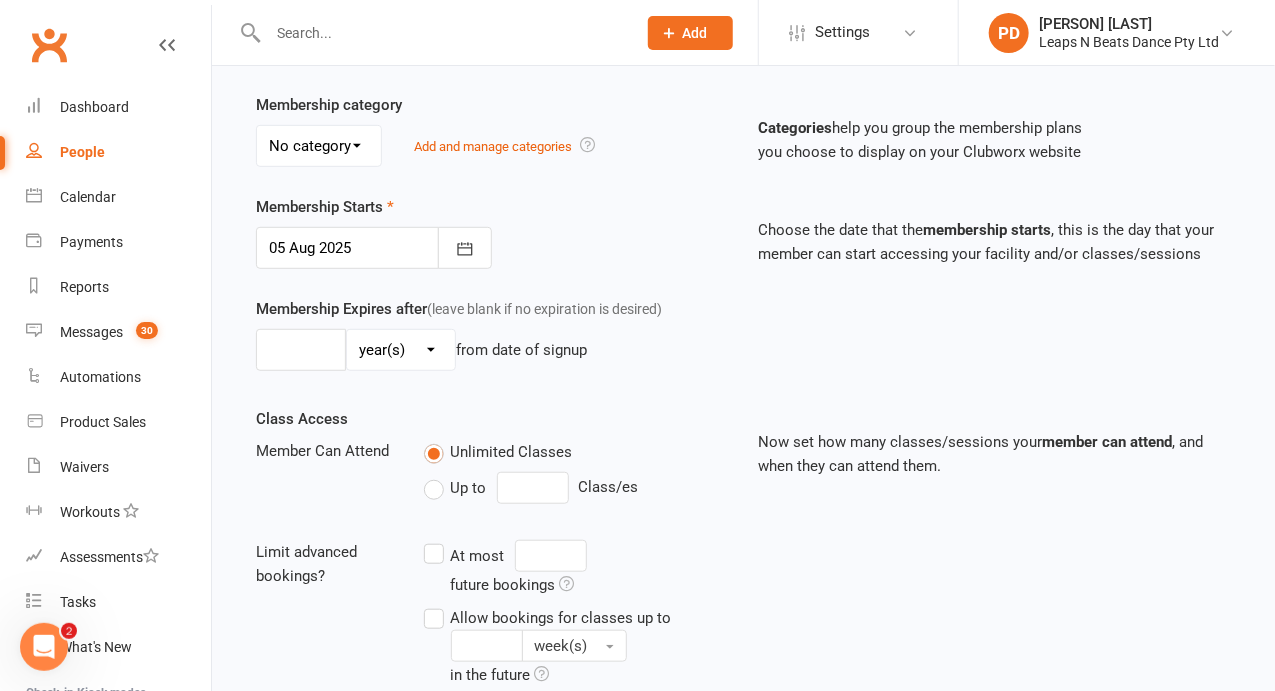 scroll, scrollTop: 624, scrollLeft: 0, axis: vertical 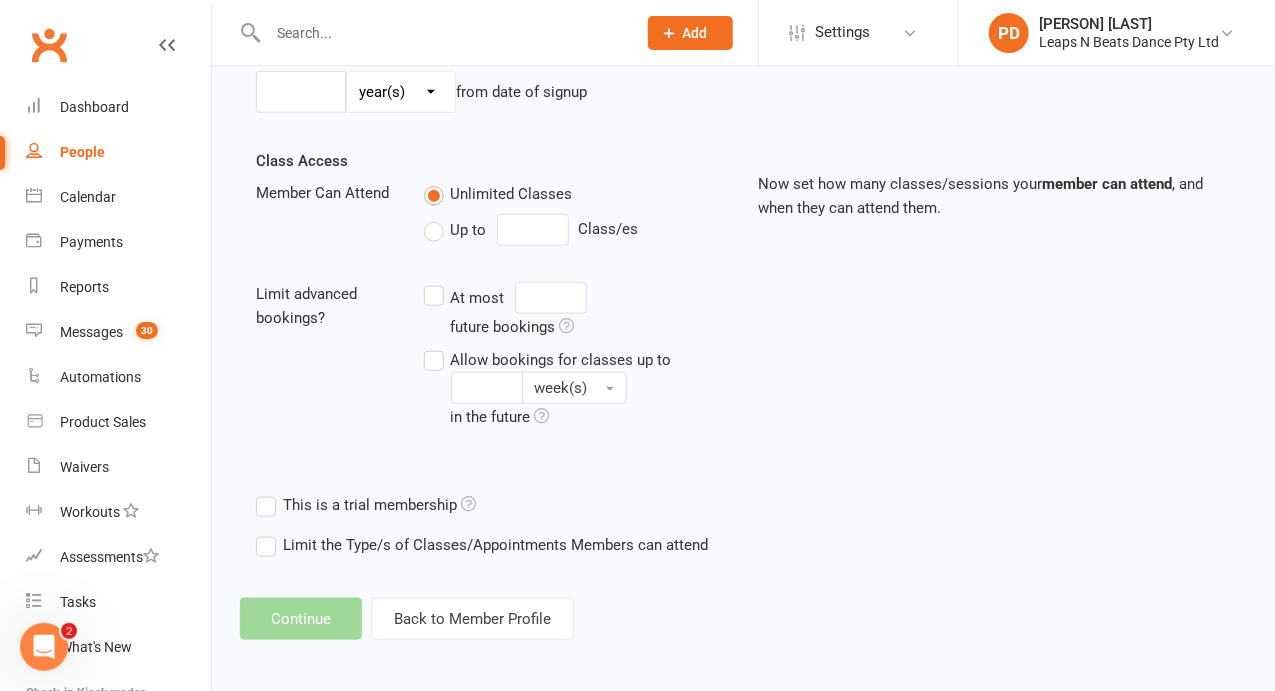 click on "Now set how many classes/sessions your  member can attend , and when they can attend them." at bounding box center [995, 196] 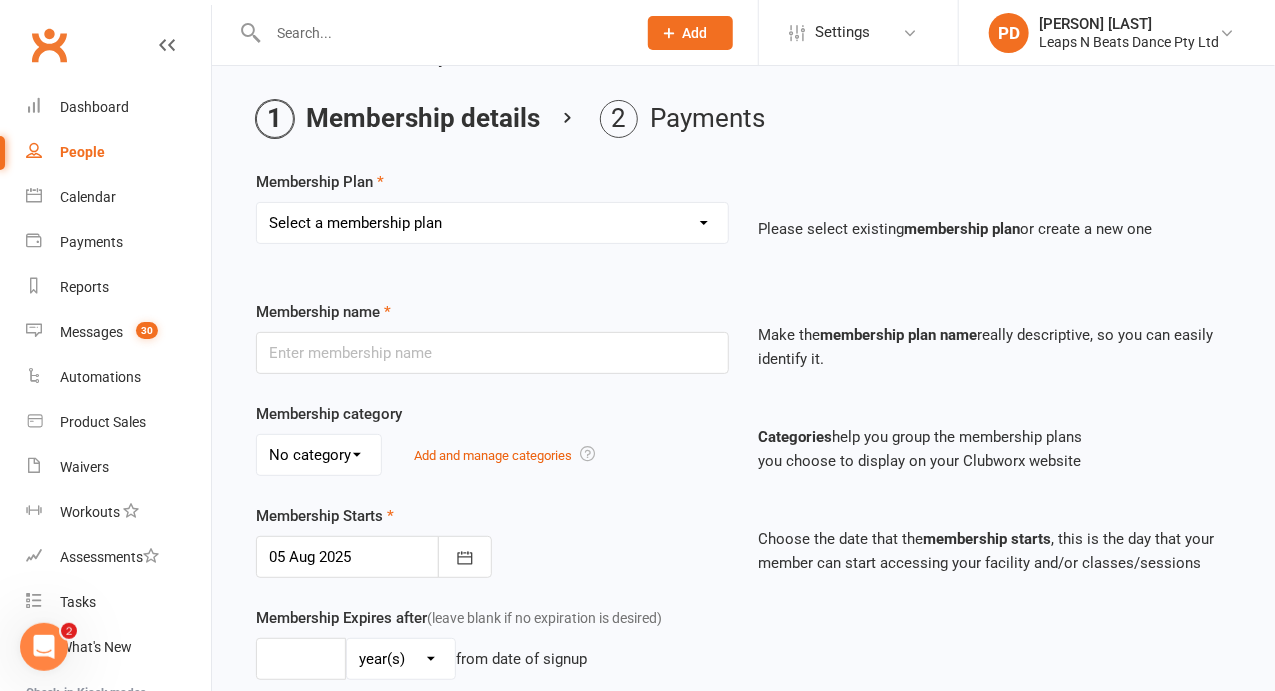 scroll, scrollTop: 72, scrollLeft: 0, axis: vertical 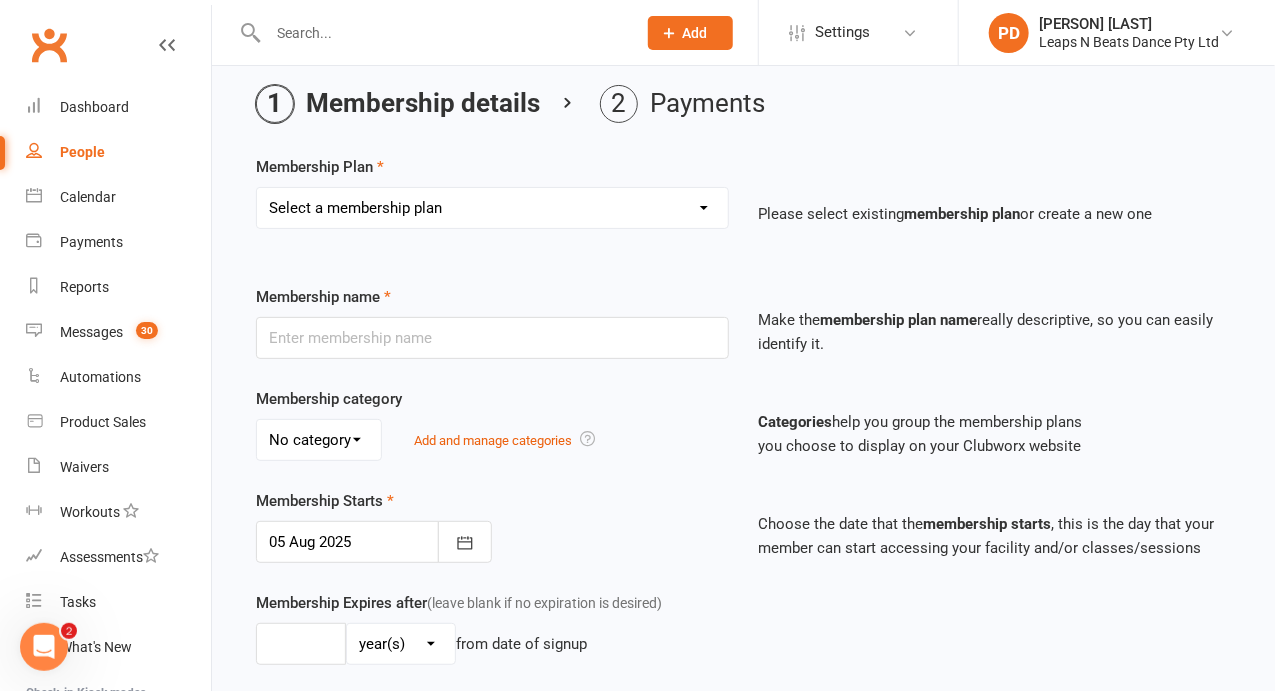 click on "Membership Plan Select a membership plan Create new Membership Plan Term 1 Mumma & Bubba 2023 - Existing (10 weeks) Term 1 Petit Leapers - Existing (10 week) Term 1 Grand Leapers - Existing (10 week) Term 1 Petit Leapers- Existing (9 week) Term 1 Mumma & Bubba 2023 Existing (9 week) Term 1 Grand Leapers- Existing (9 week pack) Term 1 Grand Leapers ACRO- Existing (9 week) Petit Leapers ACRO Existing (9 weeks) Sign Up Fee Sign Up Fee (2nd Member) Grand Leapers- monthly pack Term 2 Mumma & Bubba 2023 - Existing 9 week Term 2 Petit Leapers- Existing (9 week) Term 2 Grand Leapers- Existing (9 week pack) Term 2 ACRO Petit Leapers- Existing (9 week) Term 2 Grand Leapers ACRO- Existing (9 week pack) Term 2 Petit Leapers - Existing (10 week) Term 2 Mumma & Bubba 2023 (10 week) Term 2 Grand Leapers- Existing (10 week pack) Term 2 Grand Leapers- Existing (10 week pack) Term 2 ACRO Grand Leapers- Existing (10 week) Term 2 Mumma & Bubba 2023 (3 week) Term 3 Grand Leapers 2023 - 10 week Term 4 Petit Leapers" at bounding box center [743, 206] 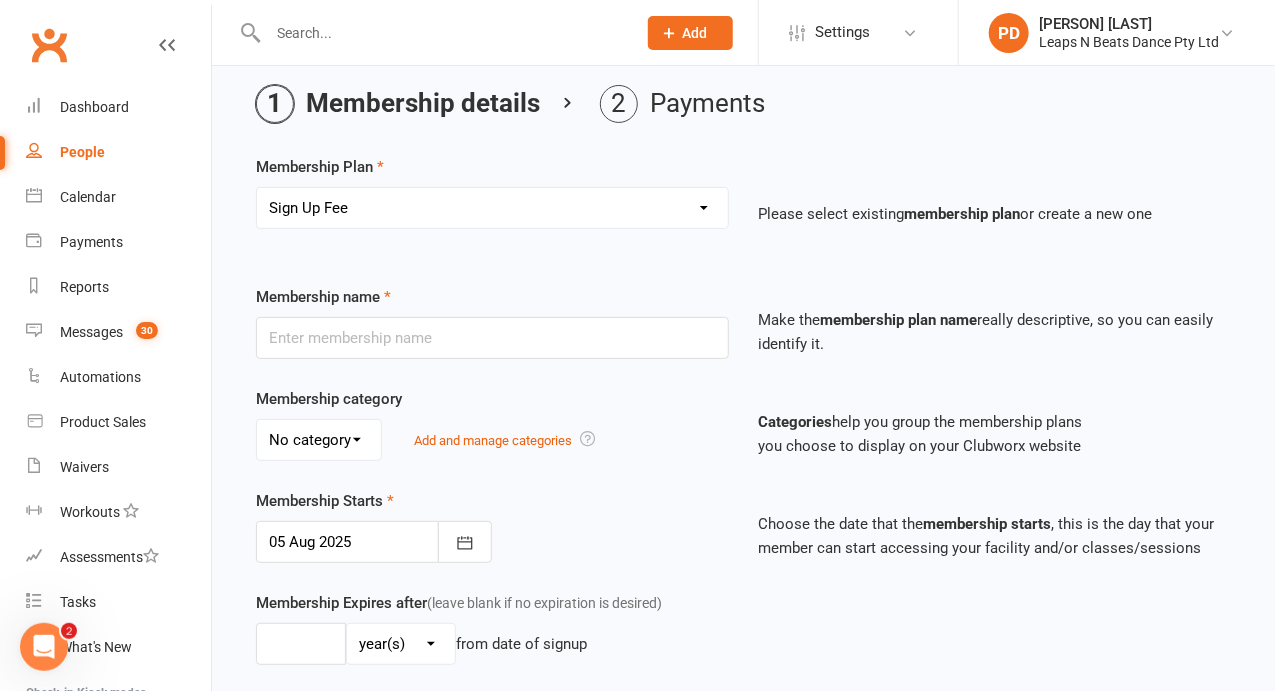 click on "Select a membership plan Create new Membership Plan Term 1 Mumma & Bubba 2023 - Existing (10 weeks) Term 1 Petit Leapers - Existing (10 week) Term 1 Grand Leapers - Existing (10 week) Term 1 Petit Leapers- Existing (9 week) Term 1 Mumma & Bubba 2023 Existing (9 week) Term 1 Grand Leapers- Existing (9 week pack) Term 1 Grand Leapers ACRO- Existing (9 week) Petit Leapers ACRO Existing (9 weeks) Sign Up Fee Sign Up Fee (2nd Member) Grand Leapers- monthly pack Term 2 Mumma & Bubba 2023 - Existing 9 week Term 2 Petit Leapers- Existing (9 week) Term 2 Grand Leapers- Existing (9 week pack) Term 2 ACRO Petit Leapers- Existing (9 week) Term 2  Grand Leapers ACRO- Existing (9 week pack) Term 2 Petit Leapers - Existing (10 week) Term 2 Mumma & Bubba 2023 - (10 week) Term 2  Grand Leapers- Existing (10 week pack) Term 2 Grand Leapers- Existing (10 week pack) Term 2 ACRO Grand Leapers- Existing (10 week) Term 2 Mumma & Bubba 2023 (3 week) Term 3  Grand Leapers 2023 - 10 week Term 3 Grand Leapers Acrobatics 2023 - 10 week" at bounding box center (492, 208) 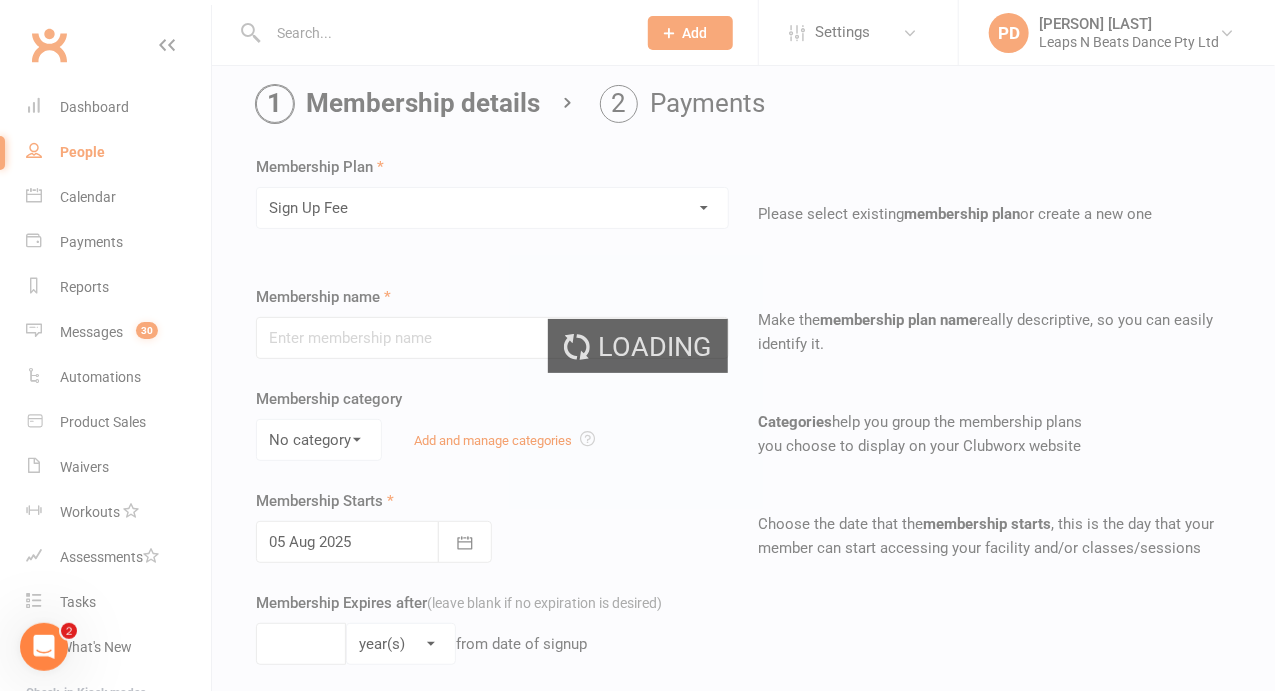 type on "Sign Up Fee" 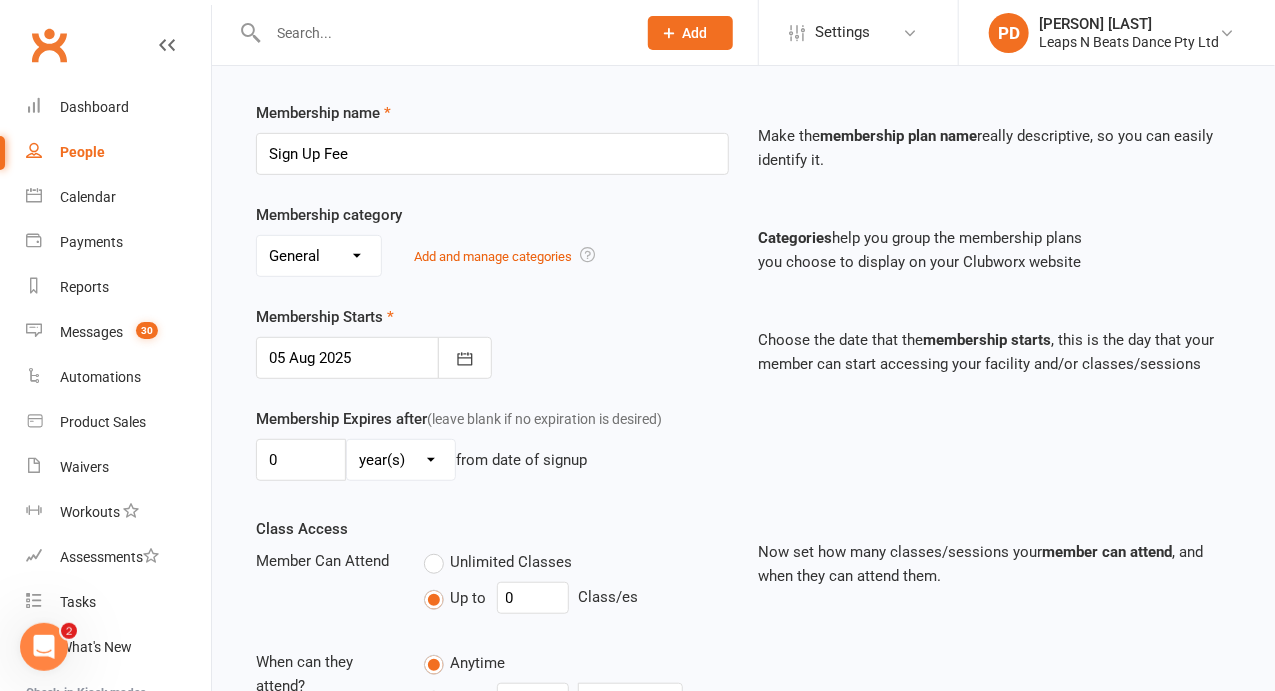 scroll, scrollTop: 549, scrollLeft: 0, axis: vertical 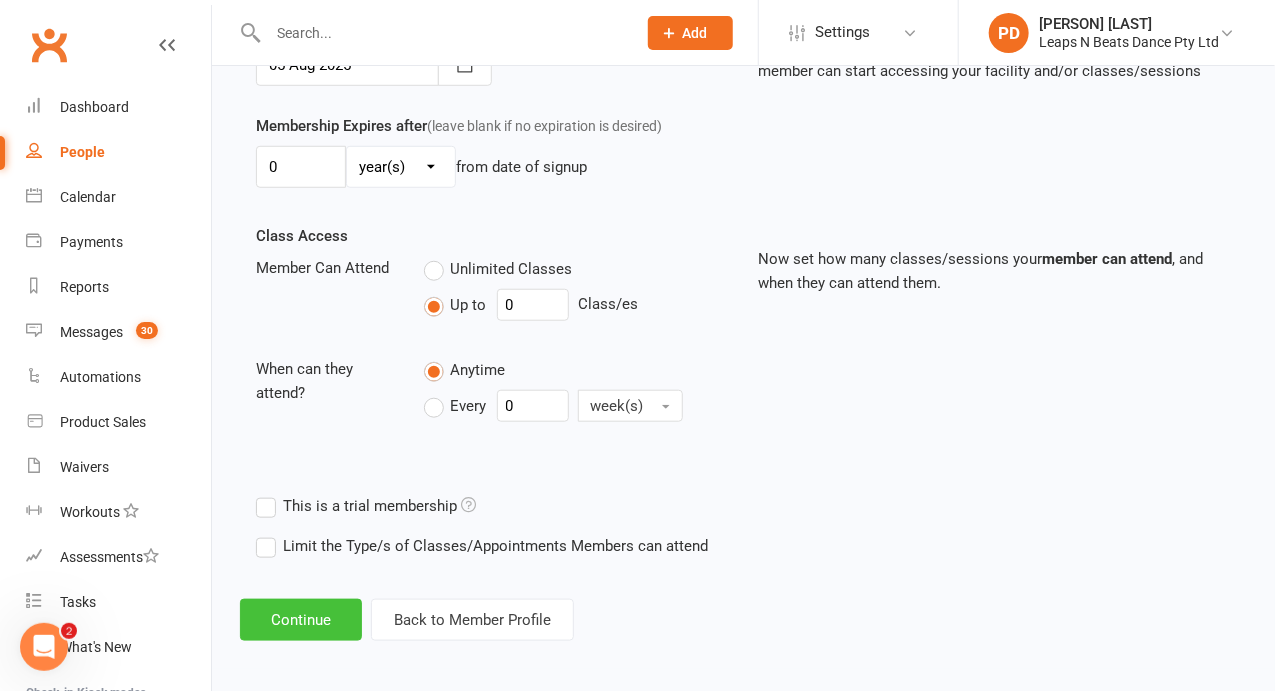 click on "Continue" at bounding box center [301, 620] 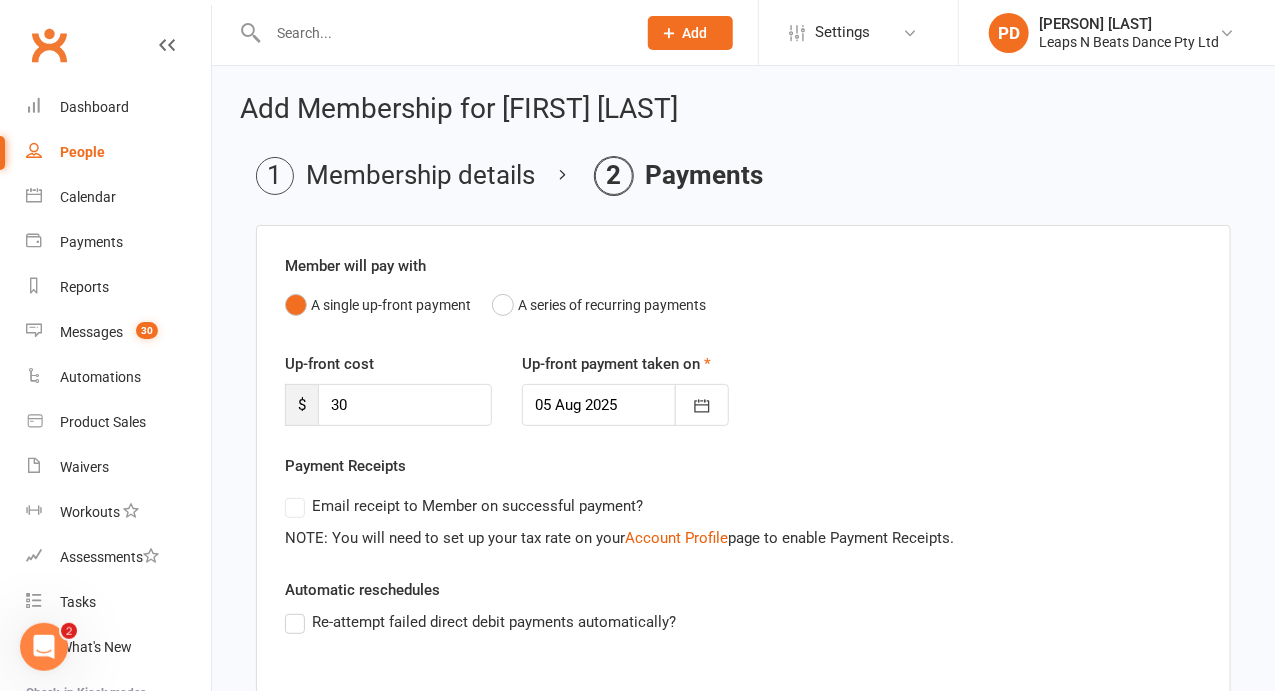 scroll, scrollTop: 394, scrollLeft: 0, axis: vertical 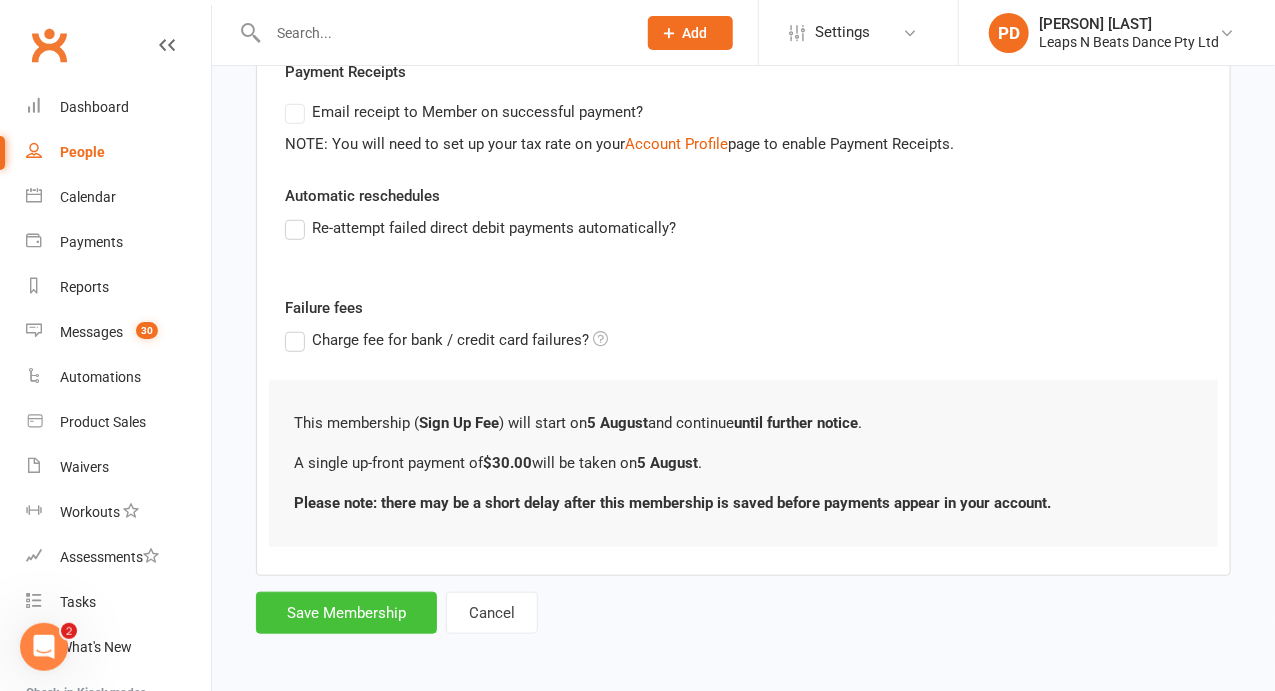 click on "Save Membership" at bounding box center [346, 613] 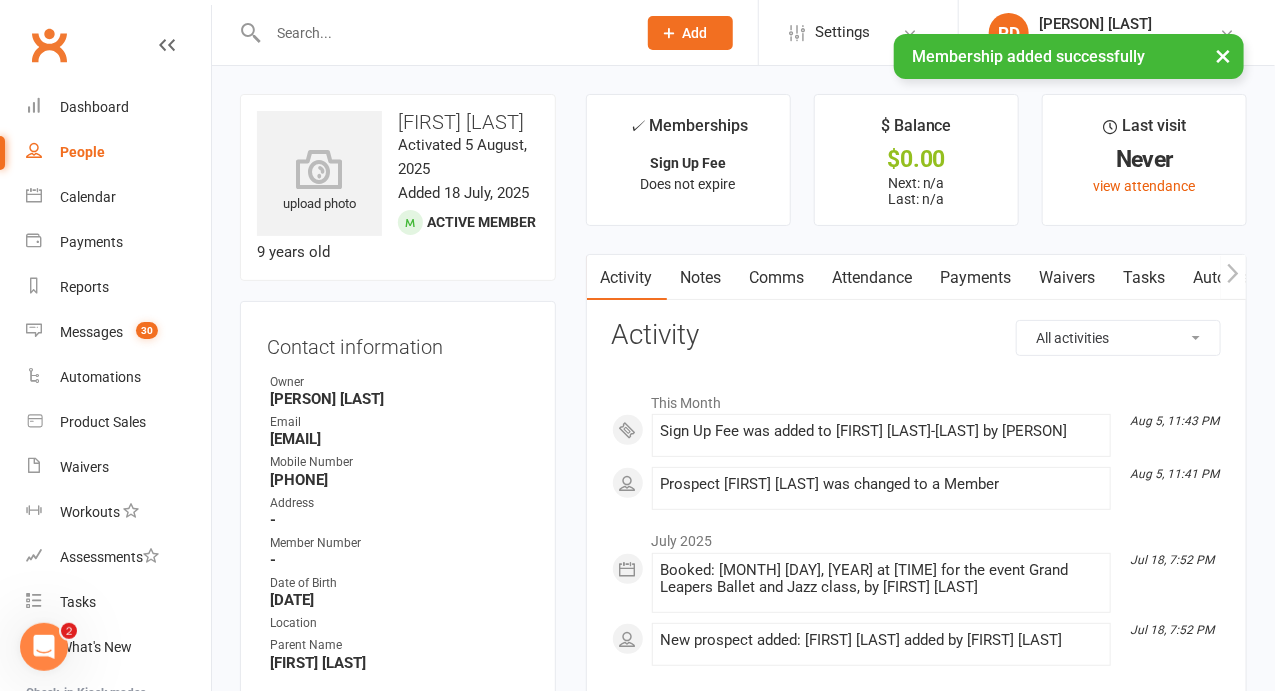 scroll, scrollTop: 502, scrollLeft: 0, axis: vertical 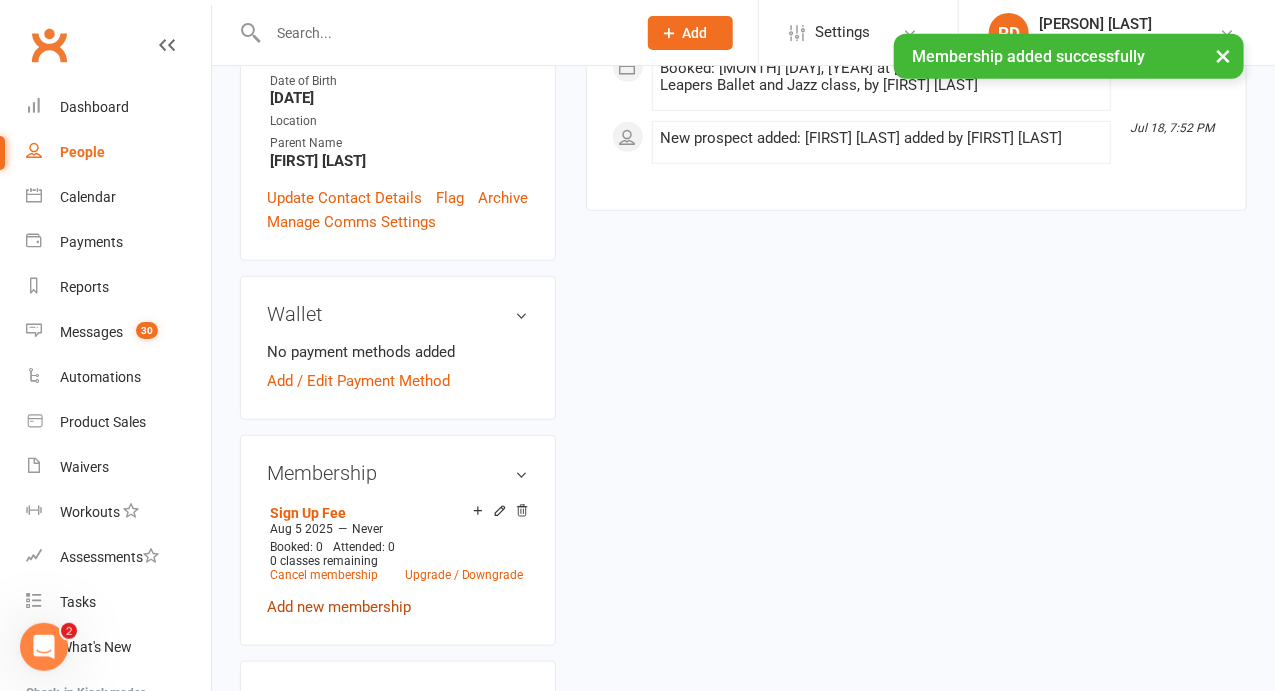 click on "Add new membership" at bounding box center [339, 607] 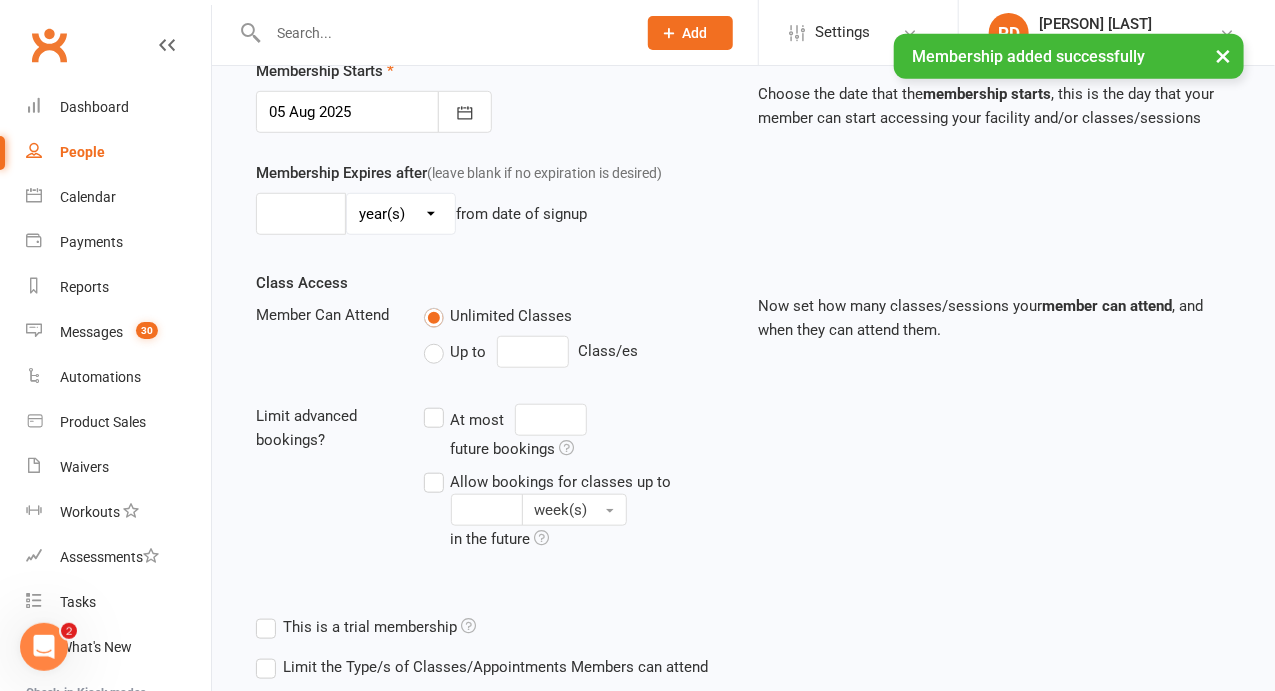 scroll, scrollTop: 0, scrollLeft: 0, axis: both 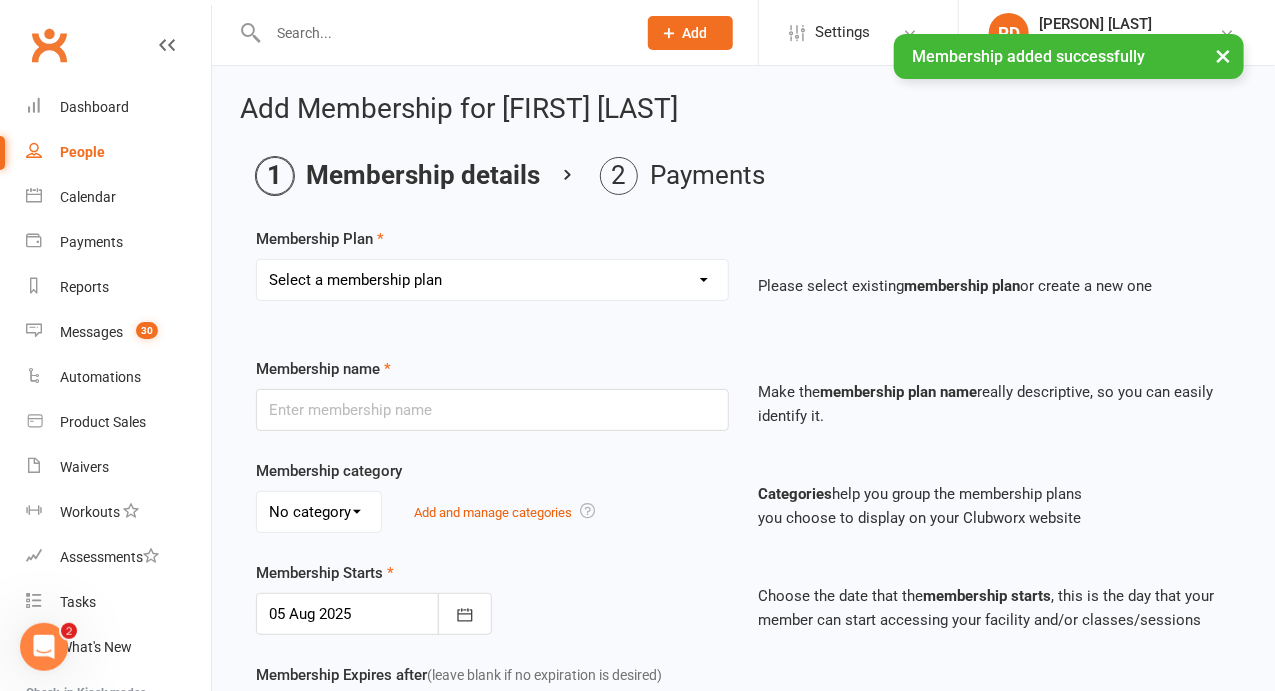 click on "Select a membership plan Create new Membership Plan Term 1 Mumma & Bubba 2023 - Existing (10 weeks) Term 1 Petit Leapers - Existing (10 week) Term 1 Grand Leapers - Existing (10 week) Term 1 Petit Leapers- Existing (9 week) Term 1 Mumma & Bubba 2023 Existing (9 week) Term 1 Grand Leapers- Existing (9 week pack) Term 1 Grand Leapers ACRO- Existing (9 week) Petit Leapers ACRO Existing (9 weeks) Sign Up Fee Sign Up Fee (2nd Member) Grand Leapers- monthly pack Term 2 Mumma & Bubba 2023 - Existing 9 week Term 2 Petit Leapers- Existing (9 week) Term 2 Grand Leapers- Existing (9 week pack) Term 2 ACRO Petit Leapers- Existing (9 week) Term 2  Grand Leapers ACRO- Existing (9 week pack) Term 2 Petit Leapers - Existing (10 week) Term 2 Mumma & Bubba 2023 - (10 week) Term 2  Grand Leapers- Existing (10 week pack) Term 2 Grand Leapers- Existing (10 week pack) Term 2 ACRO Grand Leapers- Existing (10 week) Term 2 Mumma & Bubba 2023 (3 week) Term 3  Grand Leapers 2023 - 10 week Term 3 Grand Leapers Acrobatics 2023 - 10 week" at bounding box center [492, 280] 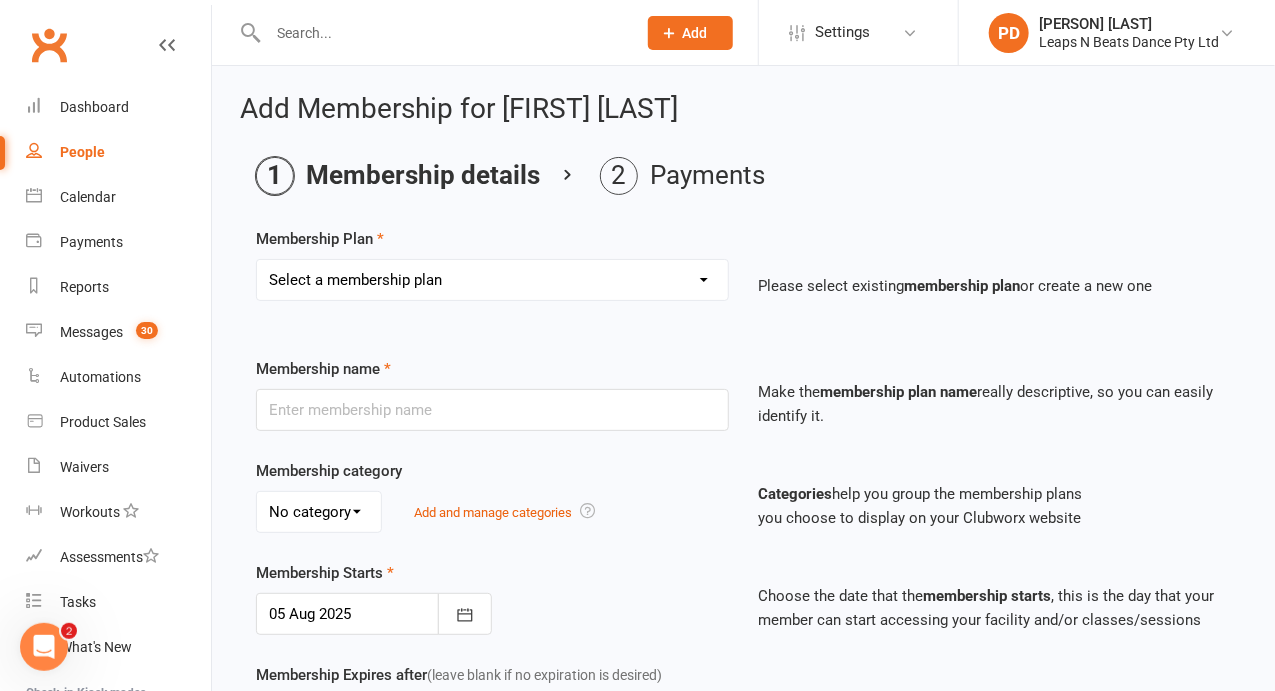 select on "52" 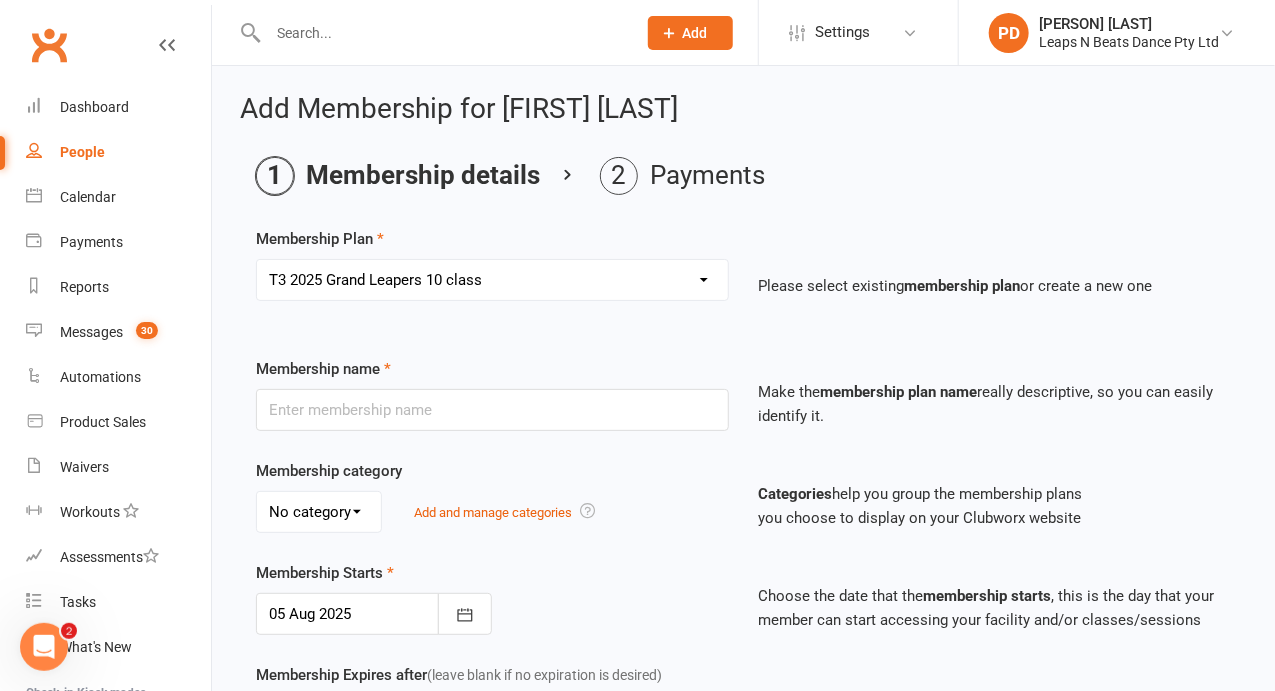 click on "Select a membership plan Create new Membership Plan Term 1 Mumma & Bubba 2023 - Existing (10 weeks) Term 1 Petit Leapers - Existing (10 week) Term 1 Grand Leapers - Existing (10 week) Term 1 Petit Leapers- Existing (9 week) Term 1 Mumma & Bubba 2023 Existing (9 week) Term 1 Grand Leapers- Existing (9 week pack) Term 1 Grand Leapers ACRO- Existing (9 week) Petit Leapers ACRO Existing (9 weeks) Sign Up Fee Sign Up Fee (2nd Member) Grand Leapers- monthly pack Term 2 Mumma & Bubba 2023 - Existing 9 week Term 2 Petit Leapers- Existing (9 week) Term 2 Grand Leapers- Existing (9 week pack) Term 2 ACRO Petit Leapers- Existing (9 week) Term 2  Grand Leapers ACRO- Existing (9 week pack) Term 2 Petit Leapers - Existing (10 week) Term 2 Mumma & Bubba 2023 - (10 week) Term 2  Grand Leapers- Existing (10 week pack) Term 2 Grand Leapers- Existing (10 week pack) Term 2 ACRO Grand Leapers- Existing (10 week) Term 2 Mumma & Bubba 2023 (3 week) Term 3  Grand Leapers 2023 - 10 week Term 3 Grand Leapers Acrobatics 2023 - 10 week" at bounding box center [492, 280] 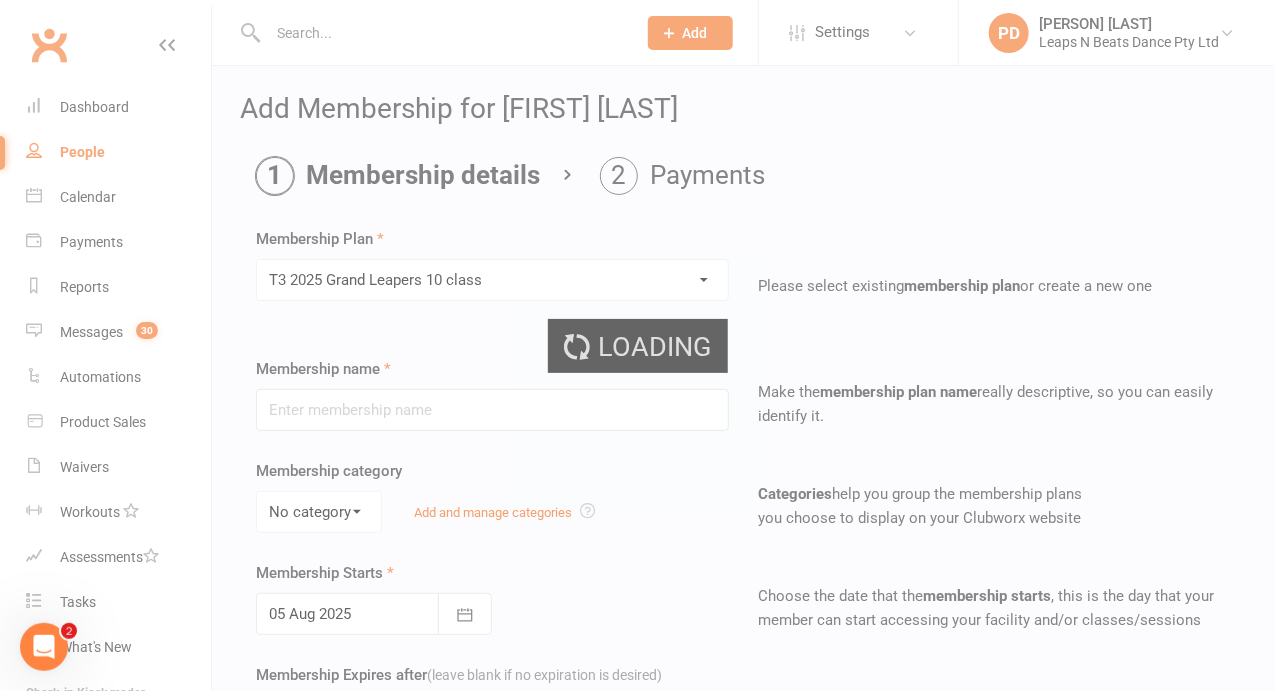 type on "T3 2025  Grand Leapers 10 class" 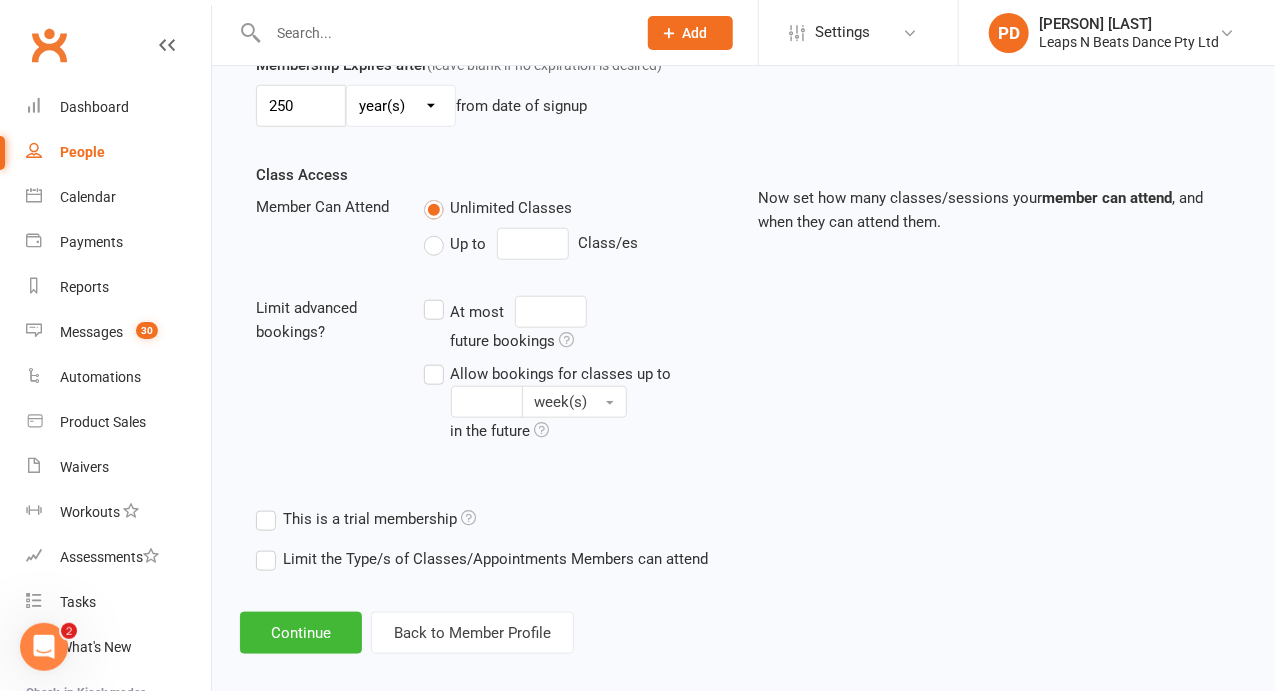 scroll, scrollTop: 624, scrollLeft: 0, axis: vertical 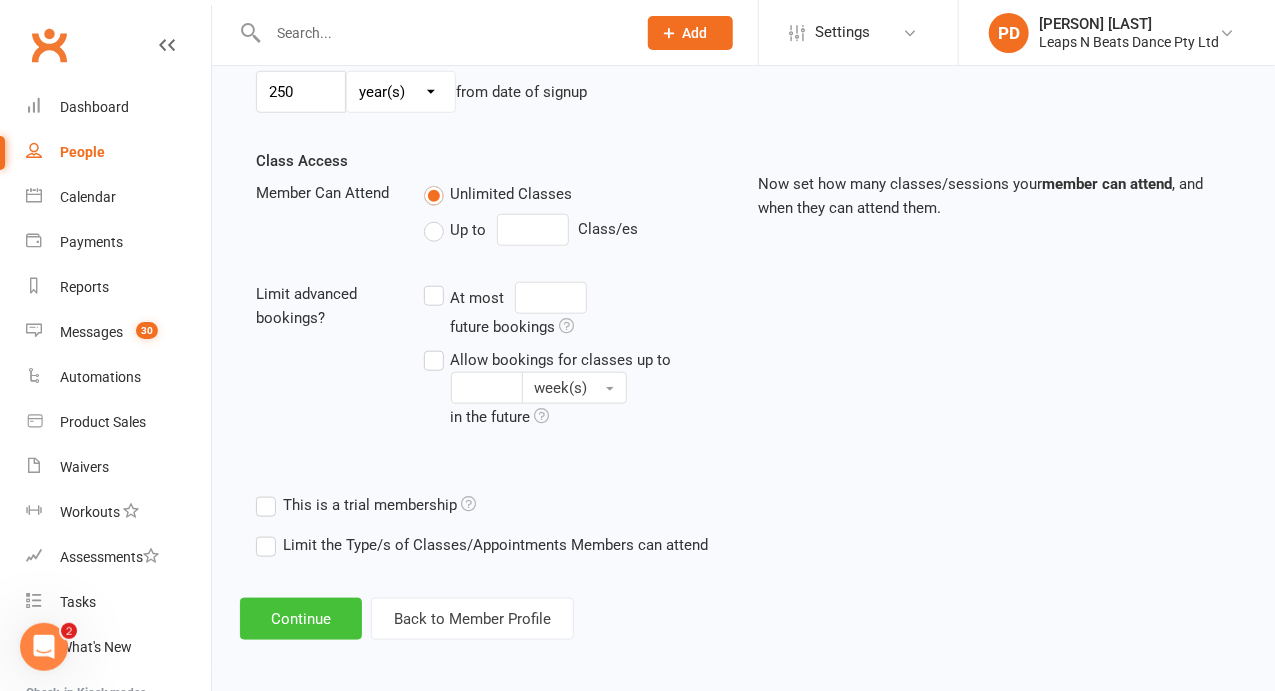 click on "Continue" at bounding box center [301, 619] 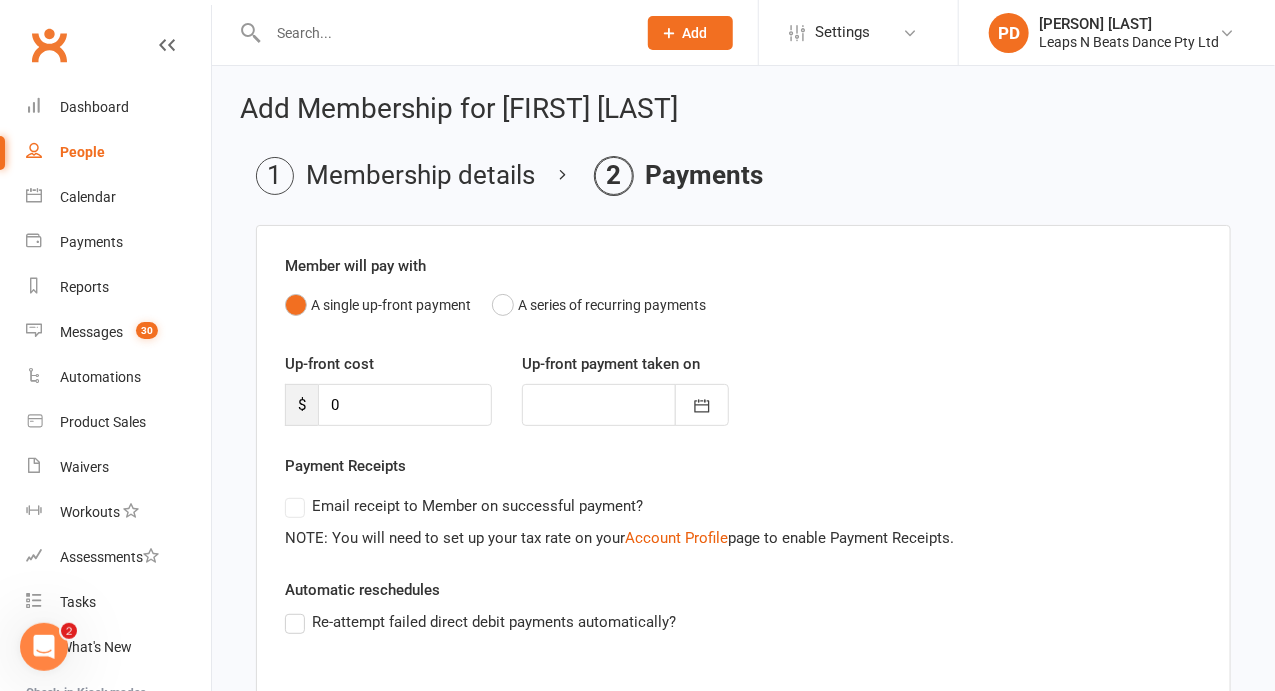 scroll, scrollTop: 314, scrollLeft: 0, axis: vertical 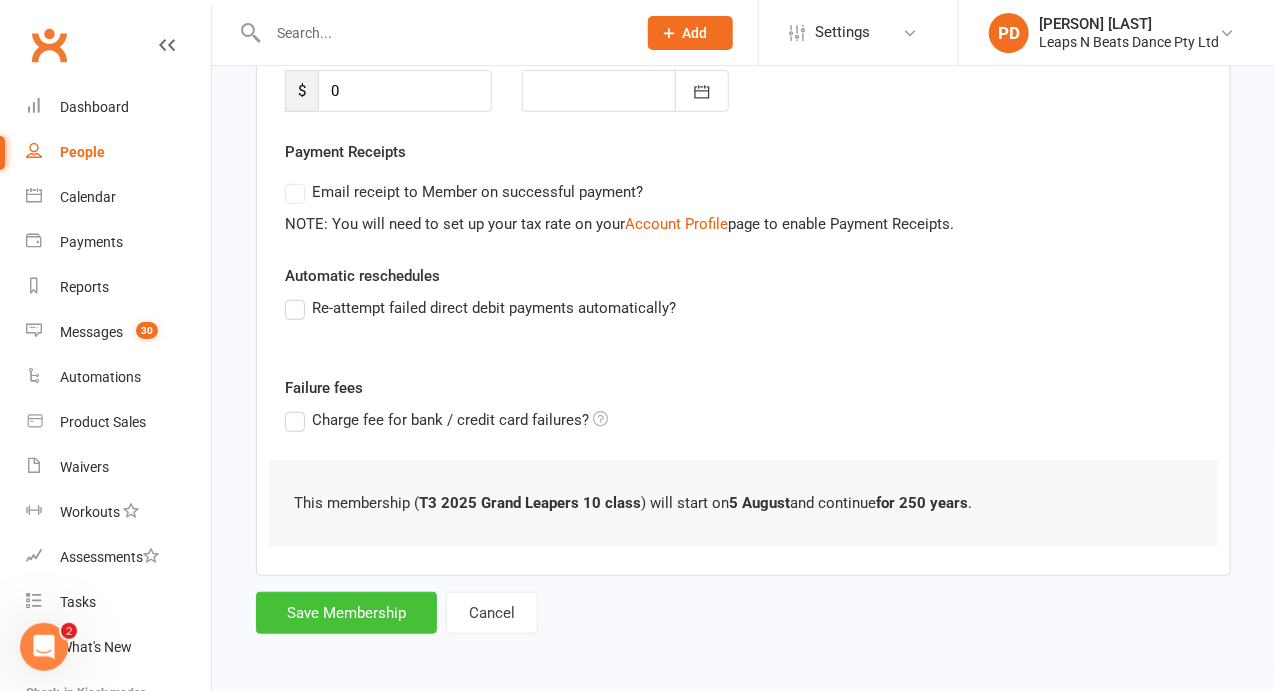 click on "Save Membership" at bounding box center (346, 613) 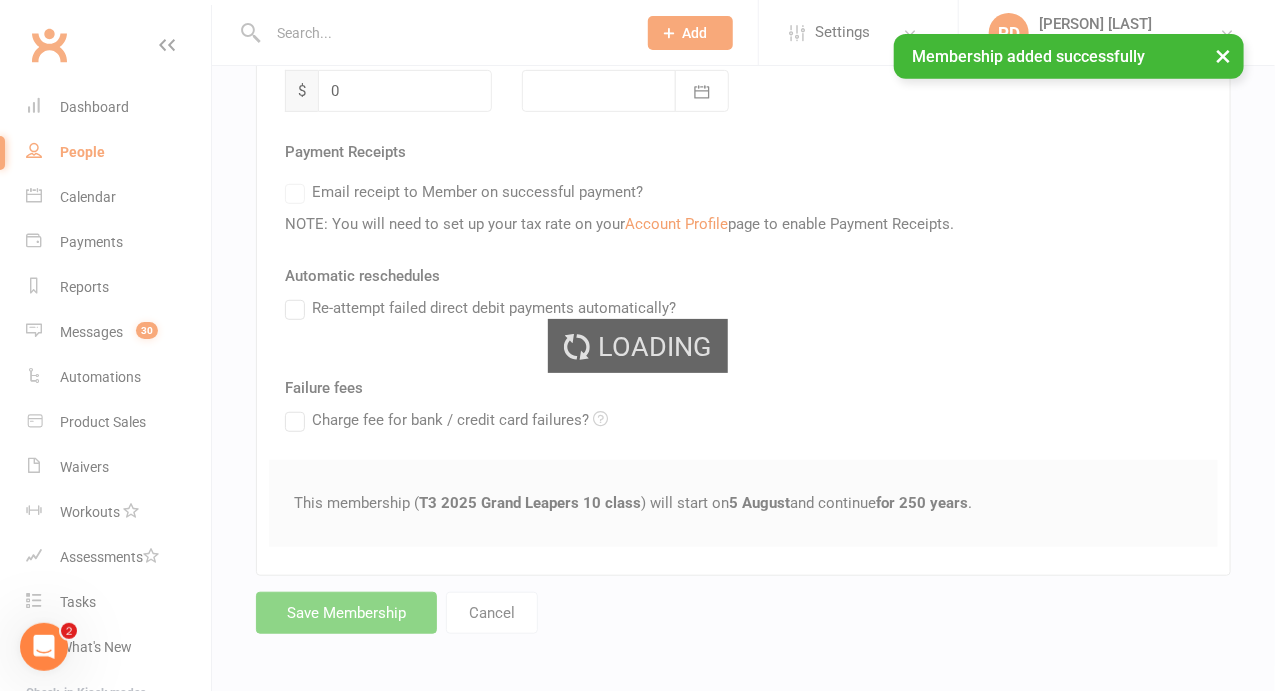 click on "Loading" at bounding box center [637, 345] 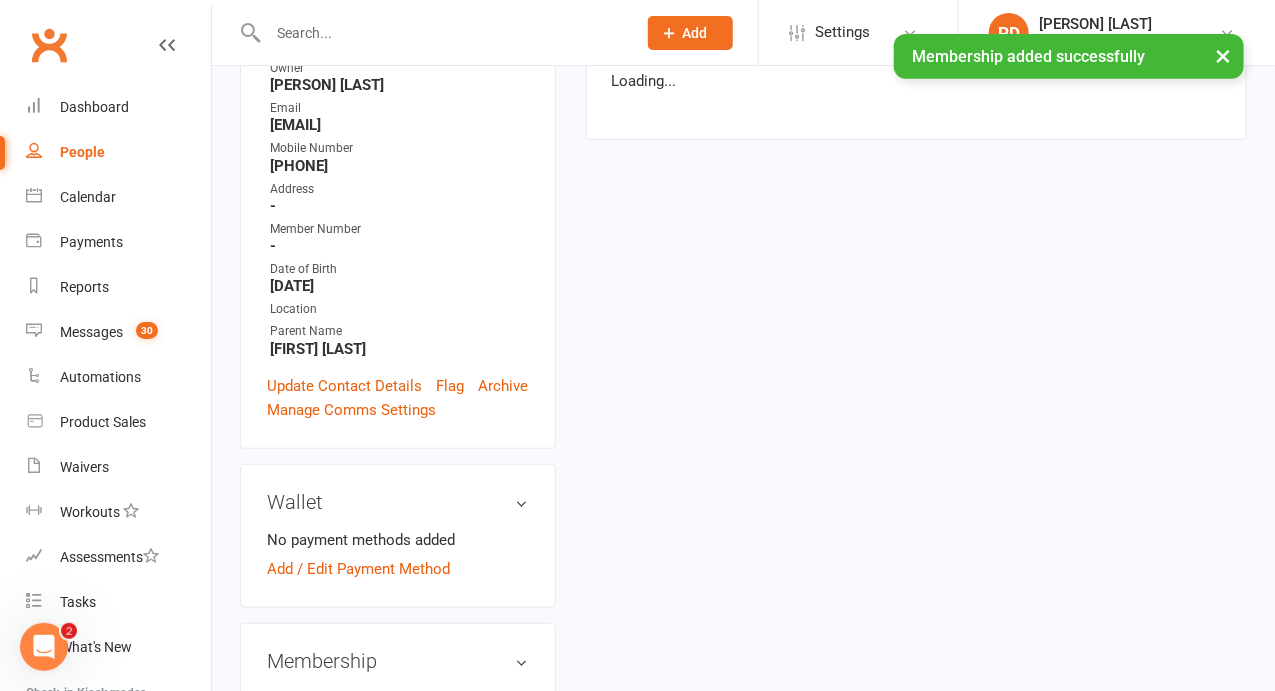 scroll, scrollTop: 0, scrollLeft: 0, axis: both 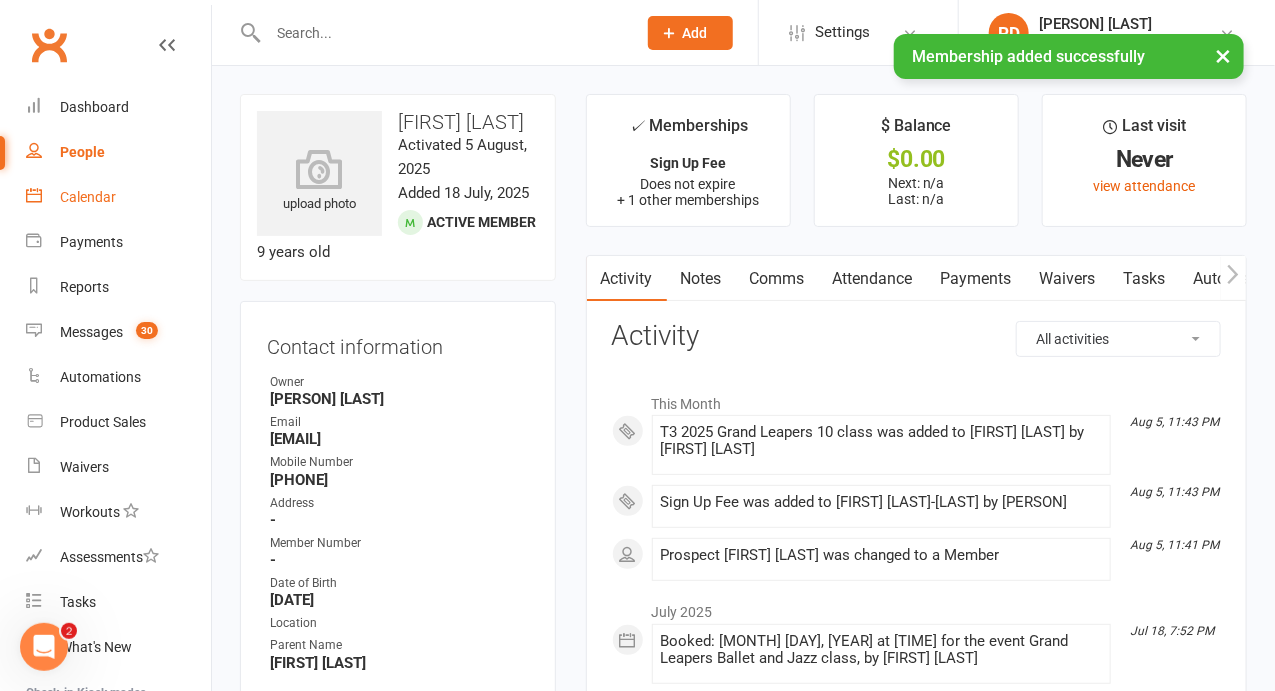 click on "Calendar" at bounding box center (88, 197) 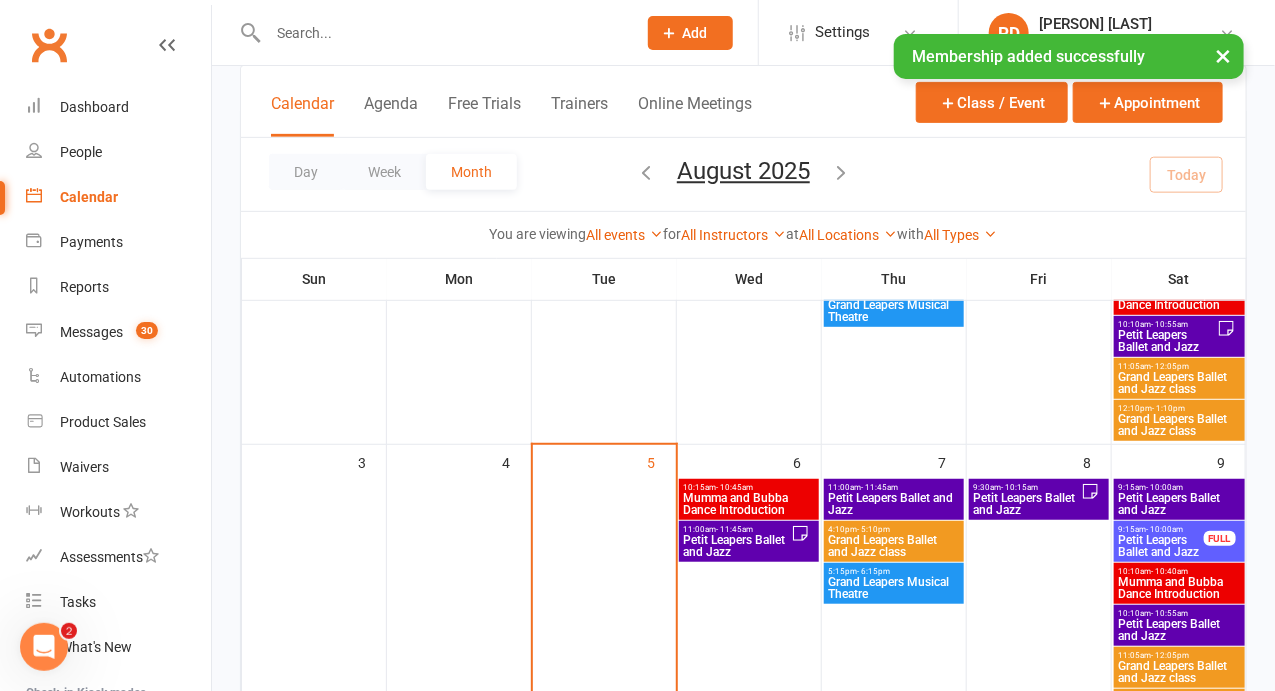 scroll, scrollTop: 309, scrollLeft: 0, axis: vertical 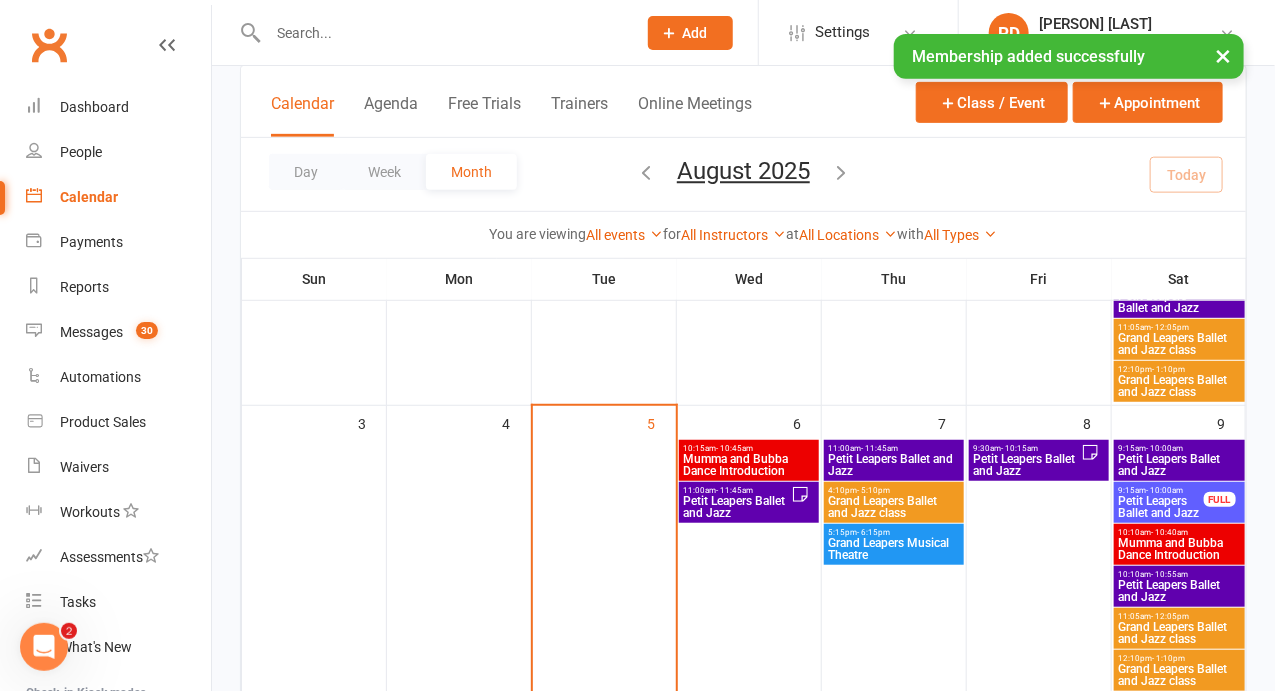 click on "Grand Leapers Musical Theatre" at bounding box center [894, 549] 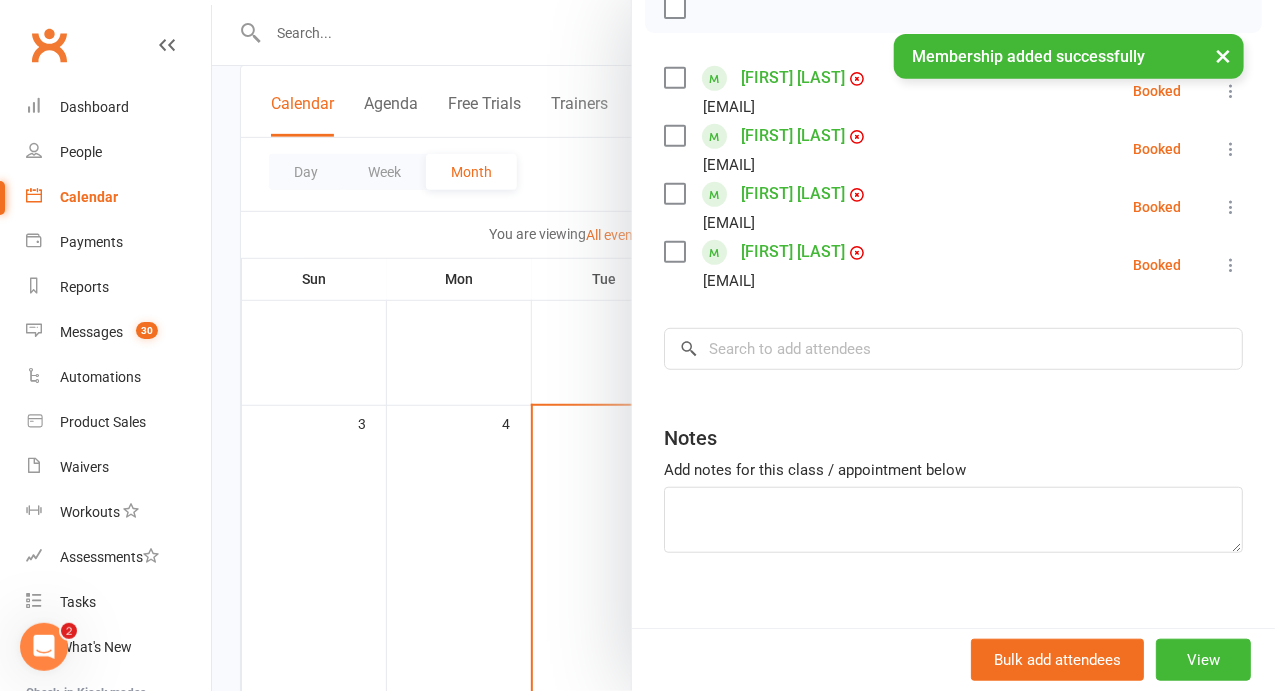 scroll, scrollTop: 326, scrollLeft: 0, axis: vertical 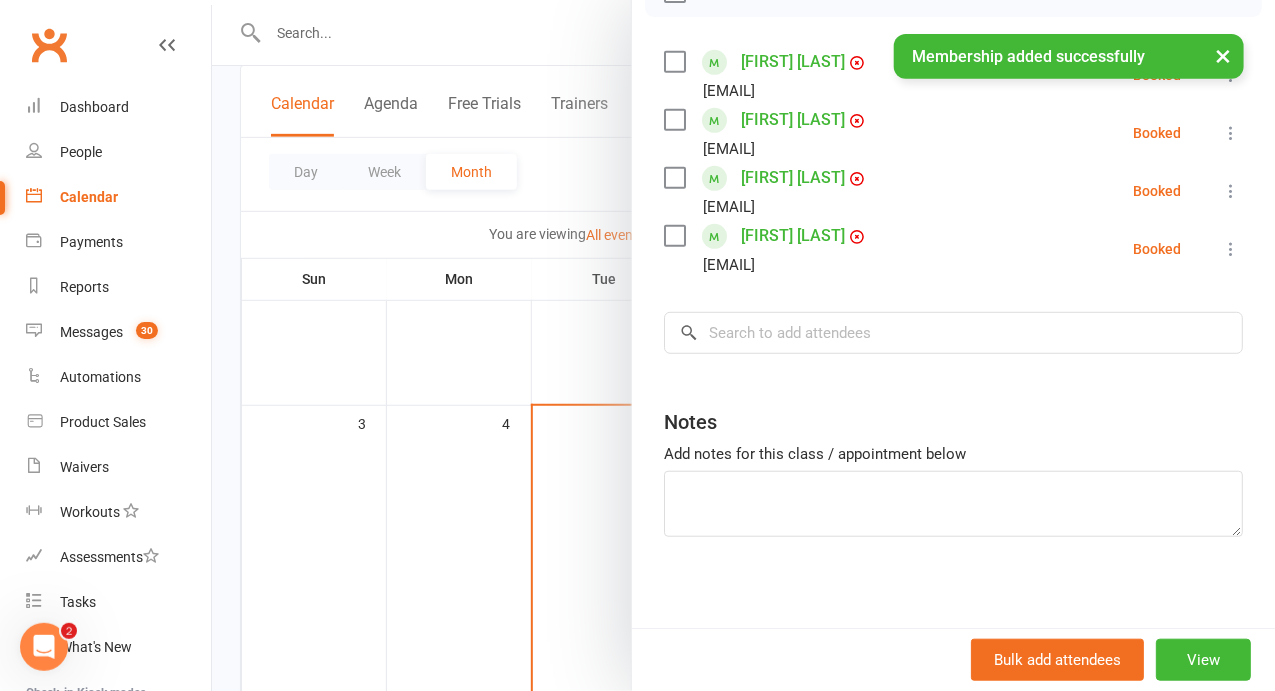 click at bounding box center [743, 345] 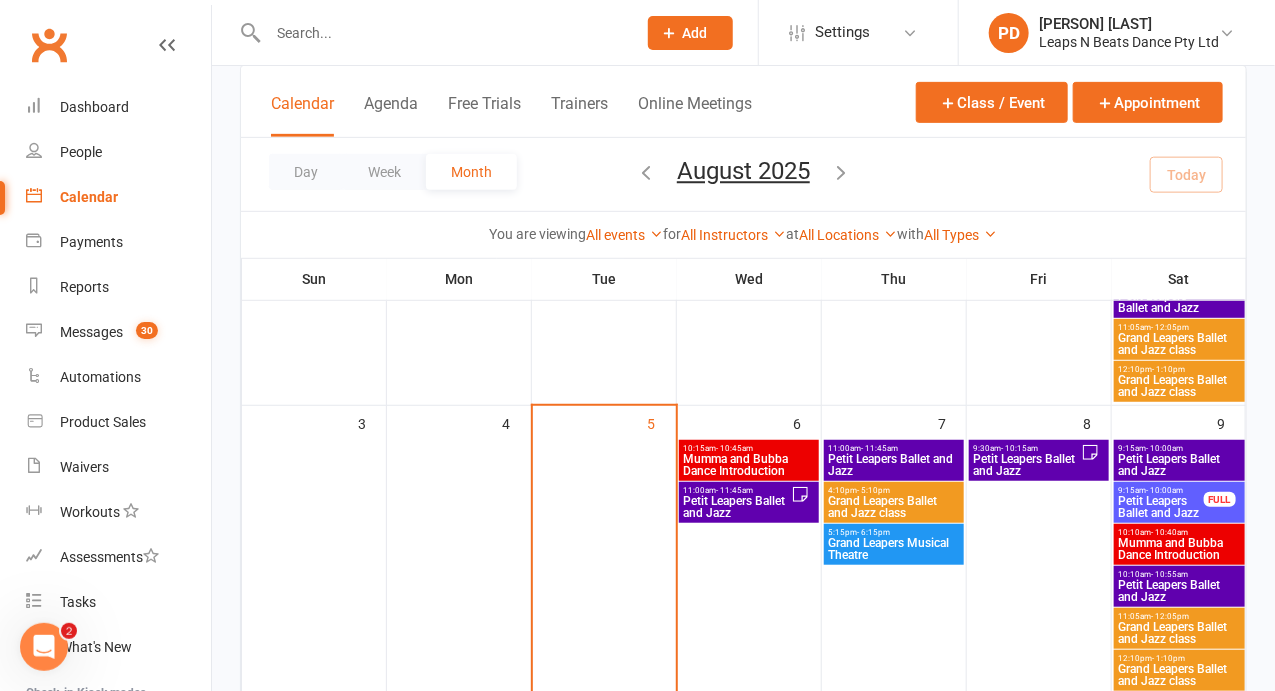 click on "Grand Leapers Ballet and Jazz class" at bounding box center [894, 507] 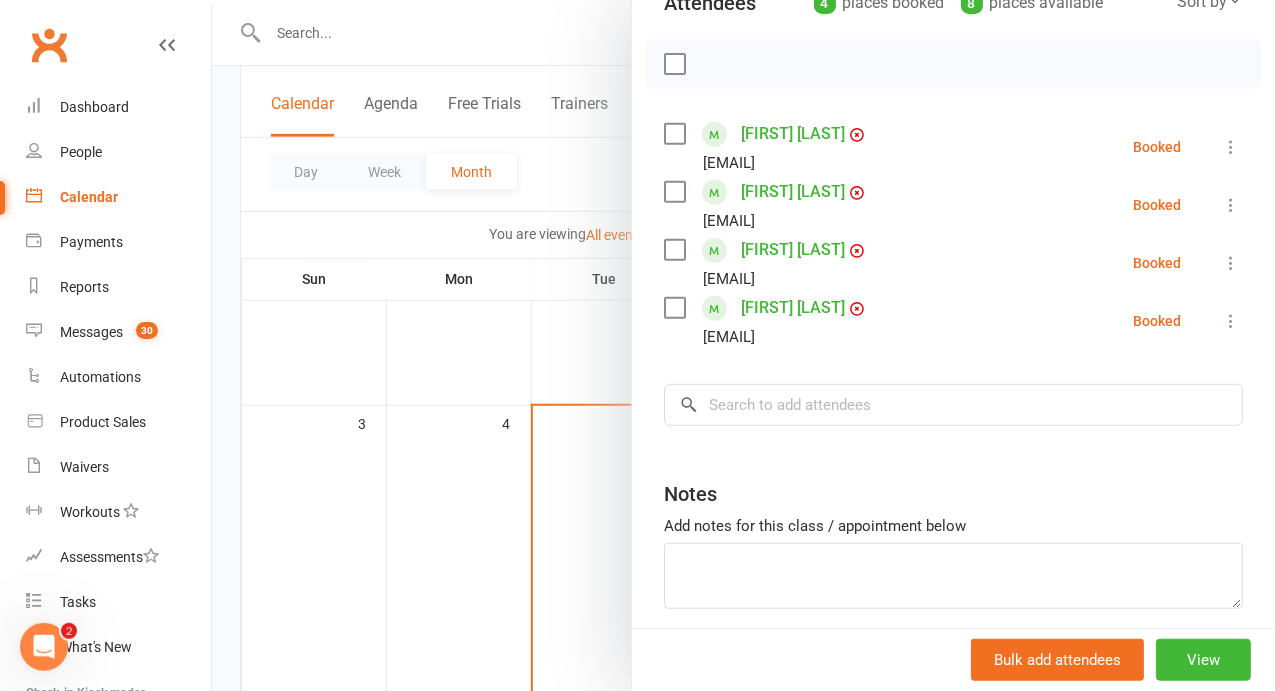 scroll, scrollTop: 257, scrollLeft: 0, axis: vertical 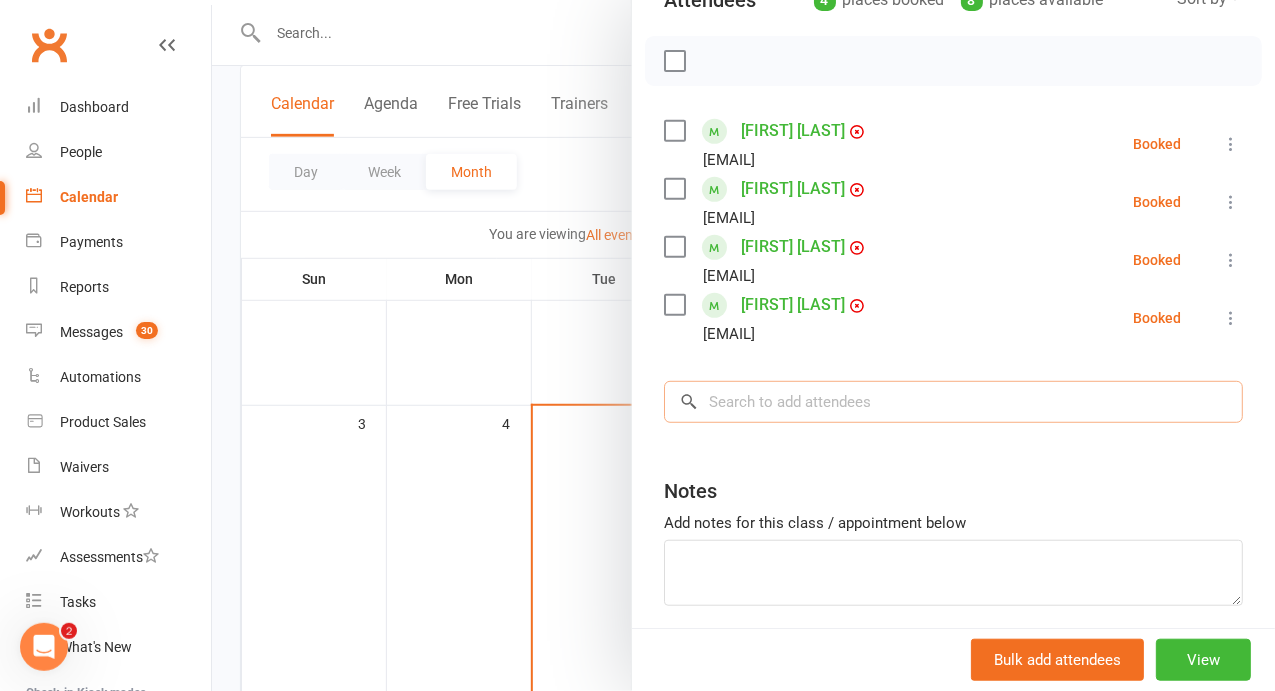 click at bounding box center [953, 402] 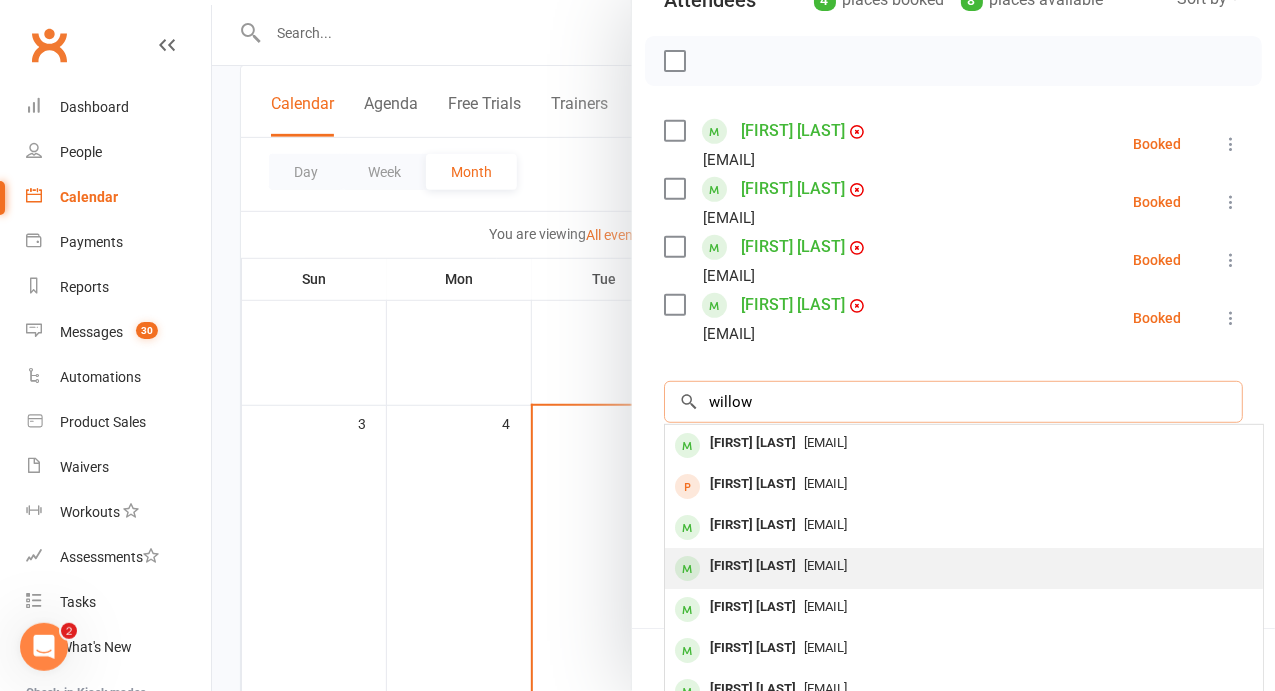 scroll, scrollTop: 68, scrollLeft: 0, axis: vertical 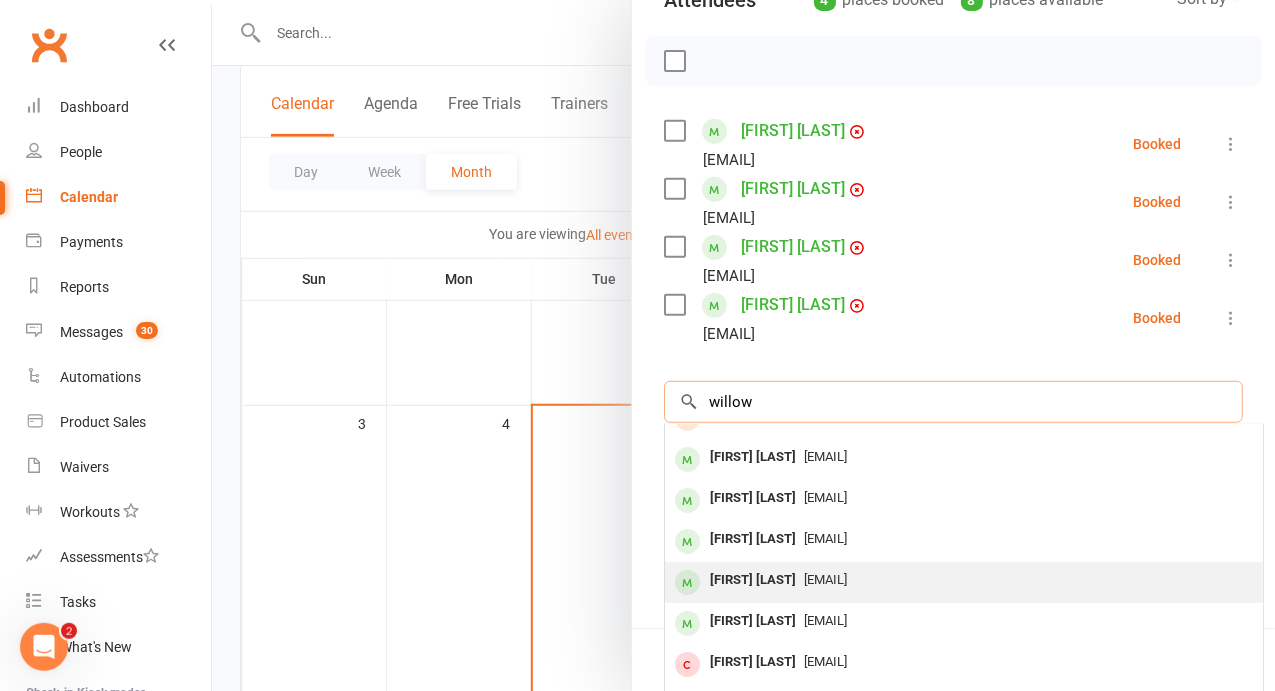 type on "willow" 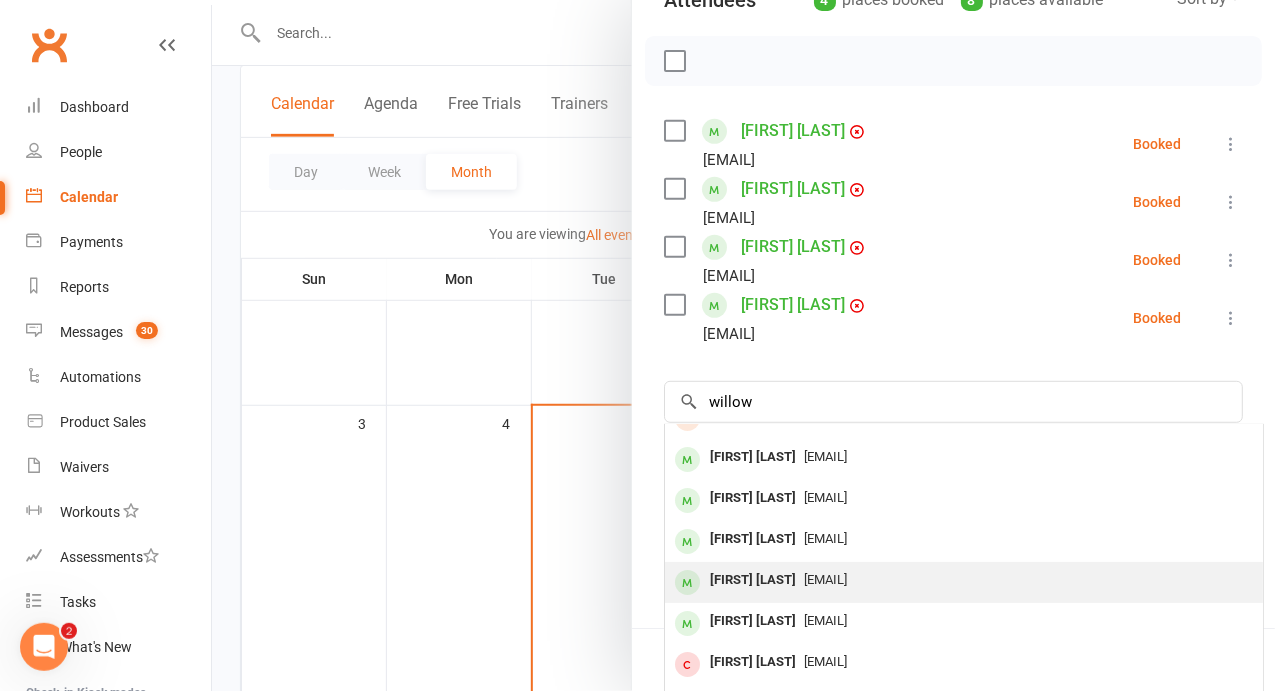click on "[EMAIL]" at bounding box center (825, 579) 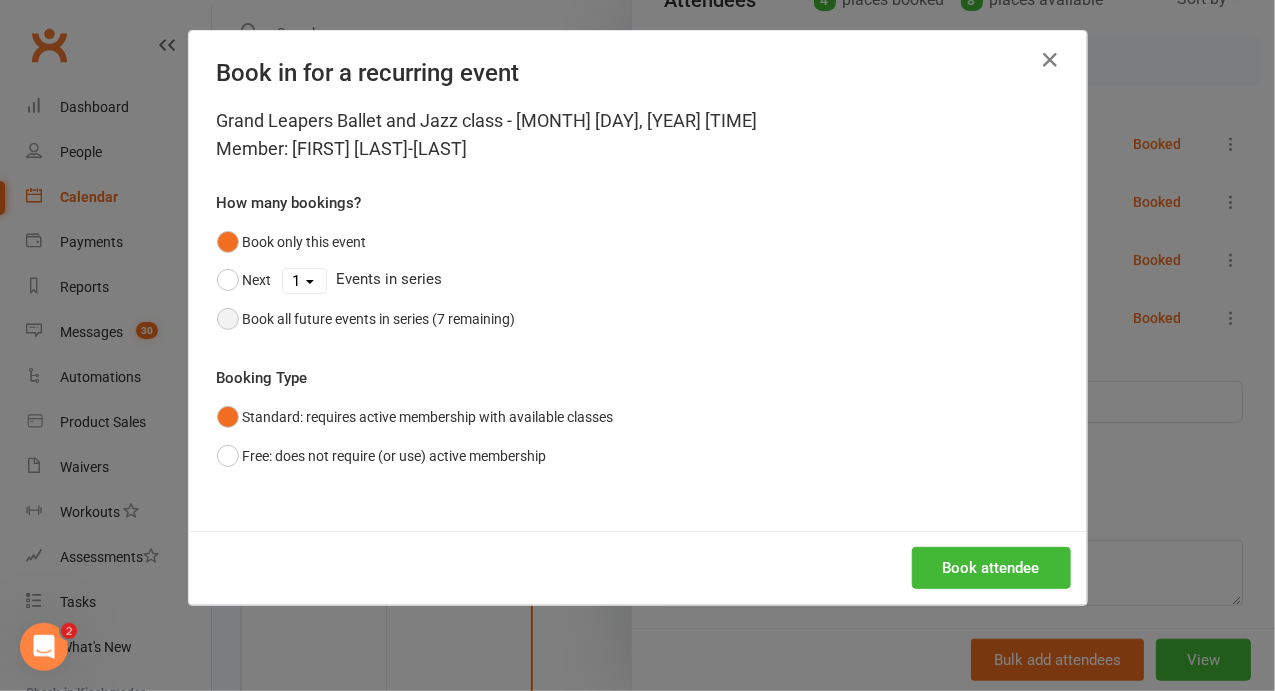 click on "Book all future events in series (7 remaining)" at bounding box center [379, 319] 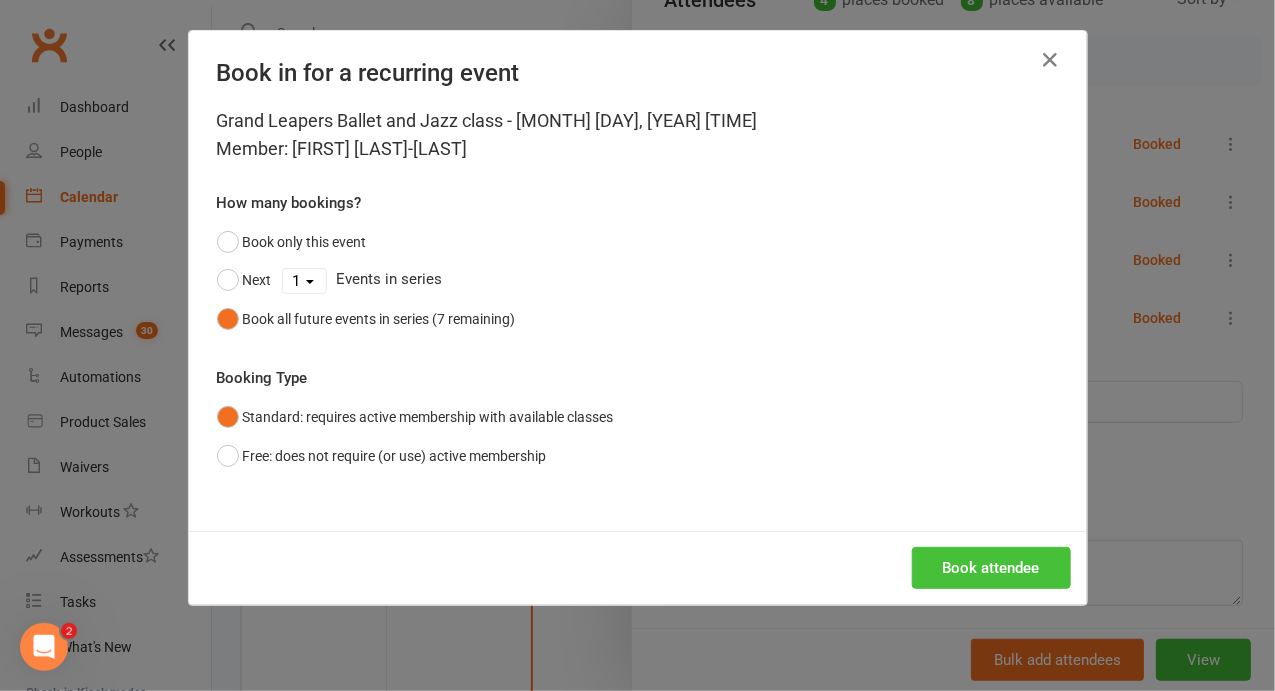 click on "Book attendee" at bounding box center (991, 568) 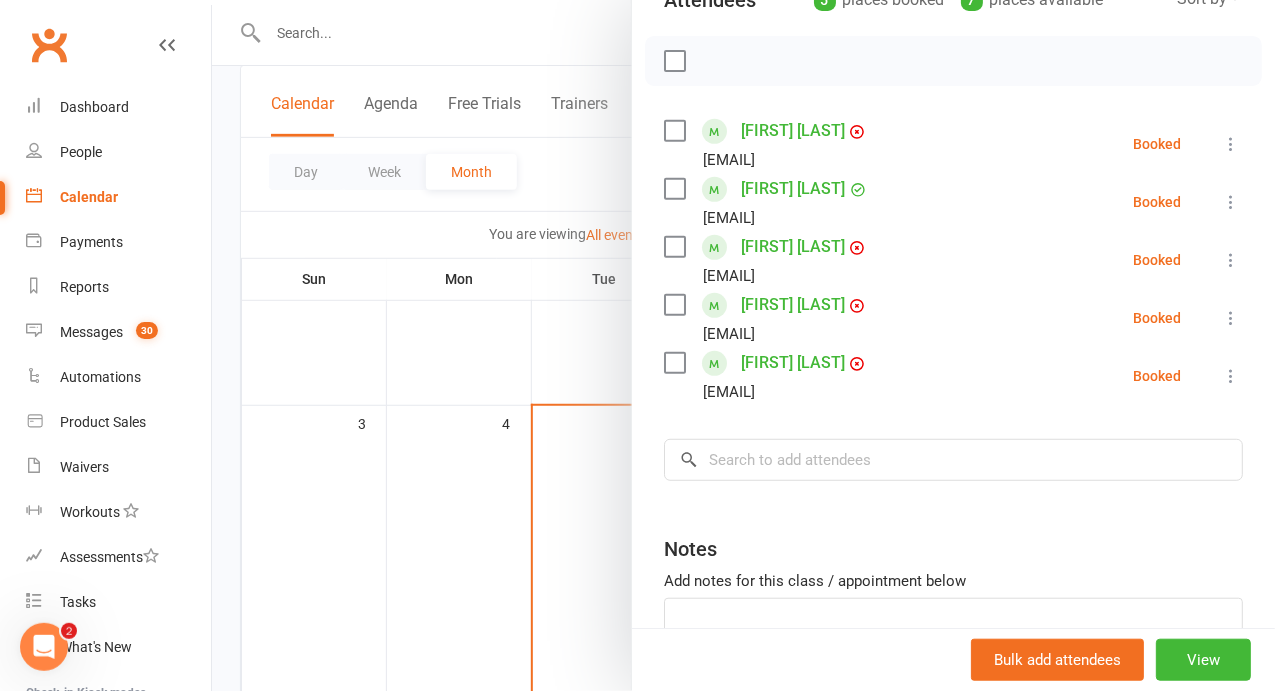 click at bounding box center (743, 345) 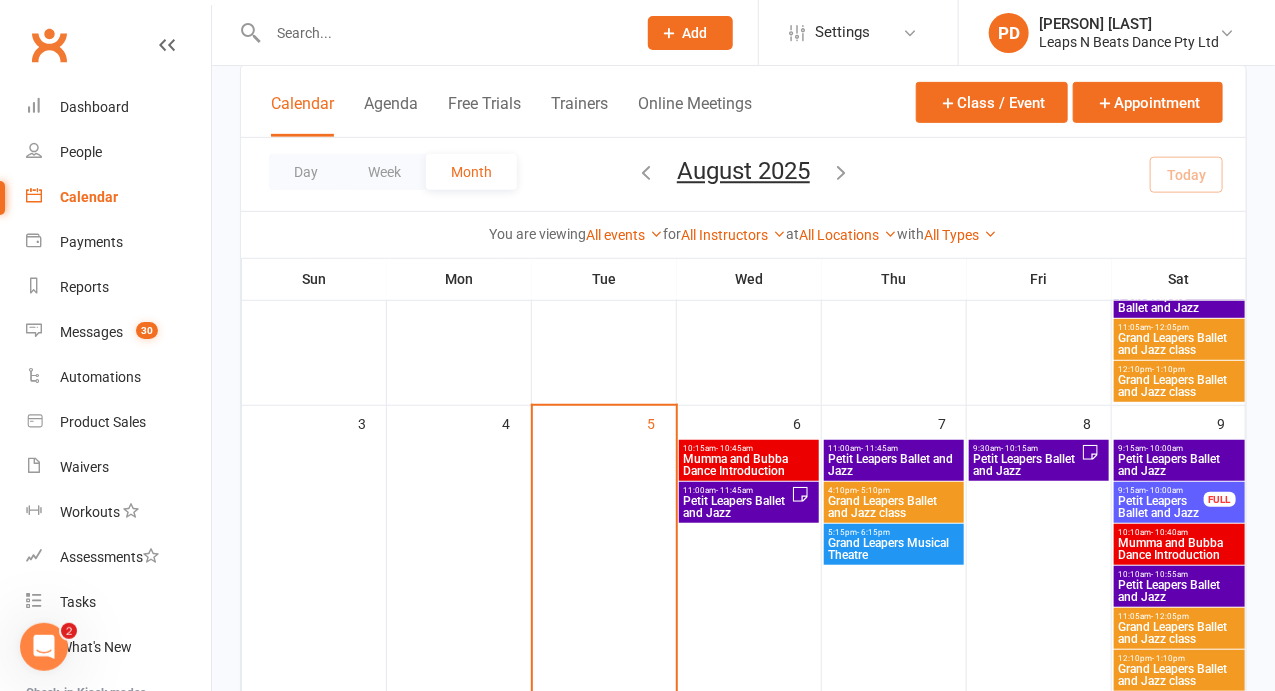 click on "Mumma and Bubba Dance Introduction" at bounding box center [749, 465] 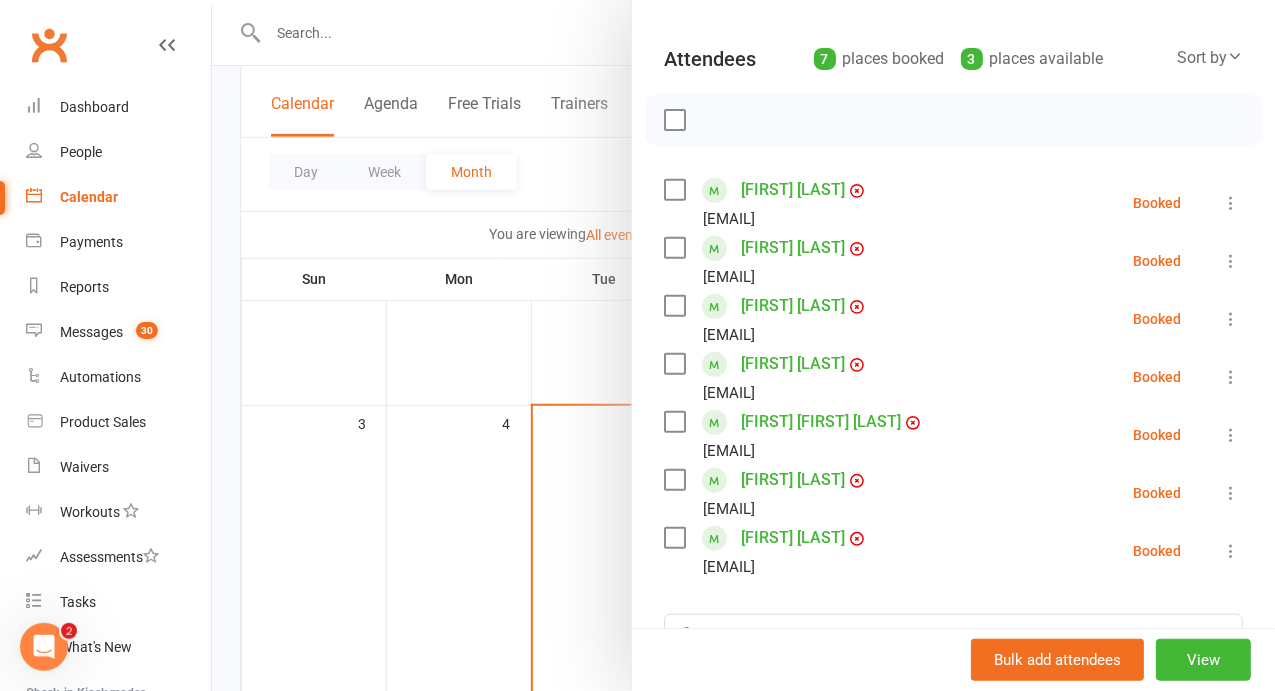 scroll, scrollTop: 202, scrollLeft: 0, axis: vertical 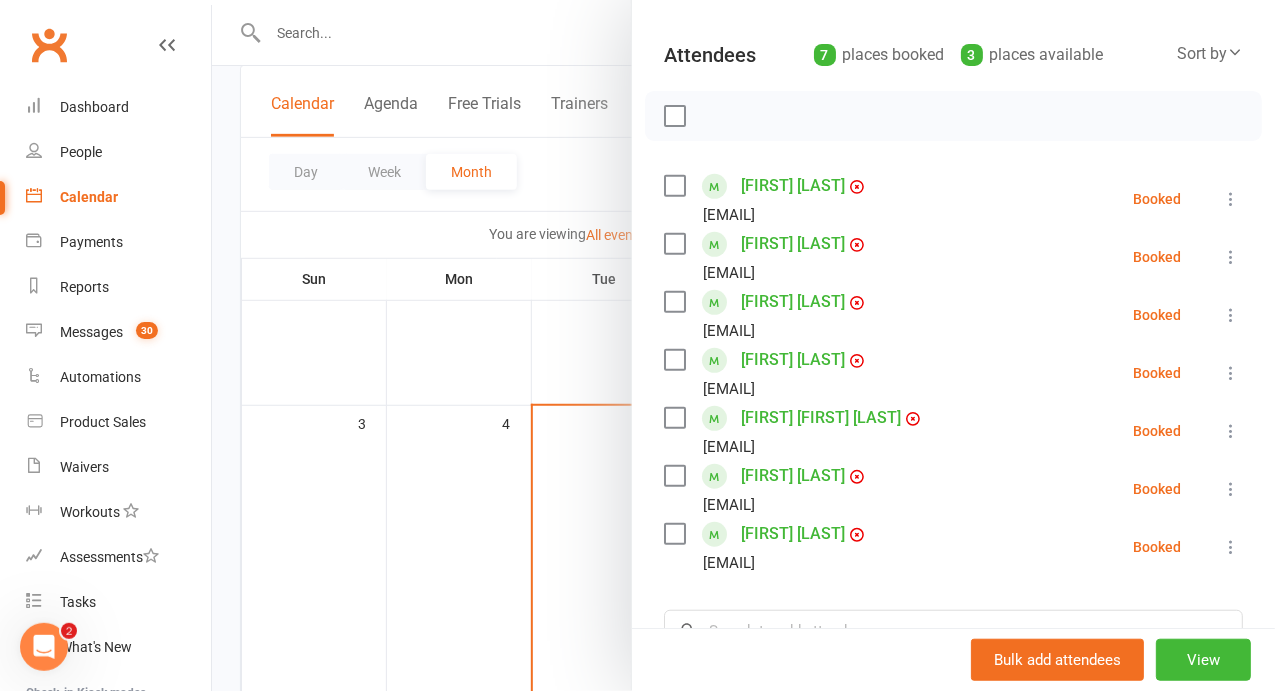 click at bounding box center (743, 345) 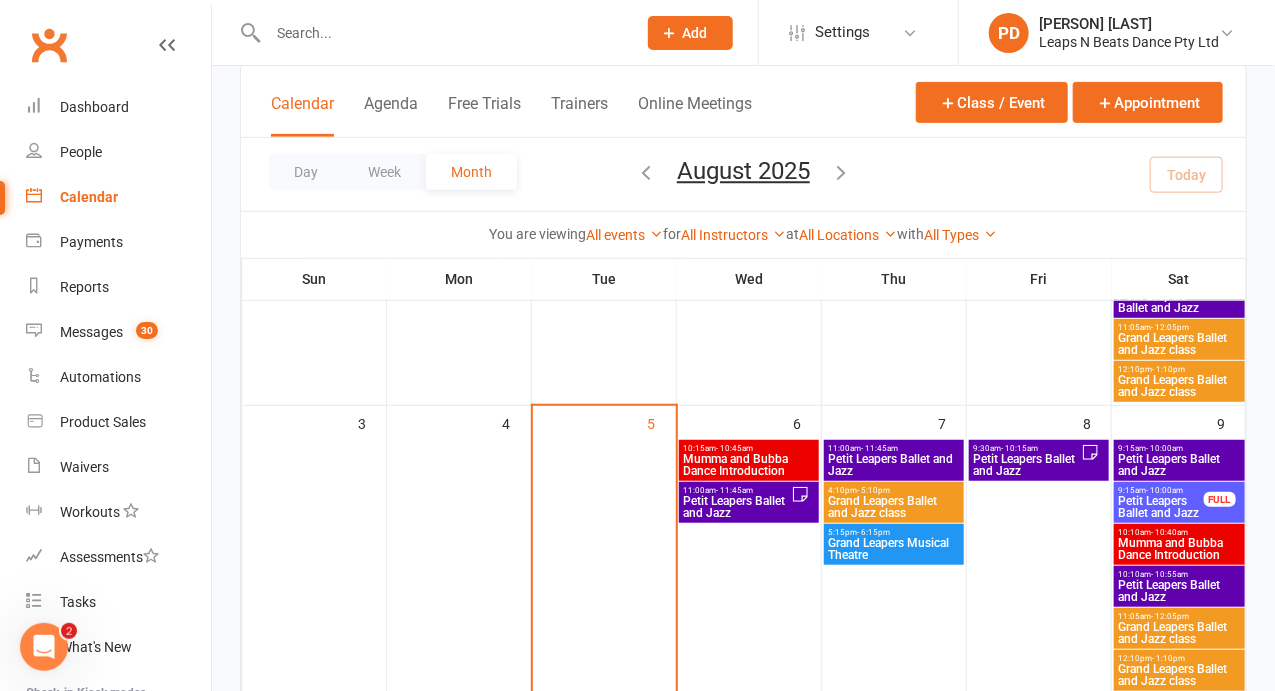 click on "Petit Leapers Ballet and Jazz" at bounding box center [737, 507] 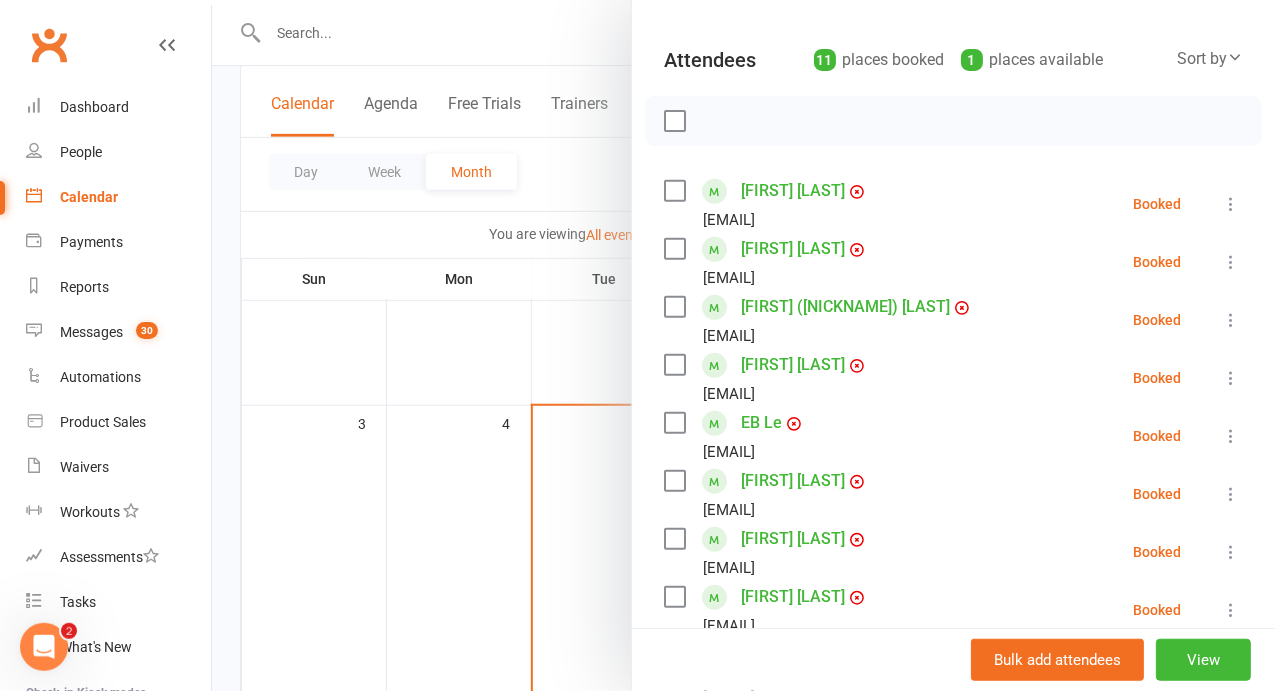 scroll, scrollTop: 194, scrollLeft: 0, axis: vertical 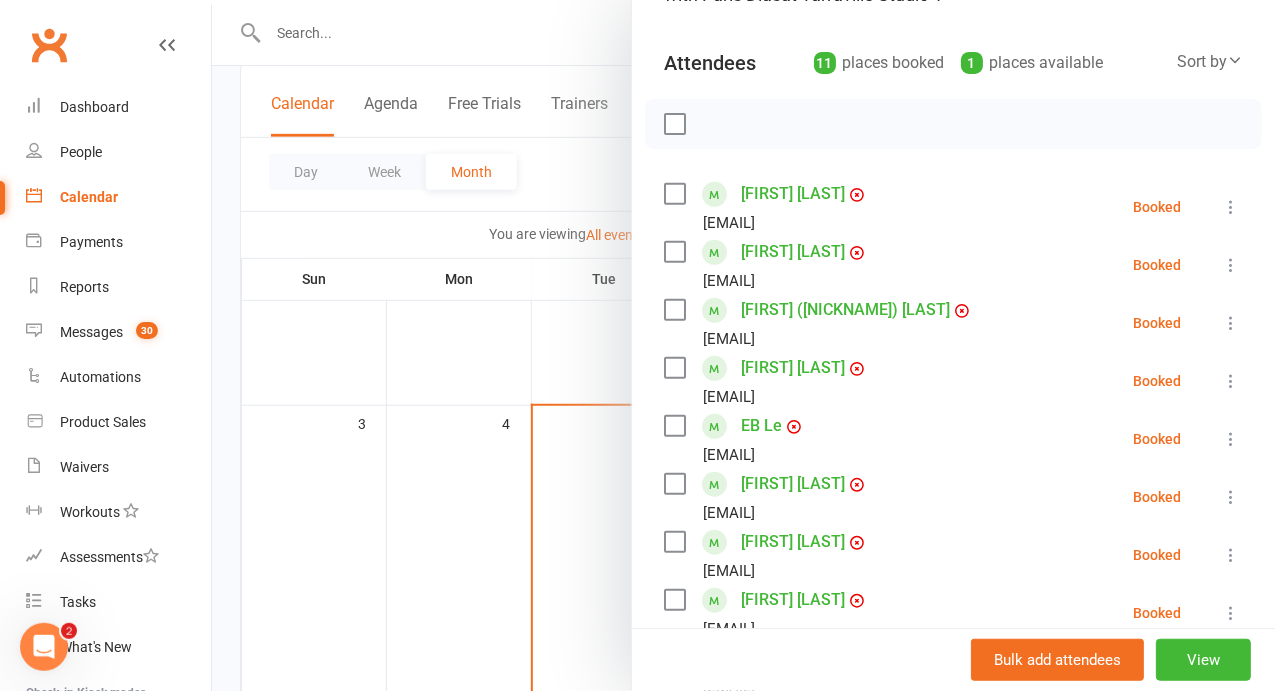 click at bounding box center [743, 345] 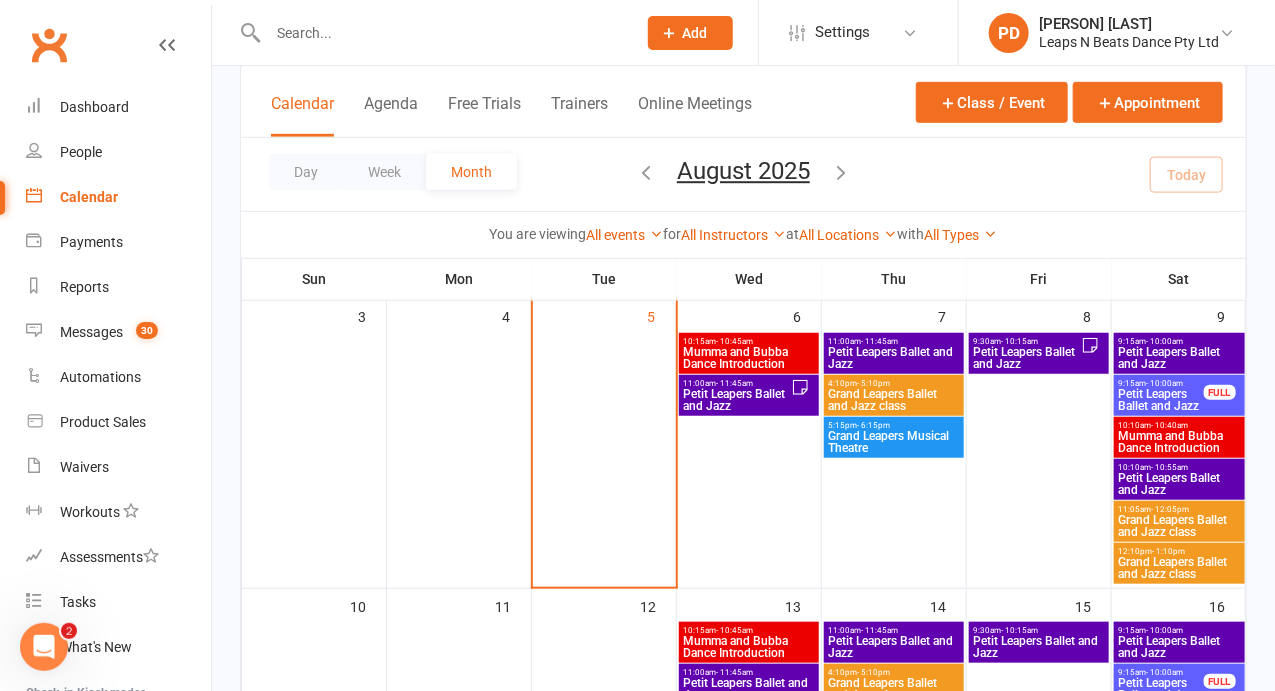 scroll, scrollTop: 417, scrollLeft: 0, axis: vertical 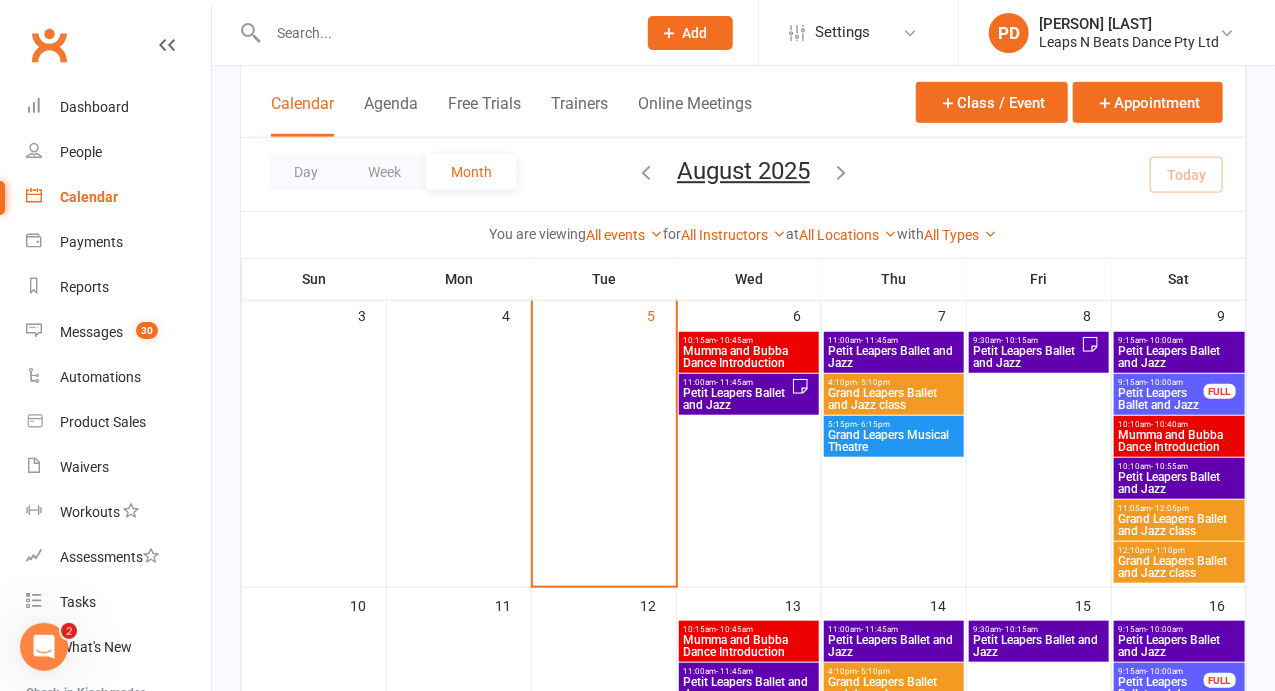 click on "Petit Leapers Ballet and Jazz" at bounding box center [894, 357] 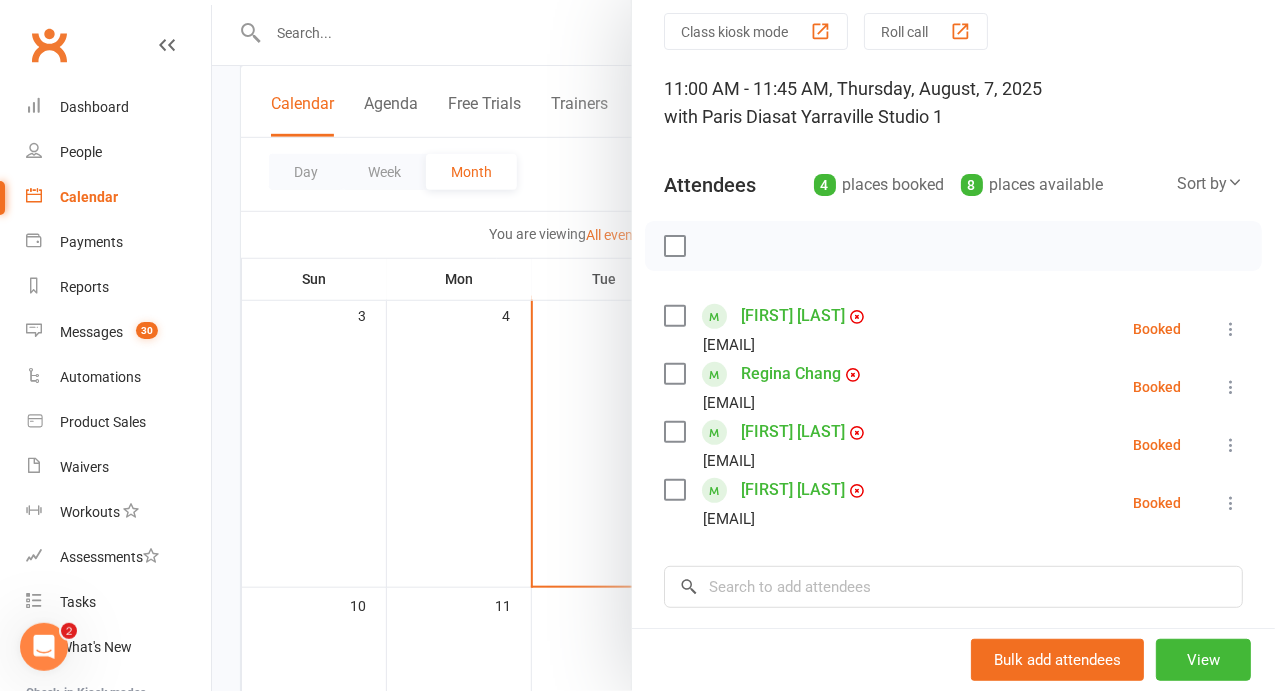 scroll, scrollTop: 73, scrollLeft: 0, axis: vertical 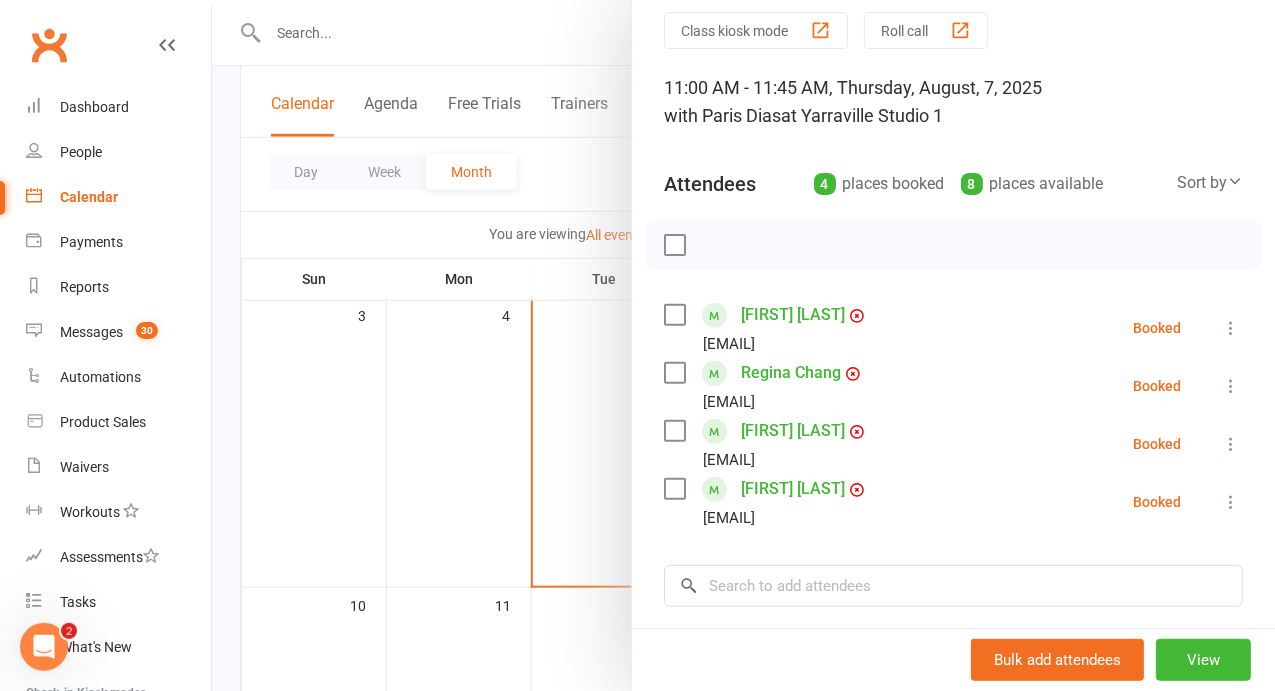 click on "Class kiosk mode  Roll call  11:00 AM - 11:45 AM, Thursday, August, 7, 2025 with [FIRST] [LAST]  at  Yarraville Studio 1  Attendees  4  places booked 8  places available Sort by  Last name  First name  Booking created    [FIRST] [LAST]  [EMAIL] Booked More info  Remove  Check in  Mark absent  Send message  All bookings for series    [FIRST] [LAST]  [EMAIL] Booked More info  Remove  Check in  Mark absent  Send message  All bookings for series    [FIRST] [LAST]  [EMAIL] Booked More info  Remove  Check in  Mark absent  Send message  All bookings for series    [FIRST] [LAST]  [EMAIL] Booked More info  Remove  Check in  Mark absent  Send message  All bookings for series  × No results
Notes  Add notes for this class / appointment below" at bounding box center (953, 451) 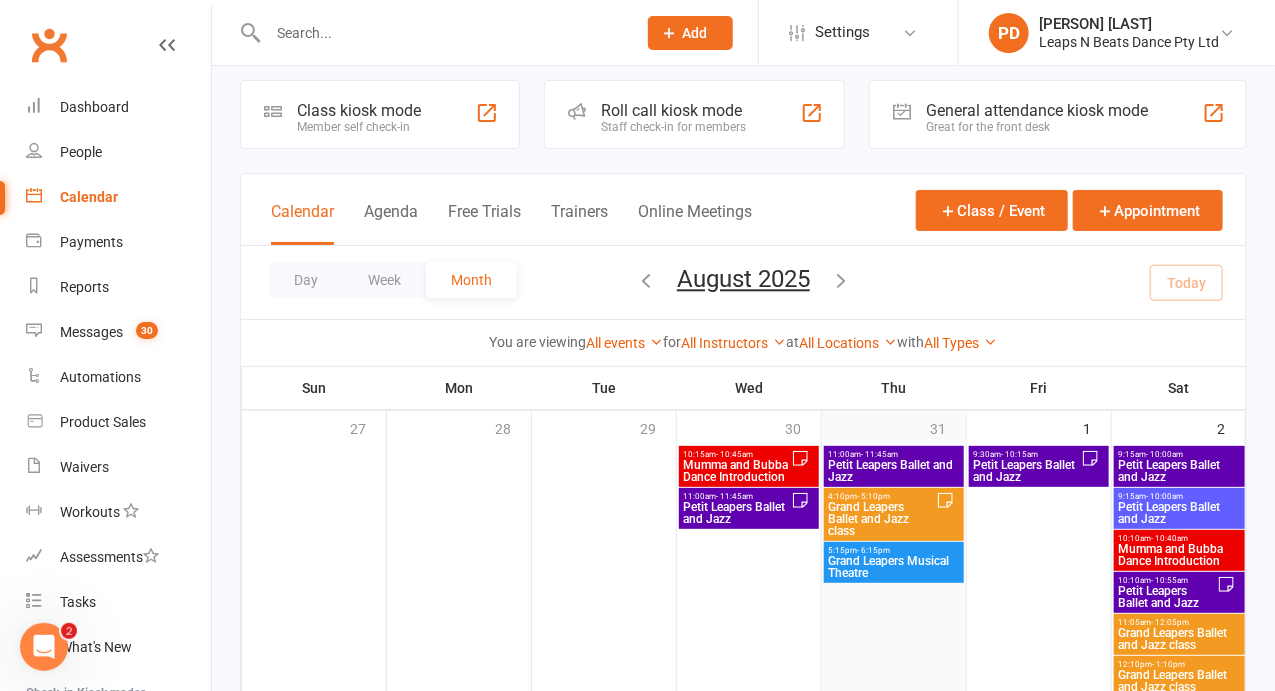 scroll, scrollTop: 0, scrollLeft: 0, axis: both 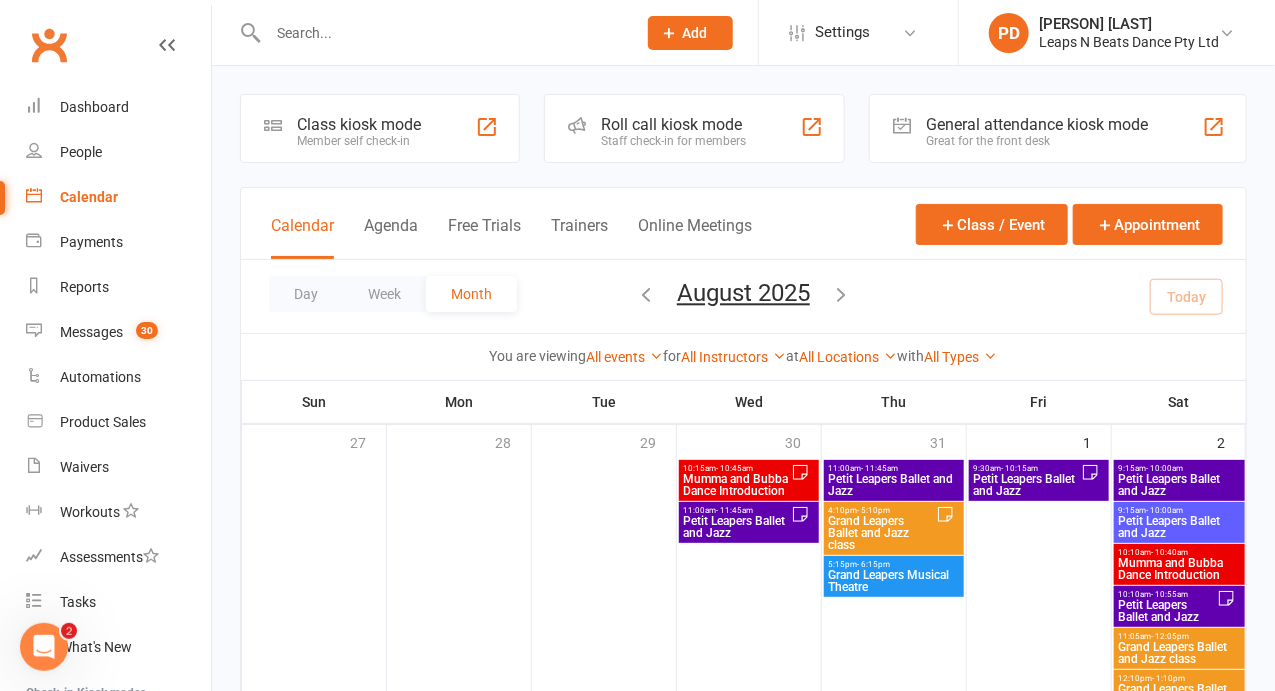 click on "Petit Leapers Ballet and Jazz" at bounding box center (894, 485) 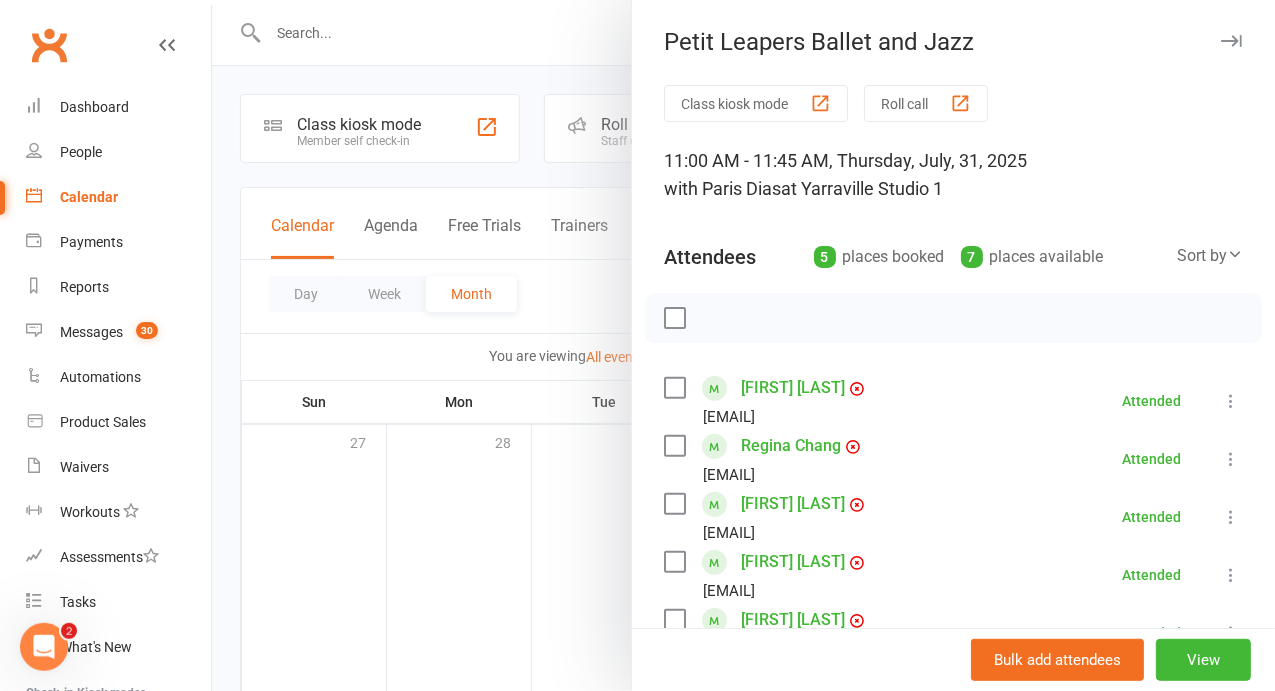 scroll, scrollTop: 182, scrollLeft: 0, axis: vertical 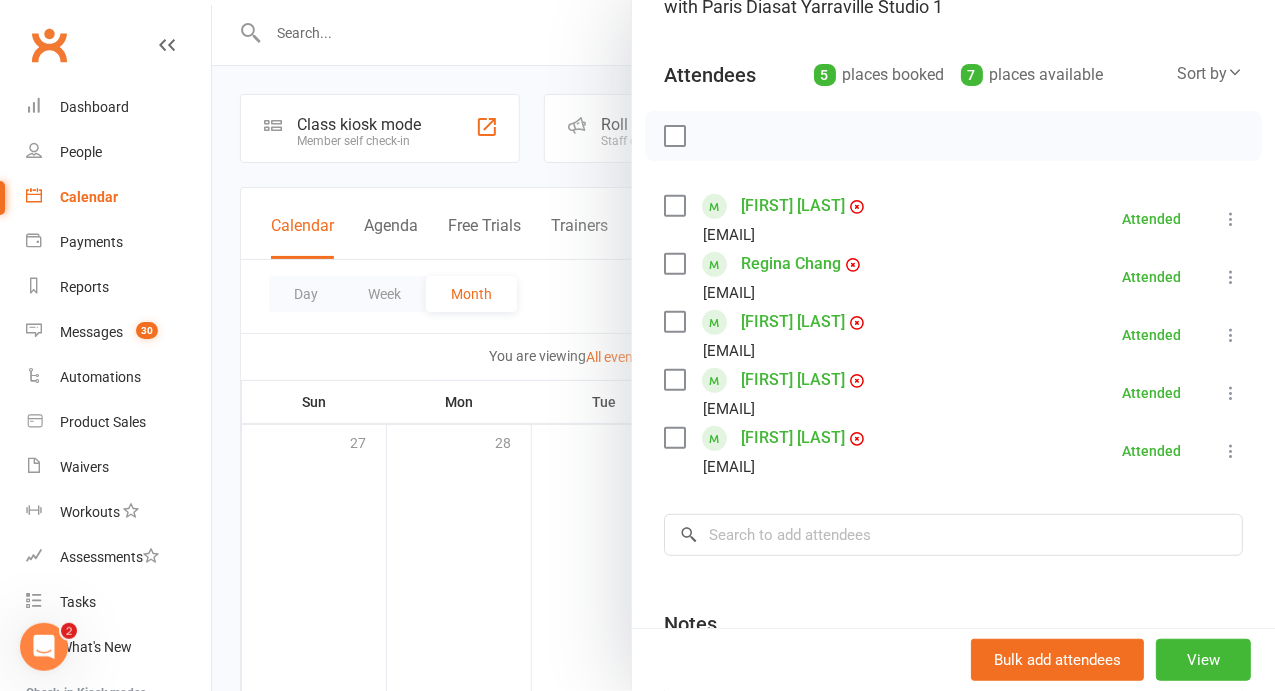 click at bounding box center (743, 345) 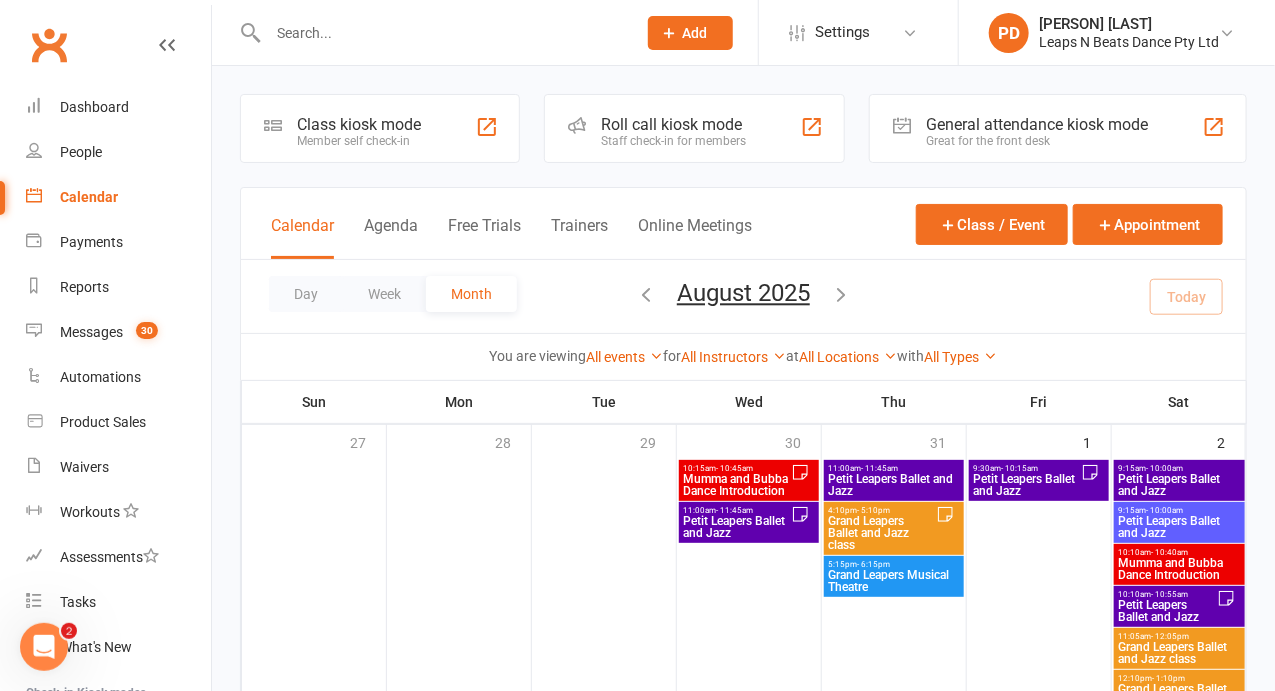 click at bounding box center [646, 294] 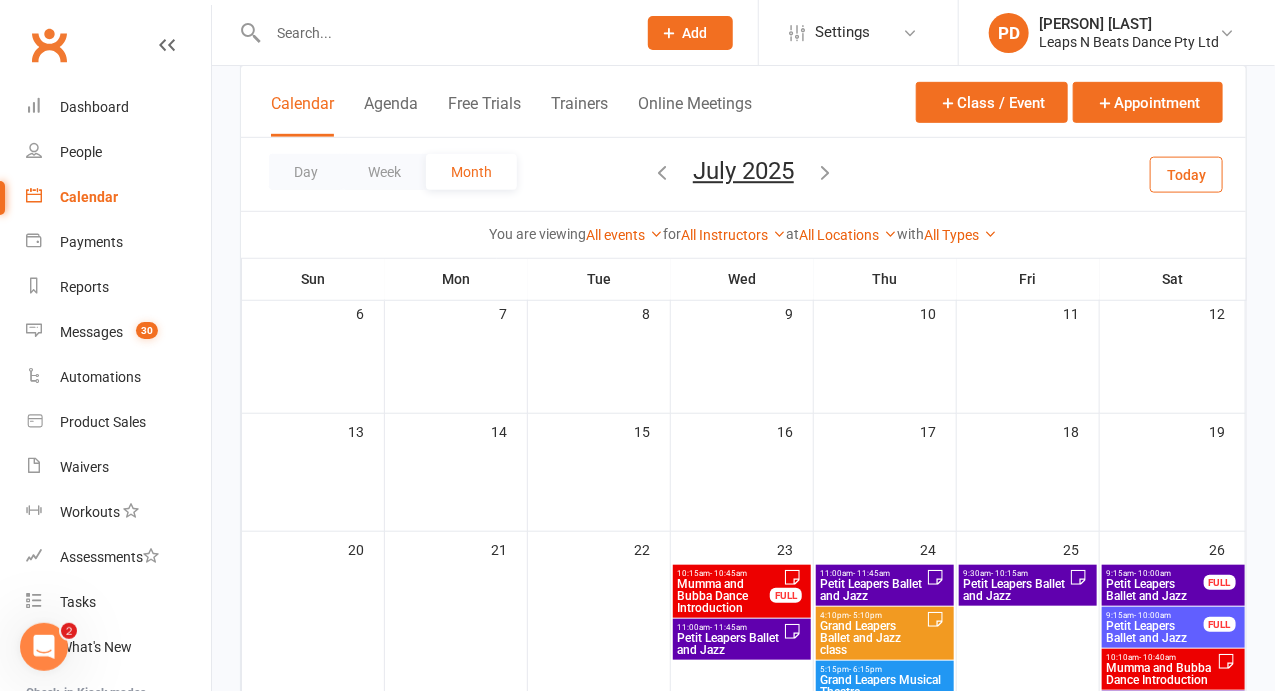scroll, scrollTop: 449, scrollLeft: 0, axis: vertical 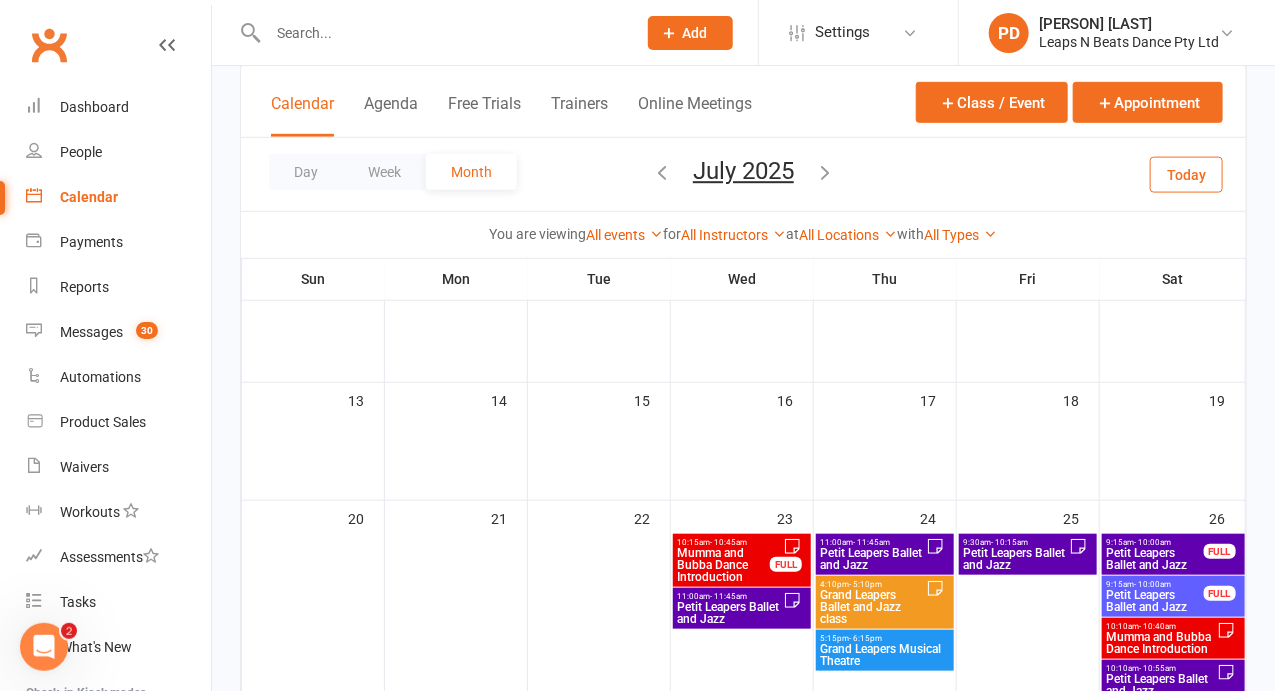 click on "Petit Leapers Ballet and Jazz" at bounding box center (873, 559) 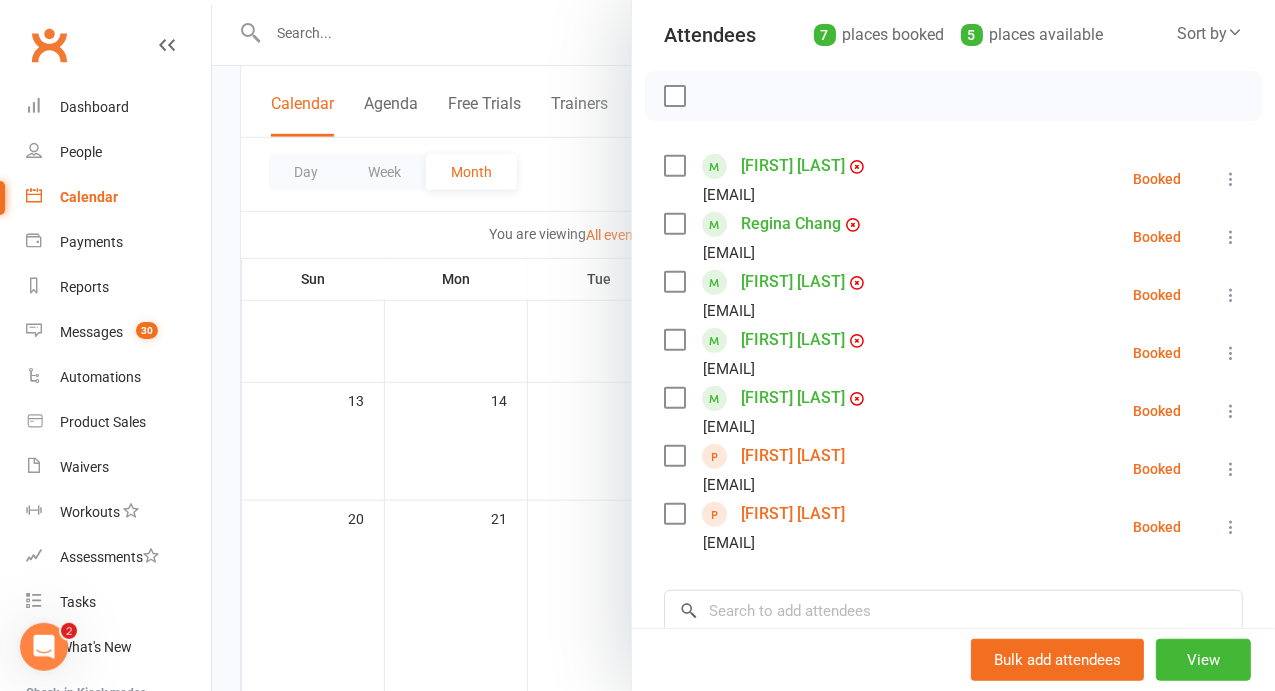 scroll, scrollTop: 224, scrollLeft: 0, axis: vertical 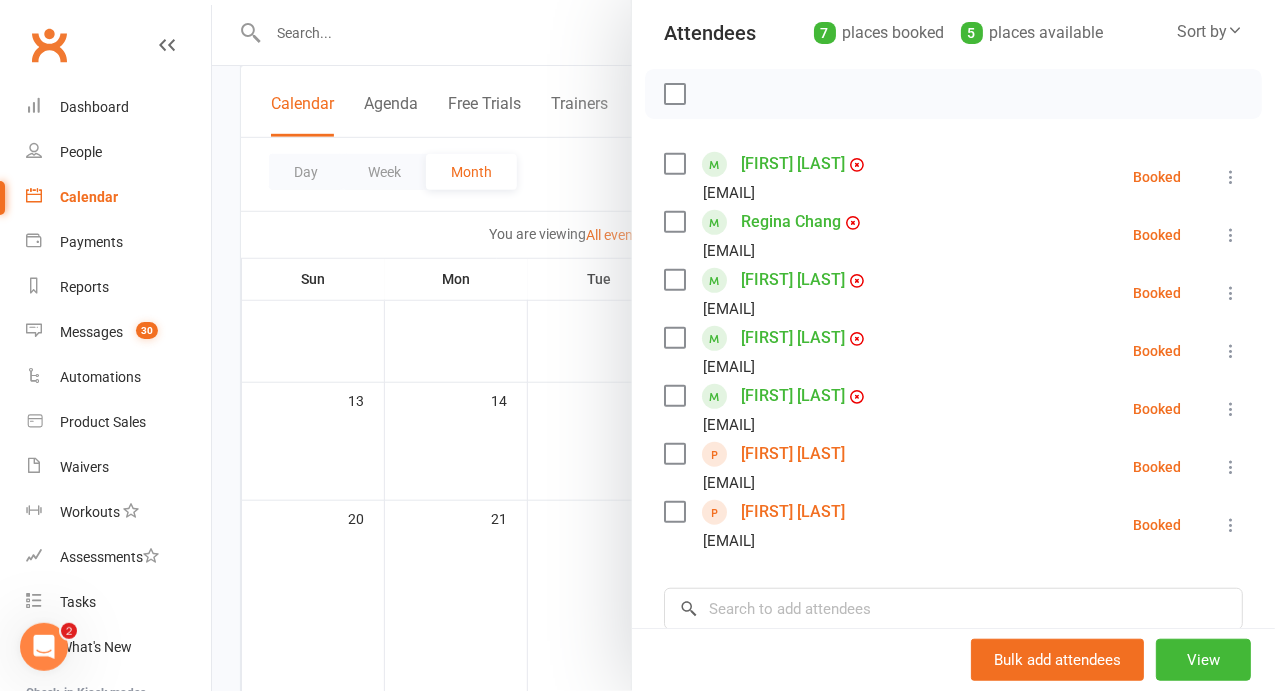 click on "[FIRST] [LAST]" at bounding box center (793, 454) 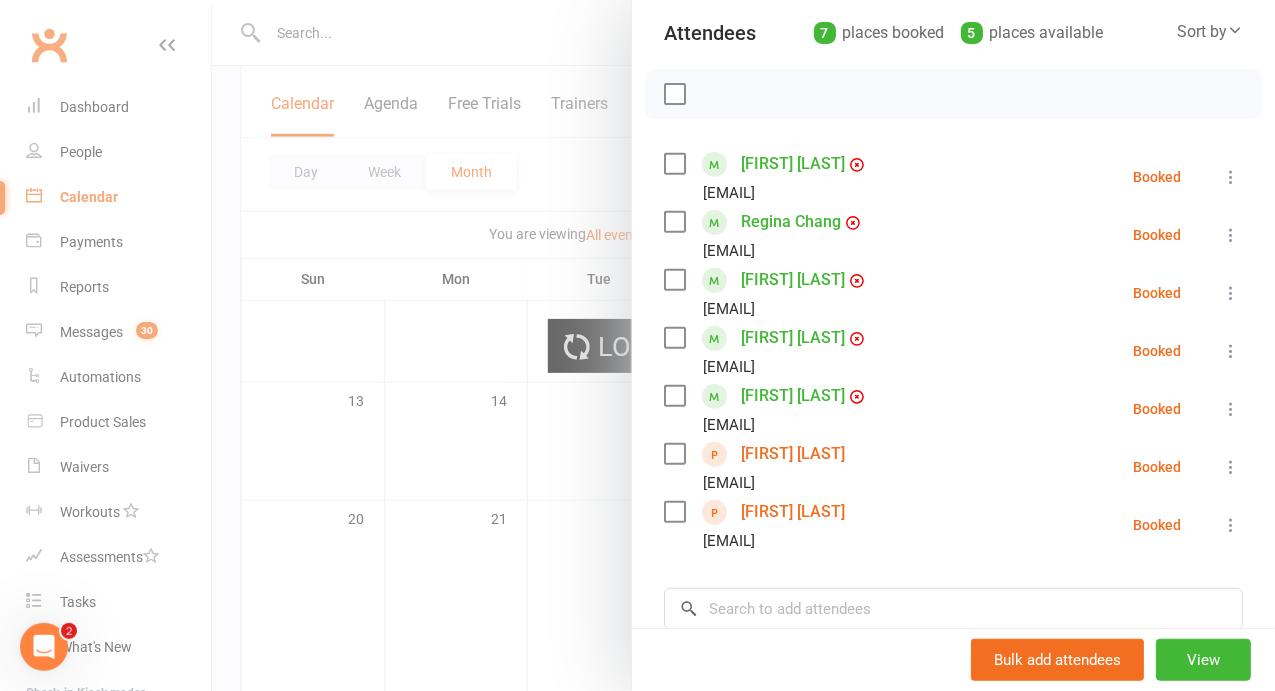 scroll, scrollTop: 0, scrollLeft: 0, axis: both 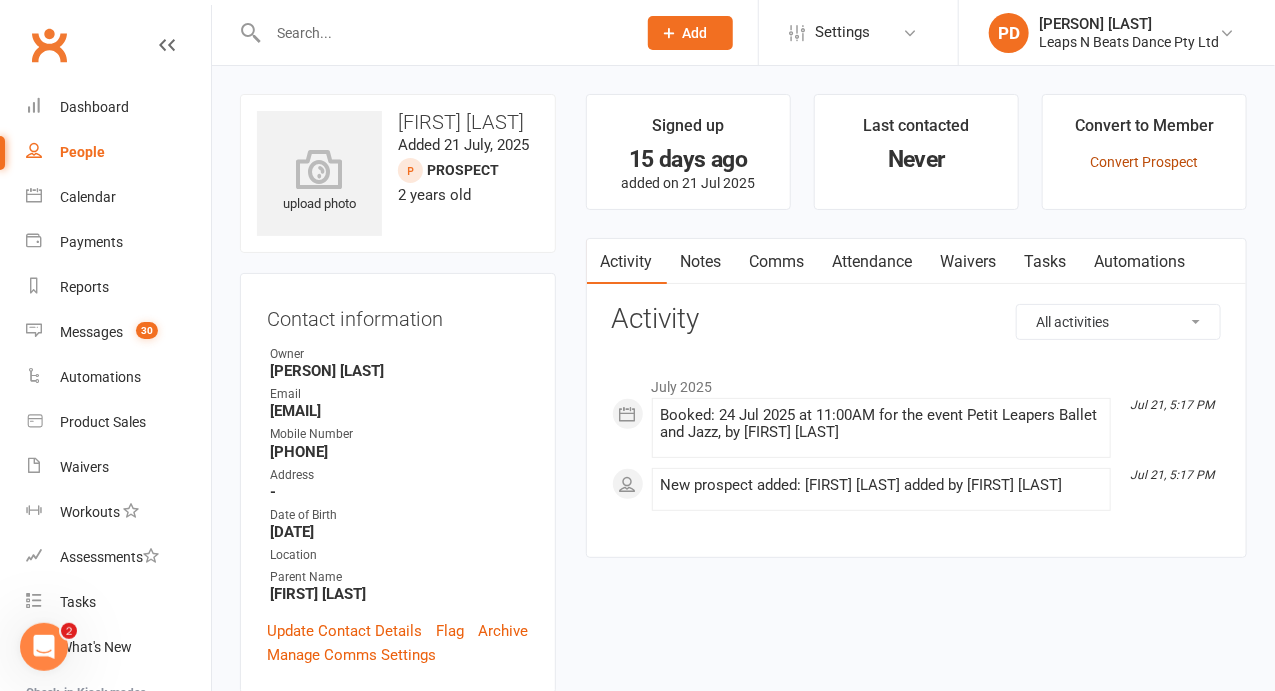 click on "Convert Prospect" at bounding box center [1144, 162] 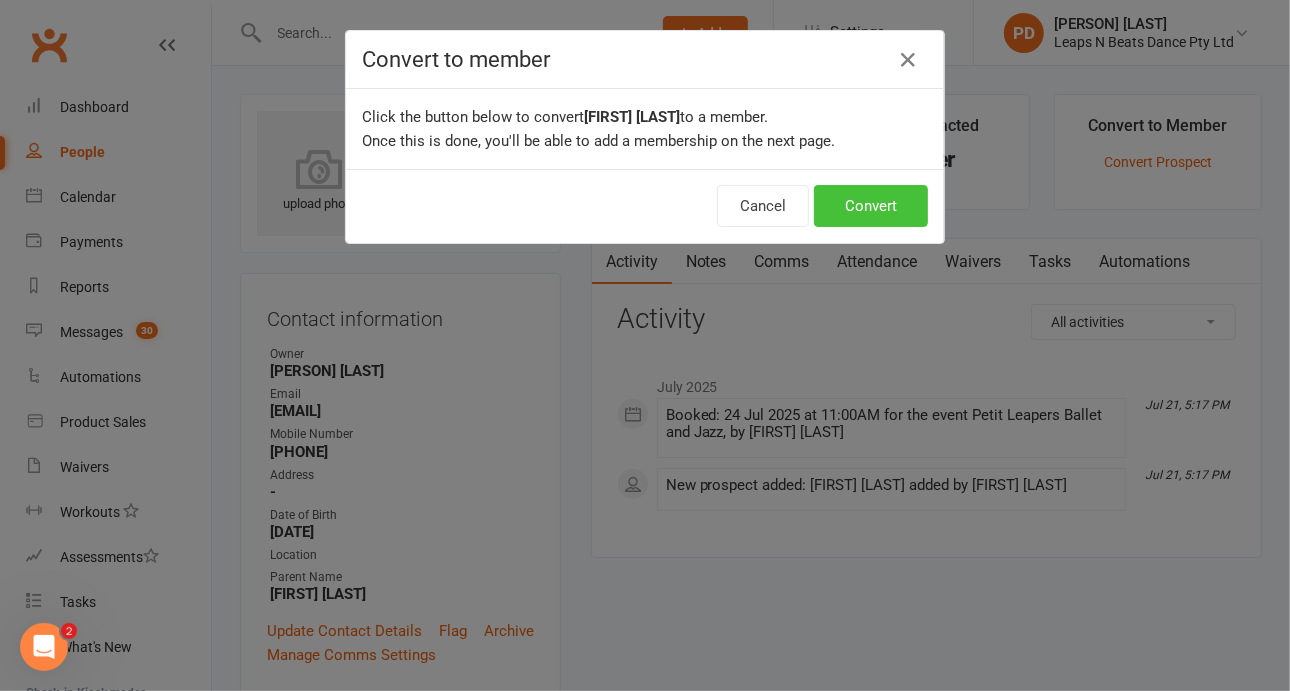 click on "Convert" at bounding box center [871, 206] 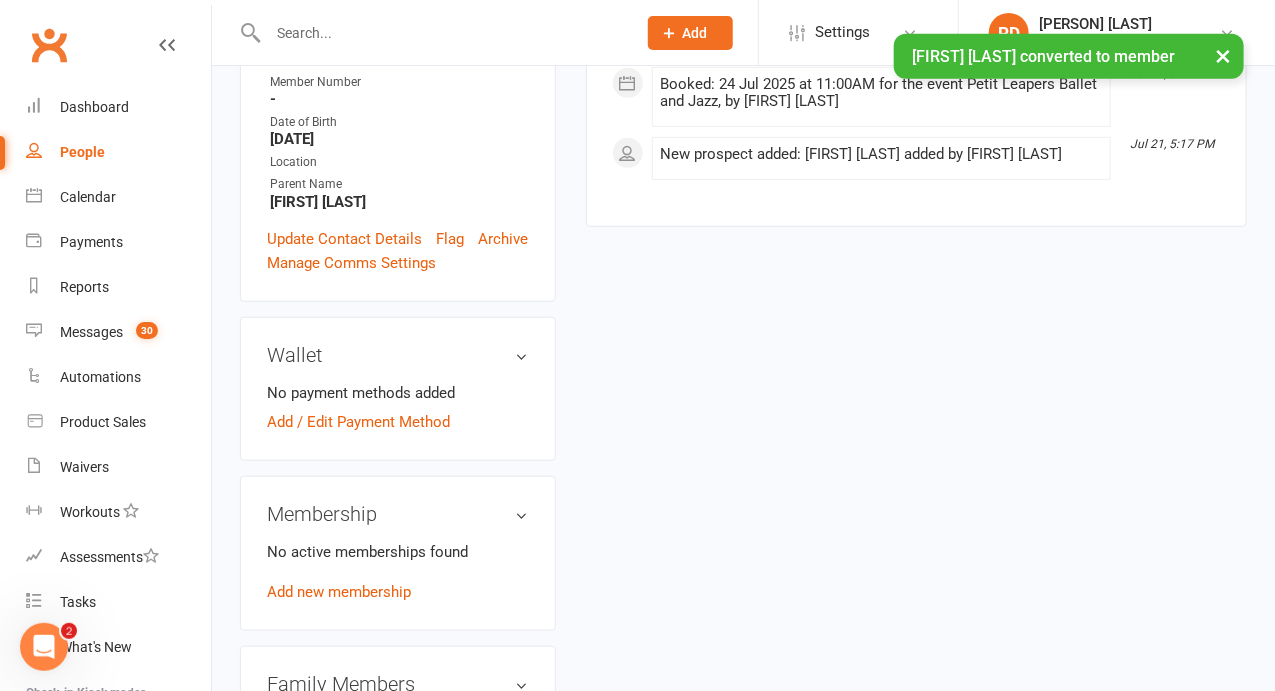scroll, scrollTop: 445, scrollLeft: 0, axis: vertical 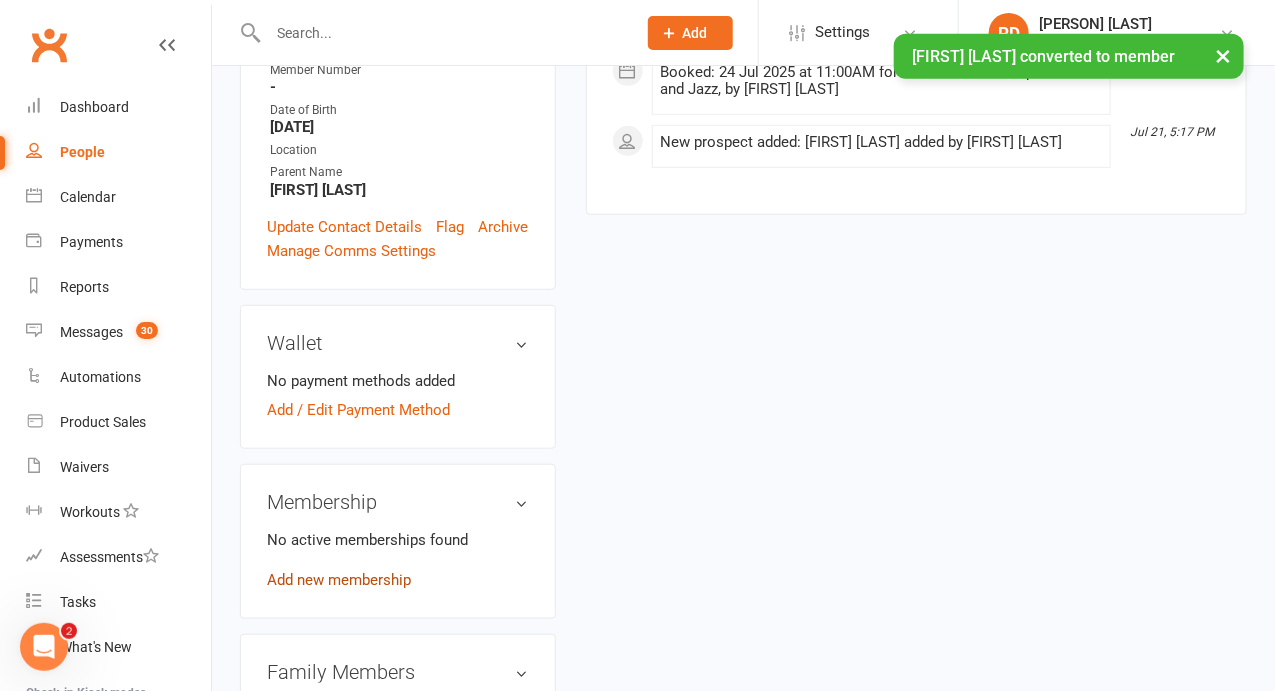 click on "Add new membership" at bounding box center [339, 580] 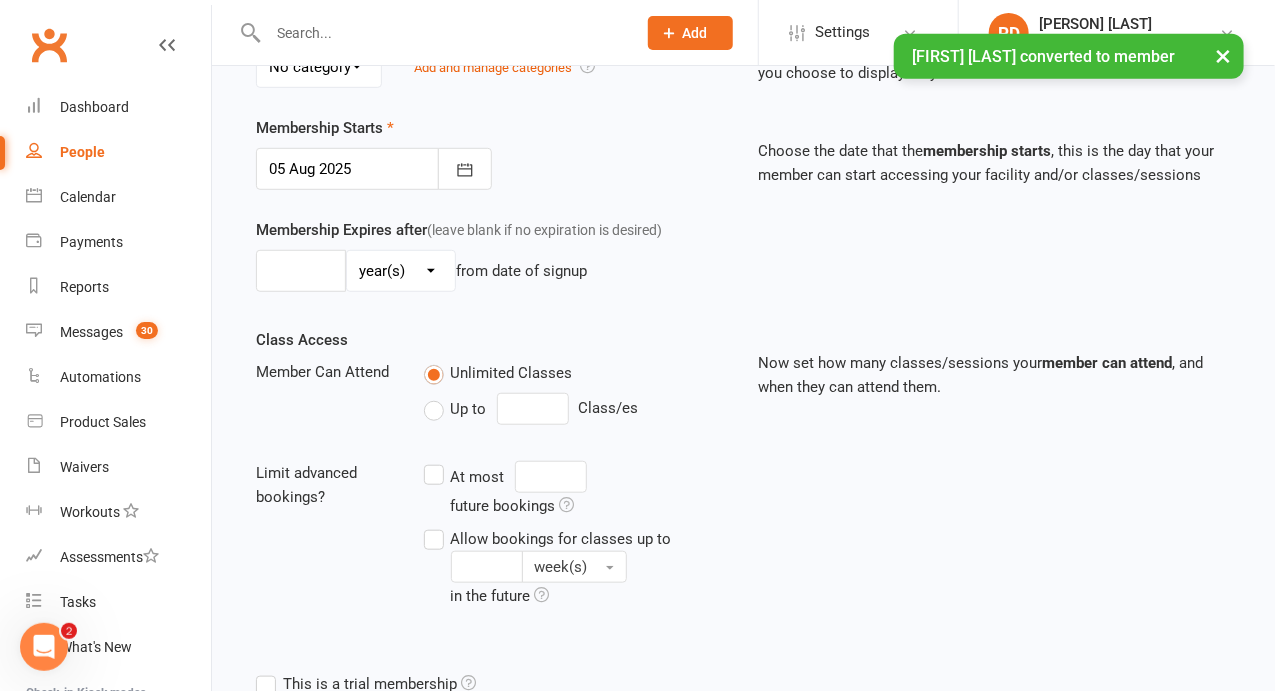 scroll, scrollTop: 0, scrollLeft: 0, axis: both 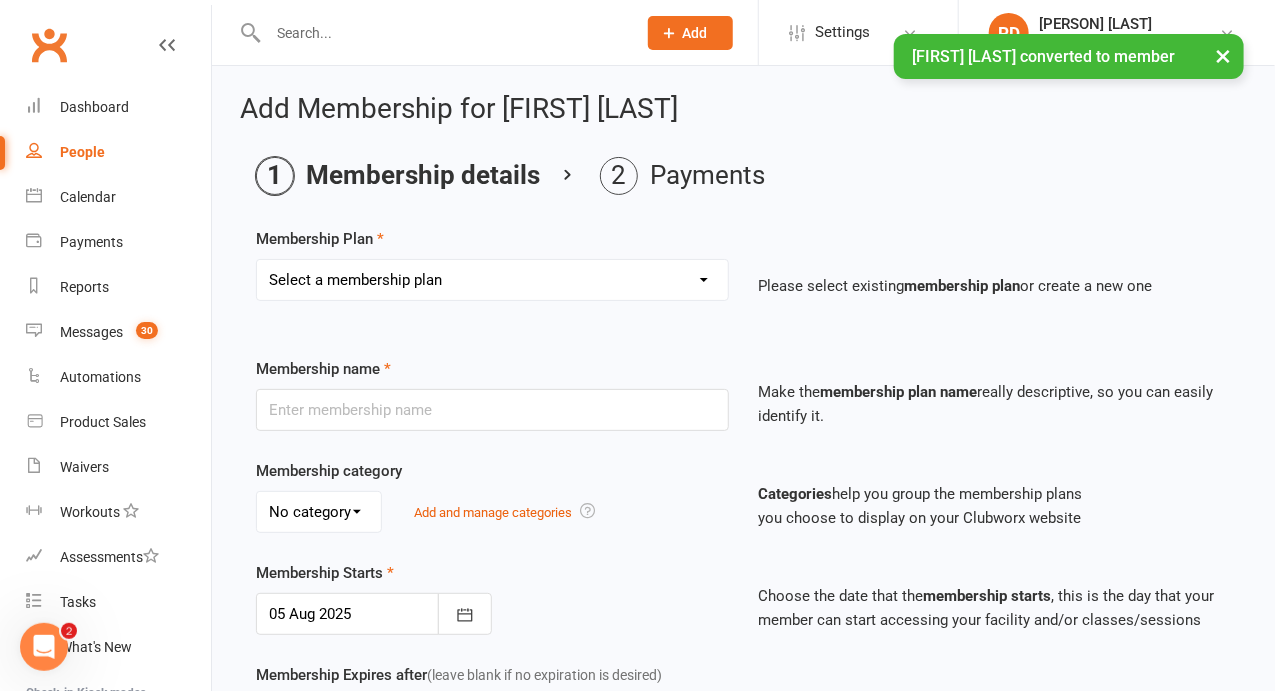 click on "Select a membership plan Create new Membership Plan Term 1 Mumma & Bubba 2023 - Existing (10 weeks) Term 1 Petit Leapers - Existing (10 week) Term 1 Grand Leapers - Existing (10 week) Term 1 Petit Leapers- Existing (9 week) Term 1 Mumma & Bubba 2023 Existing (9 week) Term 1 Grand Leapers- Existing (9 week pack) Term 1 Grand Leapers ACRO- Existing (9 week) Petit Leapers ACRO Existing (9 weeks) Sign Up Fee Sign Up Fee (2nd Member) Grand Leapers- monthly pack Term 2 Mumma & Bubba 2023 - Existing 9 week Term 2 Petit Leapers- Existing (9 week) Term 2 Grand Leapers- Existing (9 week pack) Term 2 ACRO Petit Leapers- Existing (9 week) Term 2  Grand Leapers ACRO- Existing (9 week pack) Term 2 Petit Leapers - Existing (10 week) Term 2 Mumma & Bubba 2023 - (10 week) Term 2  Grand Leapers- Existing (10 week pack) Term 2 Grand Leapers- Existing (10 week pack) Term 2 ACRO Grand Leapers- Existing (10 week) Term 2 Mumma & Bubba 2023 (3 week) Term 3  Grand Leapers 2023 - 10 week Term 3 Grand Leapers Acrobatics 2023 - 10 week" at bounding box center [492, 280] 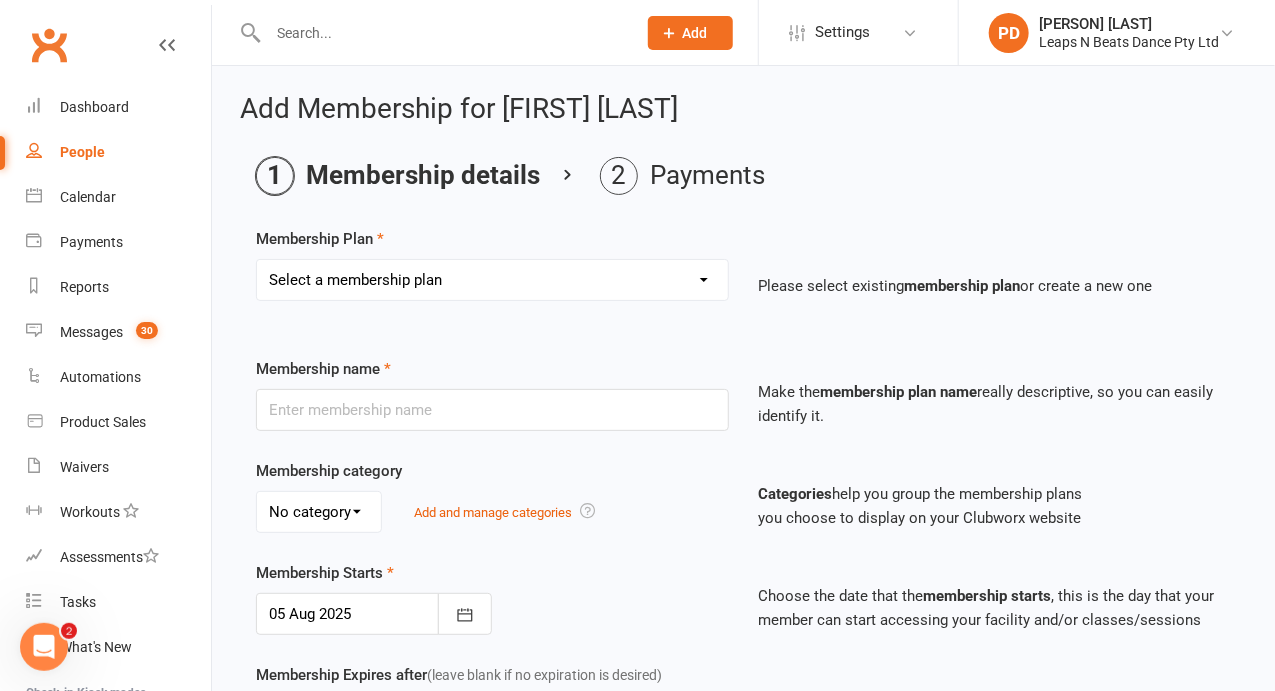 select on "9" 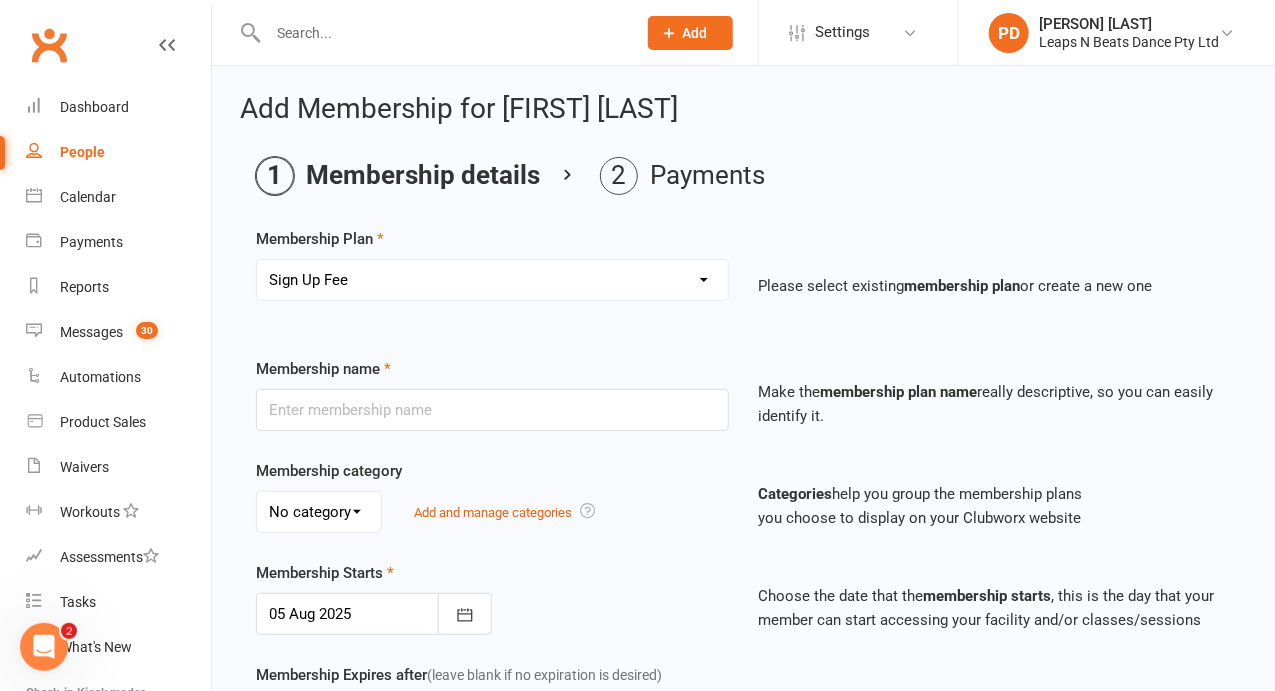 click on "Select a membership plan Create new Membership Plan Term 1 Mumma & Bubba 2023 - Existing (10 weeks) Term 1 Petit Leapers - Existing (10 week) Term 1 Grand Leapers - Existing (10 week) Term 1 Petit Leapers- Existing (9 week) Term 1 Mumma & Bubba 2023 Existing (9 week) Term 1 Grand Leapers- Existing (9 week pack) Term 1 Grand Leapers ACRO- Existing (9 week) Petit Leapers ACRO Existing (9 weeks) Sign Up Fee Sign Up Fee (2nd Member) Grand Leapers- monthly pack Term 2 Mumma & Bubba 2023 - Existing 9 week Term 2 Petit Leapers- Existing (9 week) Term 2 Grand Leapers- Existing (9 week pack) Term 2 ACRO Petit Leapers- Existing (9 week) Term 2  Grand Leapers ACRO- Existing (9 week pack) Term 2 Petit Leapers - Existing (10 week) Term 2 Mumma & Bubba 2023 - (10 week) Term 2  Grand Leapers- Existing (10 week pack) Term 2 Grand Leapers- Existing (10 week pack) Term 2 ACRO Grand Leapers- Existing (10 week) Term 2 Mumma & Bubba 2023 (3 week) Term 3  Grand Leapers 2023 - 10 week Term 3 Grand Leapers Acrobatics 2023 - 10 week" at bounding box center [492, 280] 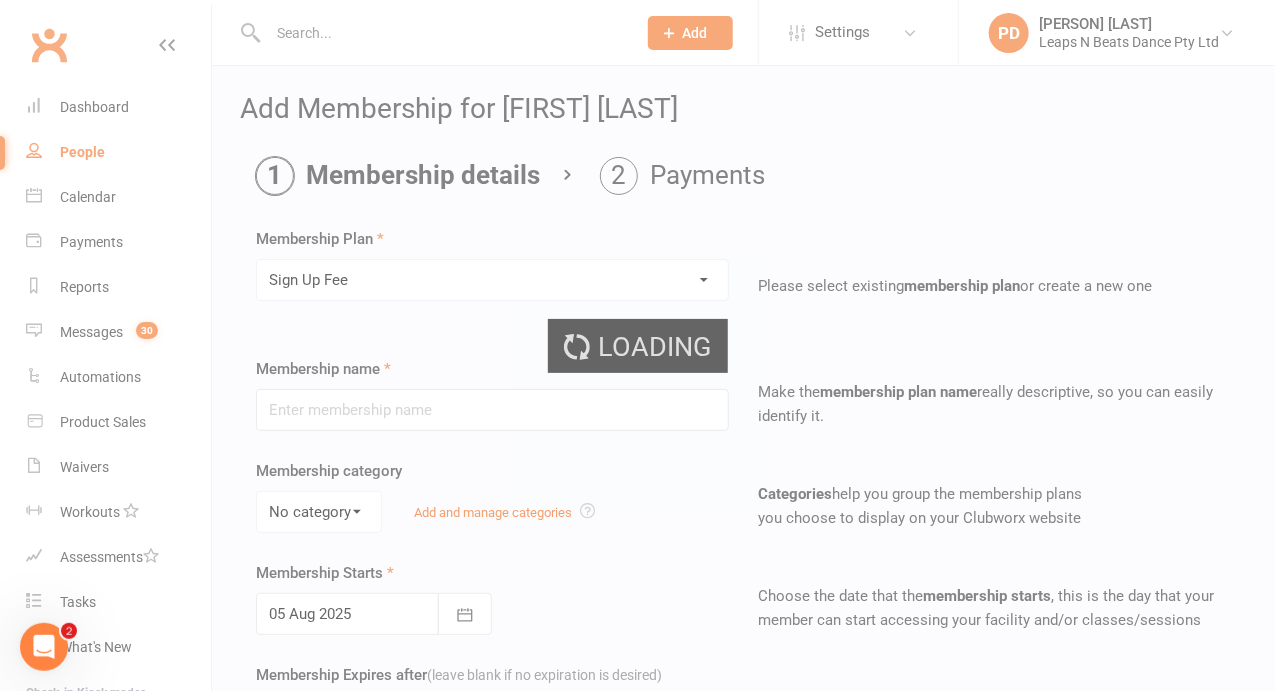 type on "Sign Up Fee" 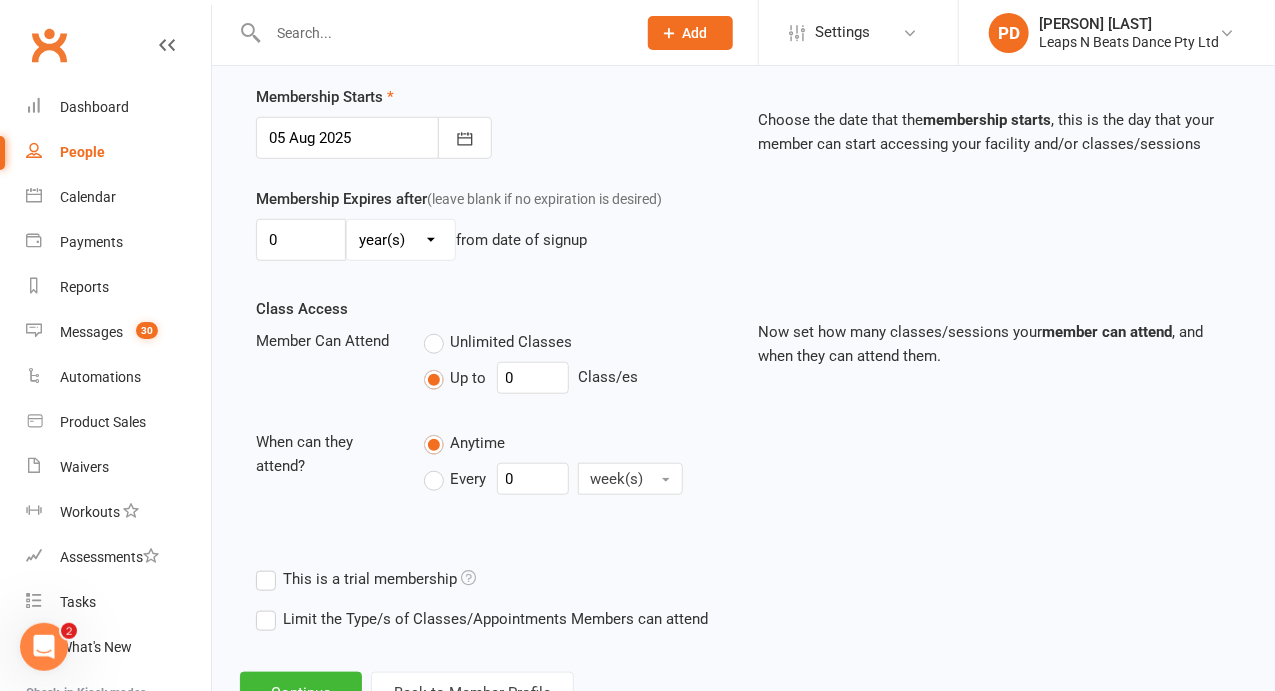 scroll, scrollTop: 549, scrollLeft: 0, axis: vertical 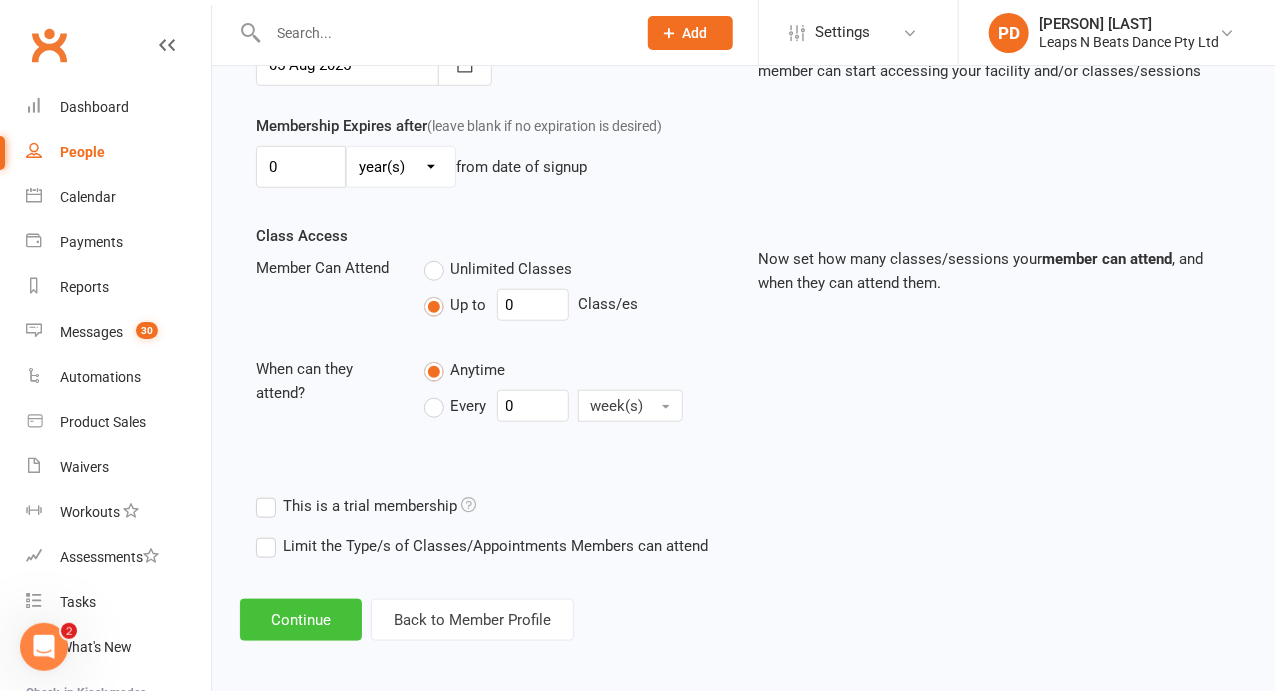 click on "Continue" at bounding box center (301, 620) 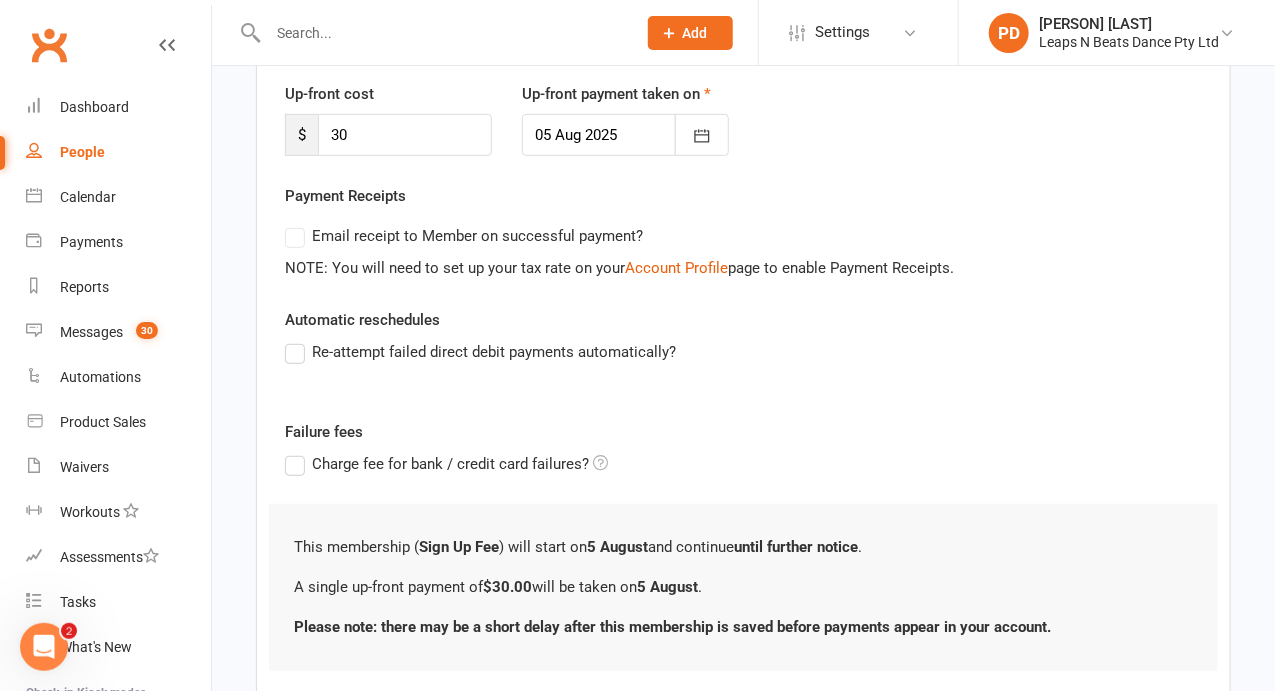 scroll, scrollTop: 394, scrollLeft: 0, axis: vertical 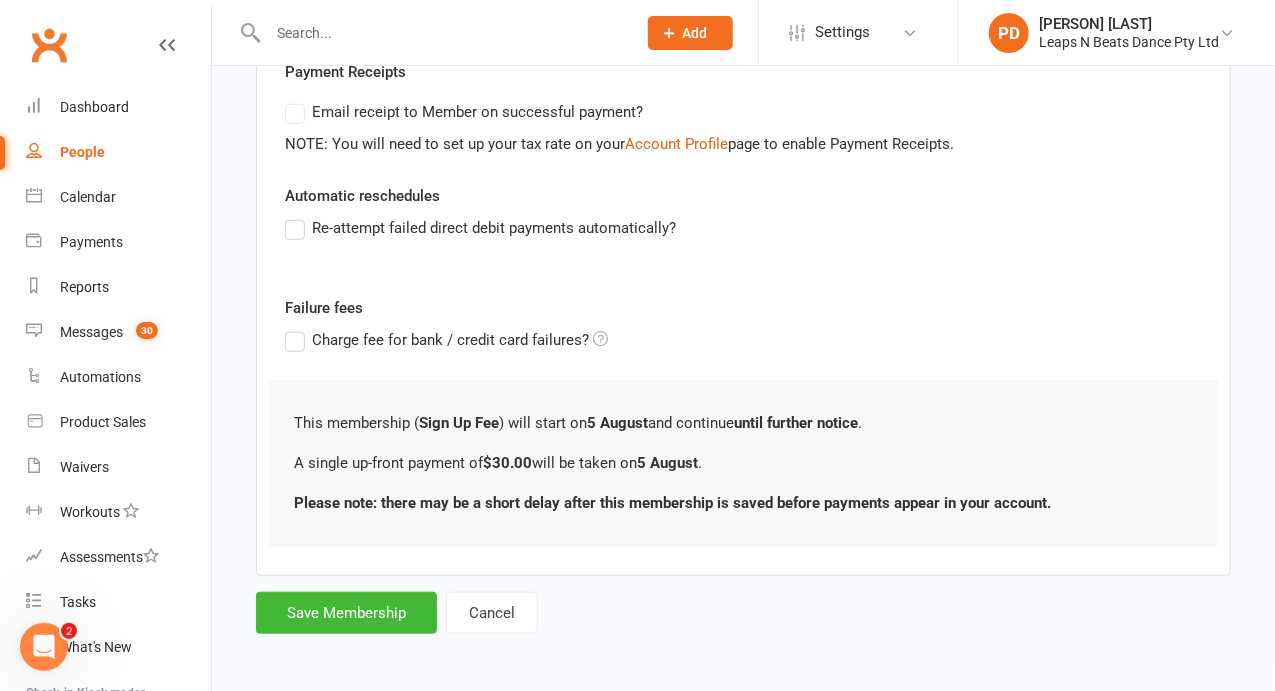 click on "Add Membership for [FIRST] [LAST] Membership details Payments Member will pay with A single up-front payment A series of recurring payments Up-front cost  $ 30 Up-front payment taken on 05 Aug 2025
August 2025
Sun Mon Tue Wed Thu Fri Sat
31
27
28
29
30
31
01
02
32
03
04
05
06
07
08
09
33
10
11
12
13
14
15
16
34
17
18
19
20
21
22
23
35" at bounding box center [743, 169] 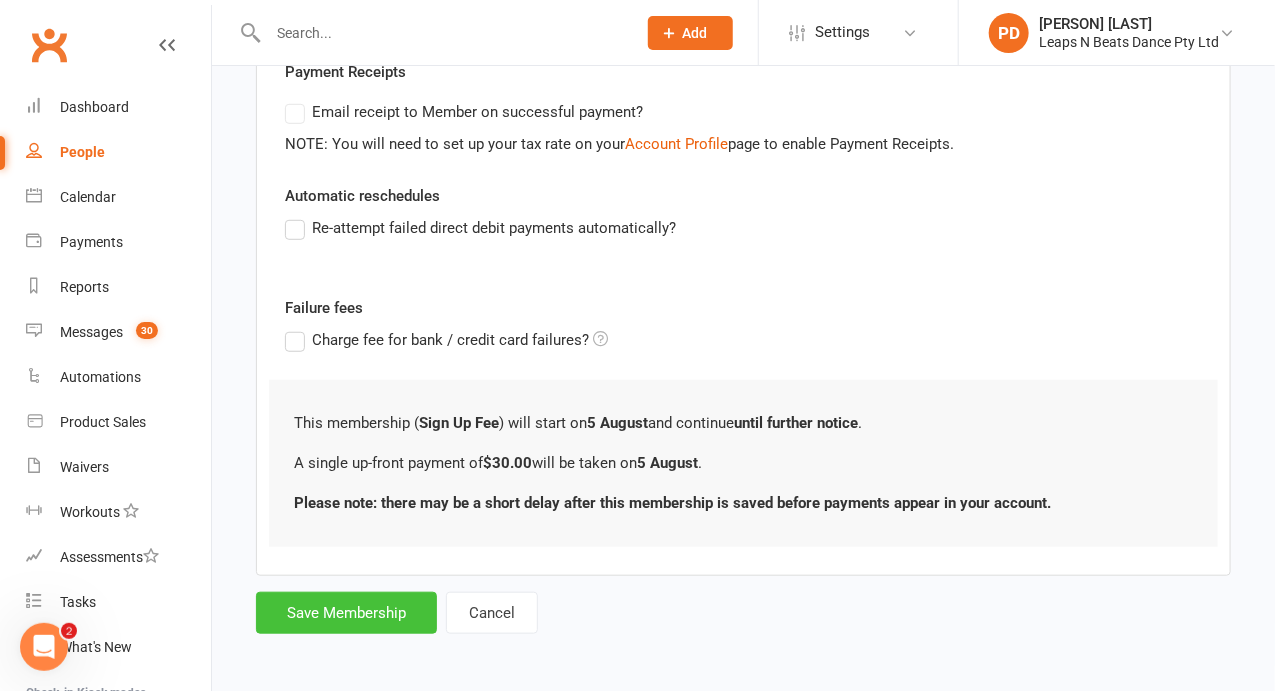 click on "Save Membership" at bounding box center (346, 613) 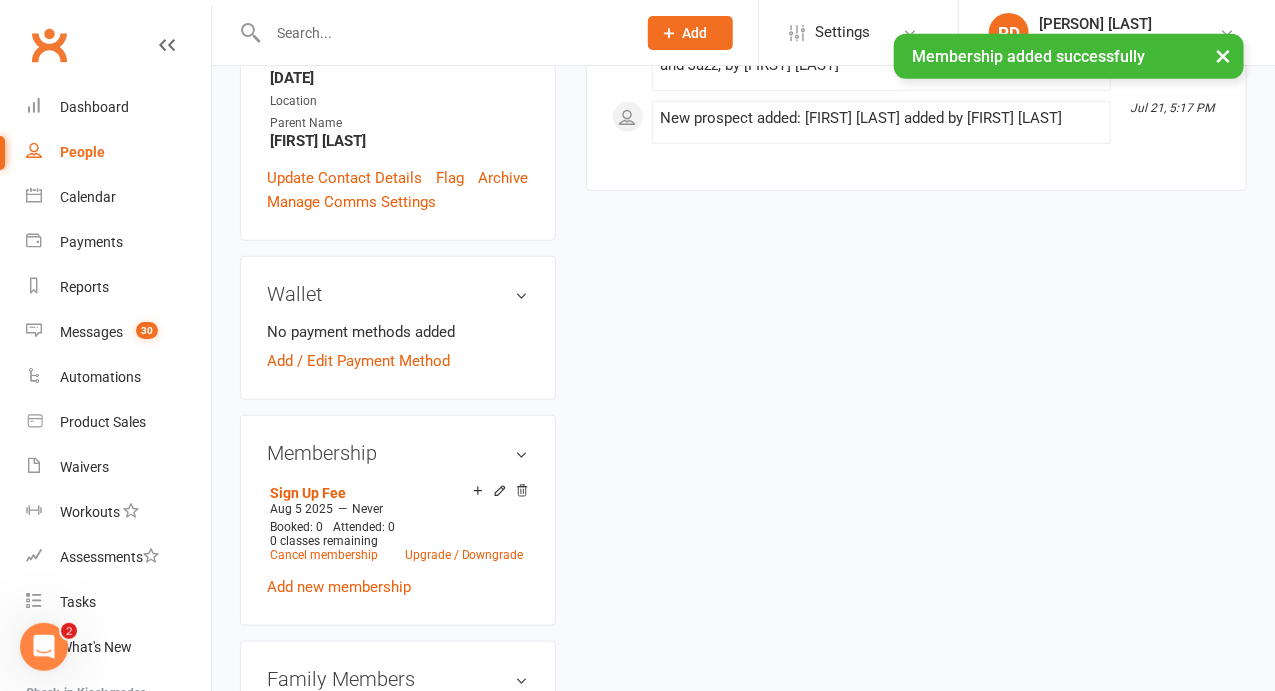 scroll, scrollTop: 549, scrollLeft: 0, axis: vertical 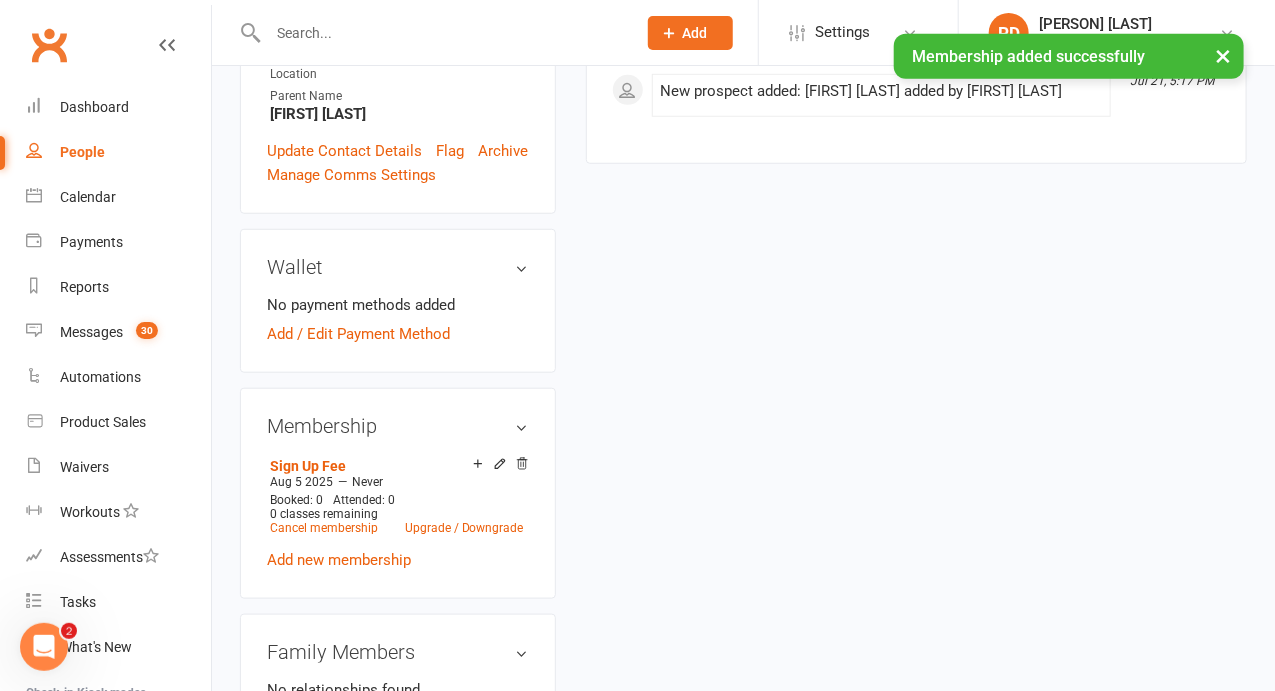 click on "Sign Up Fee [MONTH] [YEAR] — Never Booked: [NUMBER] Attended: [NUMBER] [NUMBER] classes remaining    Cancel membership Upgrade / Downgrade Add new membership" at bounding box center [398, 512] 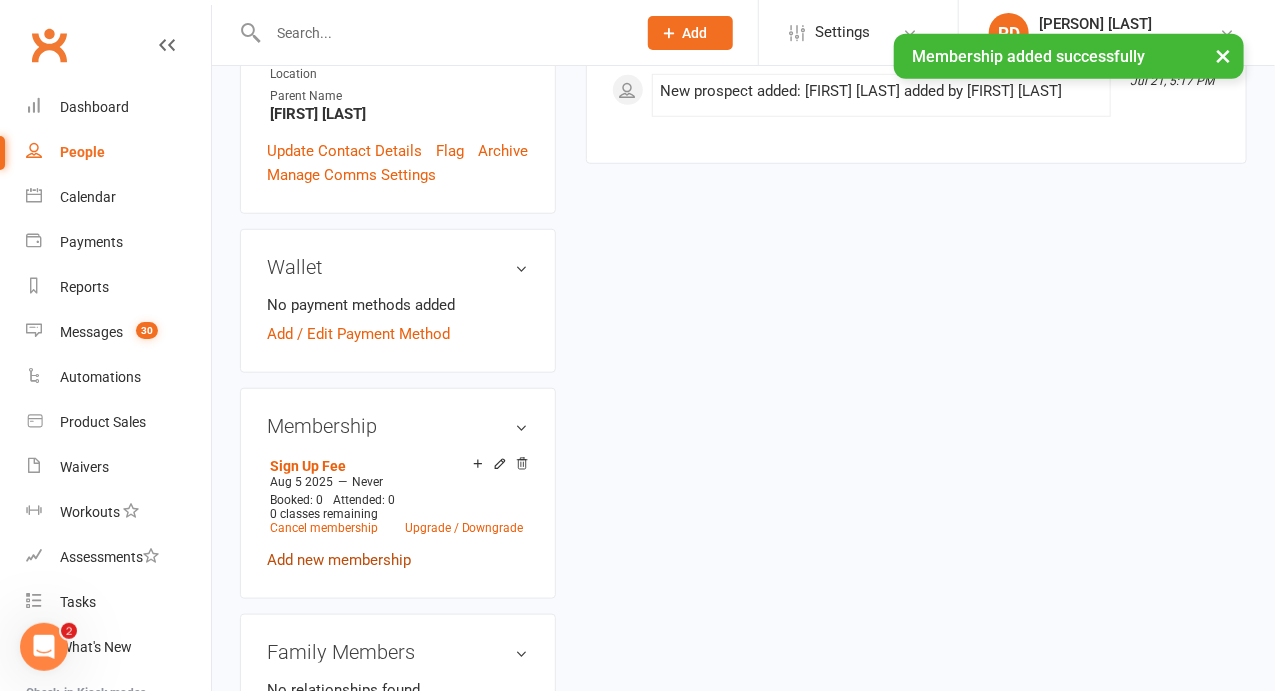 click on "Add new membership" at bounding box center [339, 560] 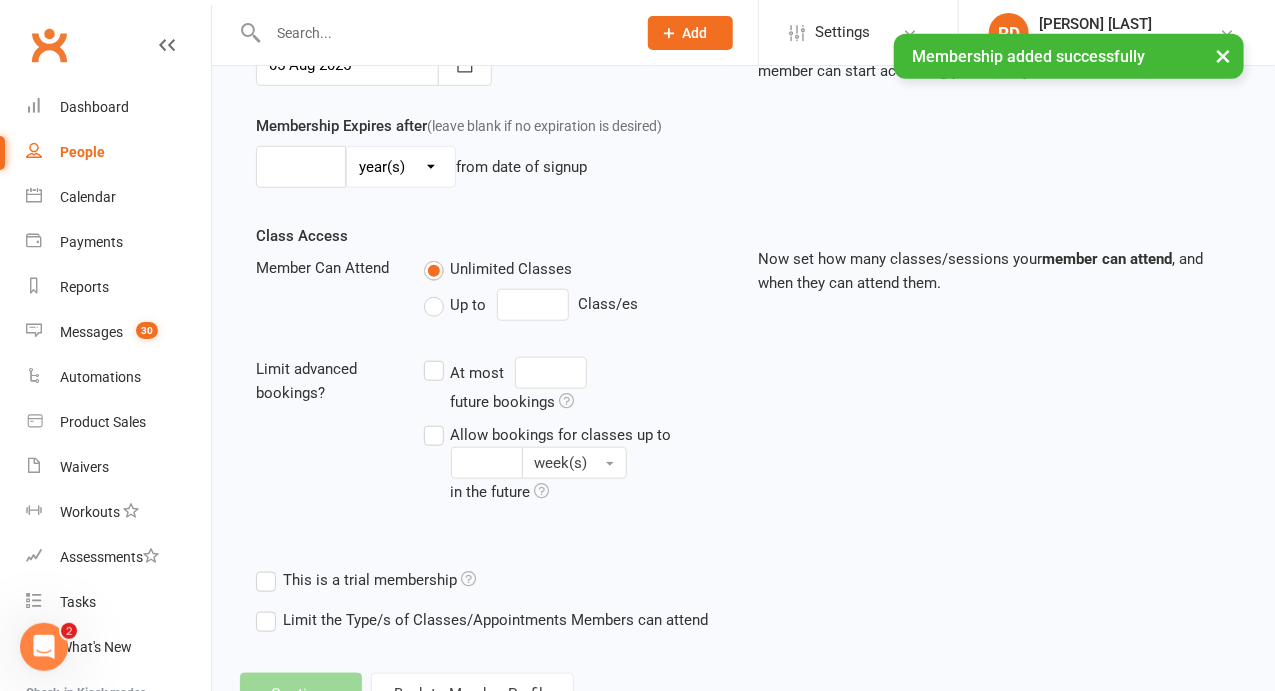 scroll, scrollTop: 0, scrollLeft: 0, axis: both 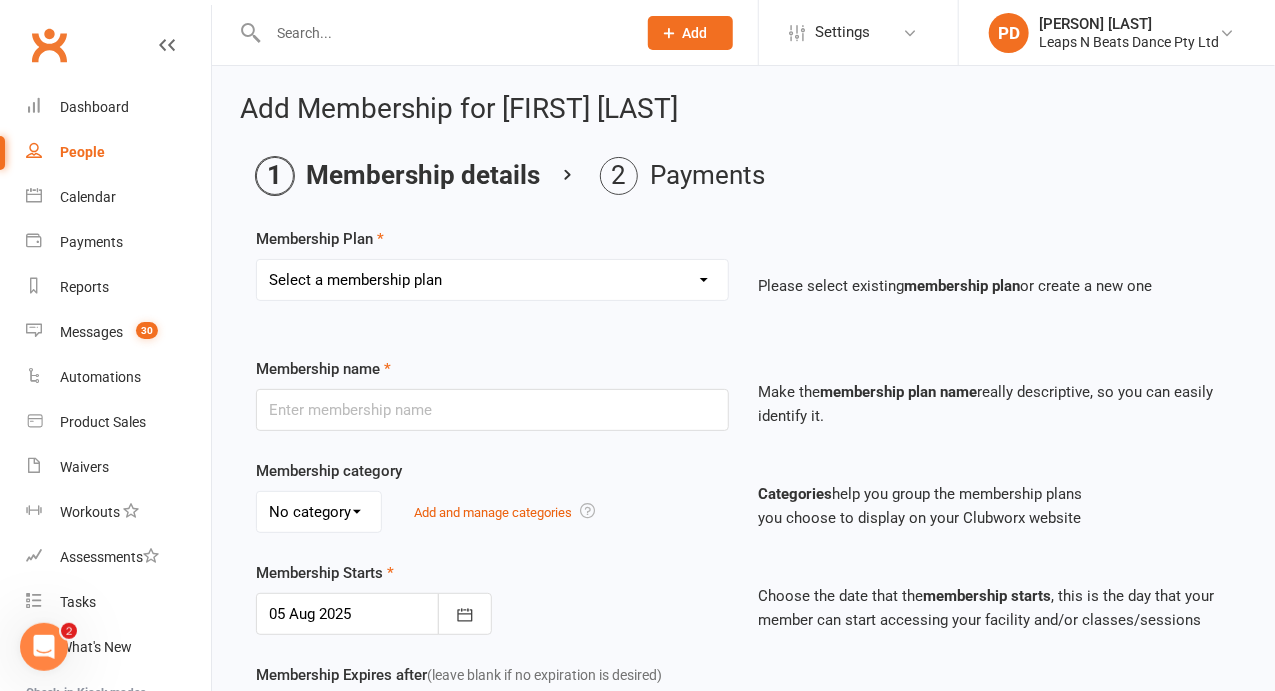 click on "Select a membership plan Create new Membership Plan Term 1 Mumma & Bubba 2023 - Existing (10 weeks) Term 1 Petit Leapers - Existing (10 week) Term 1 Grand Leapers - Existing (10 week) Term 1 Petit Leapers- Existing (9 week) Term 1 Mumma & Bubba 2023 Existing (9 week) Term 1 Grand Leapers- Existing (9 week pack) Term 1 Grand Leapers ACRO- Existing (9 week) Petit Leapers ACRO Existing (9 weeks) Sign Up Fee Sign Up Fee (2nd Member) Grand Leapers- monthly pack Term 2 Mumma & Bubba 2023 - Existing 9 week Term 2 Petit Leapers- Existing (9 week) Term 2 Grand Leapers- Existing (9 week pack) Term 2 ACRO Petit Leapers- Existing (9 week) Term 2  Grand Leapers ACRO- Existing (9 week pack) Term 2 Petit Leapers - Existing (10 week) Term 2 Mumma & Bubba 2023 - (10 week) Term 2  Grand Leapers- Existing (10 week pack) Term 2 Grand Leapers- Existing (10 week pack) Term 2 ACRO Grand Leapers- Existing (10 week) Term 2 Mumma & Bubba 2023 (3 week) Term 3  Grand Leapers 2023 - 10 week Term 3 Grand Leapers Acrobatics 2023 - 10 week" at bounding box center [492, 280] 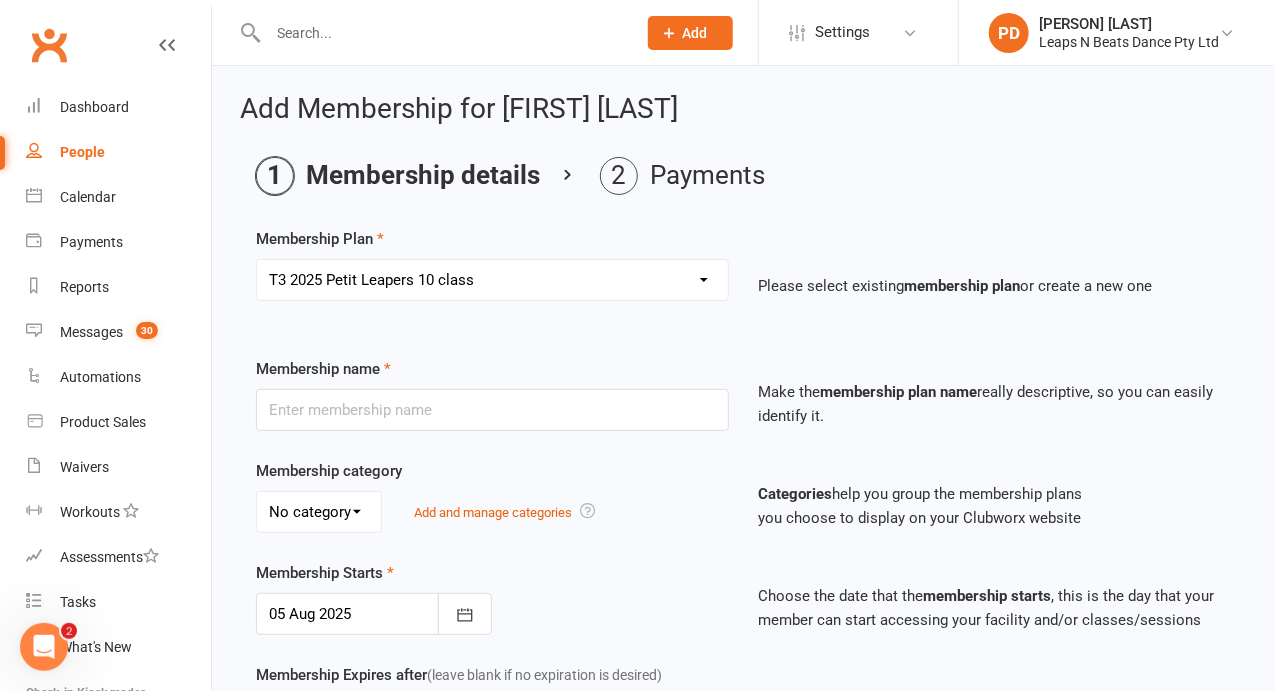 click on "Select a membership plan Create new Membership Plan Term 1 Mumma & Bubba 2023 - Existing (10 weeks) Term 1 Petit Leapers - Existing (10 week) Term 1 Grand Leapers - Existing (10 week) Term 1 Petit Leapers- Existing (9 week) Term 1 Mumma & Bubba 2023 Existing (9 week) Term 1 Grand Leapers- Existing (9 week pack) Term 1 Grand Leapers ACRO- Existing (9 week) Petit Leapers ACRO Existing (9 weeks) Sign Up Fee Sign Up Fee (2nd Member) Grand Leapers- monthly pack Term 2 Mumma & Bubba 2023 - Existing 9 week Term 2 Petit Leapers- Existing (9 week) Term 2 Grand Leapers- Existing (9 week pack) Term 2 ACRO Petit Leapers- Existing (9 week) Term 2  Grand Leapers ACRO- Existing (9 week pack) Term 2 Petit Leapers - Existing (10 week) Term 2 Mumma & Bubba 2023 - (10 week) Term 2  Grand Leapers- Existing (10 week pack) Term 2 Grand Leapers- Existing (10 week pack) Term 2 ACRO Grand Leapers- Existing (10 week) Term 2 Mumma & Bubba 2023 (3 week) Term 3  Grand Leapers 2023 - 10 week Term 3 Grand Leapers Acrobatics 2023 - 10 week" at bounding box center [492, 280] 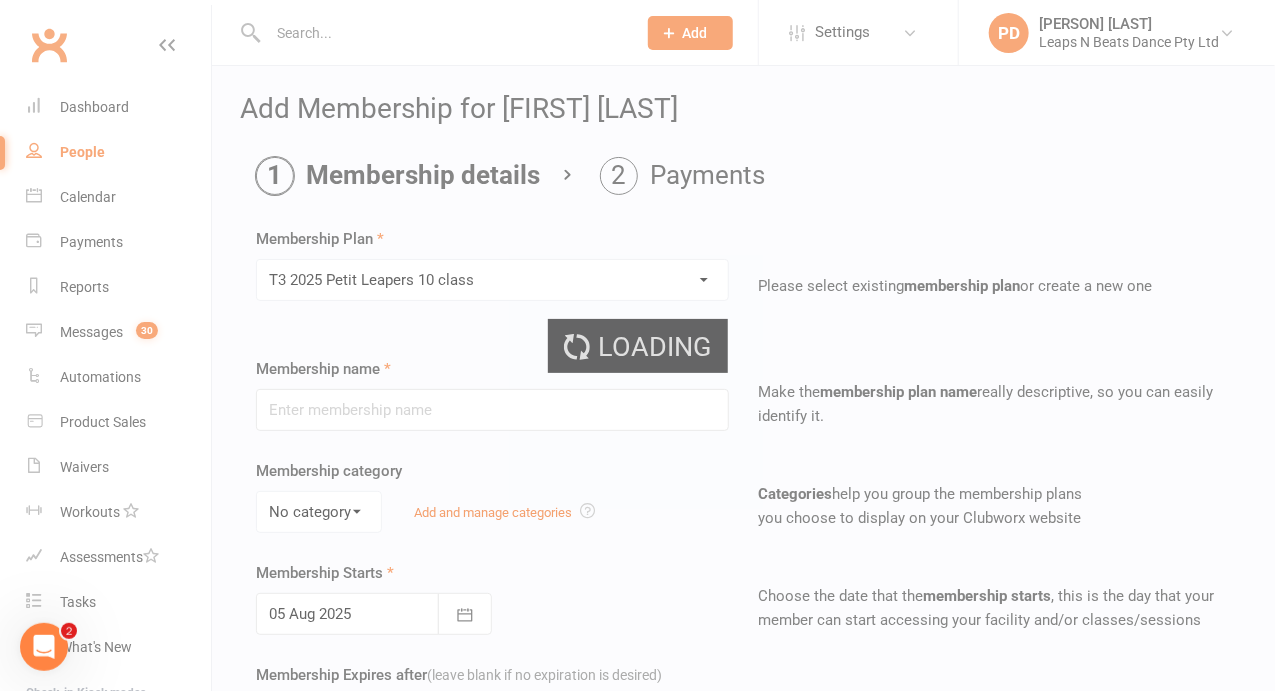 type on "T3 2025 Petit Leapers 10 class" 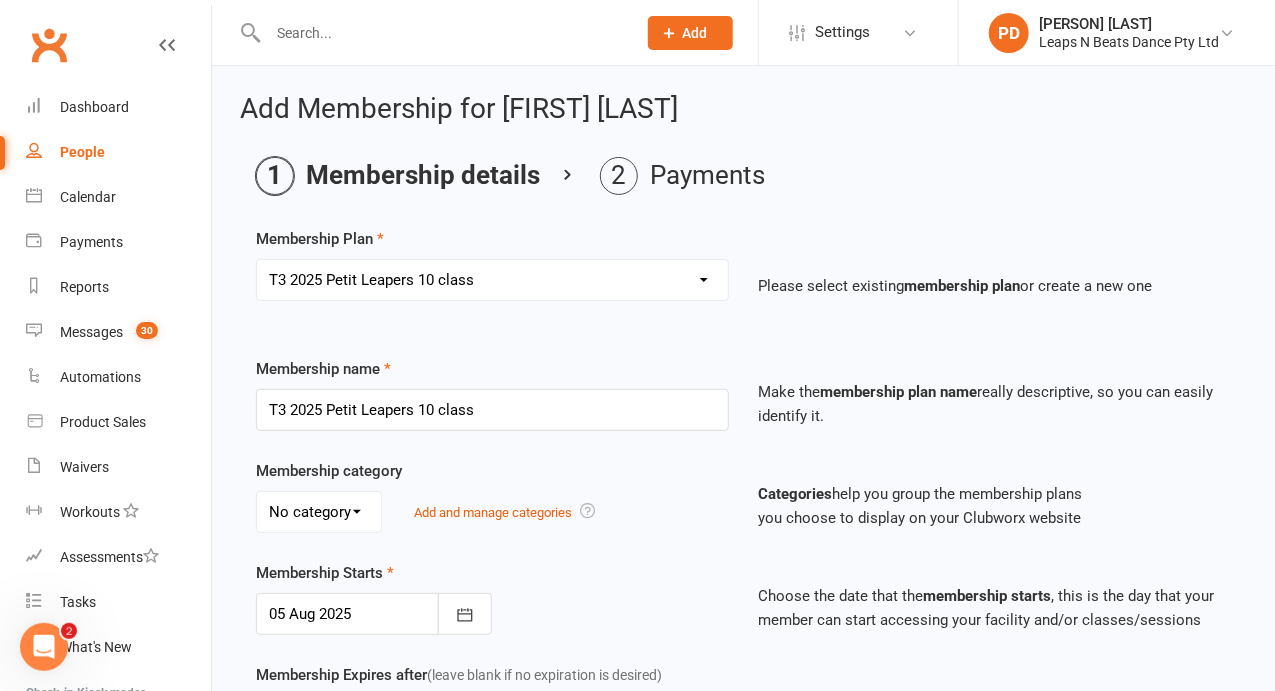scroll, scrollTop: 549, scrollLeft: 0, axis: vertical 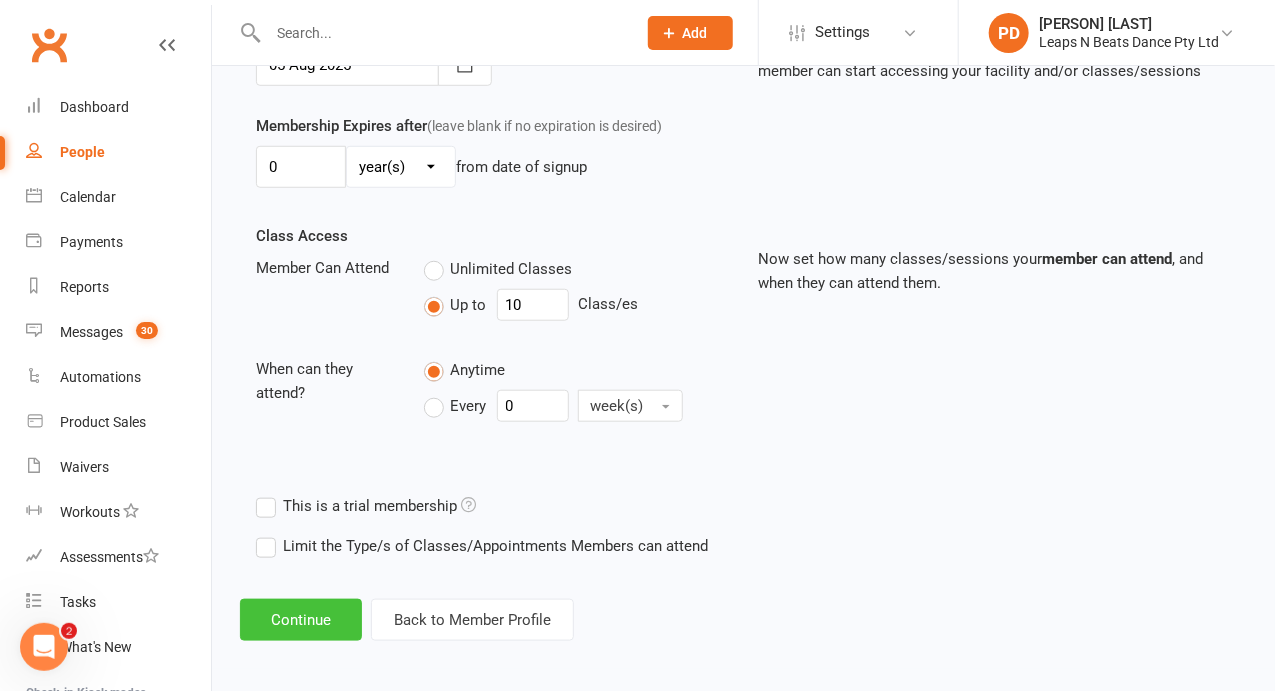 click on "Continue" at bounding box center (301, 620) 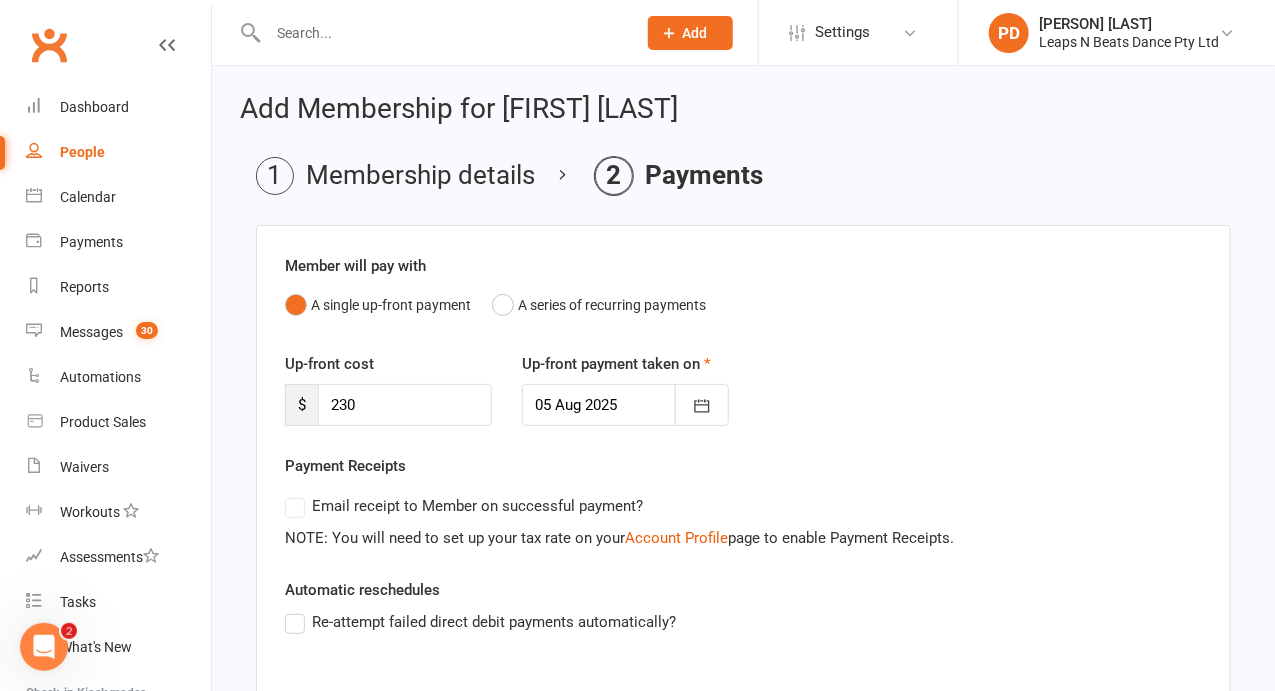 scroll, scrollTop: 394, scrollLeft: 0, axis: vertical 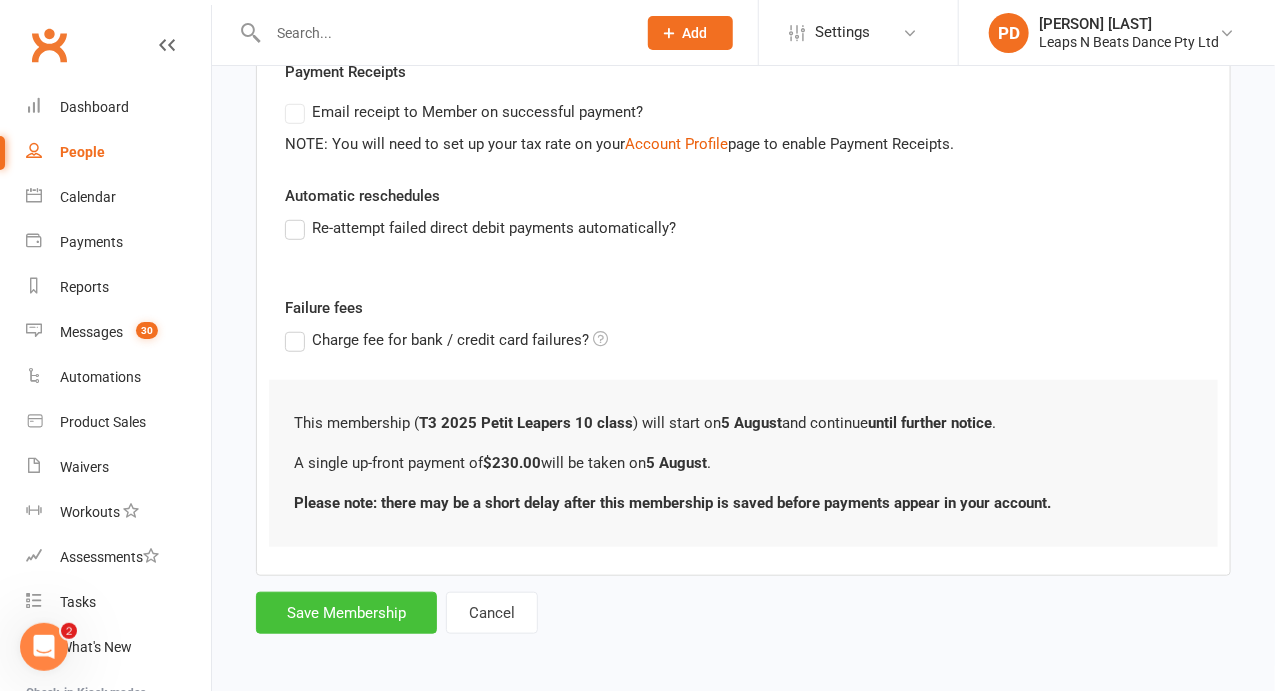 click on "Save Membership" at bounding box center (346, 613) 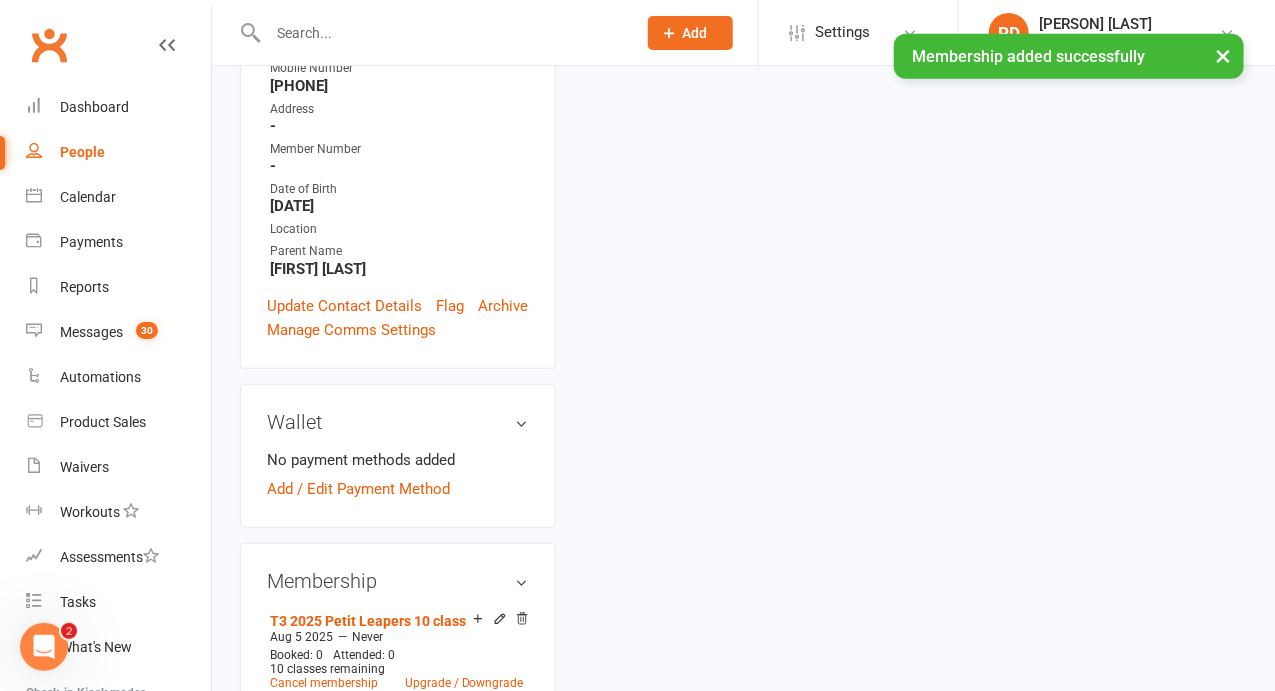 scroll, scrollTop: 0, scrollLeft: 0, axis: both 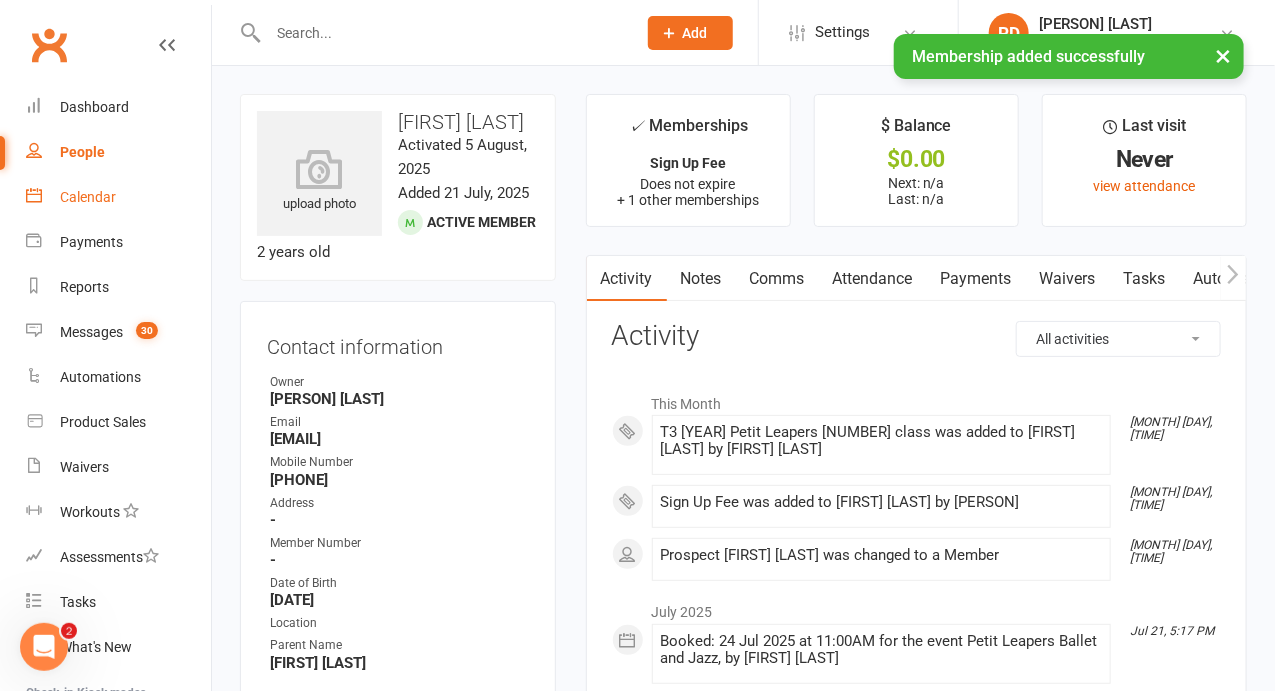 click on "Calendar" at bounding box center (88, 197) 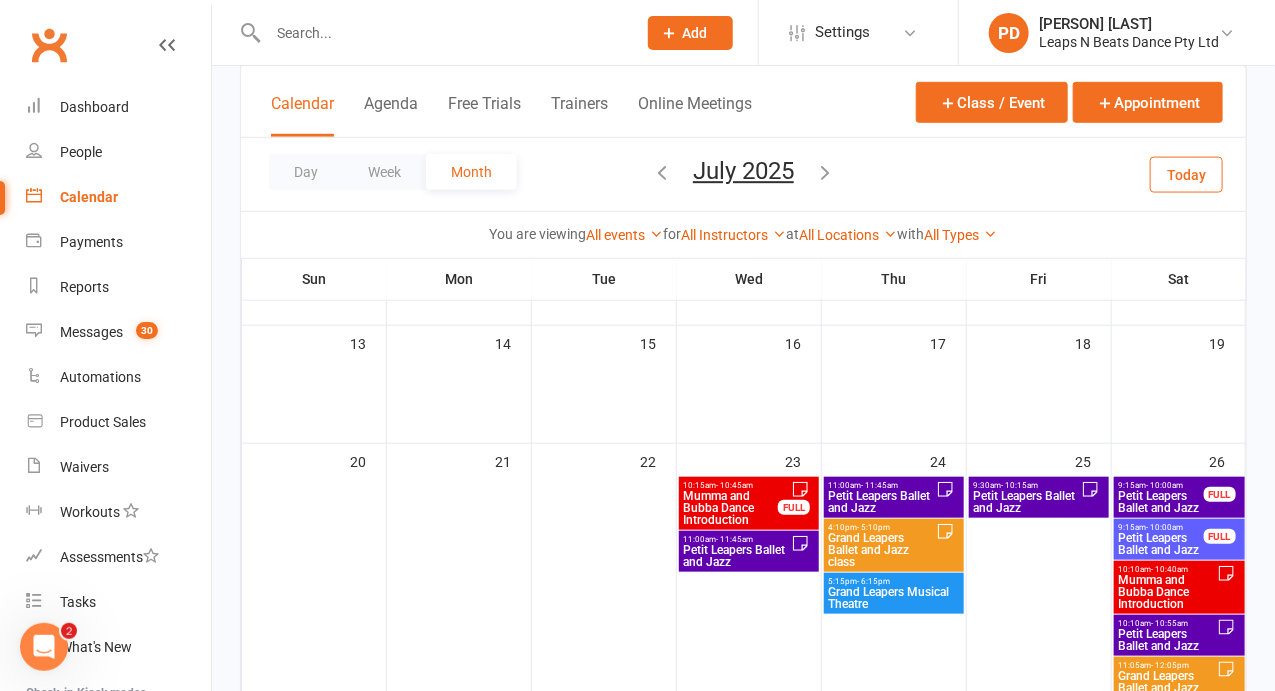 scroll, scrollTop: 506, scrollLeft: 0, axis: vertical 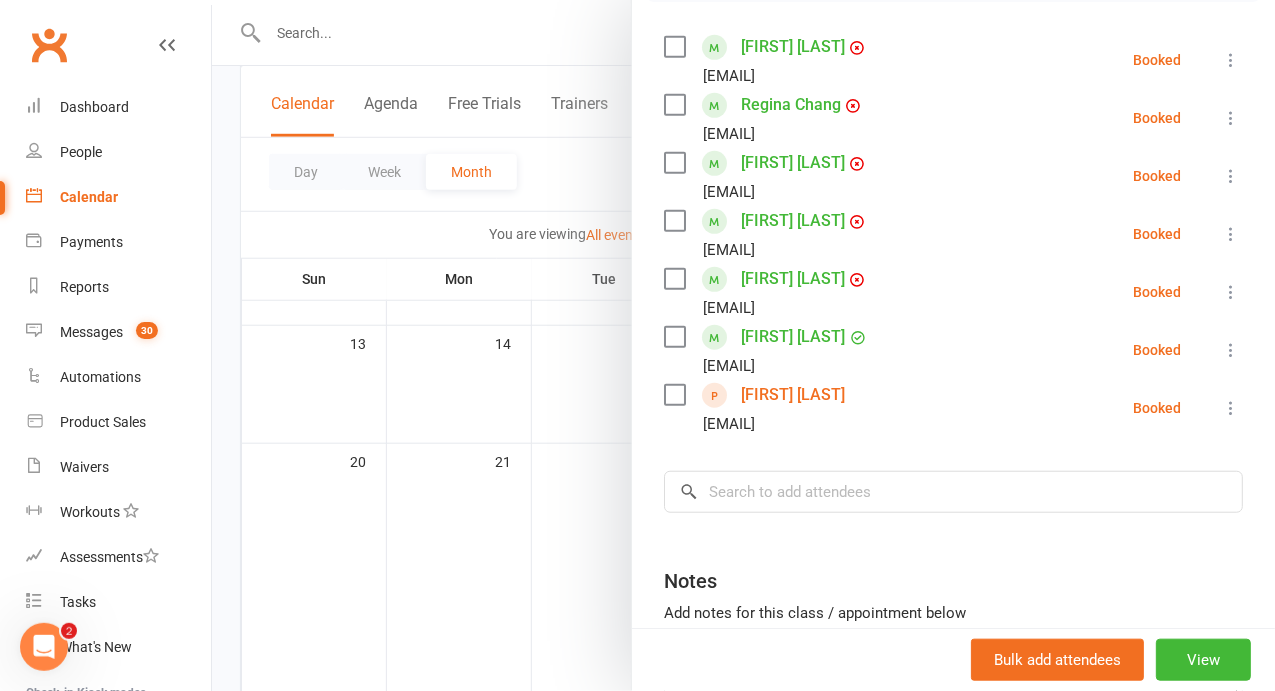 click on "[FIRST] [LAST]" at bounding box center [793, 395] 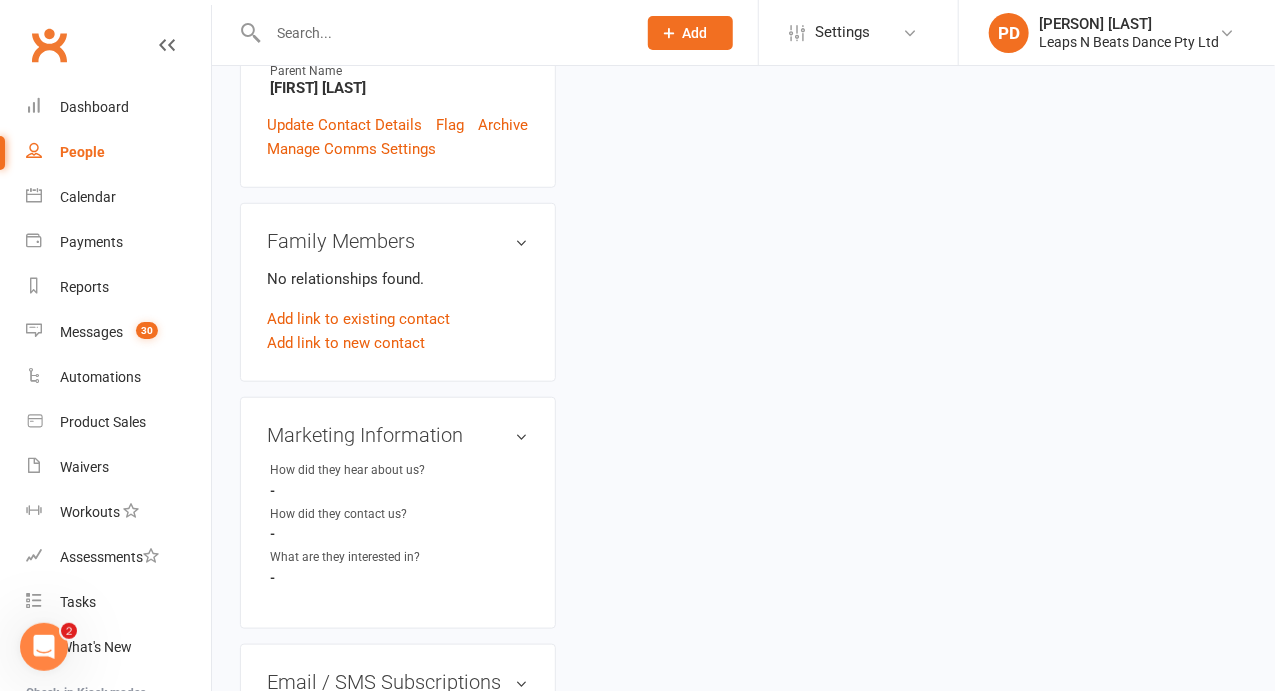 scroll, scrollTop: 0, scrollLeft: 0, axis: both 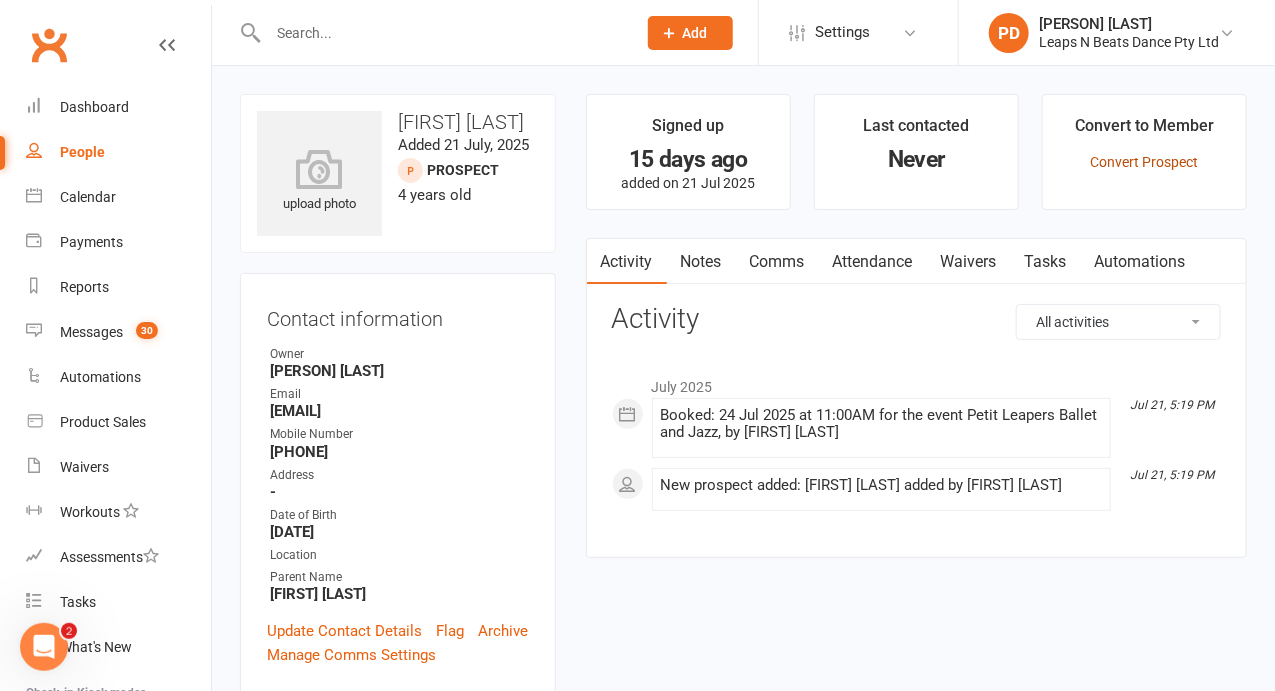 click on "Convert Prospect" at bounding box center (1144, 162) 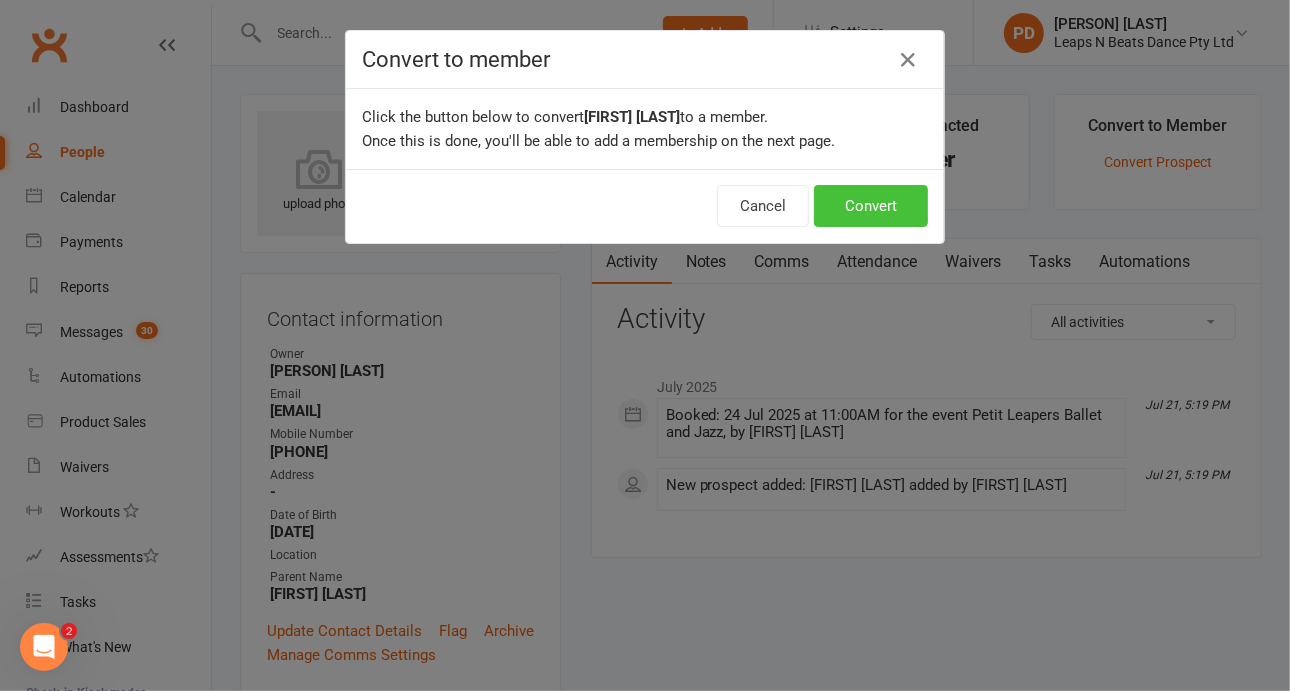 click on "Convert" at bounding box center (871, 206) 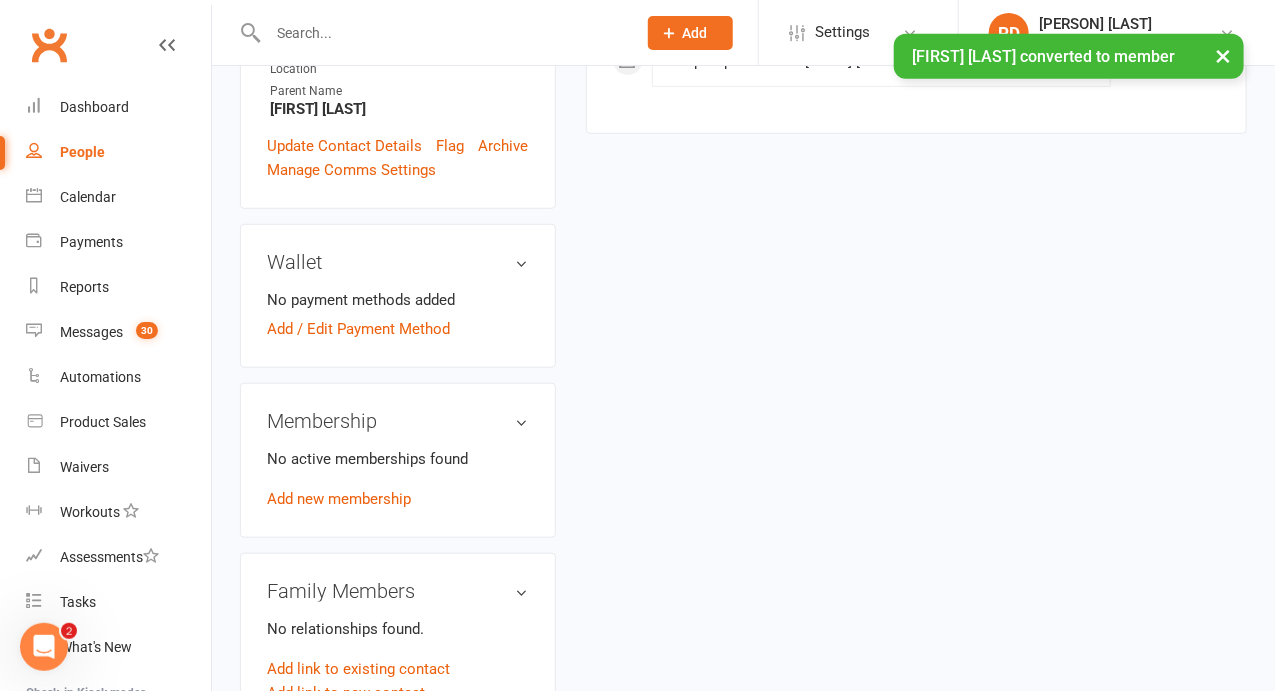 scroll, scrollTop: 796, scrollLeft: 0, axis: vertical 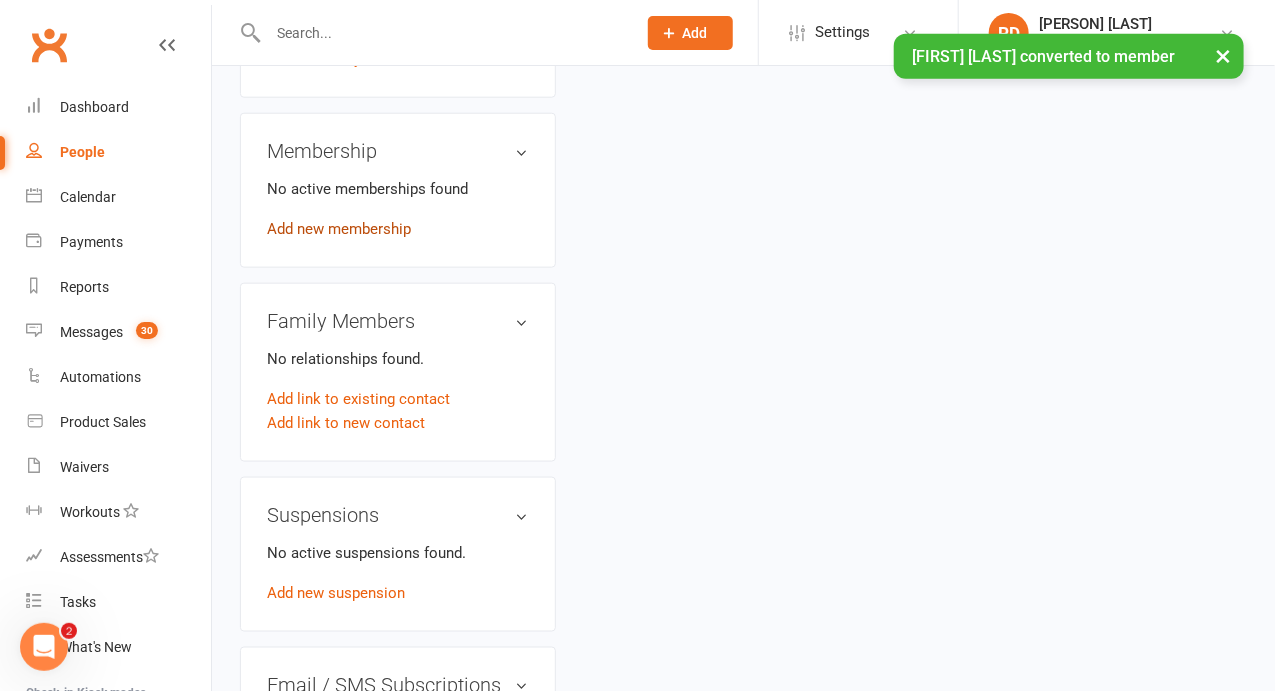 click on "Add new membership" at bounding box center [339, 229] 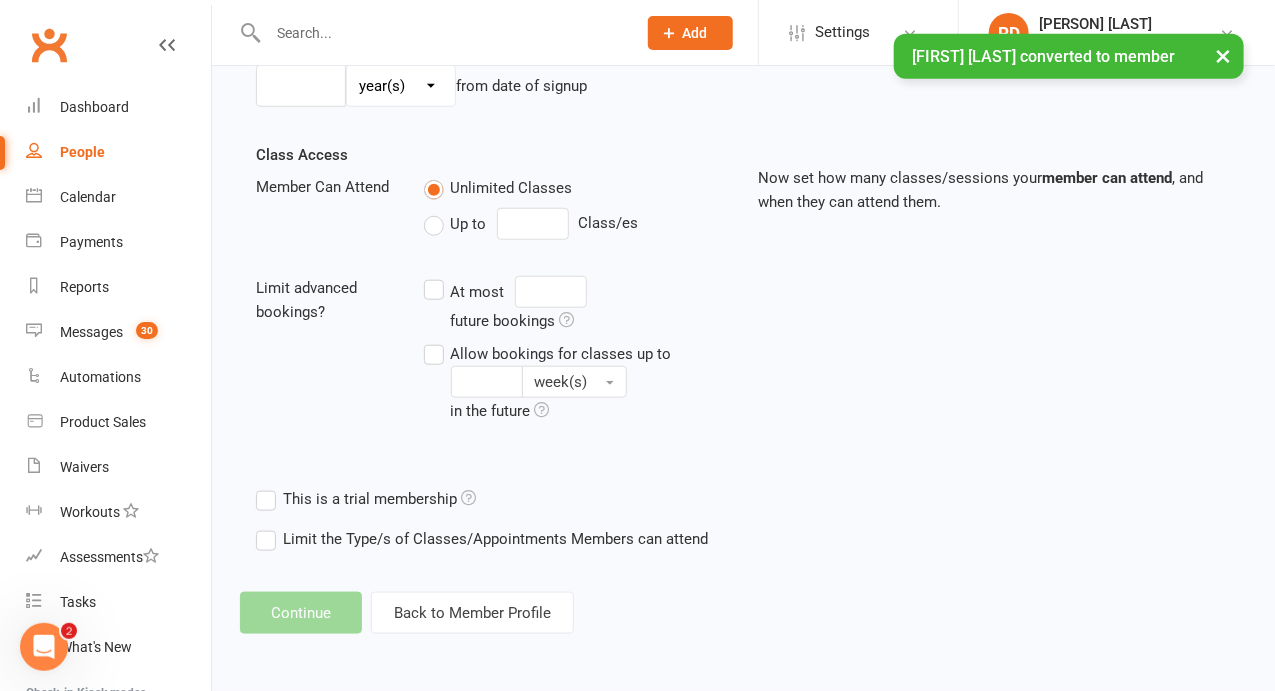 scroll, scrollTop: 0, scrollLeft: 0, axis: both 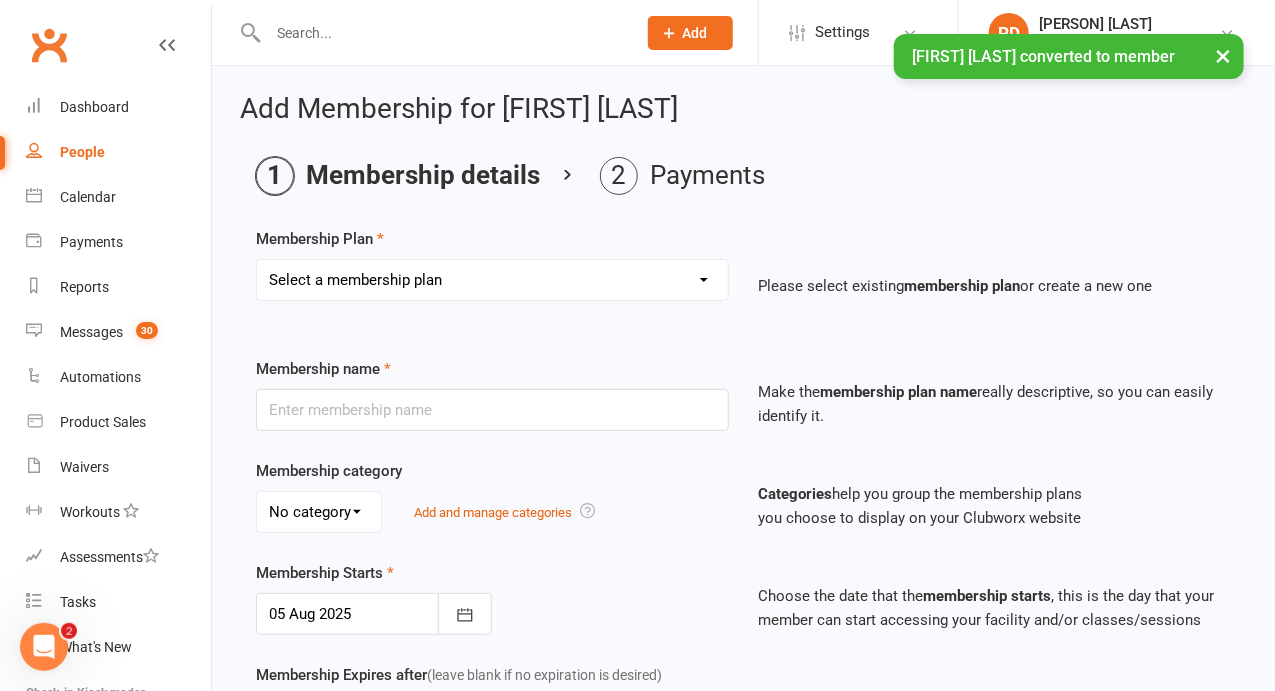 click on "Select a membership plan Create new Membership Plan Term 1 Mumma & Bubba 2023 - Existing (10 weeks) Term 1 Petit Leapers - Existing (10 week) Term 1 Grand Leapers - Existing (10 week) Term 1 Petit Leapers- Existing (9 week) Term 1 Mumma & Bubba 2023 Existing (9 week) Term 1 Grand Leapers- Existing (9 week pack) Term 1 Grand Leapers ACRO- Existing (9 week) Petit Leapers ACRO Existing (9 weeks) Sign Up Fee Sign Up Fee (2nd Member) Grand Leapers- monthly pack Term 2 Mumma & Bubba 2023 - Existing 9 week Term 2 Petit Leapers- Existing (9 week) Term 2 Grand Leapers- Existing (9 week pack) Term 2 ACRO Petit Leapers- Existing (9 week) Term 2  Grand Leapers ACRO- Existing (9 week pack) Term 2 Petit Leapers - Existing (10 week) Term 2 Mumma & Bubba 2023 - (10 week) Term 2  Grand Leapers- Existing (10 week pack) Term 2 Grand Leapers- Existing (10 week pack) Term 2 ACRO Grand Leapers- Existing (10 week) Term 2 Mumma & Bubba 2023 (3 week) Term 3  Grand Leapers 2023 - 10 week Term 3 Grand Leapers Acrobatics 2023 - 10 week" at bounding box center (492, 280) 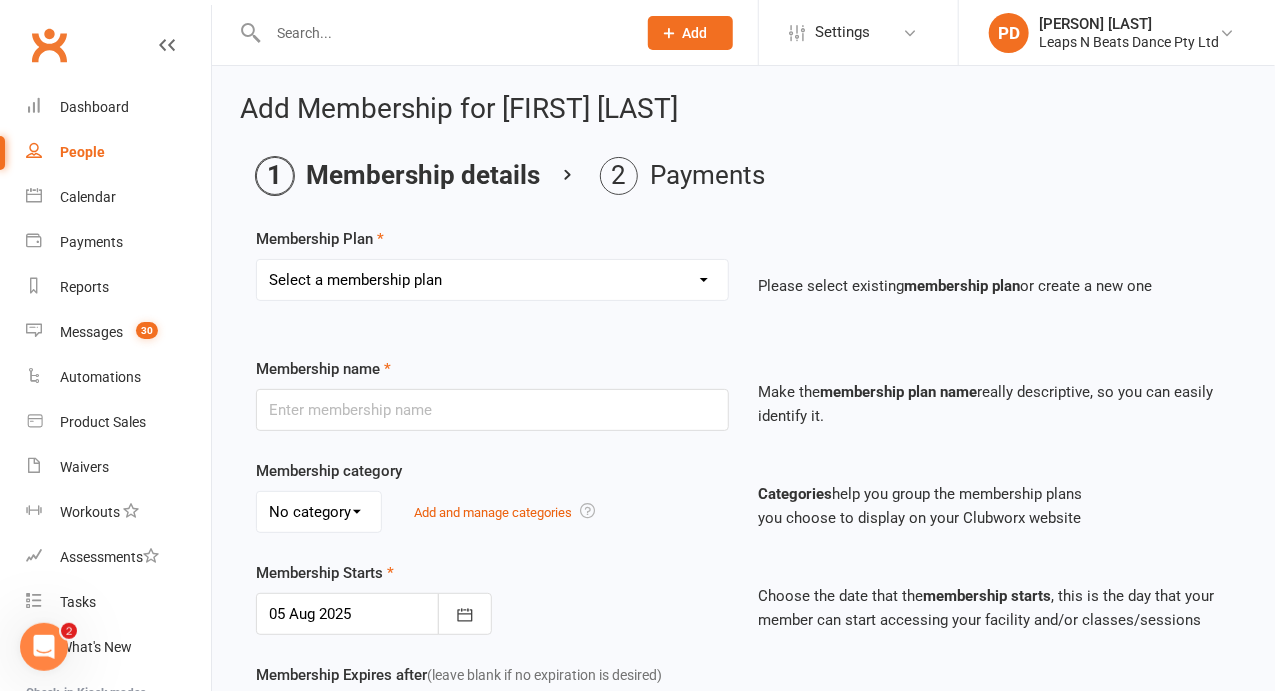 select on "9" 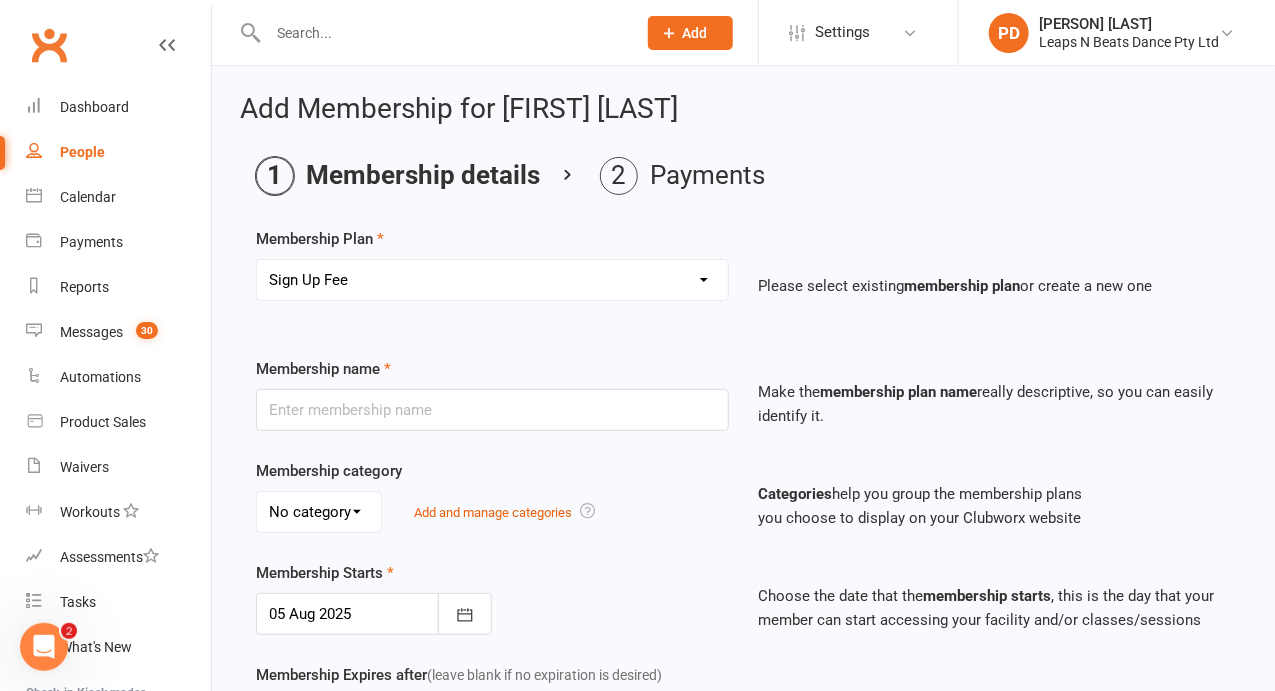 click on "Select a membership plan Create new Membership Plan Term 1 Mumma & Bubba 2023 - Existing (10 weeks) Term 1 Petit Leapers - Existing (10 week) Term 1 Grand Leapers - Existing (10 week) Term 1 Petit Leapers- Existing (9 week) Term 1 Mumma & Bubba 2023 Existing (9 week) Term 1 Grand Leapers- Existing (9 week pack) Term 1 Grand Leapers ACRO- Existing (9 week) Petit Leapers ACRO Existing (9 weeks) Sign Up Fee Sign Up Fee (2nd Member) Grand Leapers- monthly pack Term 2 Mumma & Bubba 2023 - Existing 9 week Term 2 Petit Leapers- Existing (9 week) Term 2 Grand Leapers- Existing (9 week pack) Term 2 ACRO Petit Leapers- Existing (9 week) Term 2  Grand Leapers ACRO- Existing (9 week pack) Term 2 Petit Leapers - Existing (10 week) Term 2 Mumma & Bubba 2023 - (10 week) Term 2  Grand Leapers- Existing (10 week pack) Term 2 Grand Leapers- Existing (10 week pack) Term 2 ACRO Grand Leapers- Existing (10 week) Term 2 Mumma & Bubba 2023 (3 week) Term 3  Grand Leapers 2023 - 10 week Term 3 Grand Leapers Acrobatics 2023 - 10 week" at bounding box center [492, 280] 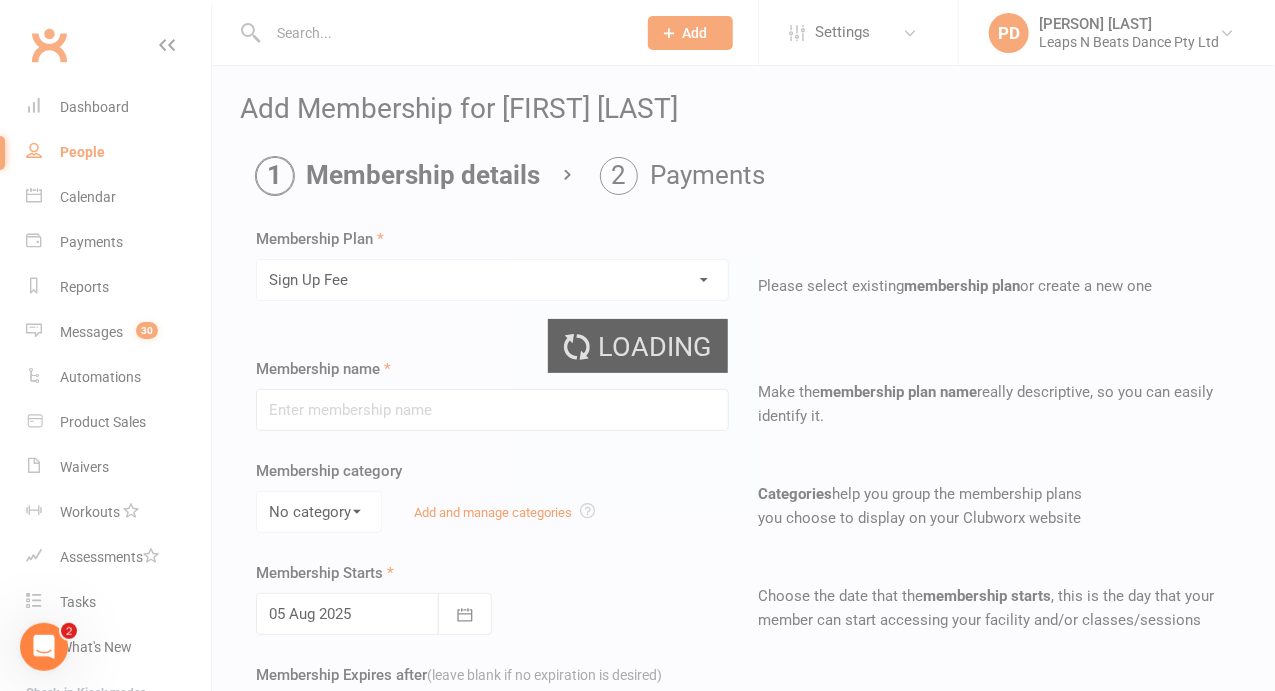 type on "Sign Up Fee" 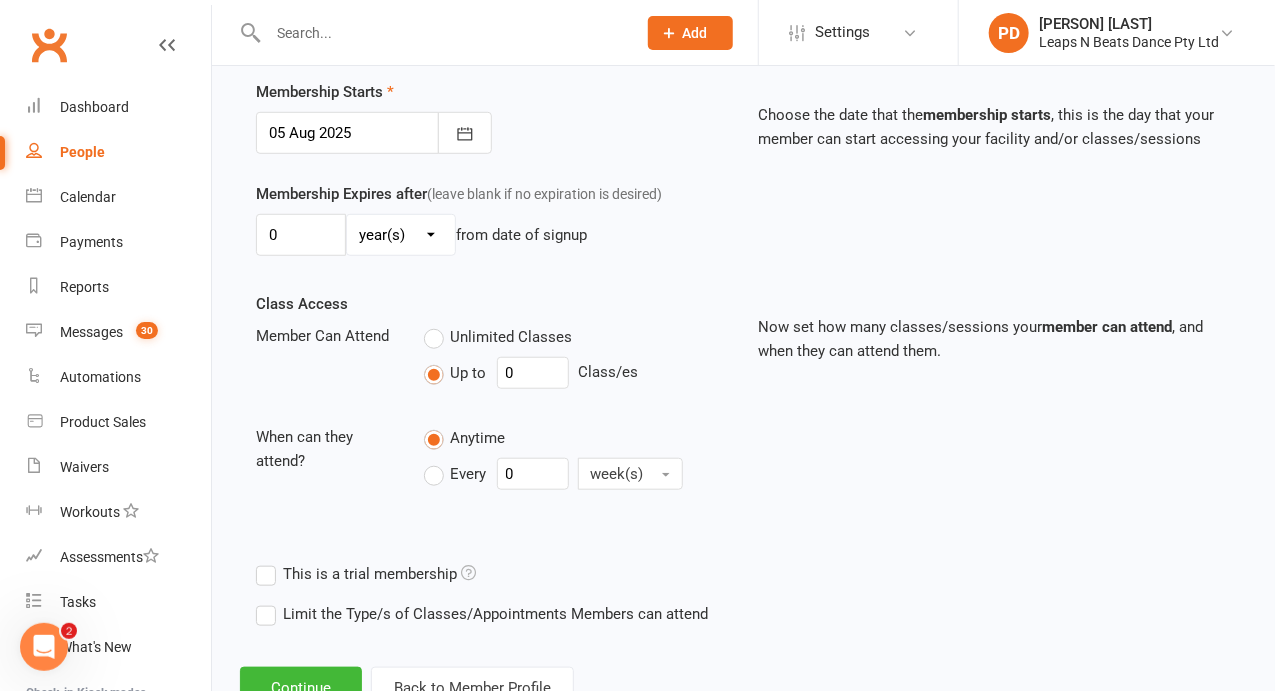 scroll, scrollTop: 549, scrollLeft: 0, axis: vertical 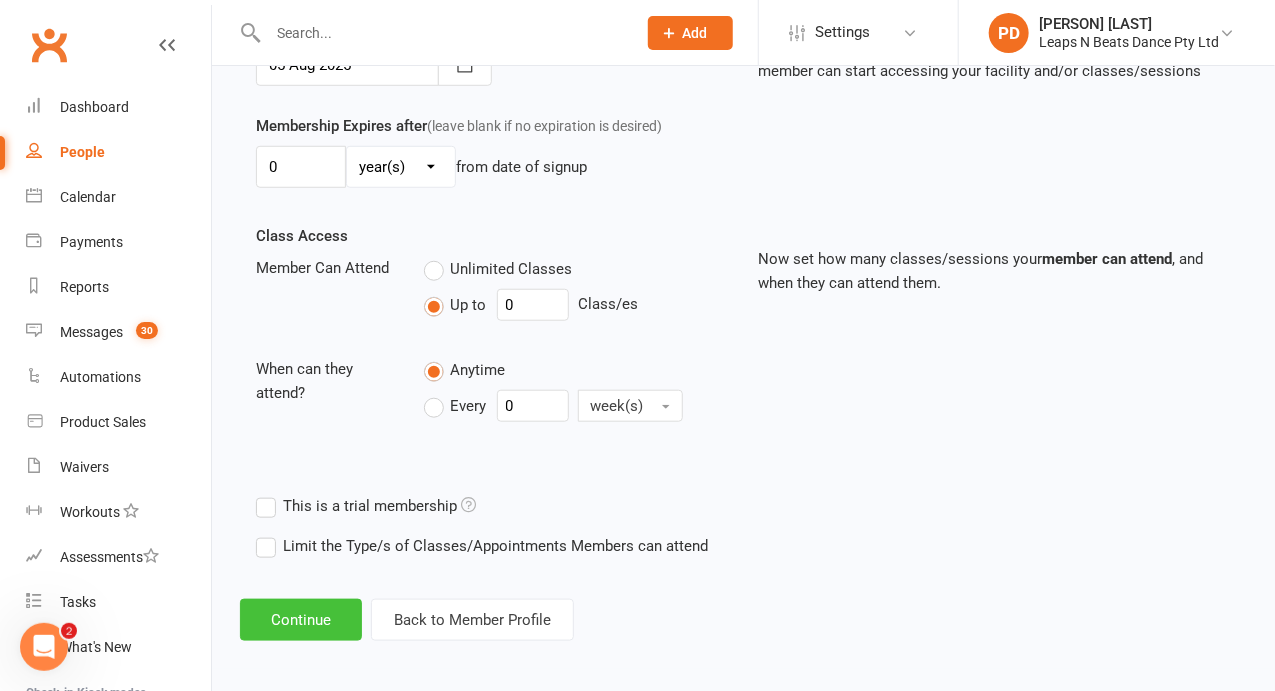 click on "Continue" at bounding box center [301, 620] 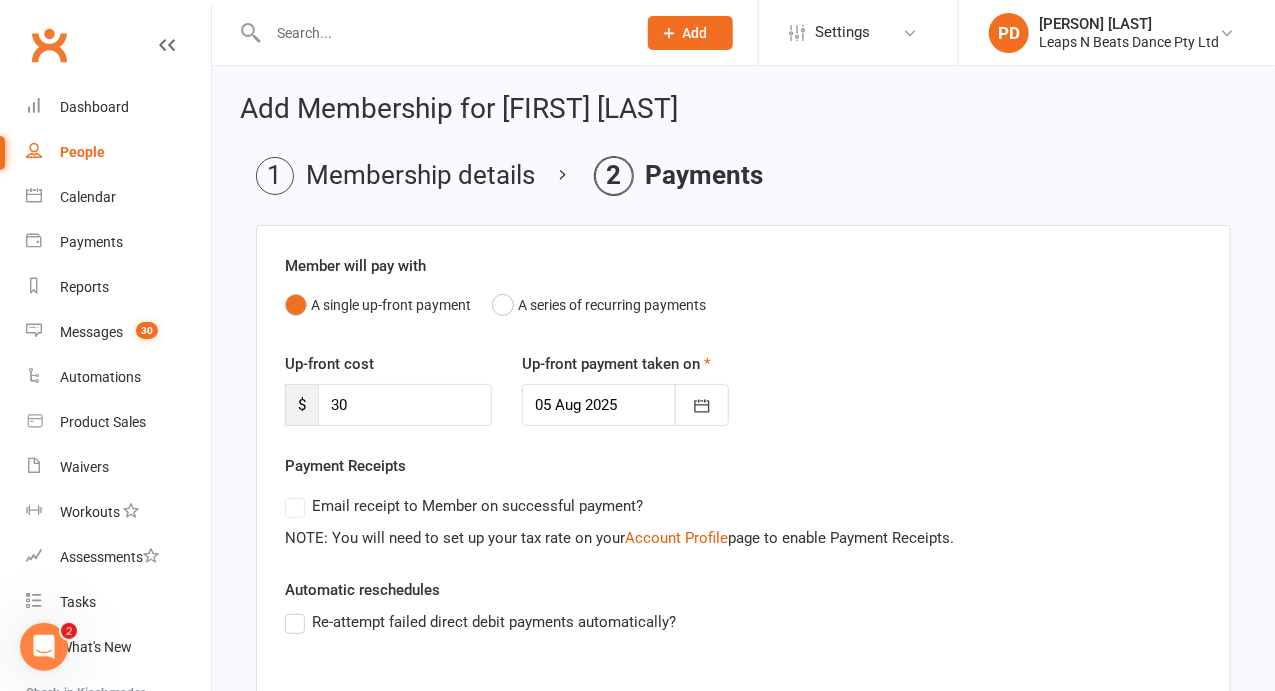 scroll, scrollTop: 394, scrollLeft: 0, axis: vertical 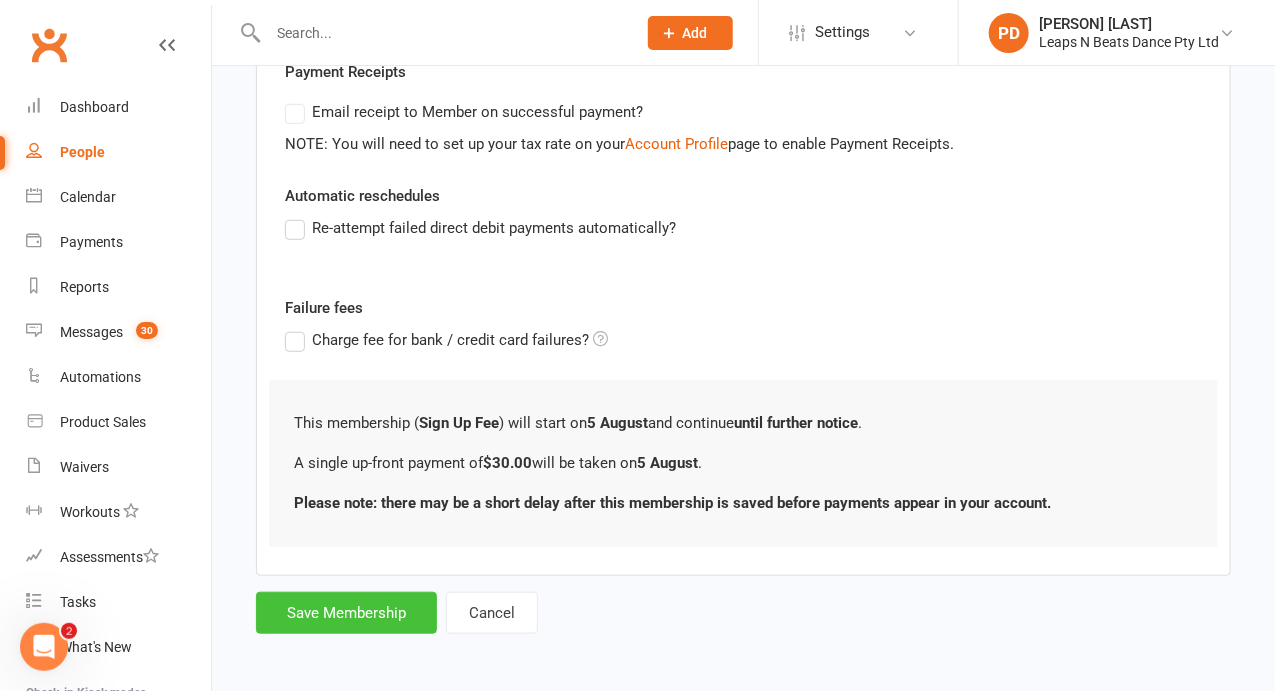 click on "Save Membership" at bounding box center [346, 613] 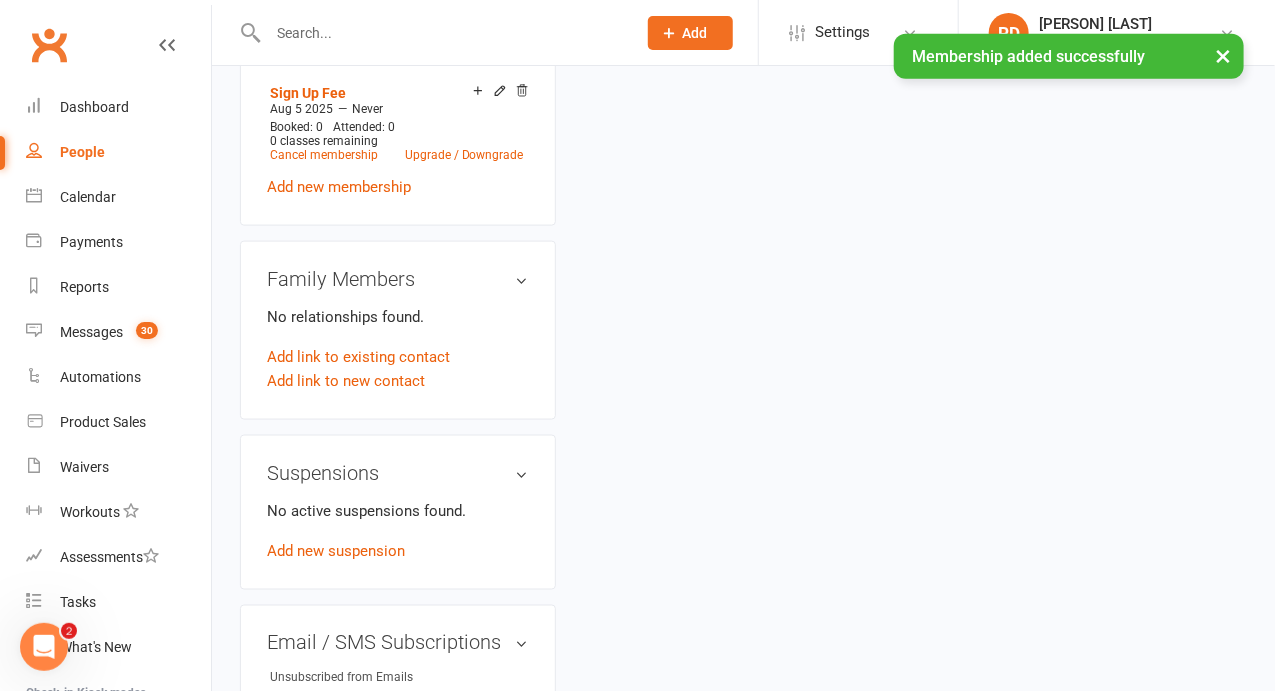 scroll, scrollTop: 924, scrollLeft: 0, axis: vertical 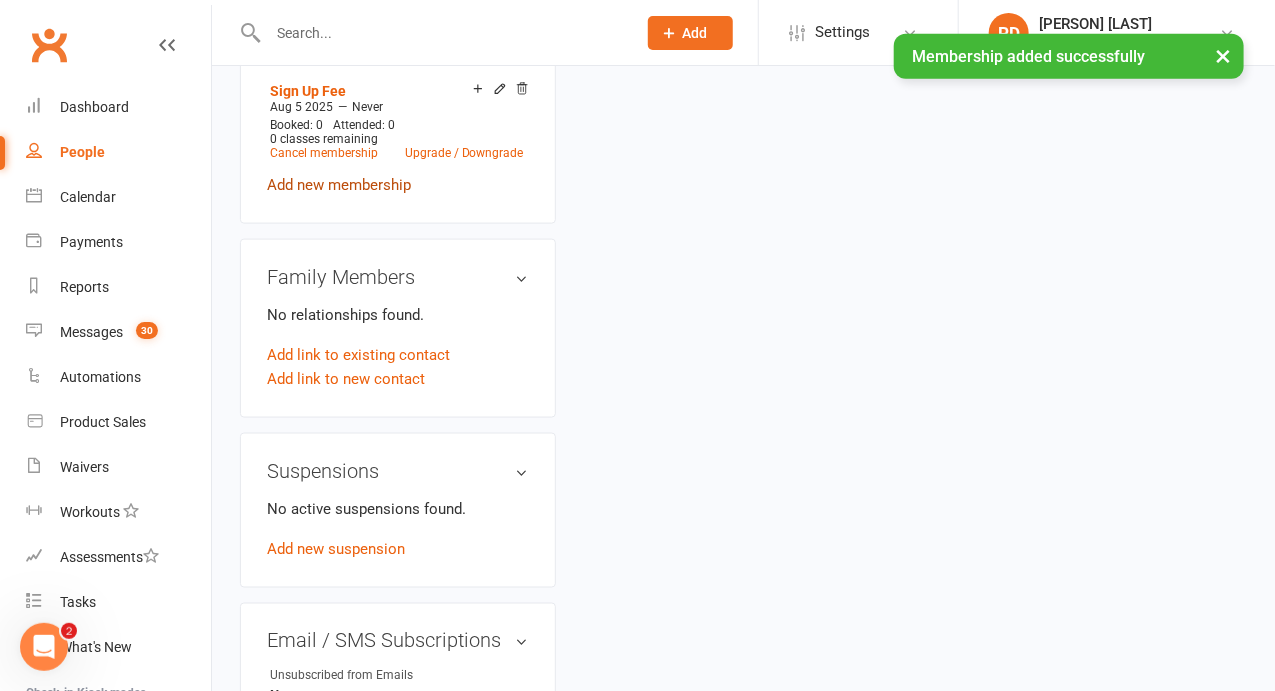click on "Add new membership" at bounding box center [339, 185] 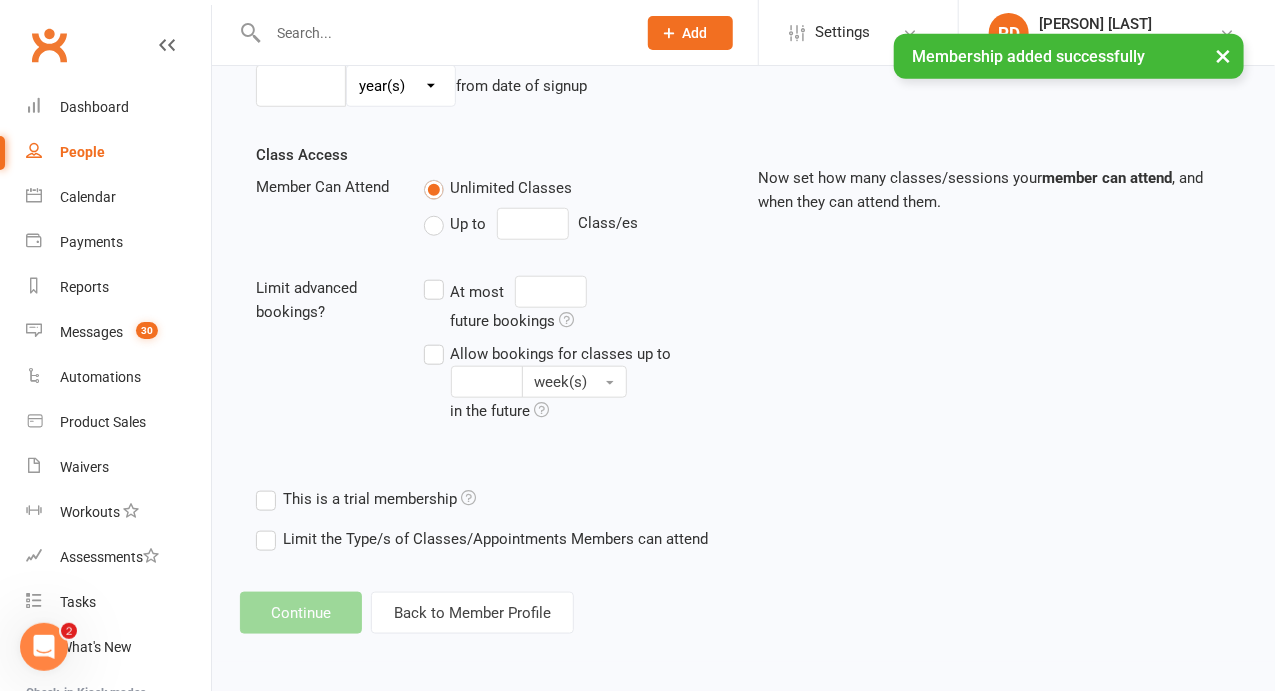 scroll, scrollTop: 0, scrollLeft: 0, axis: both 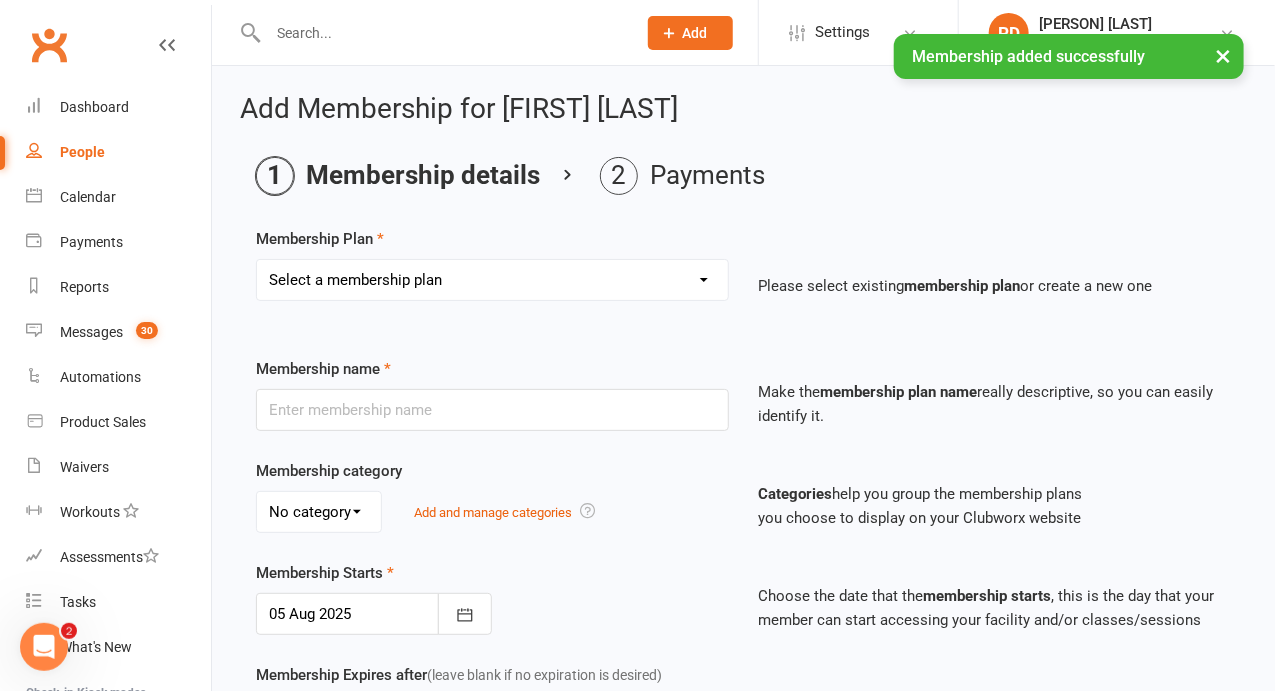 click on "Select a membership plan Create new Membership Plan Term 1 Mumma & Bubba 2023 - Existing (10 weeks) Term 1 Petit Leapers - Existing (10 week) Term 1 Grand Leapers - Existing (10 week) Term 1 Petit Leapers- Existing (9 week) Term 1 Mumma & Bubba 2023 Existing (9 week) Term 1 Grand Leapers- Existing (9 week pack) Term 1 Grand Leapers ACRO- Existing (9 week) Petit Leapers ACRO Existing (9 weeks) Sign Up Fee Sign Up Fee (2nd Member) Grand Leapers- monthly pack Term 2 Mumma & Bubba 2023 - Existing 9 week Term 2 Petit Leapers- Existing (9 week) Term 2 Grand Leapers- Existing (9 week pack) Term 2 ACRO Petit Leapers- Existing (9 week) Term 2  Grand Leapers ACRO- Existing (9 week pack) Term 2 Petit Leapers - Existing (10 week) Term 2 Mumma & Bubba 2023 - (10 week) Term 2  Grand Leapers- Existing (10 week pack) Term 2 Grand Leapers- Existing (10 week pack) Term 2 ACRO Grand Leapers- Existing (10 week) Term 2 Mumma & Bubba 2023 (3 week) Term 3  Grand Leapers 2023 - 10 week Term 3 Grand Leapers Acrobatics 2023 - 10 week" at bounding box center (492, 280) 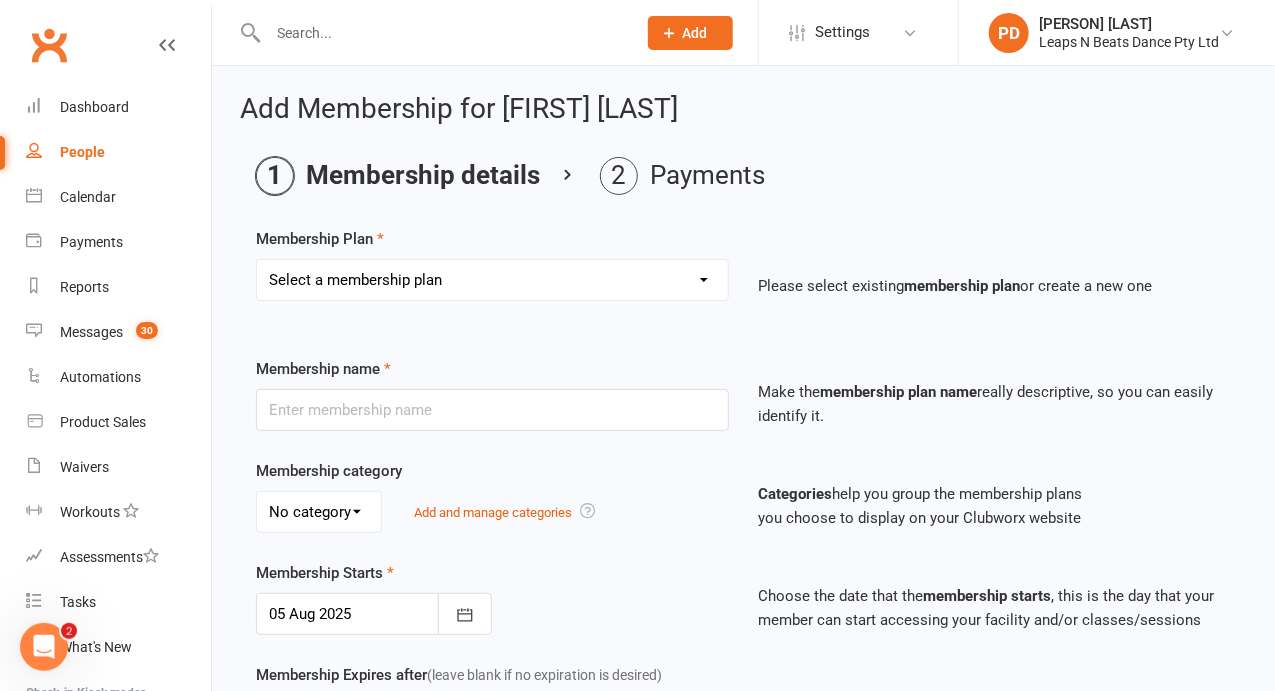 select on "51" 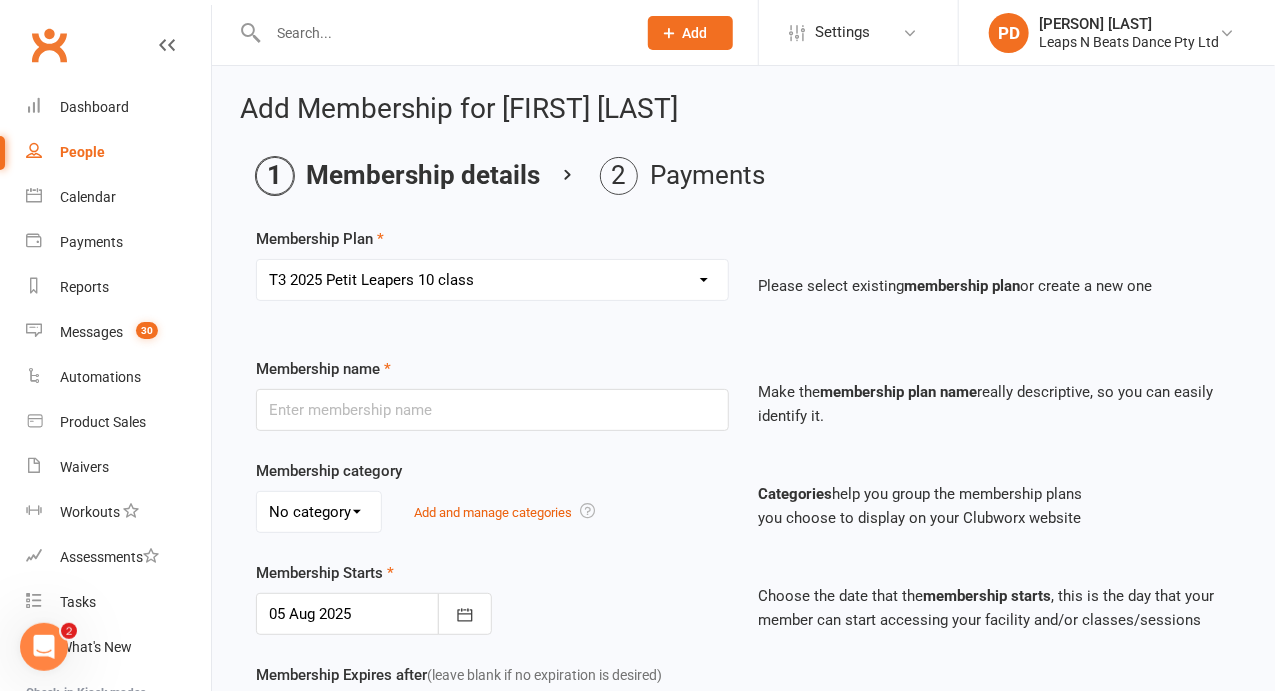 click on "Select a membership plan Create new Membership Plan Term 1 Mumma & Bubba 2023 - Existing (10 weeks) Term 1 Petit Leapers - Existing (10 week) Term 1 Grand Leapers - Existing (10 week) Term 1 Petit Leapers- Existing (9 week) Term 1 Mumma & Bubba 2023 Existing (9 week) Term 1 Grand Leapers- Existing (9 week pack) Term 1 Grand Leapers ACRO- Existing (9 week) Petit Leapers ACRO Existing (9 weeks) Sign Up Fee Sign Up Fee (2nd Member) Grand Leapers- monthly pack Term 2 Mumma & Bubba 2023 - Existing 9 week Term 2 Petit Leapers- Existing (9 week) Term 2 Grand Leapers- Existing (9 week pack) Term 2 ACRO Petit Leapers- Existing (9 week) Term 2  Grand Leapers ACRO- Existing (9 week pack) Term 2 Petit Leapers - Existing (10 week) Term 2 Mumma & Bubba 2023 - (10 week) Term 2  Grand Leapers- Existing (10 week pack) Term 2 Grand Leapers- Existing (10 week pack) Term 2 ACRO Grand Leapers- Existing (10 week) Term 2 Mumma & Bubba 2023 (3 week) Term 3  Grand Leapers 2023 - 10 week Term 3 Grand Leapers Acrobatics 2023 - 10 week" at bounding box center (492, 280) 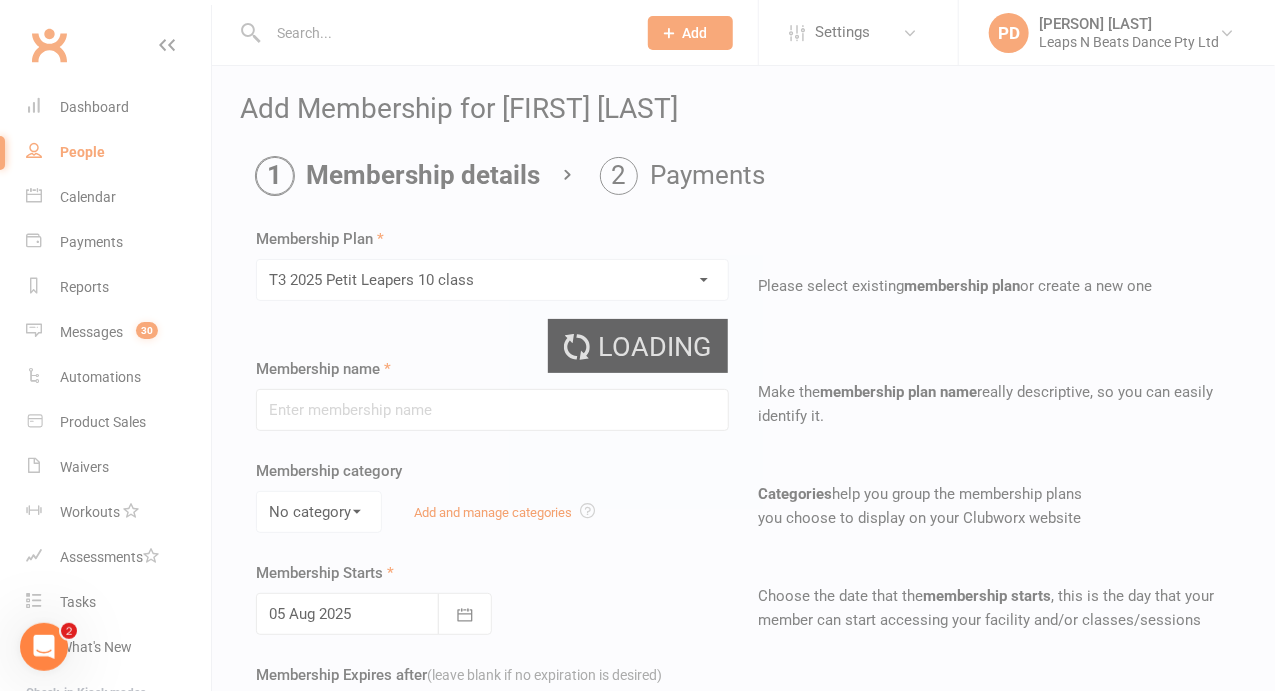 type on "T3 2025 Petit Leapers 10 class" 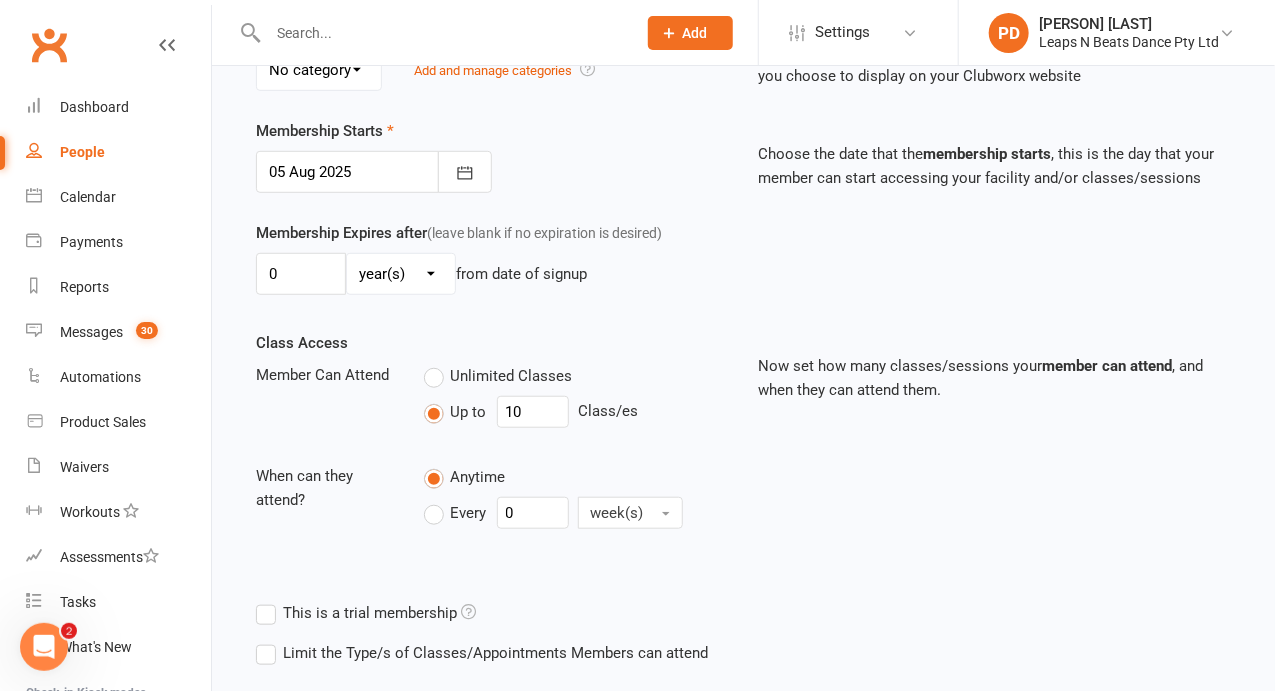 scroll, scrollTop: 502, scrollLeft: 0, axis: vertical 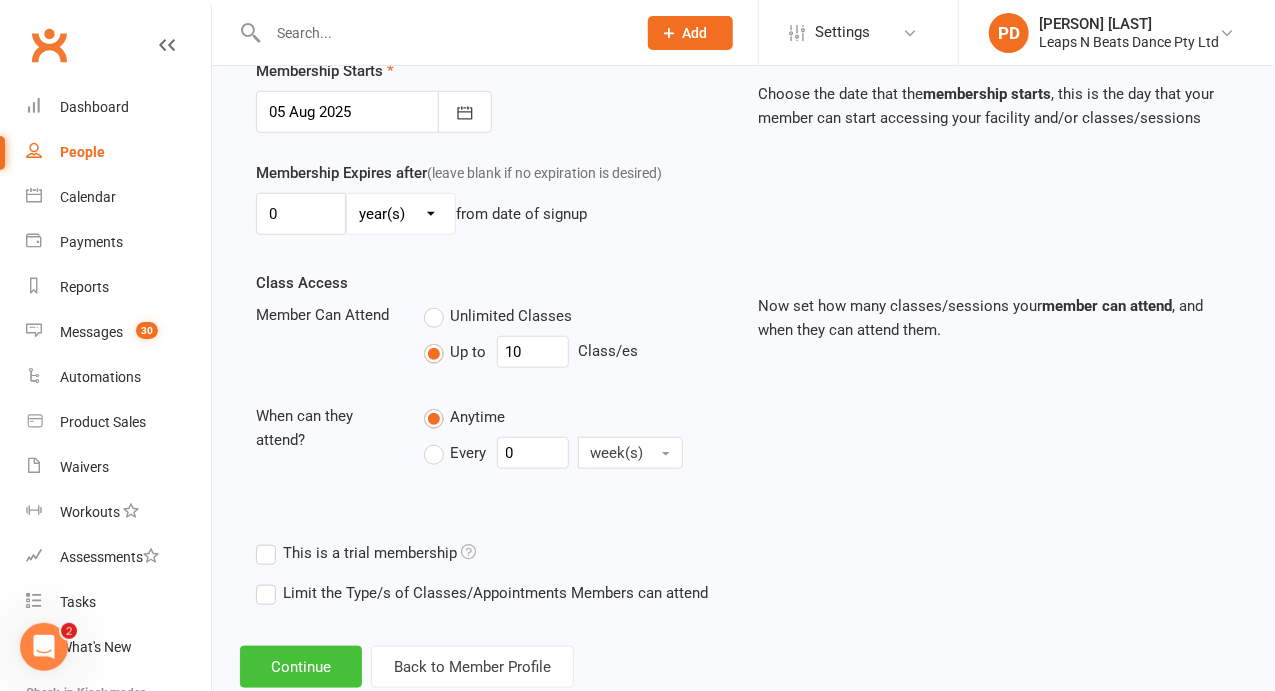 click on "Continue" at bounding box center [301, 667] 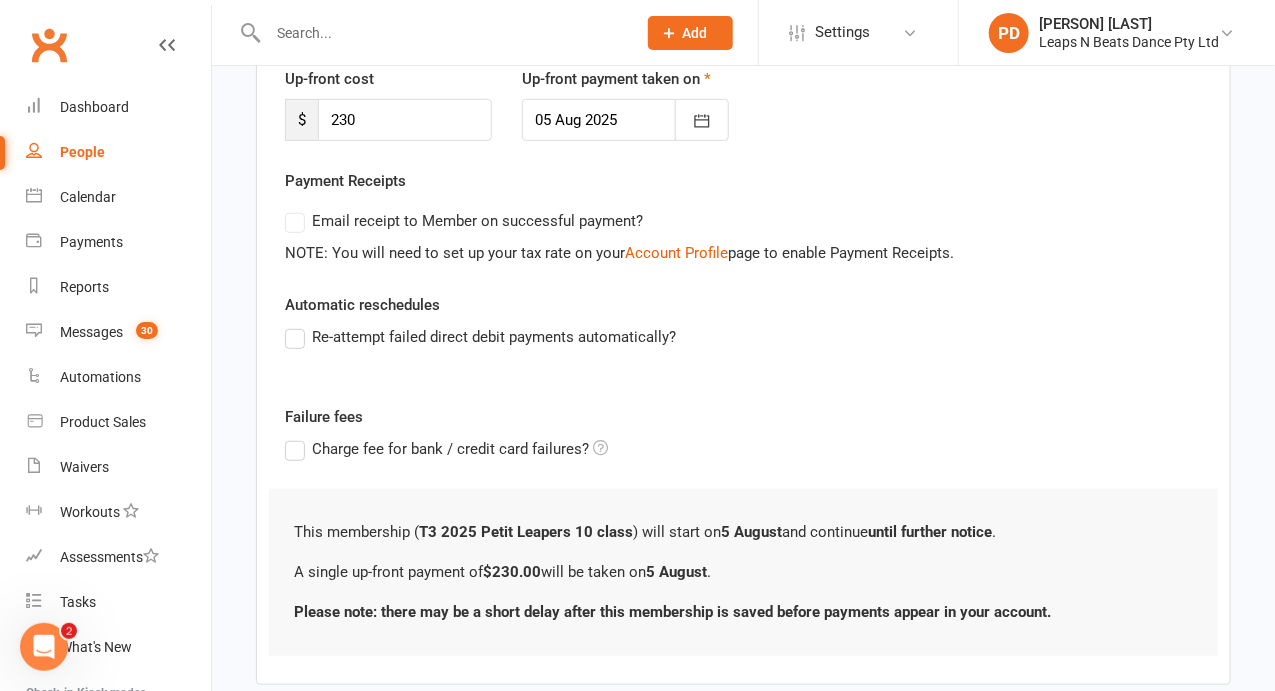 scroll, scrollTop: 310, scrollLeft: 0, axis: vertical 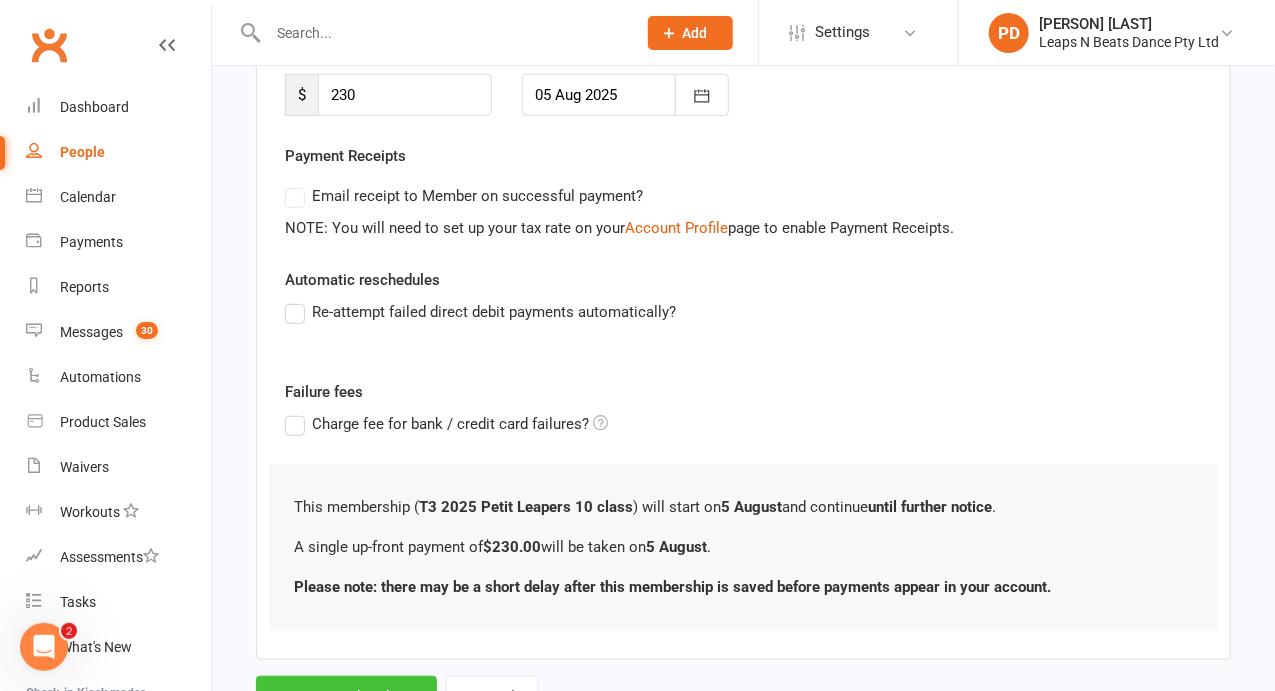 click on "Save Membership" at bounding box center [346, 697] 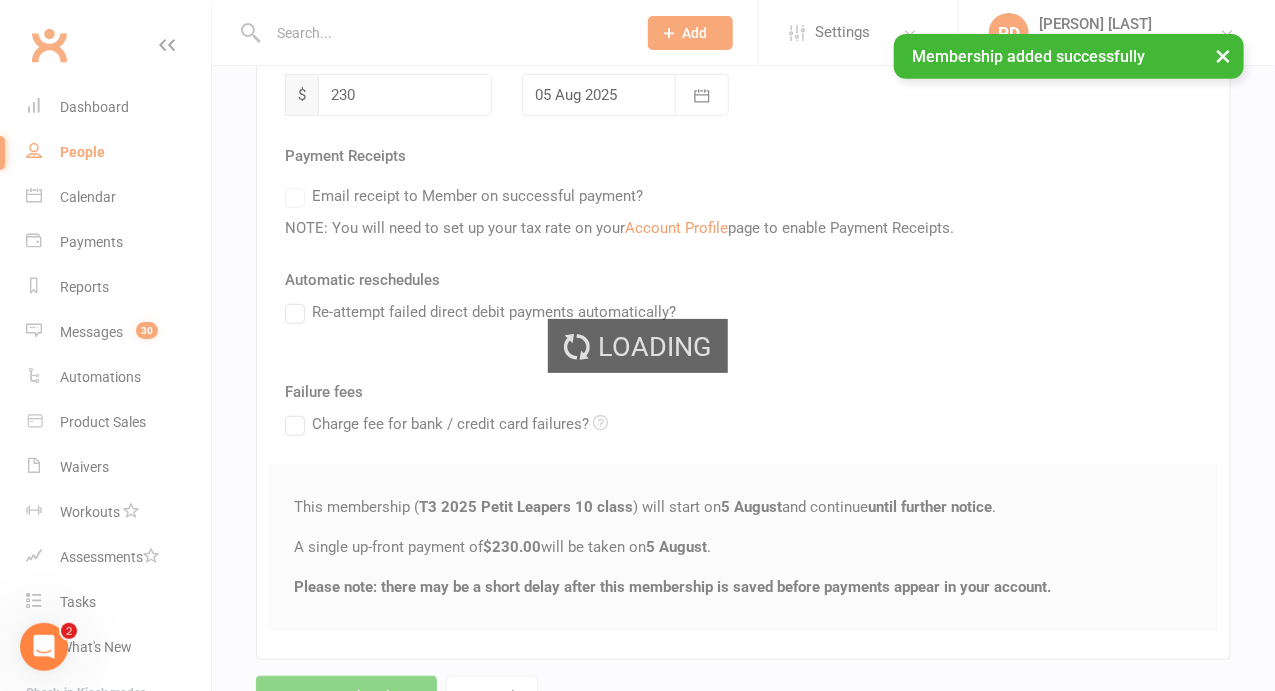 click on "Prospect
Member
Non-attending contact
Class / event
Appointment
Task
Membership plan
Bulk message
Add
Settings Membership Plans Event Templates Appointment Types Mobile App  Website Image Library Customize Contacts Bulk Imports Access Control Users Account Profile Clubworx API Paris Dias Leaps N Beats Dance Pty Ltd My profile My subscription Help Terms & conditions  Privacy policy  Sign out Clubworx Dashboard People Calendar Payments Reports Messages   30 Automations   Product Sales Waivers   Workouts   Assessments  Tasks   What's New Check-in Kiosk modes General attendance Roll call Class check-in × Membership added successfully × × Add Membership for [FIRST] [LAST] Membership details Payments Member will pay with A single up-front payment Up-front cost  $ 230" at bounding box center (637, 222) 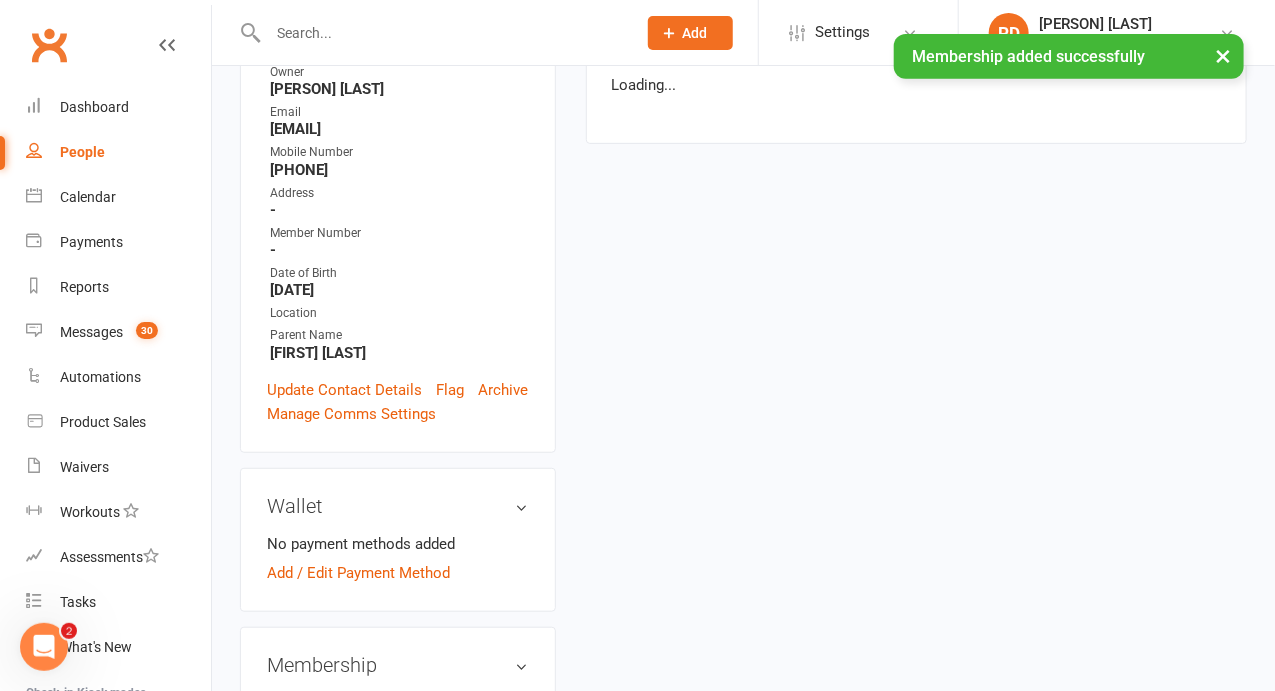 scroll, scrollTop: 0, scrollLeft: 0, axis: both 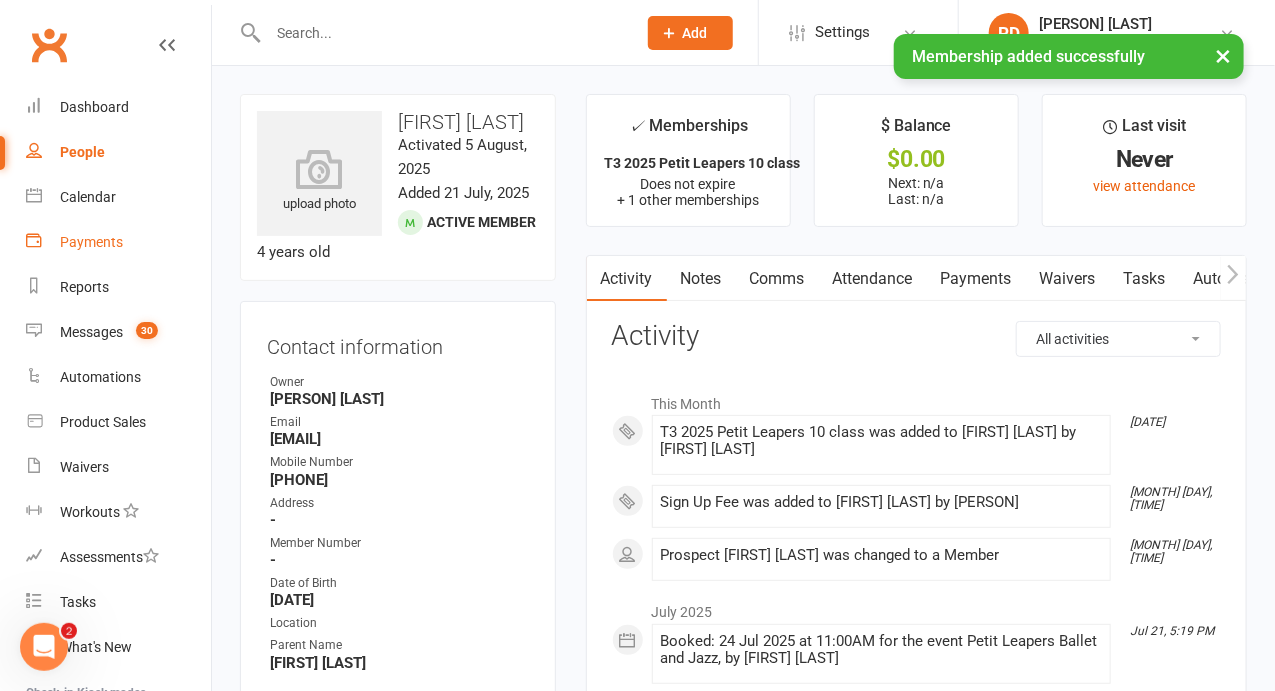 click on "Payments" at bounding box center [91, 242] 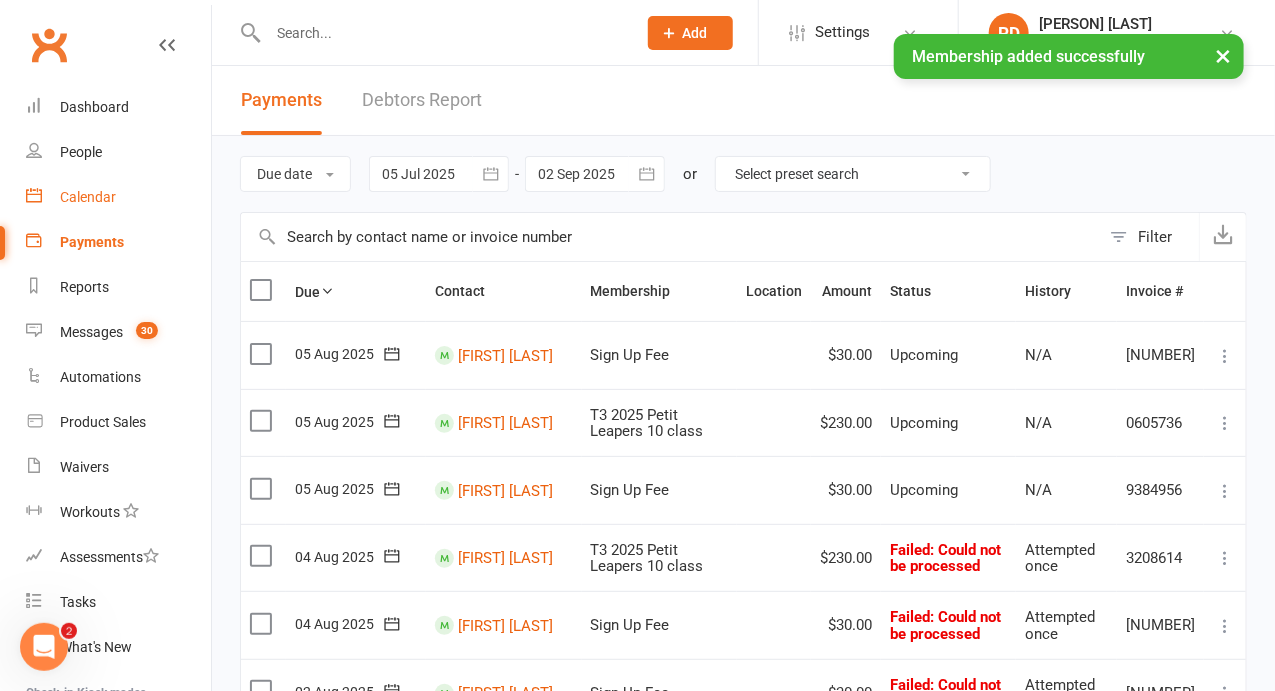 click on "Calendar" at bounding box center (118, 197) 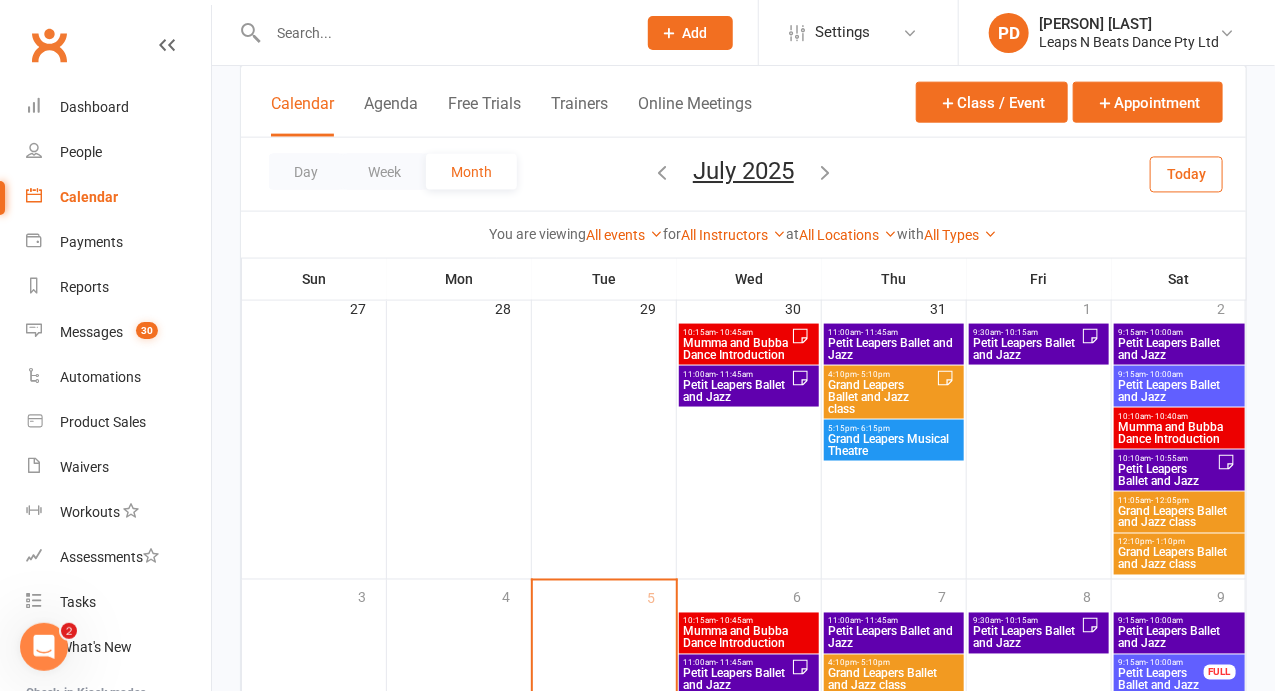 scroll, scrollTop: 966, scrollLeft: 0, axis: vertical 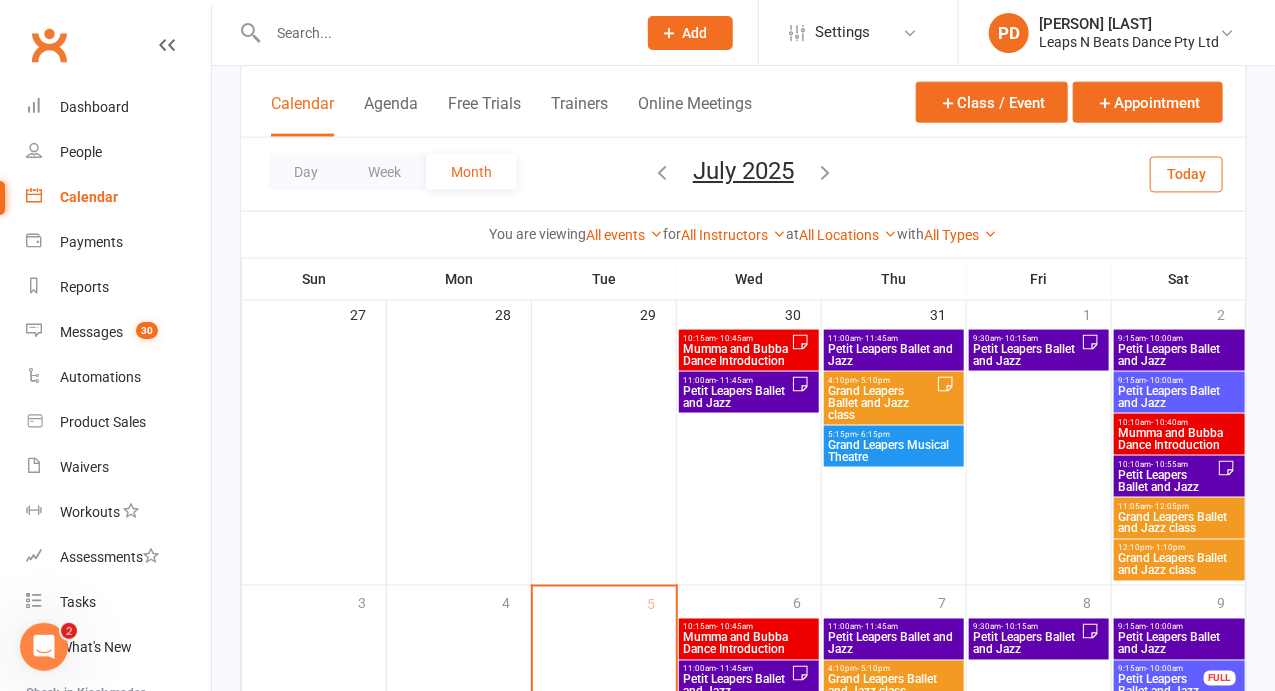 click on "Petit Leapers Ballet and Jazz" at bounding box center [894, 355] 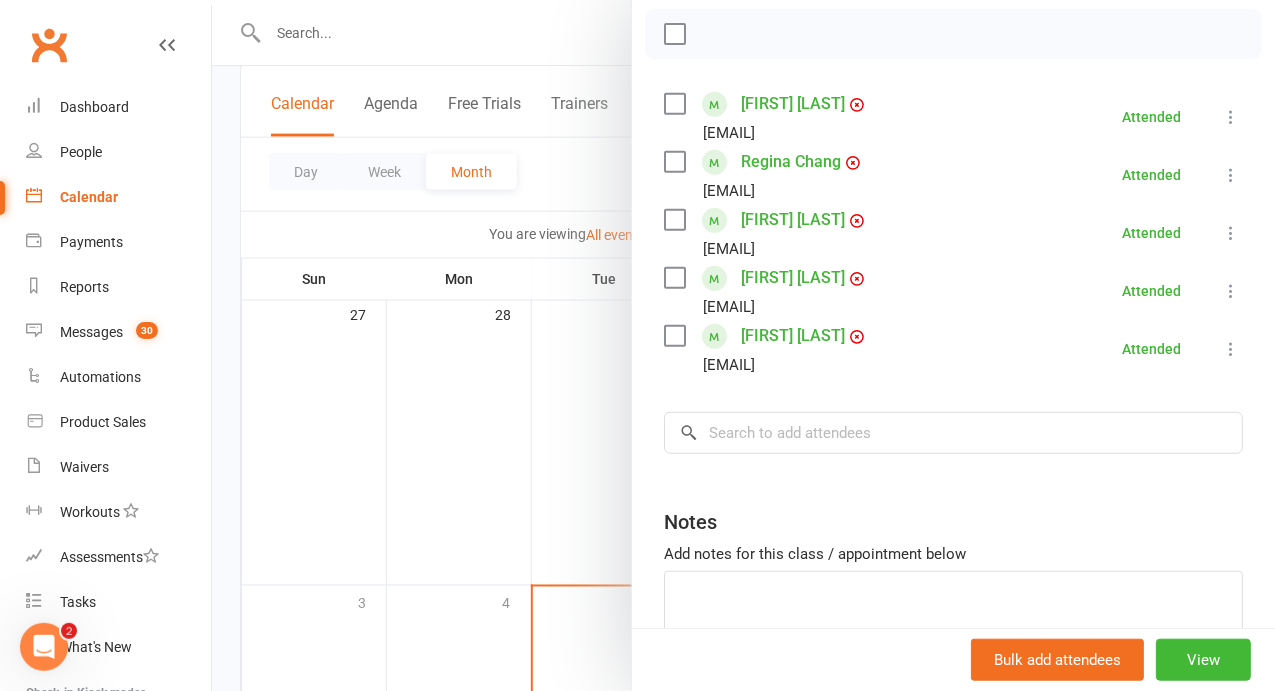 scroll, scrollTop: 326, scrollLeft: 0, axis: vertical 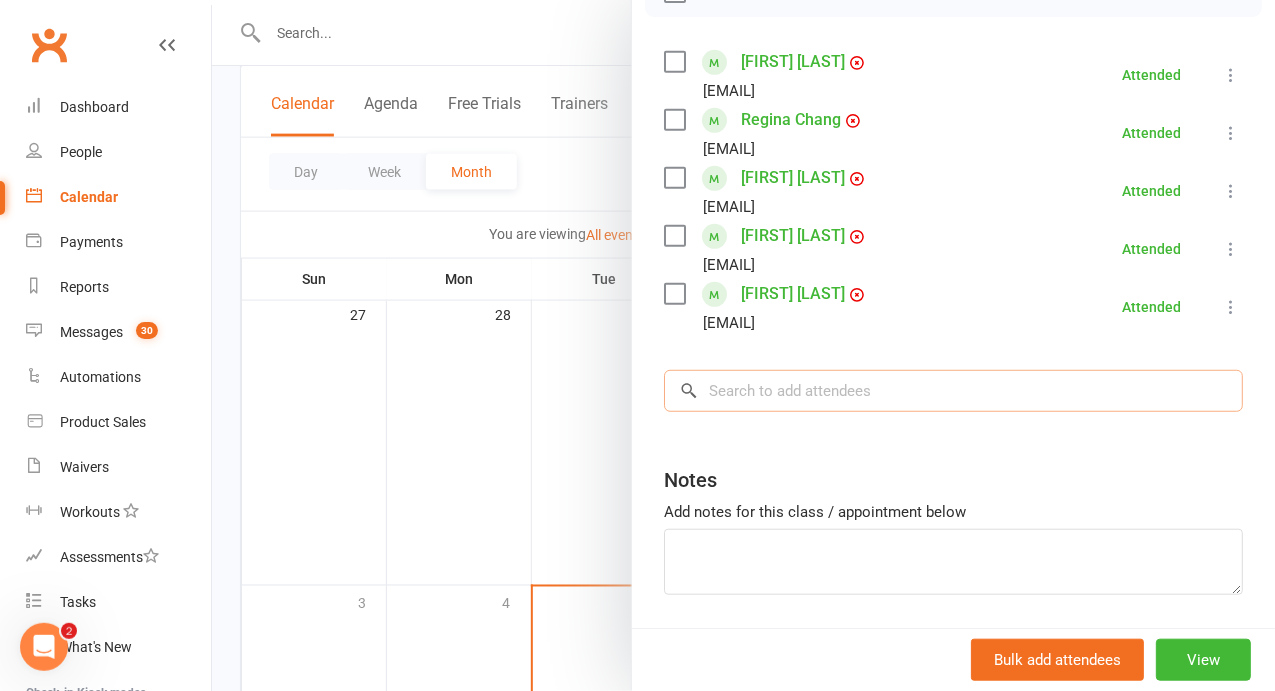 click at bounding box center (953, 391) 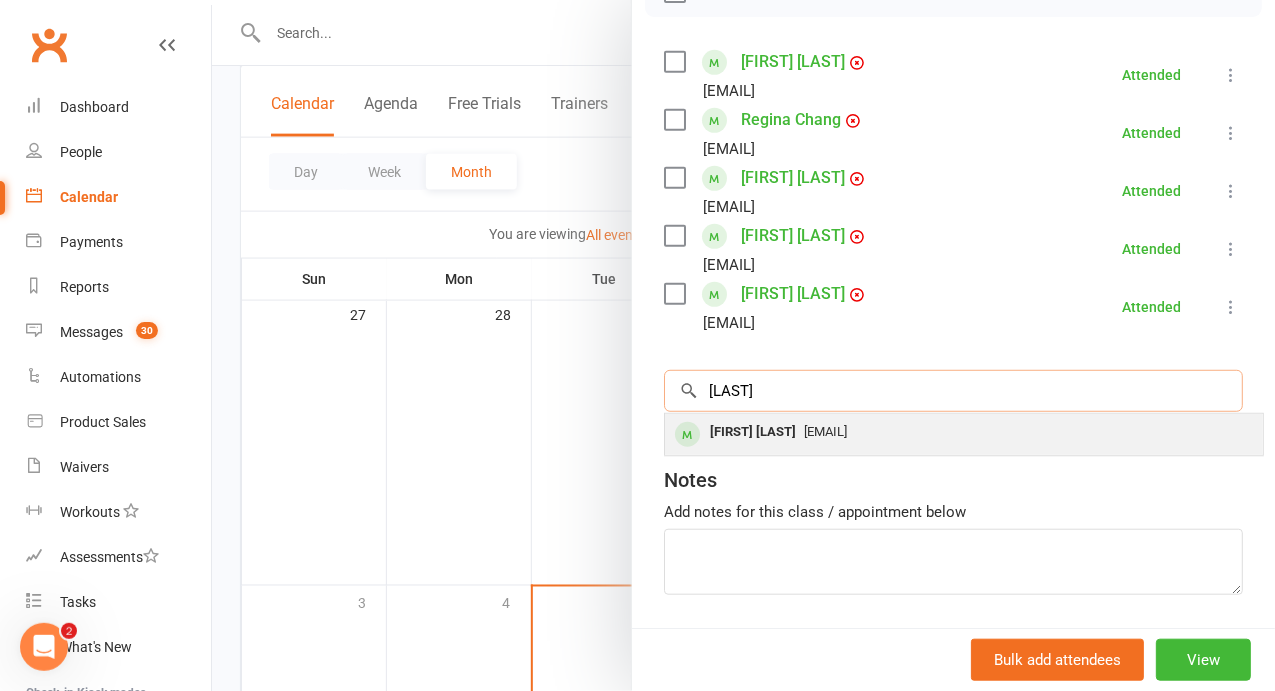 type on "[LAST]" 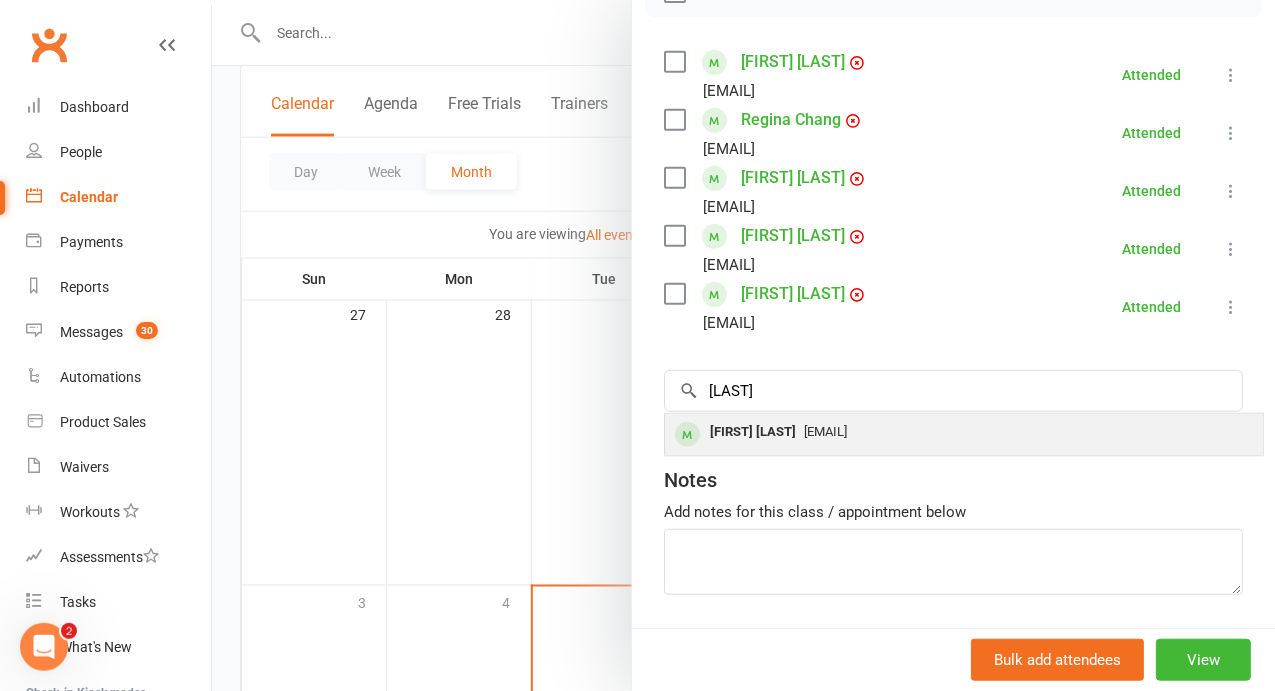 click on "[EMAIL]" at bounding box center [825, 431] 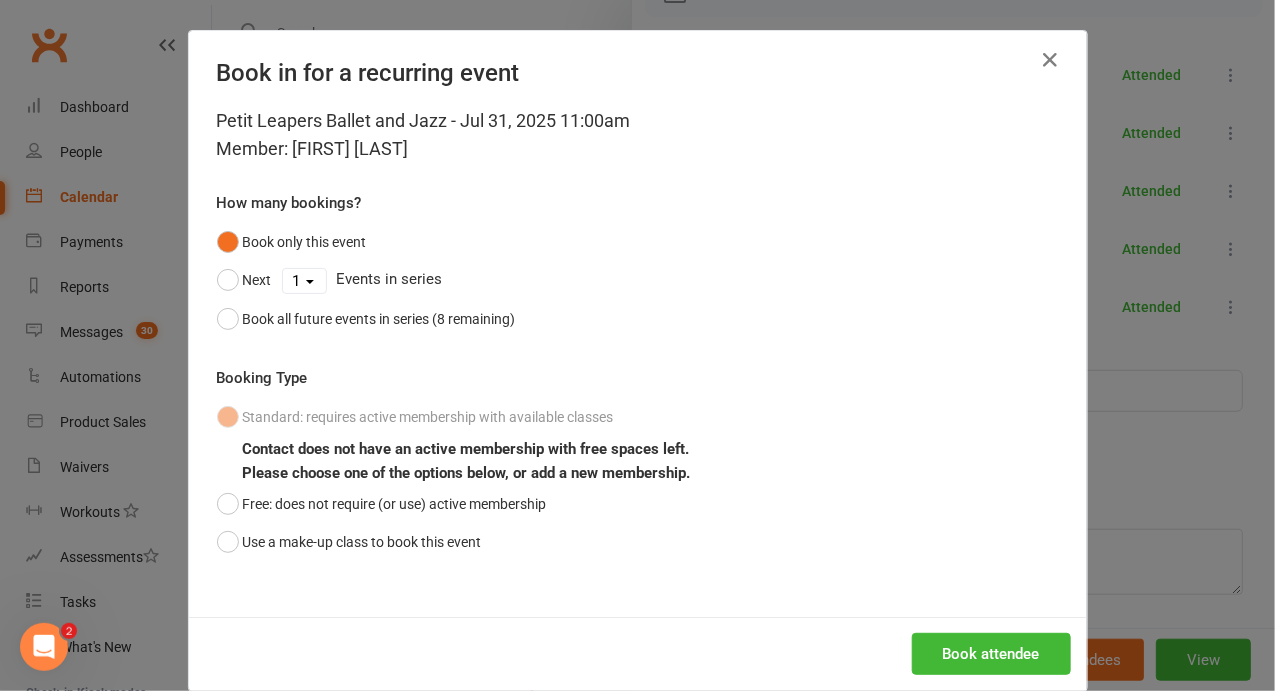 drag, startPoint x: 496, startPoint y: 317, endPoint x: 278, endPoint y: 370, distance: 224.35017 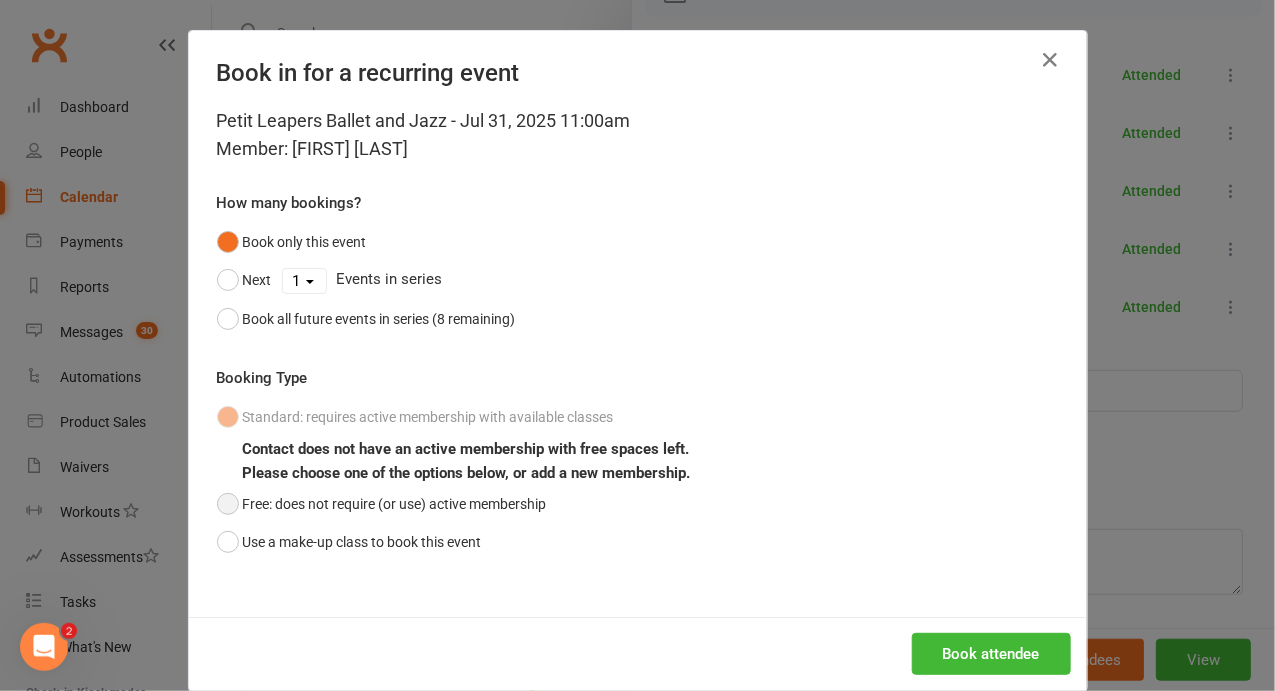 click on "Free: does not require (or use) active membership" at bounding box center [382, 504] 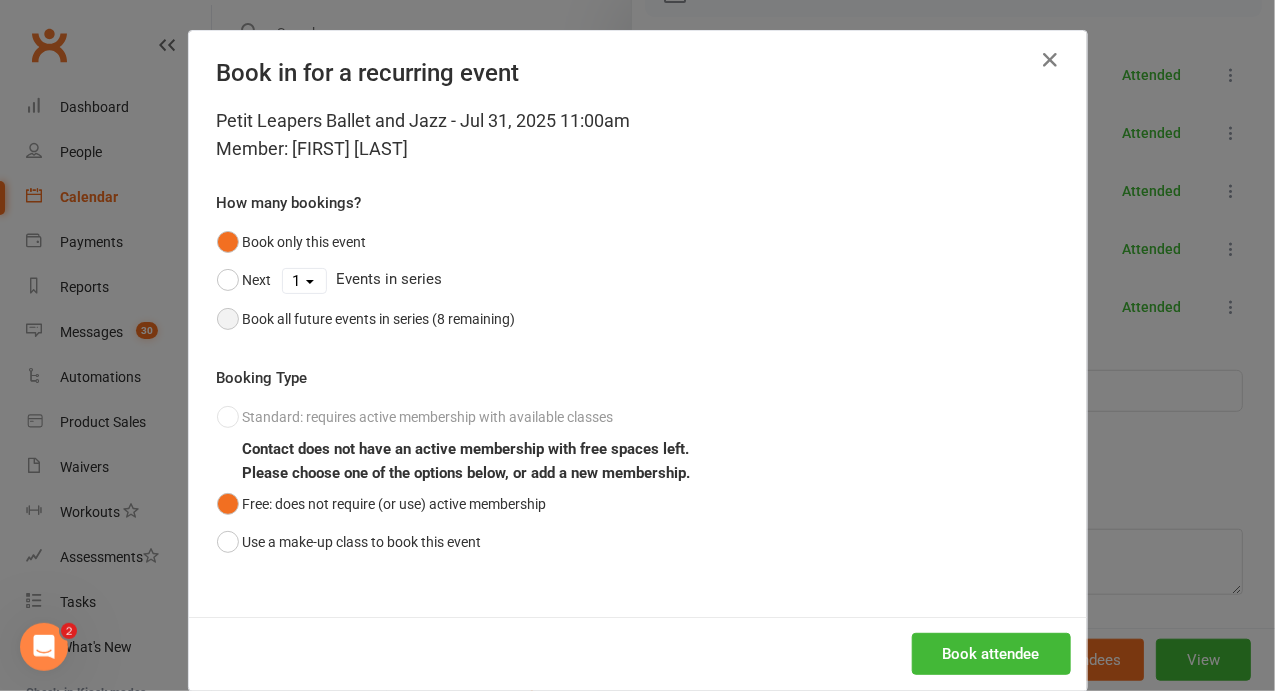 click on "Book all future events in series (8 remaining)" at bounding box center [366, 319] 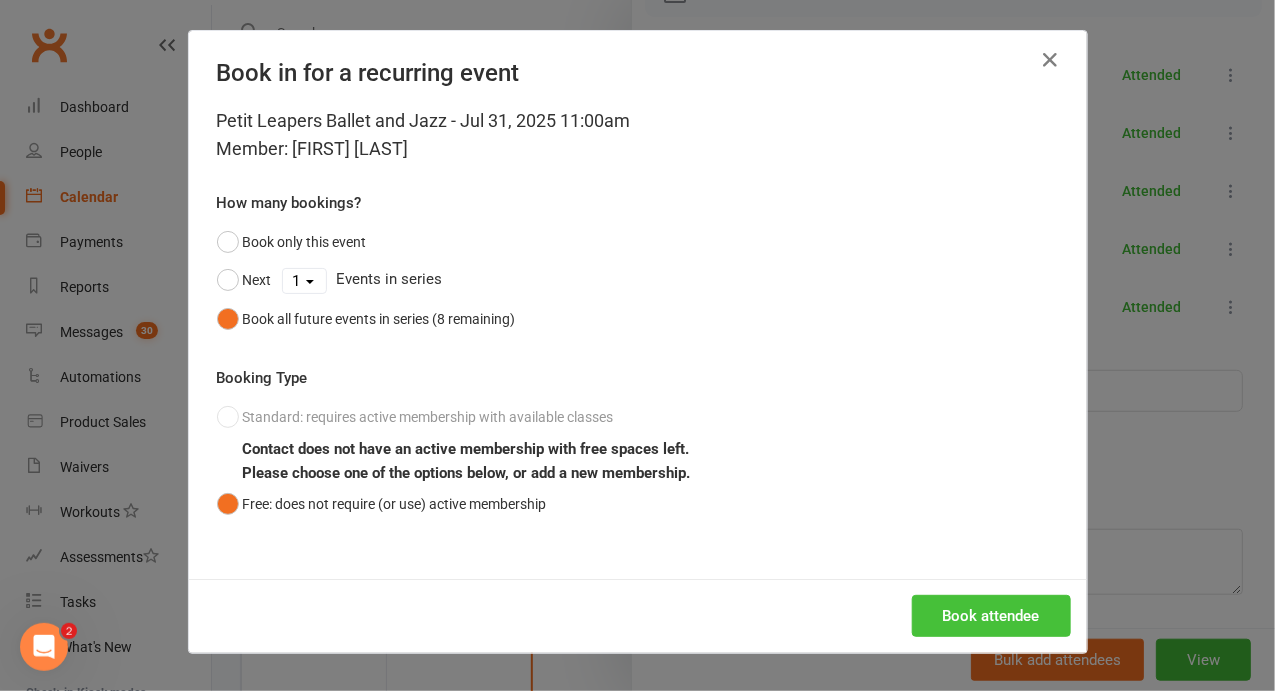 click on "Book attendee" at bounding box center [991, 616] 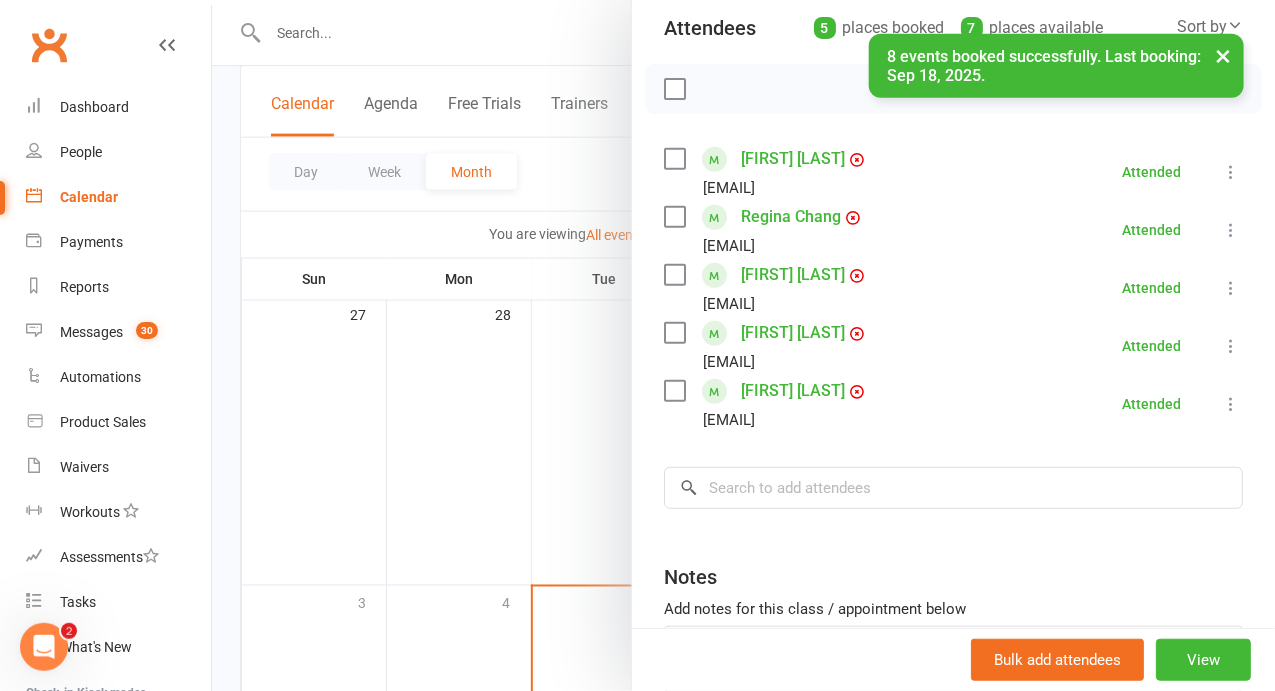 scroll, scrollTop: 218, scrollLeft: 0, axis: vertical 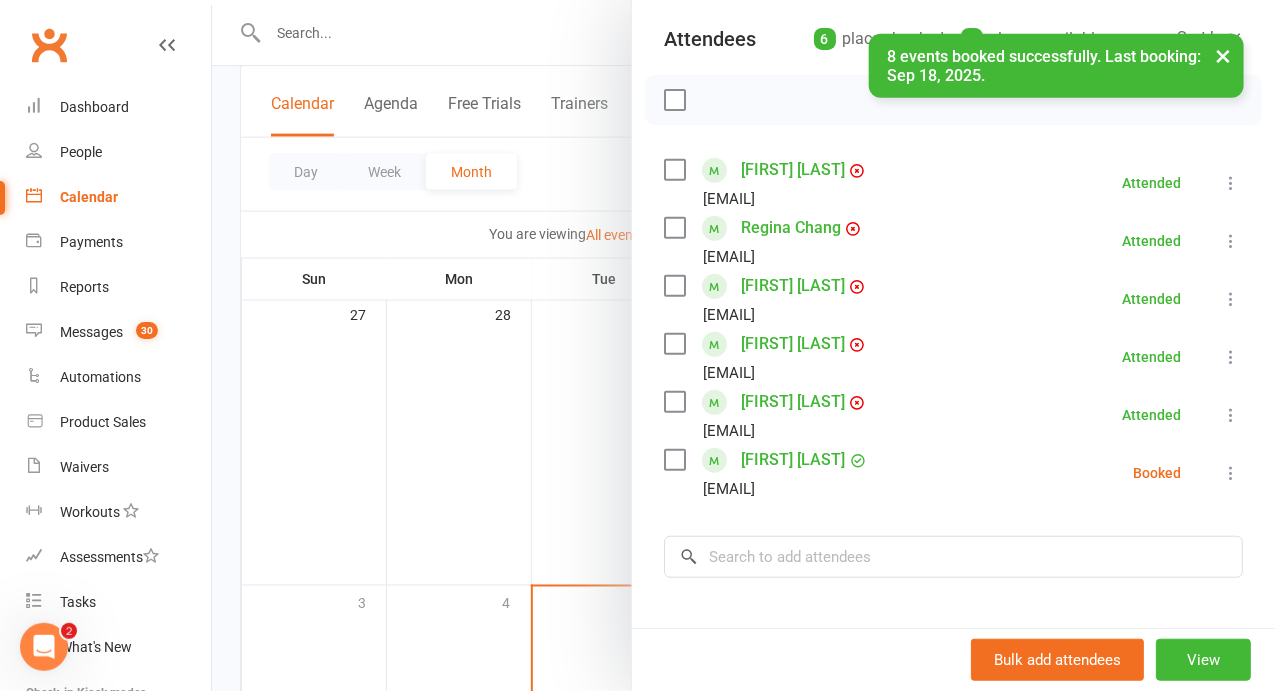 click on "[FIRST] [LAST]  [EMAIL] Booked More info  Remove  Check in  Mark absent  Send message  All bookings for series" at bounding box center (953, 473) 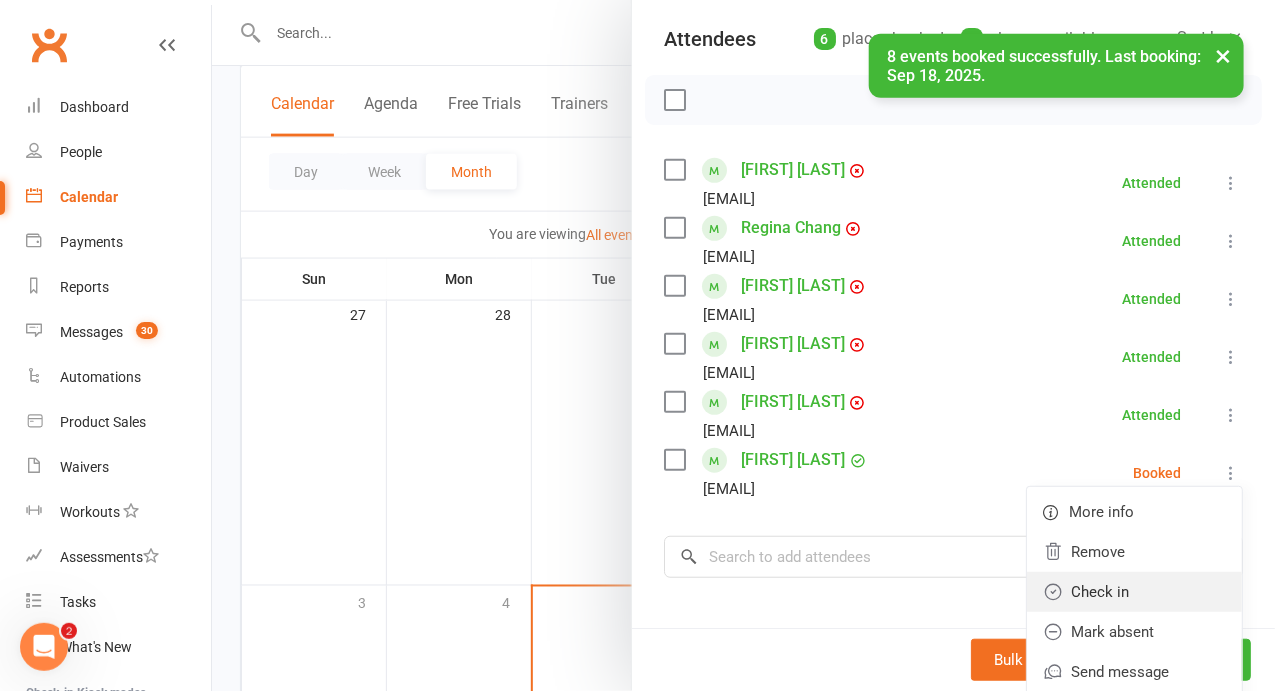 click on "Check in" at bounding box center [1134, 592] 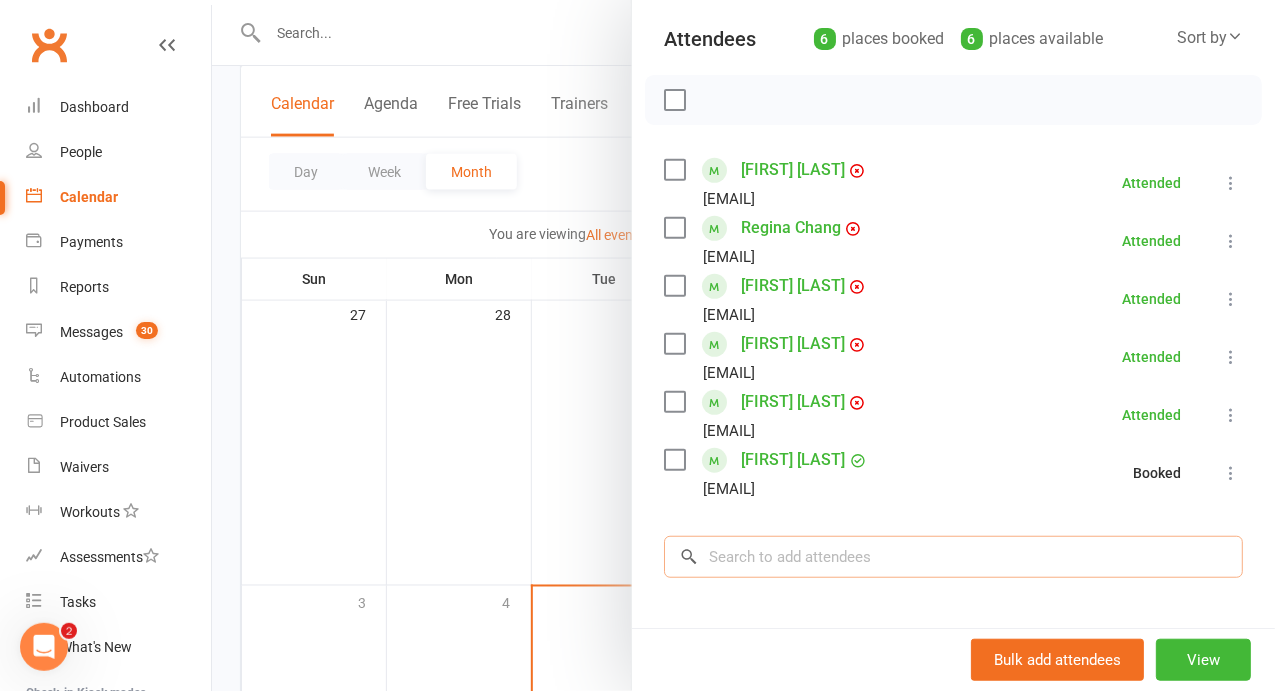 click at bounding box center (953, 557) 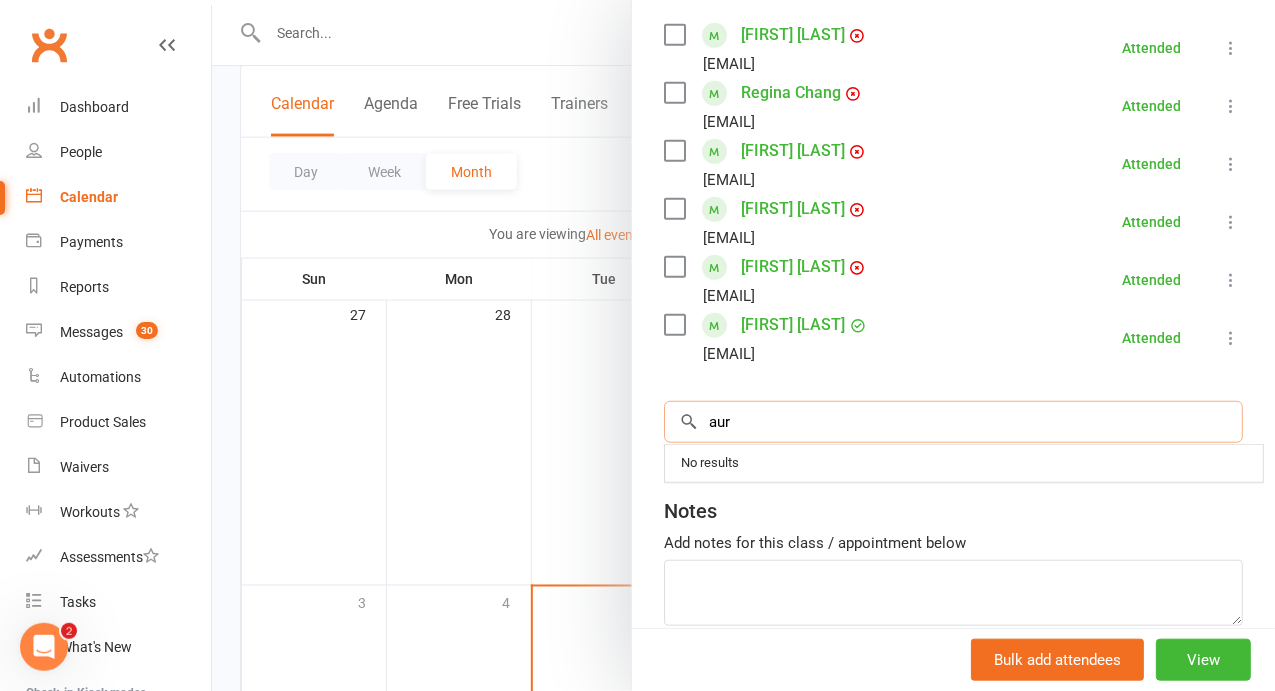 scroll, scrollTop: 386, scrollLeft: 0, axis: vertical 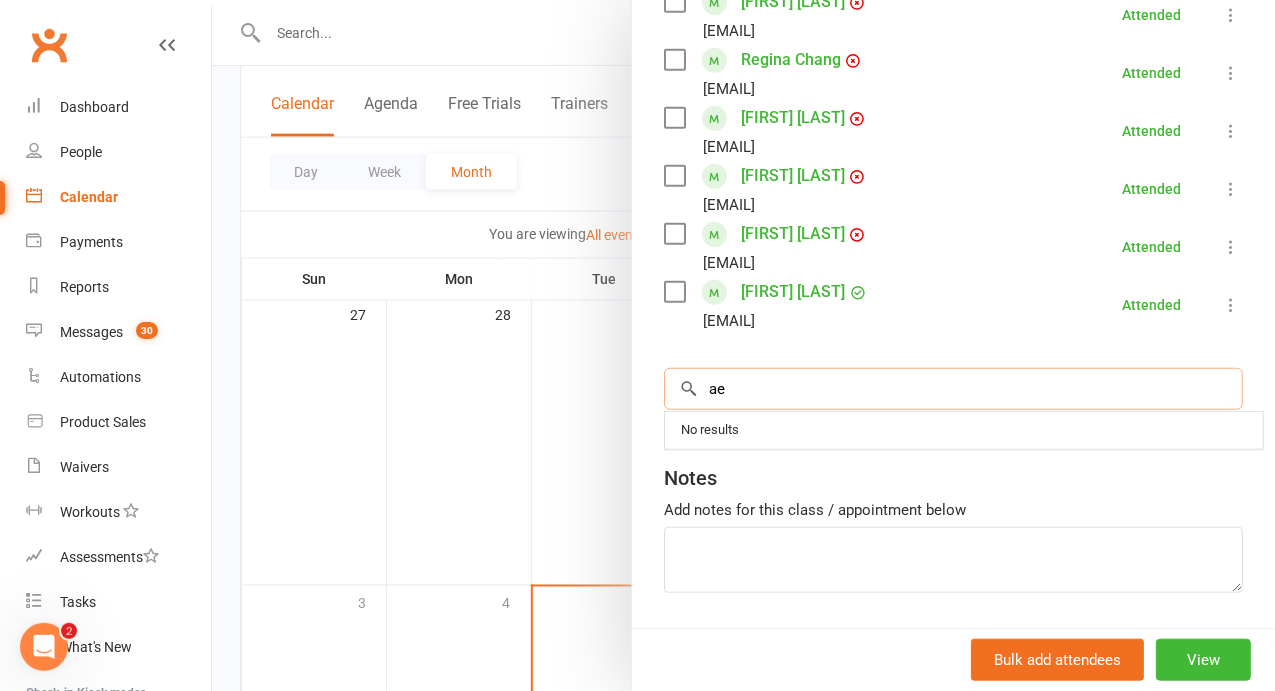 type on "a" 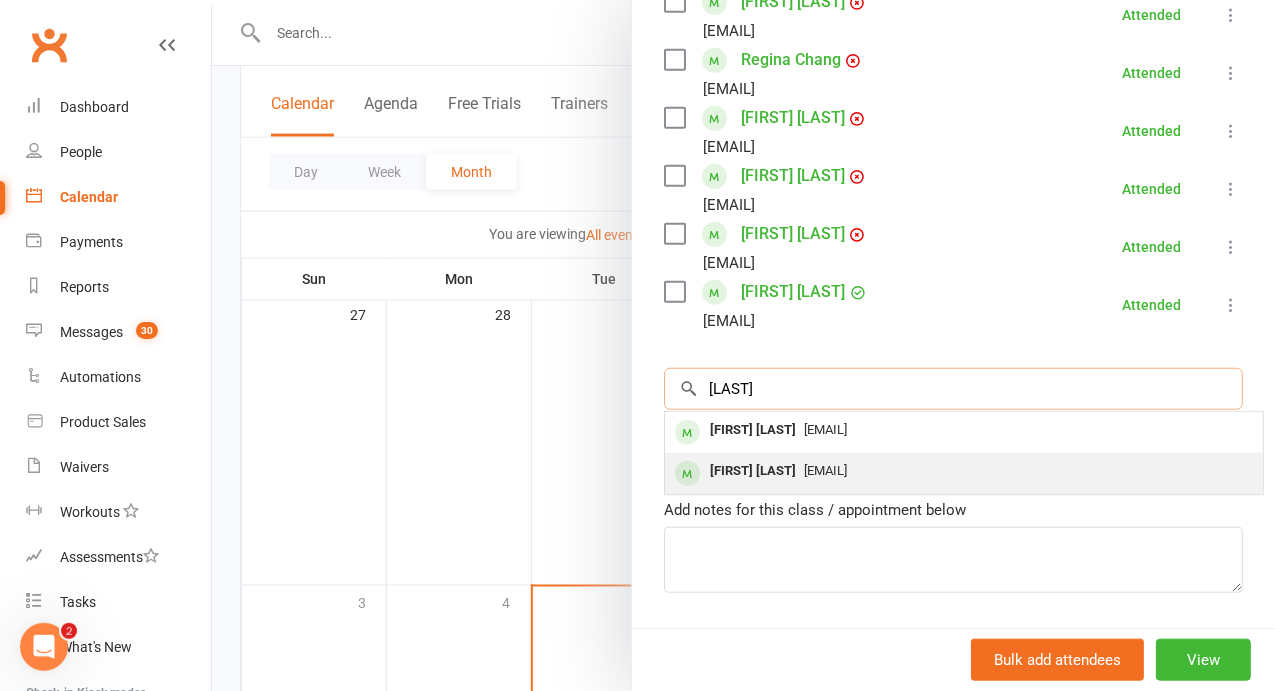 type on "[LAST]" 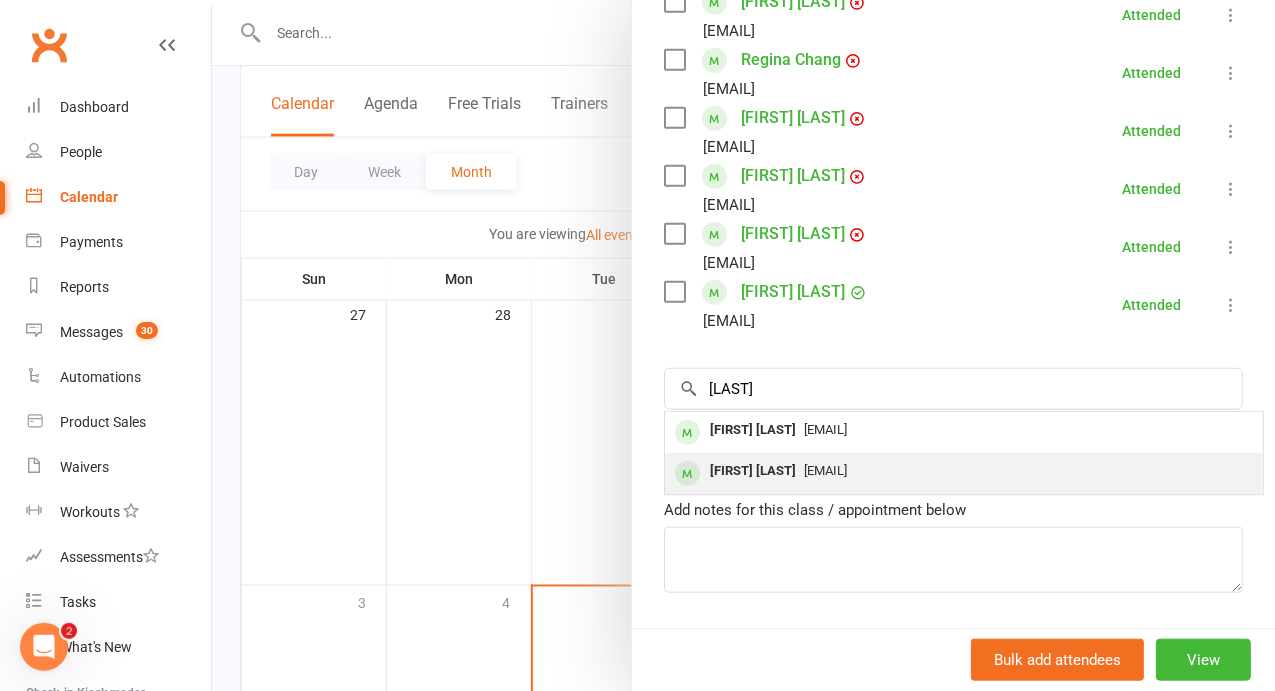 click on "[EMAIL]" at bounding box center [825, 470] 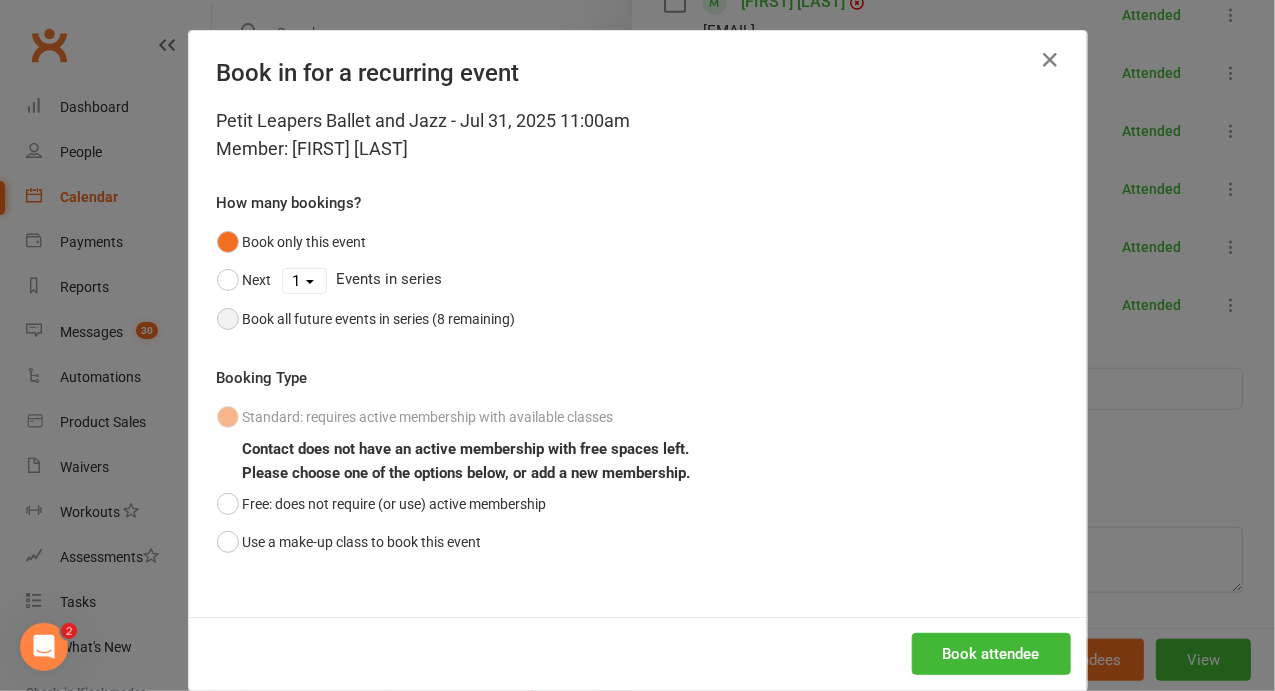 click on "Book all future events in series (8 remaining)" at bounding box center (379, 319) 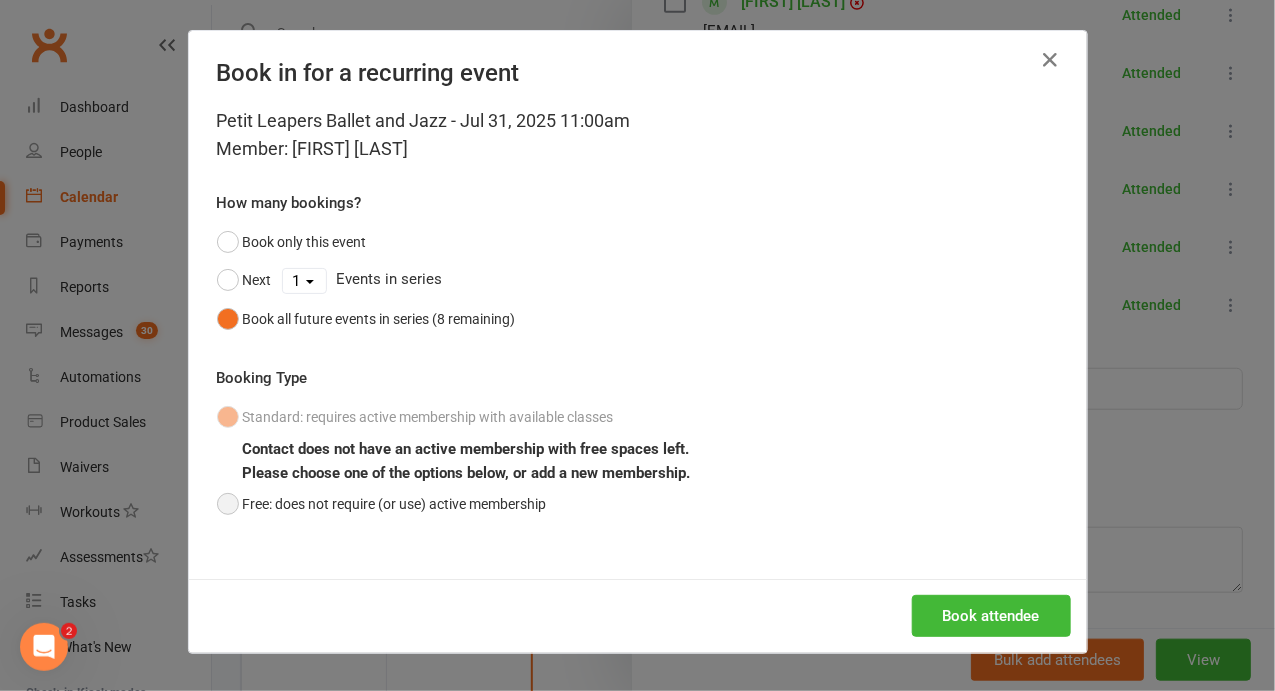 click on "Free: does not require (or use) active membership" at bounding box center [382, 504] 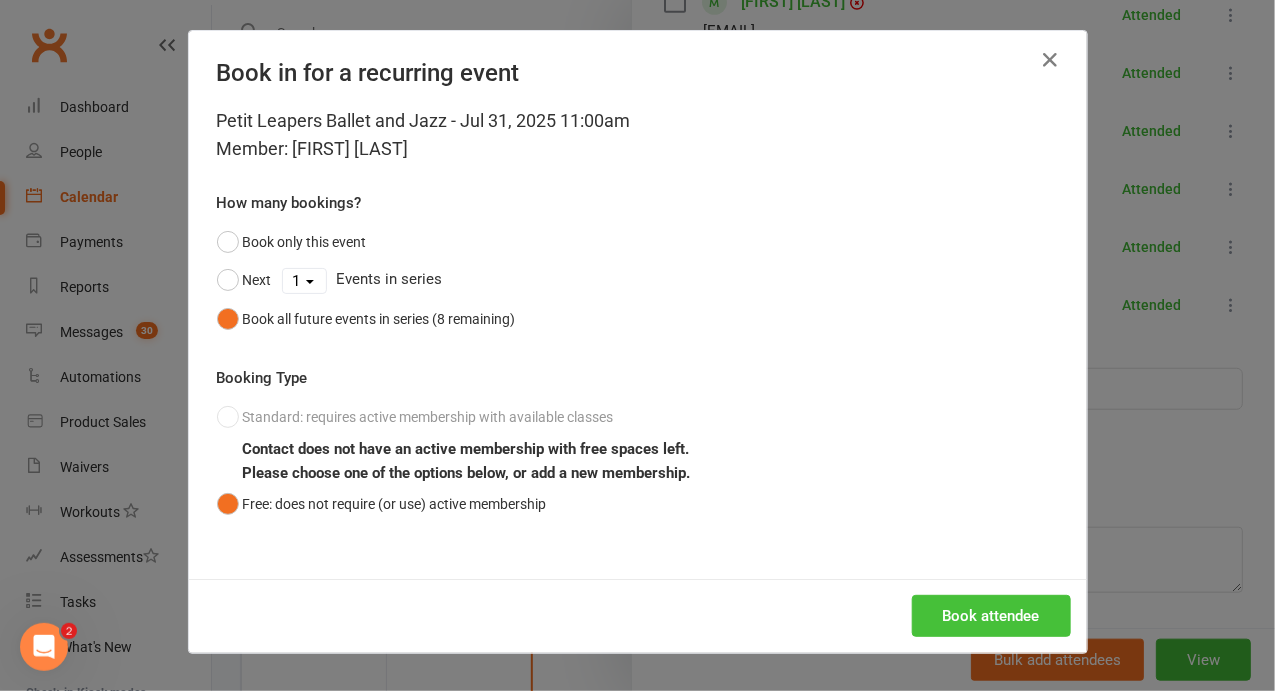 click on "Book attendee" at bounding box center [991, 616] 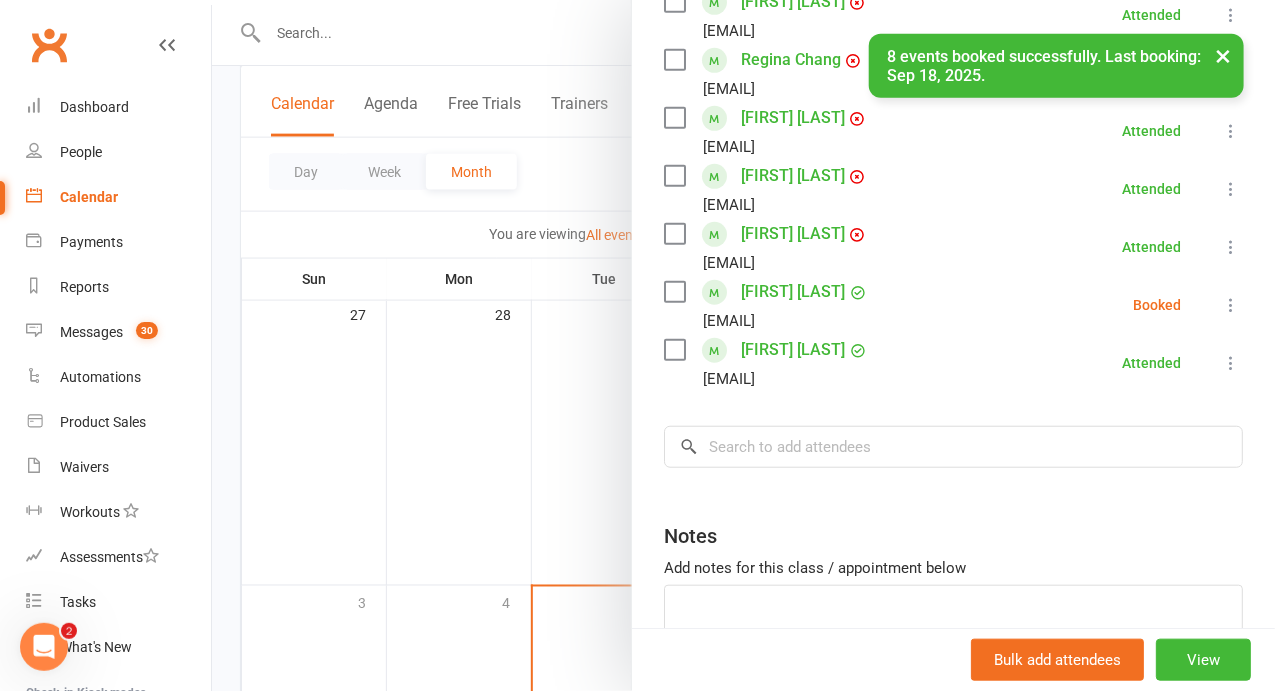 click at bounding box center (1231, 305) 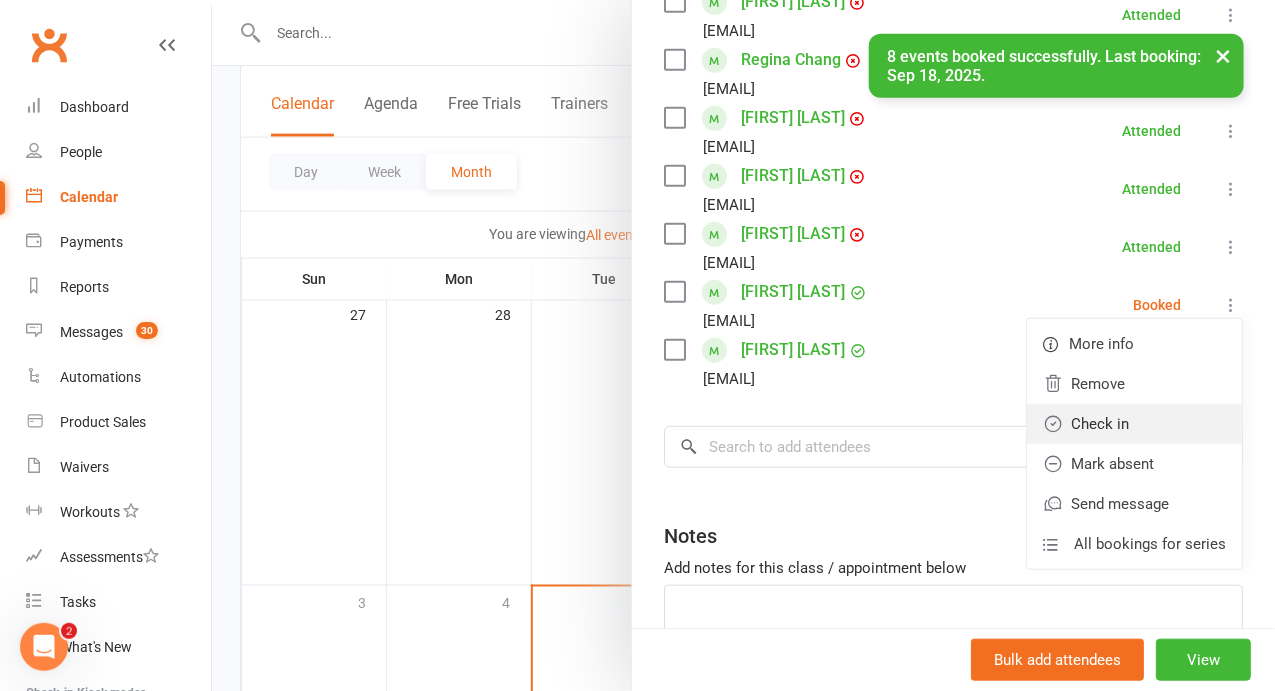 click on "Check in" at bounding box center (1134, 424) 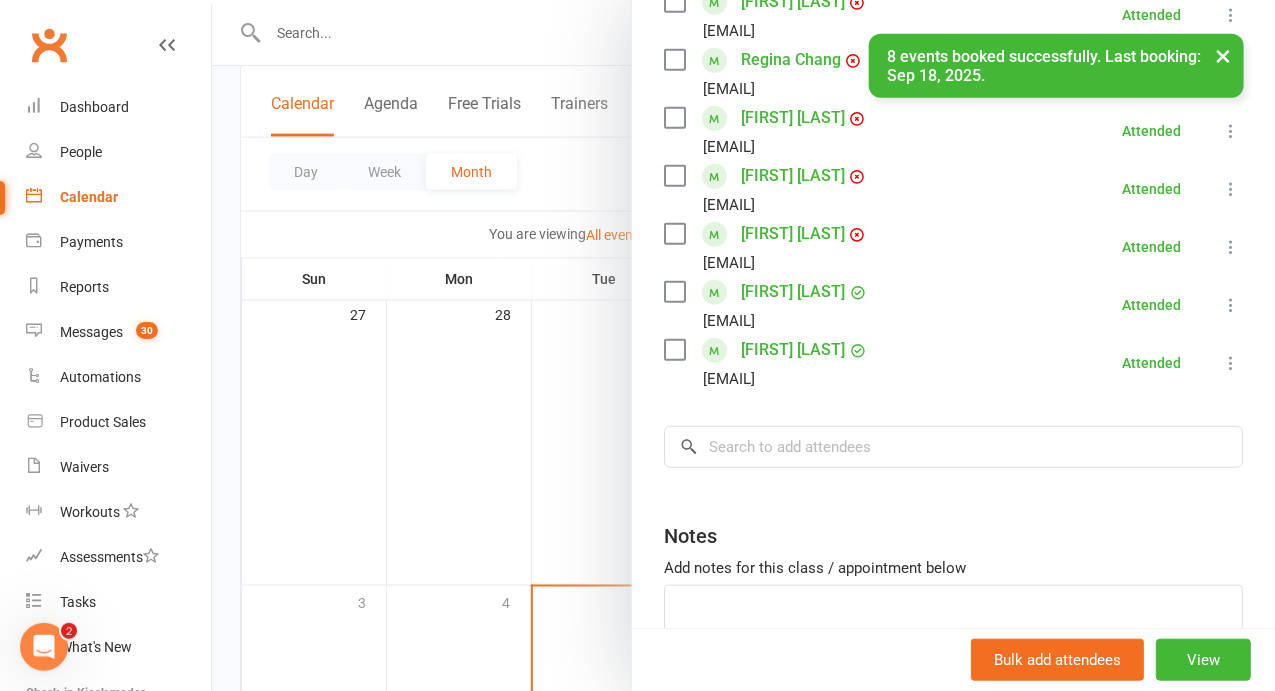 click at bounding box center (743, 345) 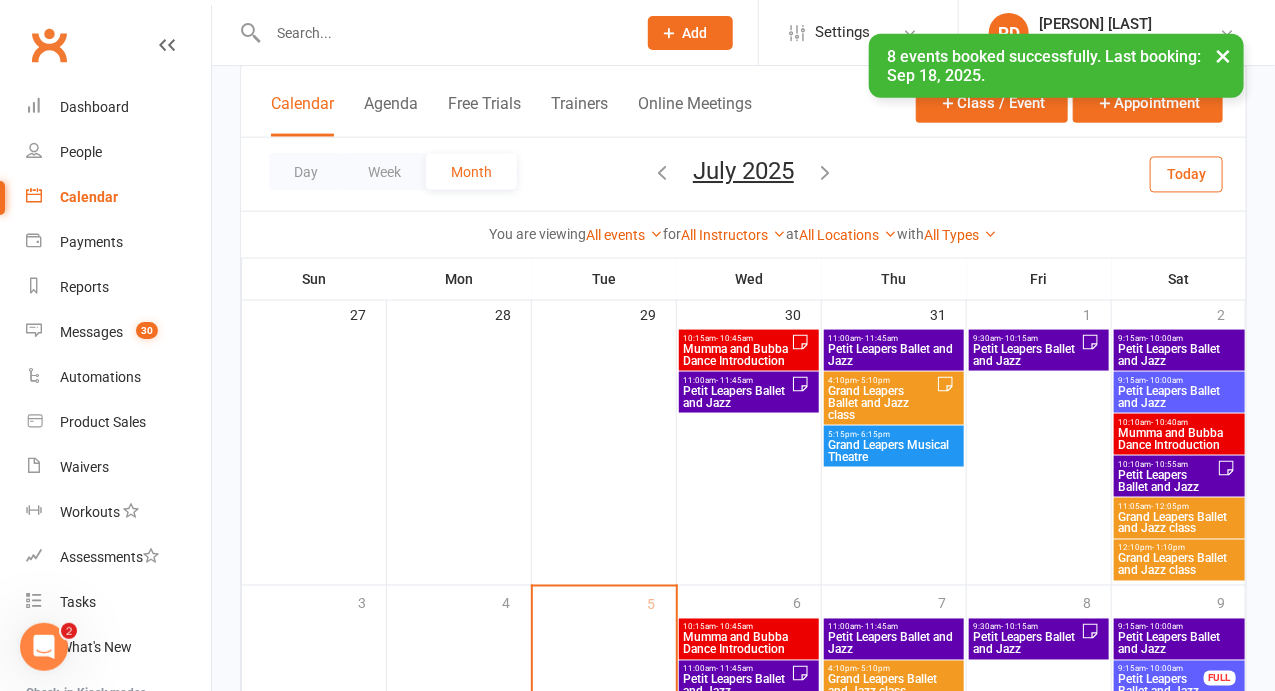 scroll, scrollTop: 1166, scrollLeft: 0, axis: vertical 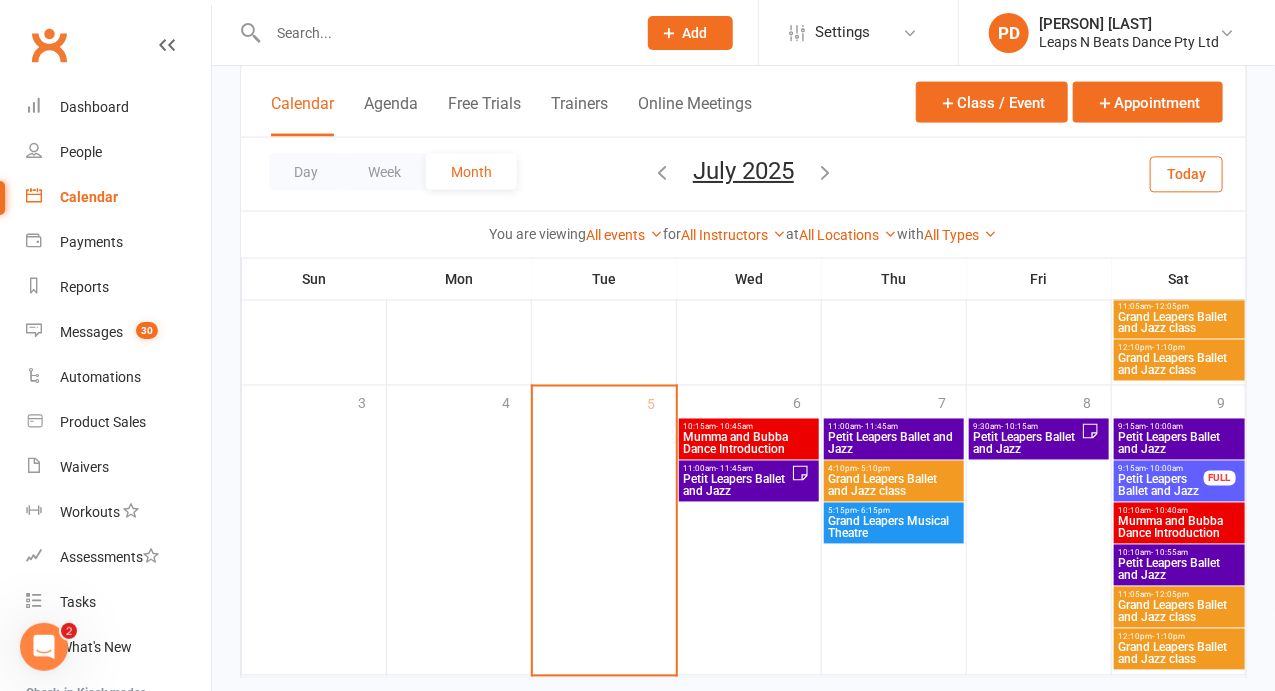 click on "Petit Leapers Ballet and Jazz" at bounding box center (894, 444) 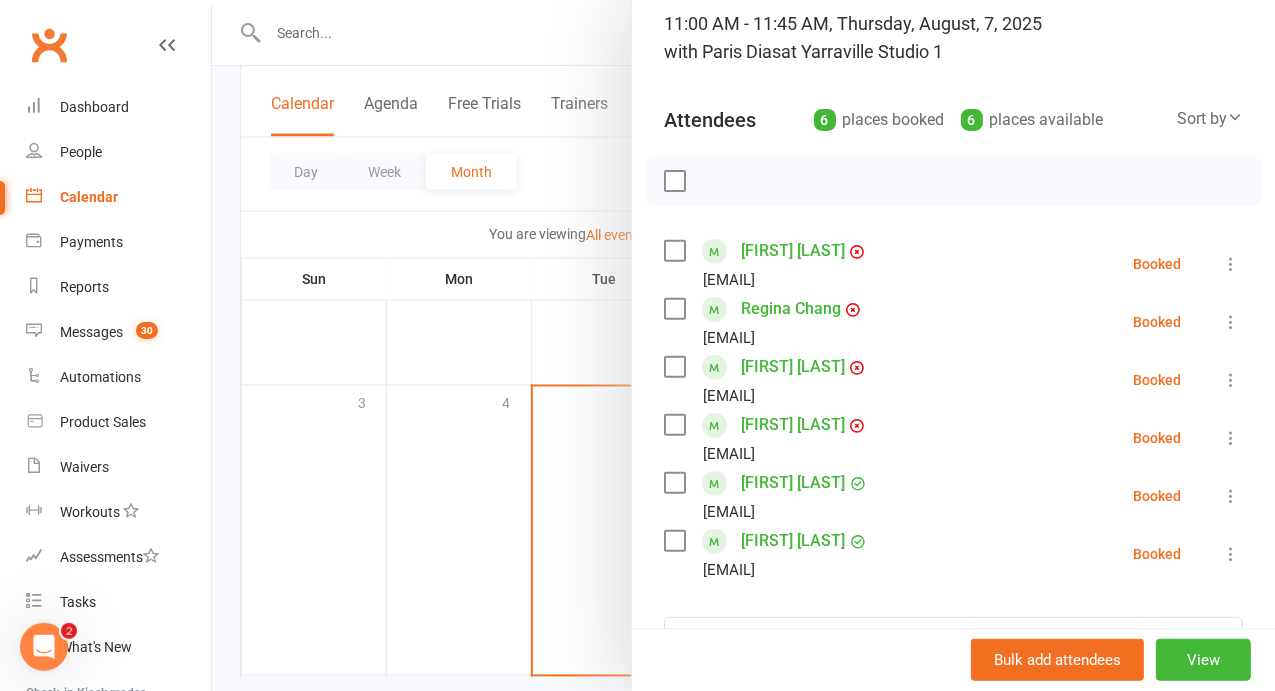 scroll, scrollTop: 160, scrollLeft: 0, axis: vertical 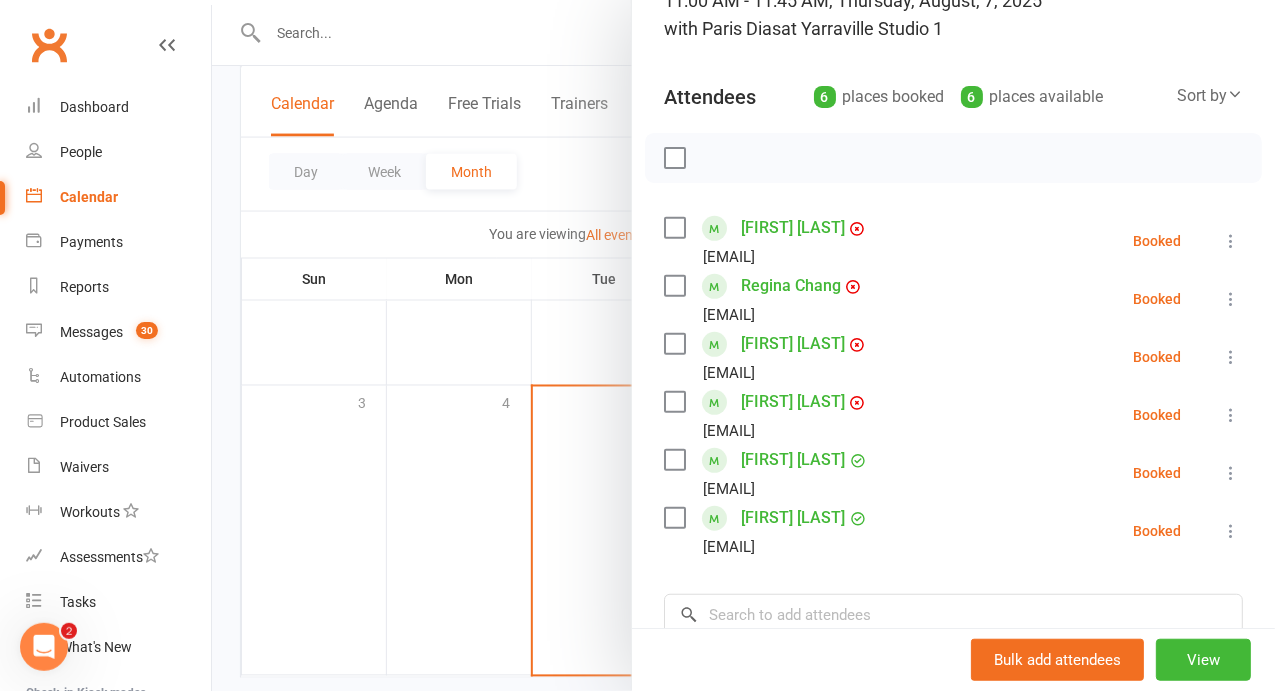 click at bounding box center (743, 345) 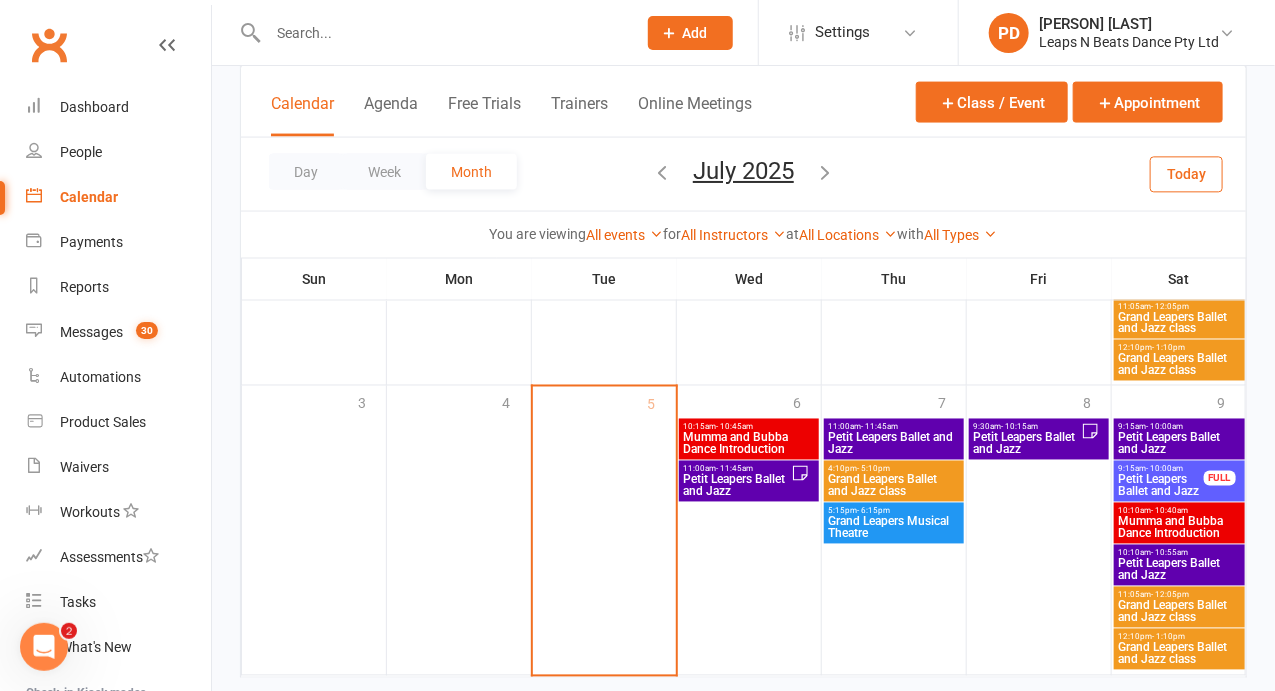 click 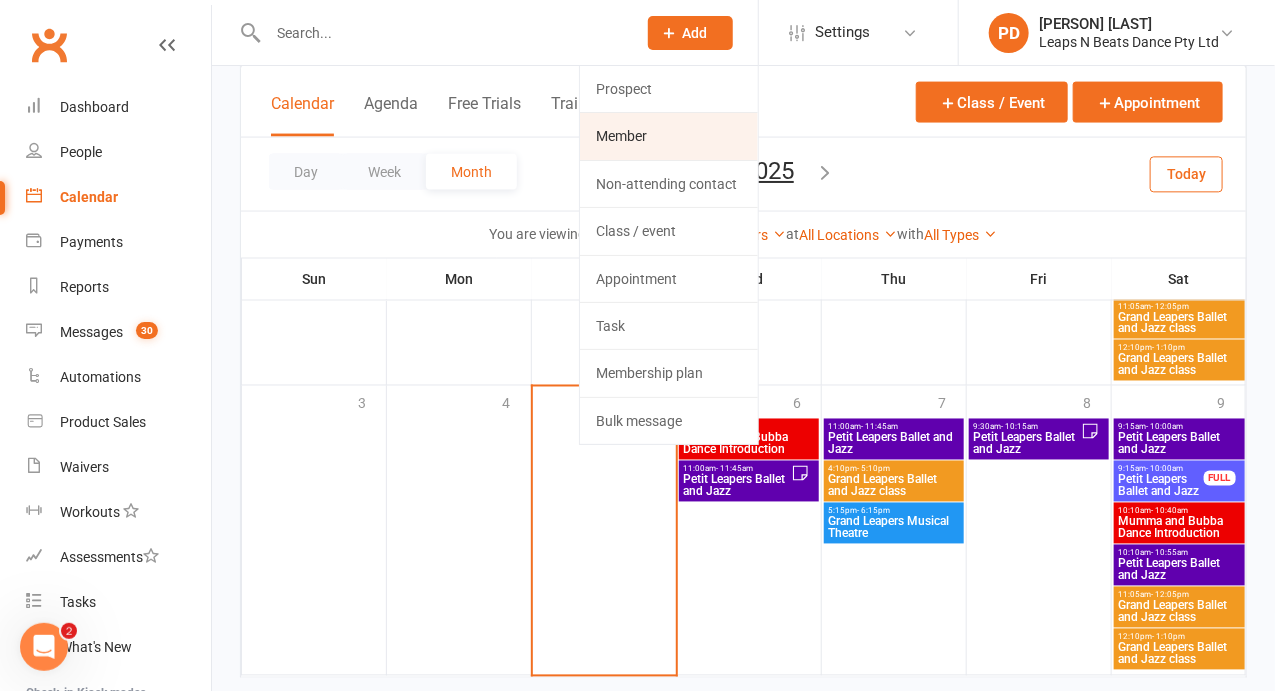 click on "Member" 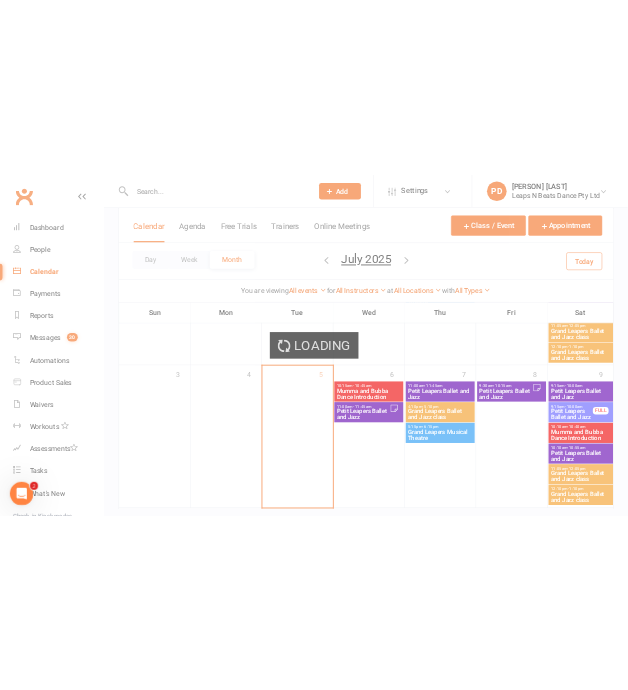 scroll, scrollTop: 0, scrollLeft: 0, axis: both 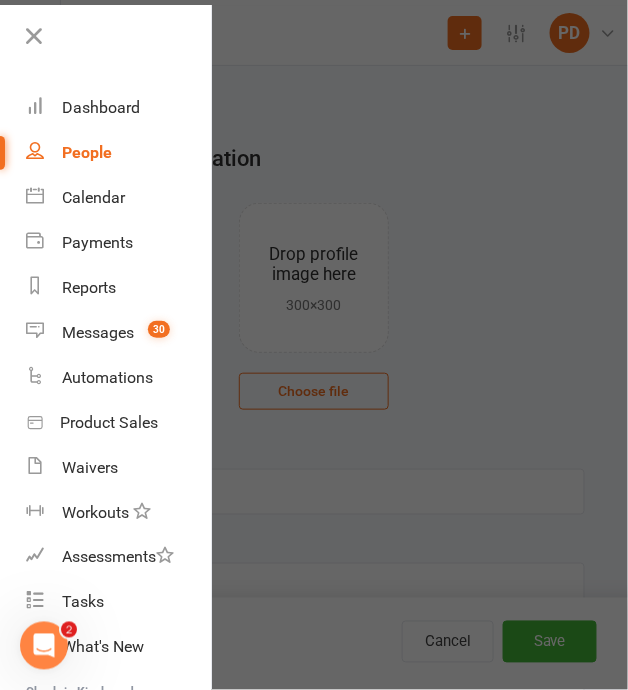click at bounding box center [314, 345] 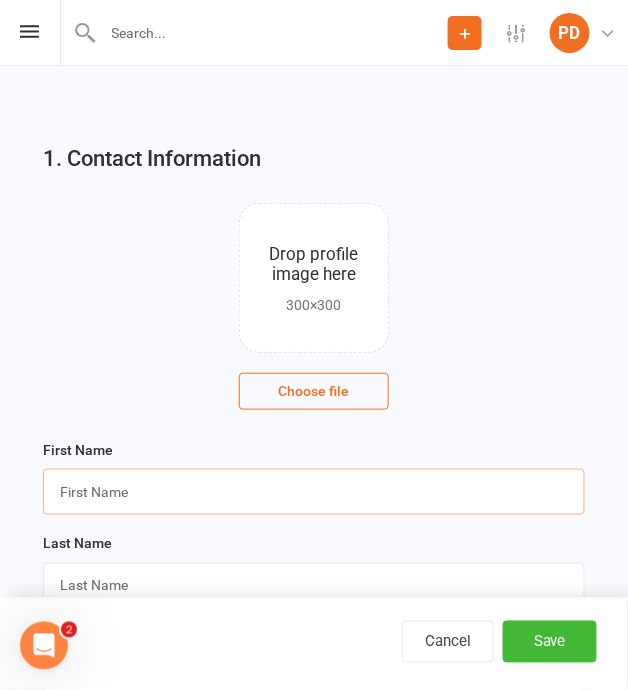 click at bounding box center (314, 492) 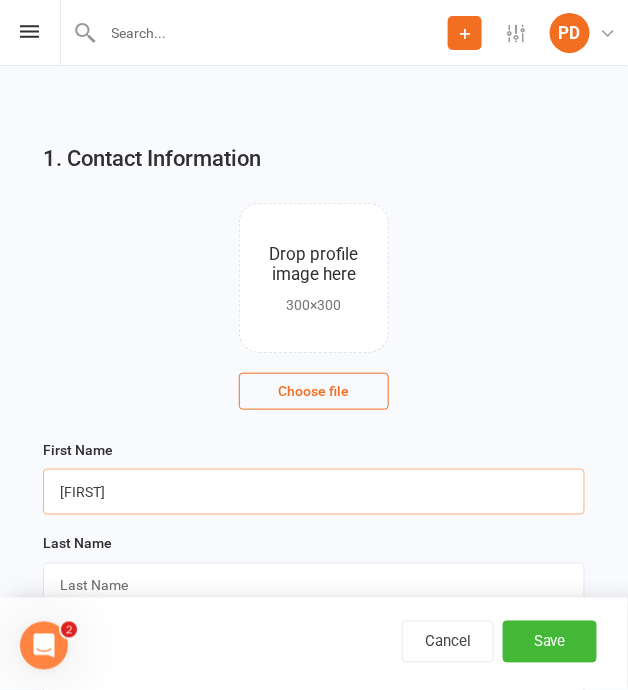 type on "[FIRST]" 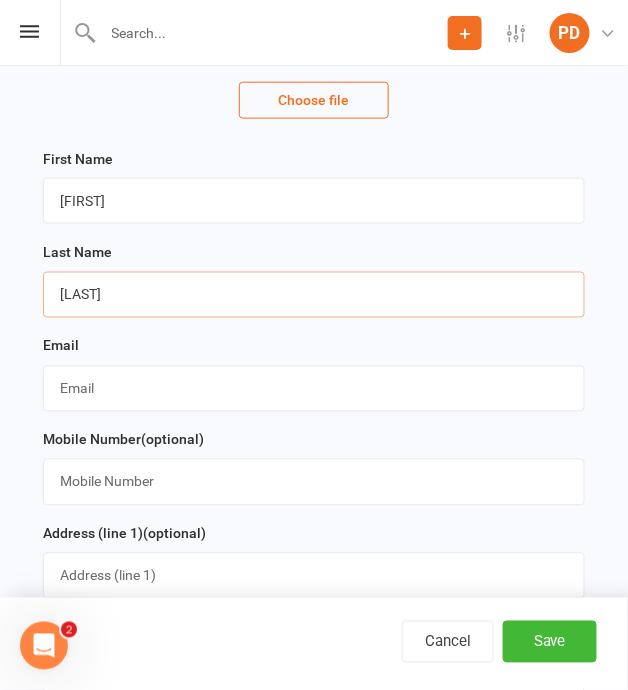 scroll, scrollTop: 292, scrollLeft: 0, axis: vertical 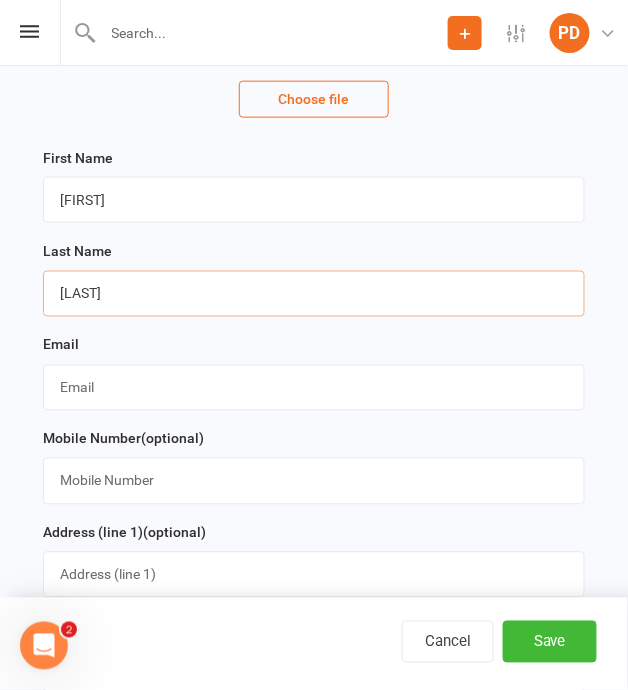type on "[LAST]" 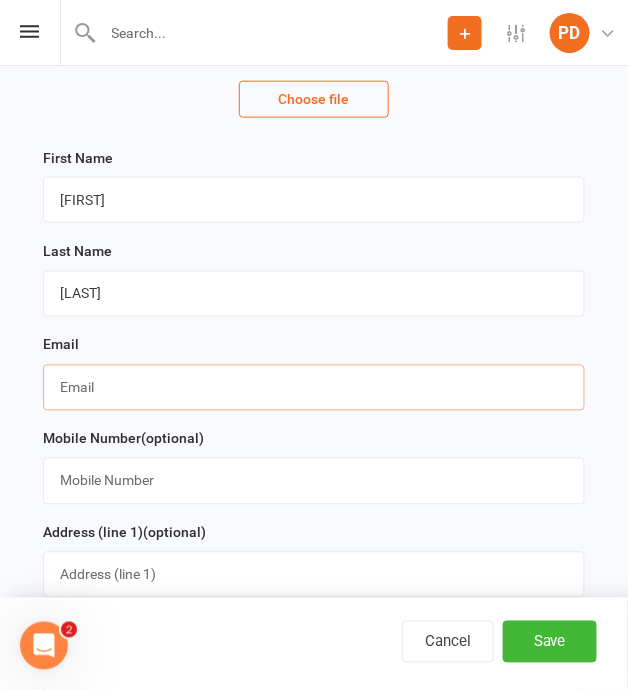 click at bounding box center (314, 388) 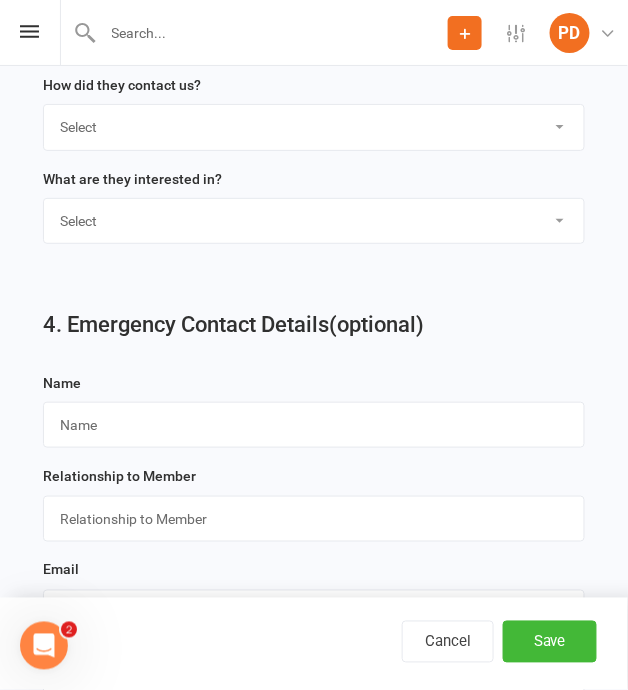 scroll, scrollTop: 2201, scrollLeft: 0, axis: vertical 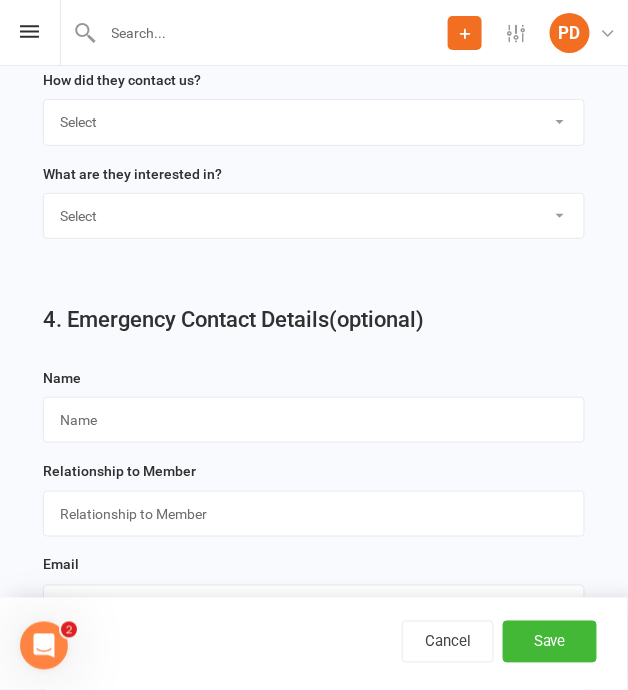 type on "[EMAIL]" 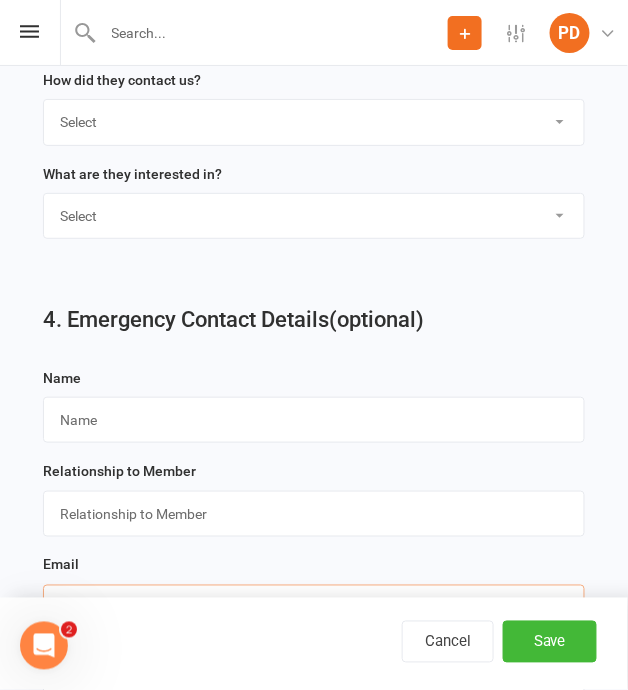 click at bounding box center [314, 608] 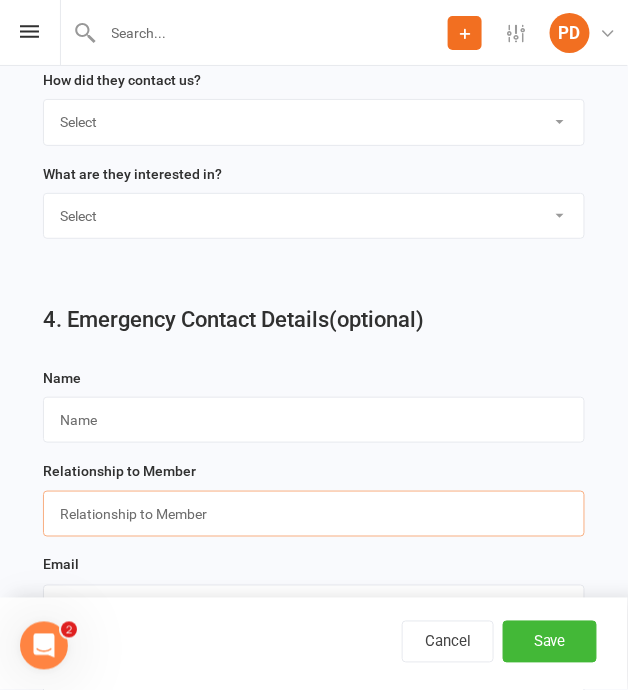 click at bounding box center (314, 514) 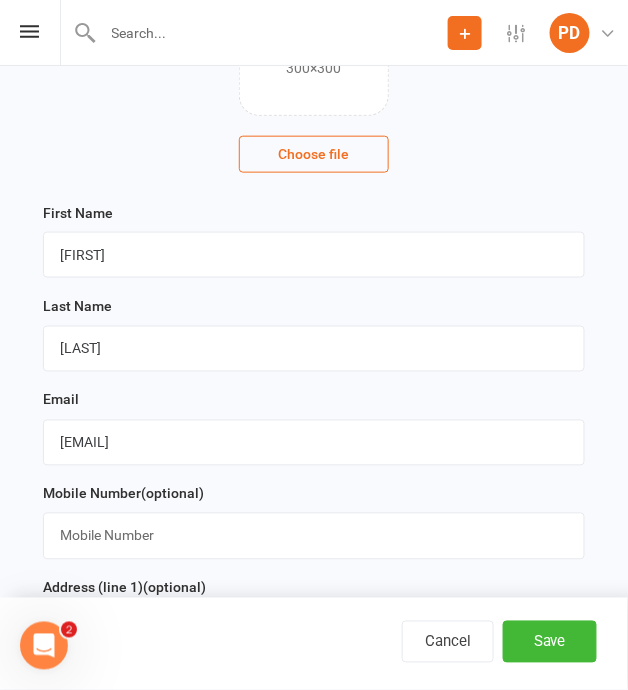 scroll, scrollTop: 239, scrollLeft: 0, axis: vertical 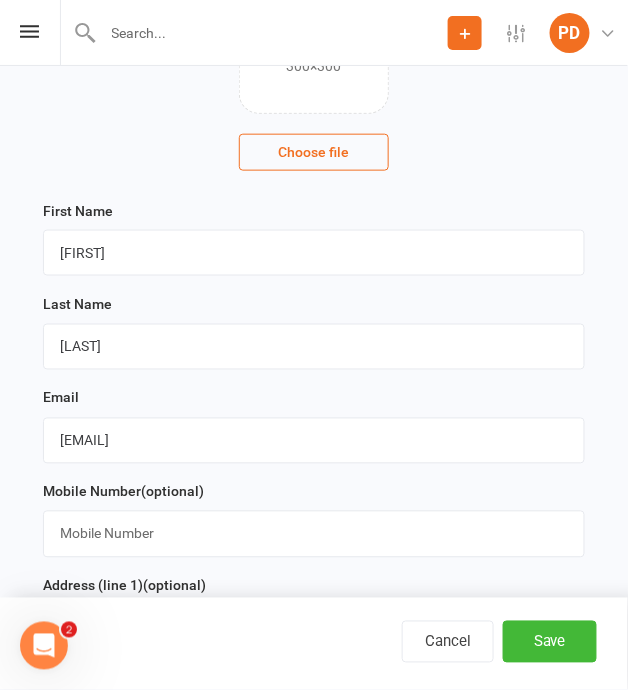 type on "Mother" 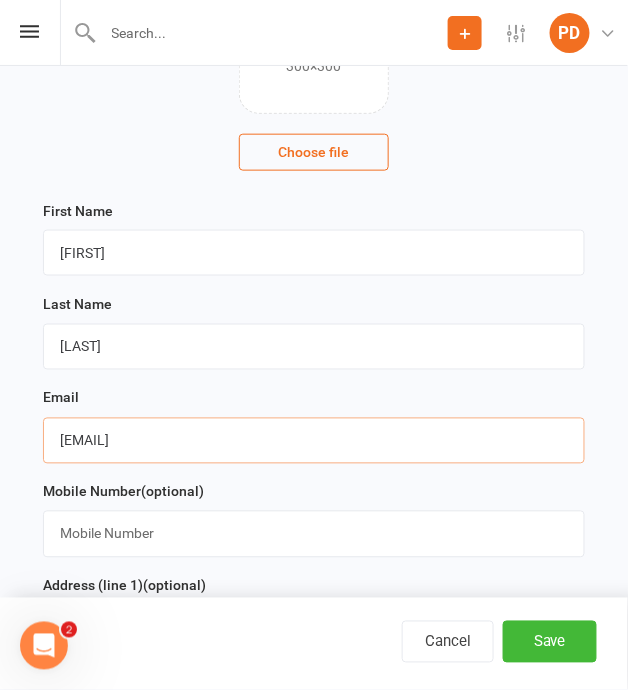 drag, startPoint x: 180, startPoint y: 432, endPoint x: 51, endPoint y: 425, distance: 129.18979 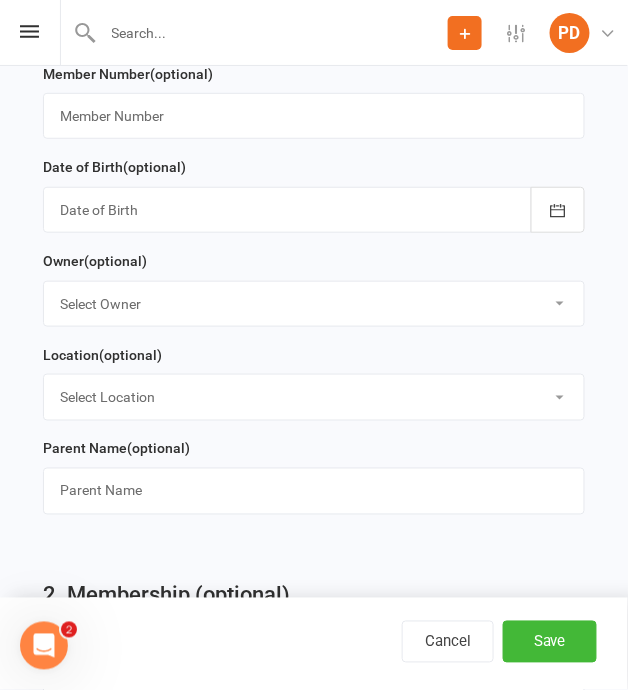 scroll, scrollTop: 1221, scrollLeft: 0, axis: vertical 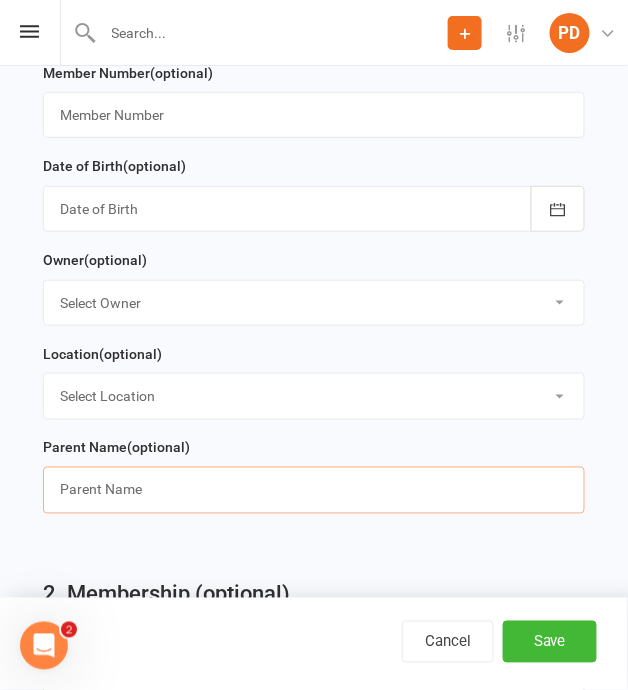 click at bounding box center [314, 490] 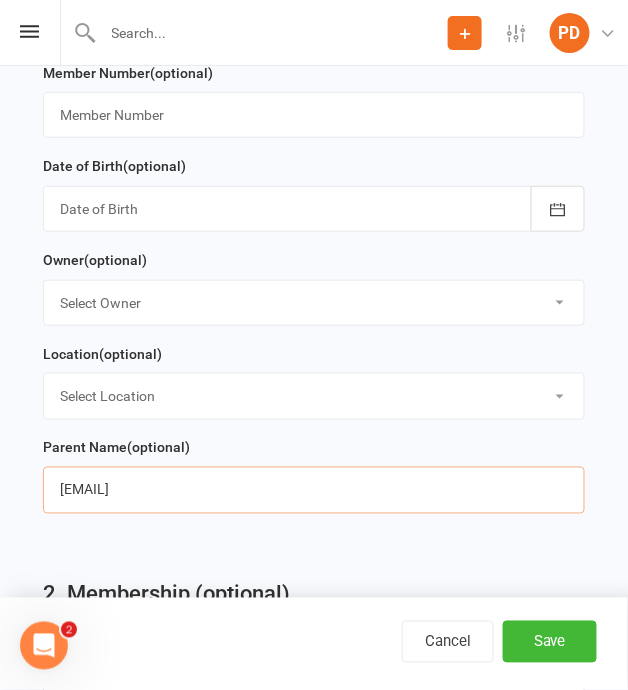 click on "[EMAIL]" at bounding box center (314, 490) 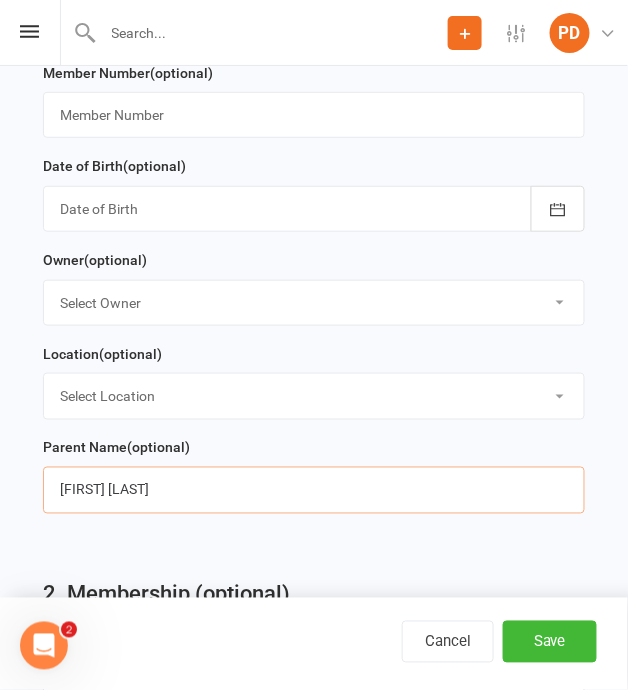drag, startPoint x: 218, startPoint y: 482, endPoint x: -379, endPoint y: 468, distance: 597.1641 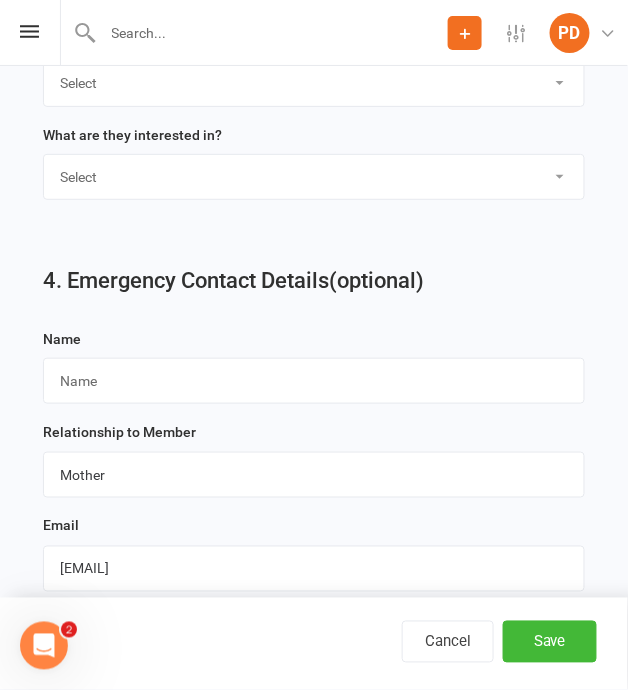 scroll, scrollTop: 2244, scrollLeft: 0, axis: vertical 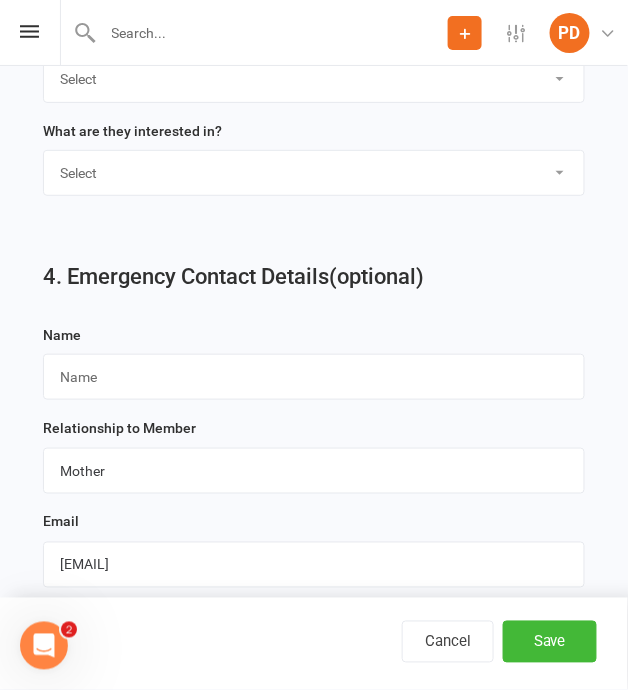 type on "[FIRST] [LAST]" 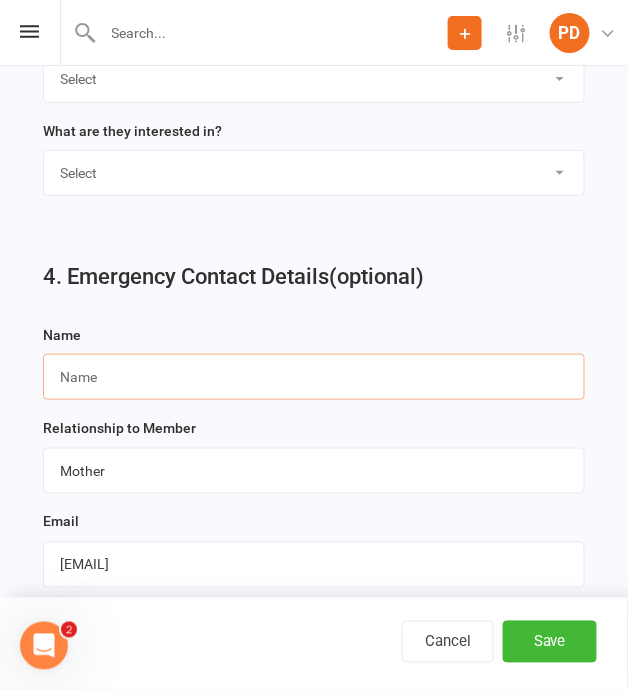 click at bounding box center [314, 377] 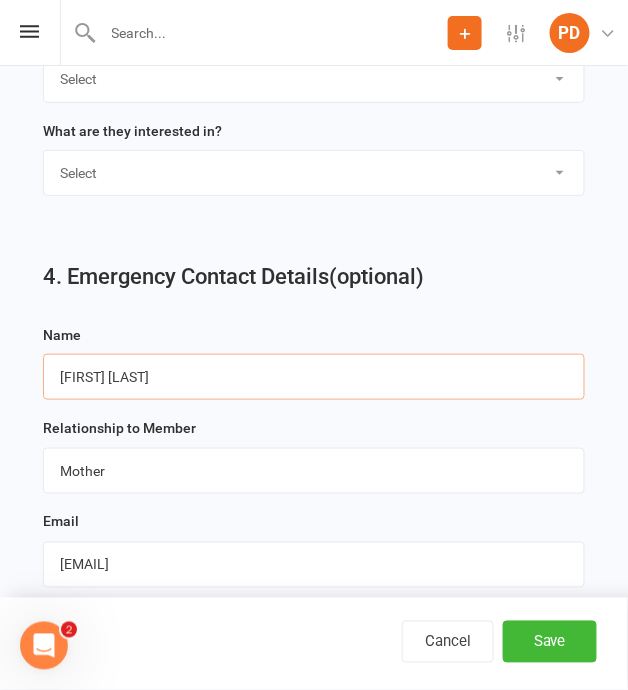 type on "[FIRST] [LAST]" 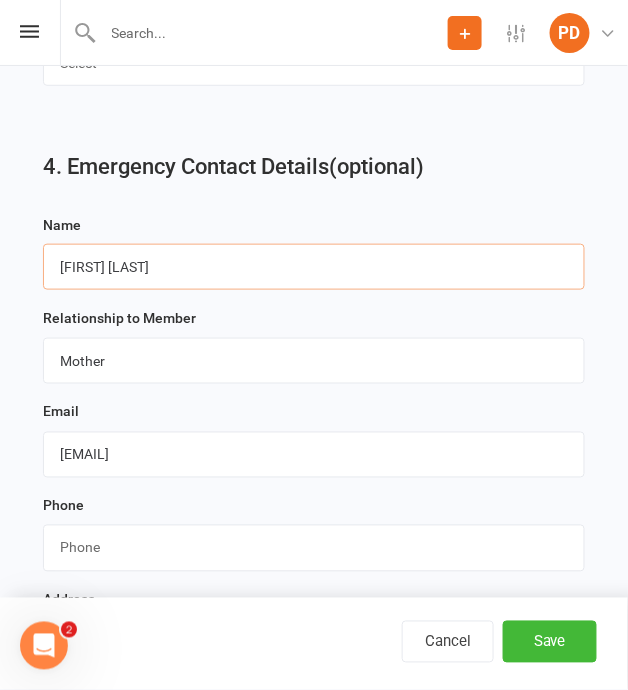scroll, scrollTop: 2358, scrollLeft: 0, axis: vertical 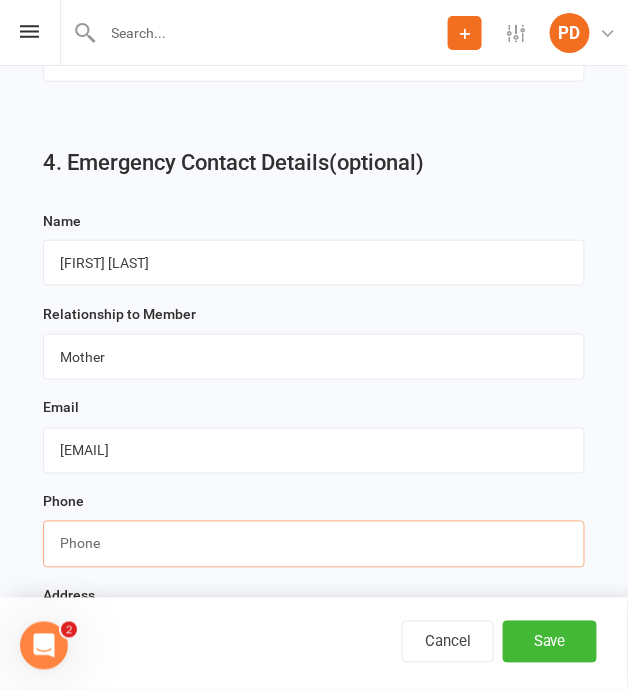 click at bounding box center [314, 544] 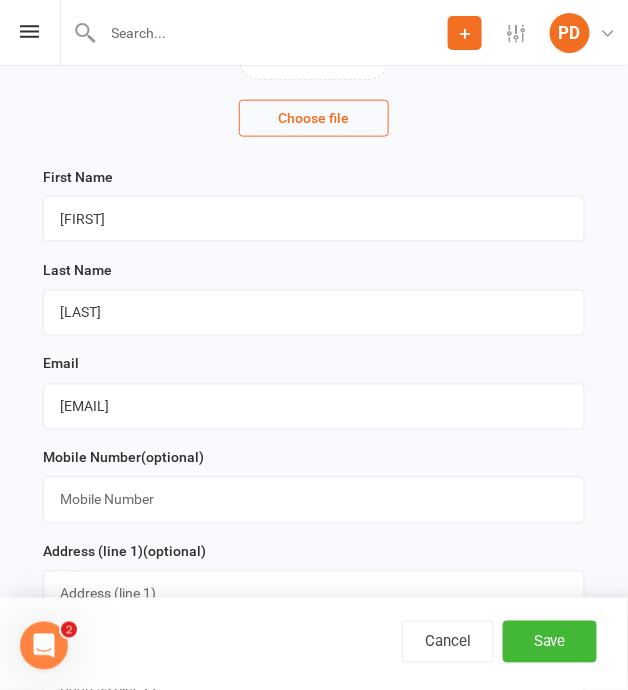 scroll, scrollTop: 270, scrollLeft: 0, axis: vertical 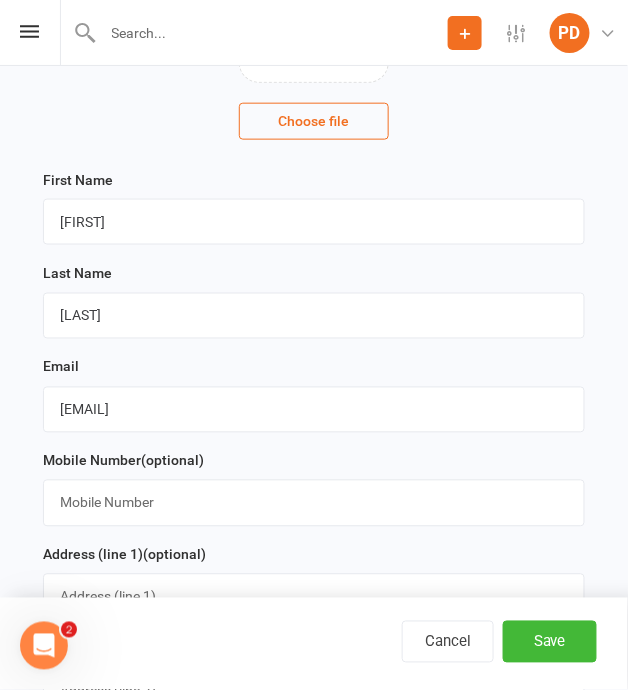 type on "[PHONE]" 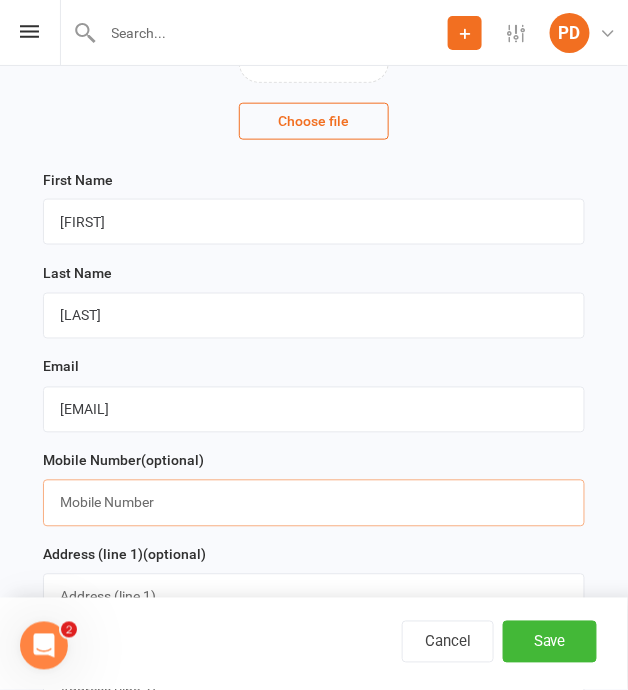 click at bounding box center [314, 503] 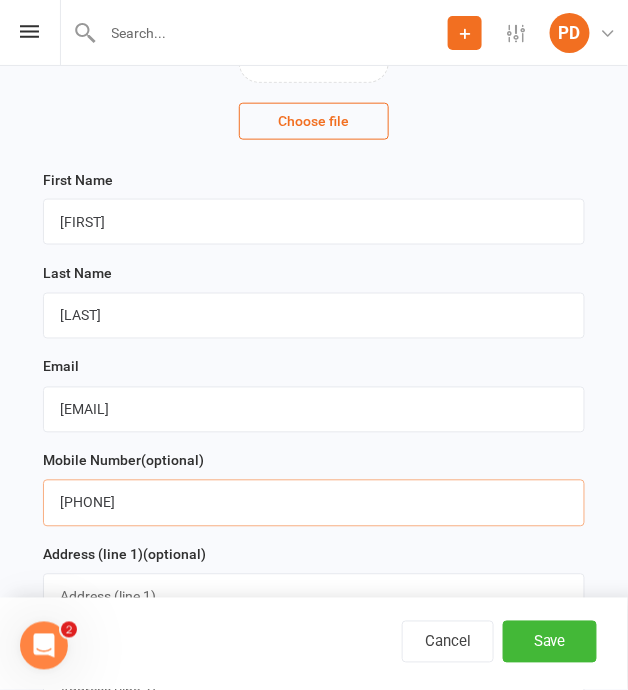 type on "[PHONE]" 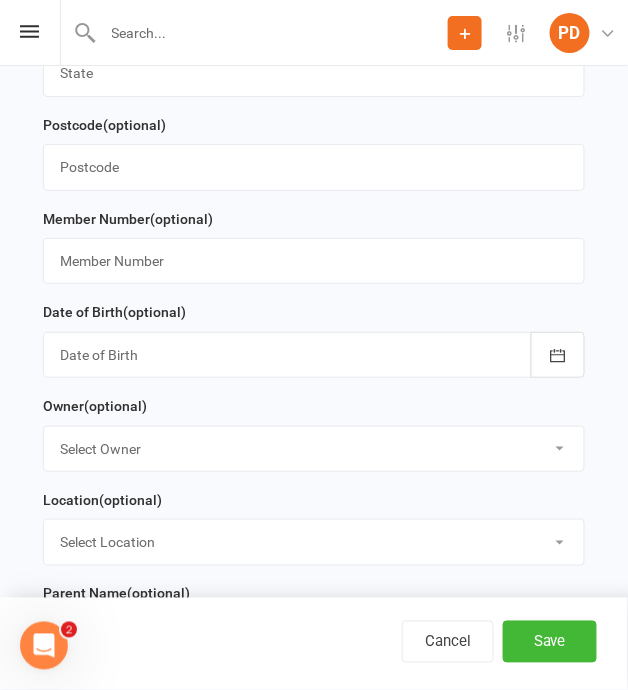 scroll, scrollTop: 1076, scrollLeft: 0, axis: vertical 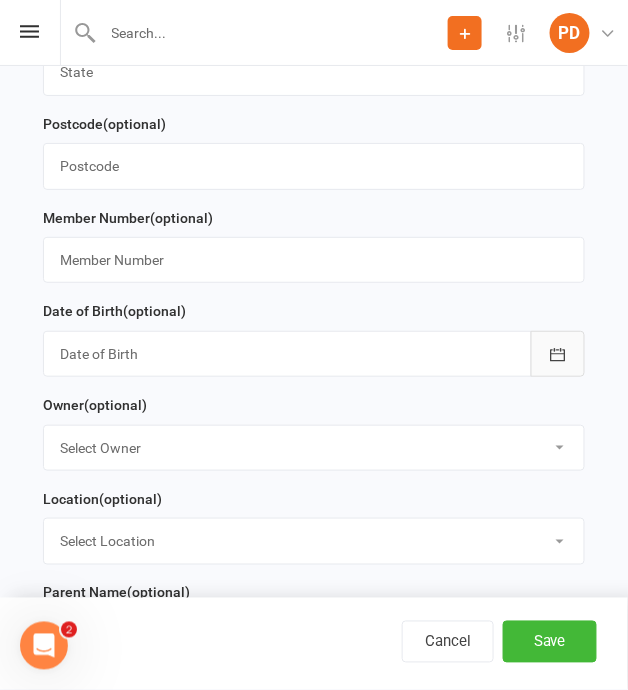 click at bounding box center (558, 354) 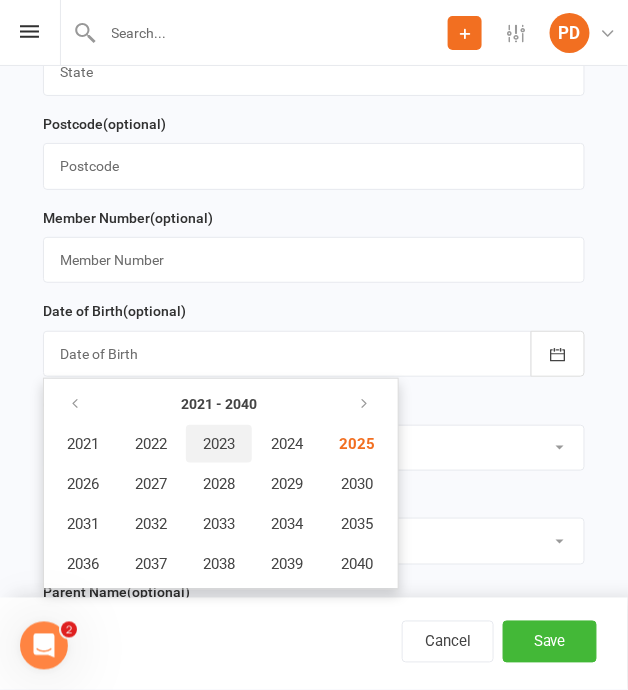 click on "2023" at bounding box center [219, 444] 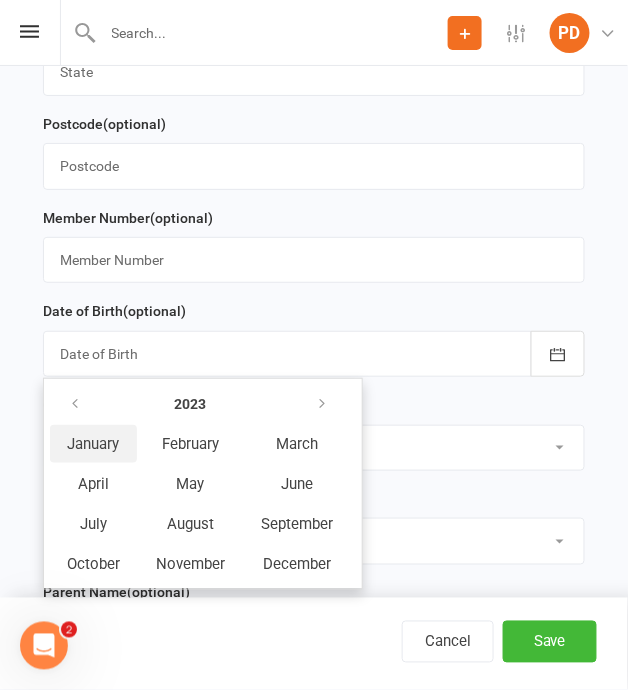 click on "January" at bounding box center [94, 444] 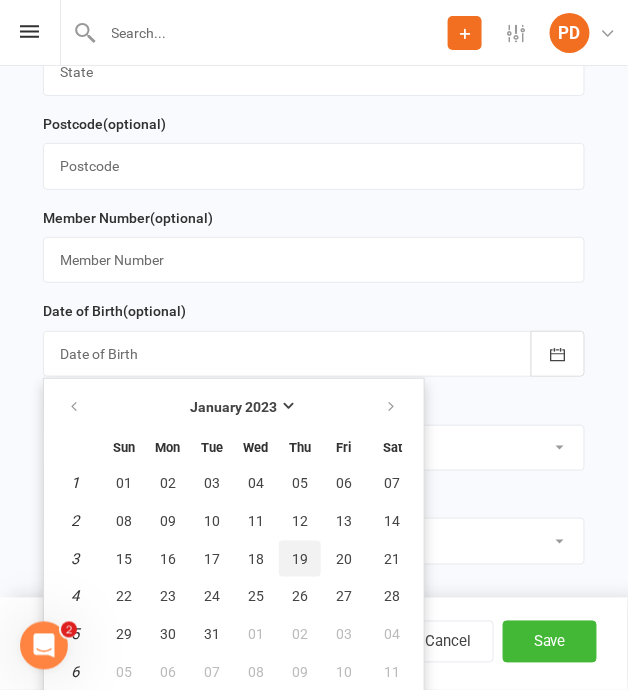 click on "19" at bounding box center (300, 559) 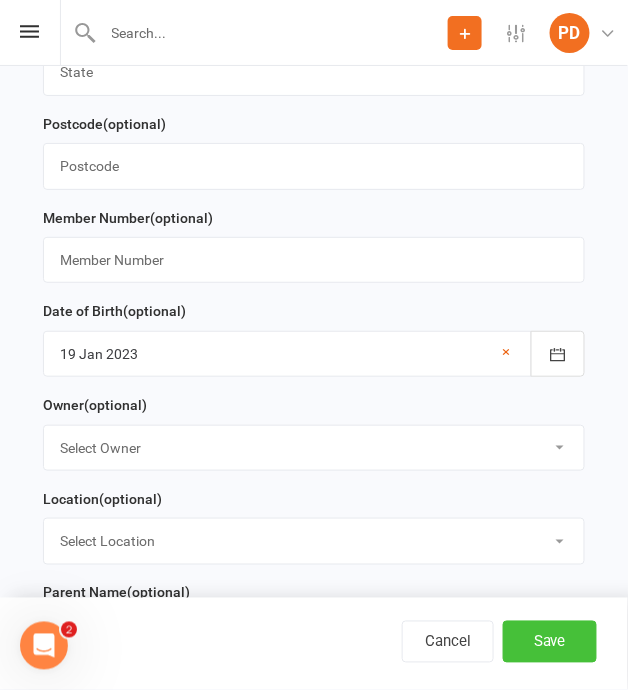 click on "Save" at bounding box center [550, 642] 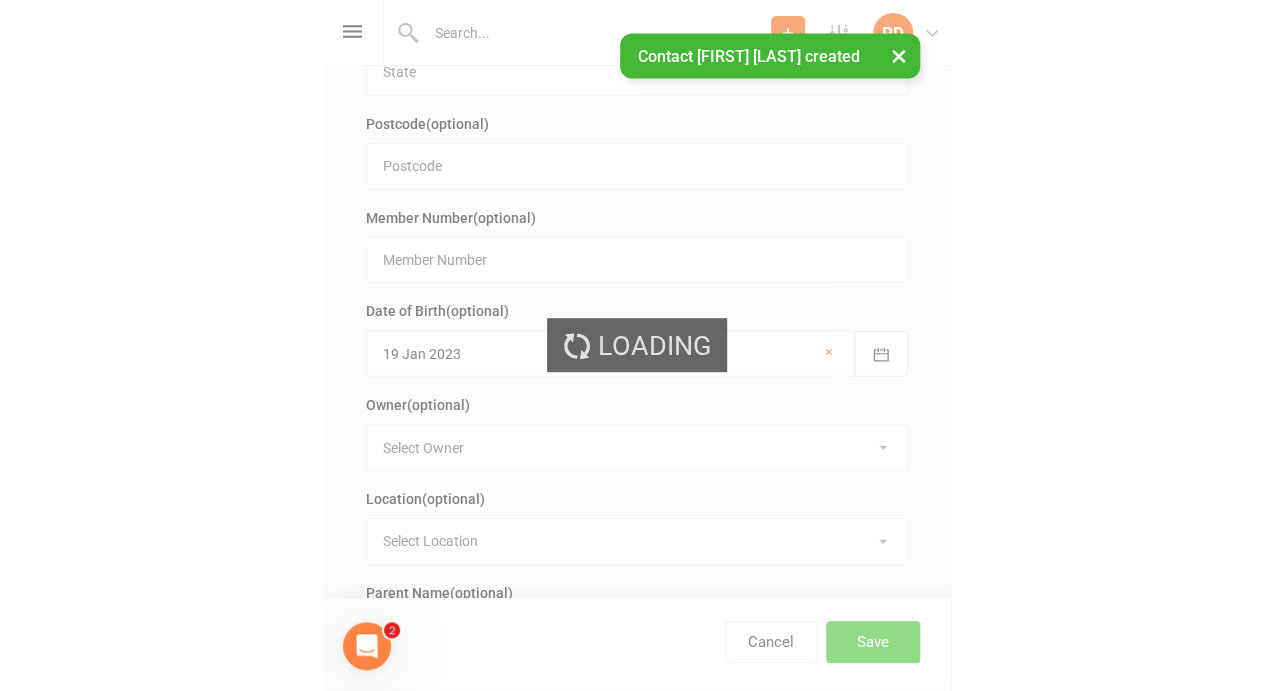 scroll, scrollTop: 0, scrollLeft: 0, axis: both 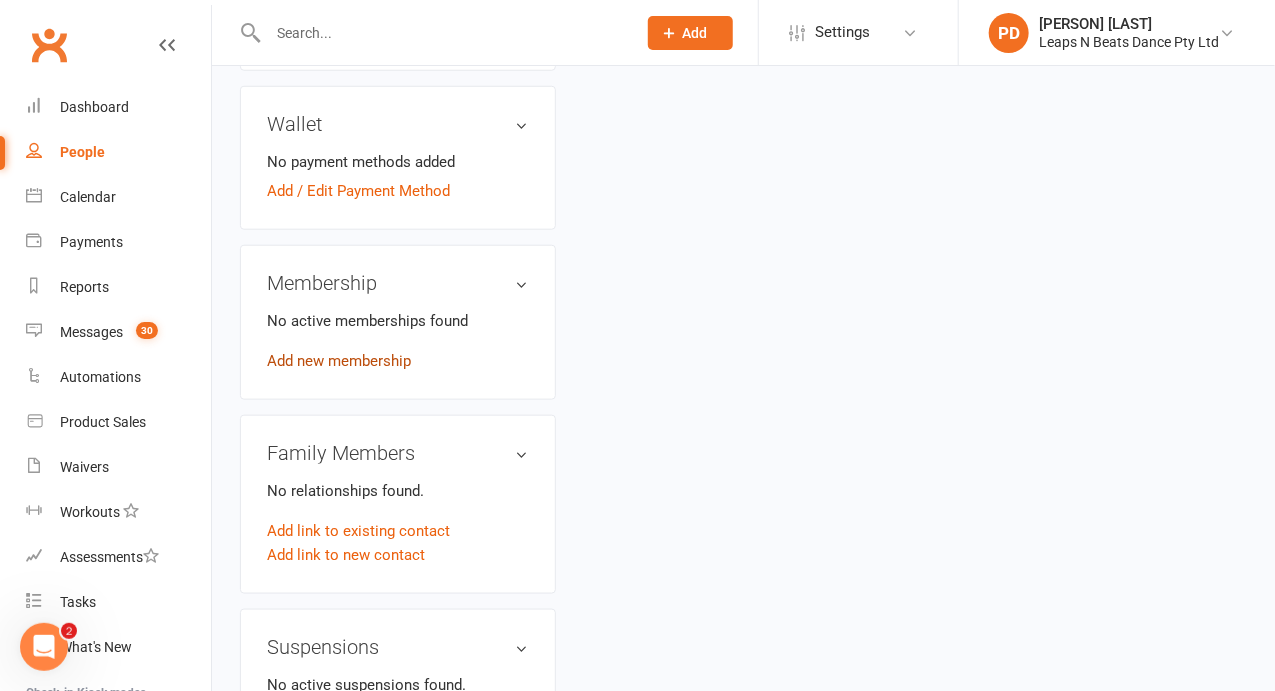 click on "Add new membership" at bounding box center (339, 361) 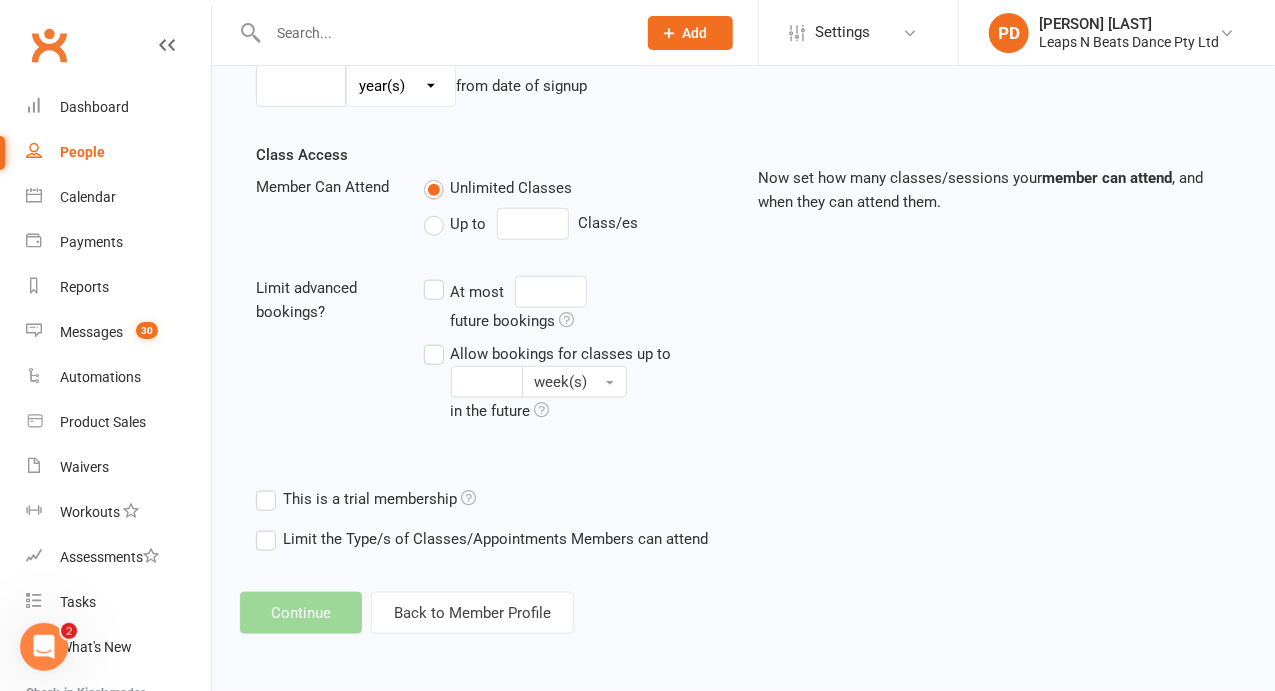 scroll, scrollTop: 0, scrollLeft: 0, axis: both 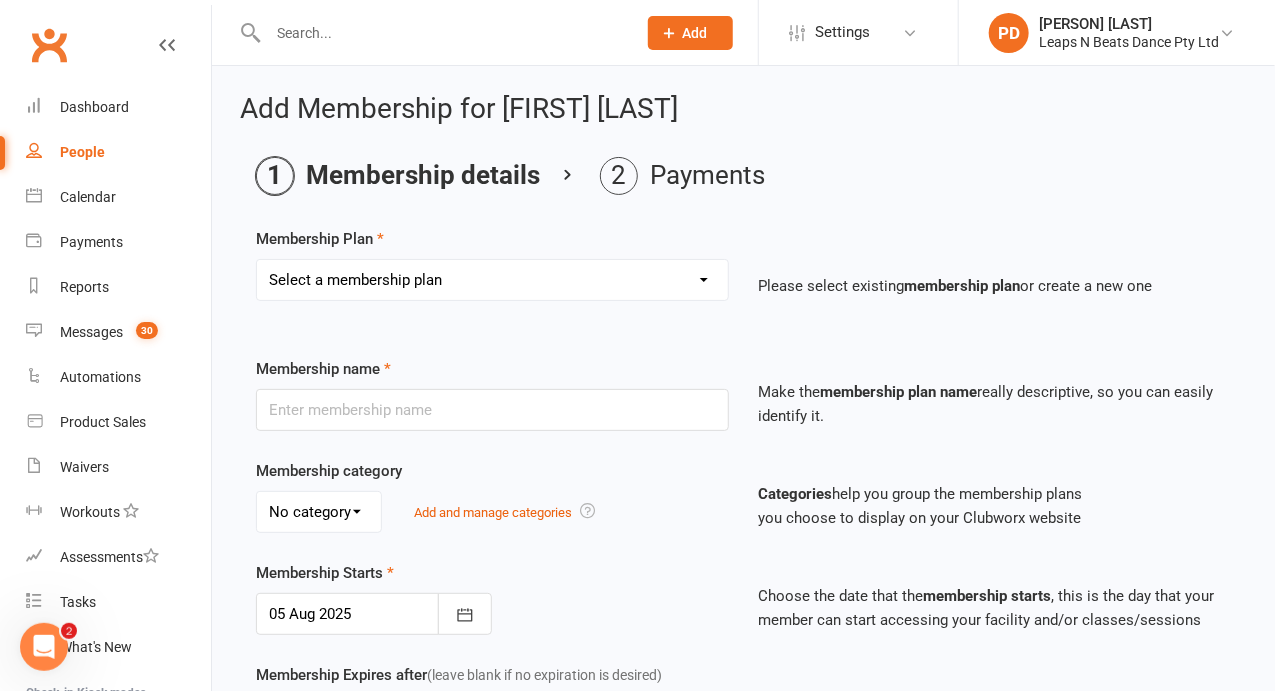 click on "Select a membership plan Create new Membership Plan Term 1 Mumma & Bubba 2023 - Existing (10 weeks) Term 1 Petit Leapers - Existing (10 week) Term 1 Grand Leapers - Existing (10 week) Term 1 Petit Leapers- Existing (9 week) Term 1 Mumma & Bubba 2023 Existing (9 week) Term 1 Grand Leapers- Existing (9 week pack) Term 1 Grand Leapers ACRO- Existing (9 week) Petit Leapers ACRO Existing (9 weeks) Sign Up Fee Sign Up Fee (2nd Member) Grand Leapers- monthly pack Term 2 Mumma & Bubba 2023 - Existing 9 week Term 2 Petit Leapers- Existing (9 week) Term 2 Grand Leapers- Existing (9 week pack) Term 2 ACRO Petit Leapers- Existing (9 week) Term 2  Grand Leapers ACRO- Existing (9 week pack) Term 2 Petit Leapers - Existing (10 week) Term 2 Mumma & Bubba 2023 - (10 week) Term 2  Grand Leapers- Existing (10 week pack) Term 2 Grand Leapers- Existing (10 week pack) Term 2 ACRO Grand Leapers- Existing (10 week) Term 2 Mumma & Bubba 2023 (3 week) Term 3  Grand Leapers 2023 - 10 week Term 3 Grand Leapers Acrobatics 2023 - 10 week" at bounding box center (492, 280) 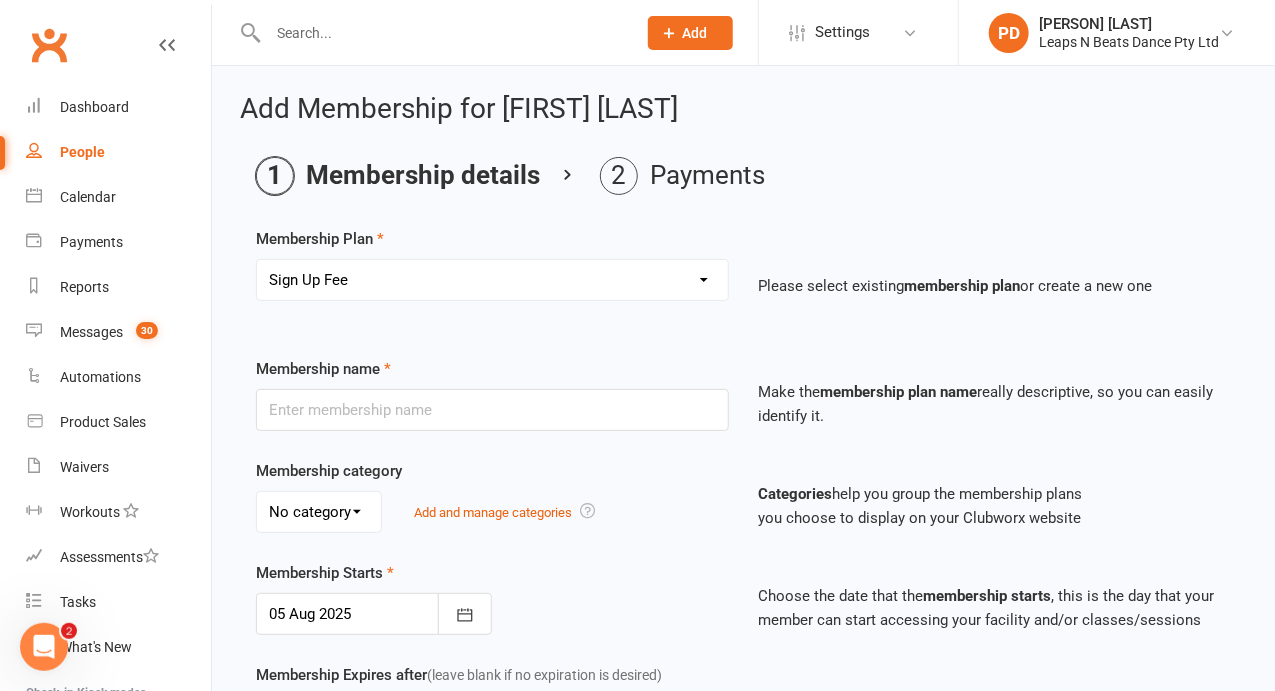 click on "Select a membership plan Create new Membership Plan Term 1 Mumma & Bubba 2023 - Existing (10 weeks) Term 1 Petit Leapers - Existing (10 week) Term 1 Grand Leapers - Existing (10 week) Term 1 Petit Leapers- Existing (9 week) Term 1 Mumma & Bubba 2023 Existing (9 week) Term 1 Grand Leapers- Existing (9 week pack) Term 1 Grand Leapers ACRO- Existing (9 week) Petit Leapers ACRO Existing (9 weeks) Sign Up Fee Sign Up Fee (2nd Member) Grand Leapers- monthly pack Term 2 Mumma & Bubba 2023 - Existing 9 week Term 2 Petit Leapers- Existing (9 week) Term 2 Grand Leapers- Existing (9 week pack) Term 2 ACRO Petit Leapers- Existing (9 week) Term 2  Grand Leapers ACRO- Existing (9 week pack) Term 2 Petit Leapers - Existing (10 week) Term 2 Mumma & Bubba 2023 - (10 week) Term 2  Grand Leapers- Existing (10 week pack) Term 2 Grand Leapers- Existing (10 week pack) Term 2 ACRO Grand Leapers- Existing (10 week) Term 2 Mumma & Bubba 2023 (3 week) Term 3  Grand Leapers 2023 - 10 week Term 3 Grand Leapers Acrobatics 2023 - 10 week" at bounding box center [492, 280] 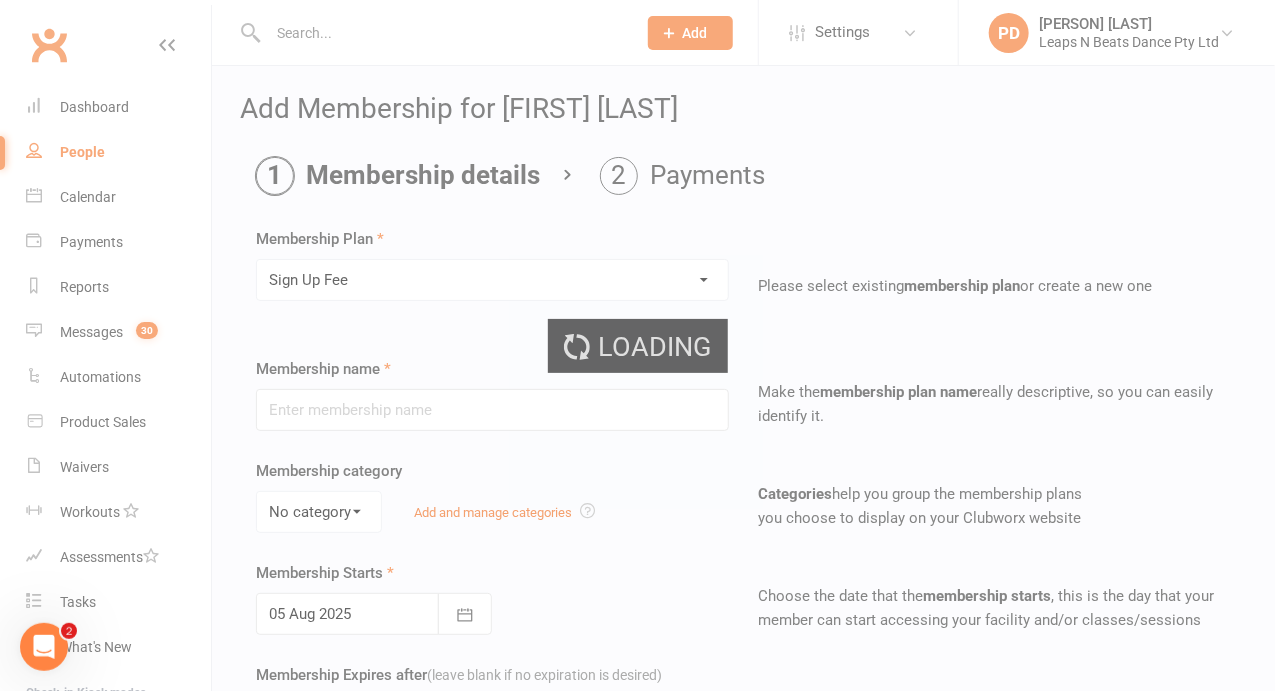 type on "Sign Up Fee" 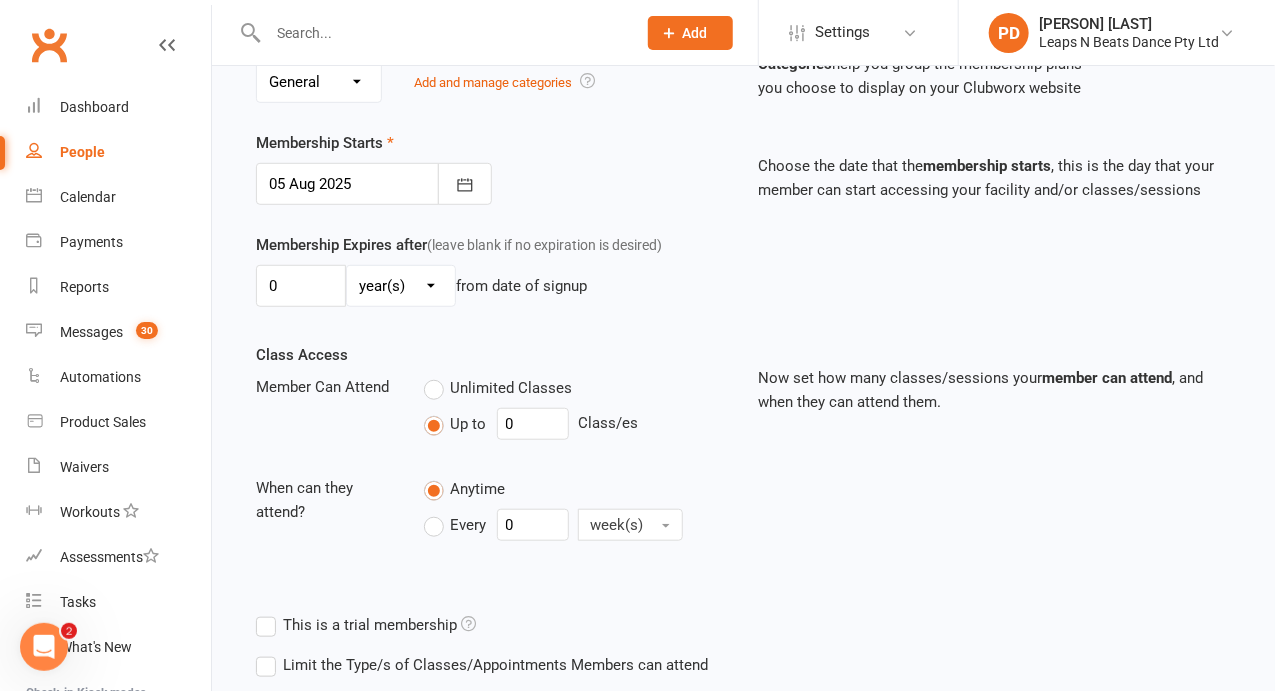 scroll, scrollTop: 549, scrollLeft: 0, axis: vertical 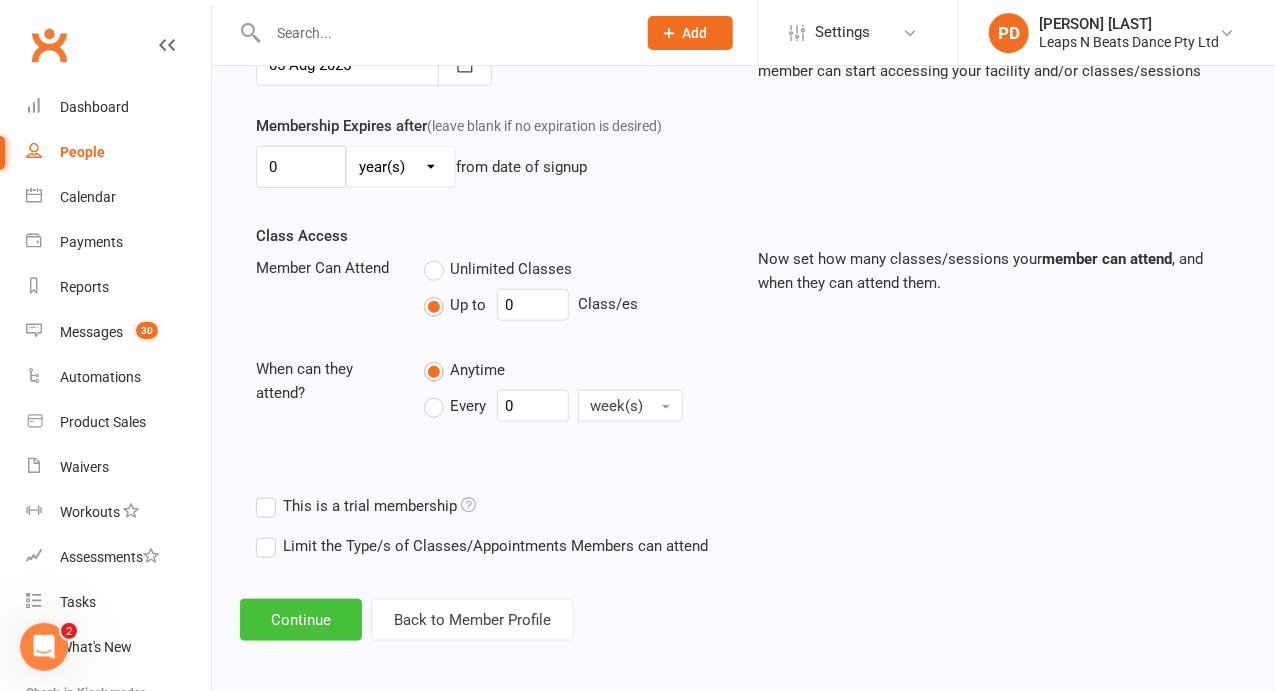 click on "Continue" at bounding box center [301, 620] 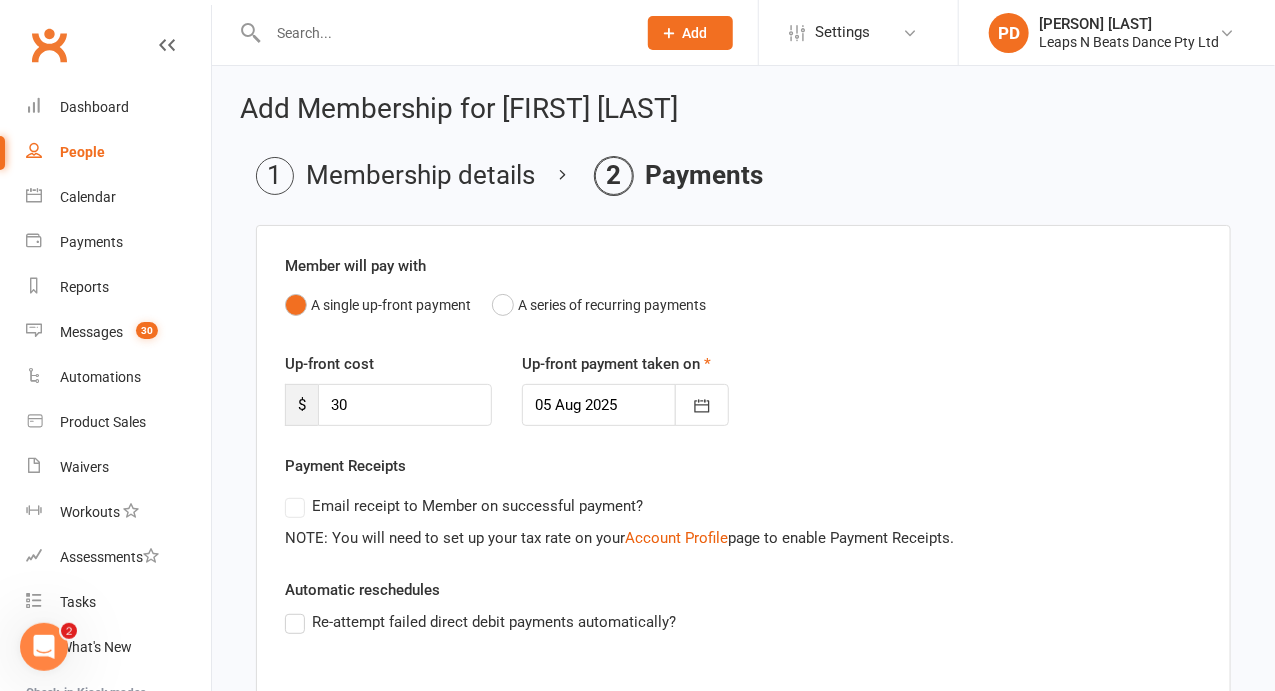 scroll, scrollTop: 394, scrollLeft: 0, axis: vertical 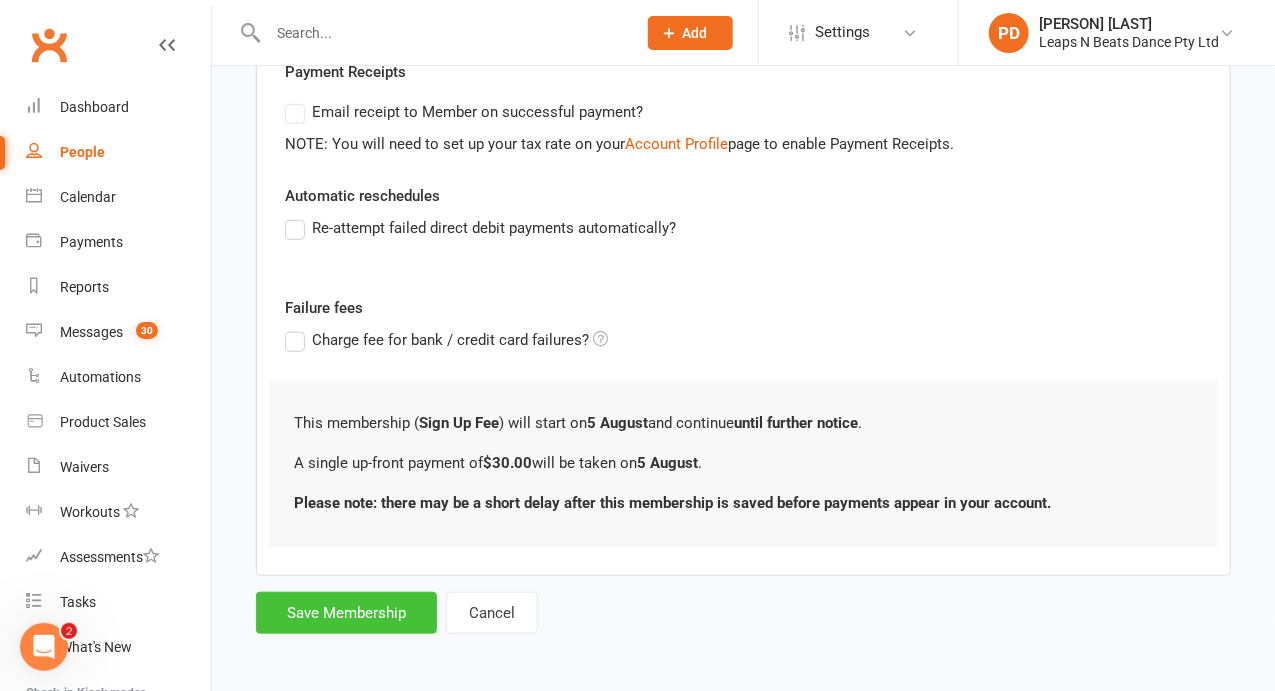 click on "Save Membership" at bounding box center [346, 613] 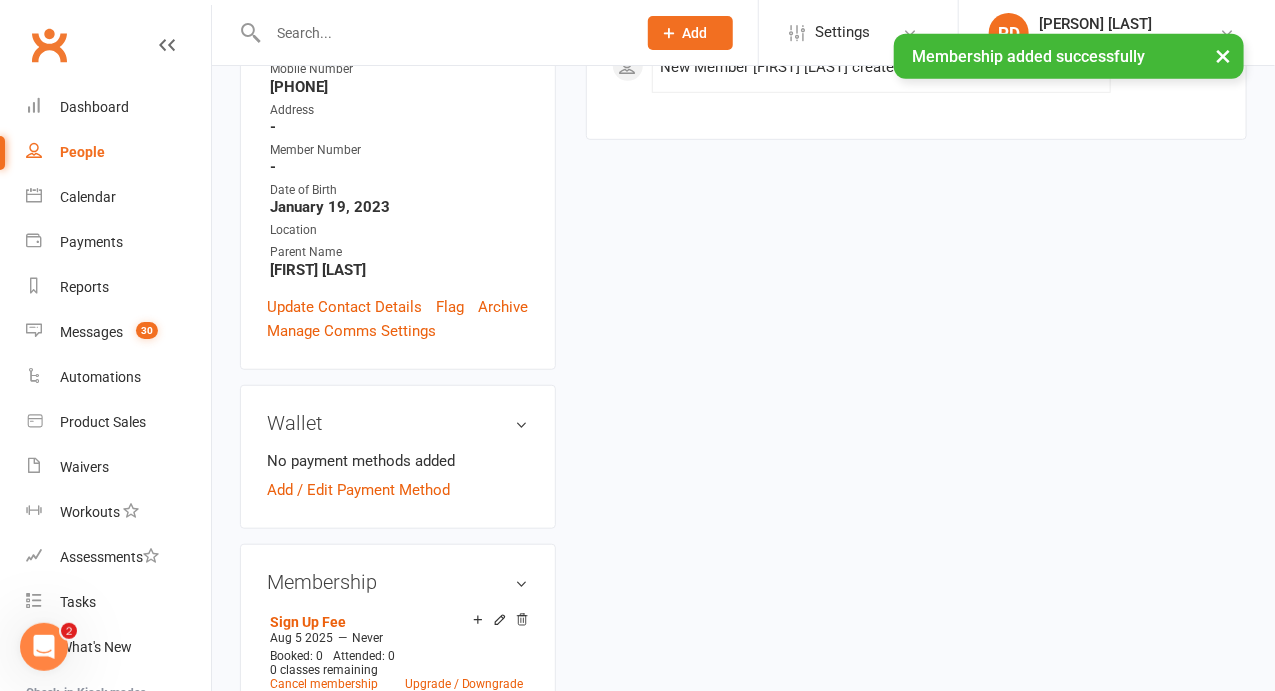 scroll, scrollTop: 525, scrollLeft: 0, axis: vertical 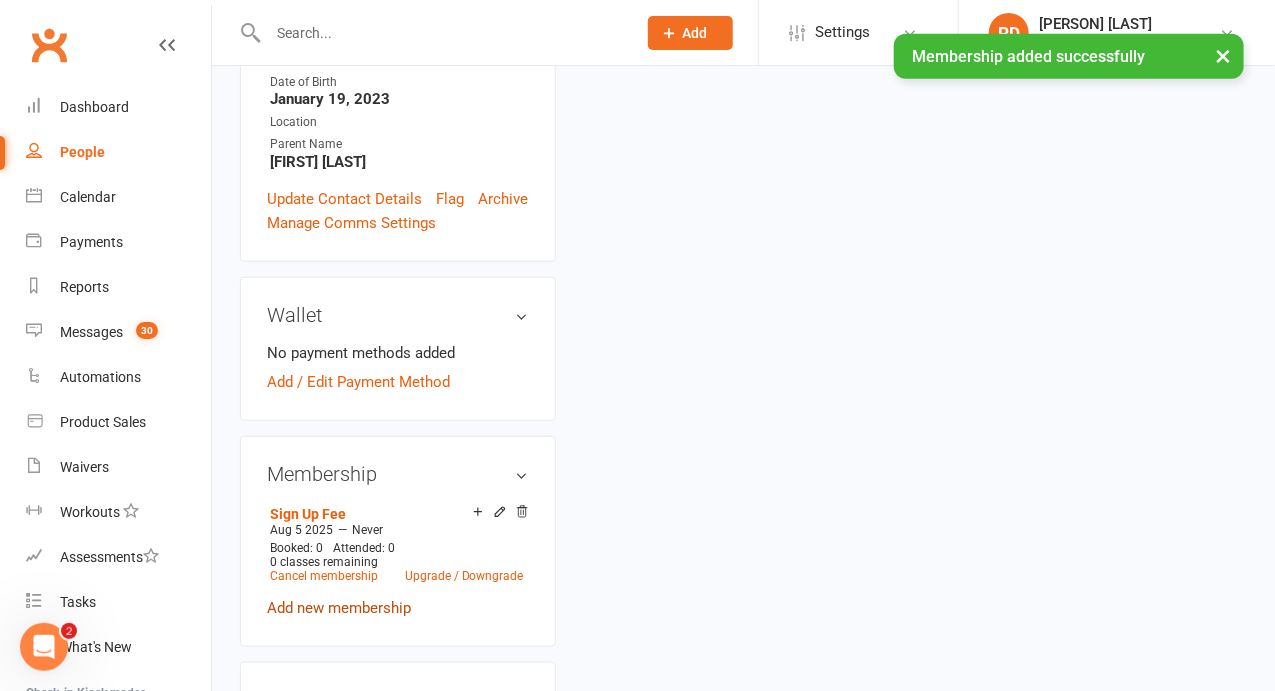 click on "Add new membership" at bounding box center [339, 608] 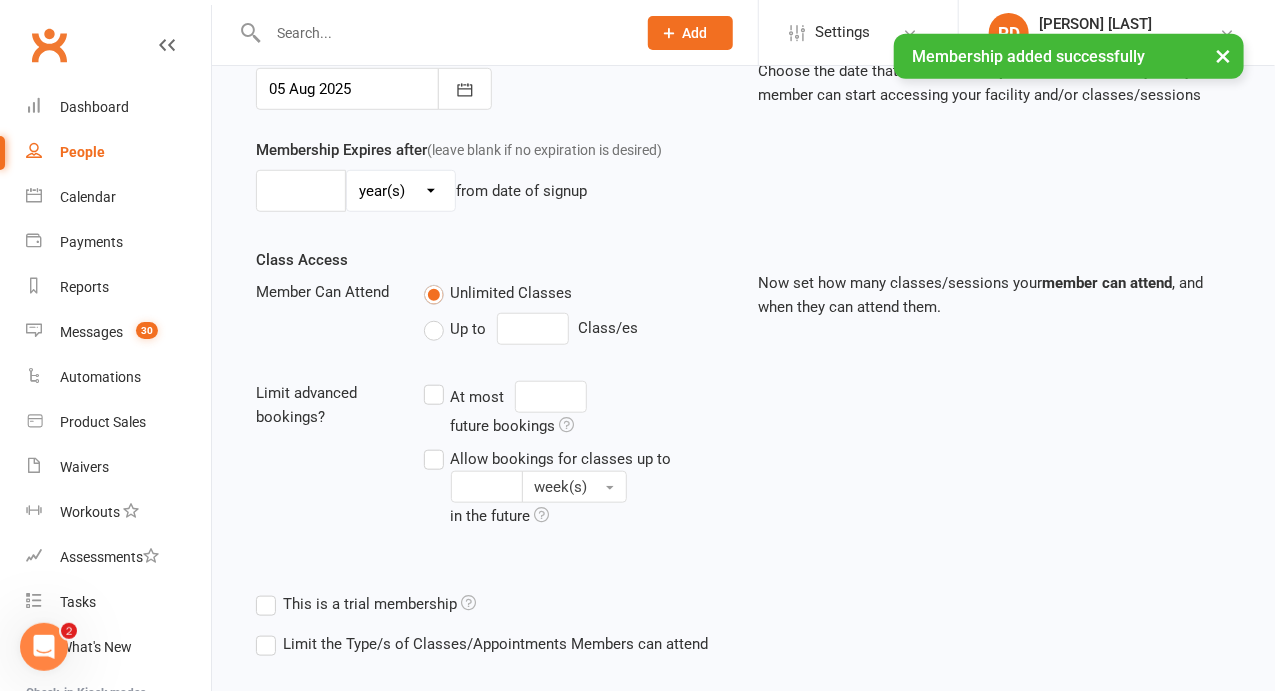 scroll, scrollTop: 0, scrollLeft: 0, axis: both 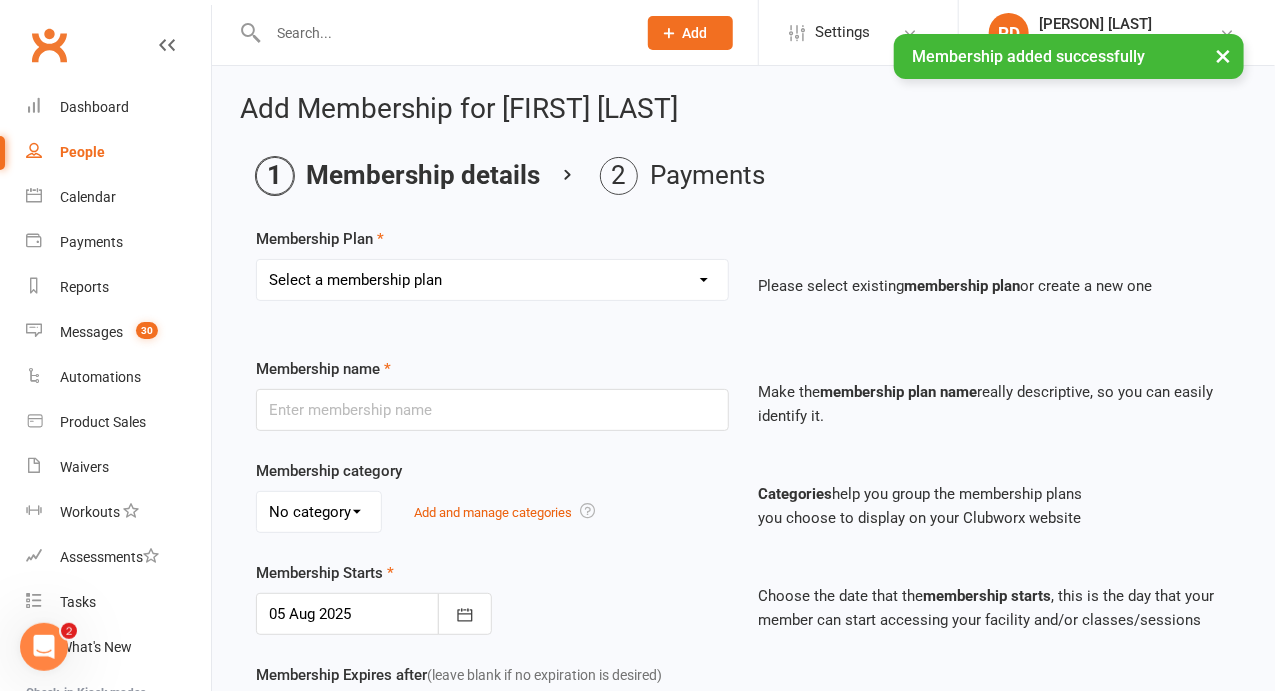 click on "Select a membership plan Create new Membership Plan Term 1 Mumma & Bubba 2023 - Existing (10 weeks) Term 1 Petit Leapers - Existing (10 week) Term 1 Grand Leapers - Existing (10 week) Term 1 Petit Leapers- Existing (9 week) Term 1 Mumma & Bubba 2023 Existing (9 week) Term 1 Grand Leapers- Existing (9 week pack) Term 1 Grand Leapers ACRO- Existing (9 week) Petit Leapers ACRO Existing (9 weeks) Sign Up Fee Sign Up Fee (2nd Member) Grand Leapers- monthly pack Term 2 Mumma & Bubba 2023 - Existing 9 week Term 2 Petit Leapers- Existing (9 week) Term 2 Grand Leapers- Existing (9 week pack) Term 2 ACRO Petit Leapers- Existing (9 week) Term 2  Grand Leapers ACRO- Existing (9 week pack) Term 2 Petit Leapers - Existing (10 week) Term 2 Mumma & Bubba 2023 - (10 week) Term 2  Grand Leapers- Existing (10 week pack) Term 2 Grand Leapers- Existing (10 week pack) Term 2 ACRO Grand Leapers- Existing (10 week) Term 2 Mumma & Bubba 2023 (3 week) Term 3  Grand Leapers 2023 - 10 week Term 3 Grand Leapers Acrobatics 2023 - 10 week" at bounding box center (492, 280) 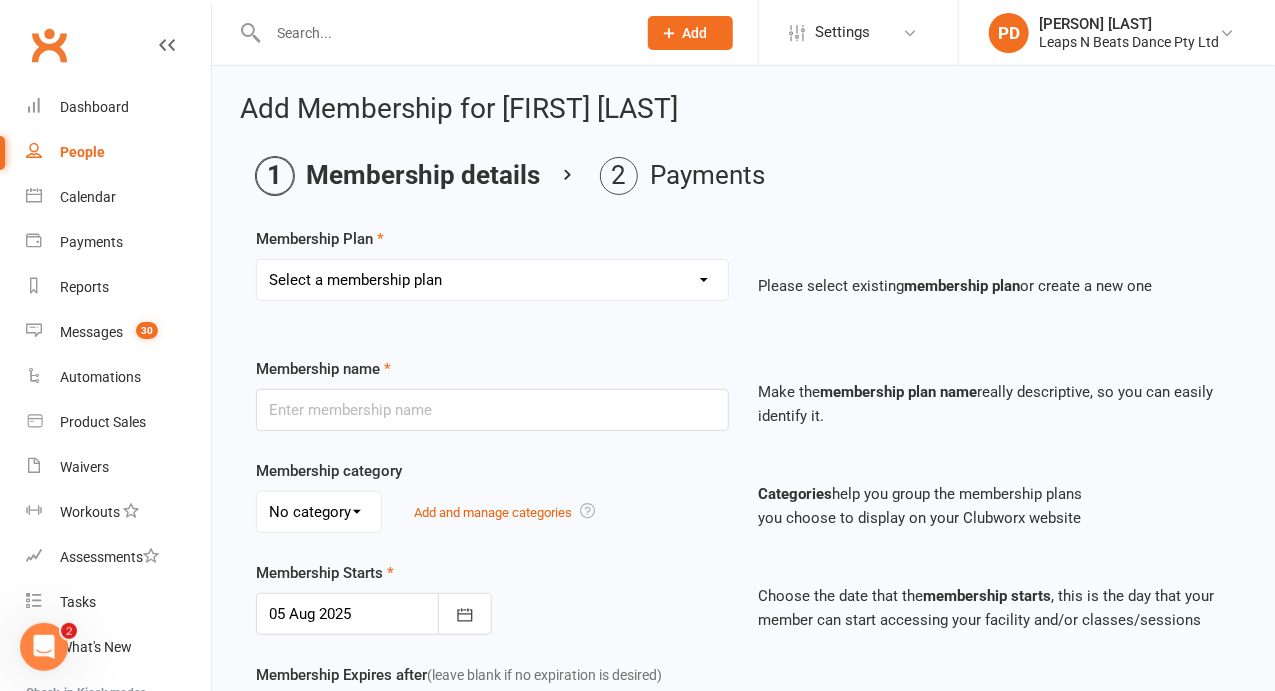 select on "53" 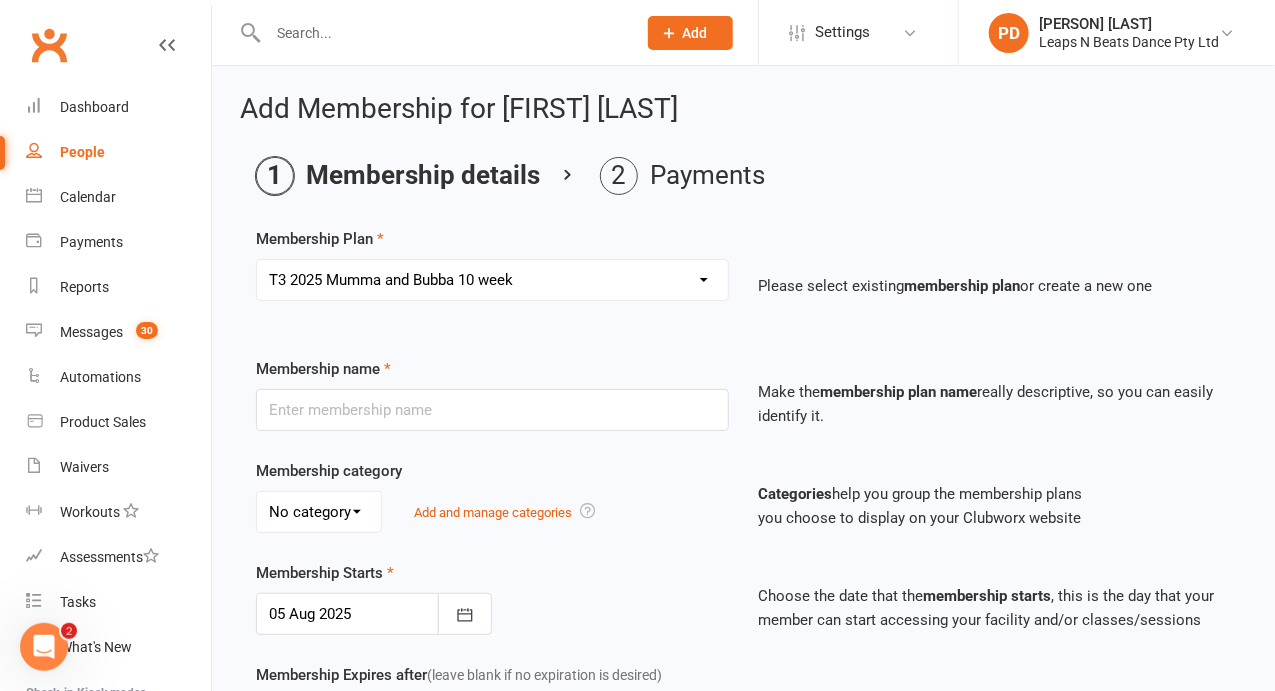click on "Select a membership plan Create new Membership Plan Term 1 Mumma & Bubba 2023 - Existing (10 weeks) Term 1 Petit Leapers - Existing (10 week) Term 1 Grand Leapers - Existing (10 week) Term 1 Petit Leapers- Existing (9 week) Term 1 Mumma & Bubba 2023 Existing (9 week) Term 1 Grand Leapers- Existing (9 week pack) Term 1 Grand Leapers ACRO- Existing (9 week) Petit Leapers ACRO Existing (9 weeks) Sign Up Fee Sign Up Fee (2nd Member) Grand Leapers- monthly pack Term 2 Mumma & Bubba 2023 - Existing 9 week Term 2 Petit Leapers- Existing (9 week) Term 2 Grand Leapers- Existing (9 week pack) Term 2 ACRO Petit Leapers- Existing (9 week) Term 2  Grand Leapers ACRO- Existing (9 week pack) Term 2 Petit Leapers - Existing (10 week) Term 2 Mumma & Bubba 2023 - (10 week) Term 2  Grand Leapers- Existing (10 week pack) Term 2 Grand Leapers- Existing (10 week pack) Term 2 ACRO Grand Leapers- Existing (10 week) Term 2 Mumma & Bubba 2023 (3 week) Term 3  Grand Leapers 2023 - 10 week Term 3 Grand Leapers Acrobatics 2023 - 10 week" at bounding box center (492, 280) 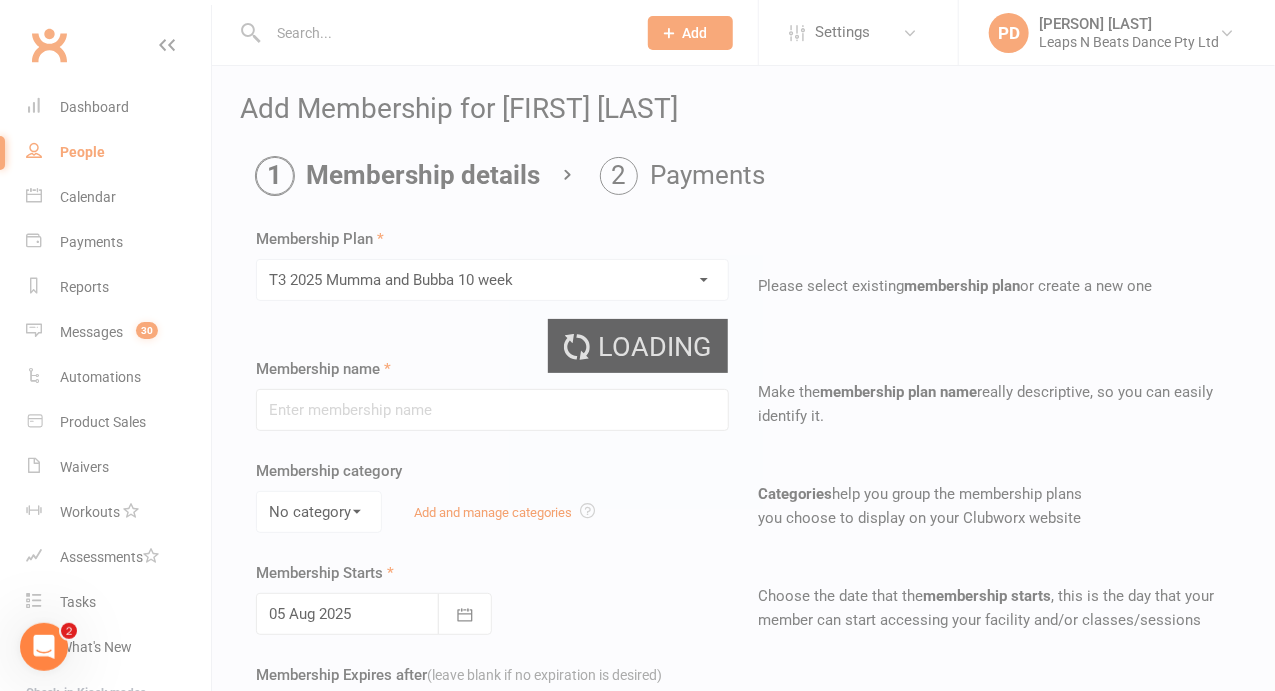 type on "T3 2025 Mumma and Bubba 10 week" 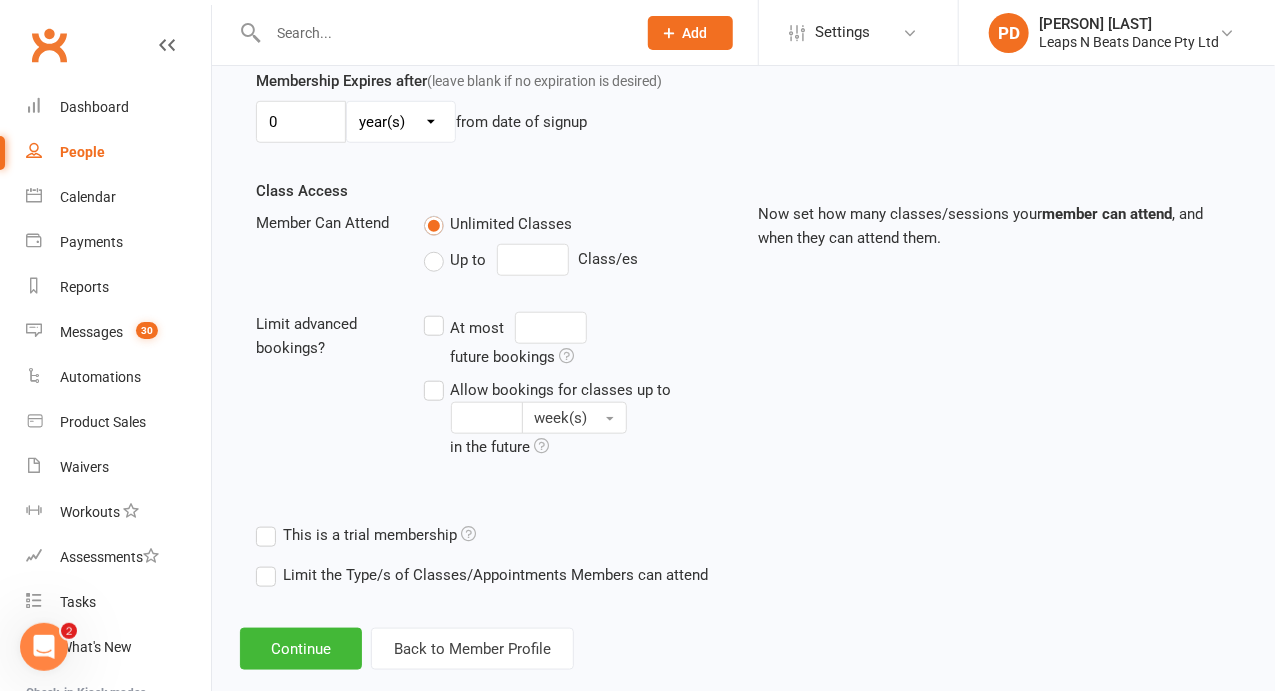 scroll, scrollTop: 624, scrollLeft: 0, axis: vertical 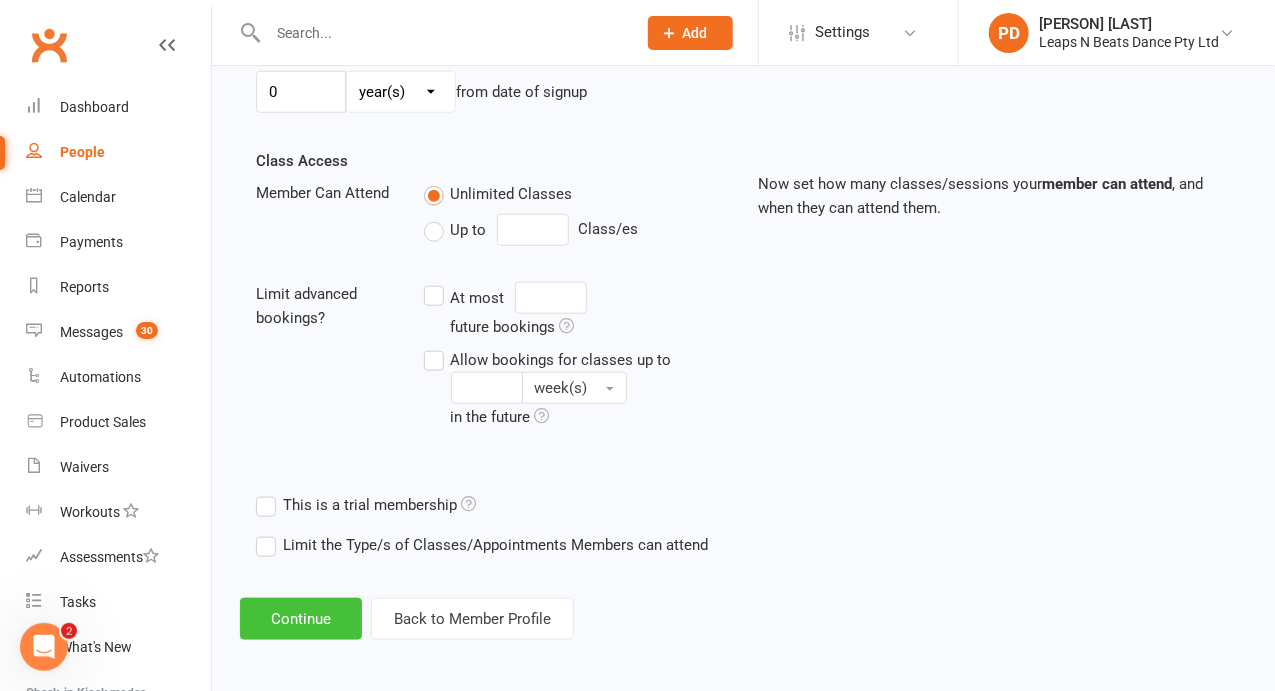 click on "Continue" at bounding box center (301, 619) 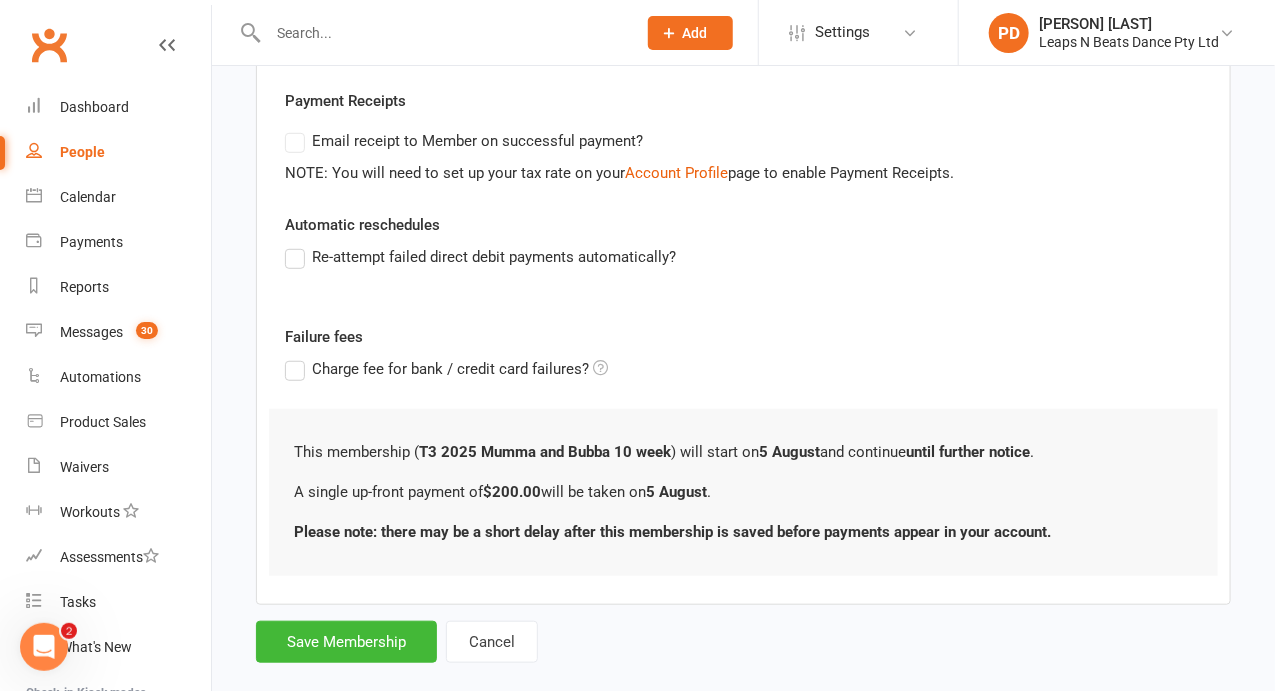 scroll, scrollTop: 366, scrollLeft: 0, axis: vertical 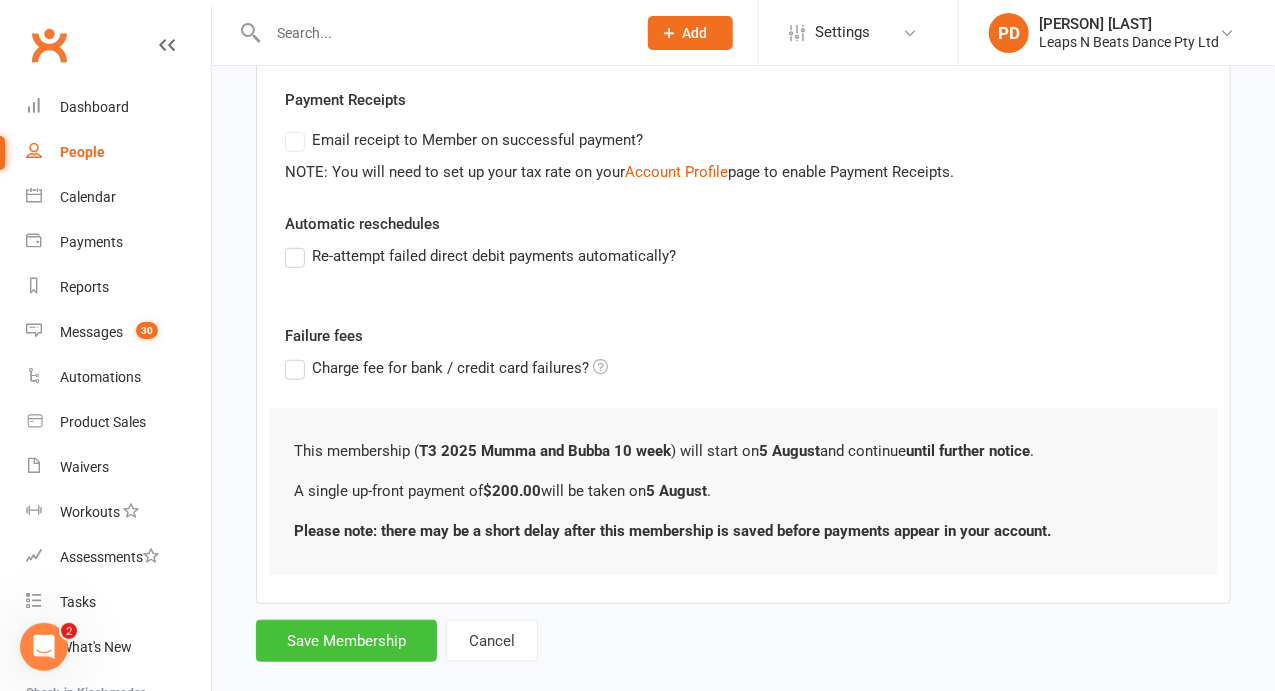 click on "Save Membership" at bounding box center [346, 641] 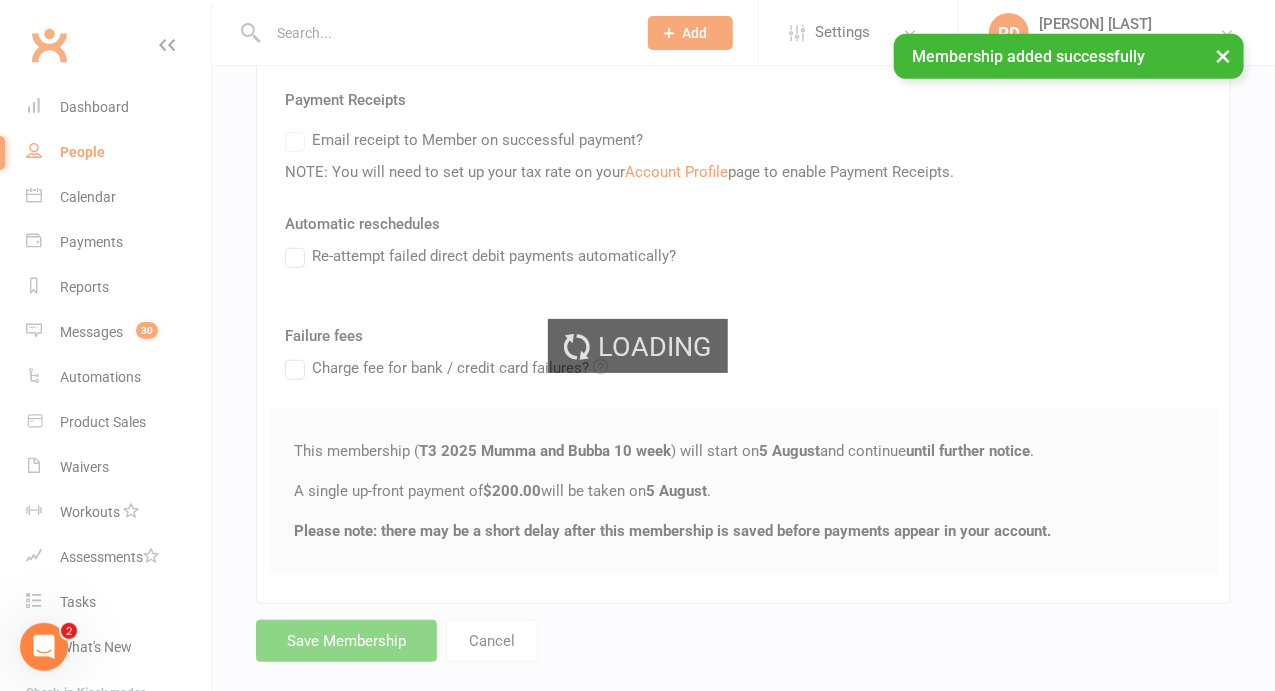 click on "Loading" at bounding box center [637, 345] 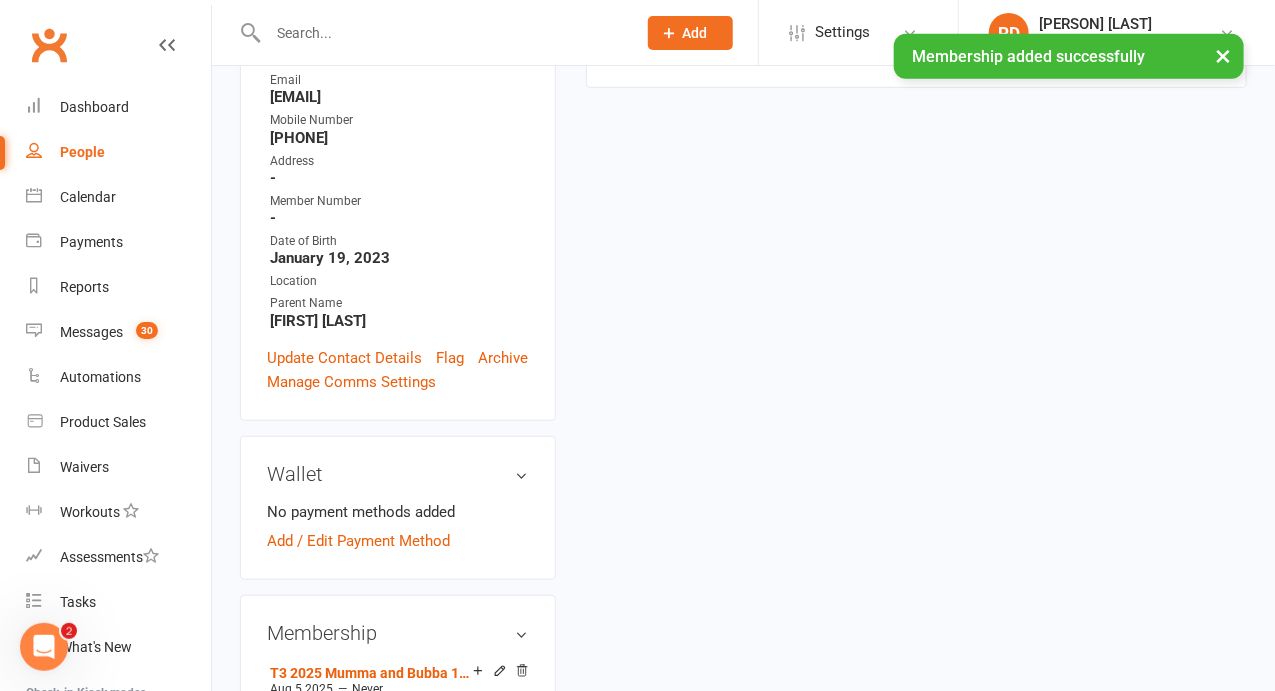 scroll, scrollTop: 0, scrollLeft: 0, axis: both 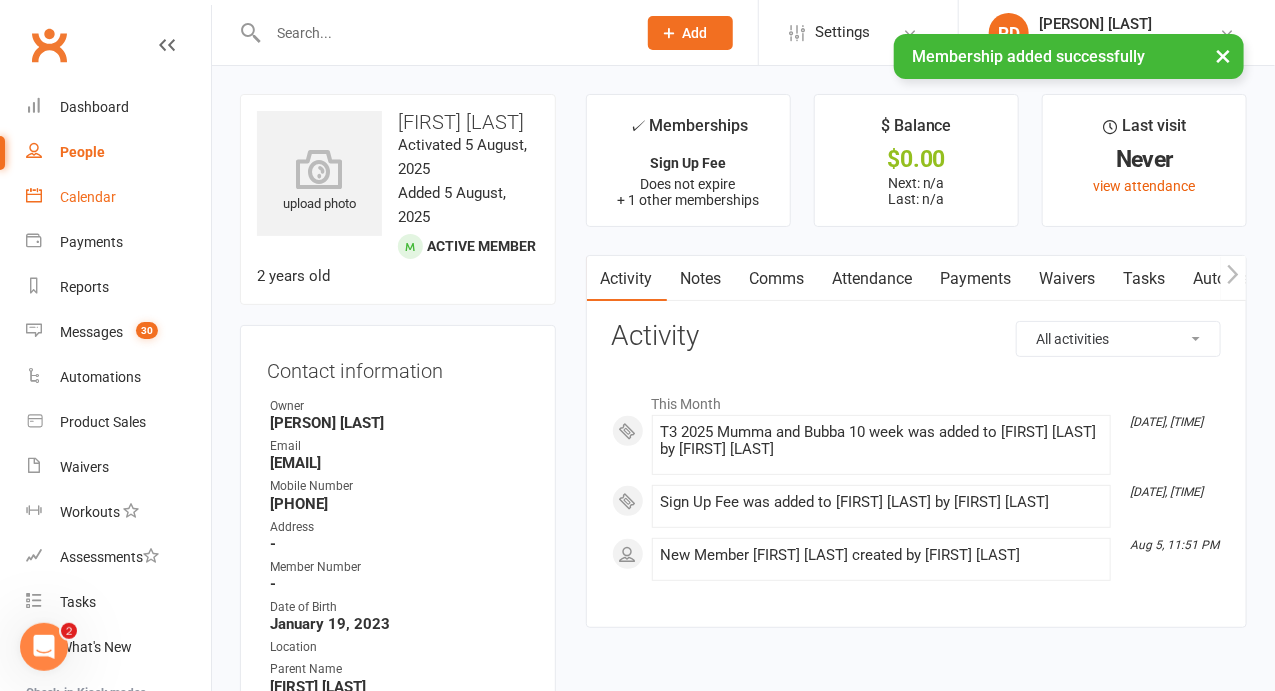 click on "Calendar" at bounding box center [88, 197] 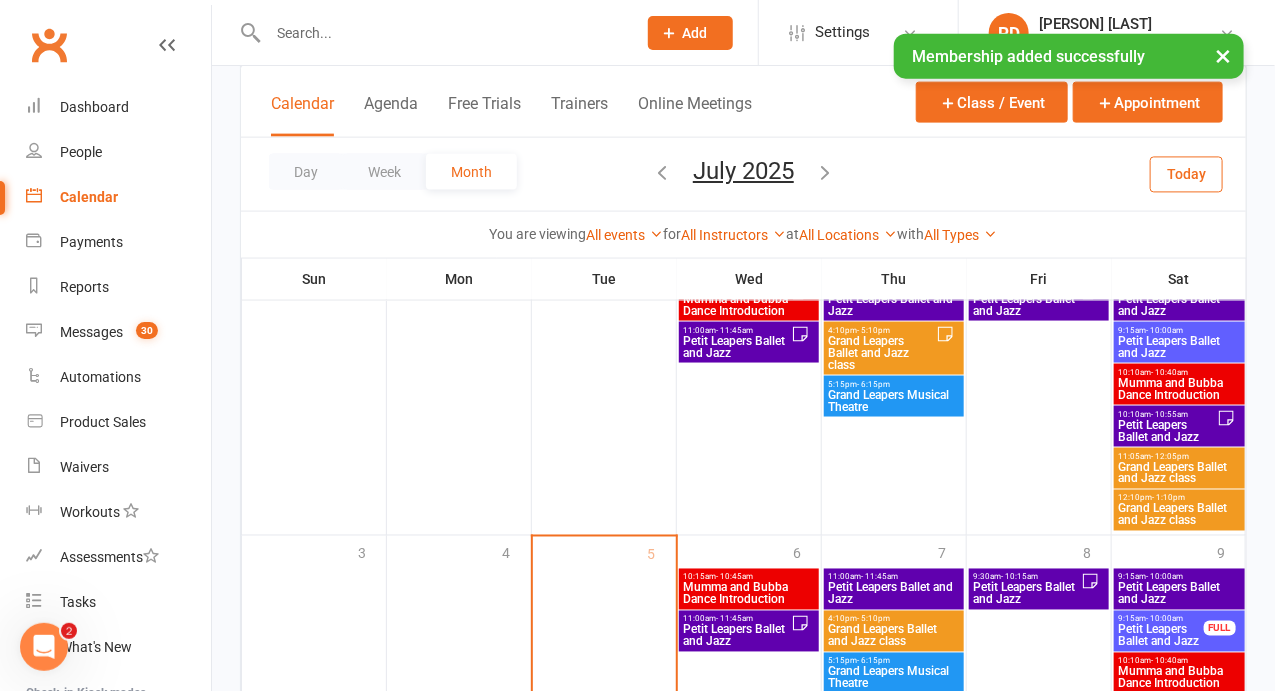 scroll, scrollTop: 1205, scrollLeft: 0, axis: vertical 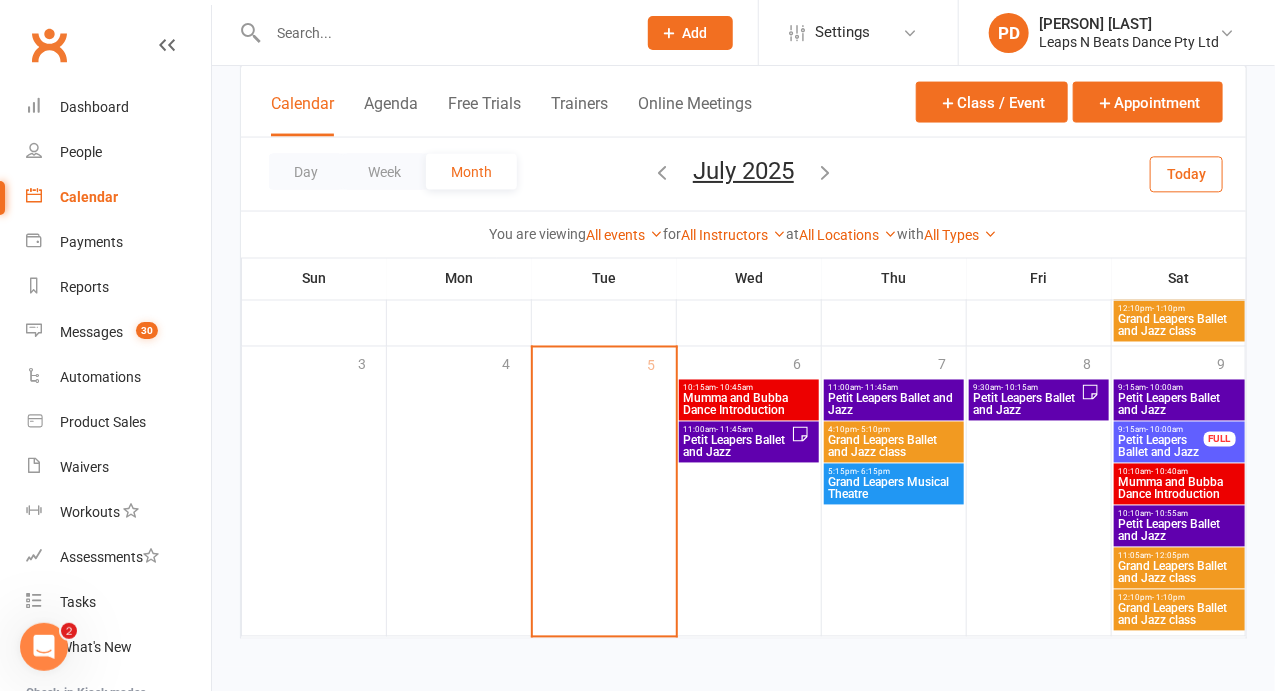 click at bounding box center [825, 172] 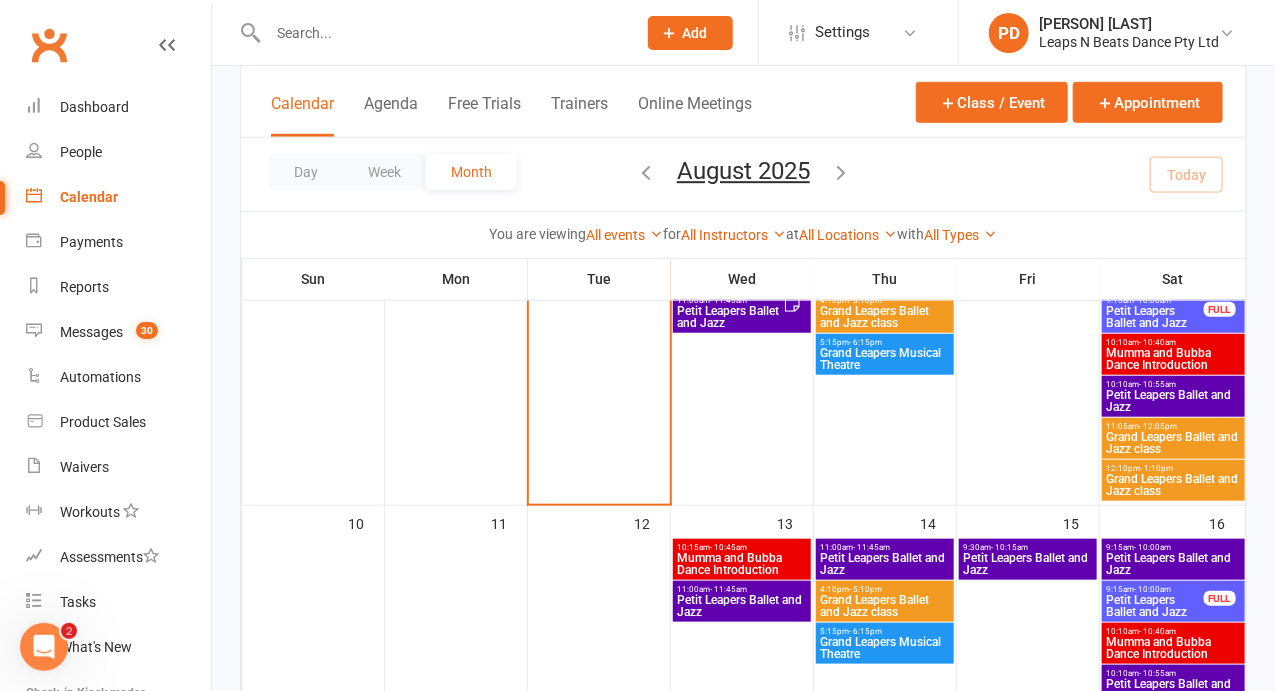 click on "Mumma and Bubba Dance Introduction" at bounding box center (1173, 648) 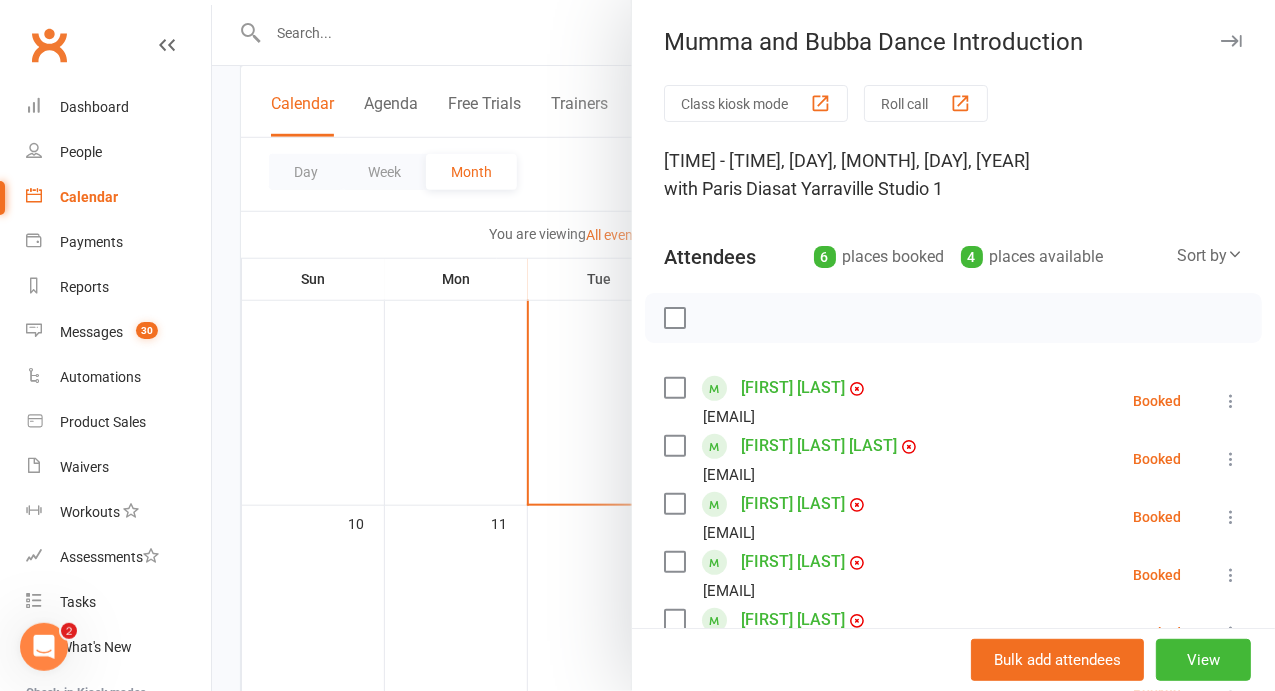 scroll, scrollTop: 454, scrollLeft: 0, axis: vertical 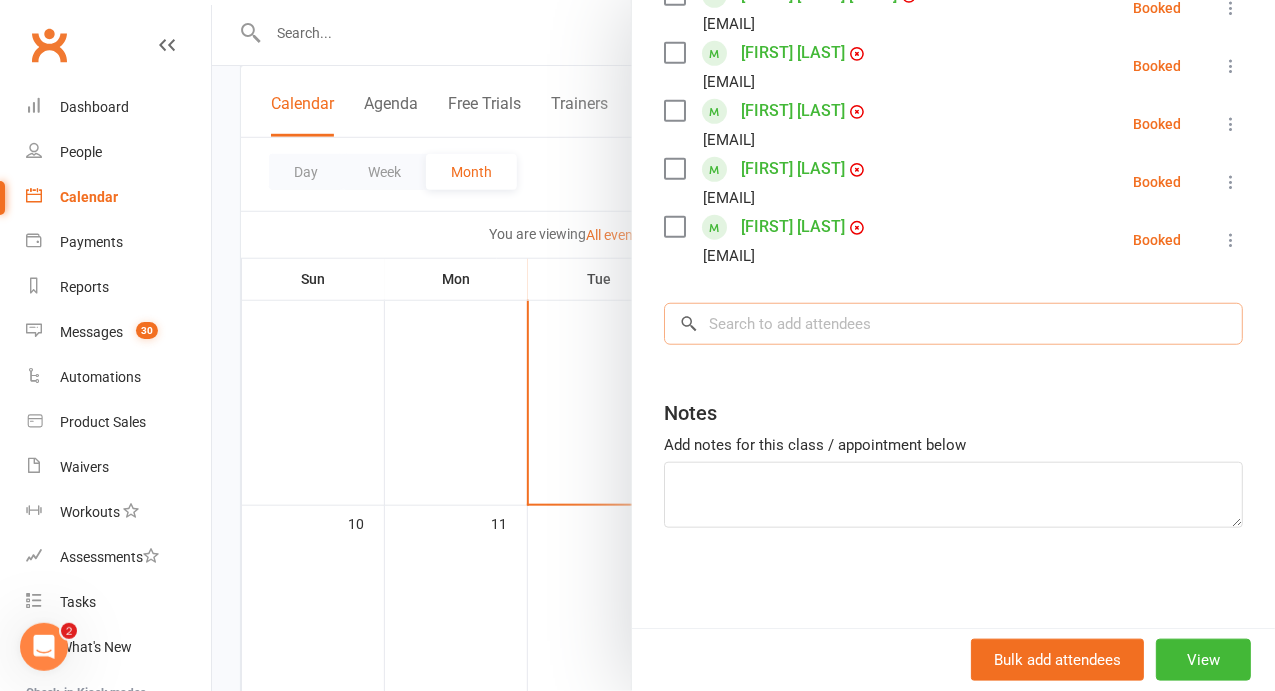 click at bounding box center [953, 324] 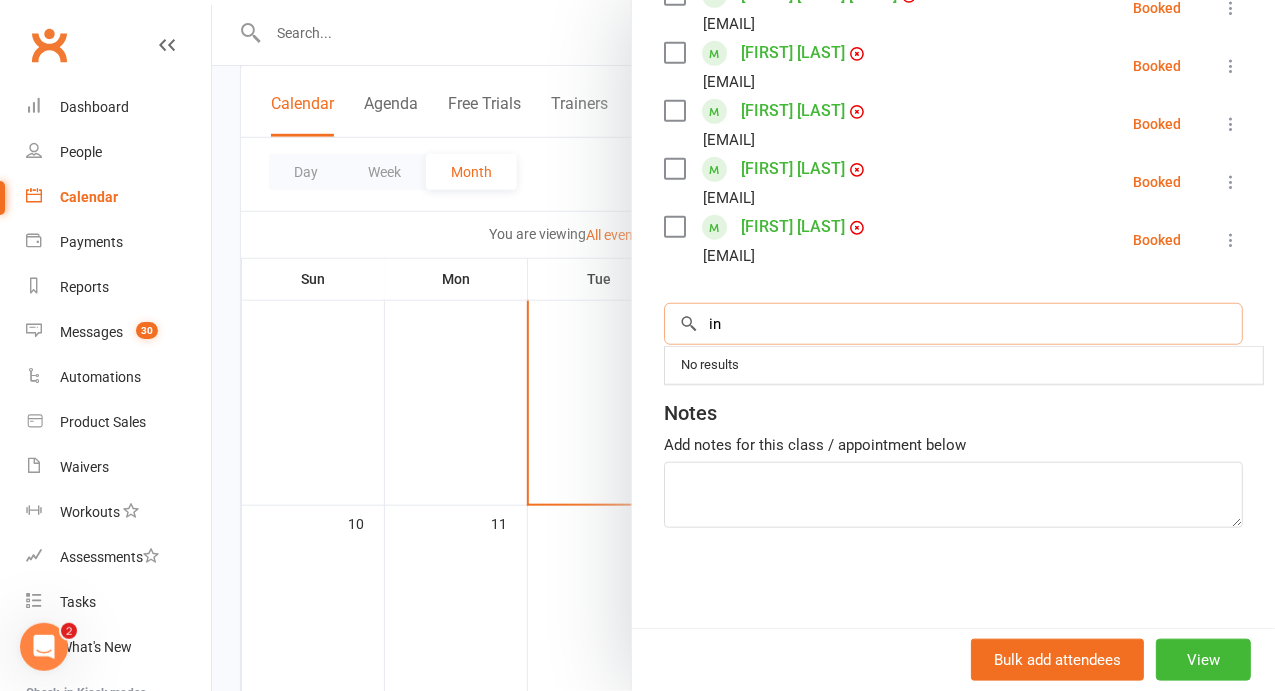 type on "i" 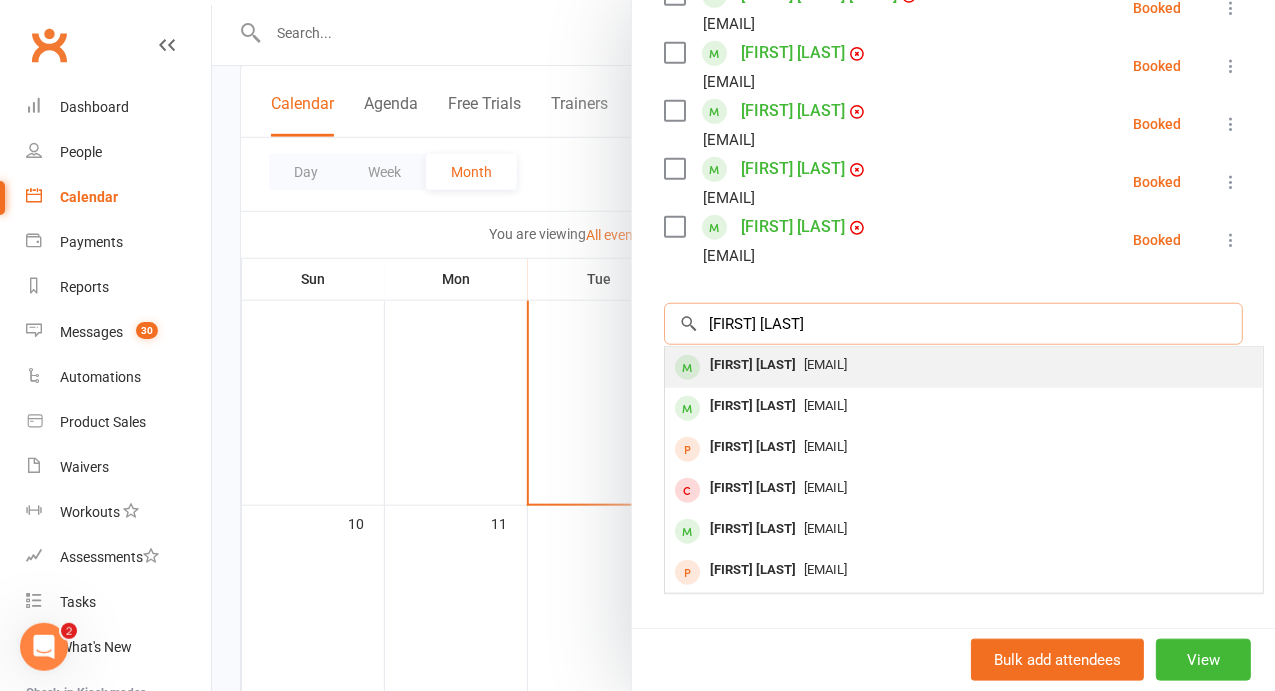 type on "[FIRST] [LAST]" 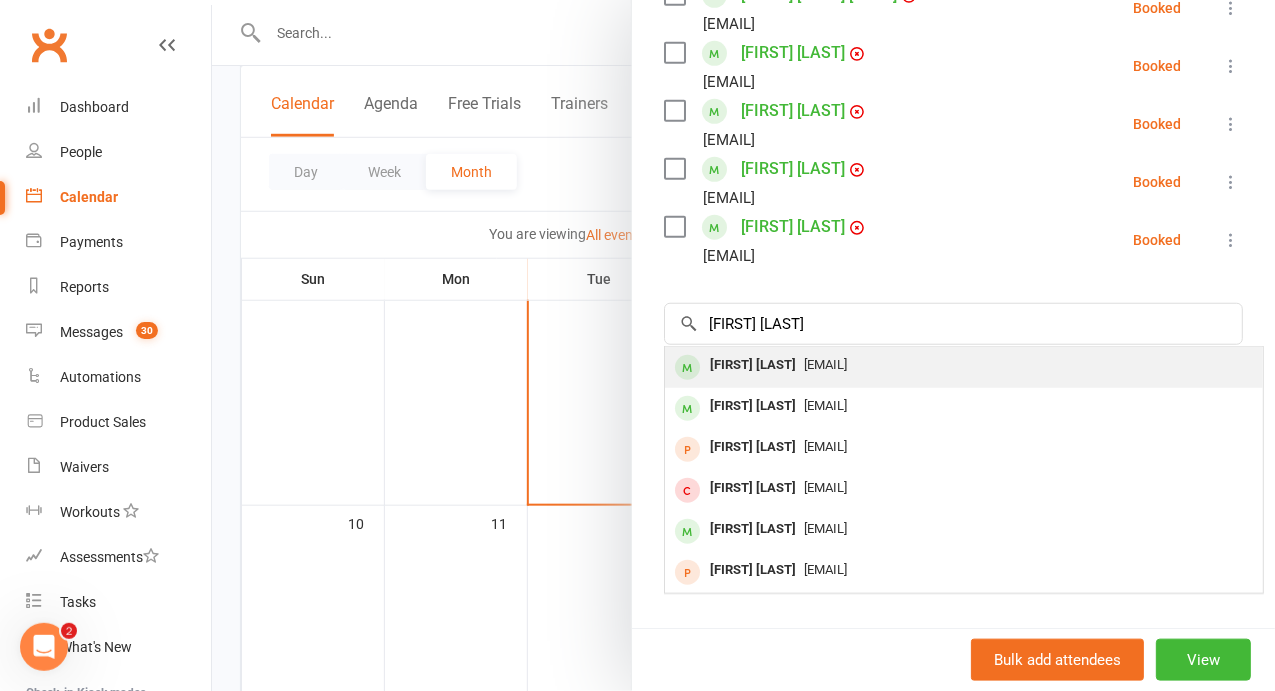 click on "[FIRST] [LAST]" at bounding box center [753, 365] 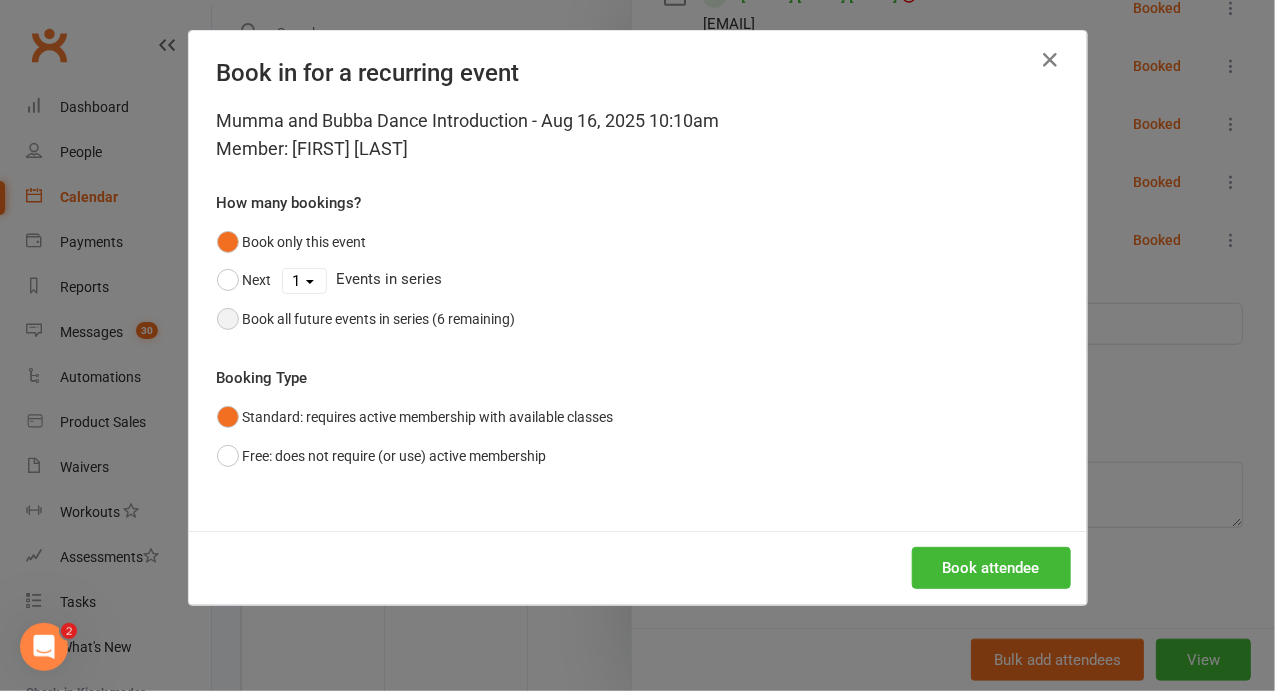 click on "Book all future events in series (6 remaining)" at bounding box center (366, 319) 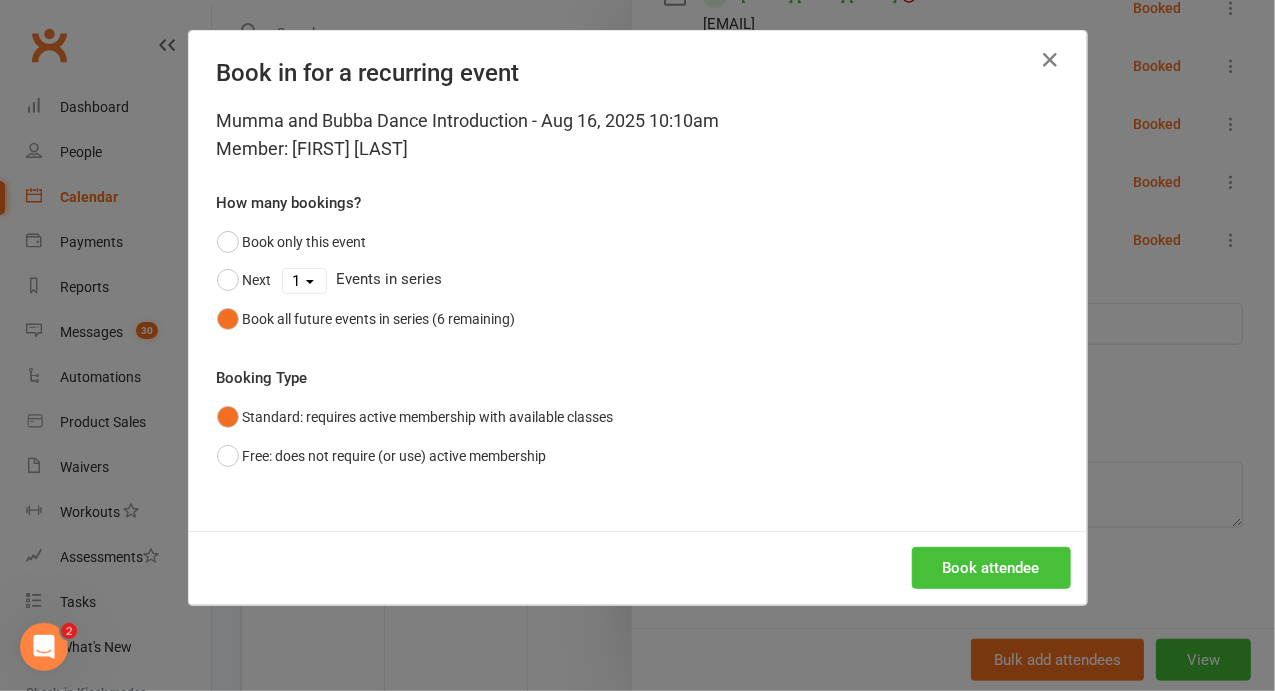 click on "Book attendee" at bounding box center [991, 568] 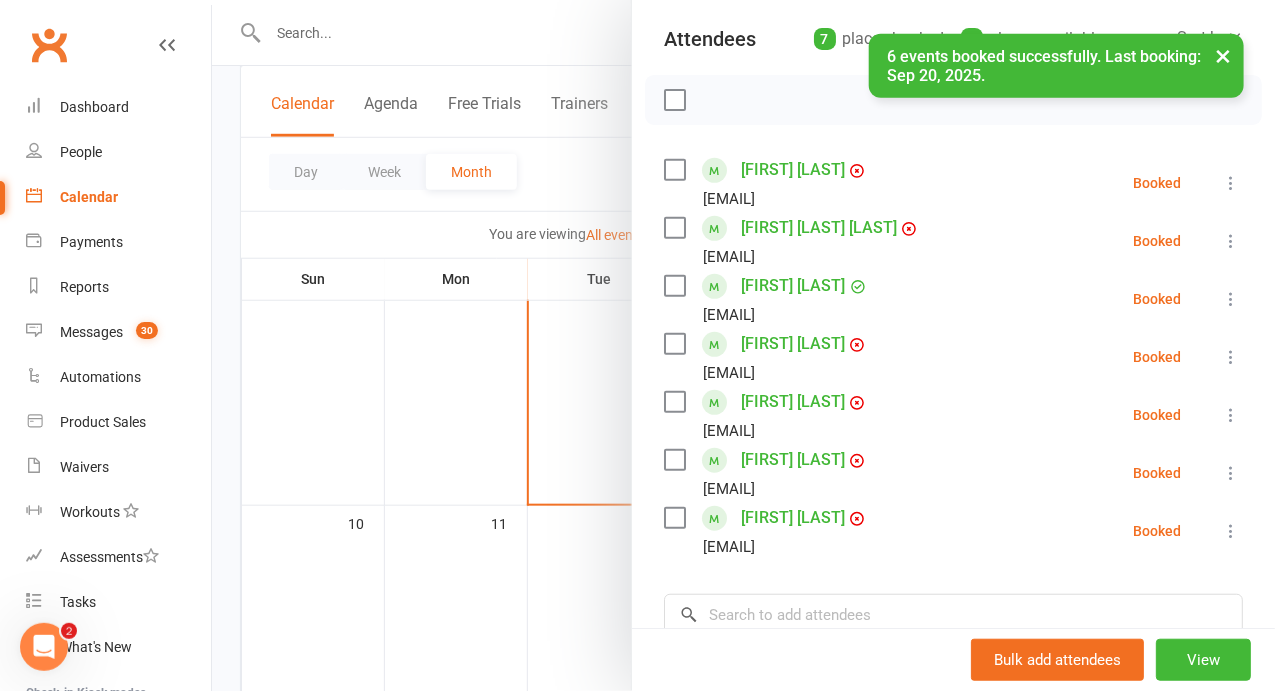 scroll, scrollTop: 210, scrollLeft: 0, axis: vertical 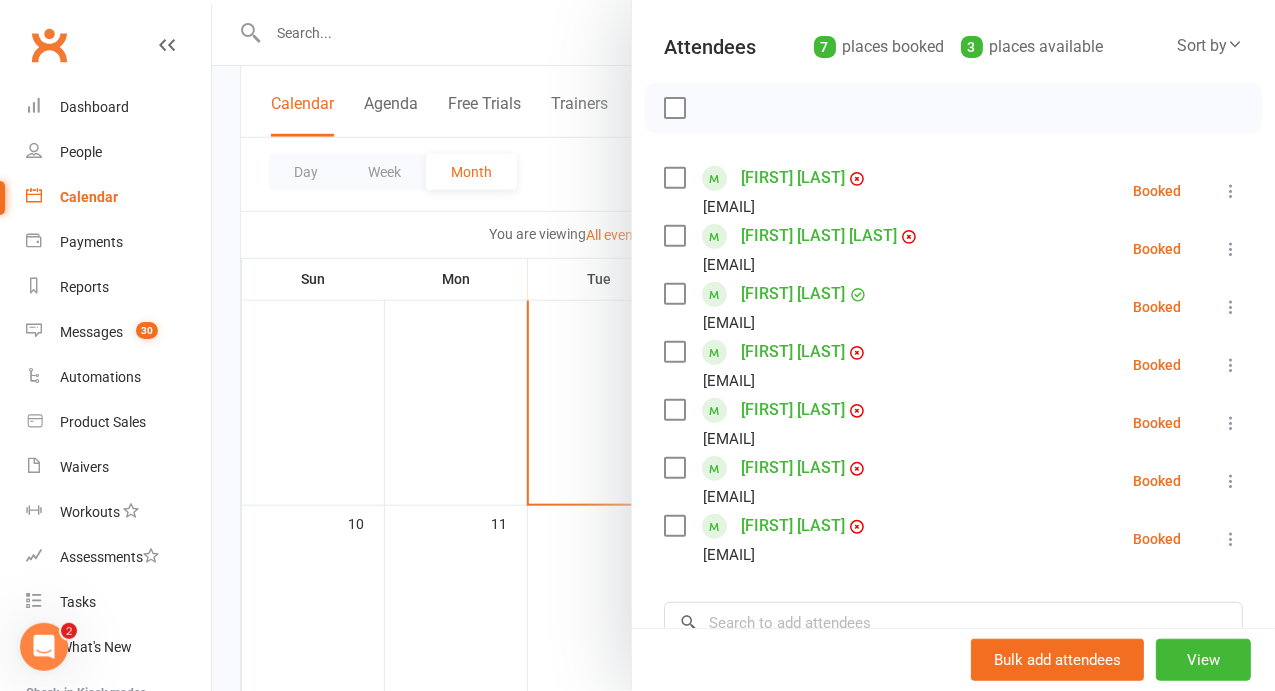 drag, startPoint x: 1040, startPoint y: 352, endPoint x: 819, endPoint y: 340, distance: 221.32555 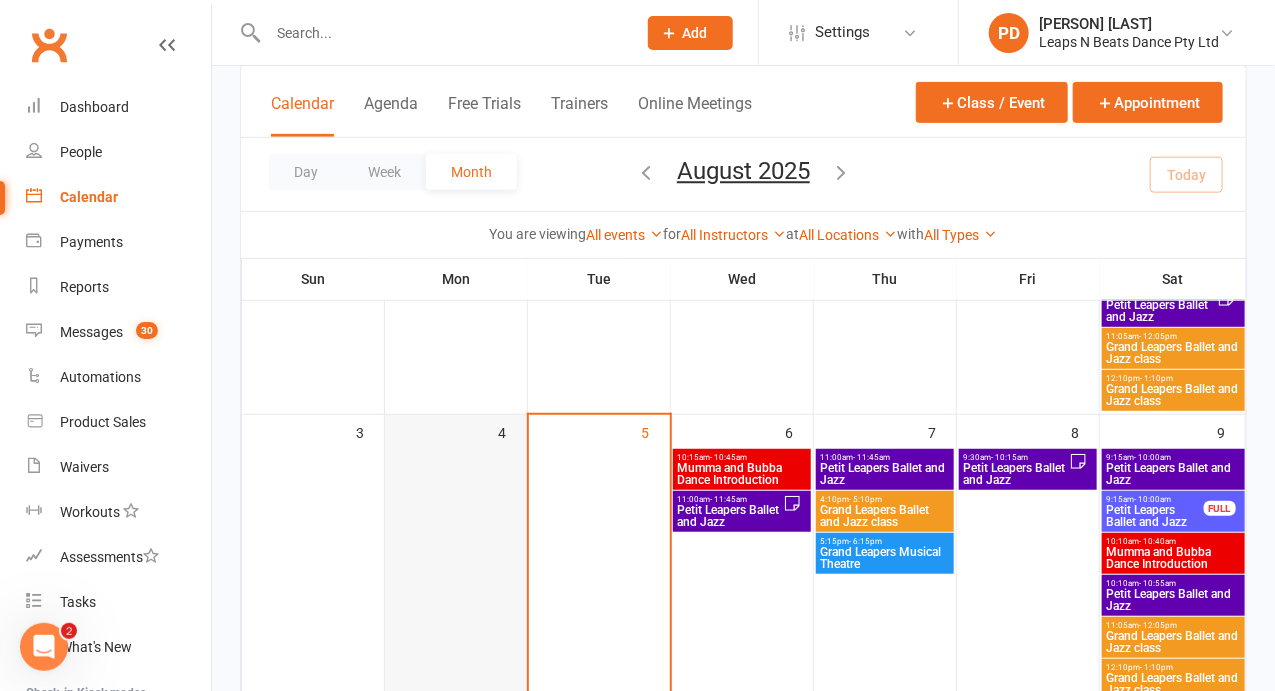scroll, scrollTop: 293, scrollLeft: 0, axis: vertical 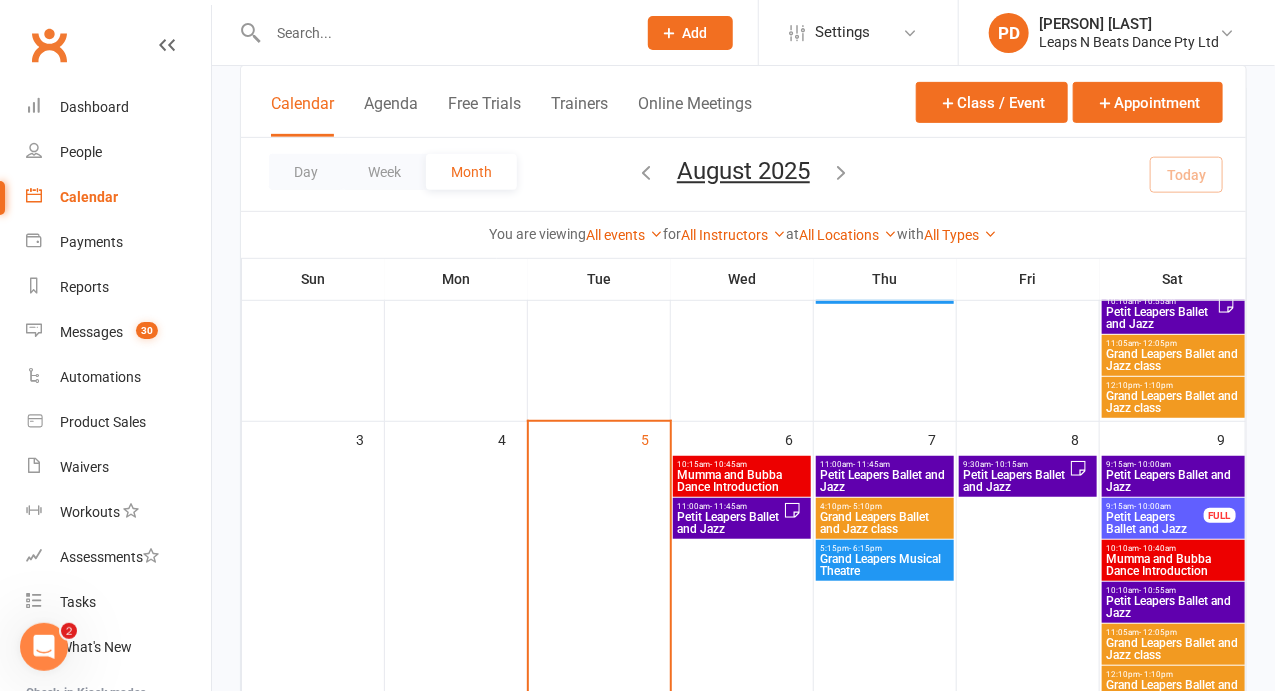 click on "Grand Leapers Ballet and Jazz class" at bounding box center [1173, 649] 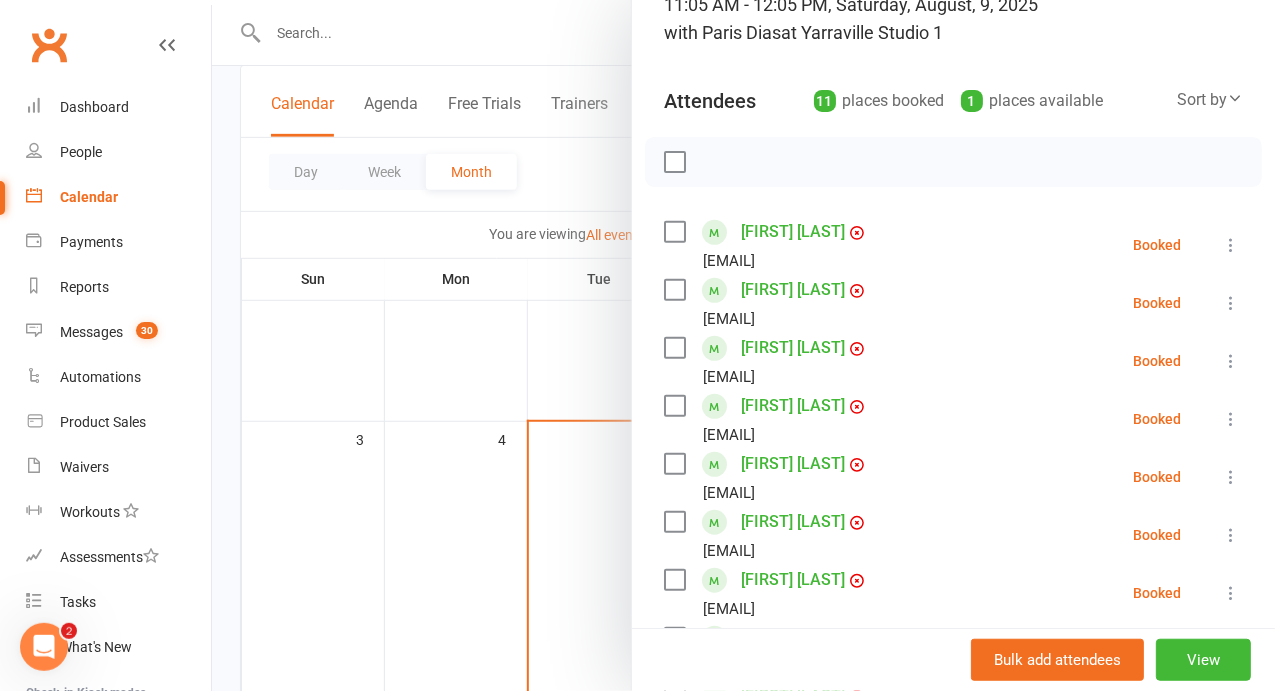 scroll, scrollTop: 158, scrollLeft: 0, axis: vertical 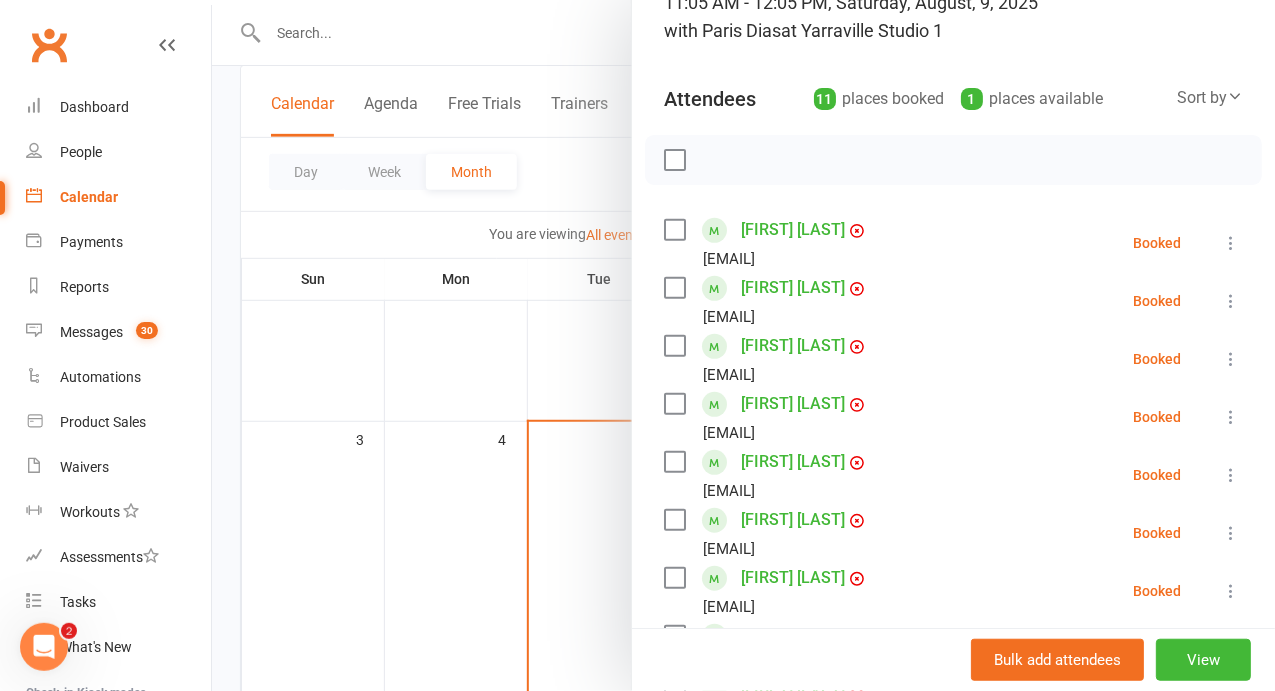click at bounding box center (1231, 359) 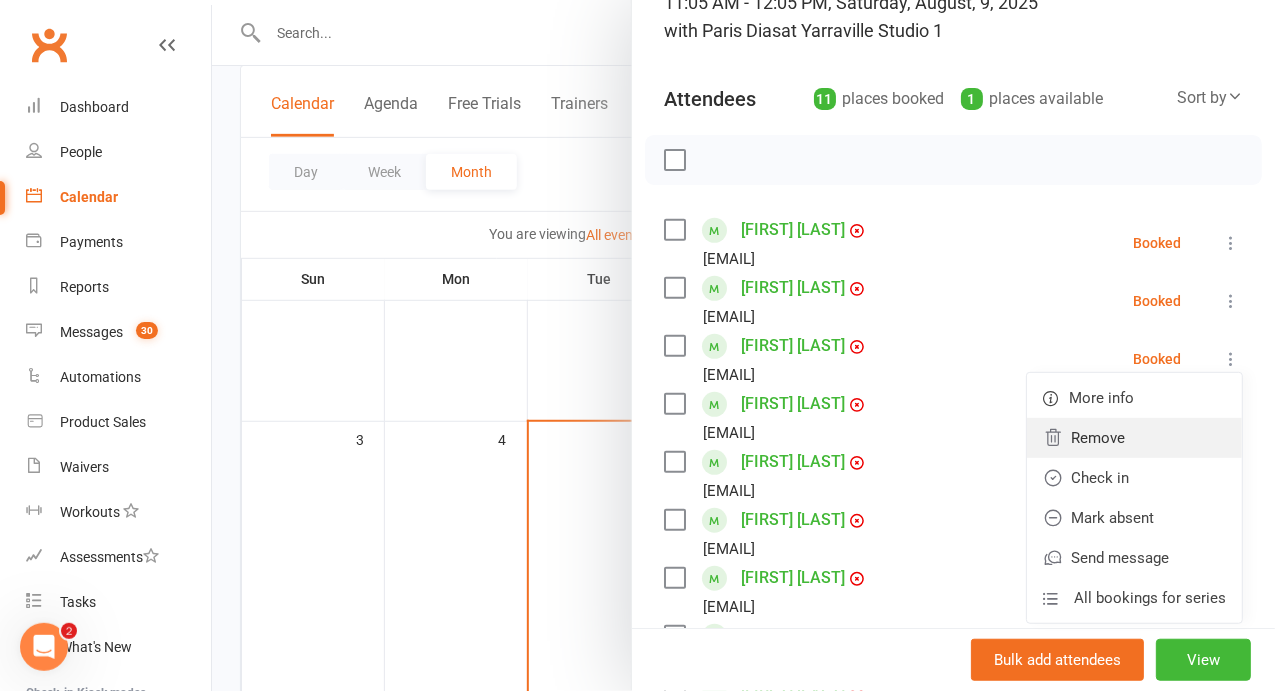 click on "Remove" at bounding box center [1134, 438] 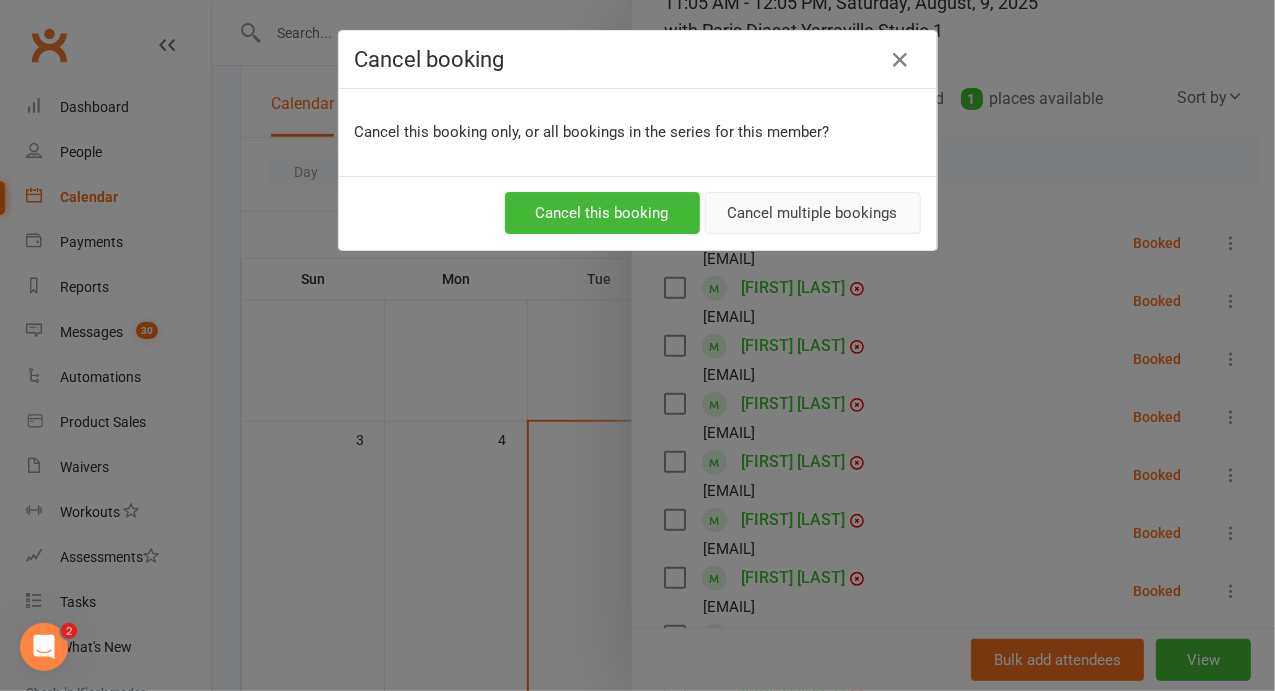 click on "Cancel multiple bookings" at bounding box center [813, 213] 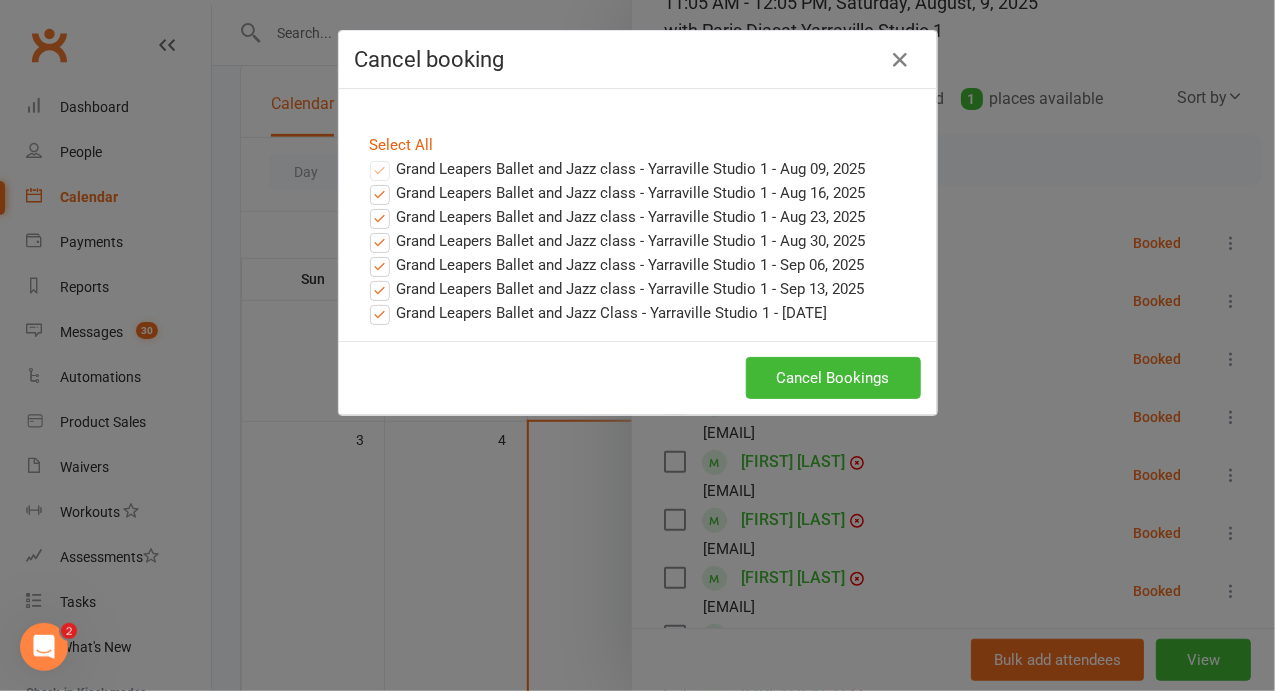 click on "Cancel Bookings" at bounding box center [638, 378] 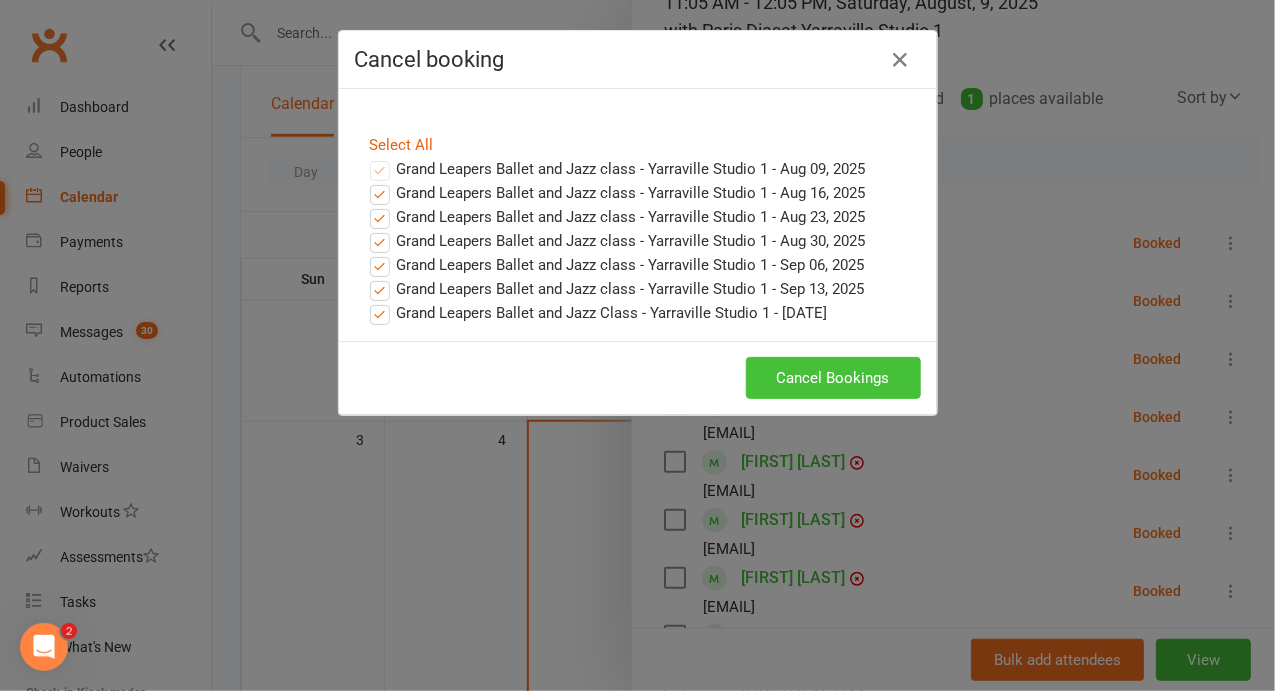 click on "Cancel Bookings" at bounding box center (833, 378) 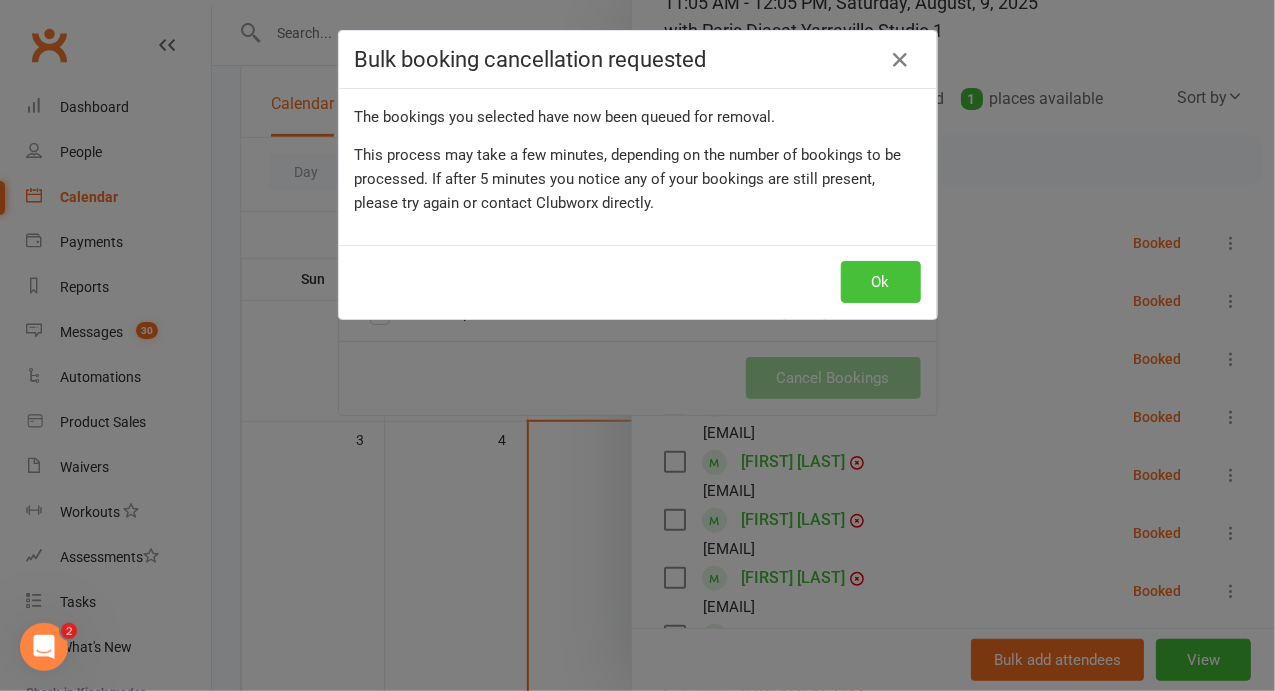click on "Ok" at bounding box center [881, 282] 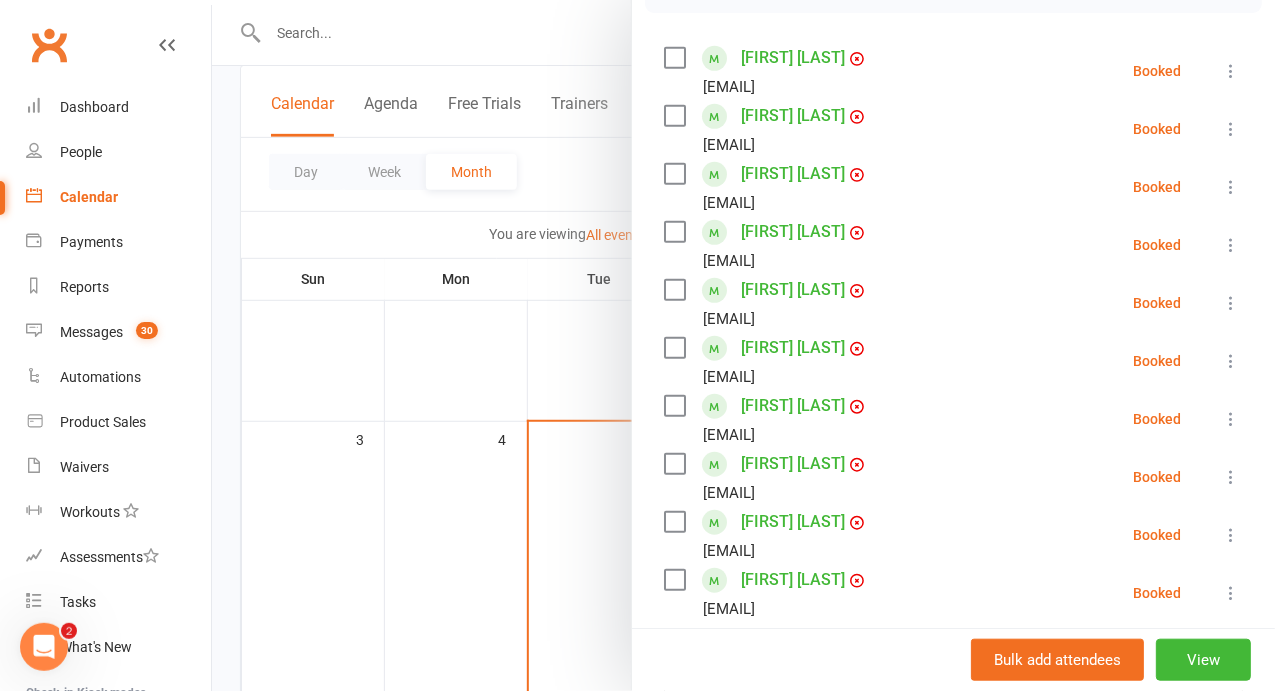 scroll, scrollTop: 280, scrollLeft: 0, axis: vertical 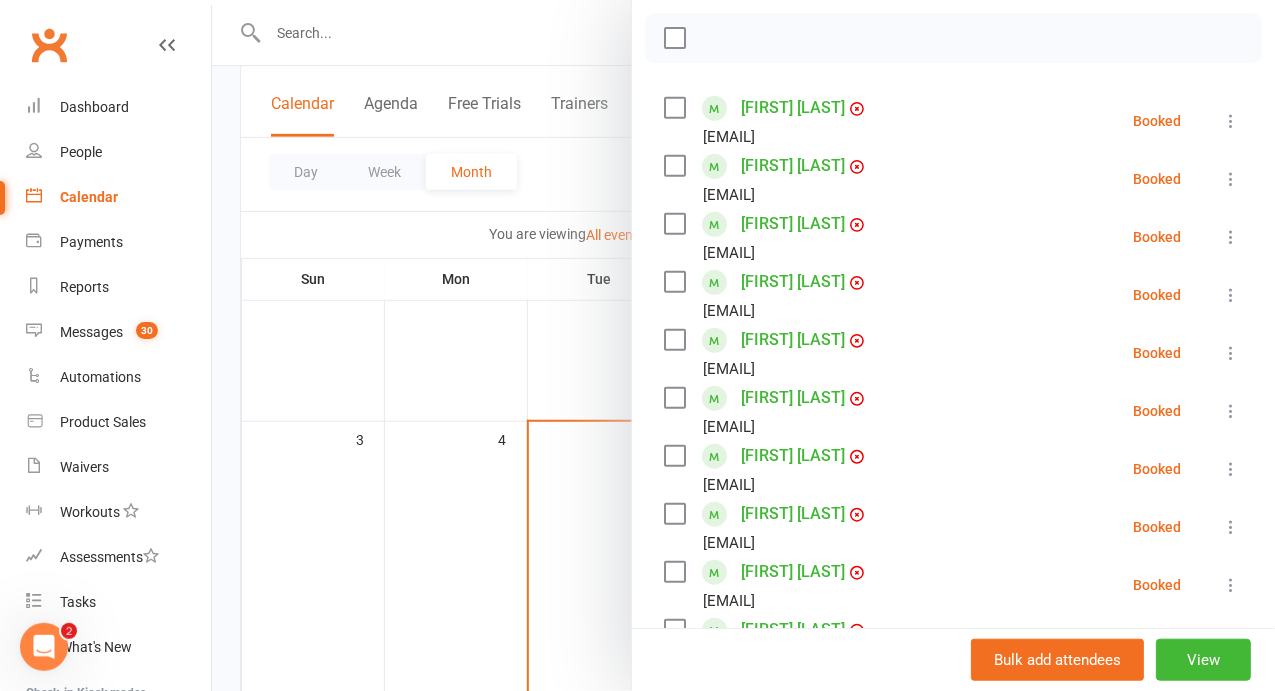 click at bounding box center (743, 345) 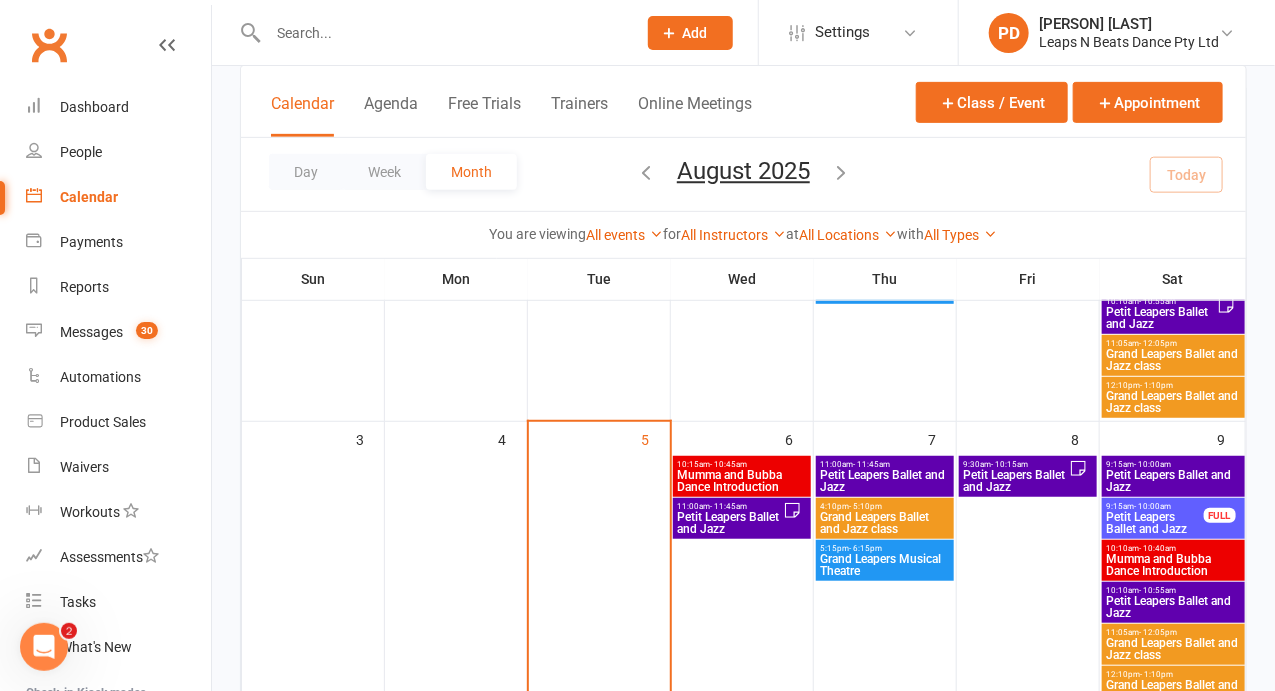 click on "Petit Leapers Ballet and Jazz" at bounding box center [730, 523] 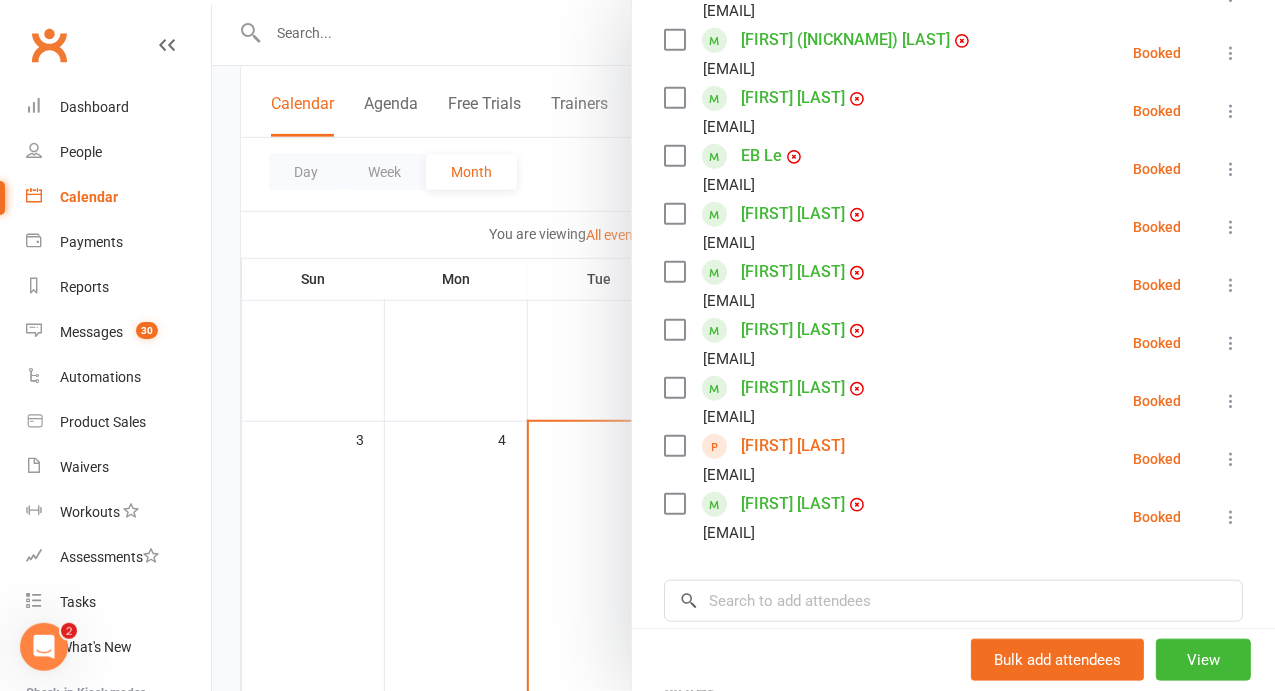 scroll, scrollTop: 480, scrollLeft: 0, axis: vertical 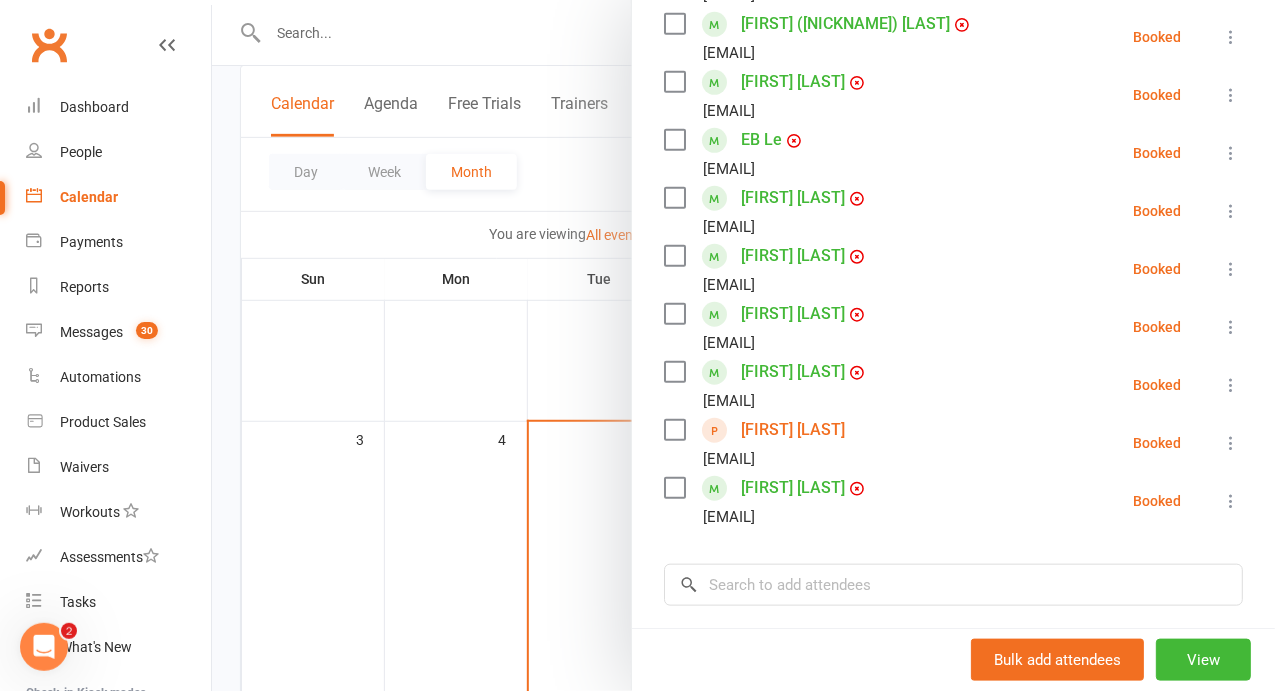 click at bounding box center [743, 345] 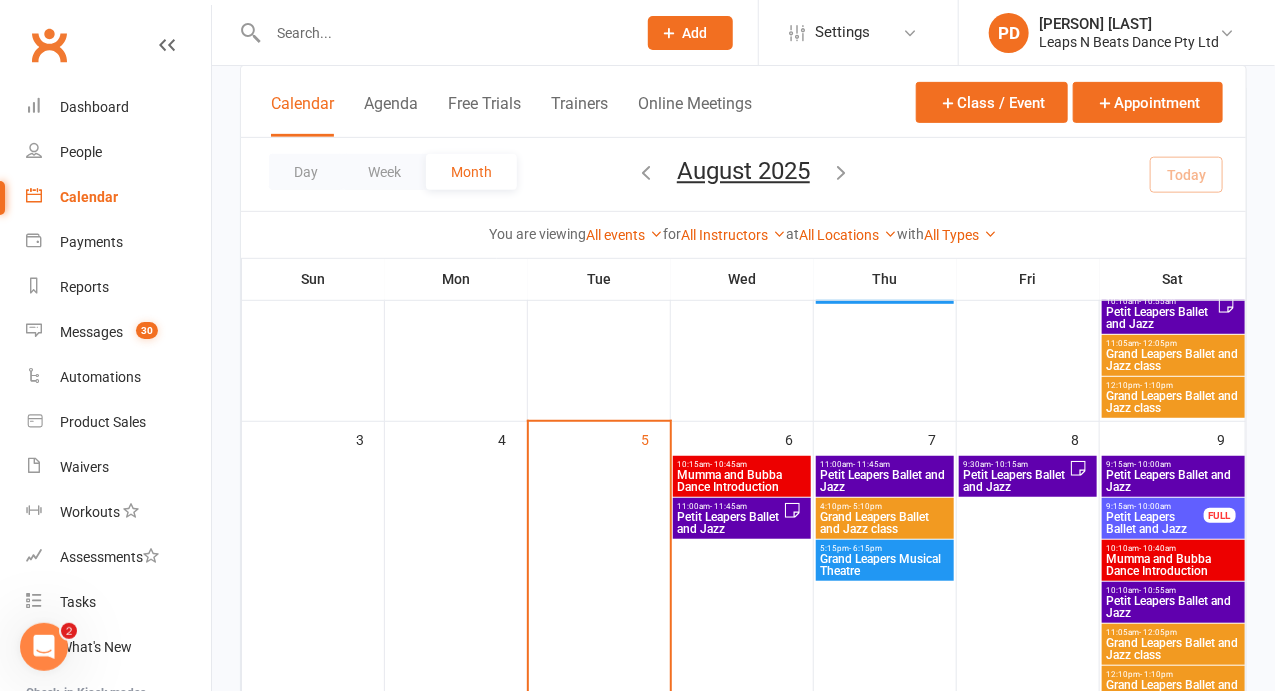 click on "Petit Leapers Ballet and Jazz" at bounding box center [885, 481] 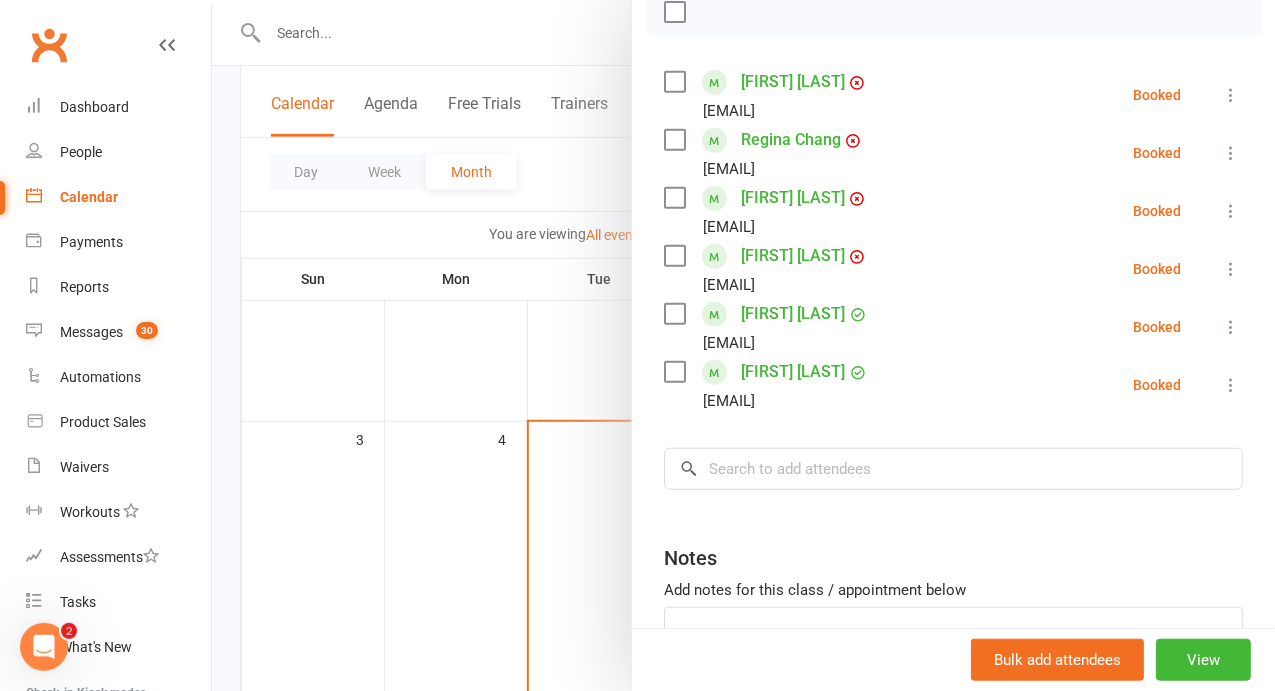 scroll, scrollTop: 306, scrollLeft: 0, axis: vertical 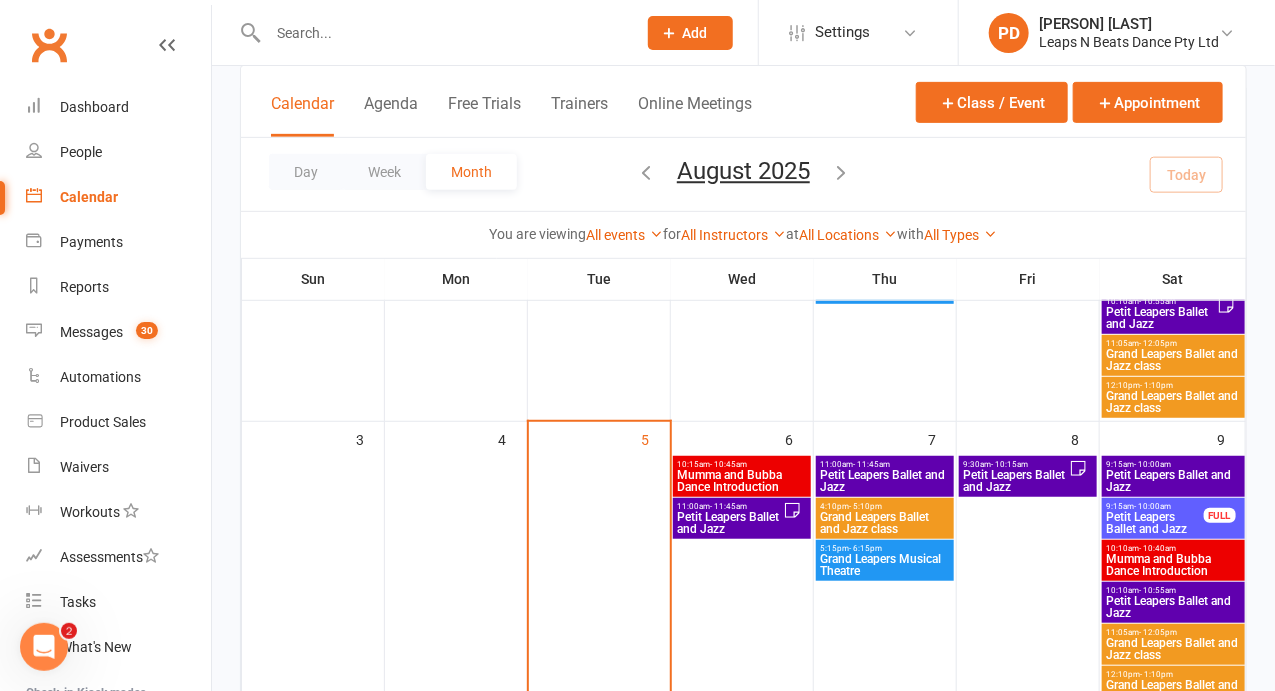 click on "Grand Leapers Ballet and Jazz class" at bounding box center [885, 523] 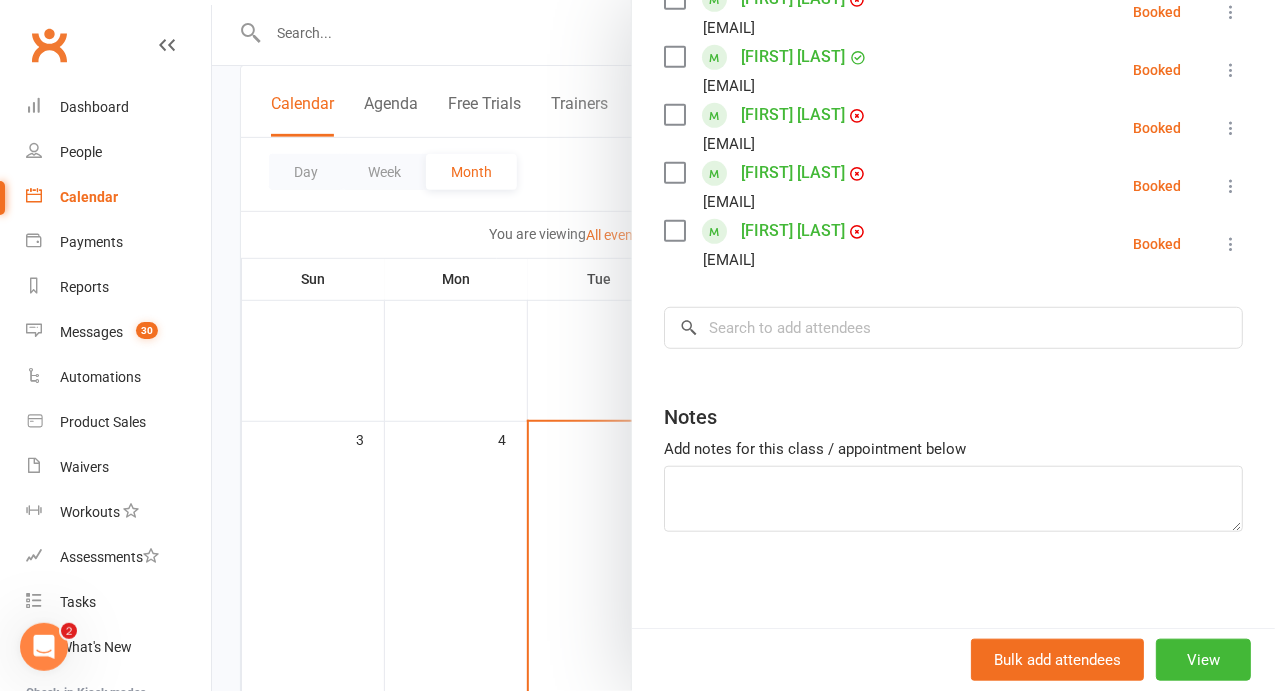scroll, scrollTop: 397, scrollLeft: 0, axis: vertical 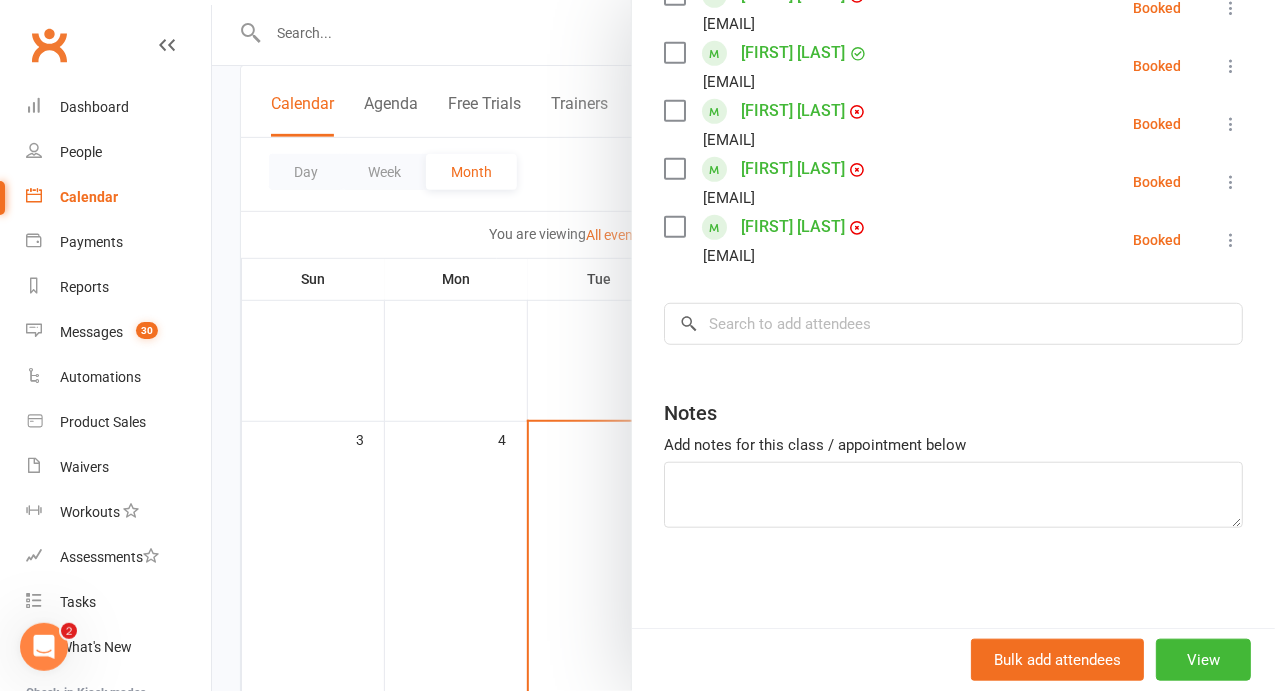 click at bounding box center [743, 345] 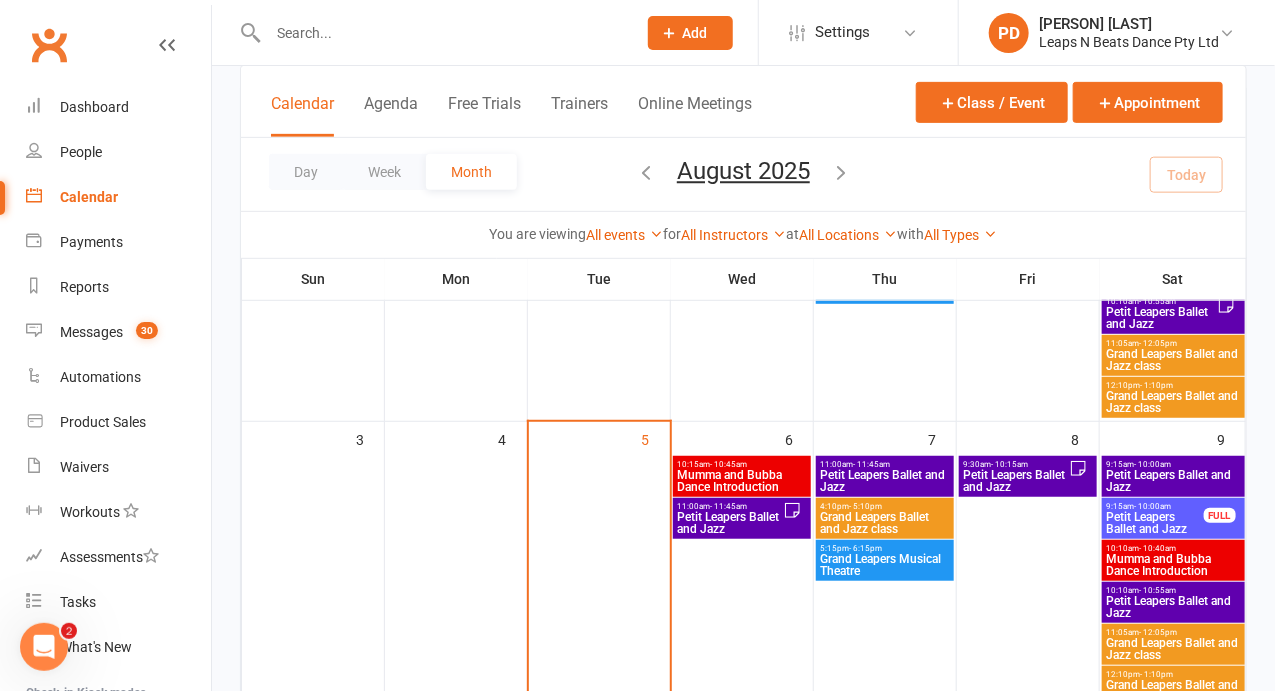 click on "5:15pm  - 6:15pm" at bounding box center [885, 548] 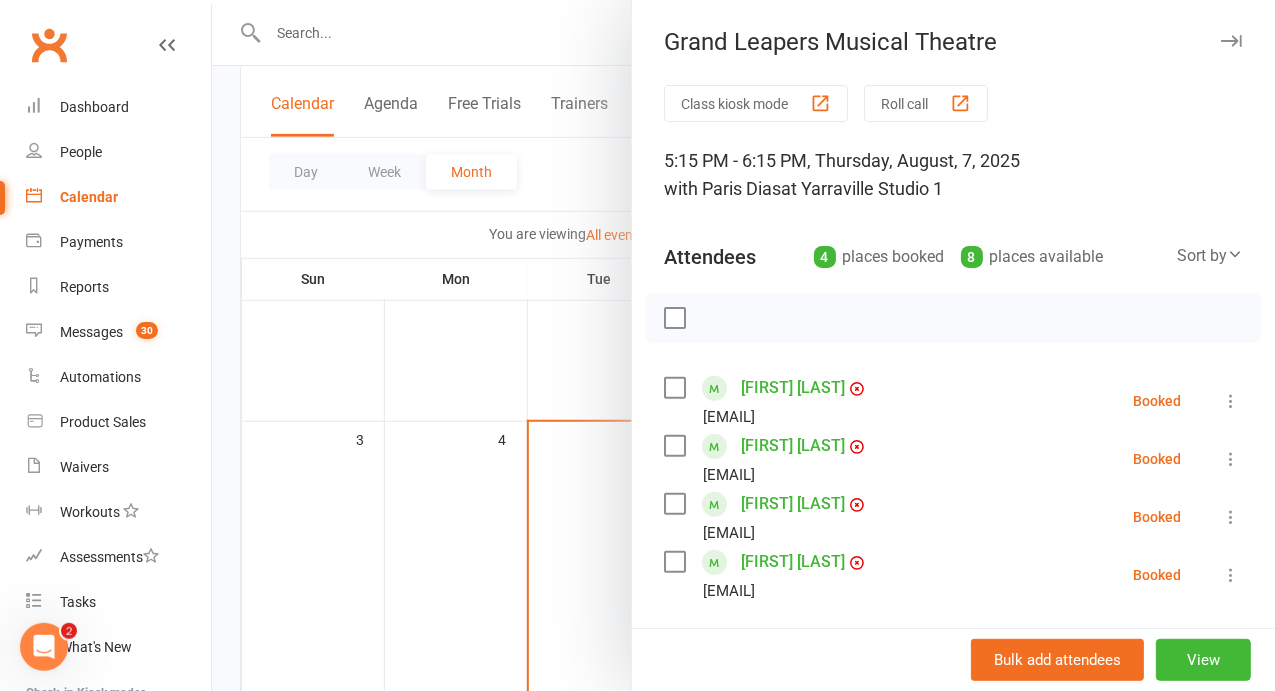 scroll, scrollTop: 176, scrollLeft: 0, axis: vertical 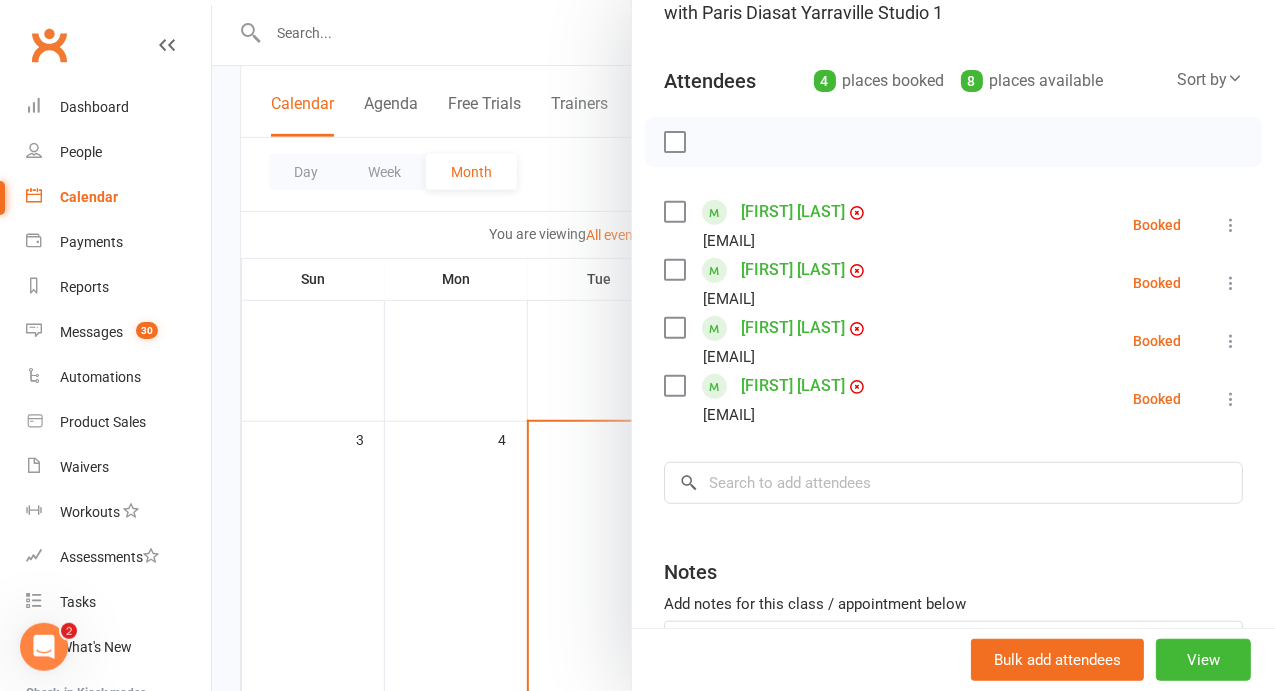 click at bounding box center [743, 345] 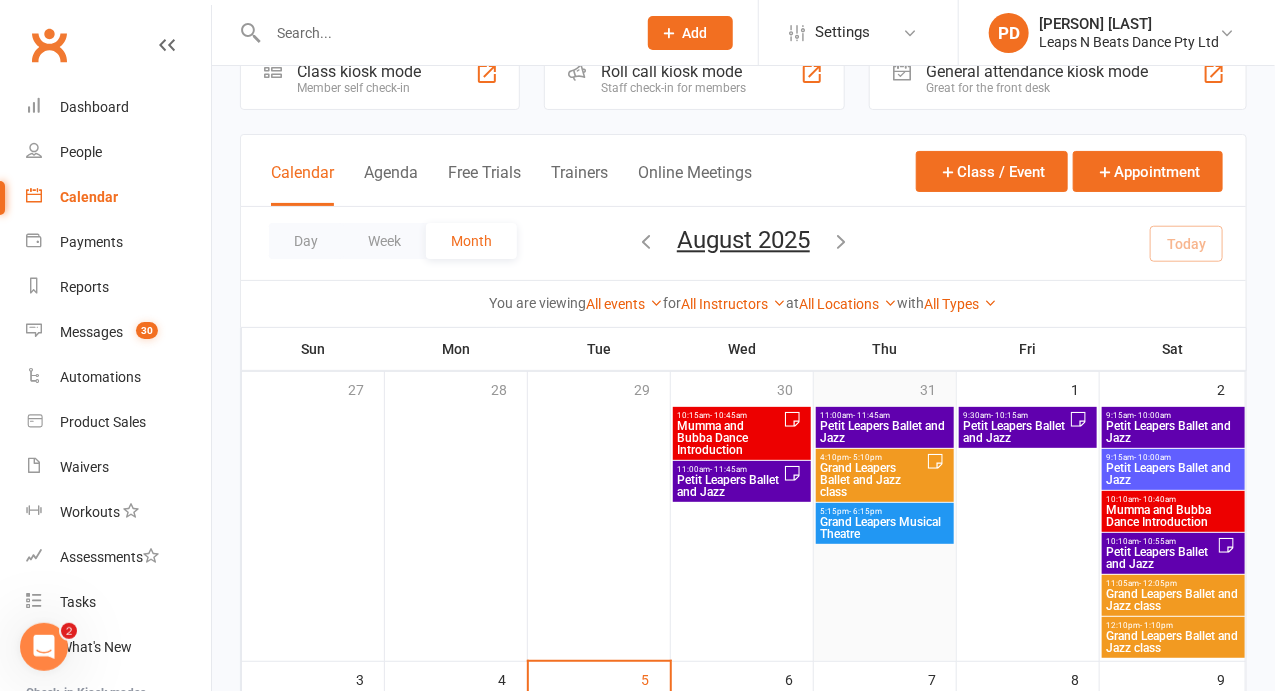 scroll, scrollTop: 52, scrollLeft: 0, axis: vertical 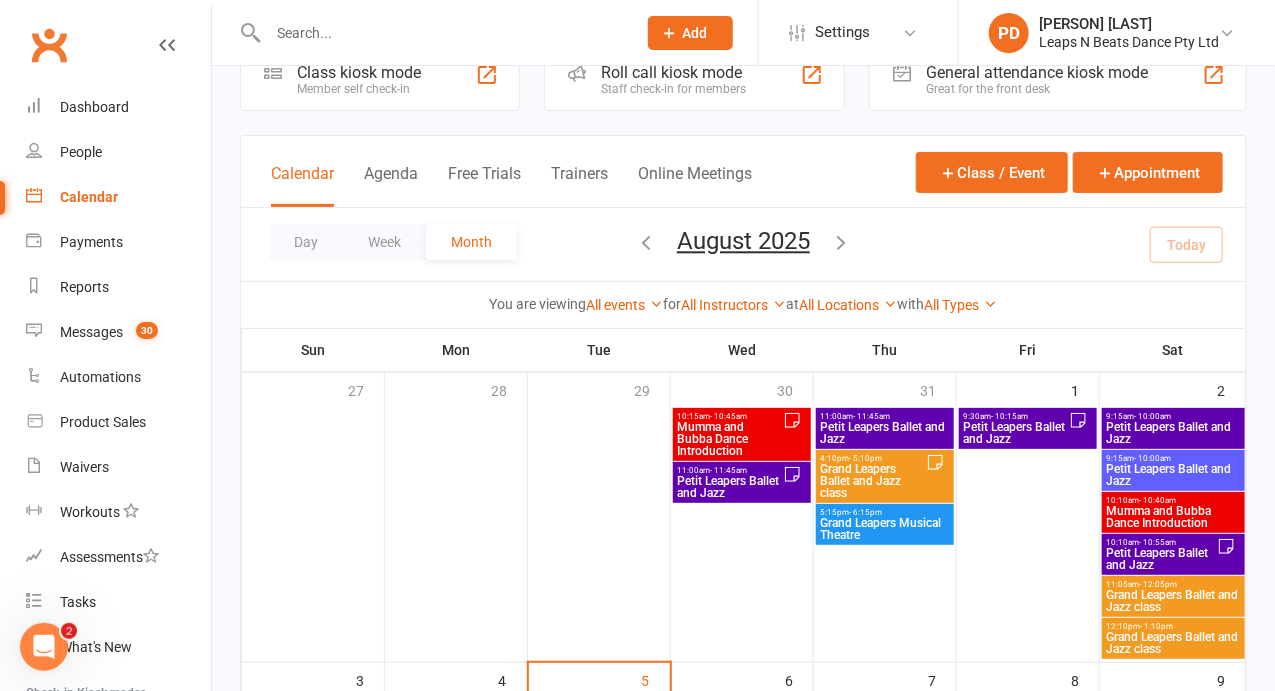 click at bounding box center (646, 242) 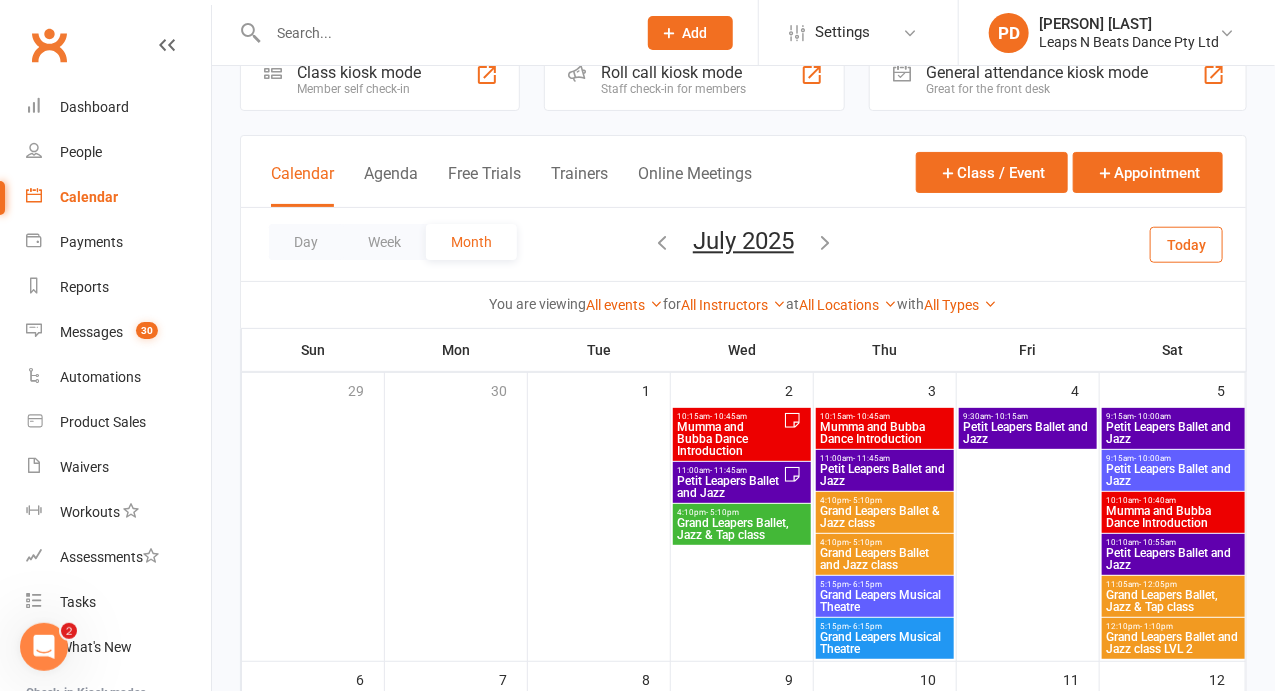scroll, scrollTop: 456, scrollLeft: 0, axis: vertical 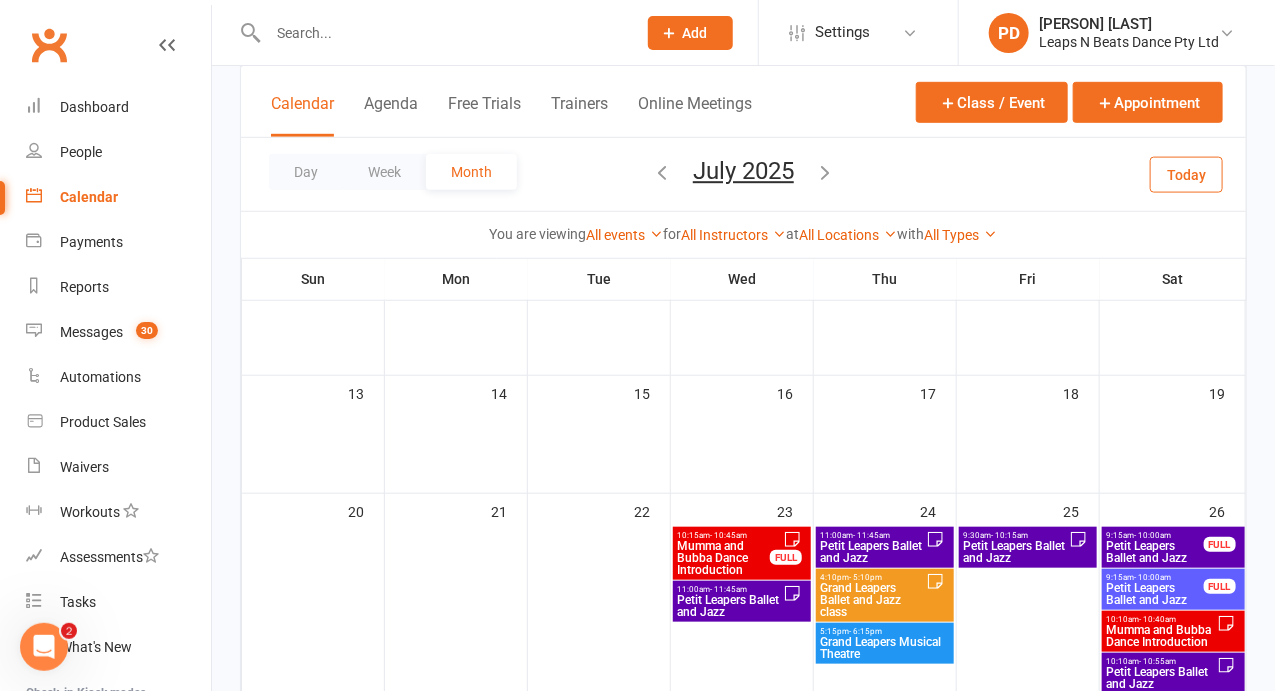 click on "Grand Leapers Musical Theatre" at bounding box center [885, 648] 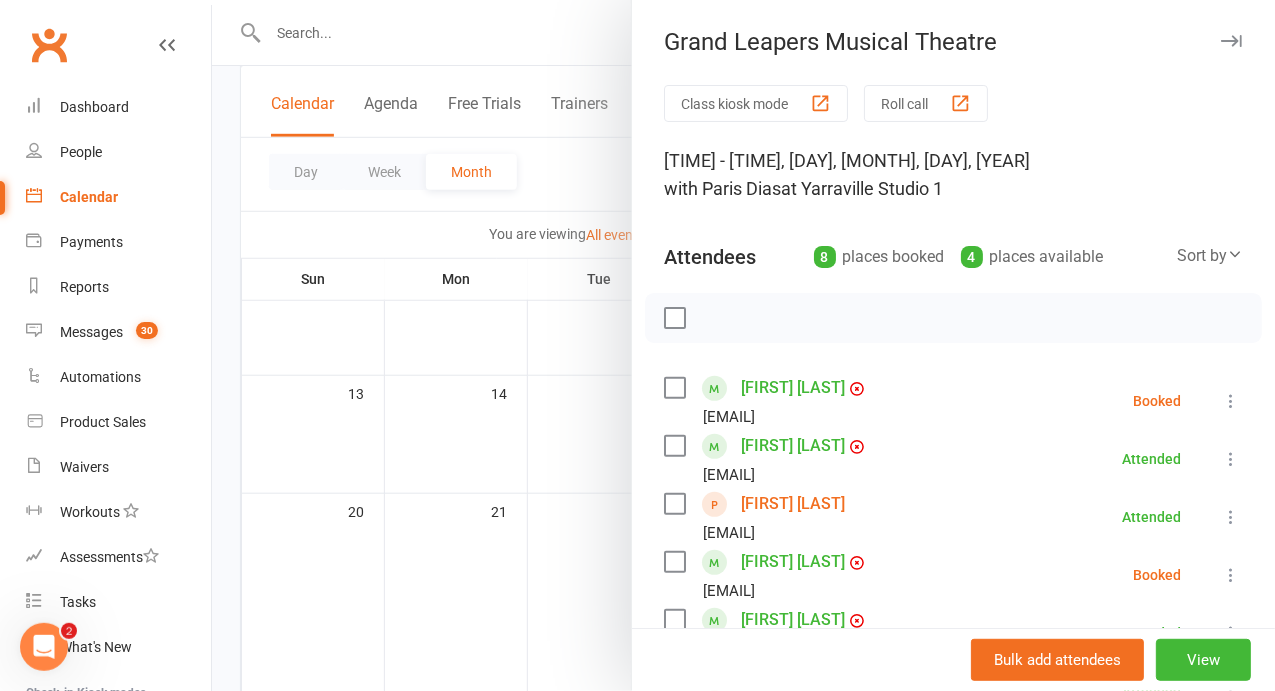scroll, scrollTop: 24, scrollLeft: 0, axis: vertical 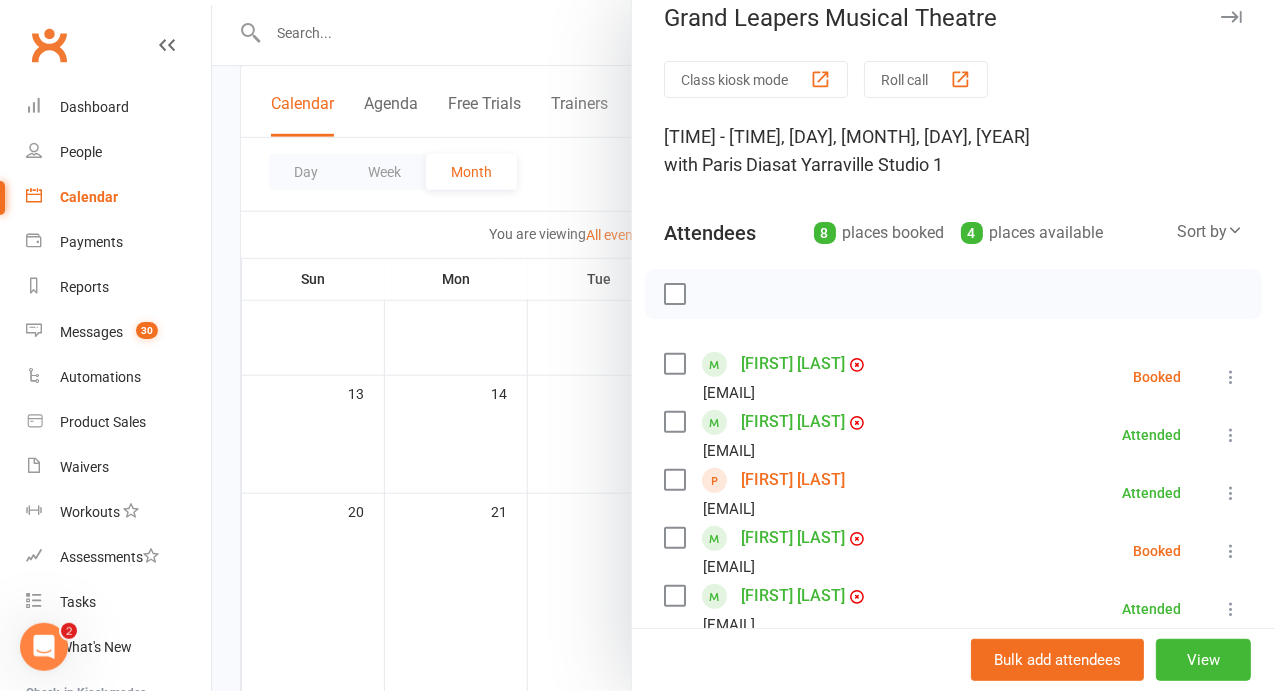 click on "[FIRST] [LAST]" at bounding box center (793, 480) 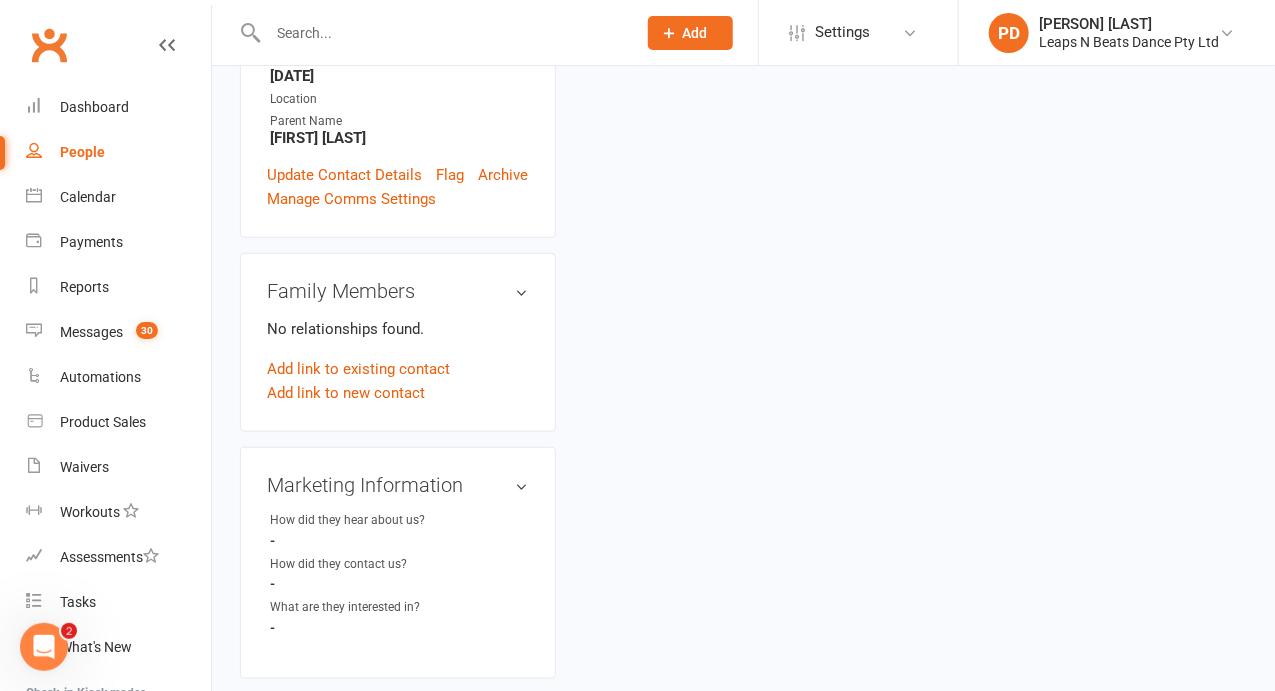 scroll, scrollTop: 0, scrollLeft: 0, axis: both 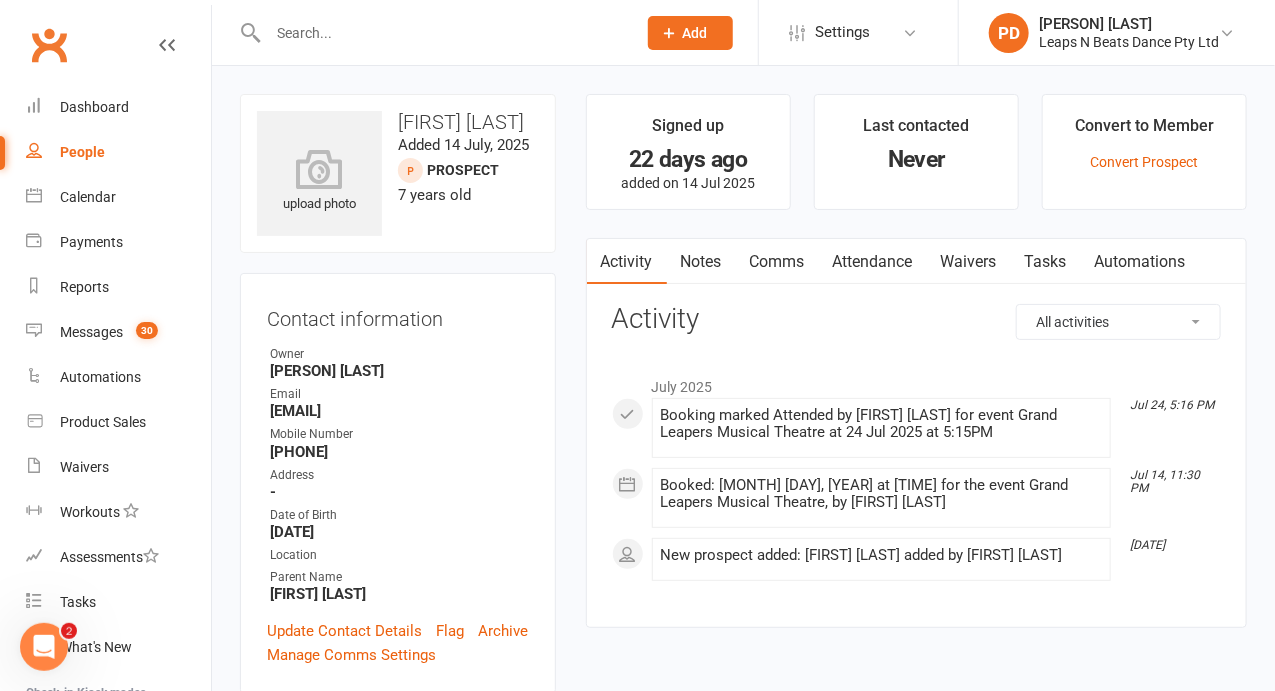 click on "Convert to Member Convert Prospect" at bounding box center (1144, 152) 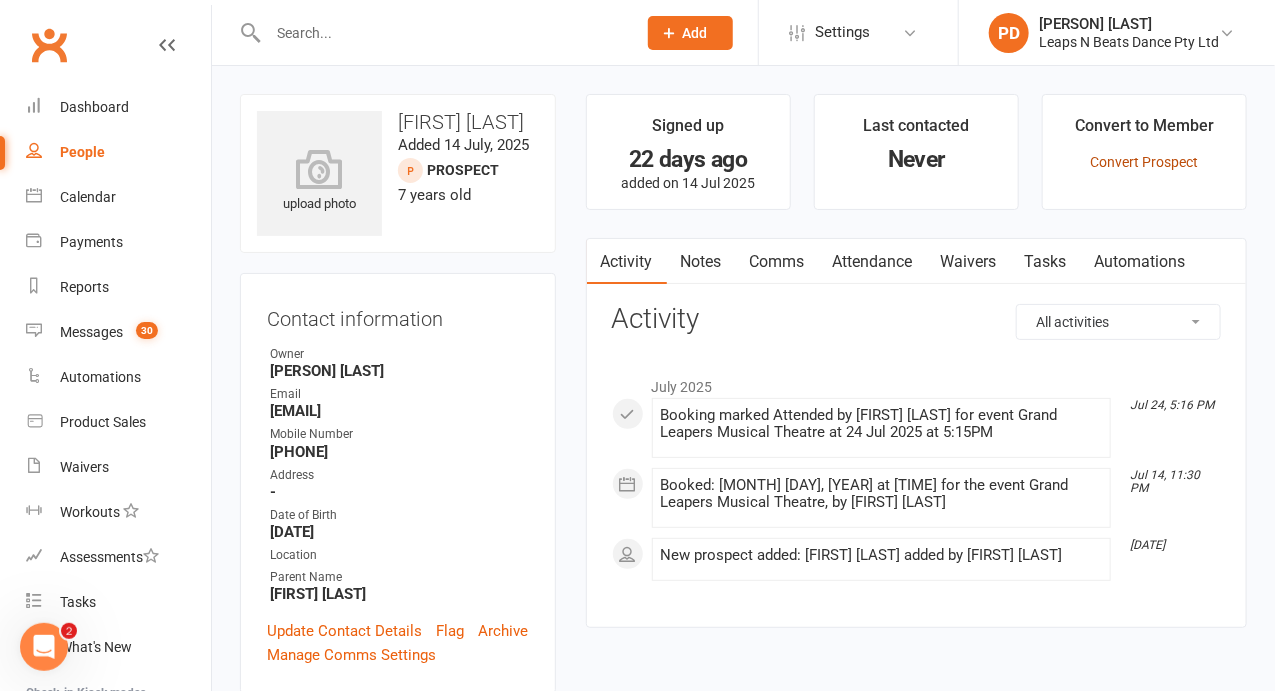 click on "Convert Prospect" at bounding box center (1144, 162) 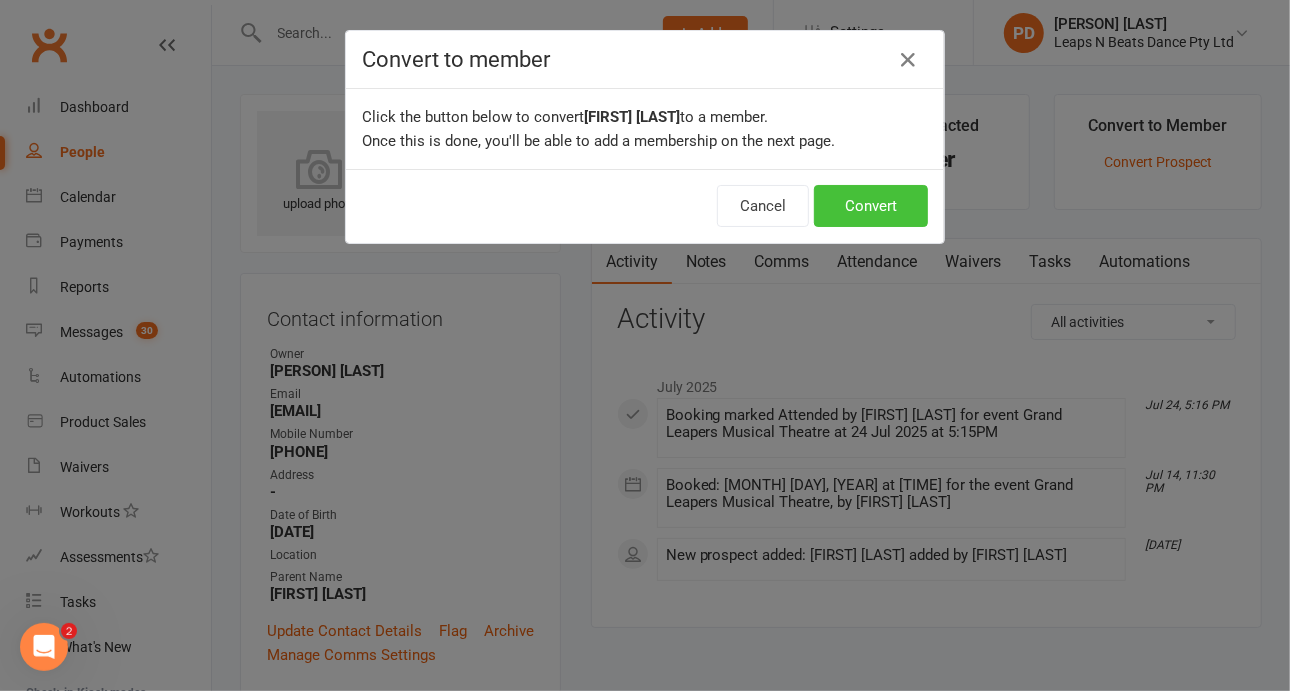 click on "Convert" at bounding box center [871, 206] 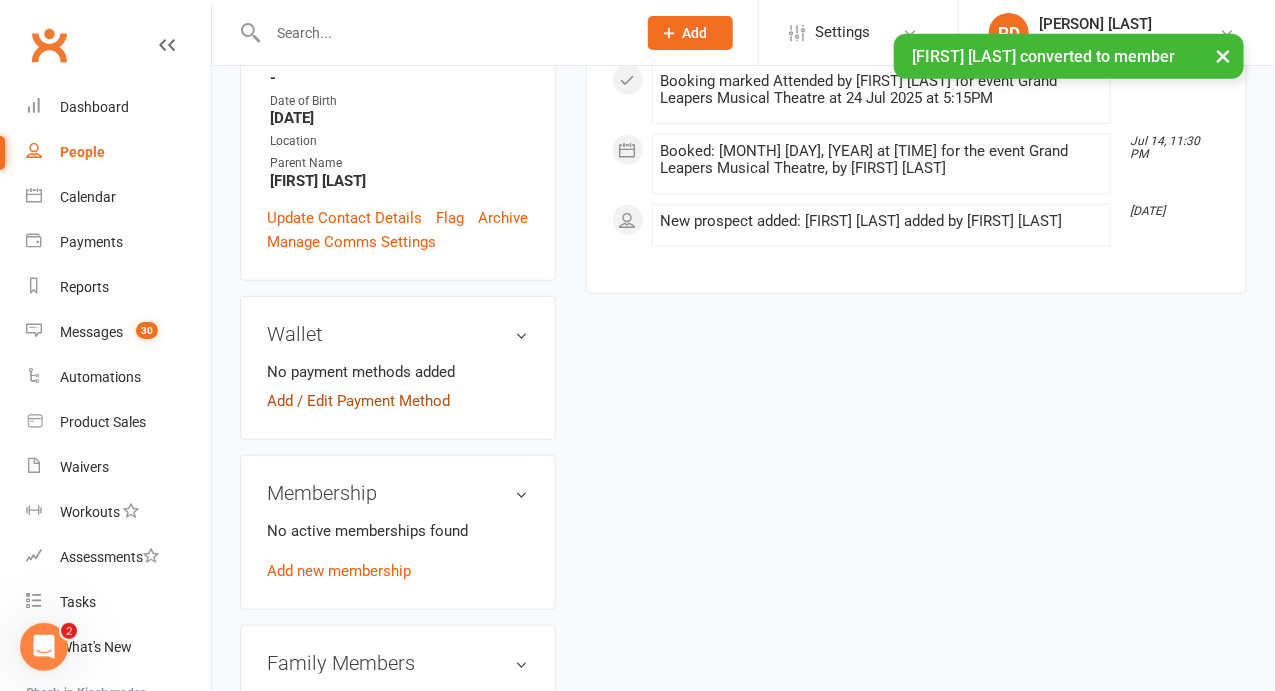 scroll, scrollTop: 473, scrollLeft: 0, axis: vertical 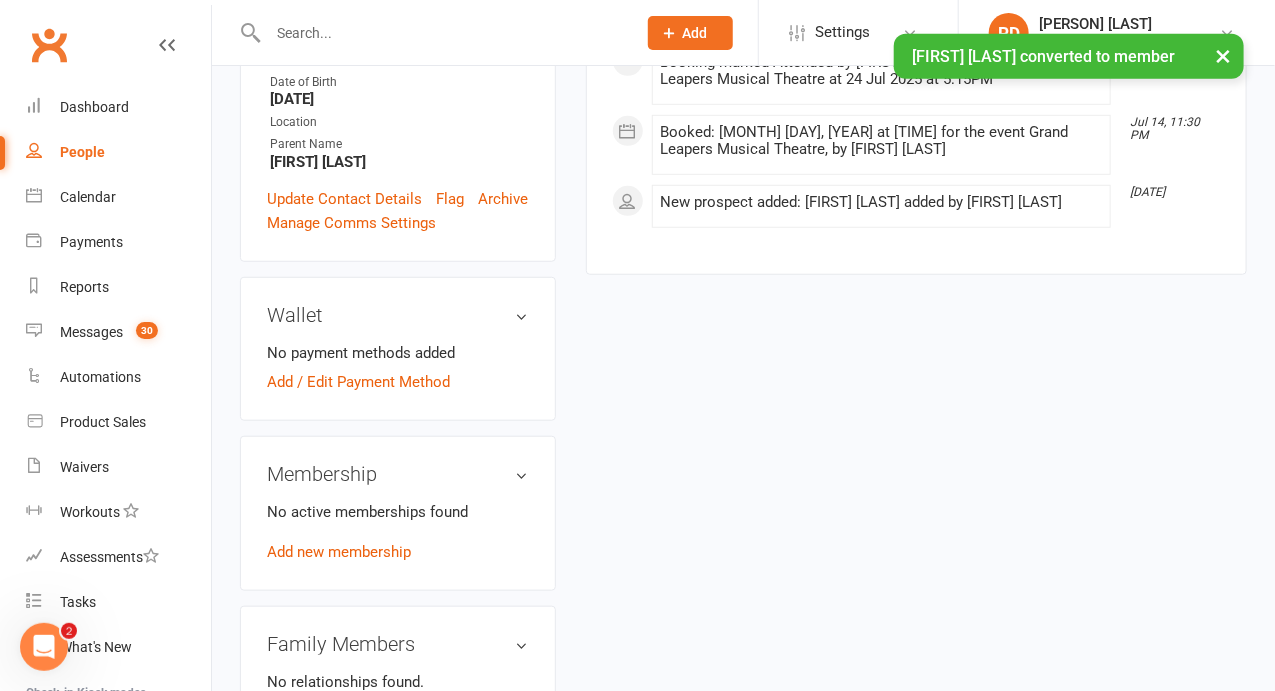 click on "No active memberships found Add new membership" at bounding box center (398, 532) 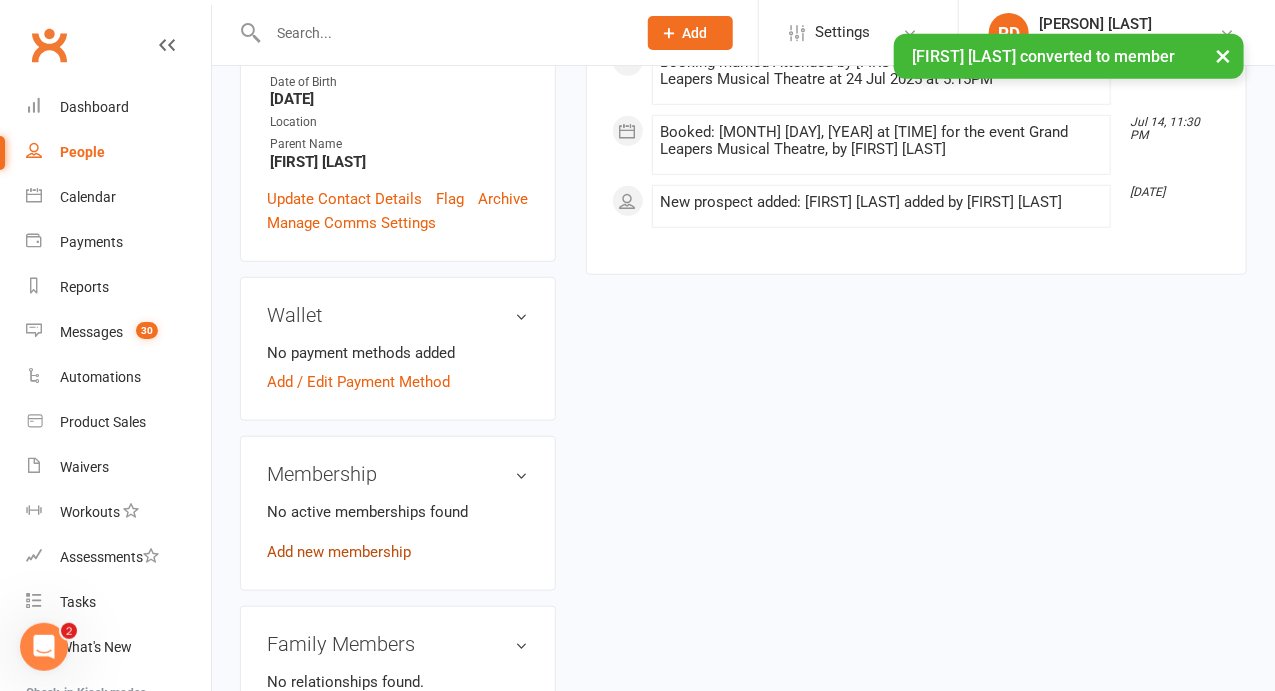 click on "Add new membership" at bounding box center (339, 552) 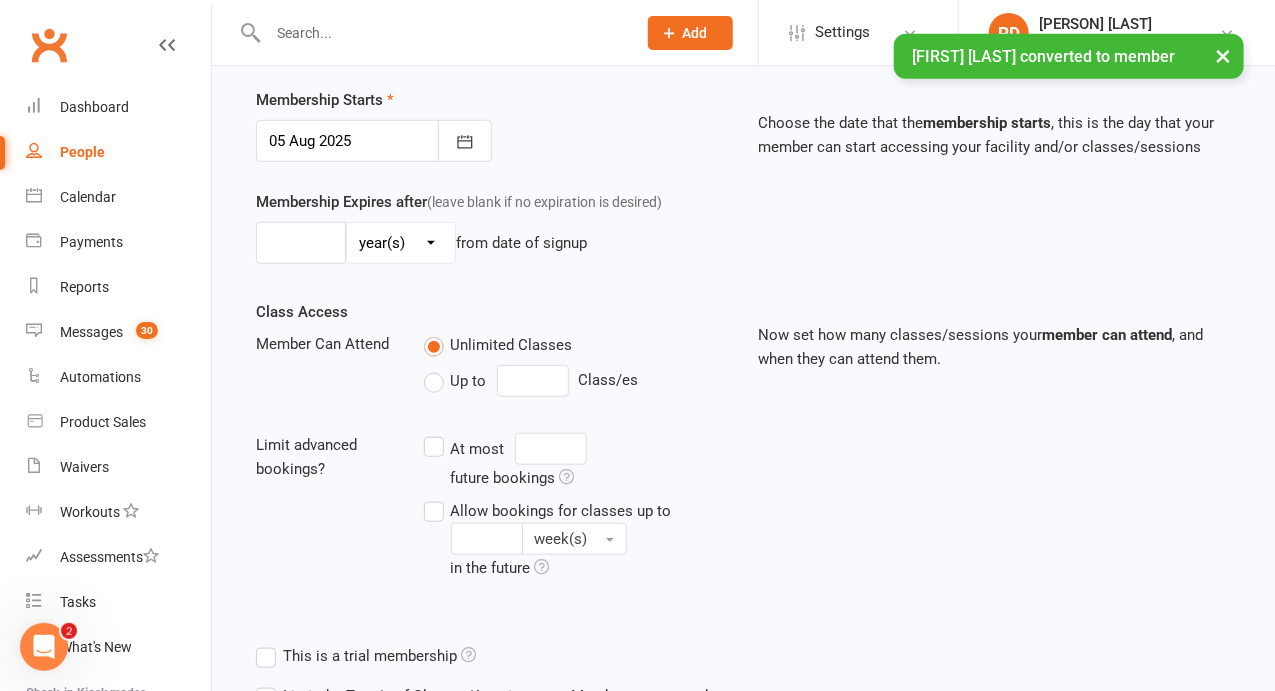 scroll, scrollTop: 0, scrollLeft: 0, axis: both 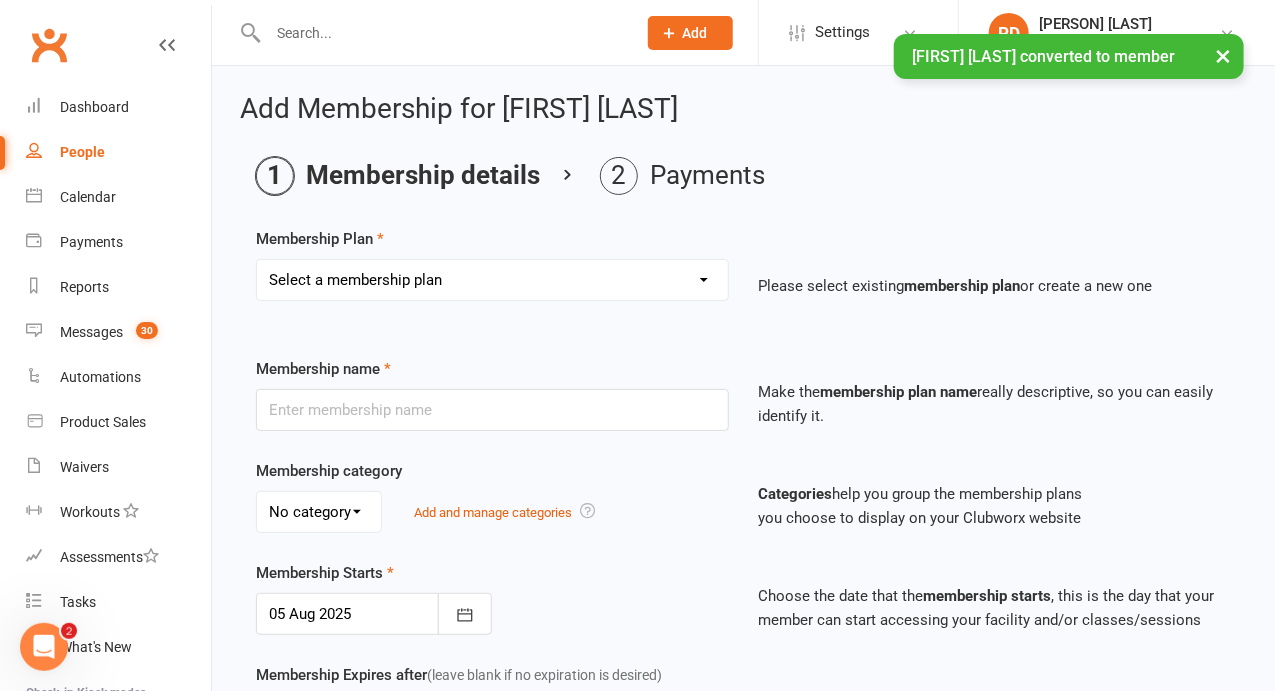 click on "Select a membership plan Create new Membership Plan Term 1 Mumma & Bubba 2023 - Existing (10 weeks) Term 1 Petit Leapers - Existing (10 week) Term 1 Grand Leapers - Existing (10 week) Term 1 Petit Leapers- Existing (9 week) Term 1 Mumma & Bubba 2023 Existing (9 week) Term 1 Grand Leapers- Existing (9 week pack) Term 1 Grand Leapers ACRO- Existing (9 week) Petit Leapers ACRO Existing (9 weeks) Sign Up Fee Sign Up Fee (2nd Member) Grand Leapers- monthly pack Term 2 Mumma & Bubba 2023 - Existing 9 week Term 2 Petit Leapers- Existing (9 week) Term 2 Grand Leapers- Existing (9 week pack) Term 2 ACRO Petit Leapers- Existing (9 week) Term 2  Grand Leapers ACRO- Existing (9 week pack) Term 2 Petit Leapers - Existing (10 week) Term 2 Mumma & Bubba 2023 - (10 week) Term 2  Grand Leapers- Existing (10 week pack) Term 2 Grand Leapers- Existing (10 week pack) Term 2 ACRO Grand Leapers- Existing (10 week) Term 2 Mumma & Bubba 2023 (3 week) Term 3  Grand Leapers 2023 - 10 week Term 3 Grand Leapers Acrobatics 2023 - 10 week" at bounding box center [492, 280] 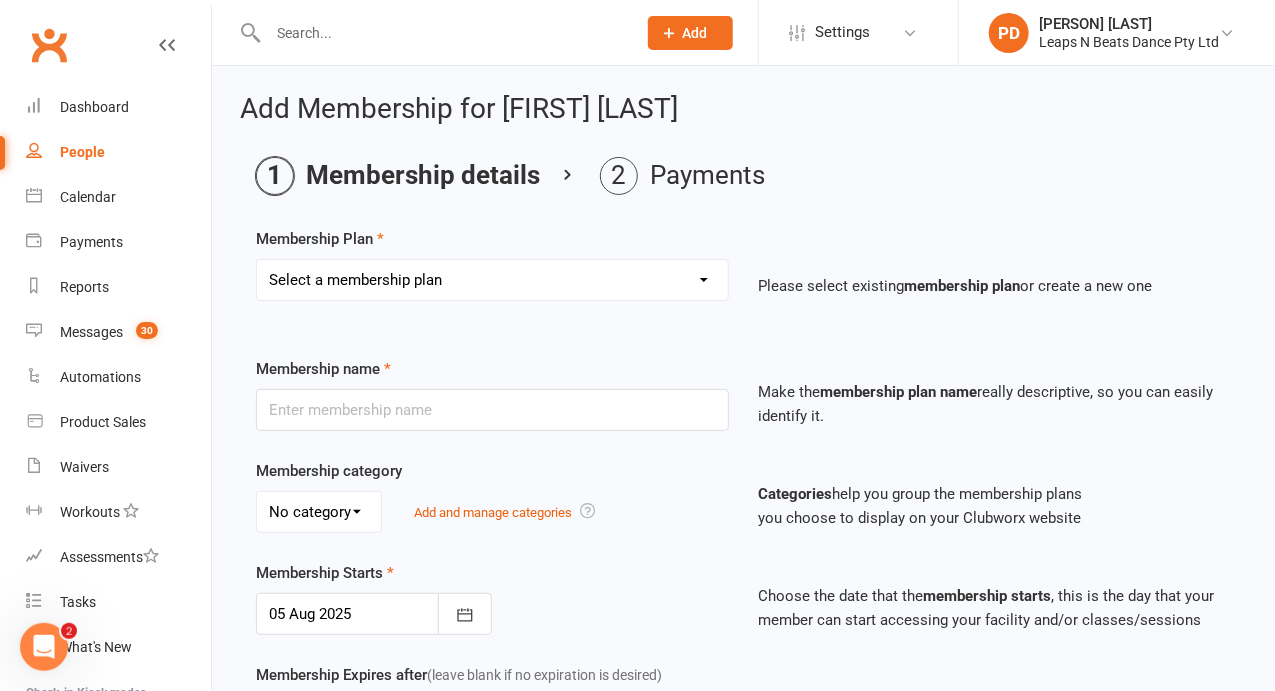 select on "9" 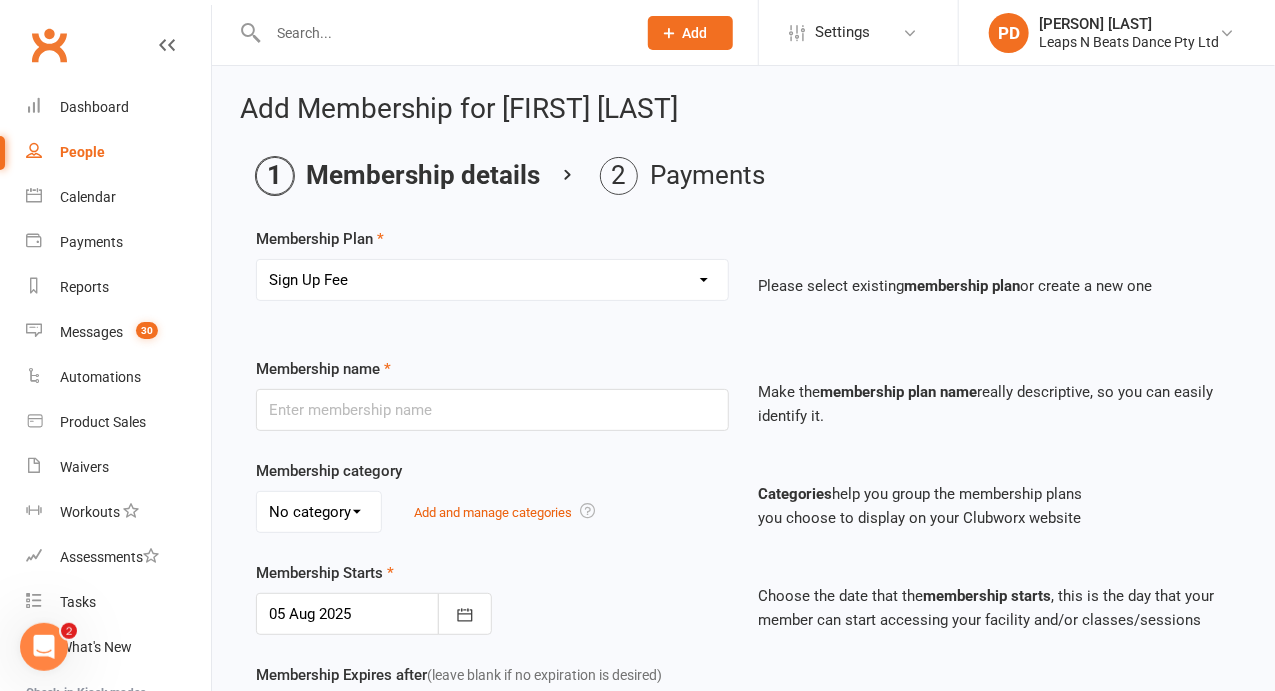 click on "Select a membership plan Create new Membership Plan Term 1 Mumma & Bubba 2023 - Existing (10 weeks) Term 1 Petit Leapers - Existing (10 week) Term 1 Grand Leapers - Existing (10 week) Term 1 Petit Leapers- Existing (9 week) Term 1 Mumma & Bubba 2023 Existing (9 week) Term 1 Grand Leapers- Existing (9 week pack) Term 1 Grand Leapers ACRO- Existing (9 week) Petit Leapers ACRO Existing (9 weeks) Sign Up Fee Sign Up Fee (2nd Member) Grand Leapers- monthly pack Term 2 Mumma & Bubba 2023 - Existing 9 week Term 2 Petit Leapers- Existing (9 week) Term 2 Grand Leapers- Existing (9 week pack) Term 2 ACRO Petit Leapers- Existing (9 week) Term 2  Grand Leapers ACRO- Existing (9 week pack) Term 2 Petit Leapers - Existing (10 week) Term 2 Mumma & Bubba 2023 - (10 week) Term 2  Grand Leapers- Existing (10 week pack) Term 2 Grand Leapers- Existing (10 week pack) Term 2 ACRO Grand Leapers- Existing (10 week) Term 2 Mumma & Bubba 2023 (3 week) Term 3  Grand Leapers 2023 - 10 week Term 3 Grand Leapers Acrobatics 2023 - 10 week" at bounding box center (492, 280) 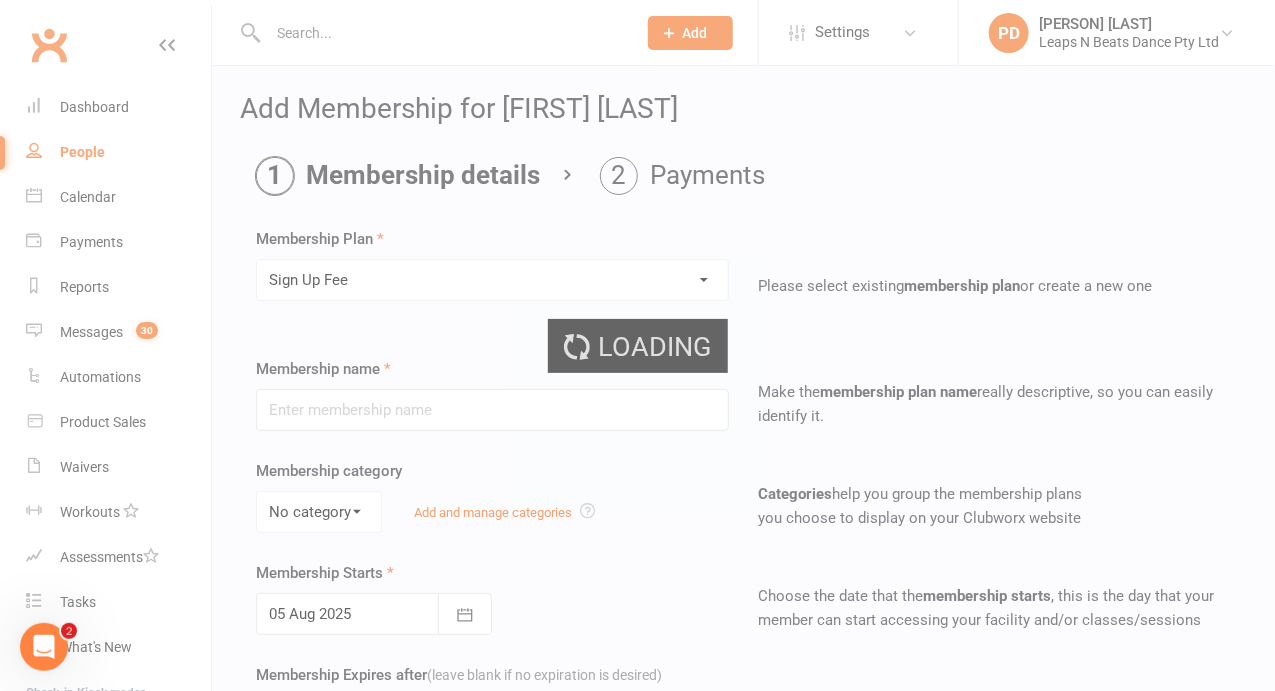 type on "Sign Up Fee" 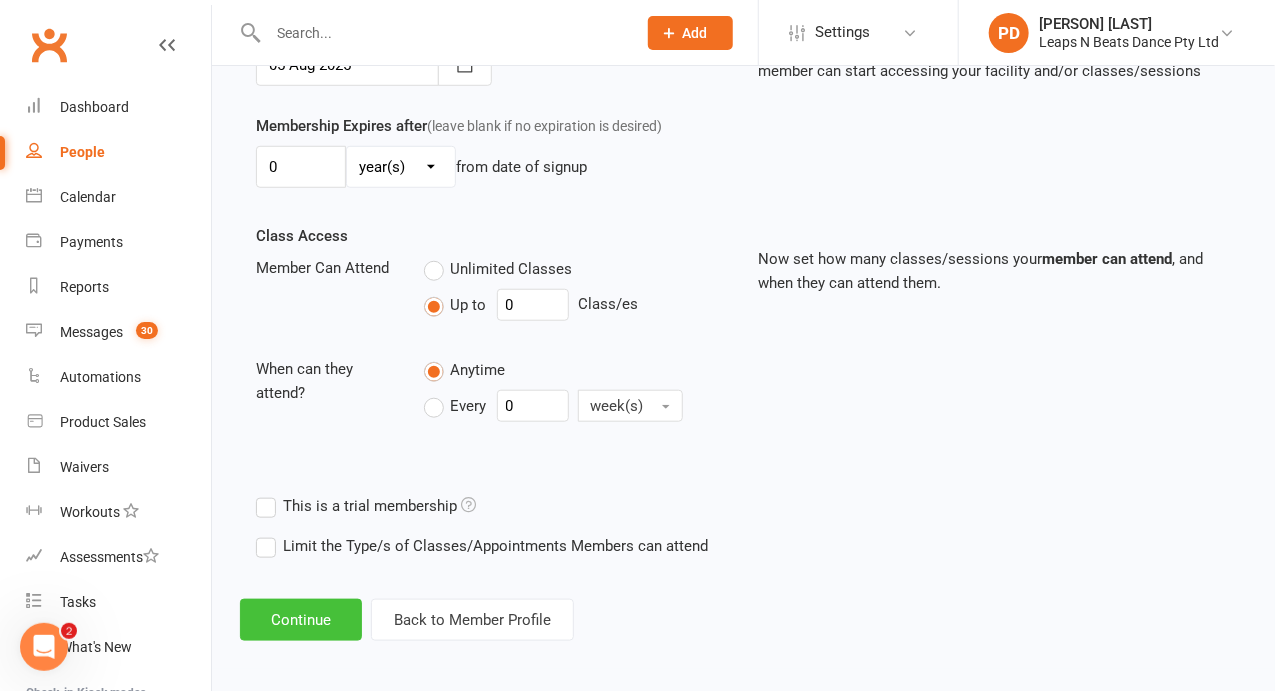 scroll, scrollTop: 548, scrollLeft: 0, axis: vertical 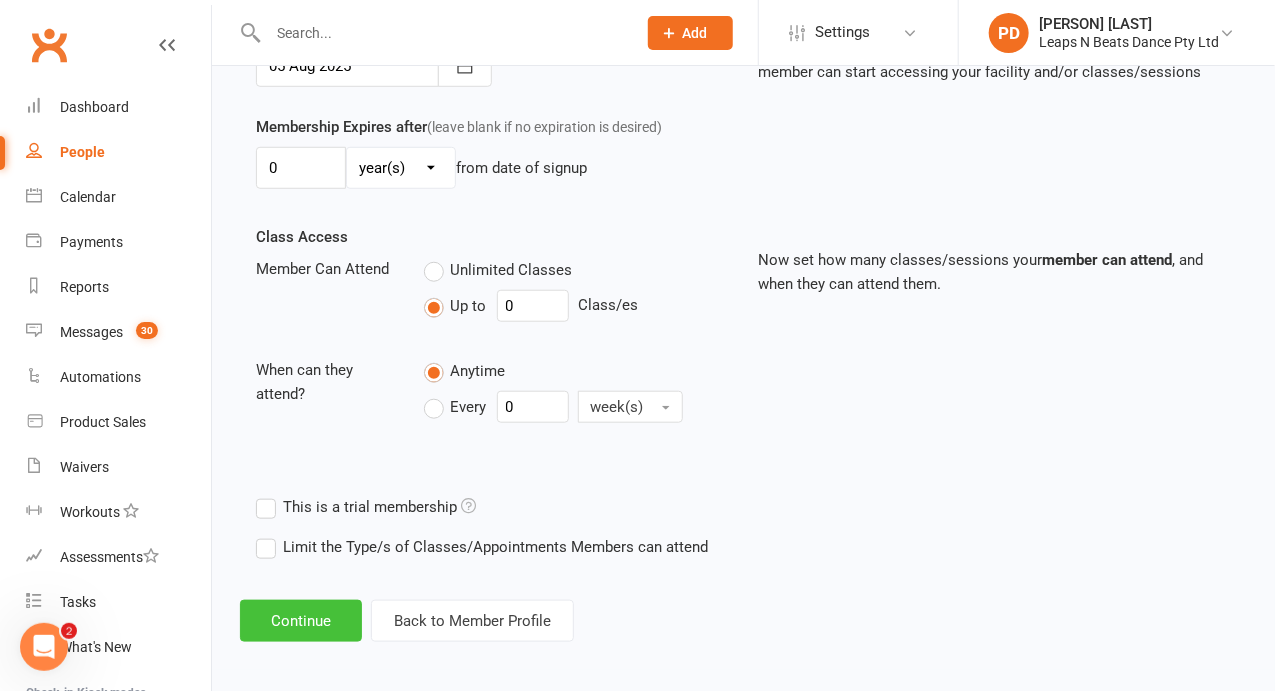 click on "Continue" at bounding box center [301, 621] 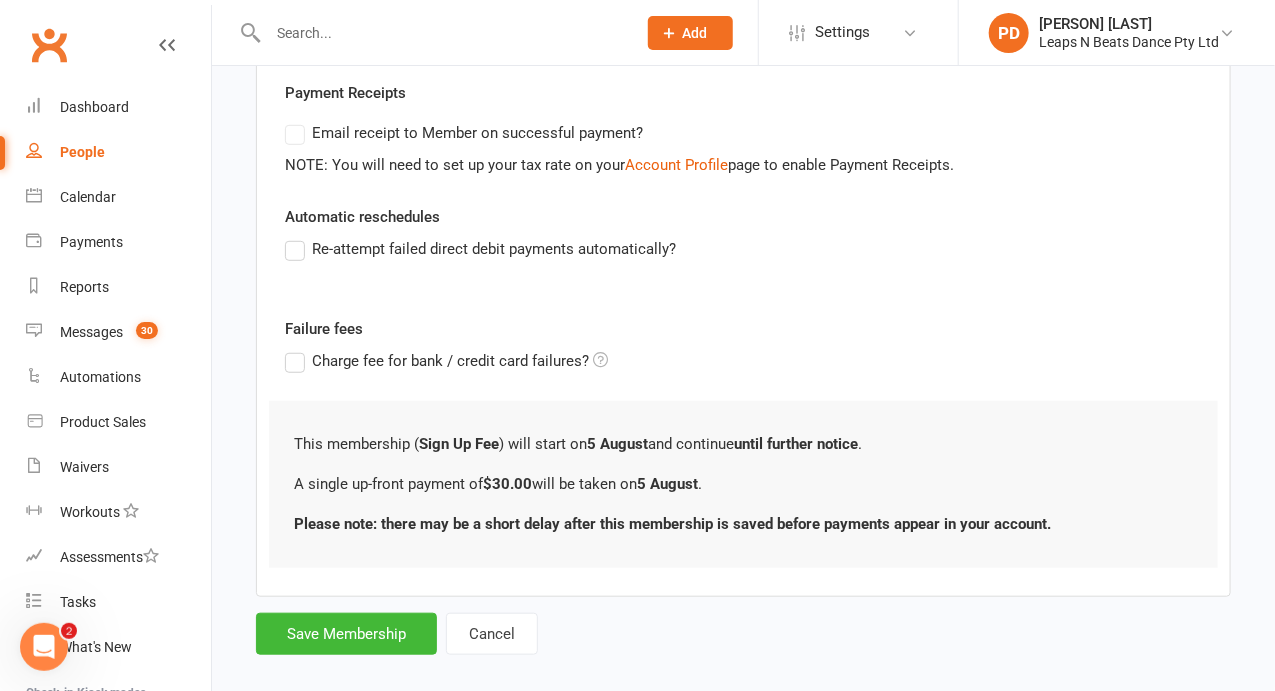scroll, scrollTop: 391, scrollLeft: 0, axis: vertical 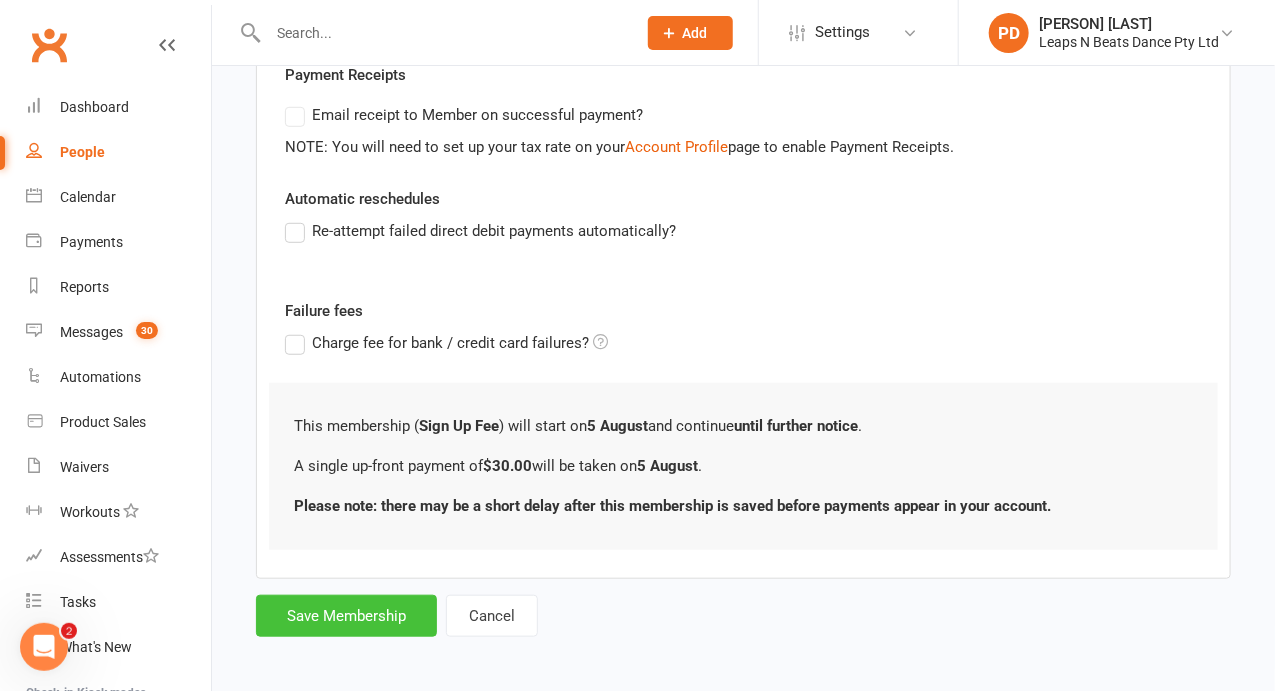 click on "Save Membership" at bounding box center (346, 616) 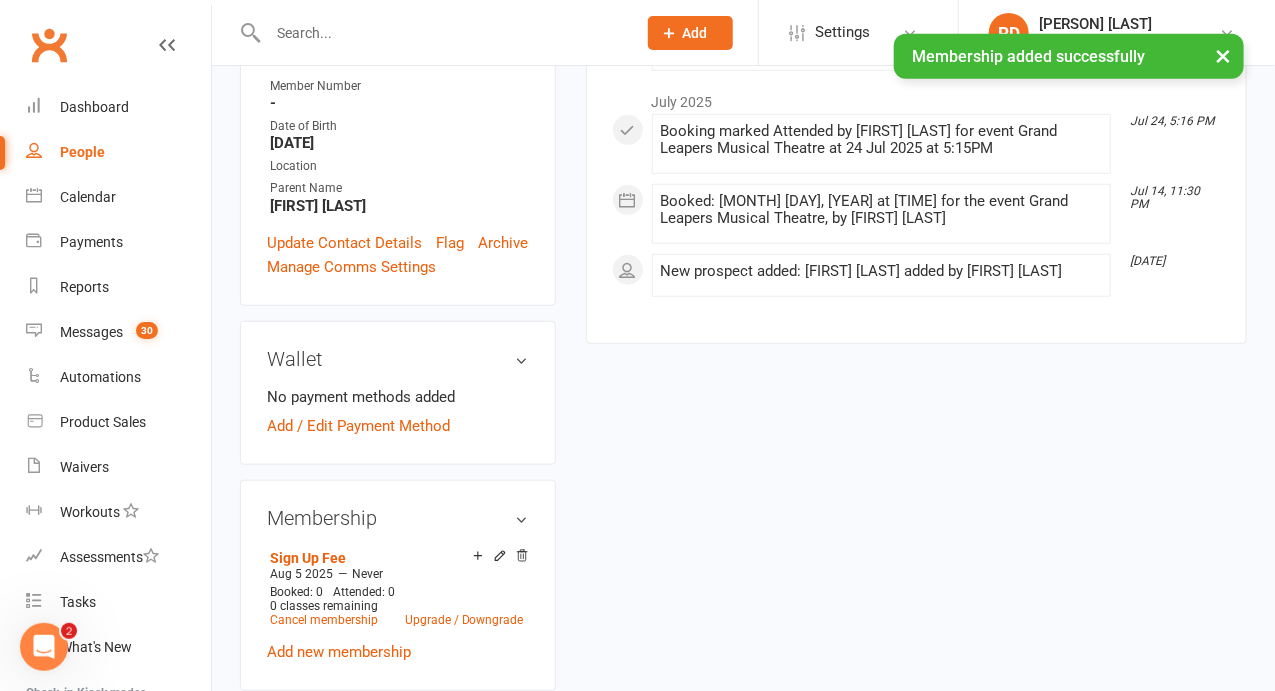scroll, scrollTop: 458, scrollLeft: 0, axis: vertical 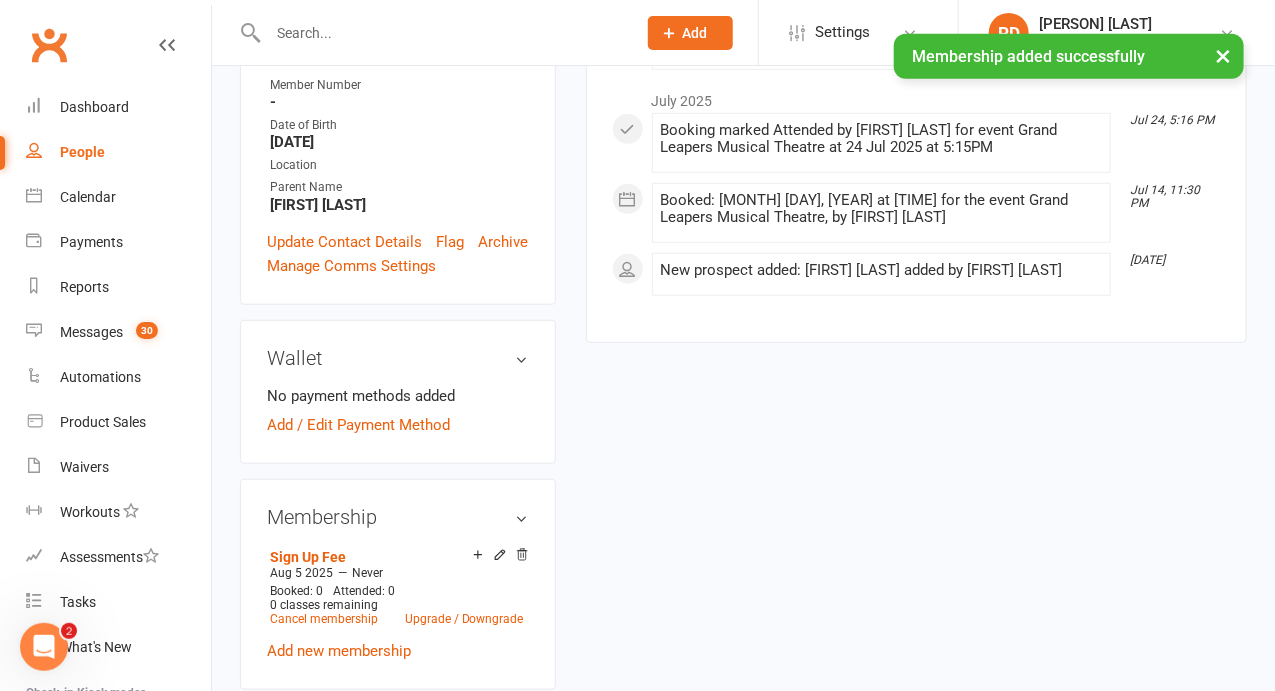 click on "Sign Up Fee [MONTH] [YEAR] — Never Booked: [NUMBER] Attended: [NUMBER] [NUMBER] classes remaining    Cancel membership Upgrade / Downgrade Add new membership" at bounding box center [398, 603] 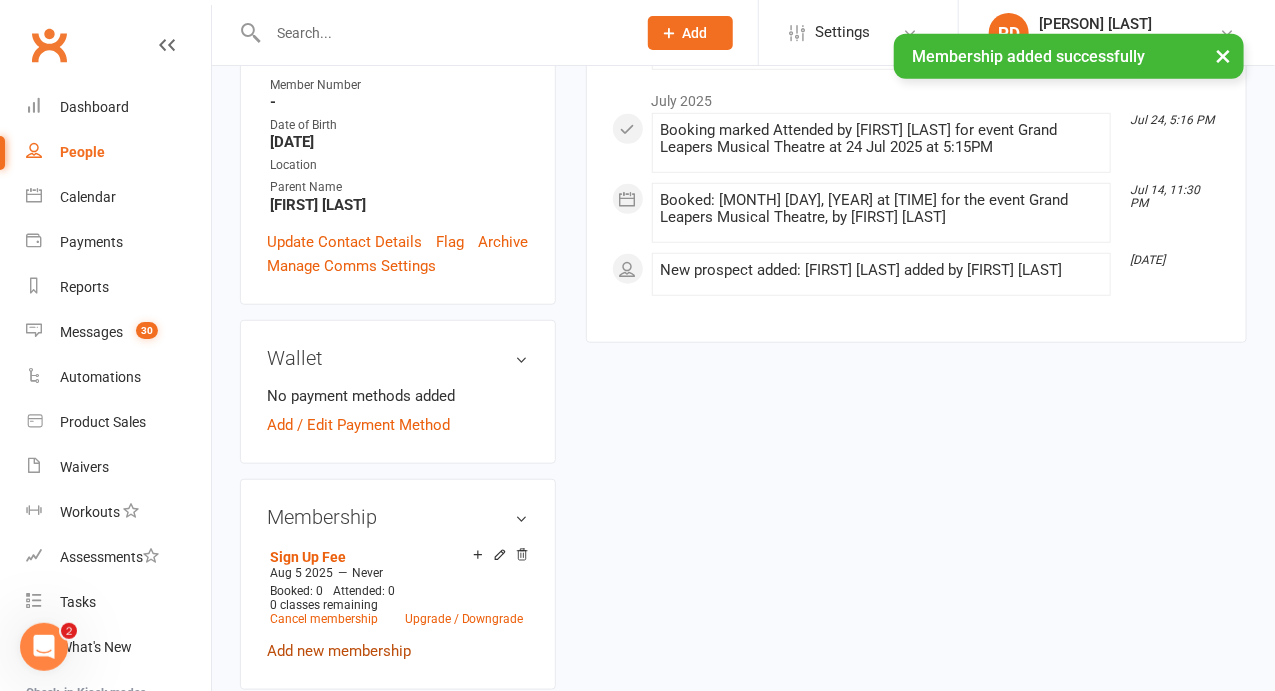 click on "Add new membership" at bounding box center [339, 651] 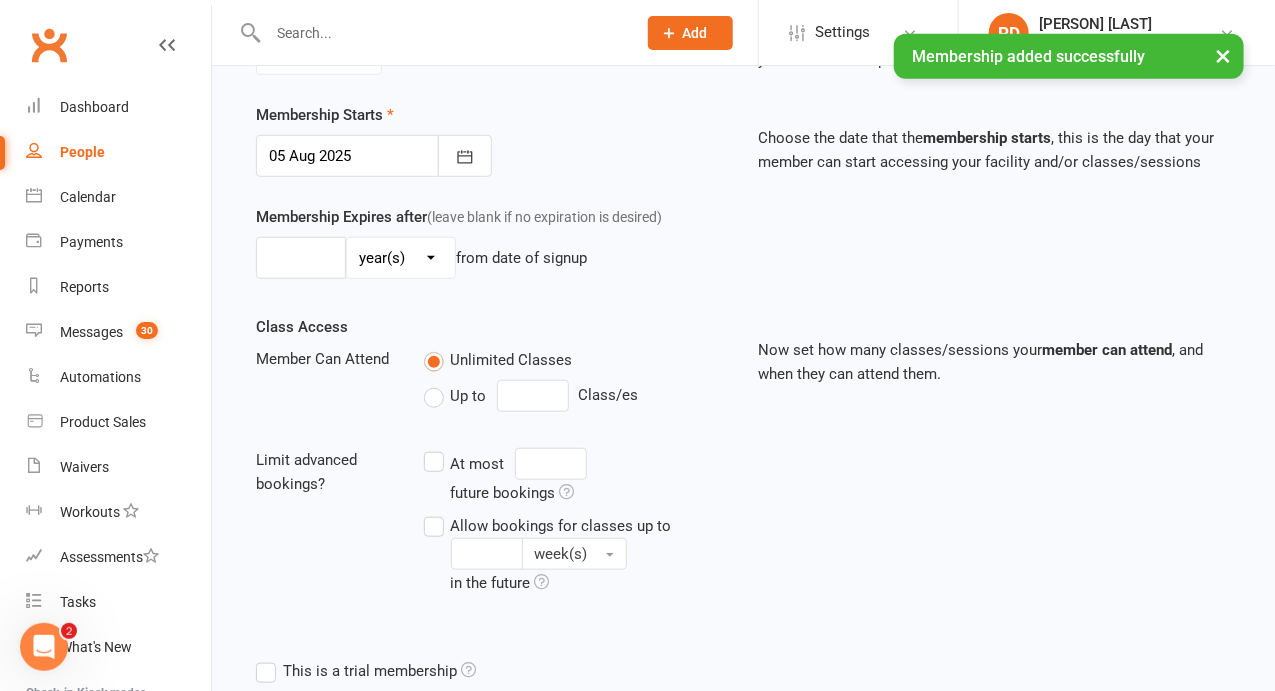 scroll, scrollTop: 0, scrollLeft: 0, axis: both 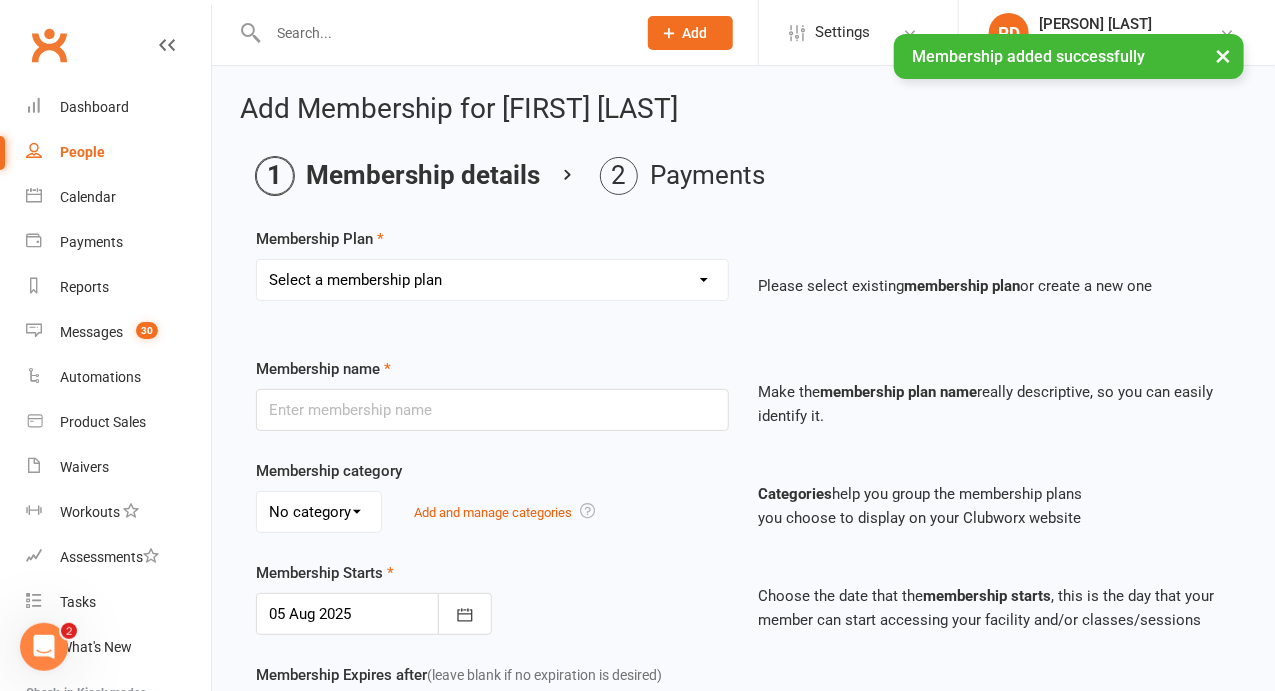 drag, startPoint x: 482, startPoint y: 286, endPoint x: 490, endPoint y: 273, distance: 15.264338 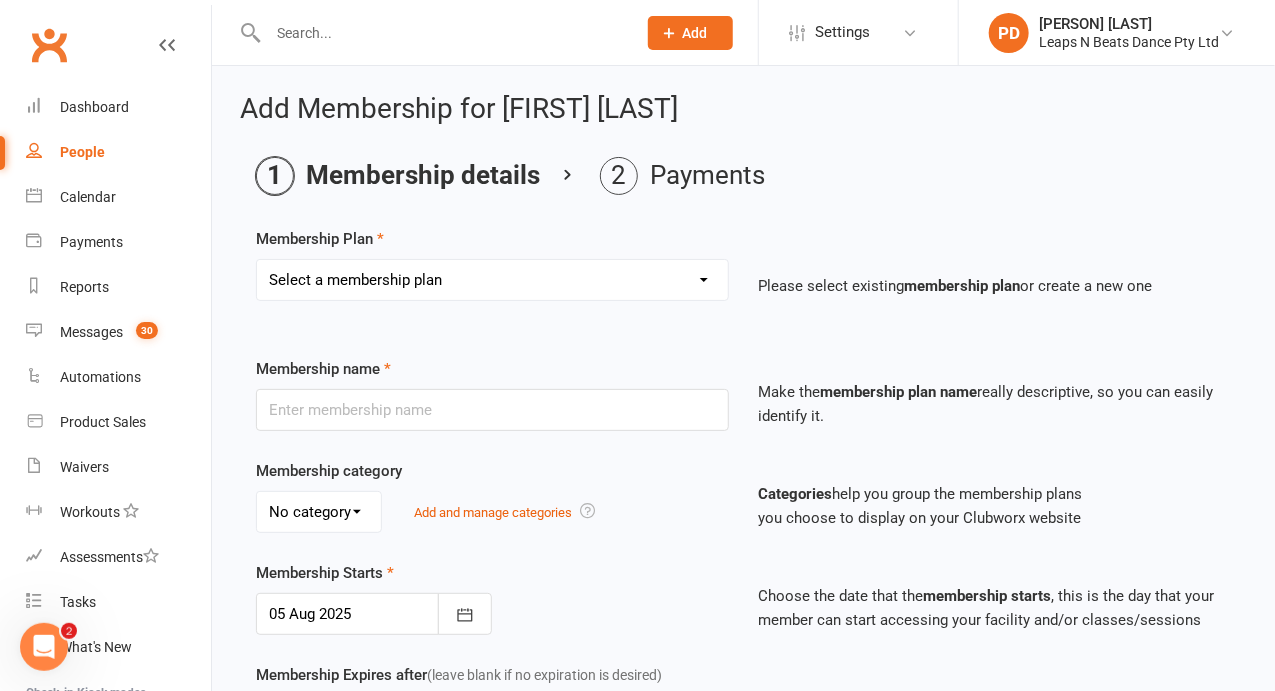 select on "52" 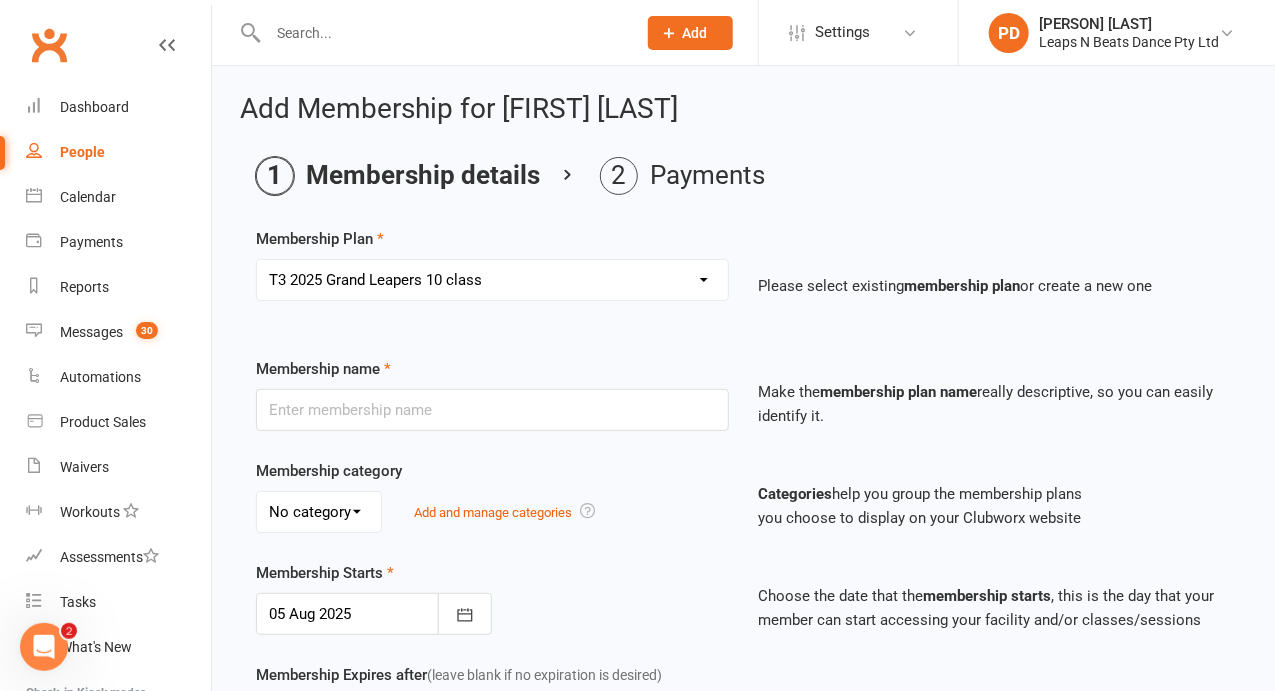 click on "Select a membership plan Create new Membership Plan Term 1 Mumma & Bubba 2023 - Existing (10 weeks) Term 1 Petit Leapers - Existing (10 week) Term 1 Grand Leapers - Existing (10 week) Term 1 Petit Leapers- Existing (9 week) Term 1 Mumma & Bubba 2023 Existing (9 week) Term 1 Grand Leapers- Existing (9 week pack) Term 1 Grand Leapers ACRO- Existing (9 week) Petit Leapers ACRO Existing (9 weeks) Sign Up Fee Sign Up Fee (2nd Member) Grand Leapers- monthly pack Term 2 Mumma & Bubba 2023 - Existing 9 week Term 2 Petit Leapers- Existing (9 week) Term 2 Grand Leapers- Existing (9 week pack) Term 2 ACRO Petit Leapers- Existing (9 week) Term 2  Grand Leapers ACRO- Existing (9 week pack) Term 2 Petit Leapers - Existing (10 week) Term 2 Mumma & Bubba 2023 - (10 week) Term 2  Grand Leapers- Existing (10 week pack) Term 2 Grand Leapers- Existing (10 week pack) Term 2 ACRO Grand Leapers- Existing (10 week) Term 2 Mumma & Bubba 2023 (3 week) Term 3  Grand Leapers 2023 - 10 week Term 3 Grand Leapers Acrobatics 2023 - 10 week" at bounding box center (492, 280) 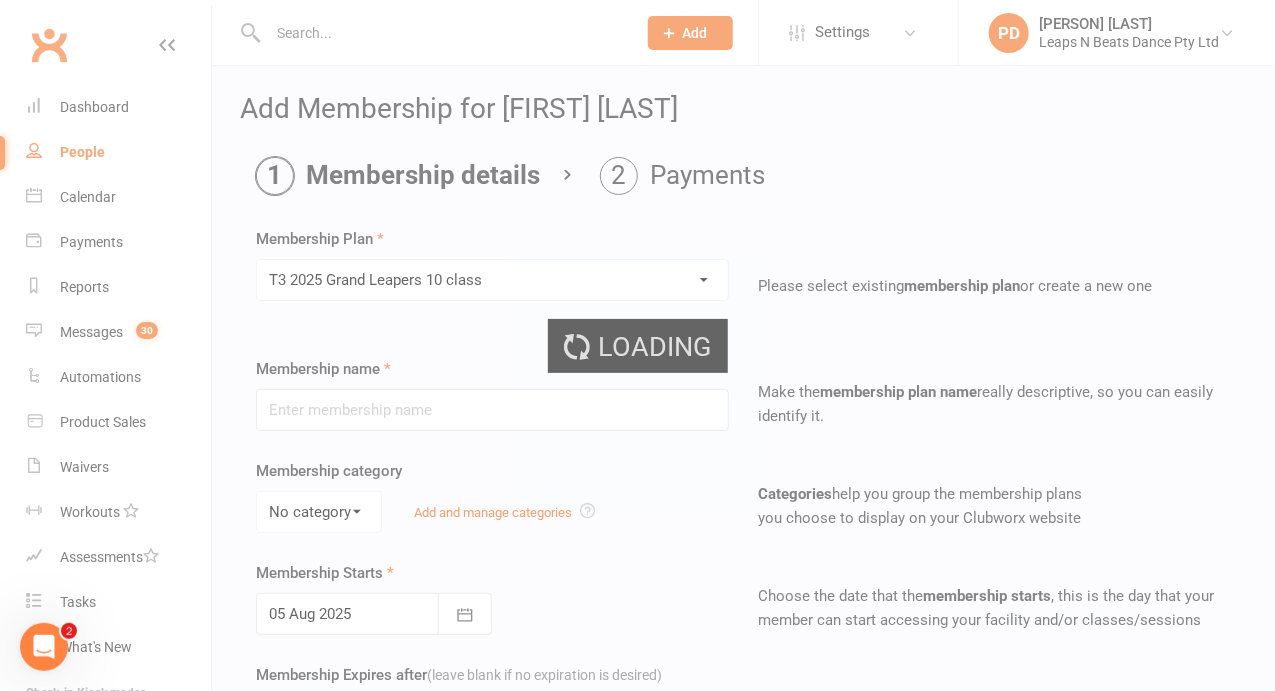 type on "T3 2025  Grand Leapers 10 class" 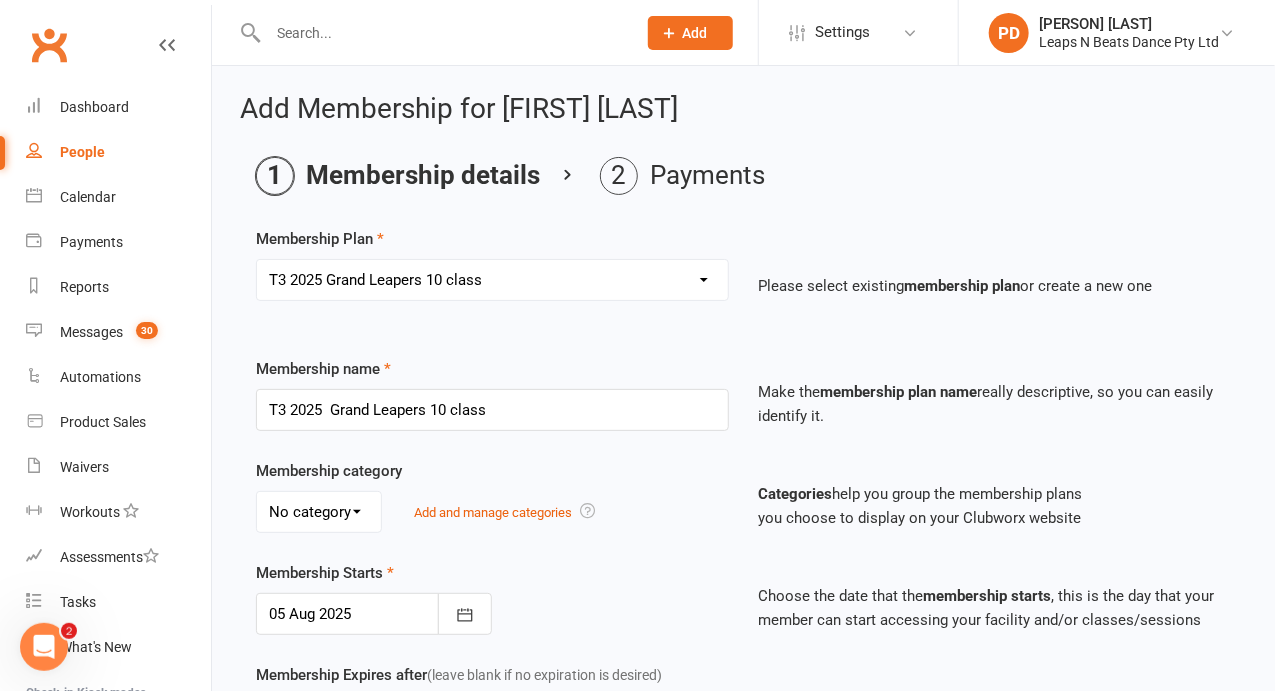 scroll, scrollTop: 624, scrollLeft: 0, axis: vertical 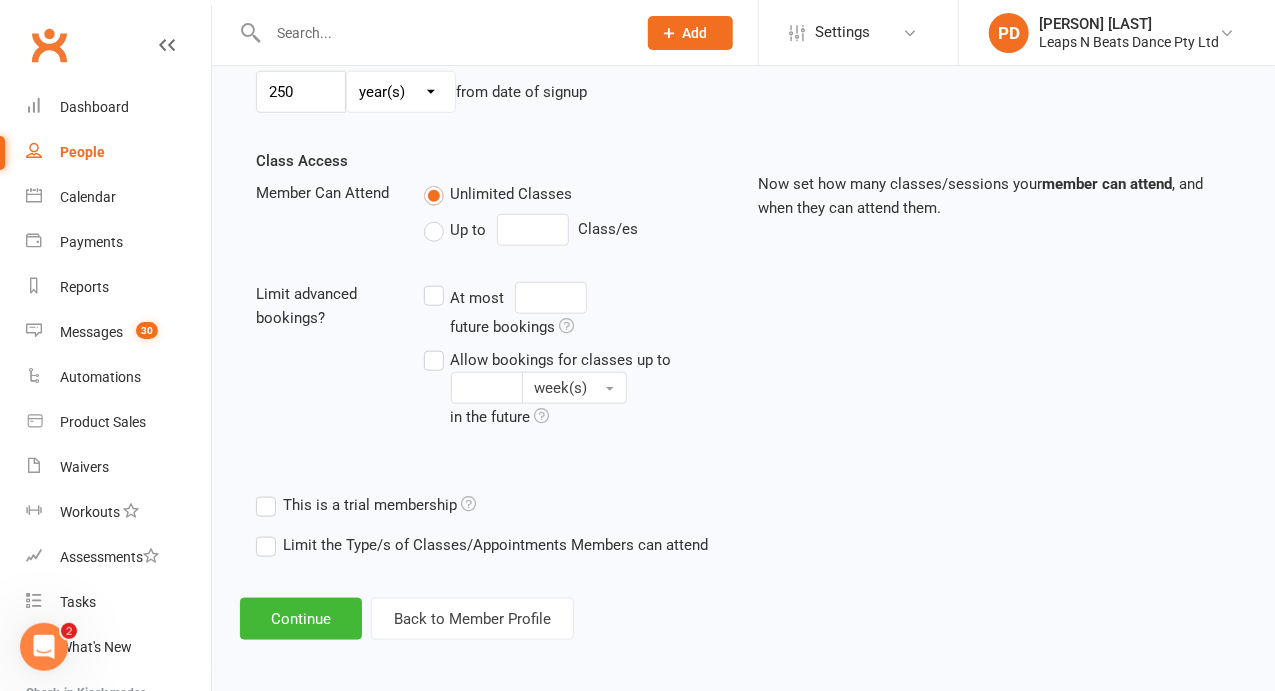 click on "Continue   Back to Member Profile" at bounding box center (743, 619) 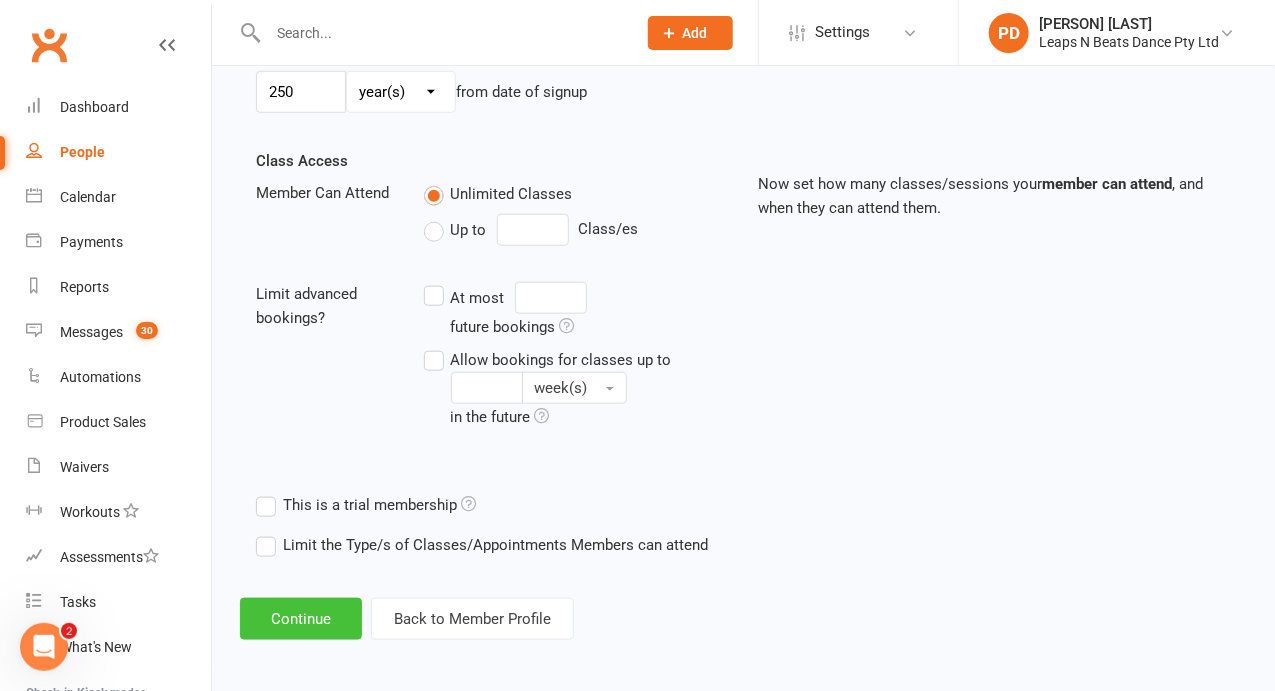 click on "Continue" at bounding box center [301, 619] 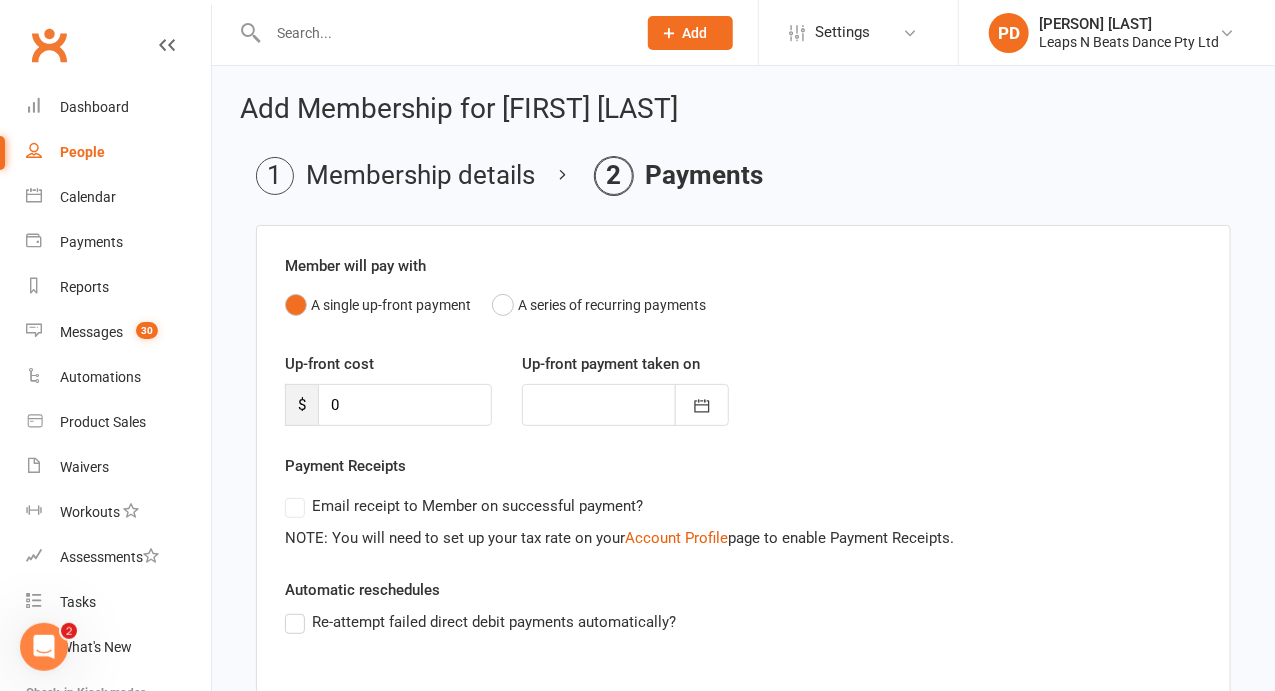scroll, scrollTop: 314, scrollLeft: 0, axis: vertical 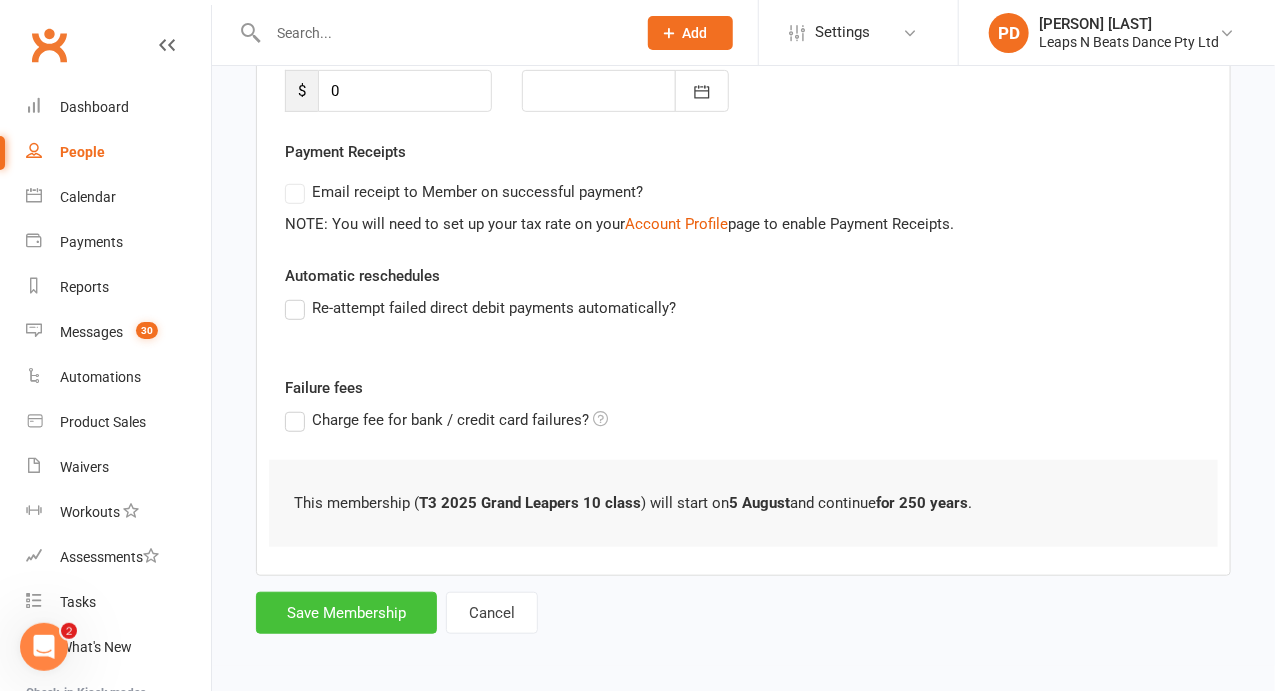 click on "Save Membership" at bounding box center [346, 613] 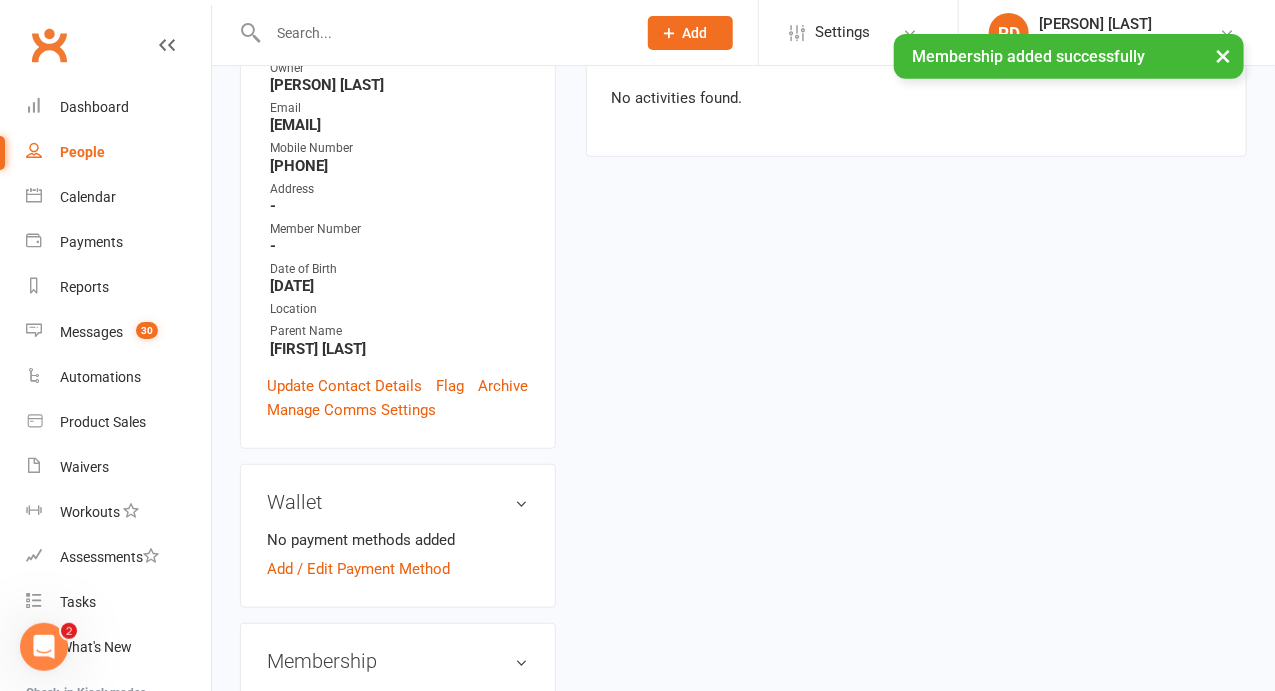 scroll, scrollTop: 0, scrollLeft: 0, axis: both 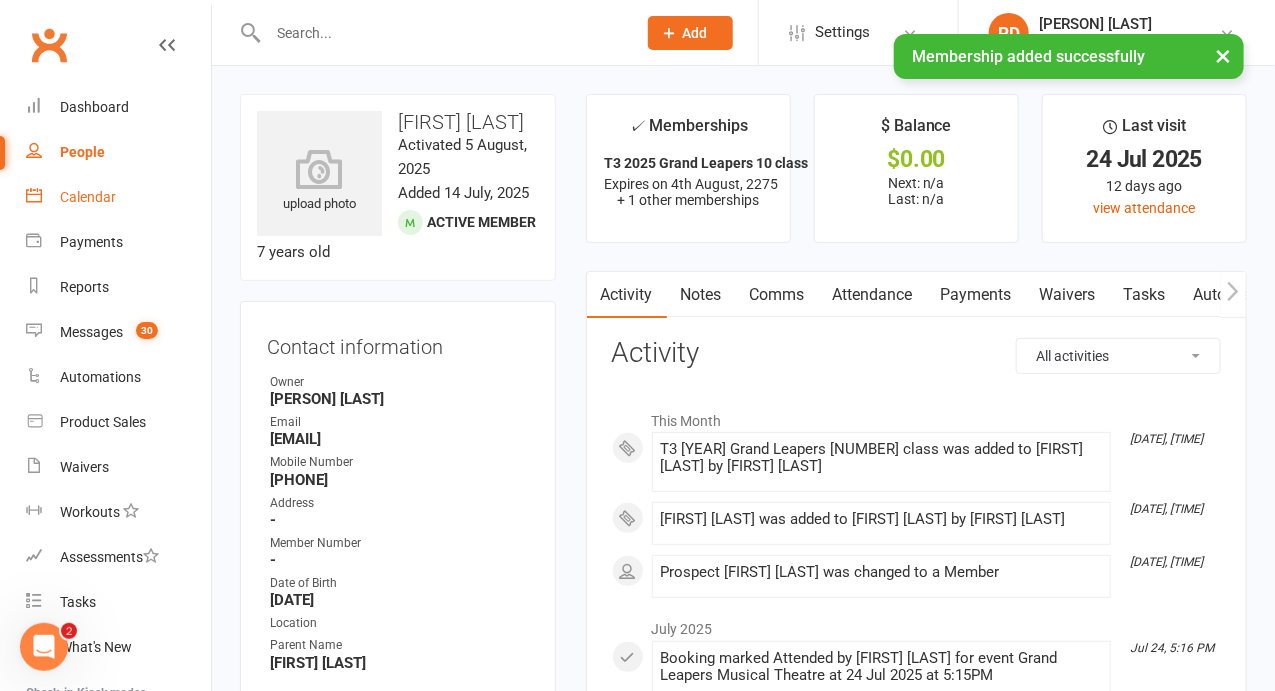 click on "Calendar" at bounding box center [88, 197] 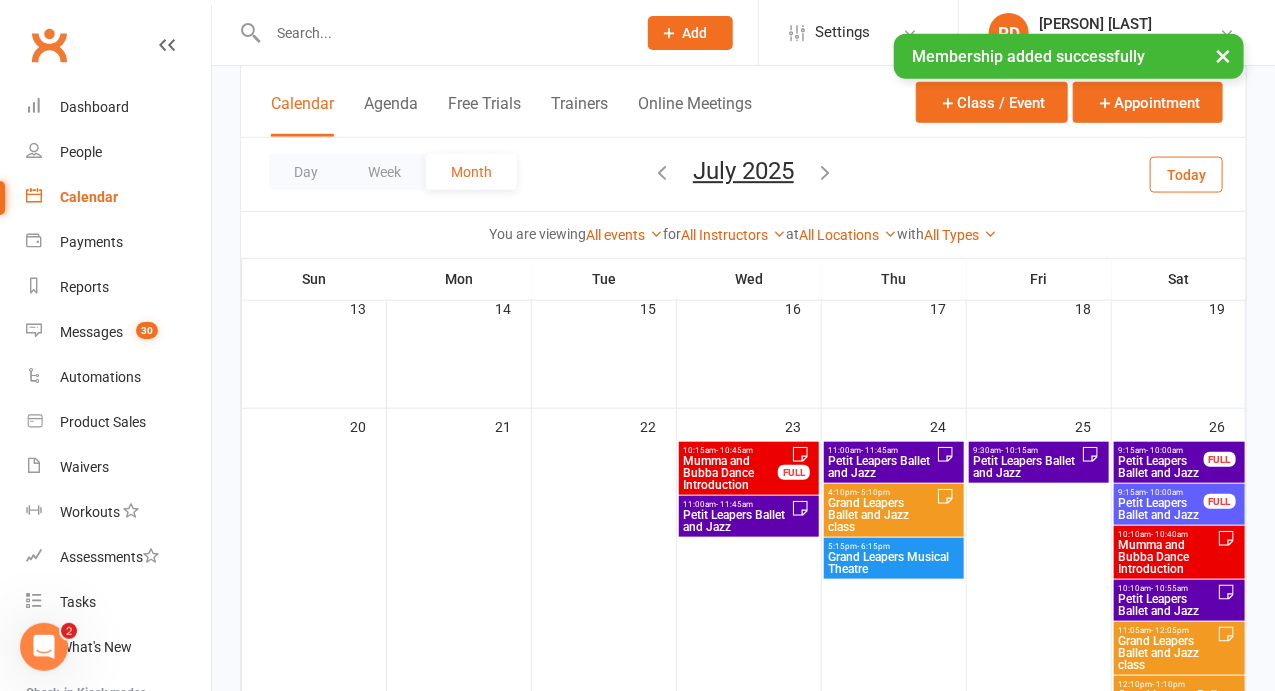 scroll, scrollTop: 598, scrollLeft: 0, axis: vertical 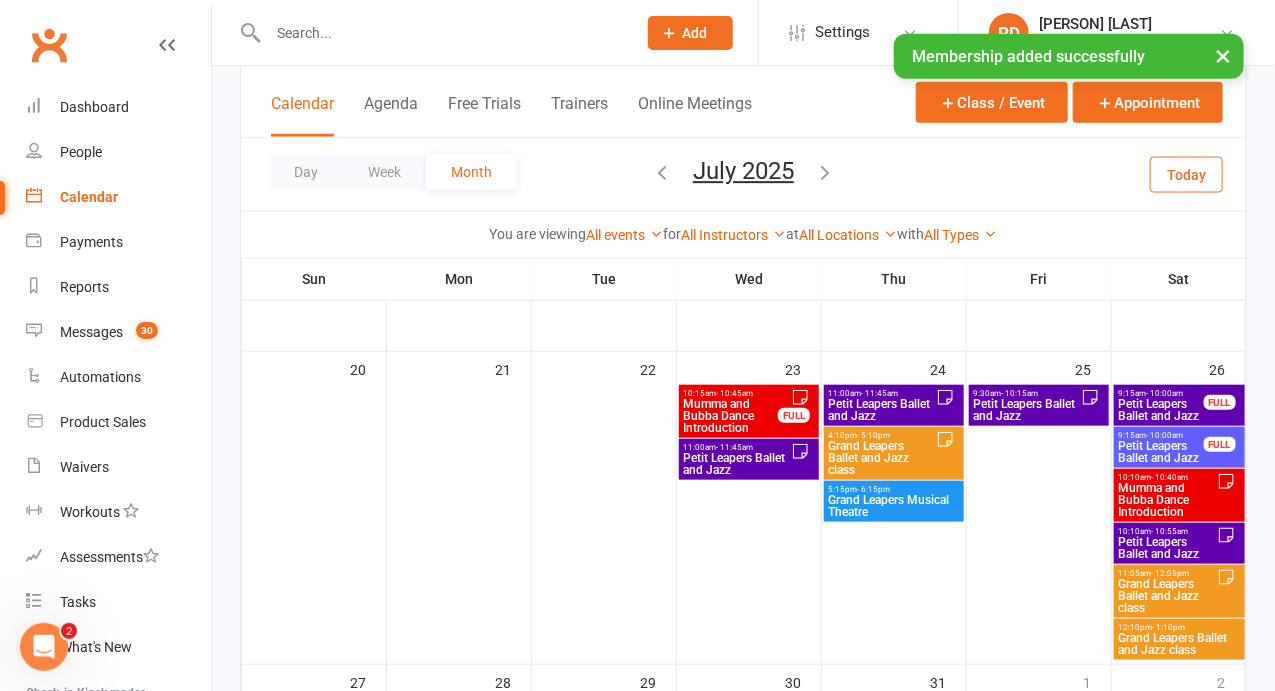 click on "Grand Leapers Musical Theatre" at bounding box center [894, 506] 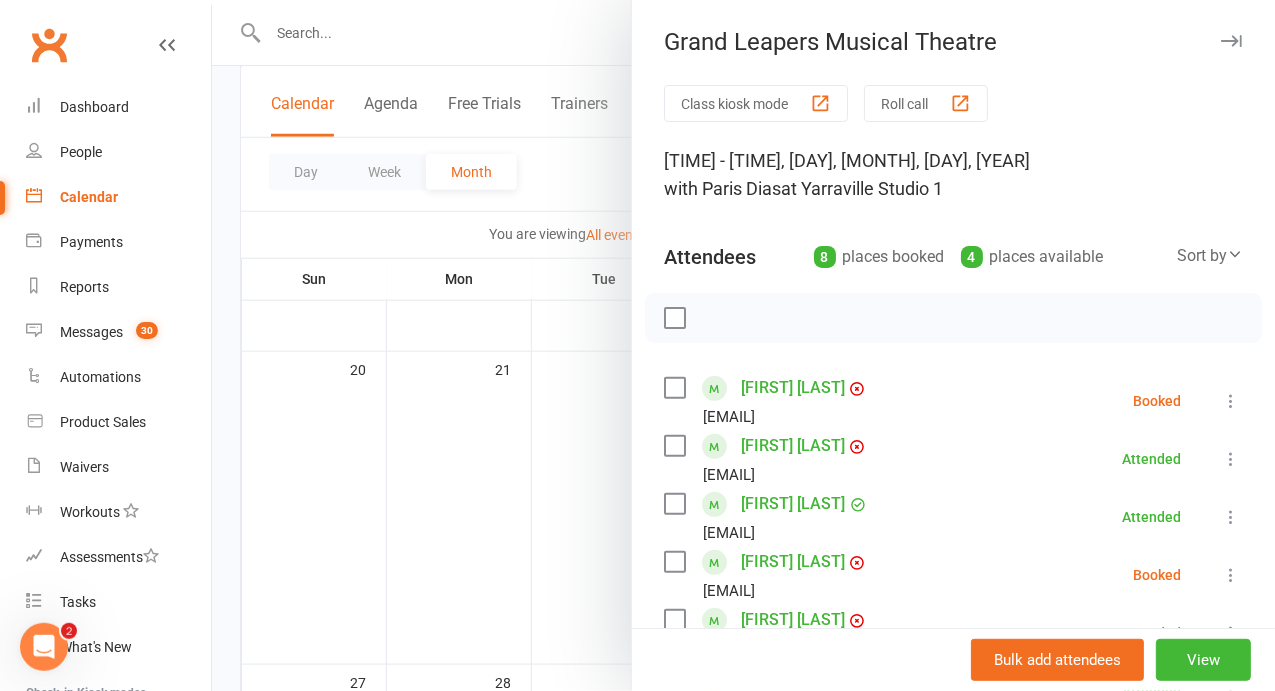 scroll, scrollTop: 230, scrollLeft: 0, axis: vertical 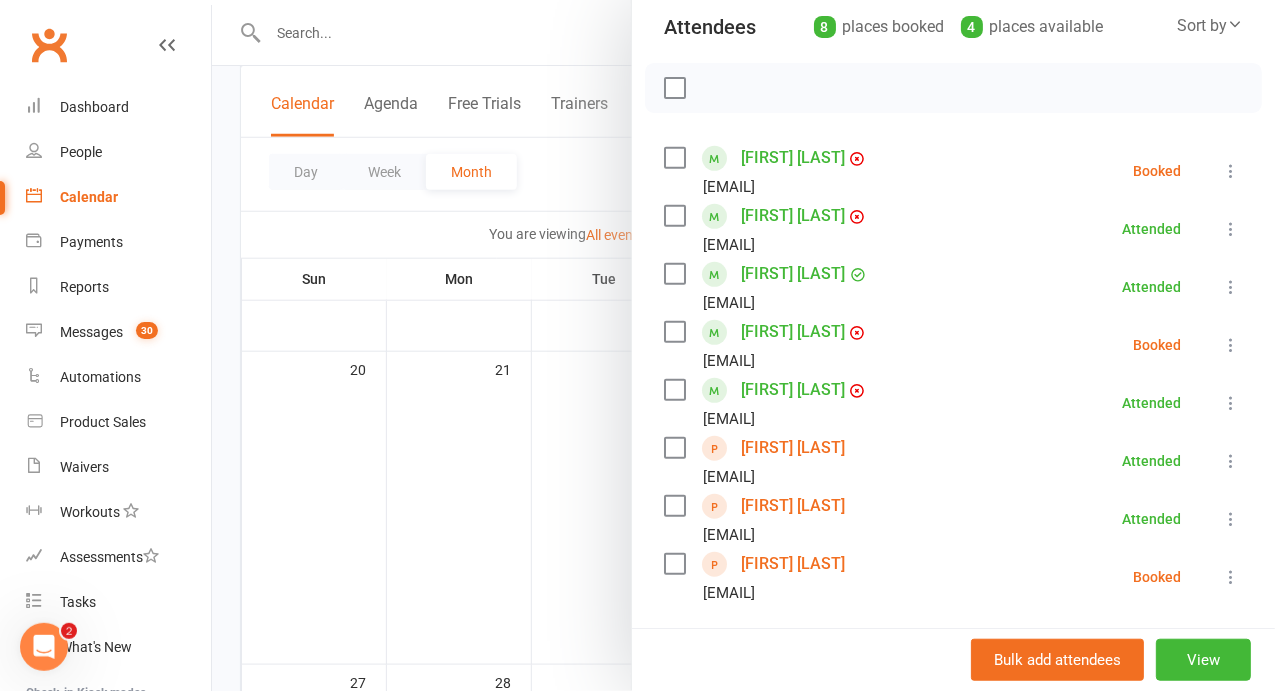 click on "[FIRST] [LAST]" at bounding box center [793, 448] 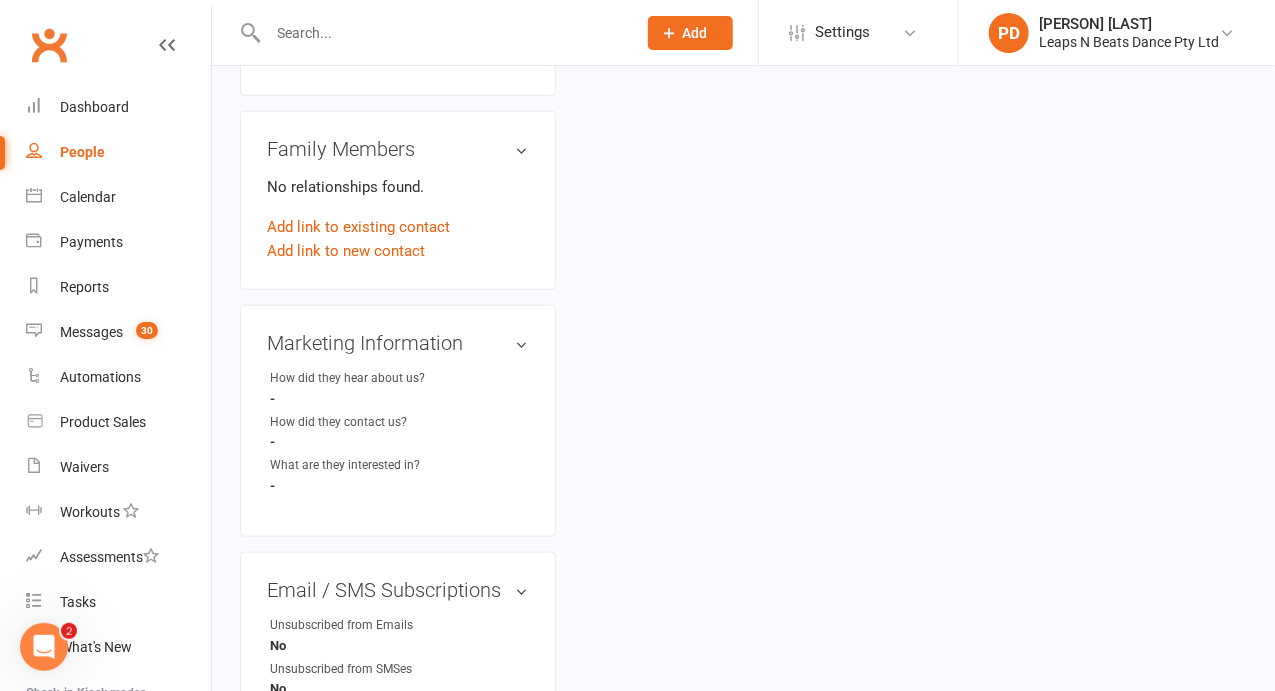 scroll, scrollTop: 0, scrollLeft: 0, axis: both 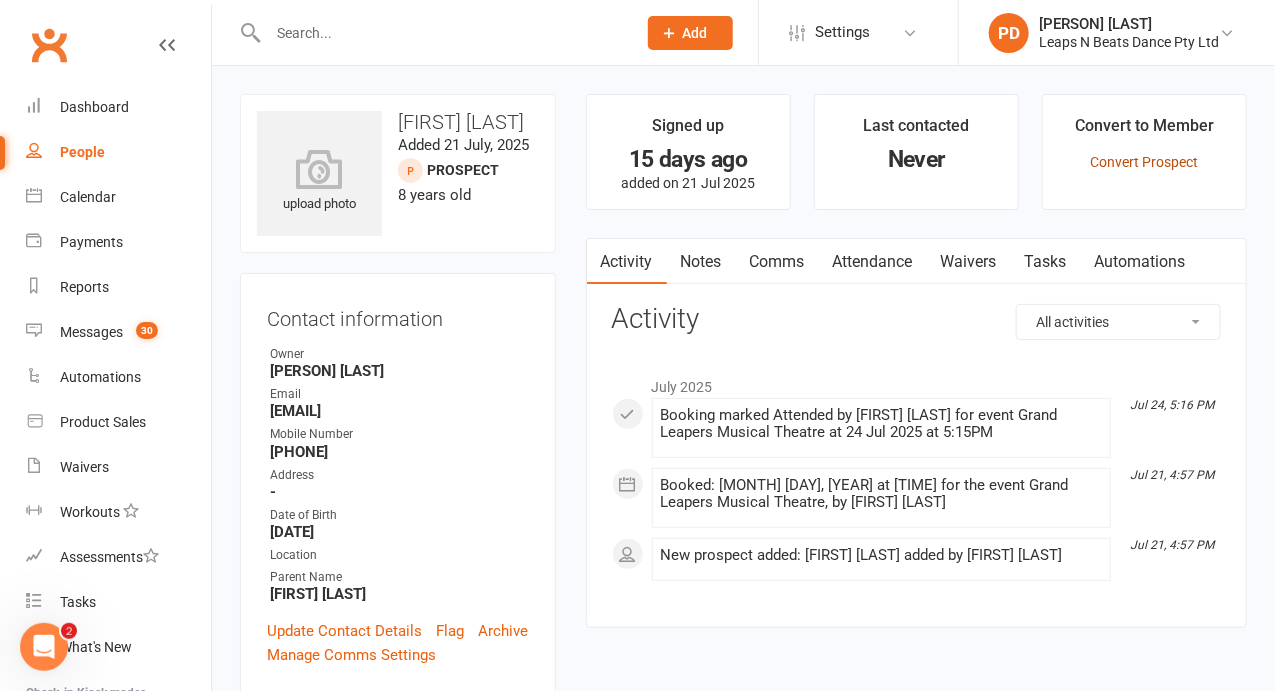 click on "Convert Prospect" at bounding box center [1144, 162] 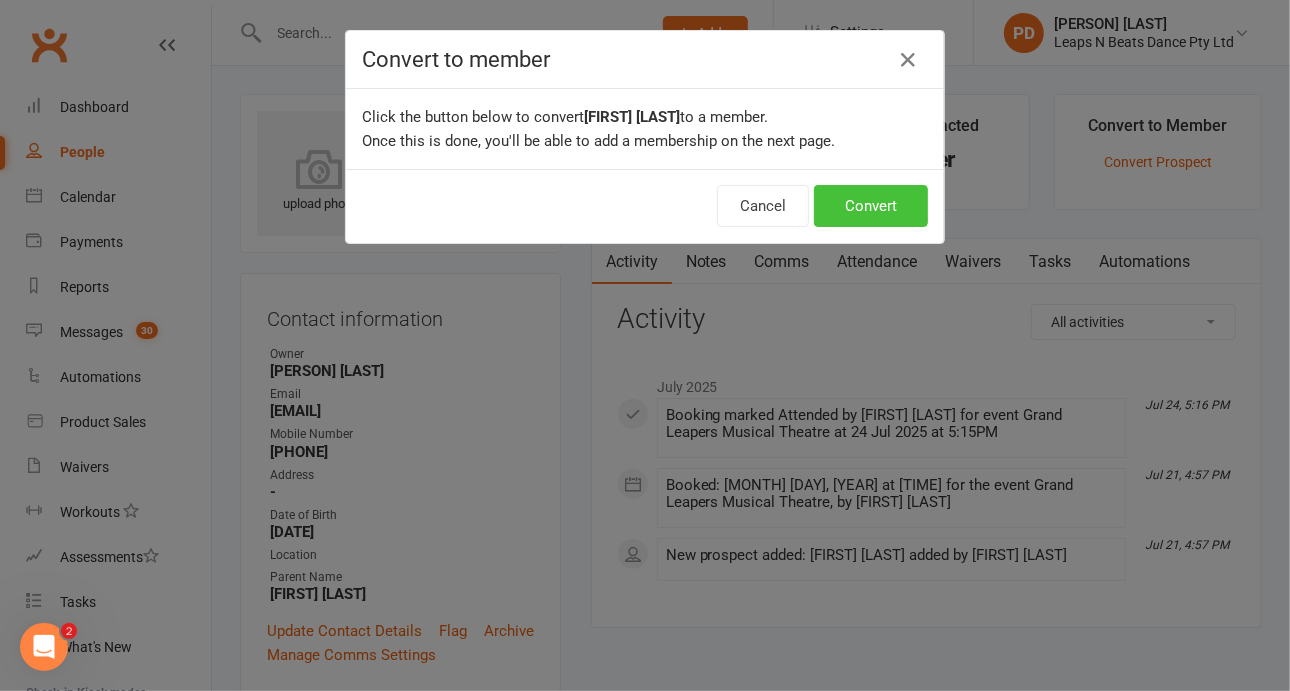 click on "Convert" at bounding box center [871, 206] 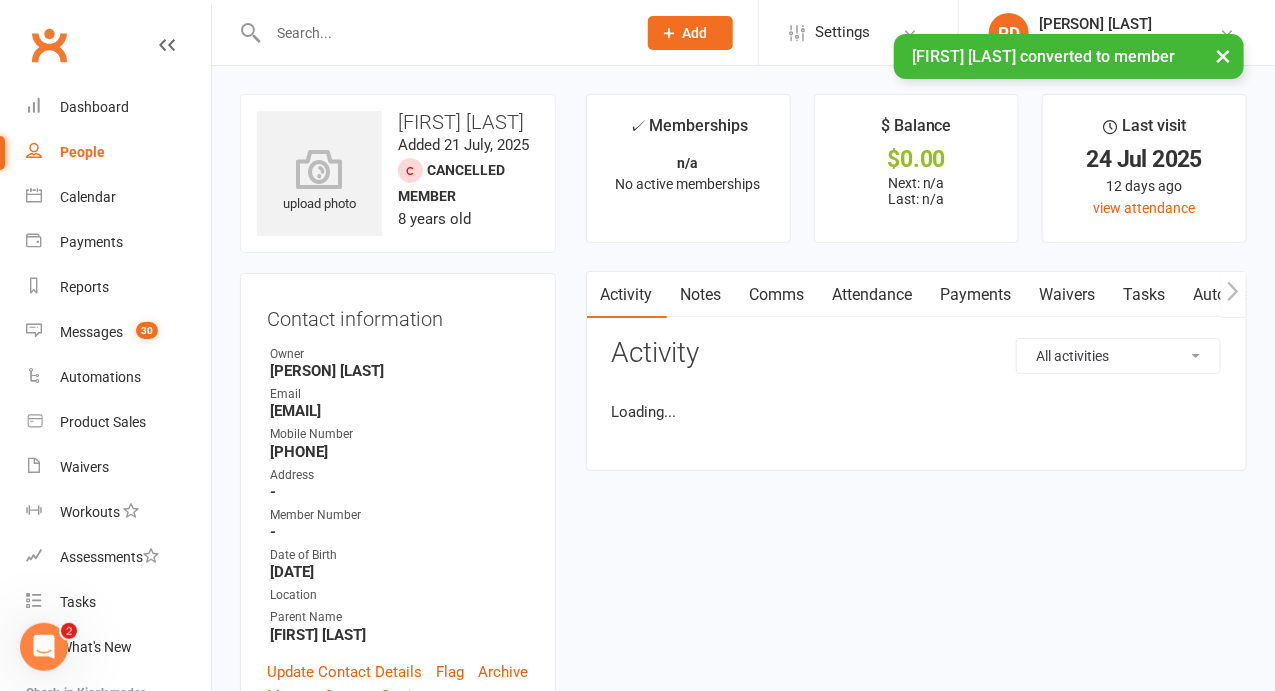scroll, scrollTop: 409, scrollLeft: 0, axis: vertical 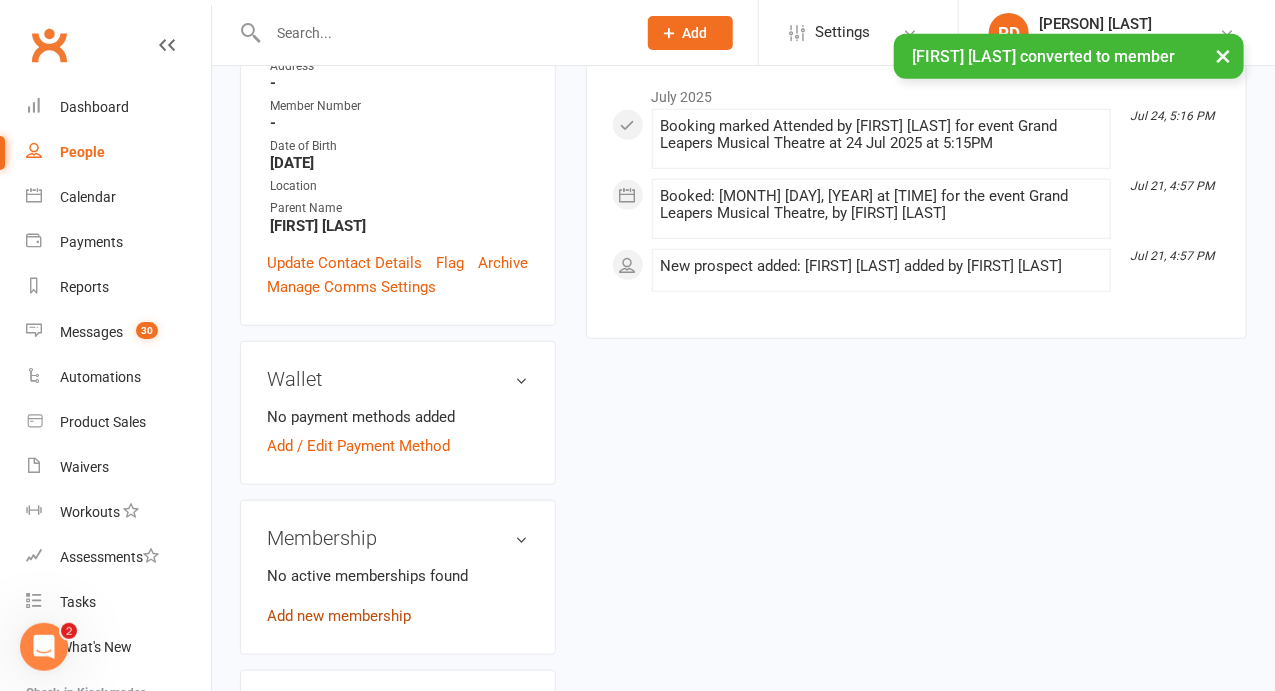 click on "Add new membership" at bounding box center (339, 616) 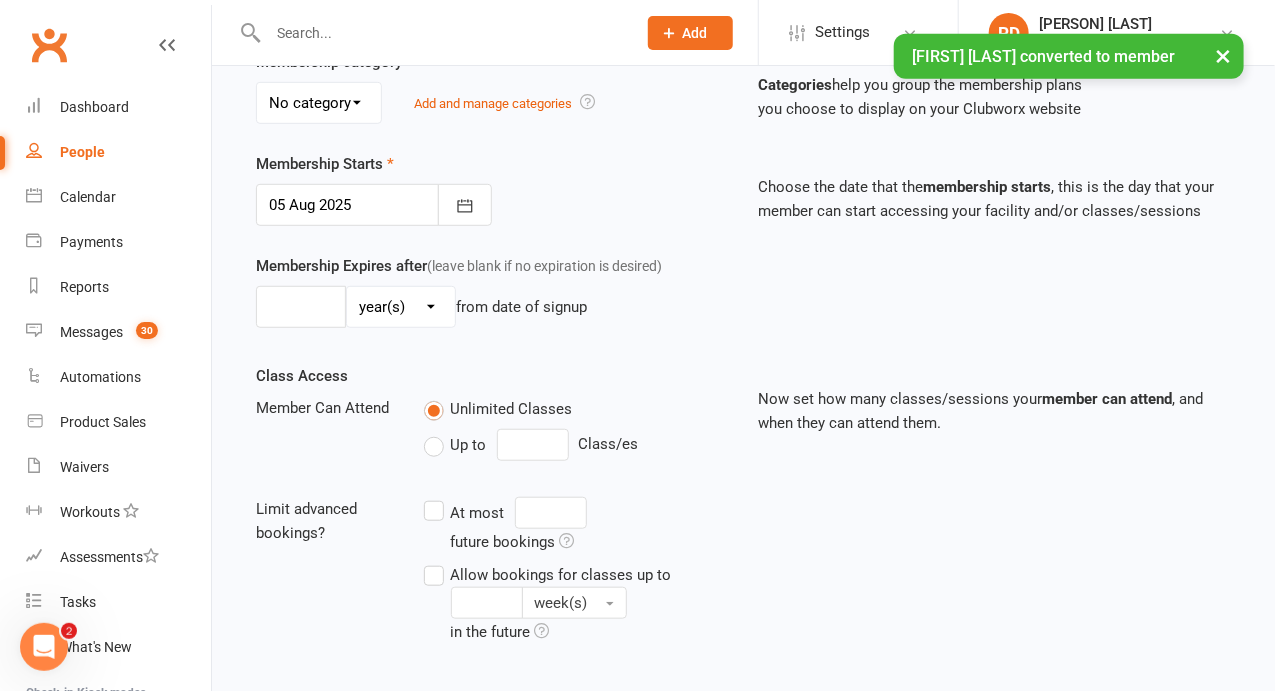 scroll, scrollTop: 0, scrollLeft: 0, axis: both 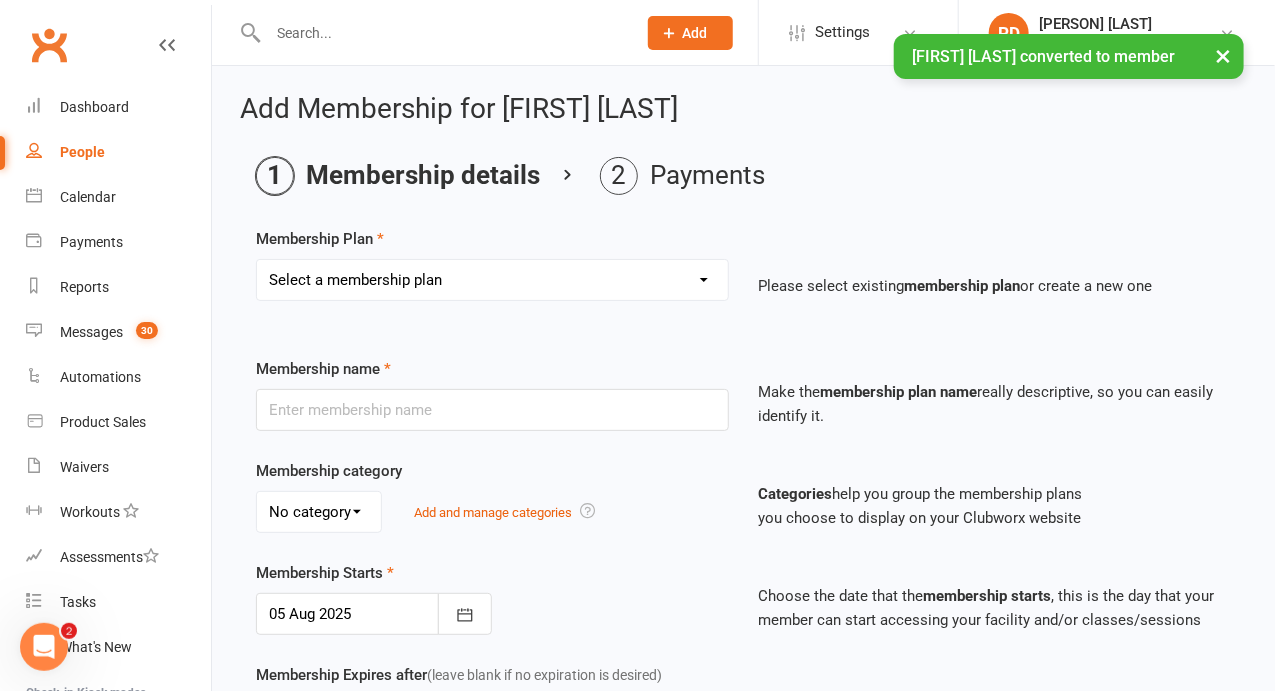 click on "Select a membership plan Create new Membership Plan Term 1 Mumma & Bubba 2023 - Existing (10 weeks) Term 1 Petit Leapers - Existing (10 week) Term 1 Grand Leapers - Existing (10 week) Term 1 Petit Leapers- Existing (9 week) Term 1 Mumma & Bubba 2023 Existing (9 week) Term 1 Grand Leapers- Existing (9 week pack) Term 1 Grand Leapers ACRO- Existing (9 week) Petit Leapers ACRO Existing (9 weeks) Sign Up Fee Sign Up Fee (2nd Member) Grand Leapers- monthly pack Term 2 Mumma & Bubba 2023 - Existing 9 week Term 2 Petit Leapers- Existing (9 week) Term 2 Grand Leapers- Existing (9 week pack) Term 2 ACRO Petit Leapers- Existing (9 week) Term 2  Grand Leapers ACRO- Existing (9 week pack) Term 2 Petit Leapers - Existing (10 week) Term 2 Mumma & Bubba 2023 - (10 week) Term 2  Grand Leapers- Existing (10 week pack) Term 2 Grand Leapers- Existing (10 week pack) Term 2 ACRO Grand Leapers- Existing (10 week) Term 2 Mumma & Bubba 2023 (3 week) Term 3  Grand Leapers 2023 - 10 week Term 3 Grand Leapers Acrobatics 2023 - 10 week" at bounding box center [492, 280] 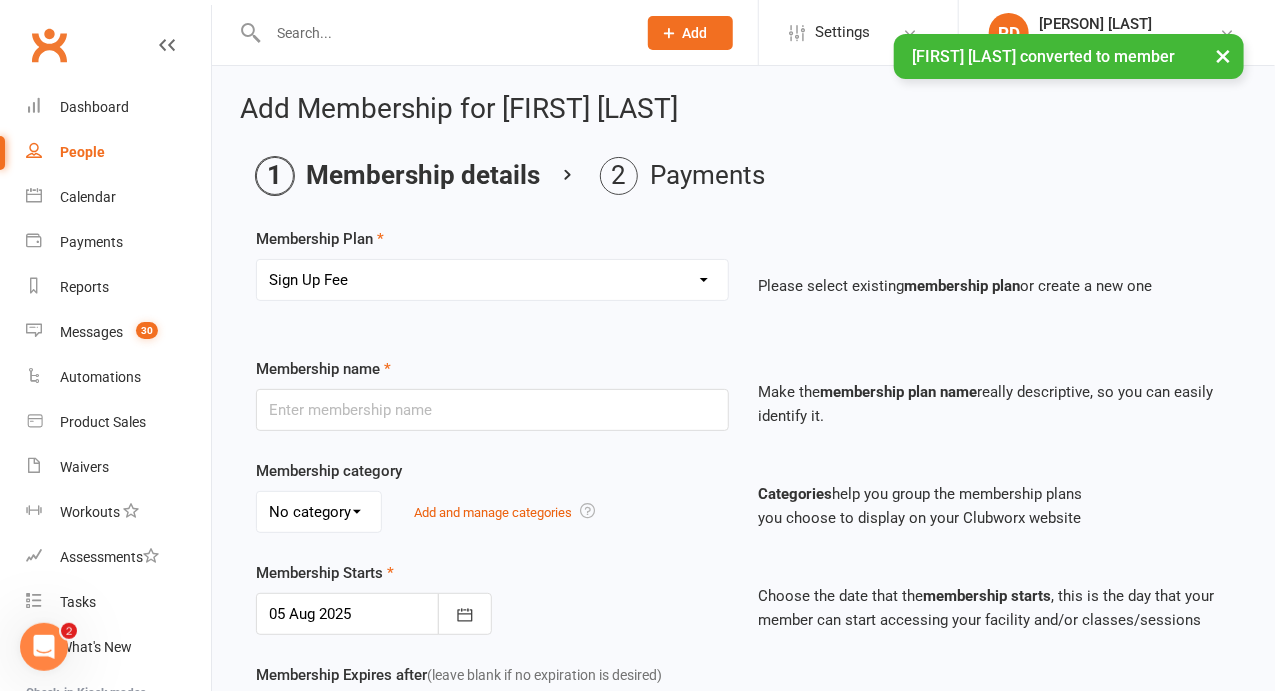 click on "Select a membership plan Create new Membership Plan Term 1 Mumma & Bubba 2023 - Existing (10 weeks) Term 1 Petit Leapers - Existing (10 week) Term 1 Grand Leapers - Existing (10 week) Term 1 Petit Leapers- Existing (9 week) Term 1 Mumma & Bubba 2023 Existing (9 week) Term 1 Grand Leapers- Existing (9 week pack) Term 1 Grand Leapers ACRO- Existing (9 week) Petit Leapers ACRO Existing (9 weeks) Sign Up Fee Sign Up Fee (2nd Member) Grand Leapers- monthly pack Term 2 Mumma & Bubba 2023 - Existing 9 week Term 2 Petit Leapers- Existing (9 week) Term 2 Grand Leapers- Existing (9 week pack) Term 2 ACRO Petit Leapers- Existing (9 week) Term 2  Grand Leapers ACRO- Existing (9 week pack) Term 2 Petit Leapers - Existing (10 week) Term 2 Mumma & Bubba 2023 - (10 week) Term 2  Grand Leapers- Existing (10 week pack) Term 2 Grand Leapers- Existing (10 week pack) Term 2 ACRO Grand Leapers- Existing (10 week) Term 2 Mumma & Bubba 2023 (3 week) Term 3  Grand Leapers 2023 - 10 week Term 3 Grand Leapers Acrobatics 2023 - 10 week" at bounding box center (492, 280) 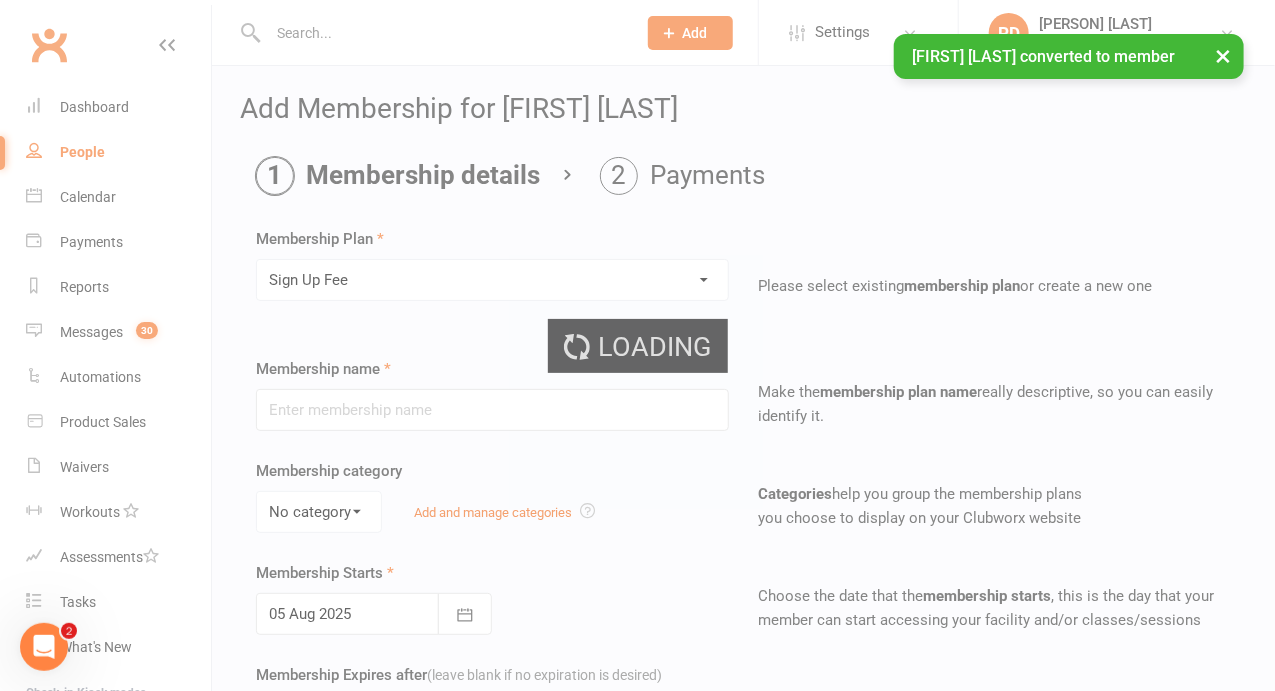 type on "Sign Up Fee" 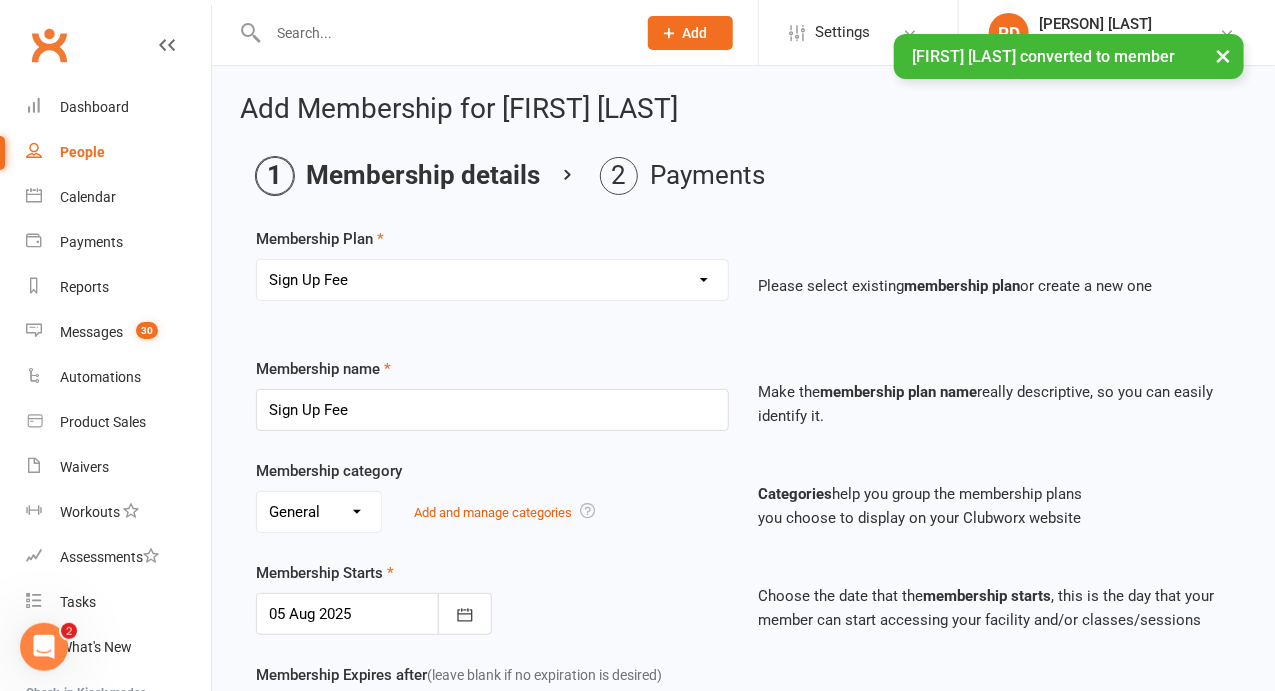 scroll, scrollTop: 549, scrollLeft: 0, axis: vertical 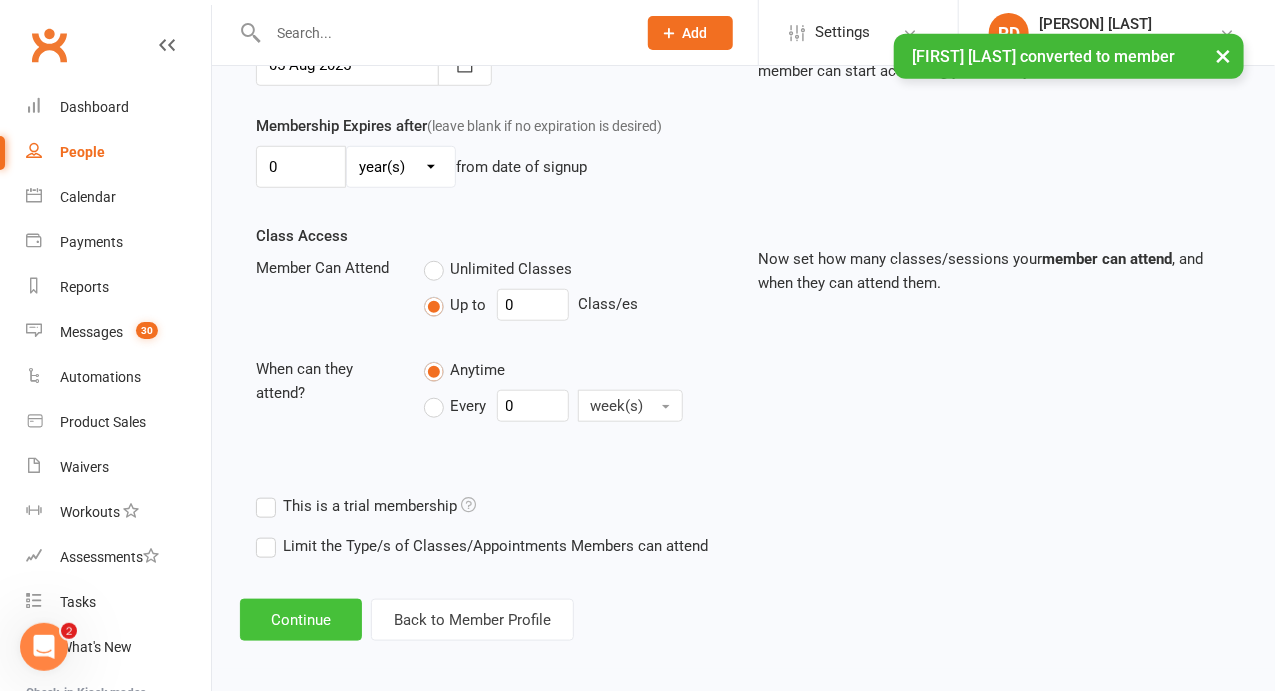 click on "Continue" at bounding box center (301, 620) 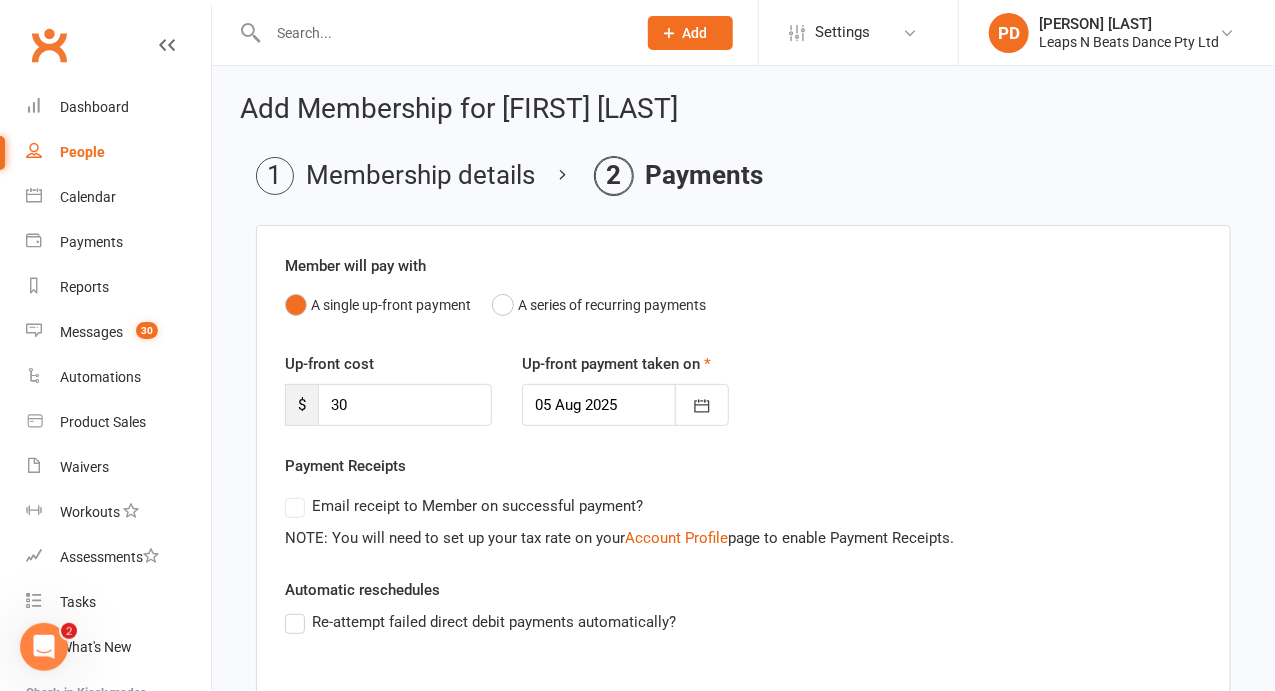scroll, scrollTop: 394, scrollLeft: 0, axis: vertical 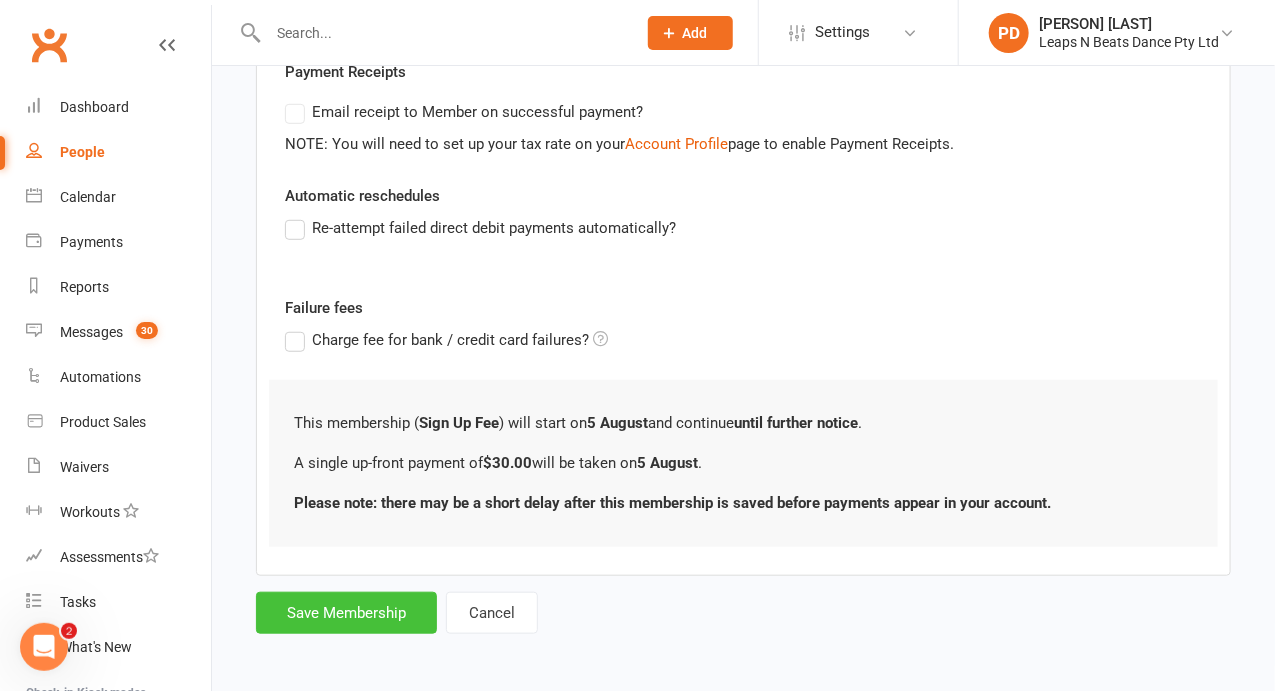 click on "Save Membership" at bounding box center [346, 613] 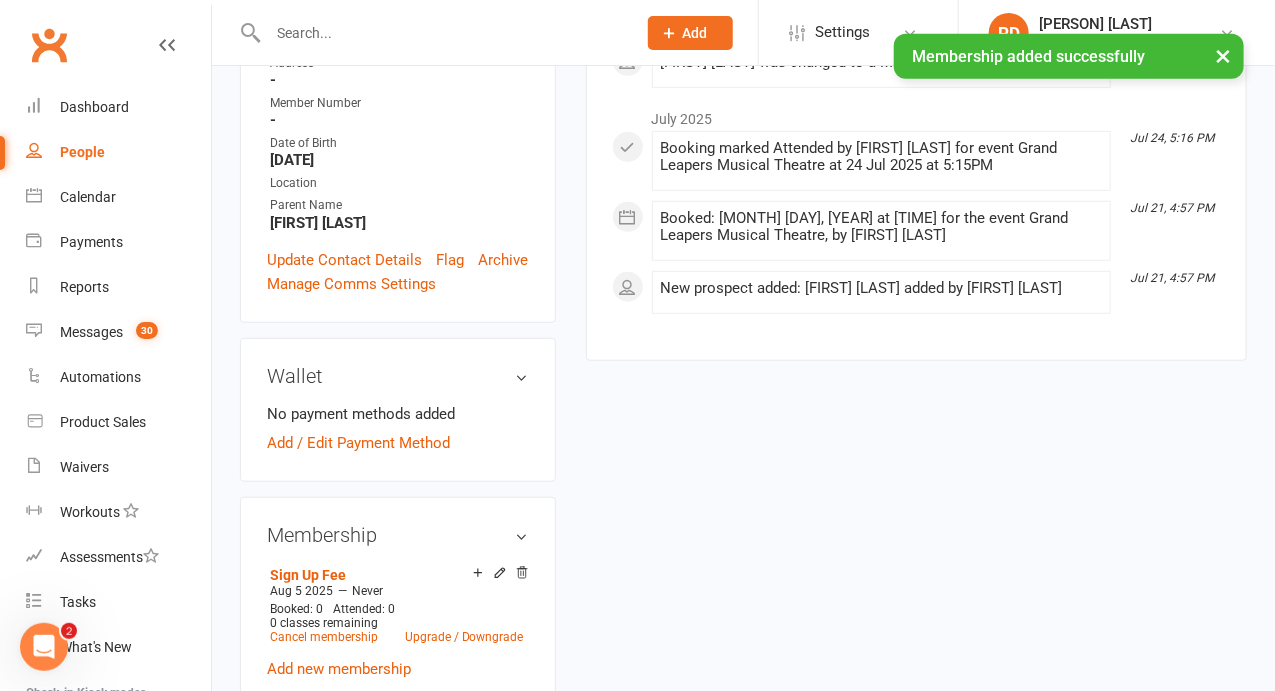scroll, scrollTop: 638, scrollLeft: 0, axis: vertical 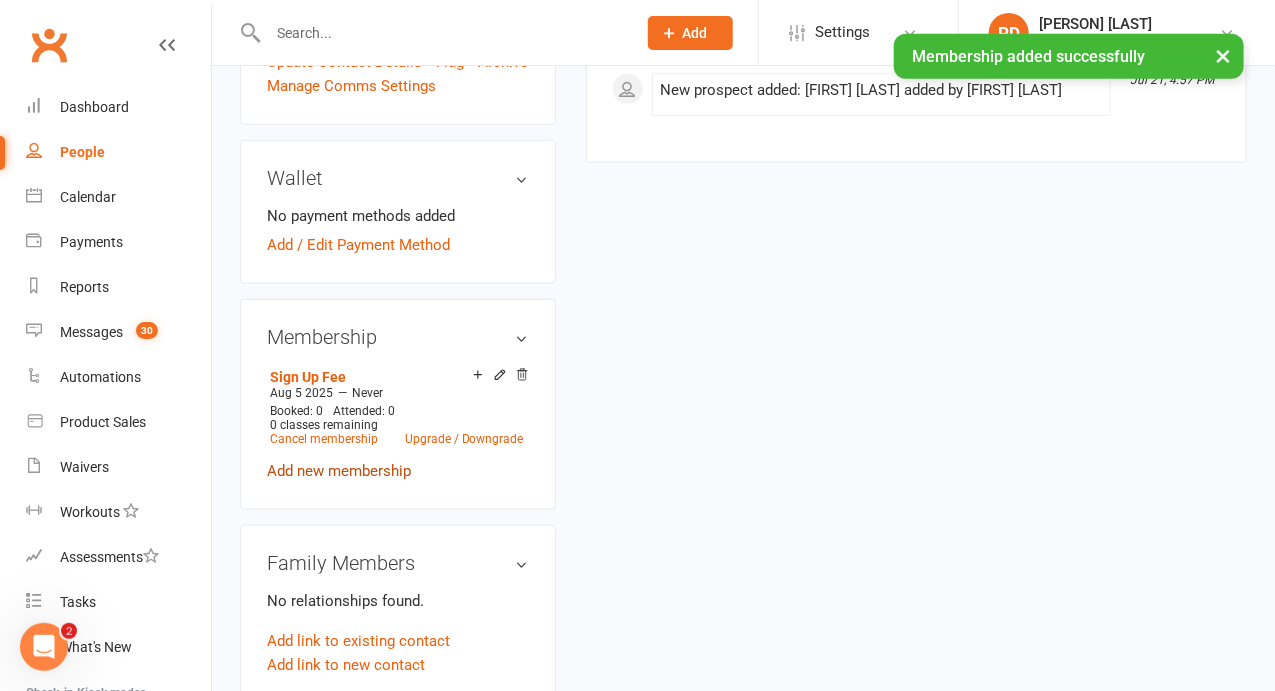 click on "Add new membership" at bounding box center [339, 471] 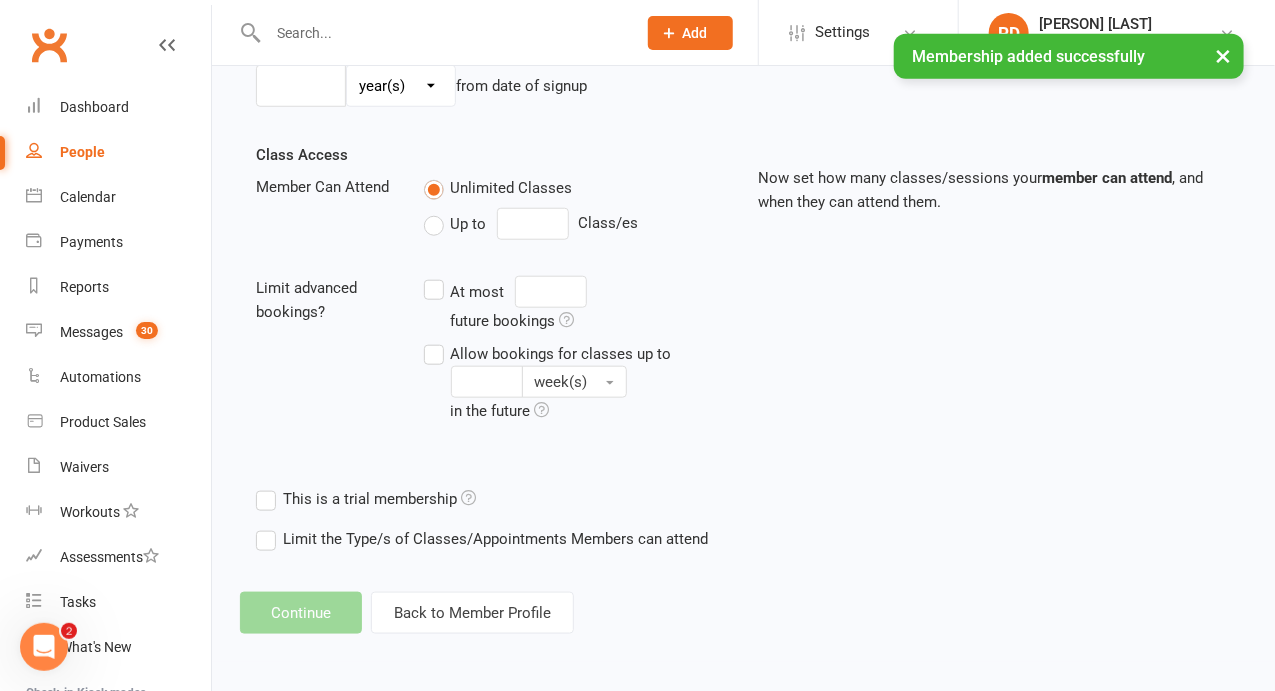 scroll, scrollTop: 0, scrollLeft: 0, axis: both 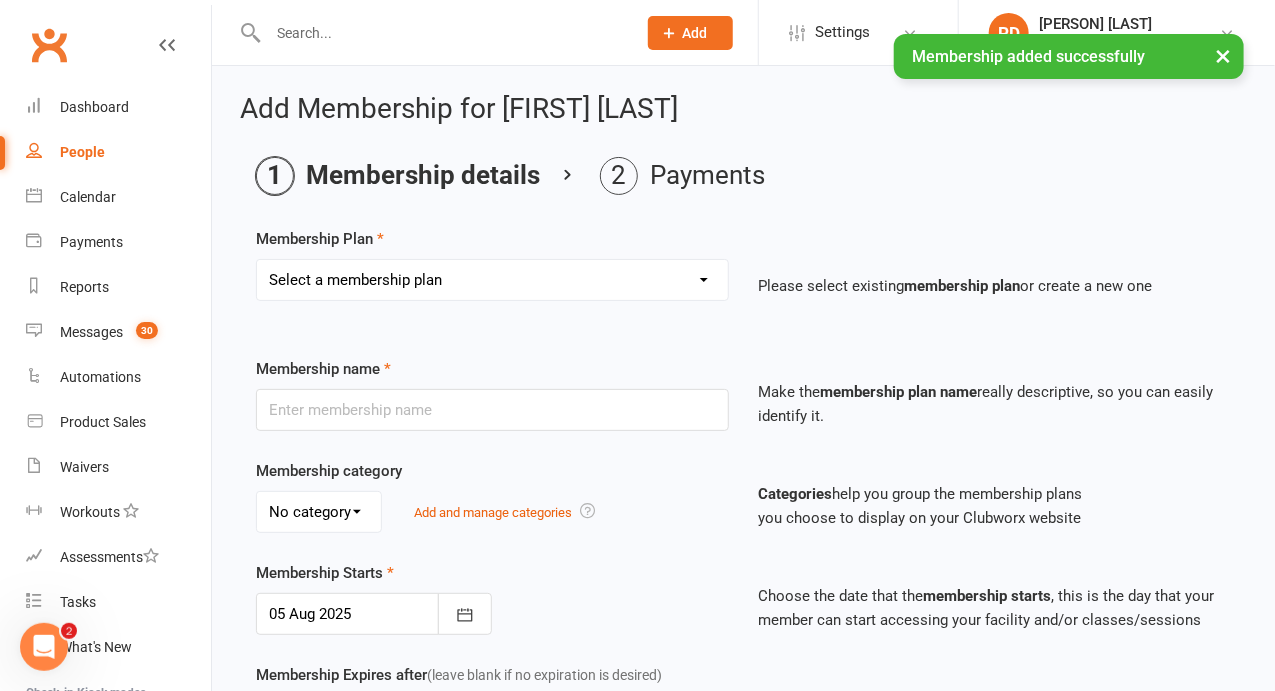 click on "Select a membership plan Create new Membership Plan Term 1 Mumma & Bubba 2023 - Existing (10 weeks) Term 1 Petit Leapers - Existing (10 week) Term 1 Grand Leapers - Existing (10 week) Term 1 Petit Leapers- Existing (9 week) Term 1 Mumma & Bubba 2023 Existing (9 week) Term 1 Grand Leapers- Existing (9 week pack) Term 1 Grand Leapers ACRO- Existing (9 week) Petit Leapers ACRO Existing (9 weeks) Sign Up Fee Sign Up Fee (2nd Member) Grand Leapers- monthly pack Term 2 Mumma & Bubba 2023 - Existing 9 week Term 2 Petit Leapers- Existing (9 week) Term 2 Grand Leapers- Existing (9 week pack) Term 2 ACRO Petit Leapers- Existing (9 week) Term 2  Grand Leapers ACRO- Existing (9 week pack) Term 2 Petit Leapers - Existing (10 week) Term 2 Mumma & Bubba 2023 - (10 week) Term 2  Grand Leapers- Existing (10 week pack) Term 2 Grand Leapers- Existing (10 week pack) Term 2 ACRO Grand Leapers- Existing (10 week) Term 2 Mumma & Bubba 2023 (3 week) Term 3  Grand Leapers 2023 - 10 week Term 3 Grand Leapers Acrobatics 2023 - 10 week" at bounding box center (492, 280) 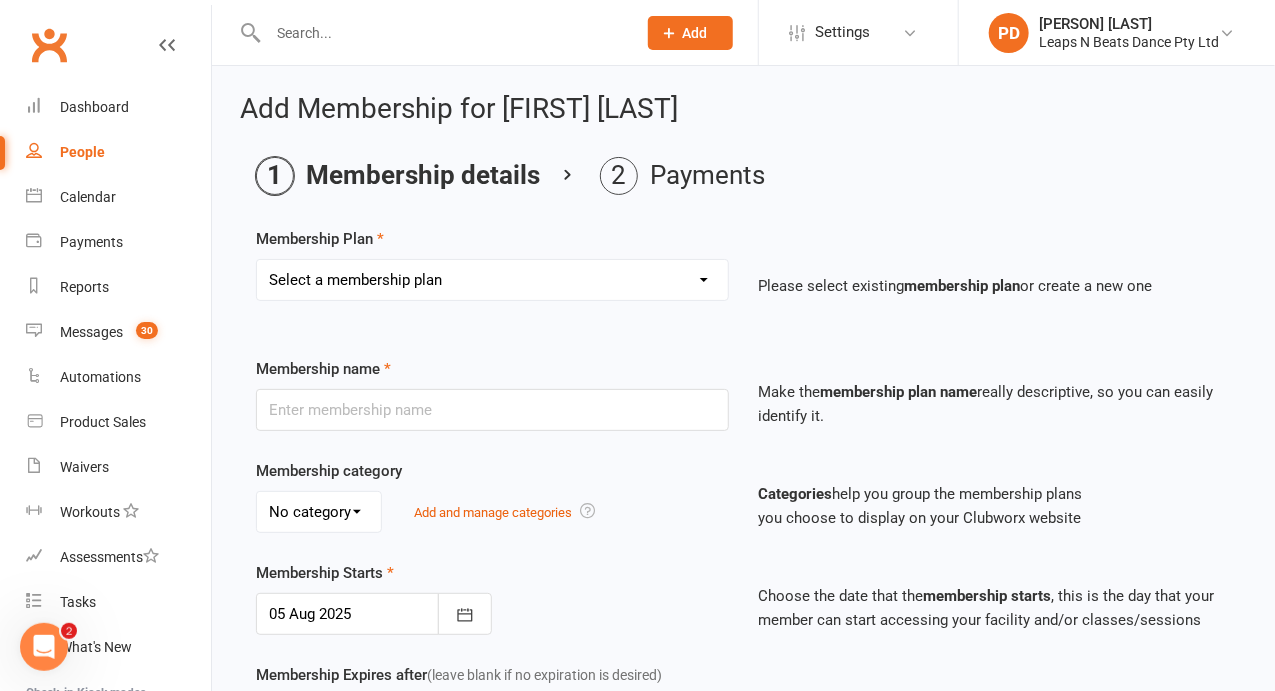 select on "52" 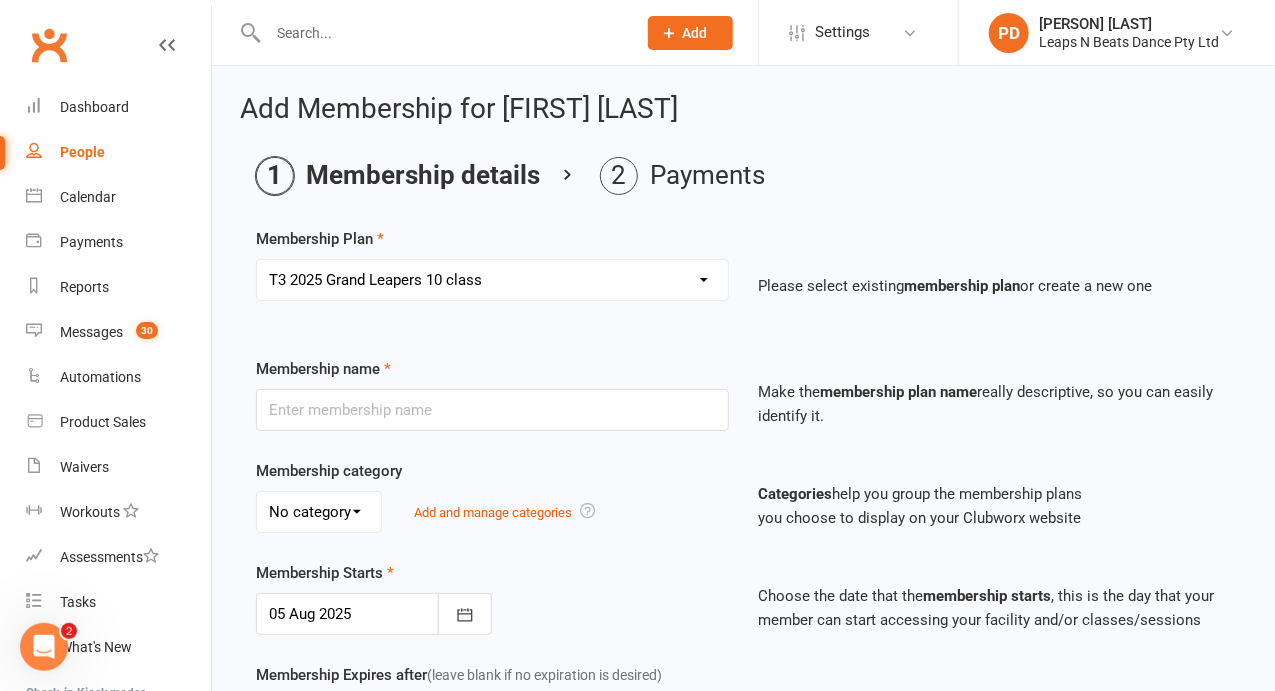 click on "Select a membership plan Create new Membership Plan Term 1 Mumma & Bubba 2023 - Existing (10 weeks) Term 1 Petit Leapers - Existing (10 week) Term 1 Grand Leapers - Existing (10 week) Term 1 Petit Leapers- Existing (9 week) Term 1 Mumma & Bubba 2023 Existing (9 week) Term 1 Grand Leapers- Existing (9 week pack) Term 1 Grand Leapers ACRO- Existing (9 week) Petit Leapers ACRO Existing (9 weeks) Sign Up Fee Sign Up Fee (2nd Member) Grand Leapers- monthly pack Term 2 Mumma & Bubba 2023 - Existing 9 week Term 2 Petit Leapers- Existing (9 week) Term 2 Grand Leapers- Existing (9 week pack) Term 2 ACRO Petit Leapers- Existing (9 week) Term 2  Grand Leapers ACRO- Existing (9 week pack) Term 2 Petit Leapers - Existing (10 week) Term 2 Mumma & Bubba 2023 - (10 week) Term 2  Grand Leapers- Existing (10 week pack) Term 2 Grand Leapers- Existing (10 week pack) Term 2 ACRO Grand Leapers- Existing (10 week) Term 2 Mumma & Bubba 2023 (3 week) Term 3  Grand Leapers 2023 - 10 week Term 3 Grand Leapers Acrobatics 2023 - 10 week" at bounding box center [492, 280] 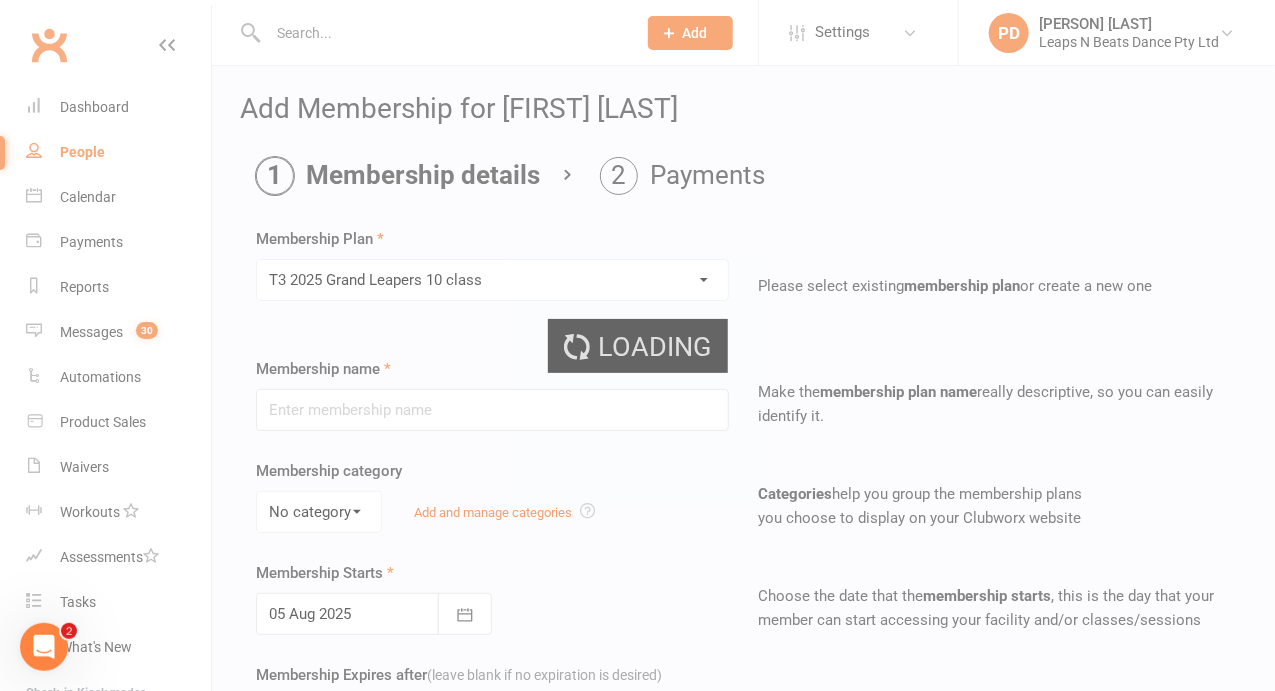 type on "T3 2025  Grand Leapers 10 class" 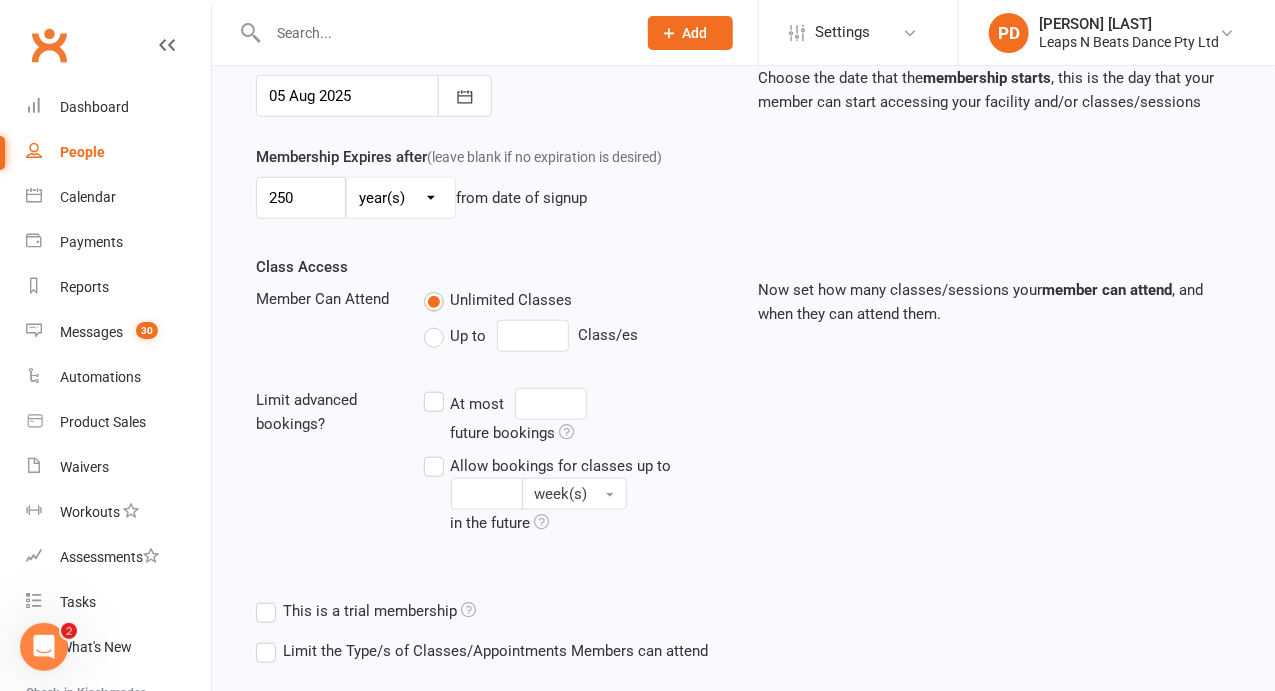 click on "This is a trial membership" at bounding box center (366, 611) 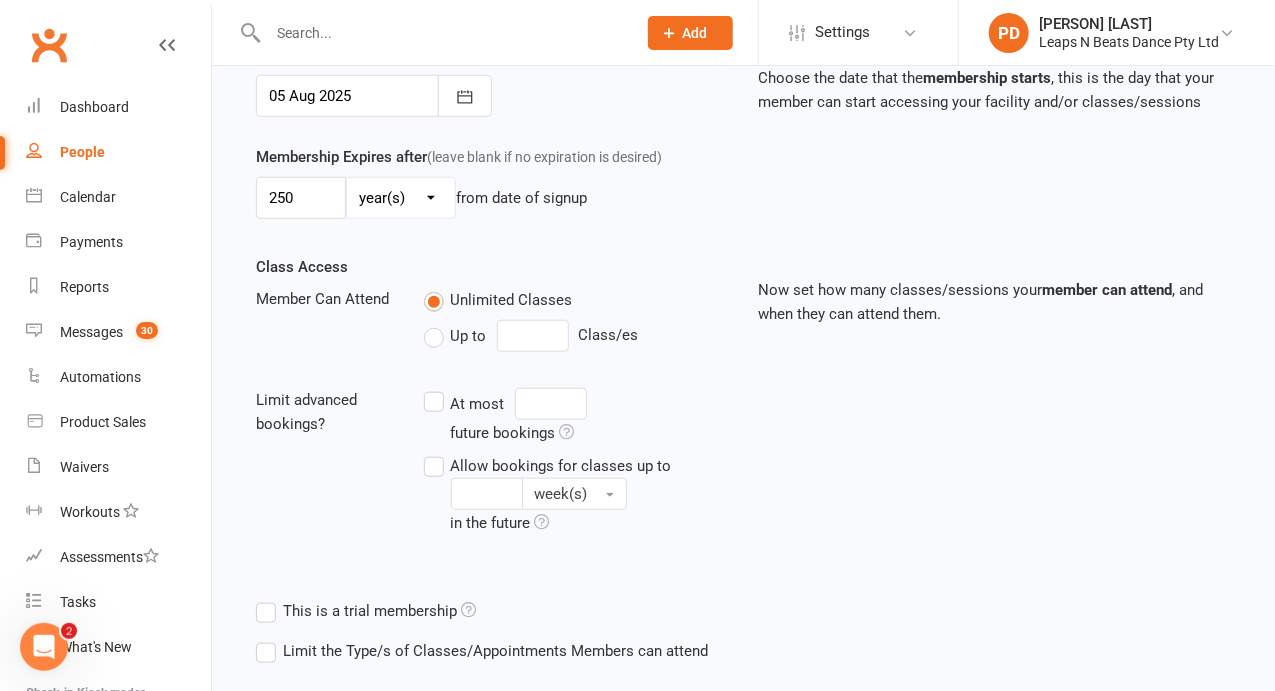 click on "This is a trial membership" at bounding box center (262, 599) 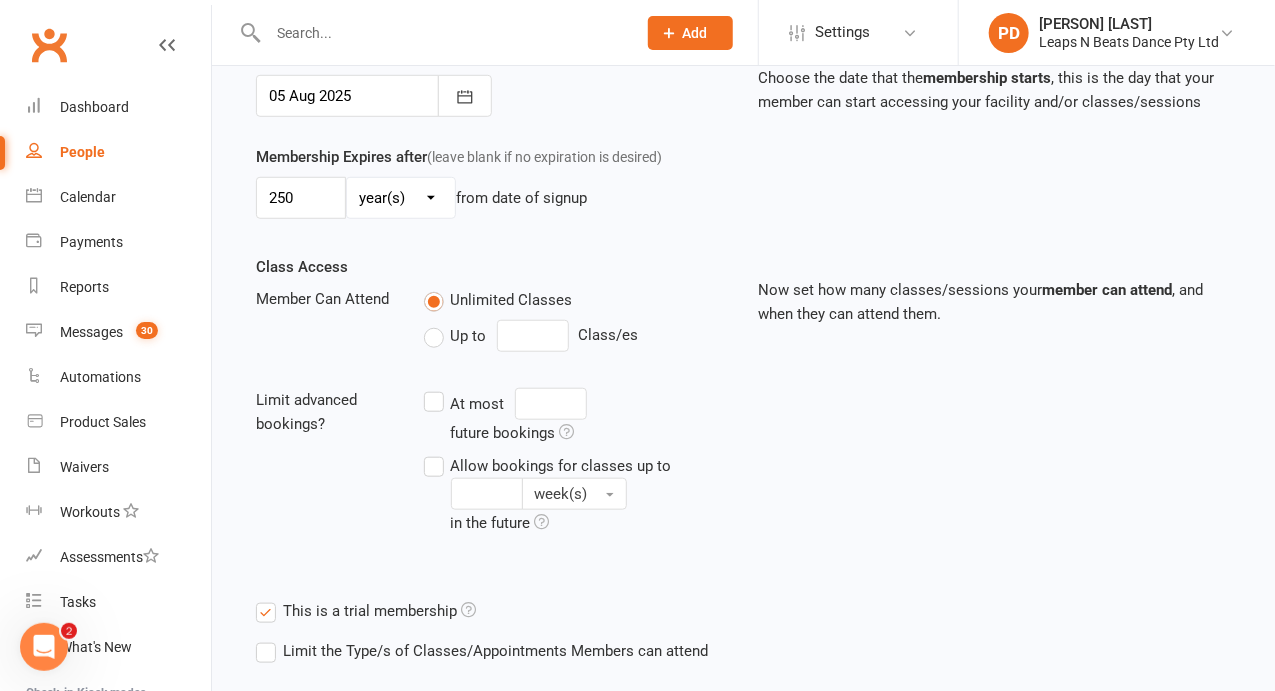 scroll, scrollTop: 624, scrollLeft: 0, axis: vertical 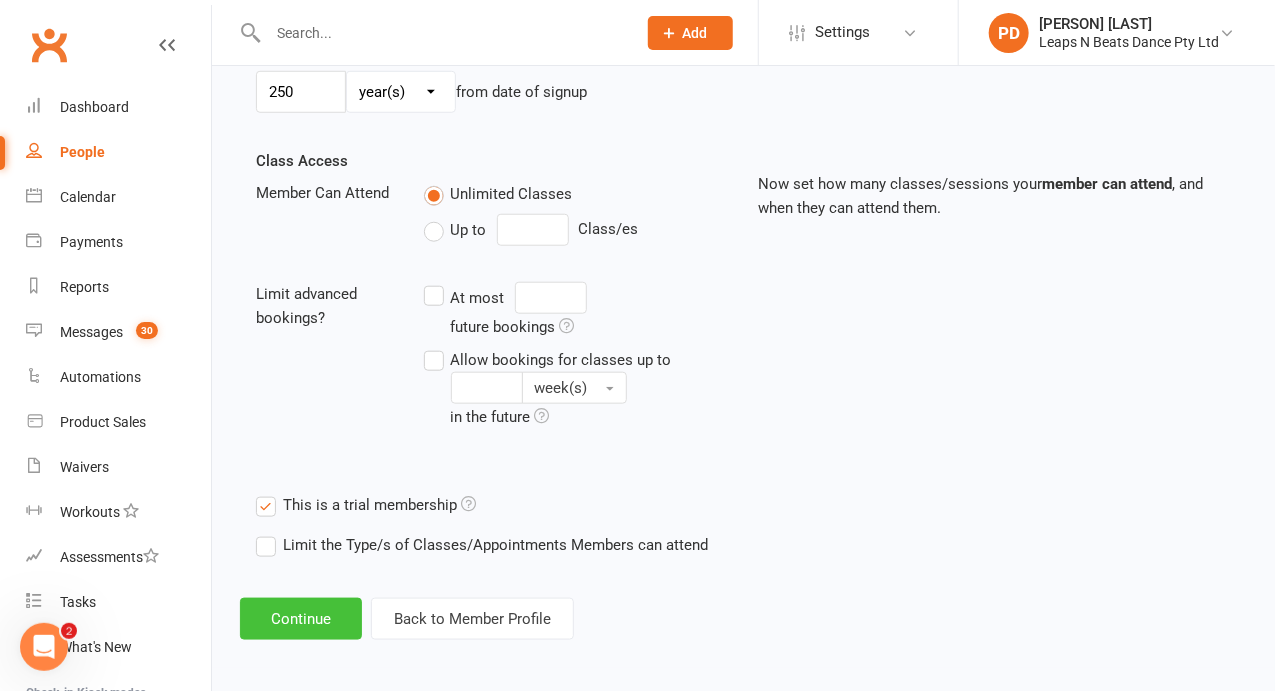 click on "Continue" at bounding box center (301, 619) 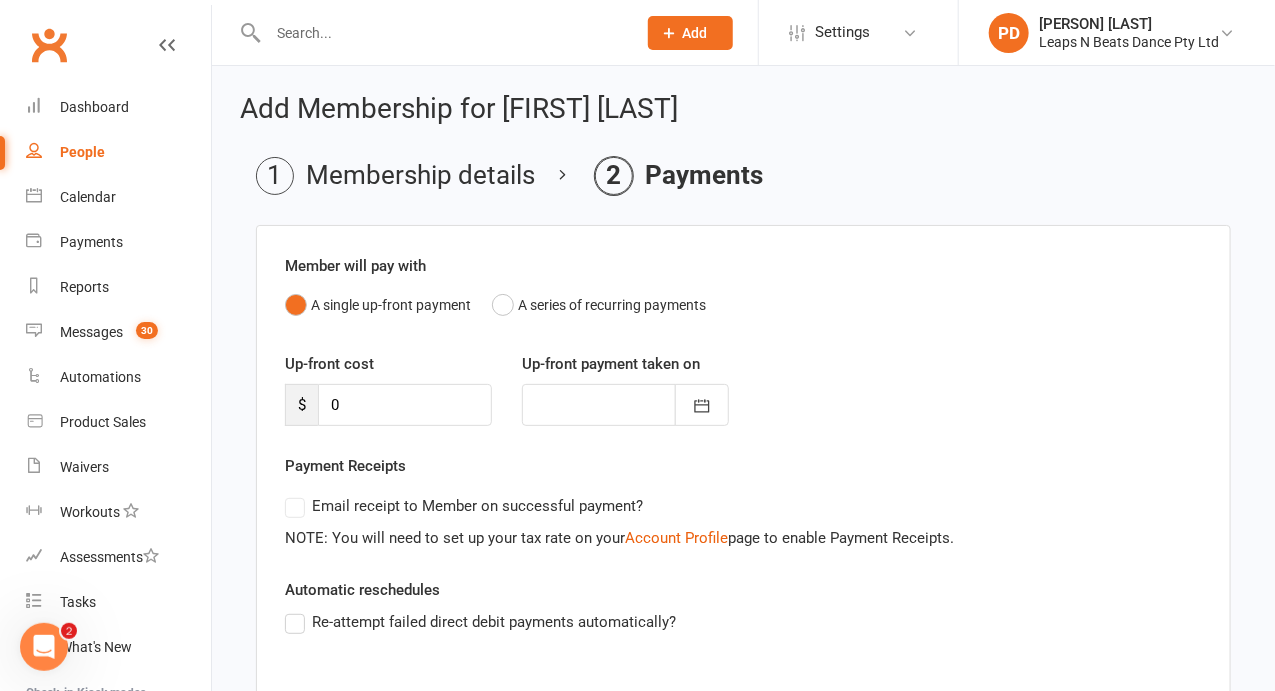 scroll, scrollTop: 314, scrollLeft: 0, axis: vertical 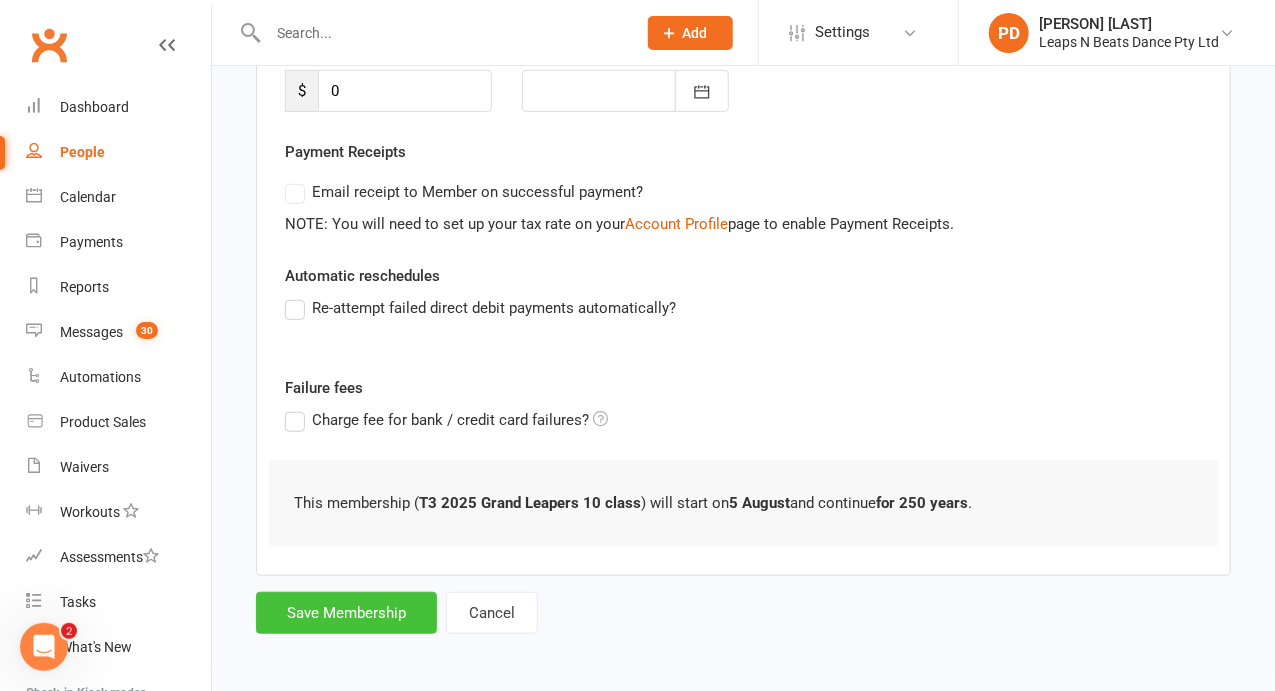 click on "Save Membership" at bounding box center (346, 613) 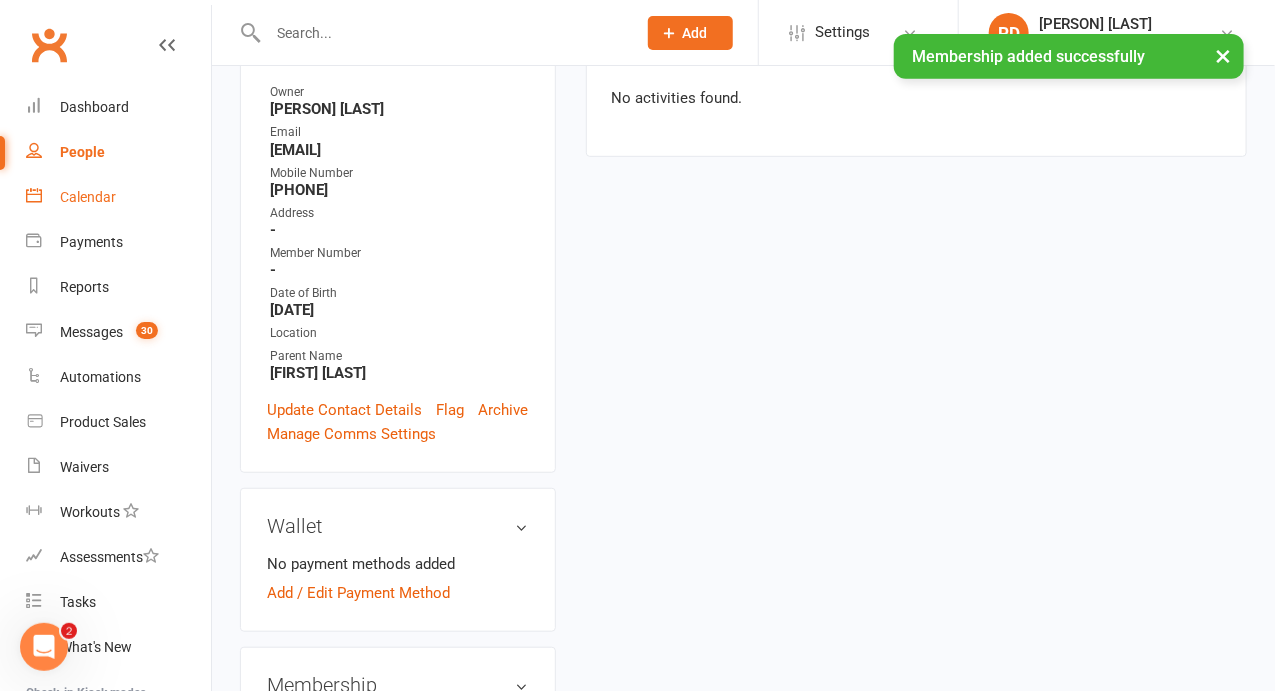 scroll, scrollTop: 0, scrollLeft: 0, axis: both 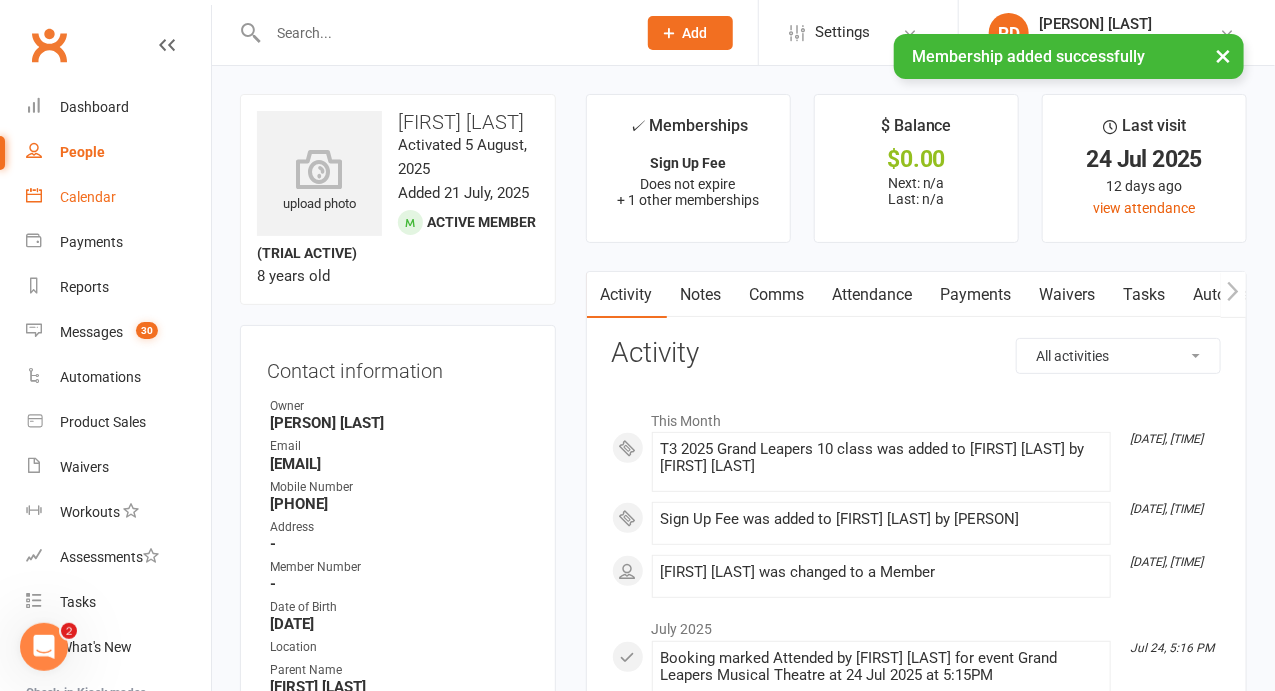 click on "Calendar" at bounding box center [88, 197] 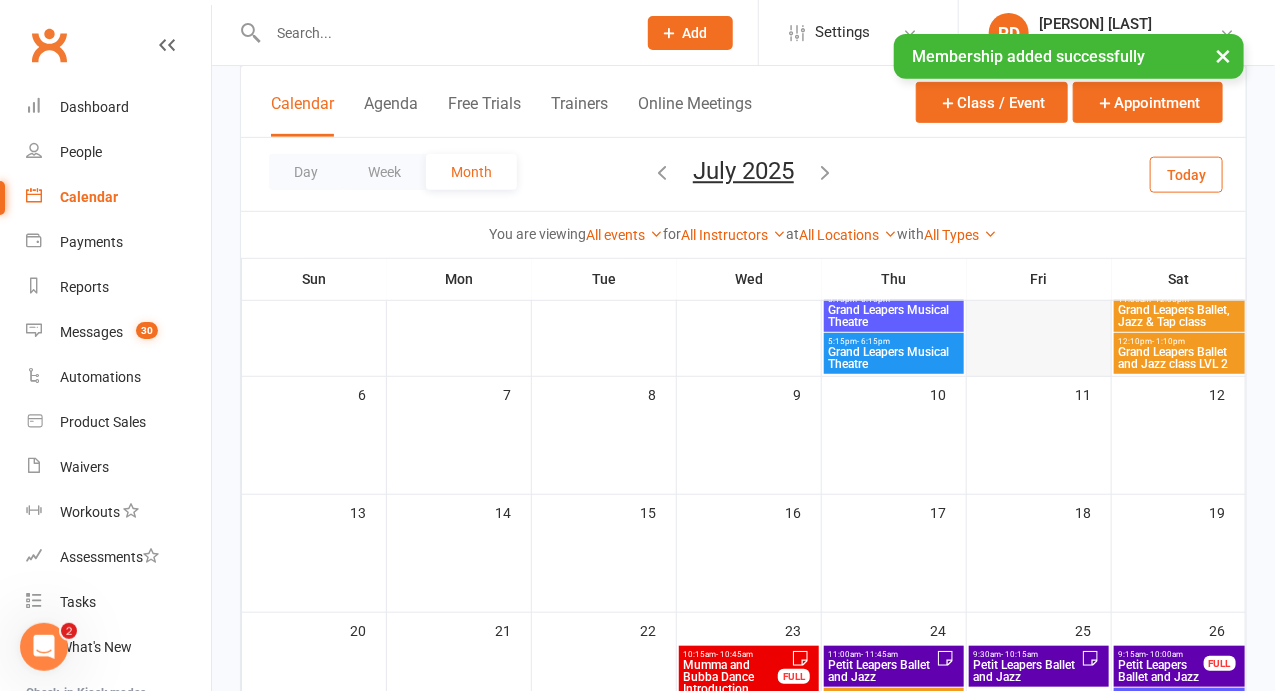 scroll 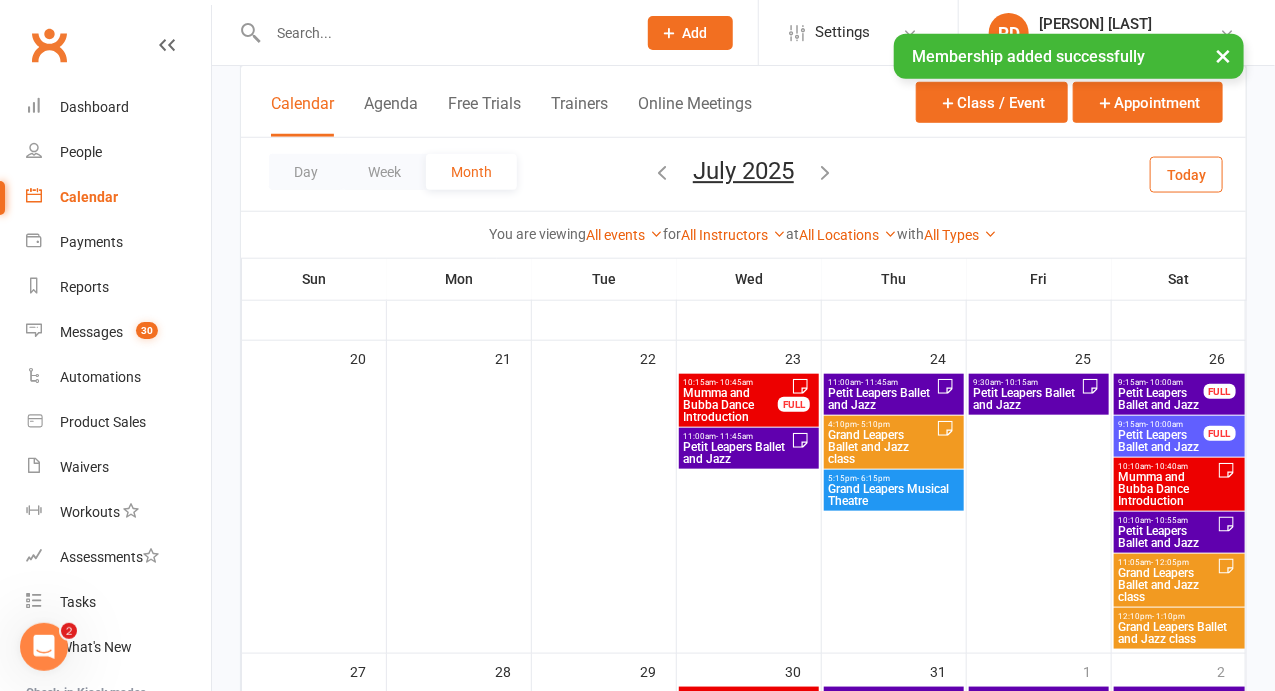 click on "Grand Leapers Musical Theatre" at bounding box center [894, 495] 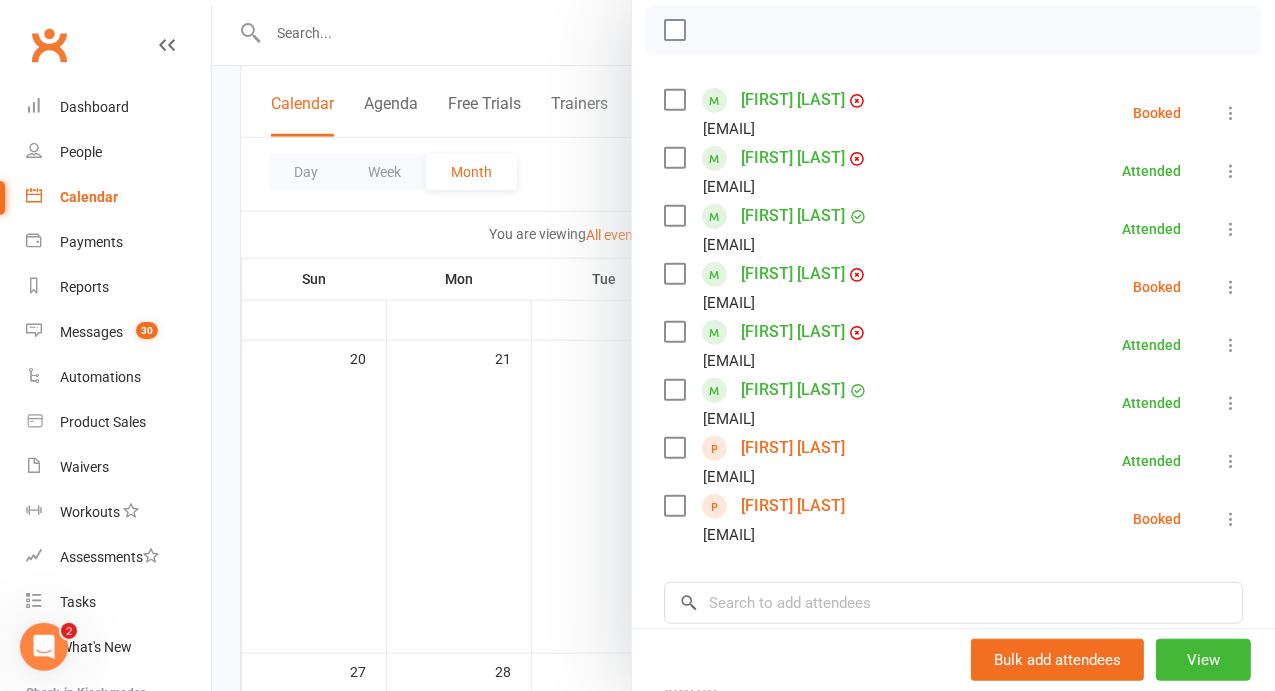 click on "[FIRST] [LAST]" at bounding box center [793, 448] 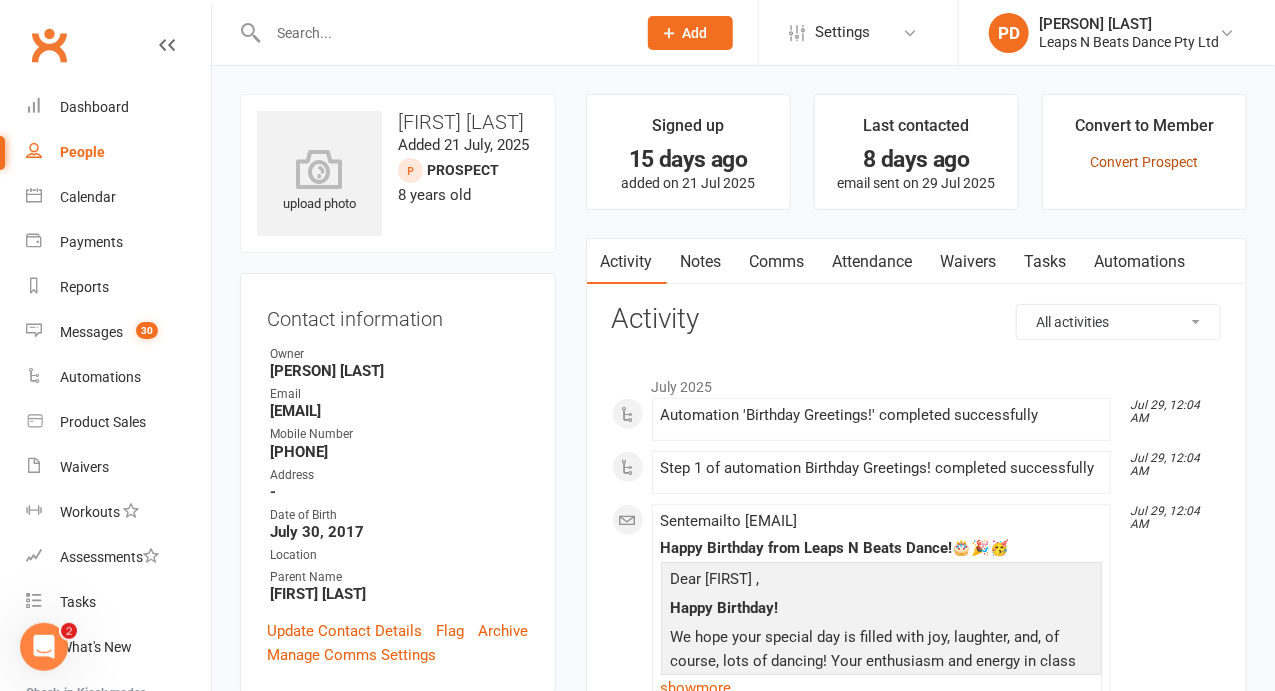 click on "Convert Prospect" at bounding box center [1144, 162] 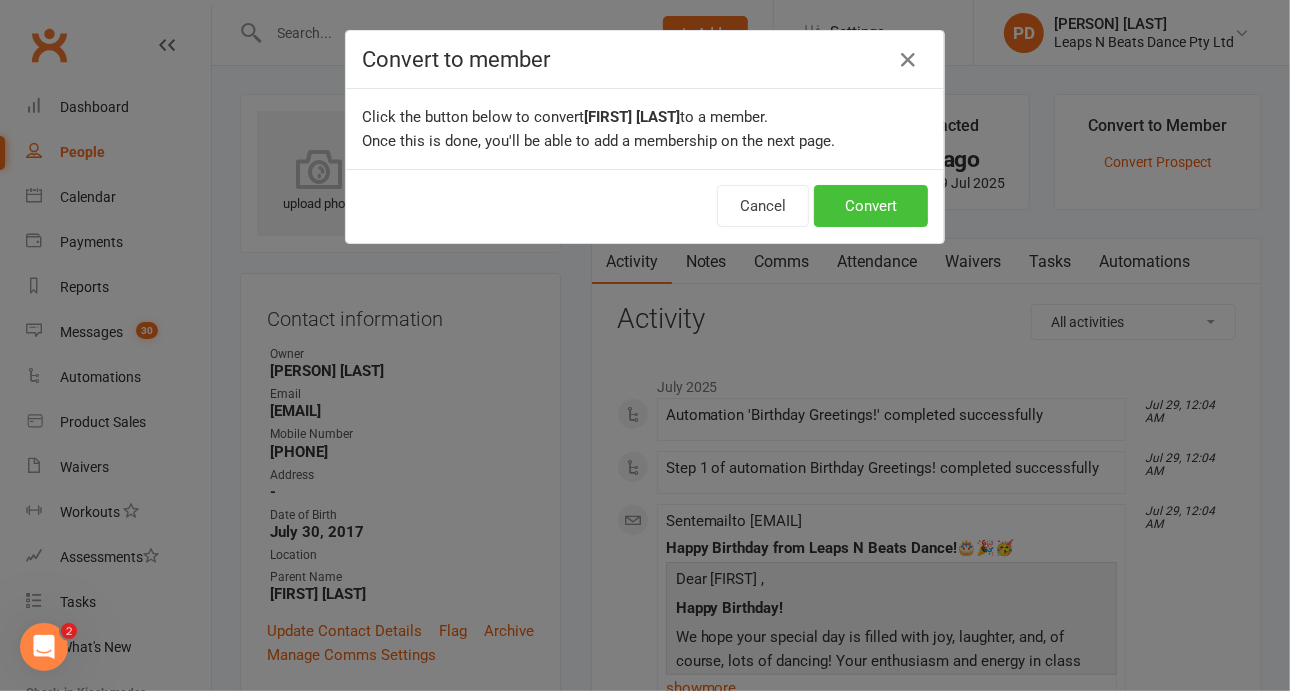 click on "Convert" at bounding box center (871, 206) 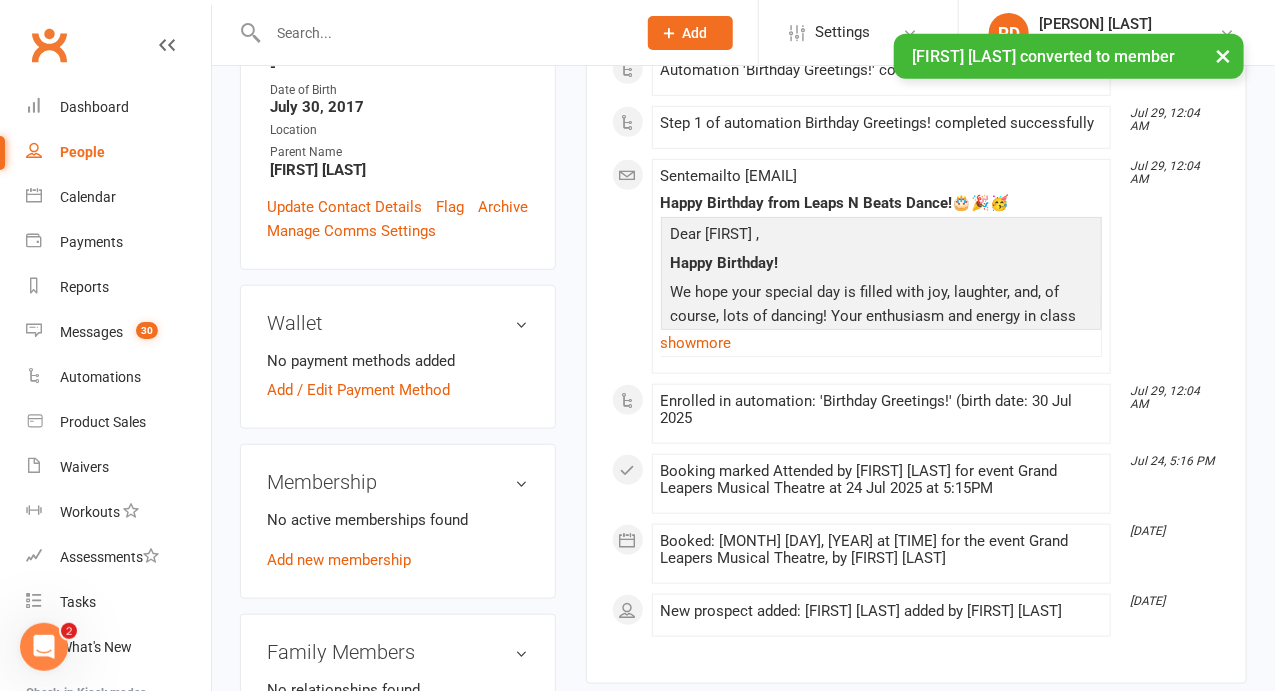 click on "Membership  No active memberships found Add new membership" at bounding box center [398, 521] 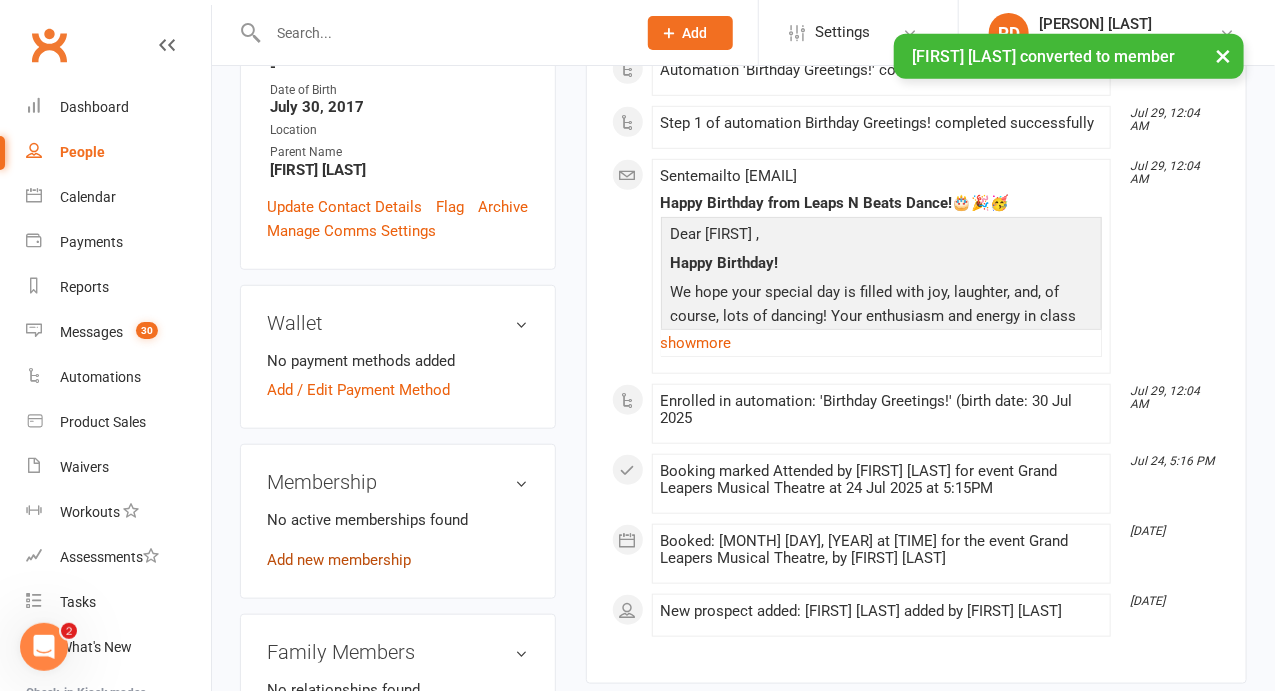 click on "Add new membership" at bounding box center [339, 560] 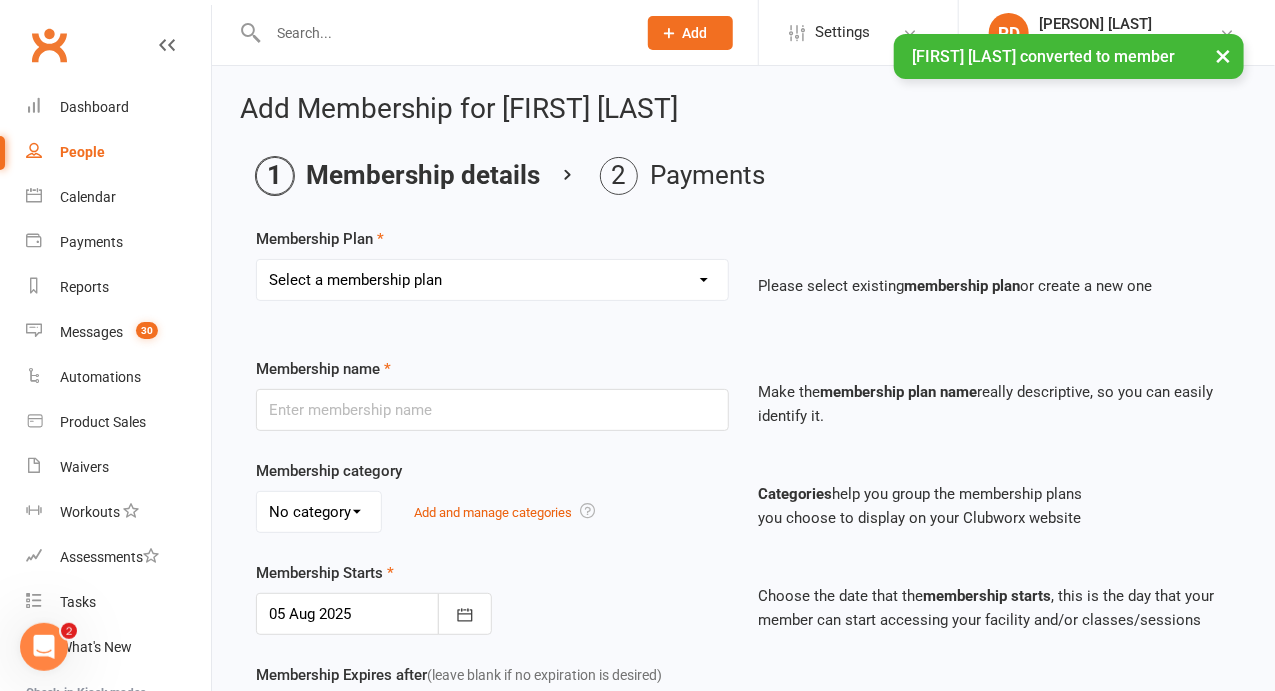 click on "Select a membership plan Create new Membership Plan Term 1 Mumma & Bubba 2023 - Existing (10 weeks) Term 1 Petit Leapers - Existing (10 week) Term 1 Grand Leapers - Existing (10 week) Term 1 Petit Leapers- Existing (9 week) Term 1 Mumma & Bubba 2023 Existing (9 week) Term 1 Grand Leapers- Existing (9 week pack) Term 1 Grand Leapers ACRO- Existing (9 week) Petit Leapers ACRO Existing (9 weeks) Sign Up Fee Sign Up Fee (2nd Member) Grand Leapers- monthly pack Term 2 Mumma & Bubba 2023 - Existing 9 week Term 2 Petit Leapers- Existing (9 week) Term 2 Grand Leapers- Existing (9 week pack) Term 2 ACRO Petit Leapers- Existing (9 week) Term 2  Grand Leapers ACRO- Existing (9 week pack) Term 2 Petit Leapers - Existing (10 week) Term 2 Mumma & Bubba 2023 - (10 week) Term 2  Grand Leapers- Existing (10 week pack) Term 2 Grand Leapers- Existing (10 week pack) Term 2 ACRO Grand Leapers- Existing (10 week) Term 2 Mumma & Bubba 2023 (3 week) Term 3  Grand Leapers 2023 - 10 week Term 3 Grand Leapers Acrobatics 2023 - 10 week" at bounding box center (492, 280) 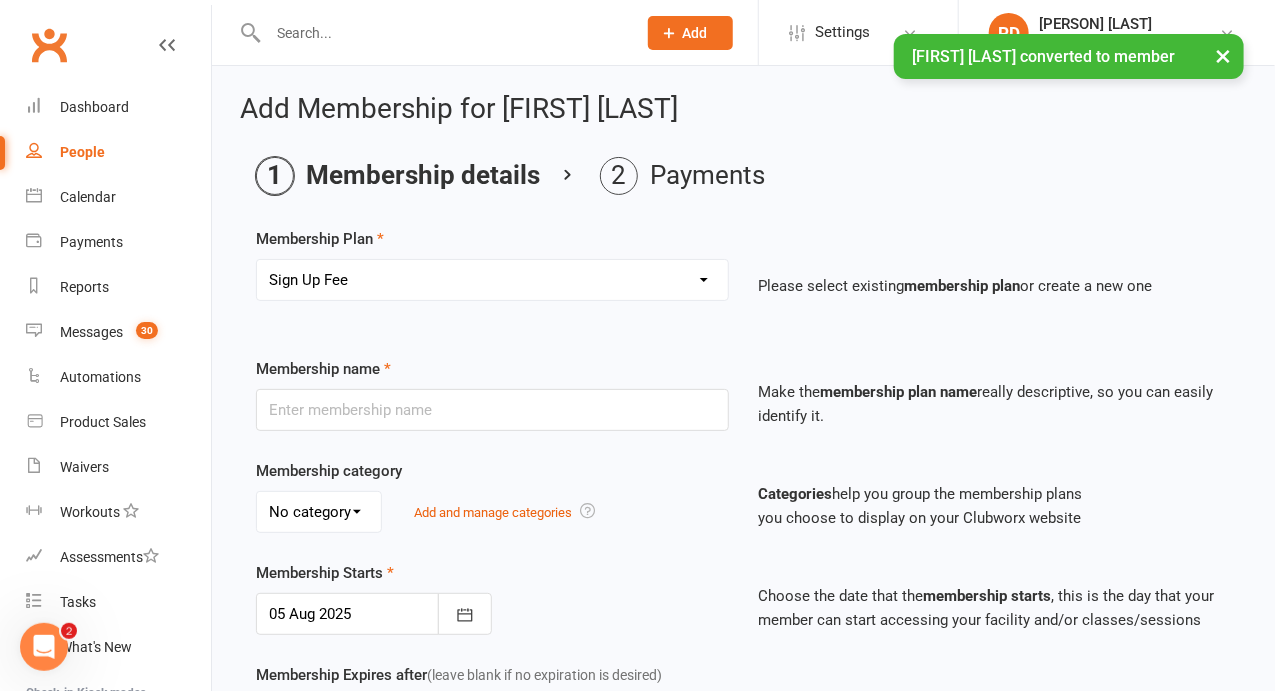 click on "Select a membership plan Create new Membership Plan Term 1 Mumma & Bubba 2023 - Existing (10 weeks) Term 1 Petit Leapers - Existing (10 week) Term 1 Grand Leapers - Existing (10 week) Term 1 Petit Leapers- Existing (9 week) Term 1 Mumma & Bubba 2023 Existing (9 week) Term 1 Grand Leapers- Existing (9 week pack) Term 1 Grand Leapers ACRO- Existing (9 week) Petit Leapers ACRO Existing (9 weeks) Sign Up Fee Sign Up Fee (2nd Member) Grand Leapers- monthly pack Term 2 Mumma & Bubba 2023 - Existing 9 week Term 2 Petit Leapers- Existing (9 week) Term 2 Grand Leapers- Existing (9 week pack) Term 2 ACRO Petit Leapers- Existing (9 week) Term 2  Grand Leapers ACRO- Existing (9 week pack) Term 2 Petit Leapers - Existing (10 week) Term 2 Mumma & Bubba 2023 - (10 week) Term 2  Grand Leapers- Existing (10 week pack) Term 2 Grand Leapers- Existing (10 week pack) Term 2 ACRO Grand Leapers- Existing (10 week) Term 2 Mumma & Bubba 2023 (3 week) Term 3  Grand Leapers 2023 - 10 week Term 3 Grand Leapers Acrobatics 2023 - 10 week" at bounding box center (492, 280) 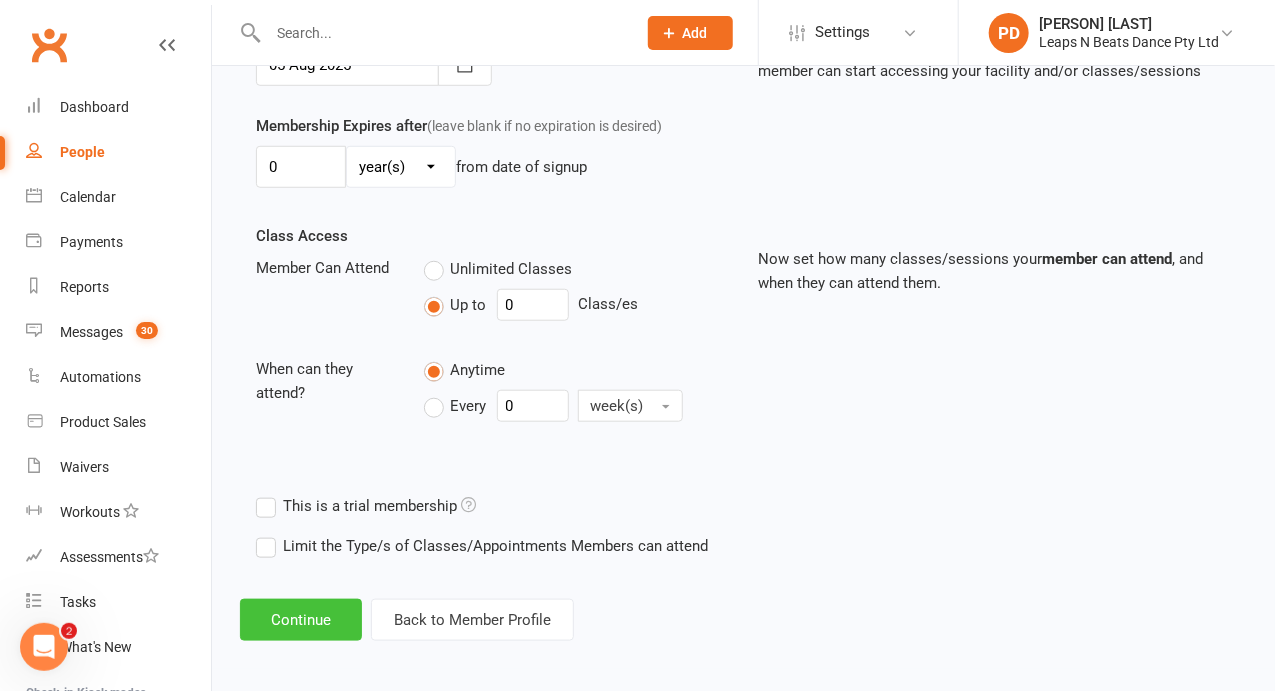 click on "Continue" at bounding box center (301, 620) 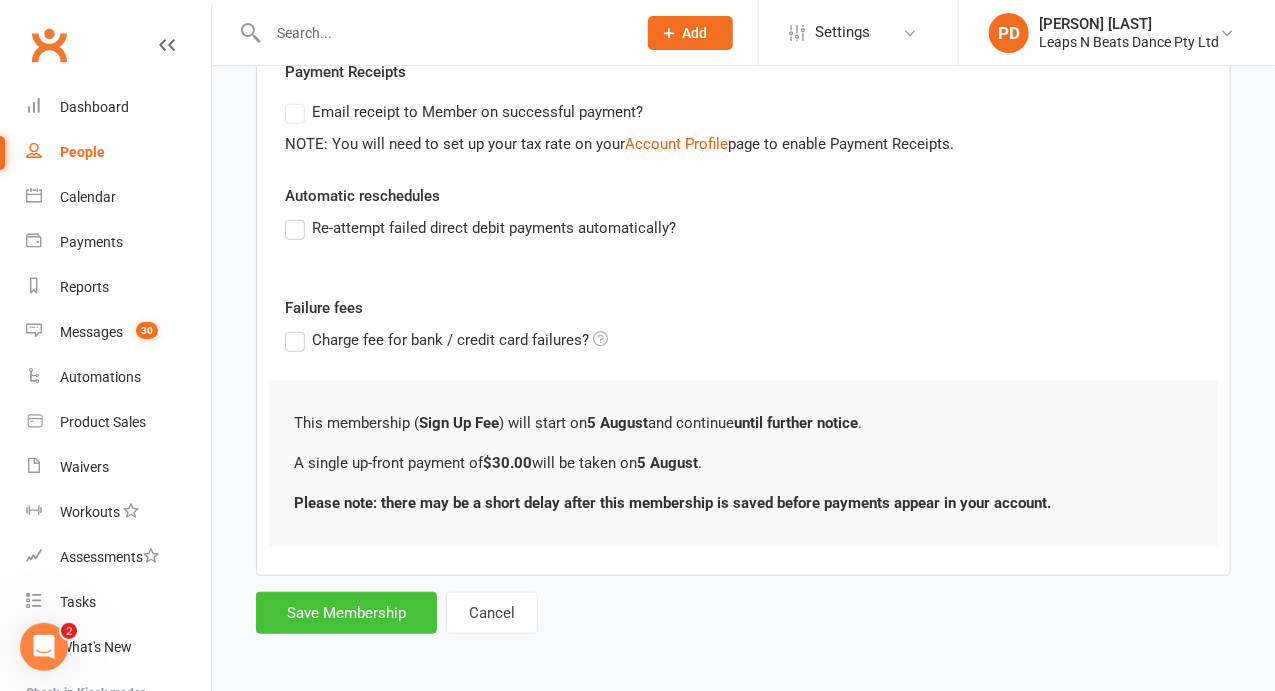 click on "Save Membership" at bounding box center (346, 613) 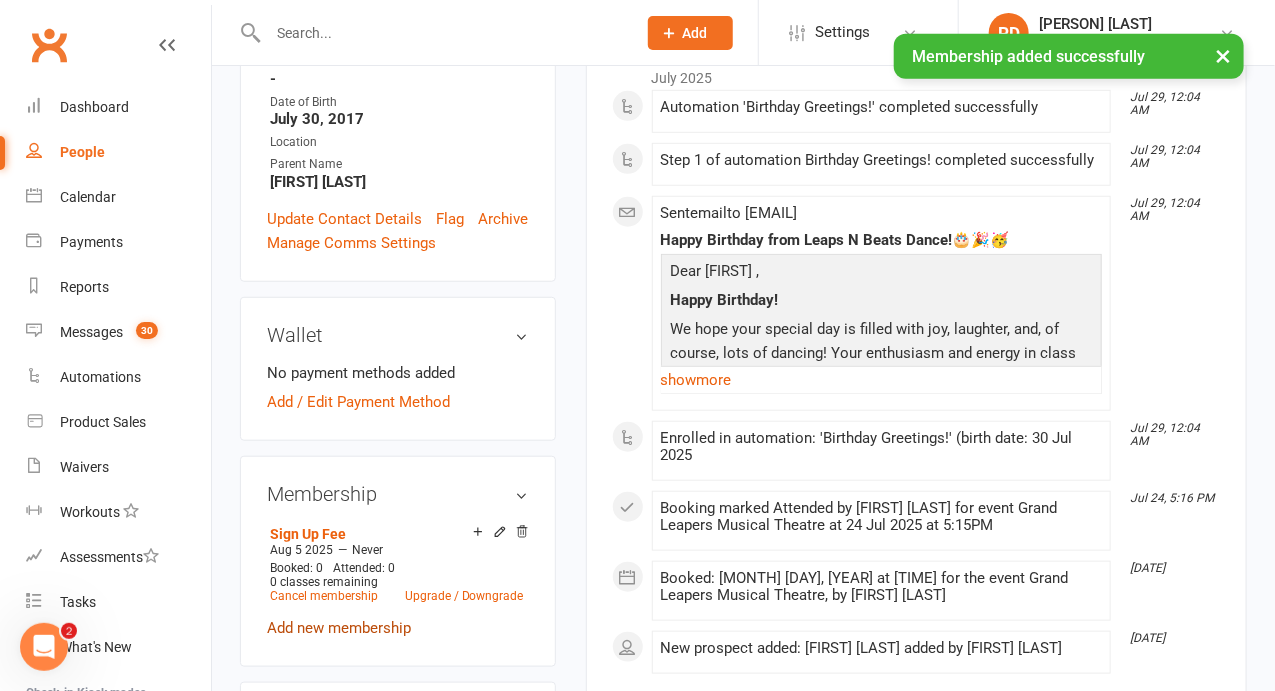 click on "Add new membership" at bounding box center (339, 628) 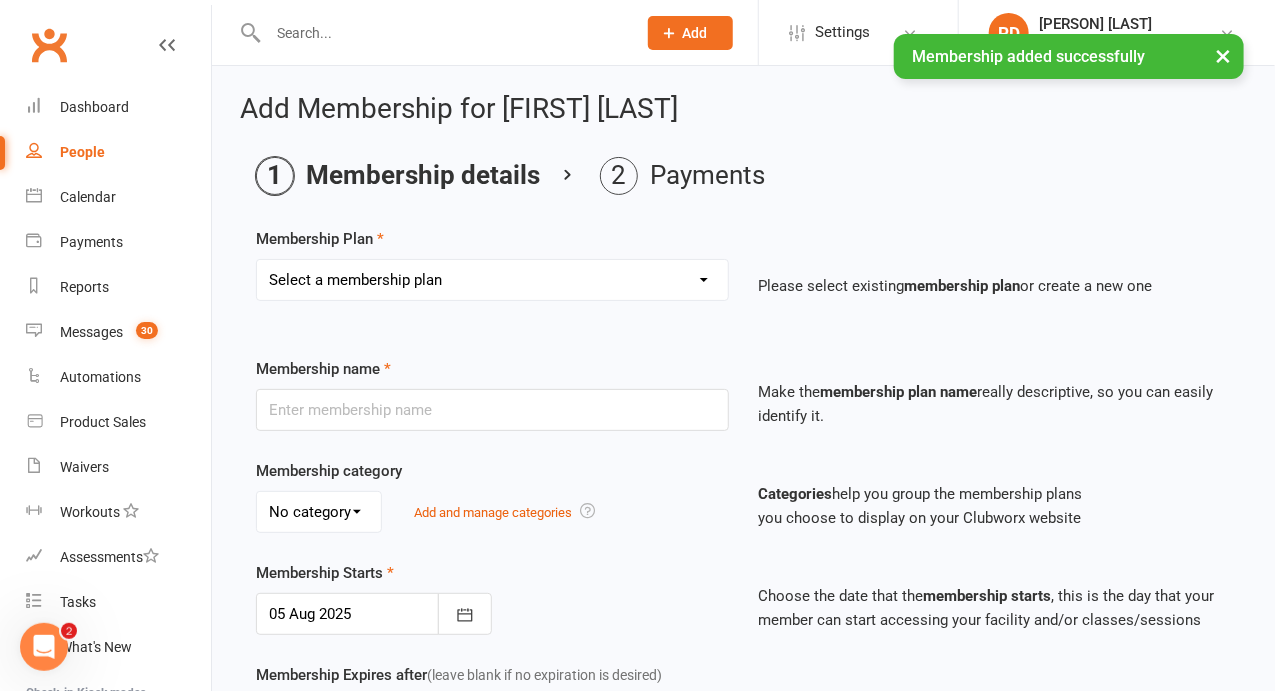 click on "Select a membership plan Create new Membership Plan Term 1 Mumma & Bubba 2023 - Existing (10 weeks) Term 1 Petit Leapers - Existing (10 week) Term 1 Grand Leapers - Existing (10 week) Term 1 Petit Leapers- Existing (9 week) Term 1 Mumma & Bubba 2023 Existing (9 week) Term 1 Grand Leapers- Existing (9 week pack) Term 1 Grand Leapers ACRO- Existing (9 week) Petit Leapers ACRO Existing (9 weeks) Sign Up Fee Sign Up Fee (2nd Member) Grand Leapers- monthly pack Term 2 Mumma & Bubba 2023 - Existing 9 week Term 2 Petit Leapers- Existing (9 week) Term 2 Grand Leapers- Existing (9 week pack) Term 2 ACRO Petit Leapers- Existing (9 week) Term 2  Grand Leapers ACRO- Existing (9 week pack) Term 2 Petit Leapers - Existing (10 week) Term 2 Mumma & Bubba 2023 - (10 week) Term 2  Grand Leapers- Existing (10 week pack) Term 2 Grand Leapers- Existing (10 week pack) Term 2 ACRO Grand Leapers- Existing (10 week) Term 2 Mumma & Bubba 2023 (3 week) Term 3  Grand Leapers 2023 - 10 week Term 3 Grand Leapers Acrobatics 2023 - 10 week" at bounding box center [492, 280] 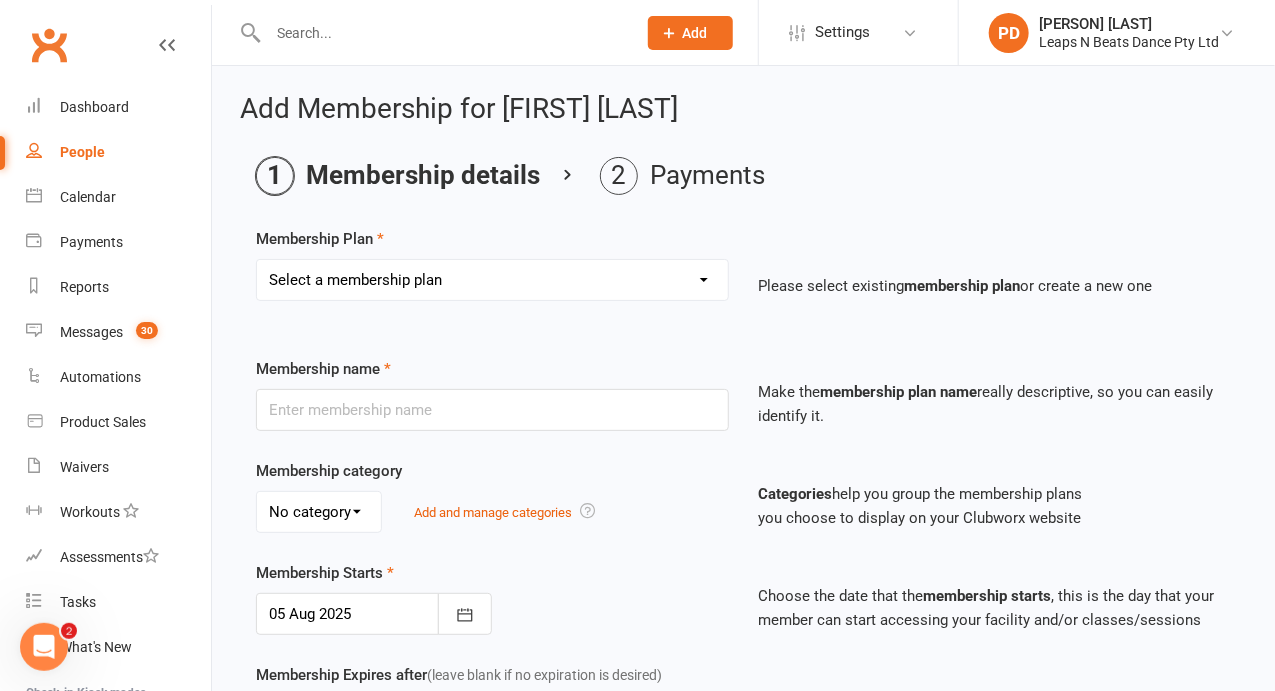 select on "52" 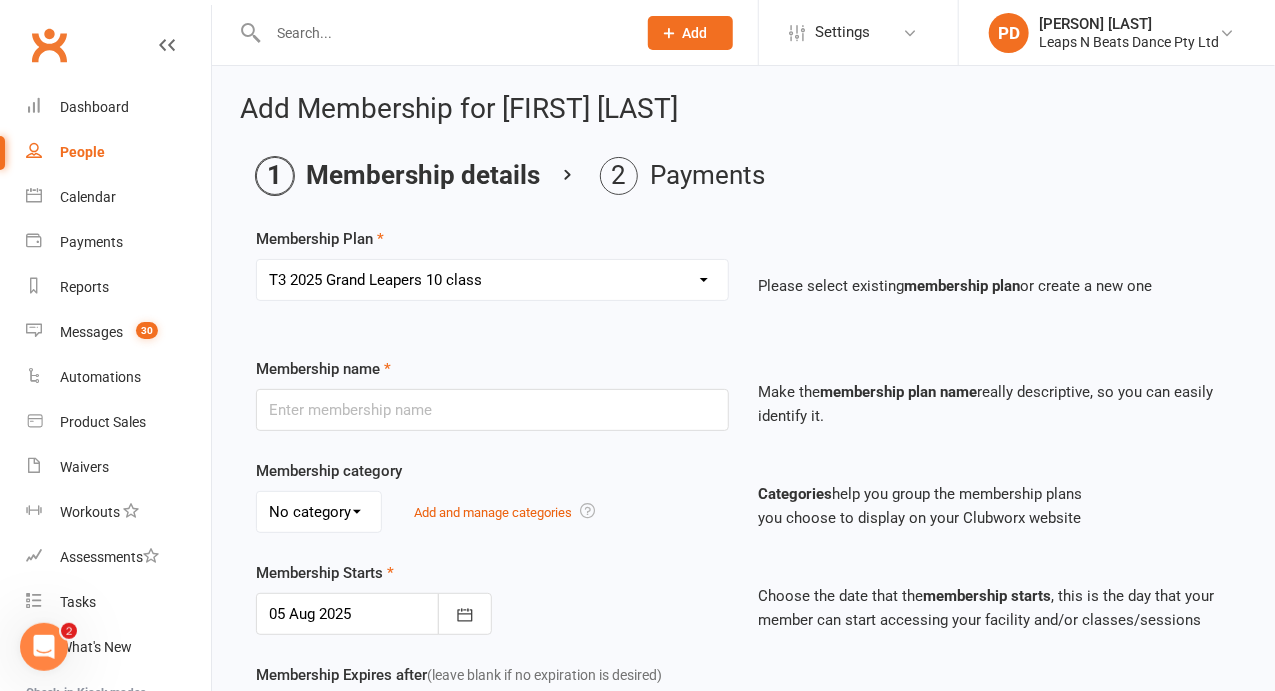 click on "Select a membership plan Create new Membership Plan Term 1 Mumma & Bubba 2023 - Existing (10 weeks) Term 1 Petit Leapers - Existing (10 week) Term 1 Grand Leapers - Existing (10 week) Term 1 Petit Leapers- Existing (9 week) Term 1 Mumma & Bubba 2023 Existing (9 week) Term 1 Grand Leapers- Existing (9 week pack) Term 1 Grand Leapers ACRO- Existing (9 week) Petit Leapers ACRO Existing (9 weeks) Sign Up Fee Sign Up Fee (2nd Member) Grand Leapers- monthly pack Term 2 Mumma & Bubba 2023 - Existing 9 week Term 2 Petit Leapers- Existing (9 week) Term 2 Grand Leapers- Existing (9 week pack) Term 2 ACRO Petit Leapers- Existing (9 week) Term 2  Grand Leapers ACRO- Existing (9 week pack) Term 2 Petit Leapers - Existing (10 week) Term 2 Mumma & Bubba 2023 - (10 week) Term 2  Grand Leapers- Existing (10 week pack) Term 2 Grand Leapers- Existing (10 week pack) Term 2 ACRO Grand Leapers- Existing (10 week) Term 2 Mumma & Bubba 2023 (3 week) Term 3  Grand Leapers 2023 - 10 week Term 3 Grand Leapers Acrobatics 2023 - 10 week" at bounding box center [492, 280] 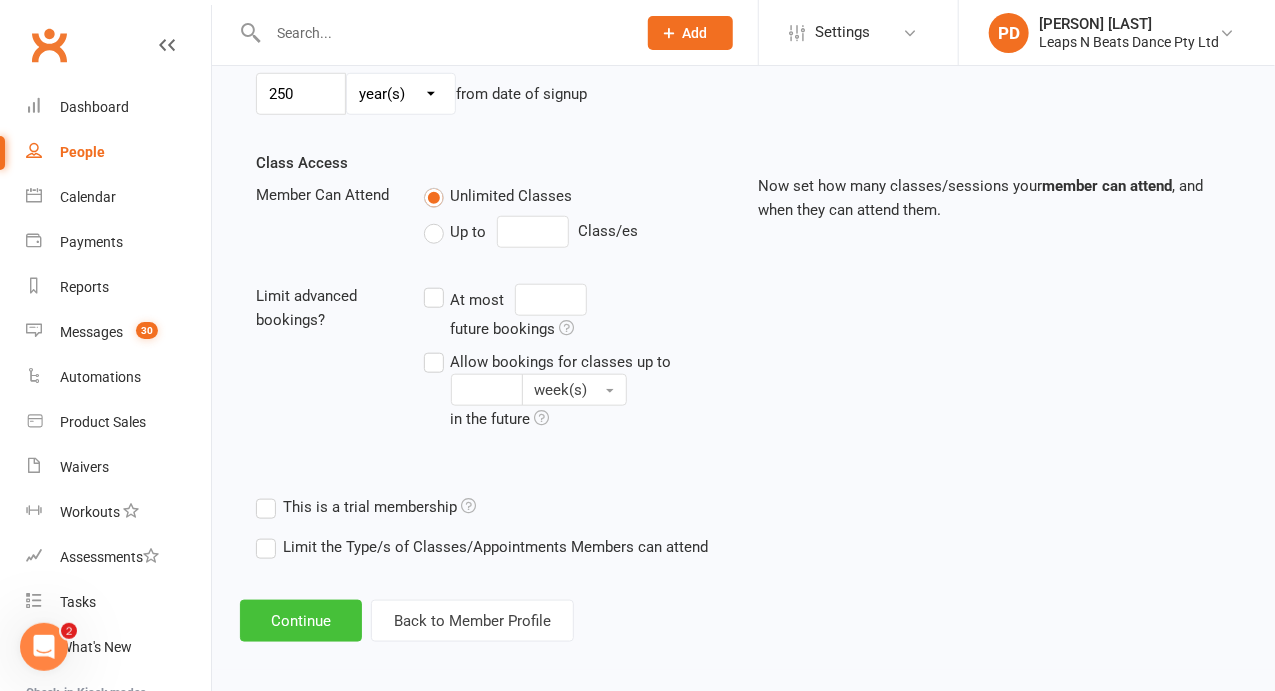 click on "Continue" at bounding box center [301, 621] 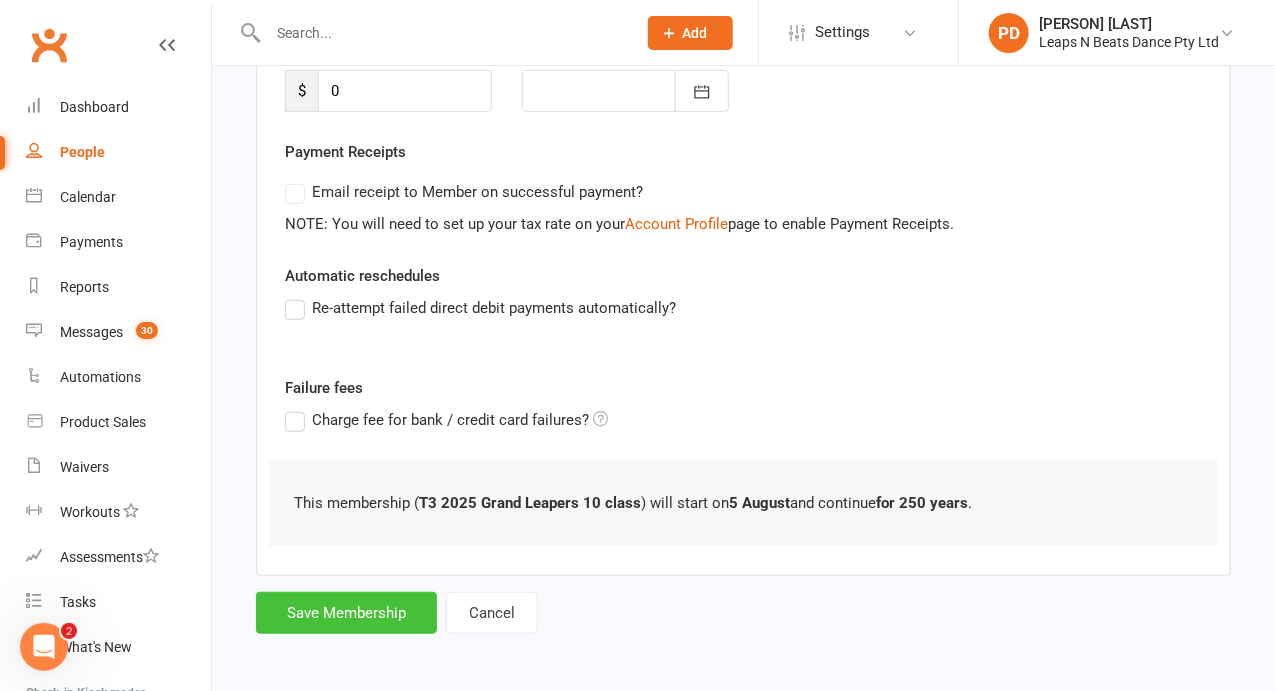 click on "Save Membership" at bounding box center [346, 613] 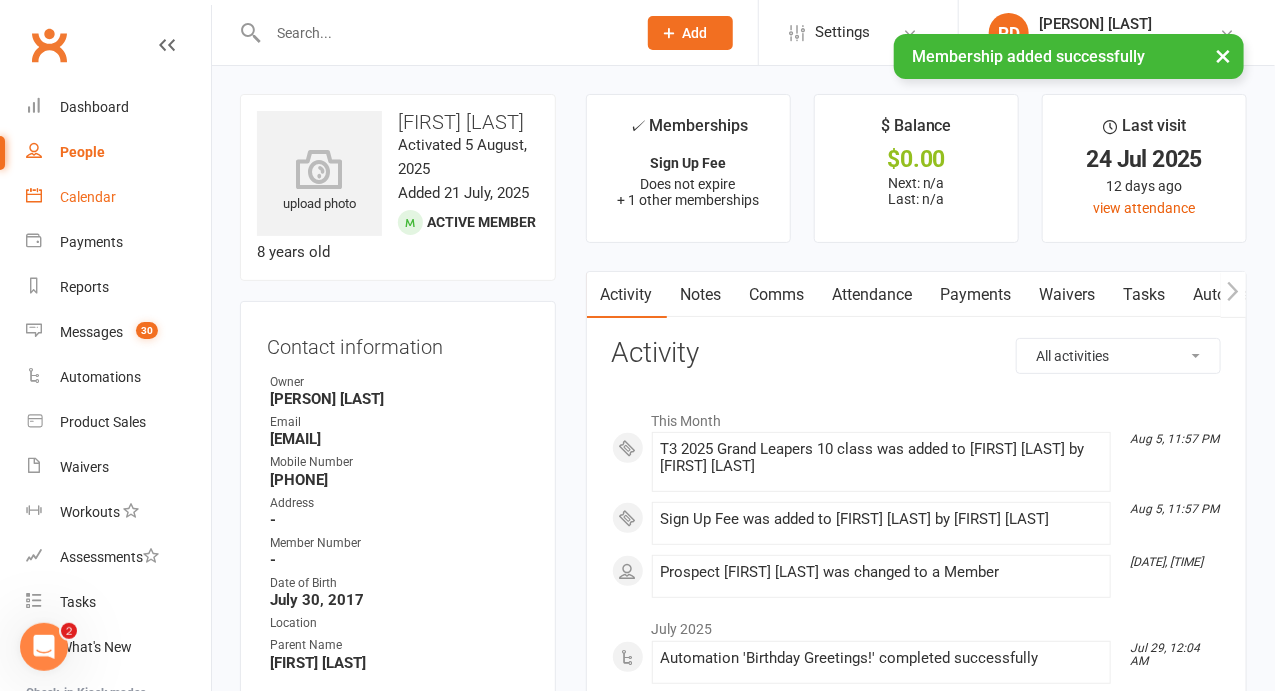click on "Calendar" at bounding box center (118, 197) 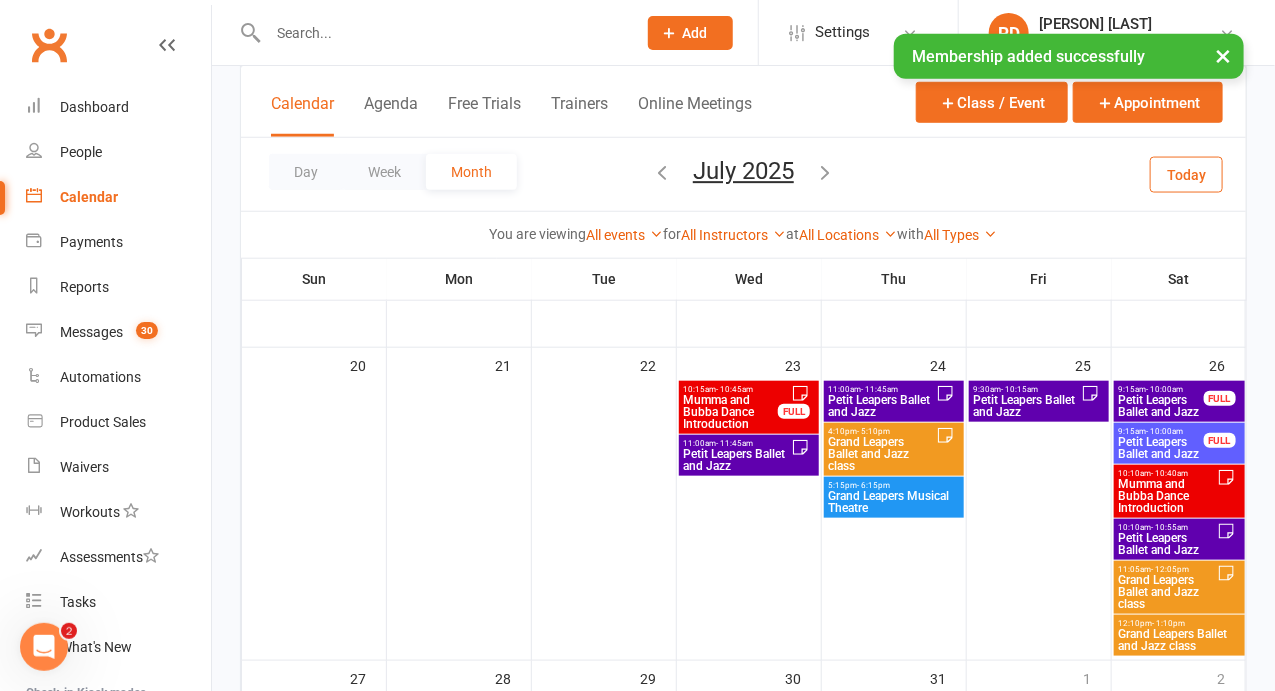 click on "Grand Leapers Musical Theatre" at bounding box center [894, 502] 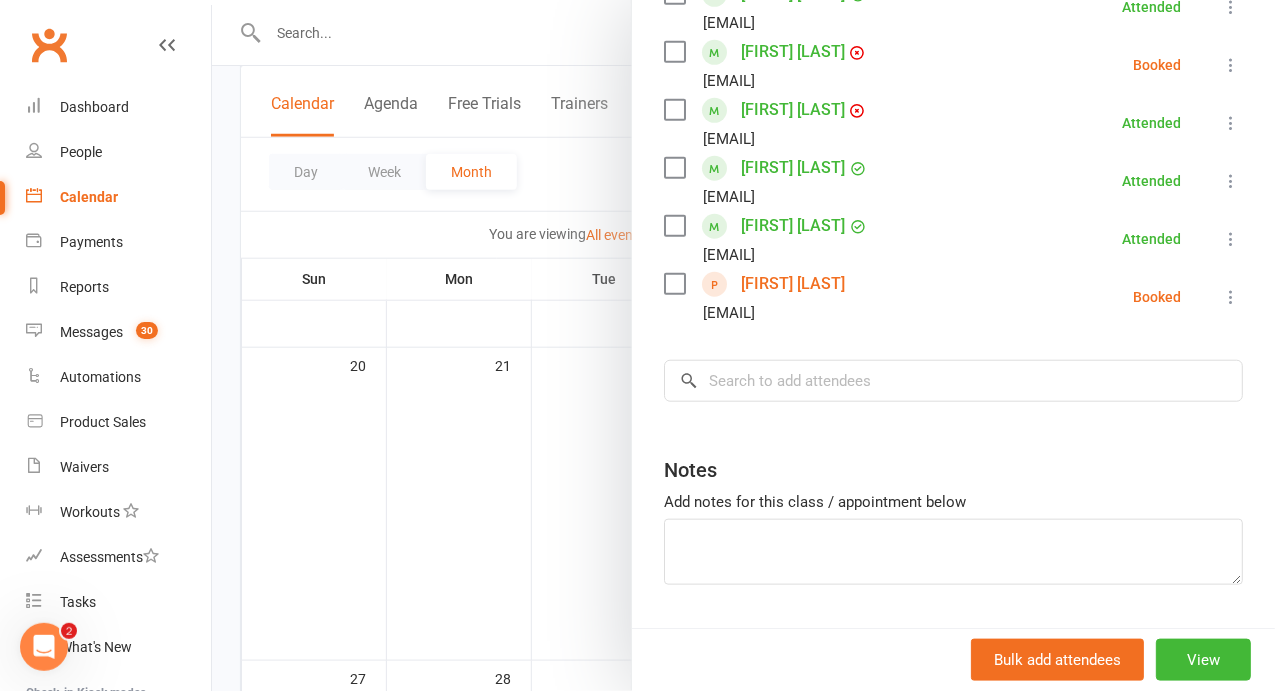 click on "[FIRST] [LAST]" at bounding box center (793, 284) 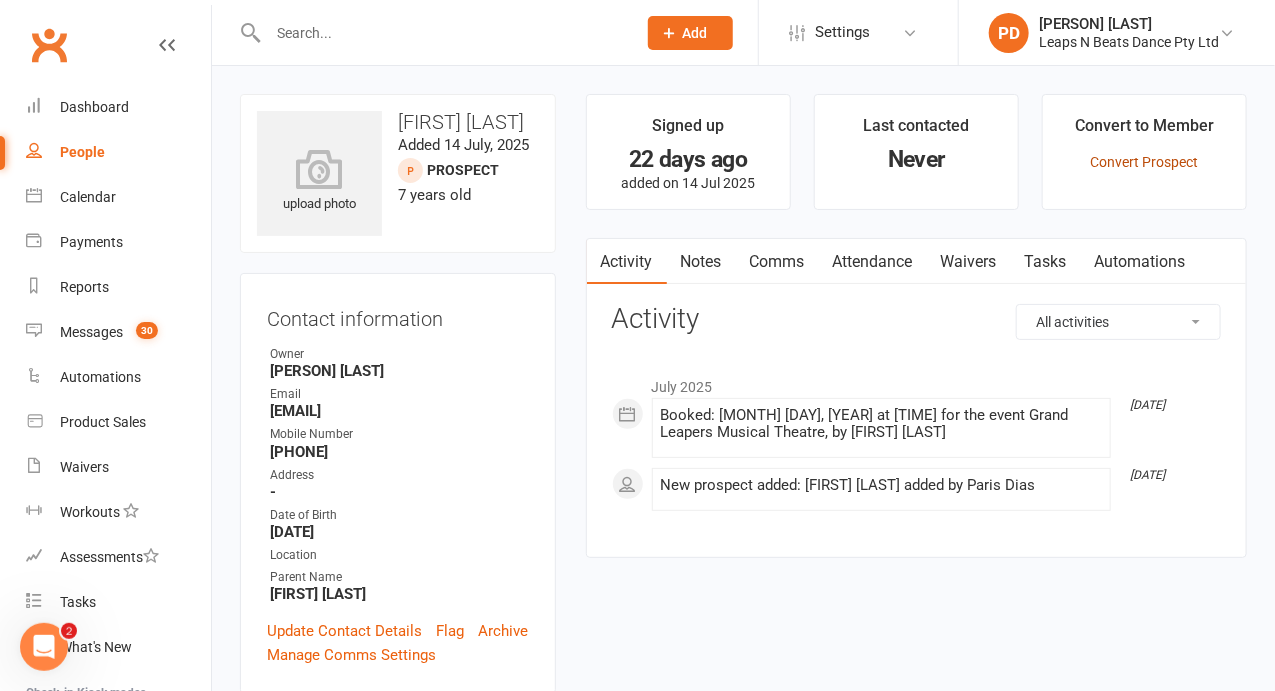 click on "Convert Prospect" at bounding box center [1144, 162] 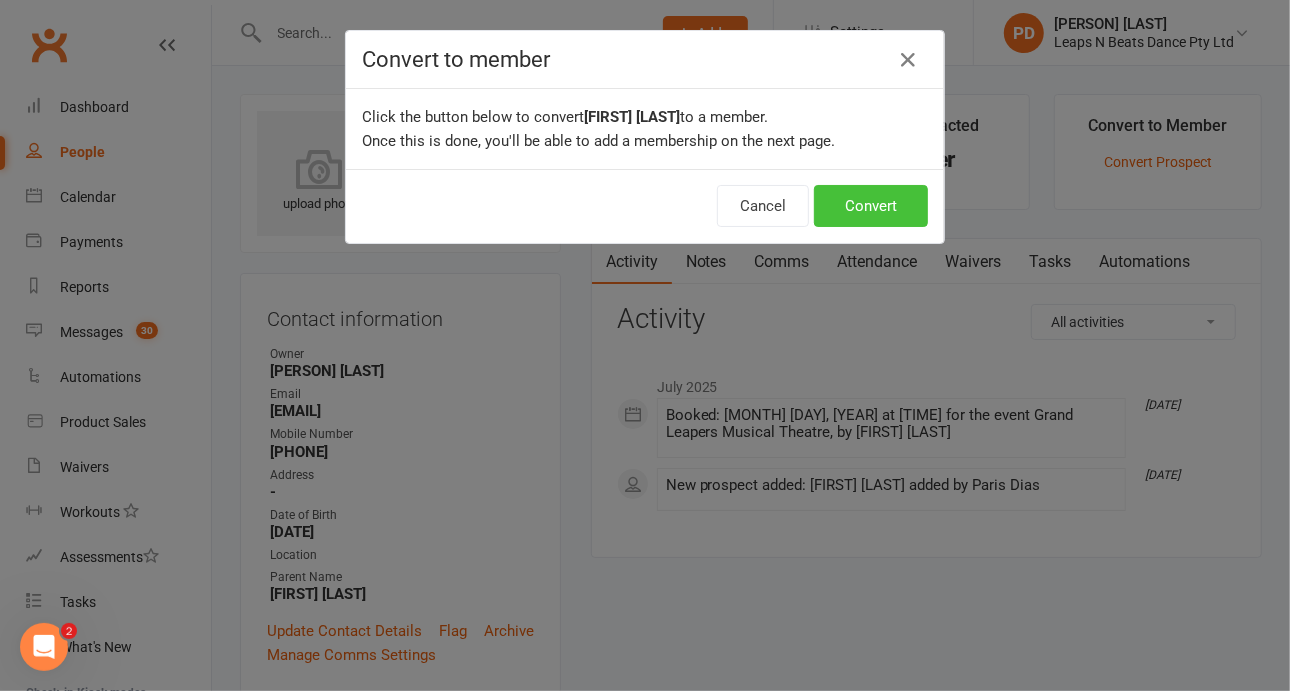 click on "Convert" at bounding box center (871, 206) 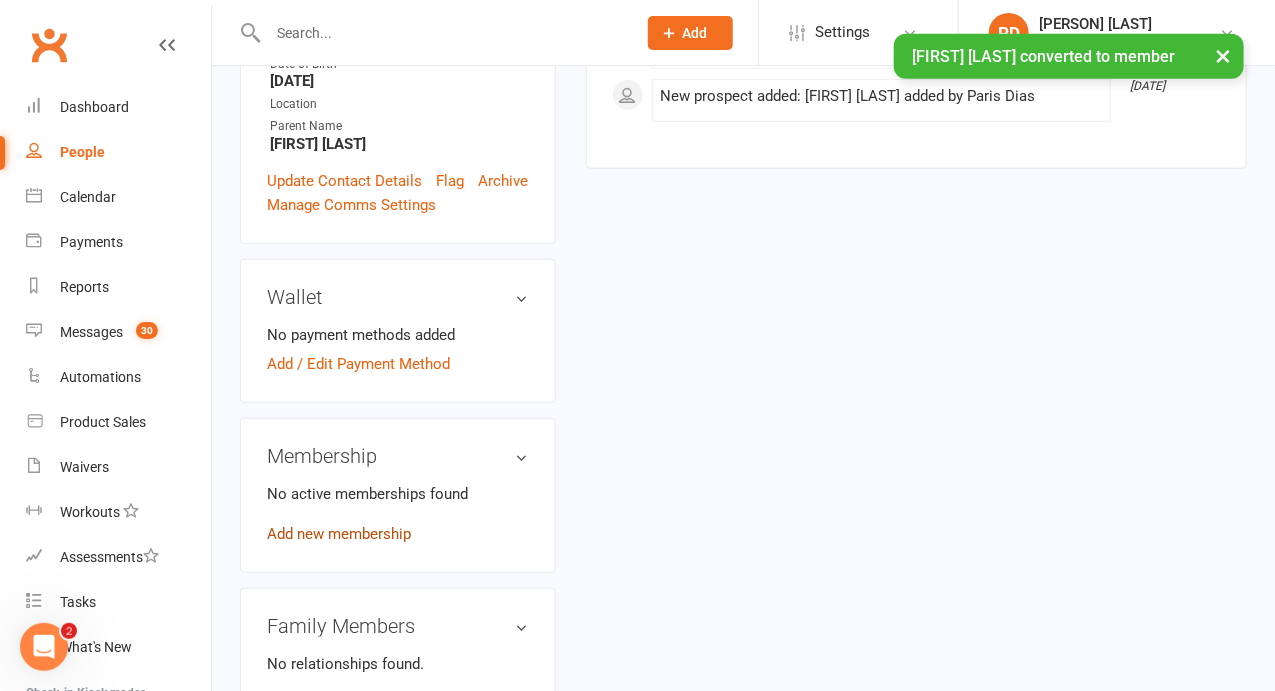 click on "Add new membership" at bounding box center (339, 534) 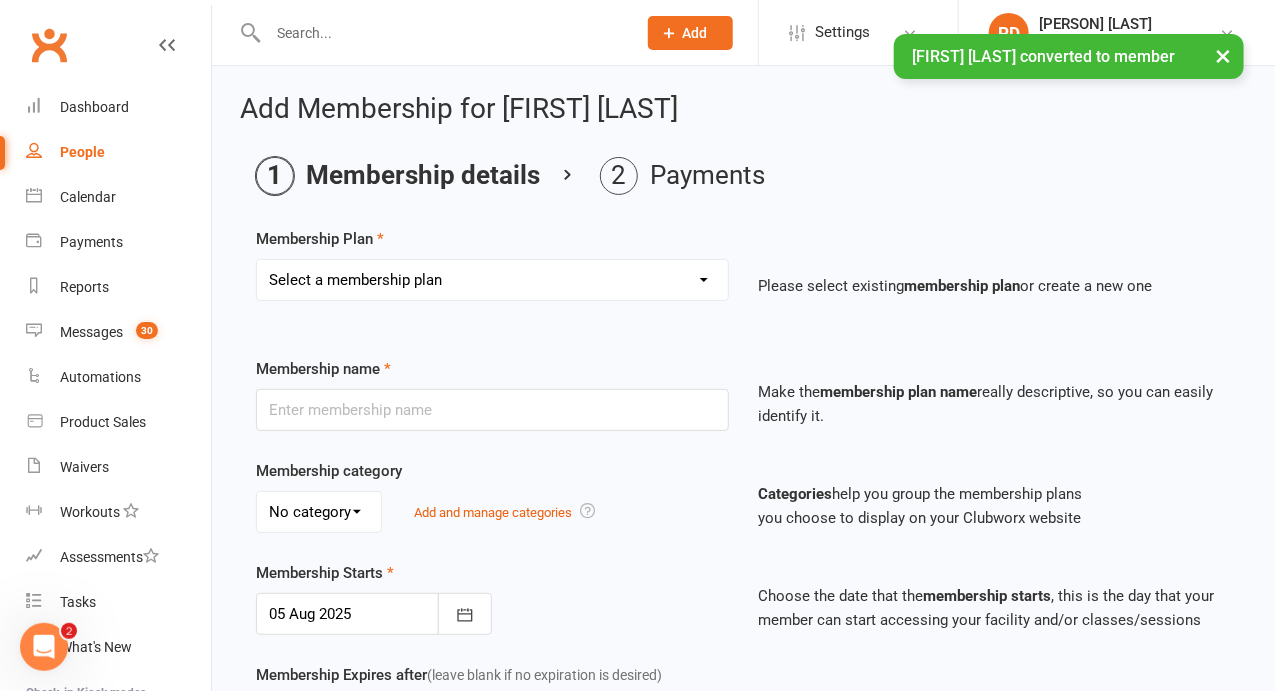 click on "Select a membership plan Create new Membership Plan Term 1 Mumma & Bubba 2023 - Existing (10 weeks) Term 1 Petit Leapers - Existing (10 week) Term 1 Grand Leapers - Existing (10 week) Term 1 Petit Leapers- Existing (9 week) Term 1 Mumma & Bubba 2023 Existing (9 week) Term 1 Grand Leapers- Existing (9 week pack) Term 1 Grand Leapers ACRO- Existing (9 week) Petit Leapers ACRO Existing (9 weeks) Sign Up Fee Sign Up Fee (2nd Member) Grand Leapers- monthly pack Term 2 Mumma & Bubba 2023 - Existing 9 week Term 2 Petit Leapers- Existing (9 week) Term 2 Grand Leapers- Existing (9 week pack) Term 2 ACRO Petit Leapers- Existing (9 week) Term 2  Grand Leapers ACRO- Existing (9 week pack) Term 2 Petit Leapers - Existing (10 week) Term 2 Mumma & Bubba 2023 - (10 week) Term 2  Grand Leapers- Existing (10 week pack) Term 2 Grand Leapers- Existing (10 week pack) Term 2 ACRO Grand Leapers- Existing (10 week) Term 2 Mumma & Bubba 2023 (3 week) Term 3  Grand Leapers 2023 - 10 week Term 3 Grand Leapers Acrobatics 2023 - 10 week" at bounding box center [492, 280] 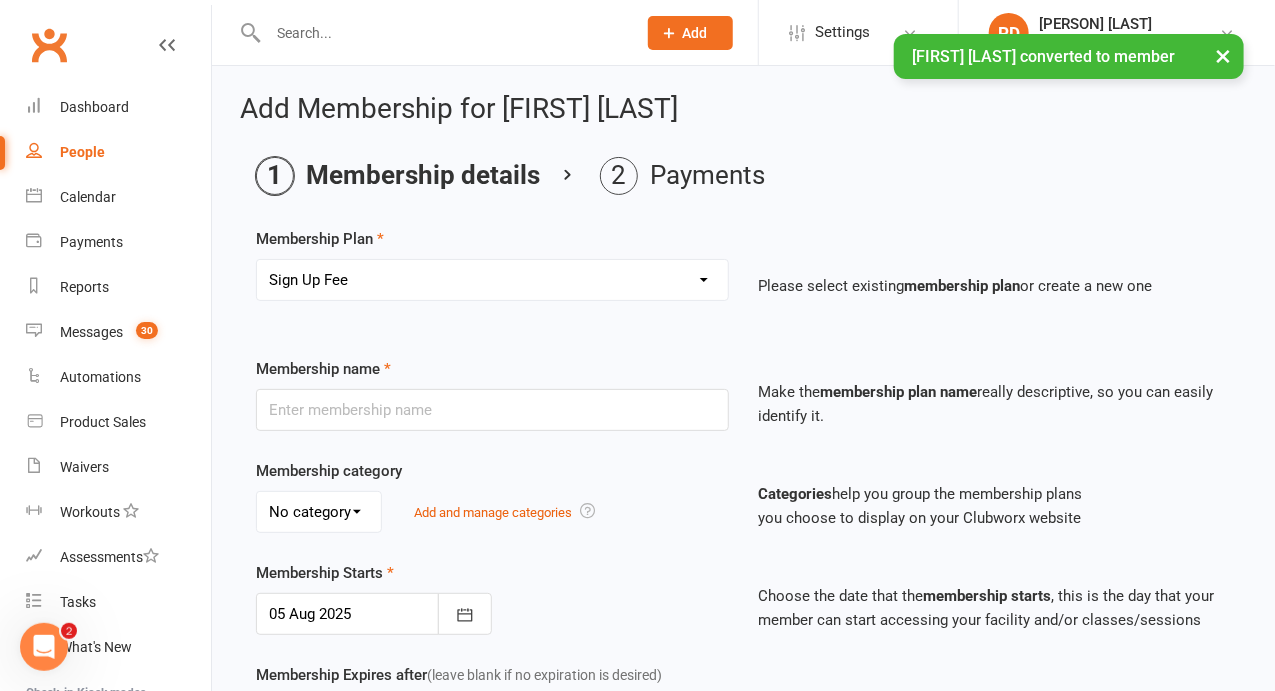 click on "Select a membership plan Create new Membership Plan Term 1 Mumma & Bubba 2023 - Existing (10 weeks) Term 1 Petit Leapers - Existing (10 week) Term 1 Grand Leapers - Existing (10 week) Term 1 Petit Leapers- Existing (9 week) Term 1 Mumma & Bubba 2023 Existing (9 week) Term 1 Grand Leapers- Existing (9 week pack) Term 1 Grand Leapers ACRO- Existing (9 week) Petit Leapers ACRO Existing (9 weeks) Sign Up Fee Sign Up Fee (2nd Member) Grand Leapers- monthly pack Term 2 Mumma & Bubba 2023 - Existing 9 week Term 2 Petit Leapers- Existing (9 week) Term 2 Grand Leapers- Existing (9 week pack) Term 2 ACRO Petit Leapers- Existing (9 week) Term 2  Grand Leapers ACRO- Existing (9 week pack) Term 2 Petit Leapers - Existing (10 week) Term 2 Mumma & Bubba 2023 - (10 week) Term 2  Grand Leapers- Existing (10 week pack) Term 2 Grand Leapers- Existing (10 week pack) Term 2 ACRO Grand Leapers- Existing (10 week) Term 2 Mumma & Bubba 2023 (3 week) Term 3  Grand Leapers 2023 - 10 week Term 3 Grand Leapers Acrobatics 2023 - 10 week" at bounding box center [492, 280] 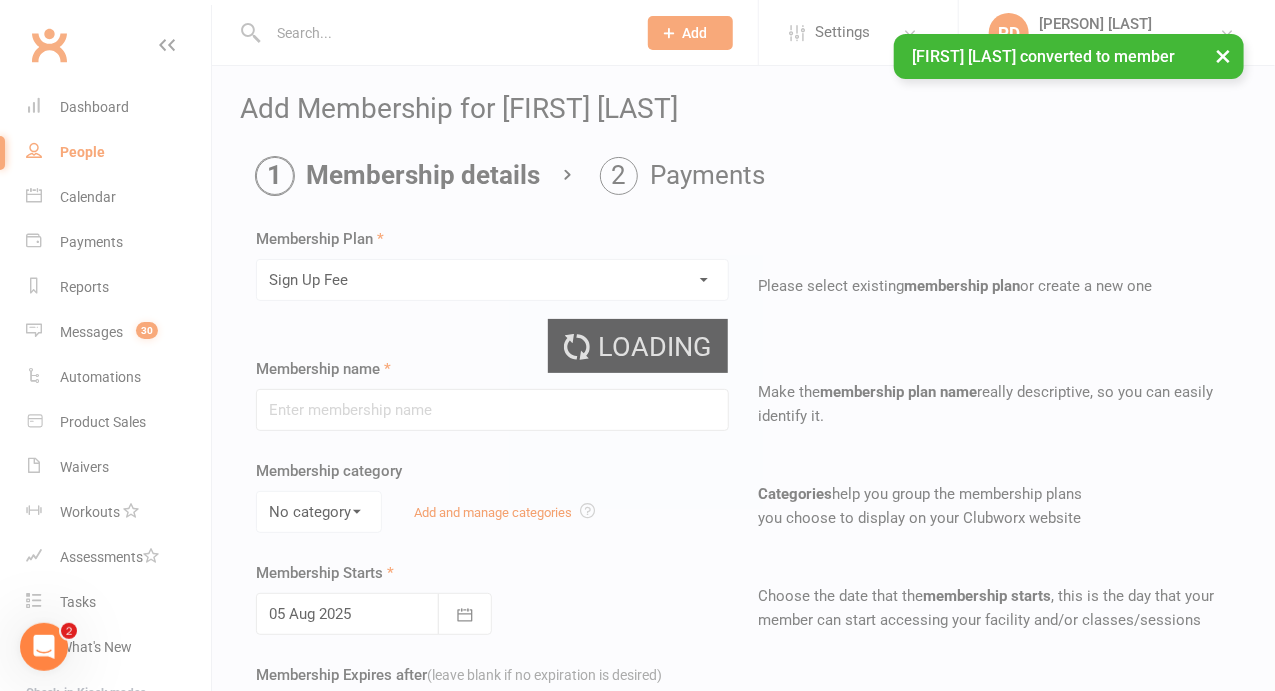 type on "Sign Up Fee" 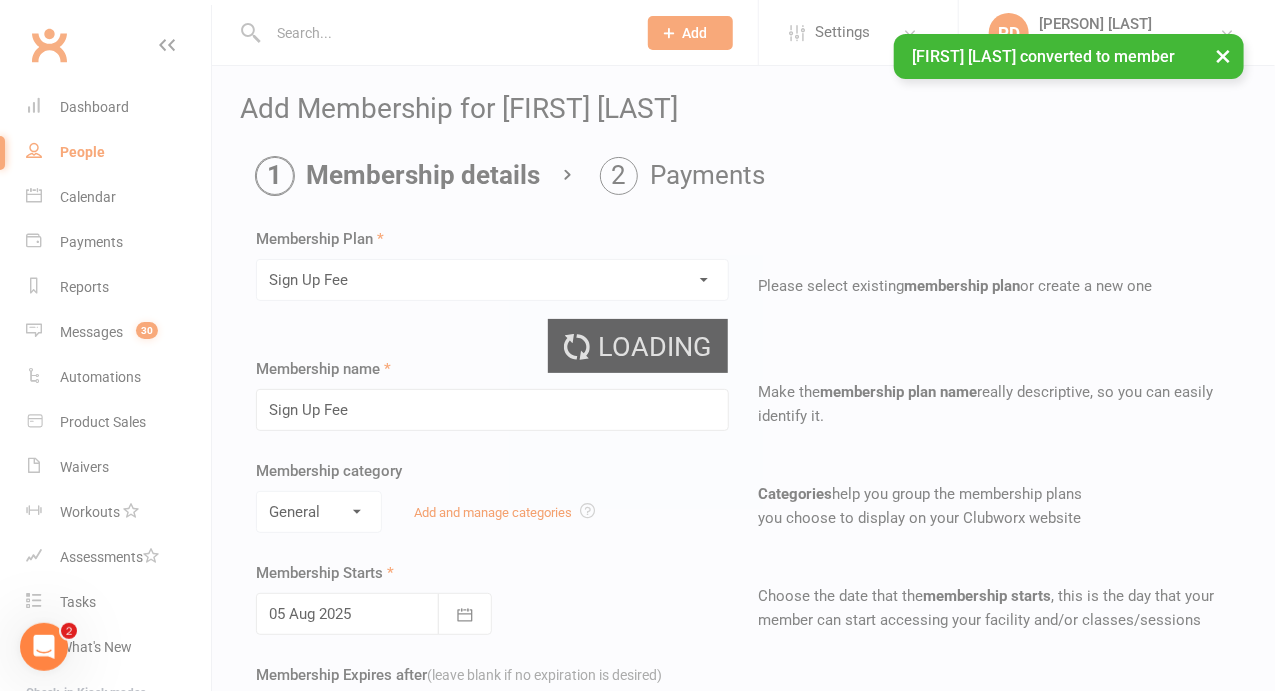 type on "0" 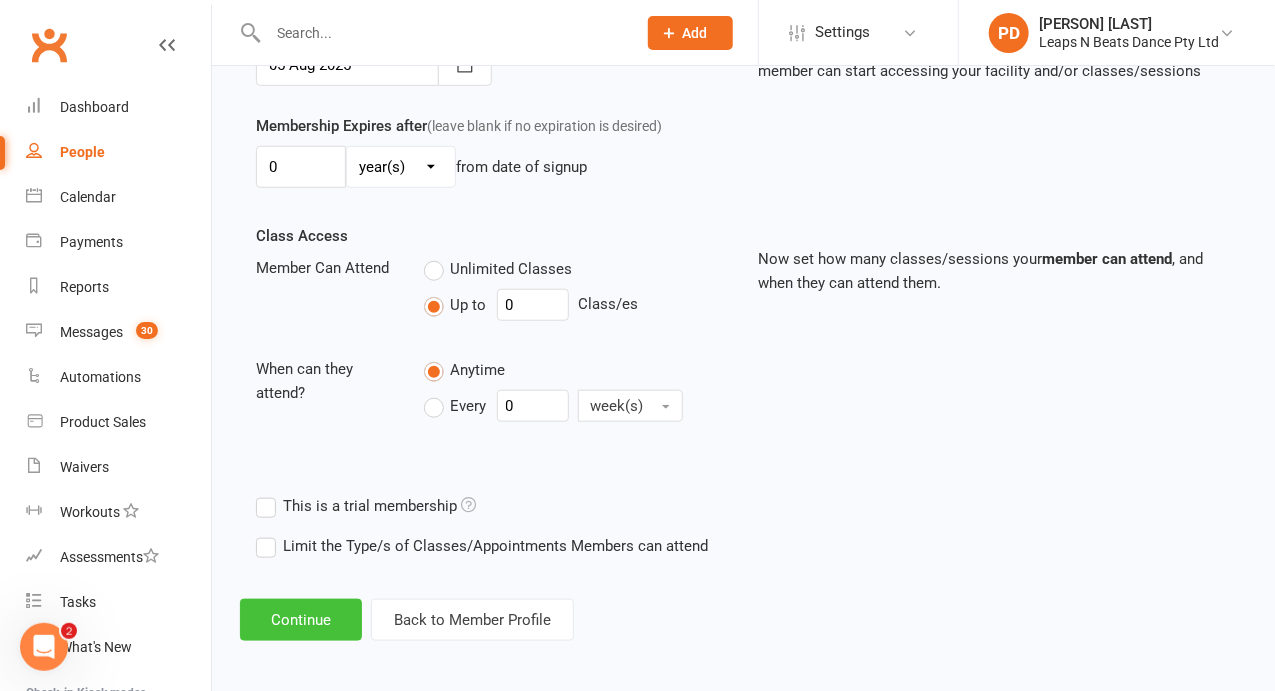 click on "Continue" at bounding box center (301, 620) 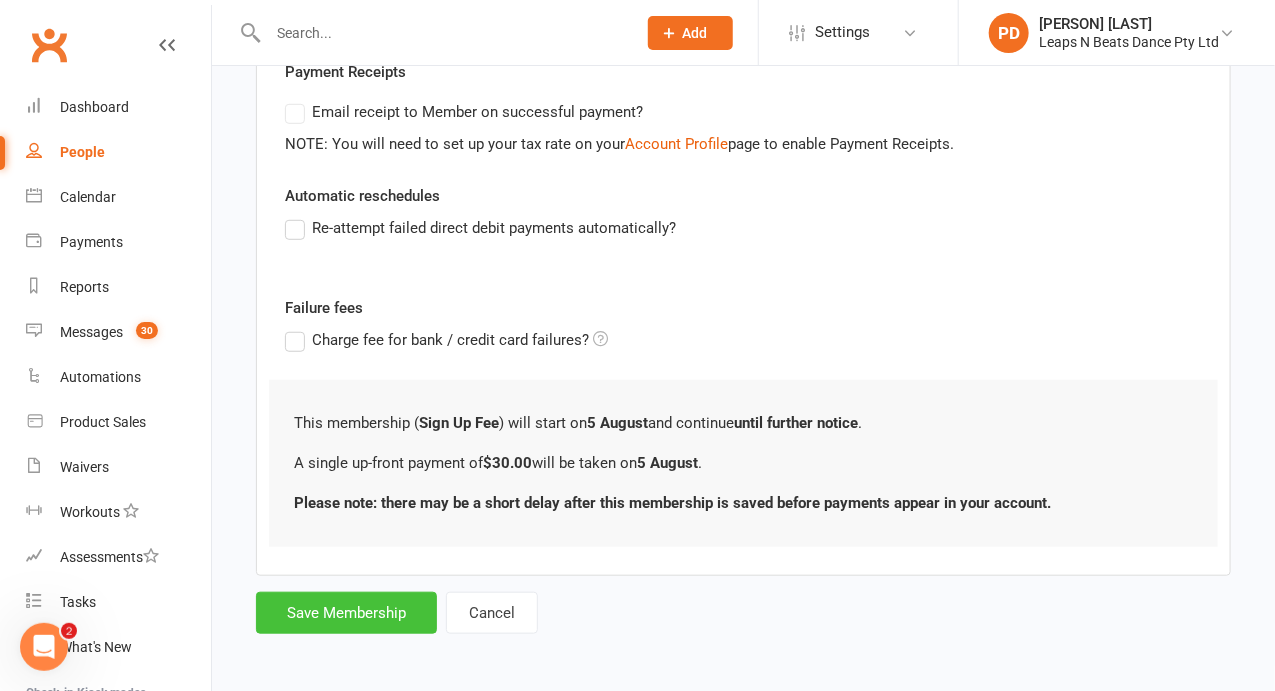 click on "Save Membership" at bounding box center [346, 613] 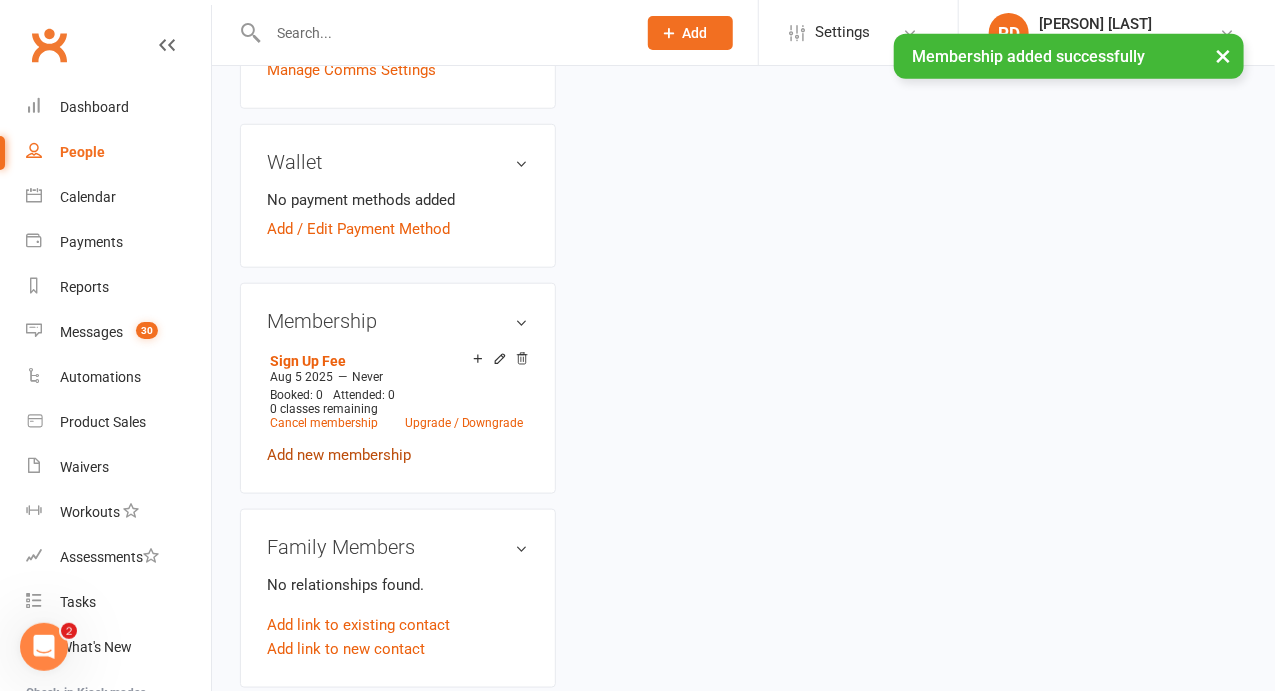 click on "Add new membership" at bounding box center (339, 455) 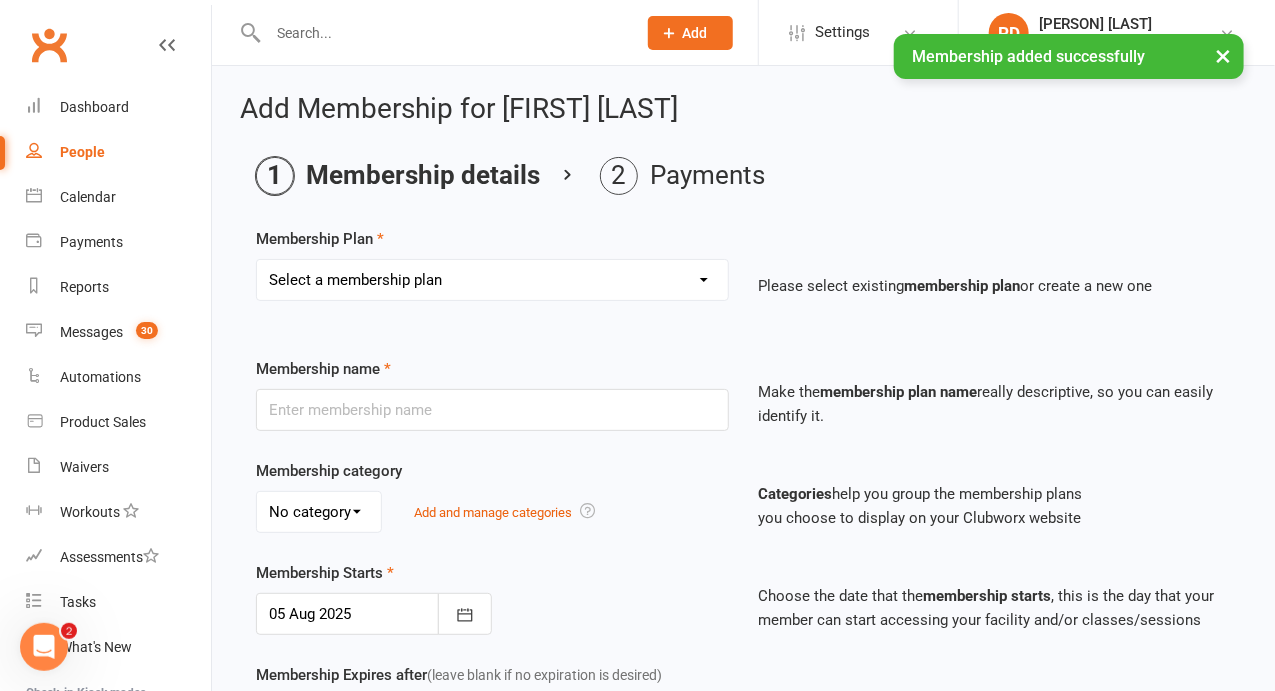click on "Select a membership plan Create new Membership Plan Term 1 Mumma & Bubba 2023 - Existing (10 weeks) Term 1 Petit Leapers - Existing (10 week) Term 1 Grand Leapers - Existing (10 week) Term 1 Petit Leapers- Existing (9 week) Term 1 Mumma & Bubba 2023 Existing (9 week) Term 1 Grand Leapers- Existing (9 week pack) Term 1 Grand Leapers ACRO- Existing (9 week) Petit Leapers ACRO Existing (9 weeks) Sign Up Fee Sign Up Fee (2nd Member) Grand Leapers- monthly pack Term 2 Mumma & Bubba 2023 - Existing 9 week Term 2 Petit Leapers- Existing (9 week) Term 2 Grand Leapers- Existing (9 week pack) Term 2 ACRO Petit Leapers- Existing (9 week) Term 2  Grand Leapers ACRO- Existing (9 week pack) Term 2 Petit Leapers - Existing (10 week) Term 2 Mumma & Bubba 2023 - (10 week) Term 2  Grand Leapers- Existing (10 week pack) Term 2 Grand Leapers- Existing (10 week pack) Term 2 ACRO Grand Leapers- Existing (10 week) Term 2 Mumma & Bubba 2023 (3 week) Term 3  Grand Leapers 2023 - 10 week Term 3 Grand Leapers Acrobatics 2023 - 10 week" at bounding box center [492, 280] 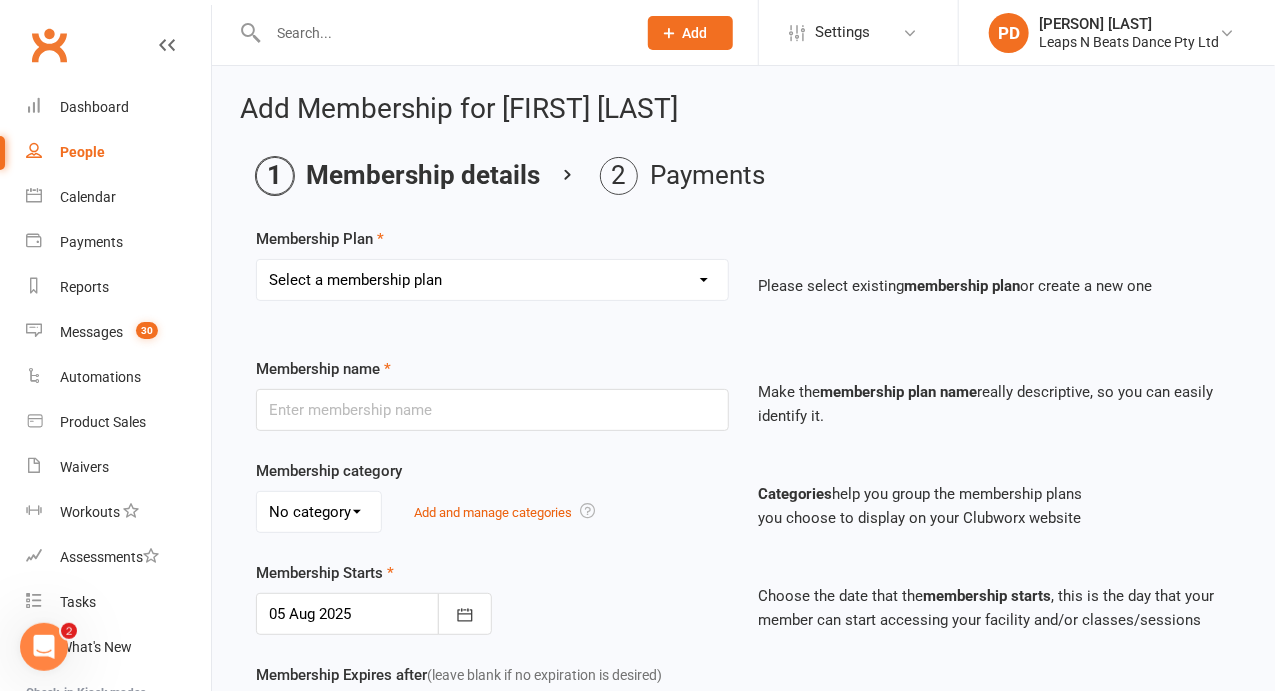select on "52" 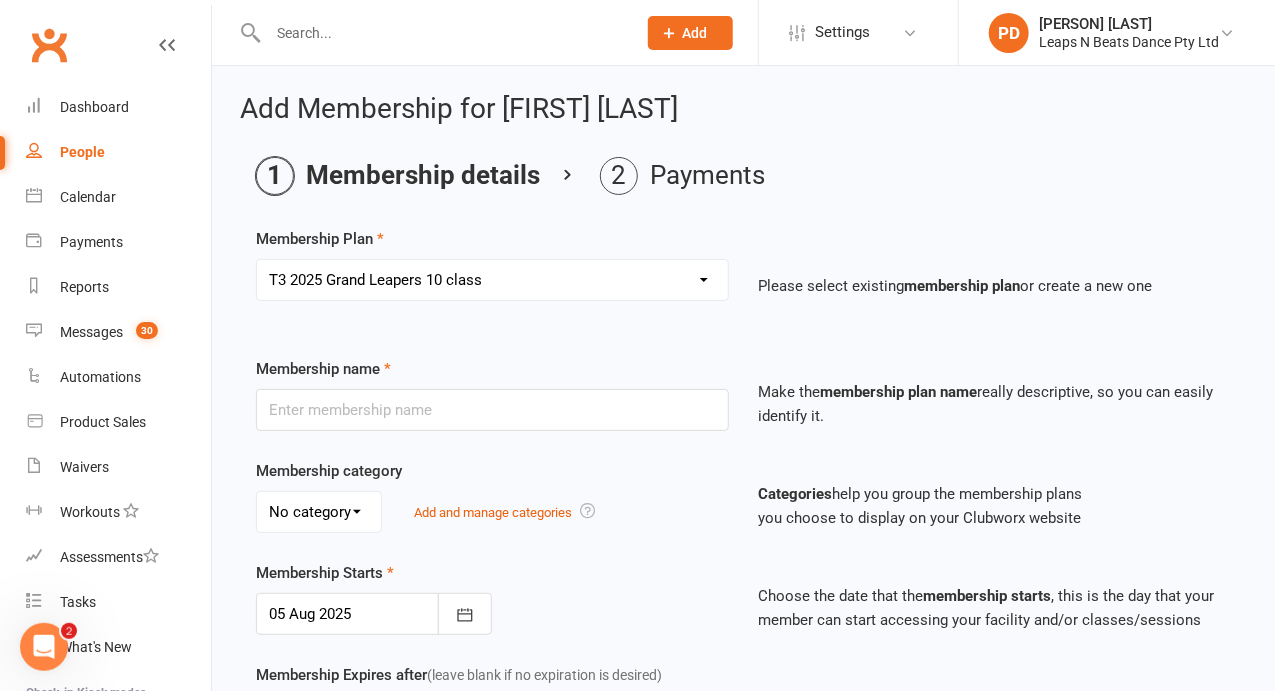 click on "Select a membership plan Create new Membership Plan Term 1 Mumma & Bubba 2023 - Existing (10 weeks) Term 1 Petit Leapers - Existing (10 week) Term 1 Grand Leapers - Existing (10 week) Term 1 Petit Leapers- Existing (9 week) Term 1 Mumma & Bubba 2023 Existing (9 week) Term 1 Grand Leapers- Existing (9 week pack) Term 1 Grand Leapers ACRO- Existing (9 week) Petit Leapers ACRO Existing (9 weeks) Sign Up Fee Sign Up Fee (2nd Member) Grand Leapers- monthly pack Term 2 Mumma & Bubba 2023 - Existing 9 week Term 2 Petit Leapers- Existing (9 week) Term 2 Grand Leapers- Existing (9 week pack) Term 2 ACRO Petit Leapers- Existing (9 week) Term 2  Grand Leapers ACRO- Existing (9 week pack) Term 2 Petit Leapers - Existing (10 week) Term 2 Mumma & Bubba 2023 - (10 week) Term 2  Grand Leapers- Existing (10 week pack) Term 2 Grand Leapers- Existing (10 week pack) Term 2 ACRO Grand Leapers- Existing (10 week) Term 2 Mumma & Bubba 2023 (3 week) Term 3  Grand Leapers 2023 - 10 week Term 3 Grand Leapers Acrobatics 2023 - 10 week" at bounding box center (492, 280) 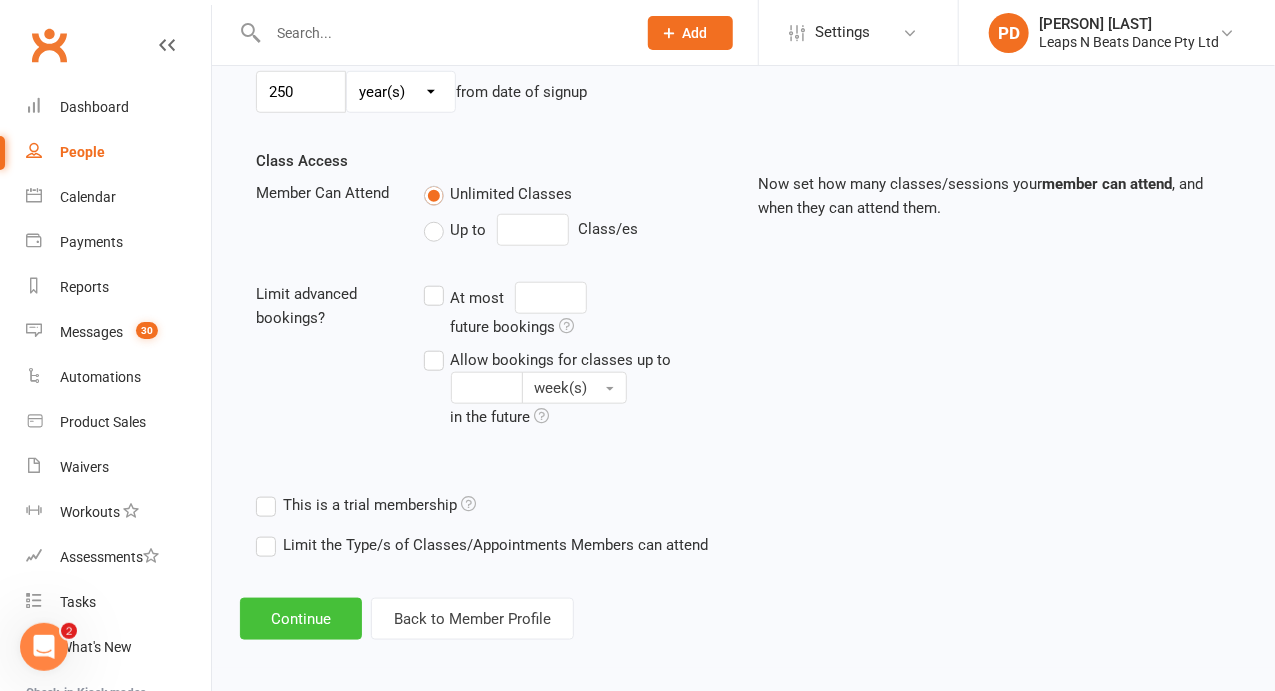 click on "Continue" at bounding box center [301, 619] 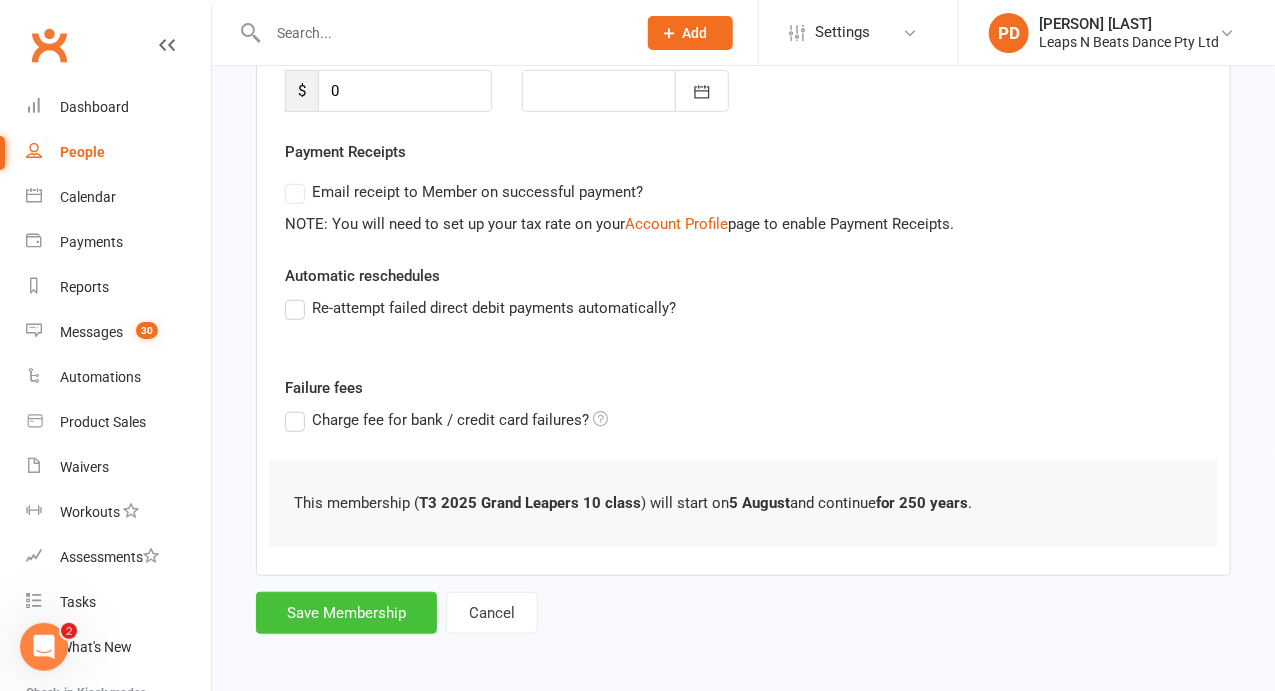 click on "Save Membership" at bounding box center [346, 613] 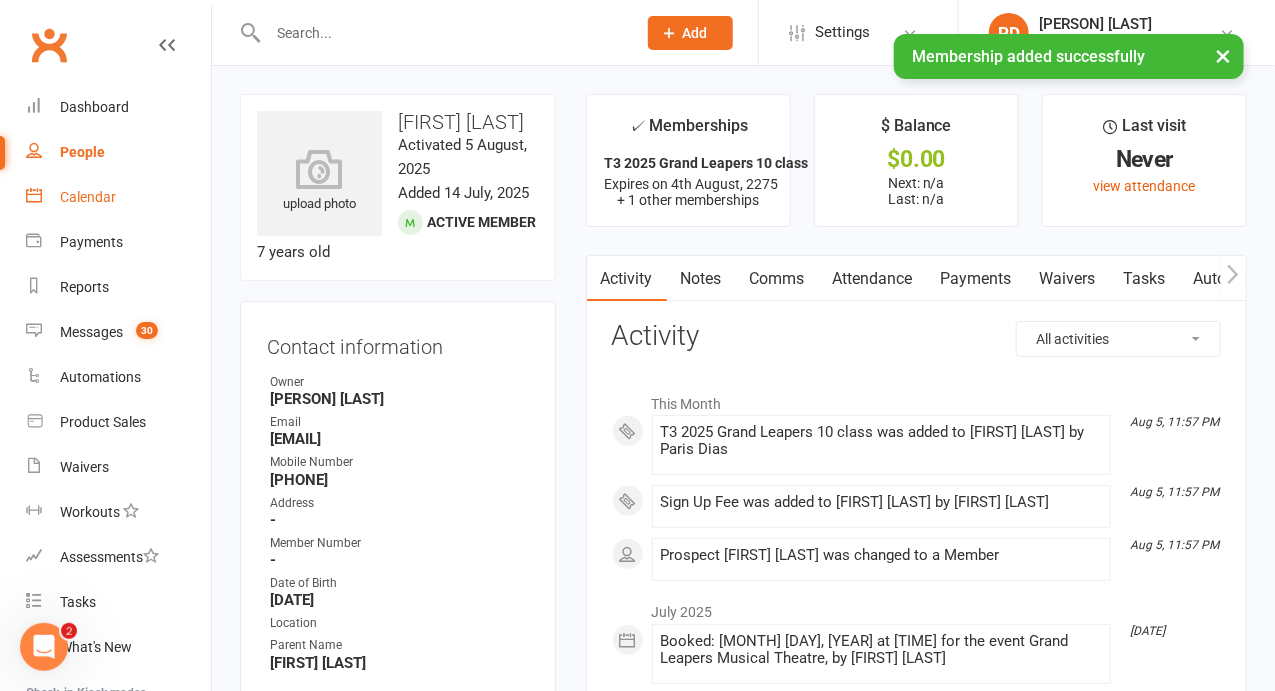click on "Calendar" at bounding box center [118, 197] 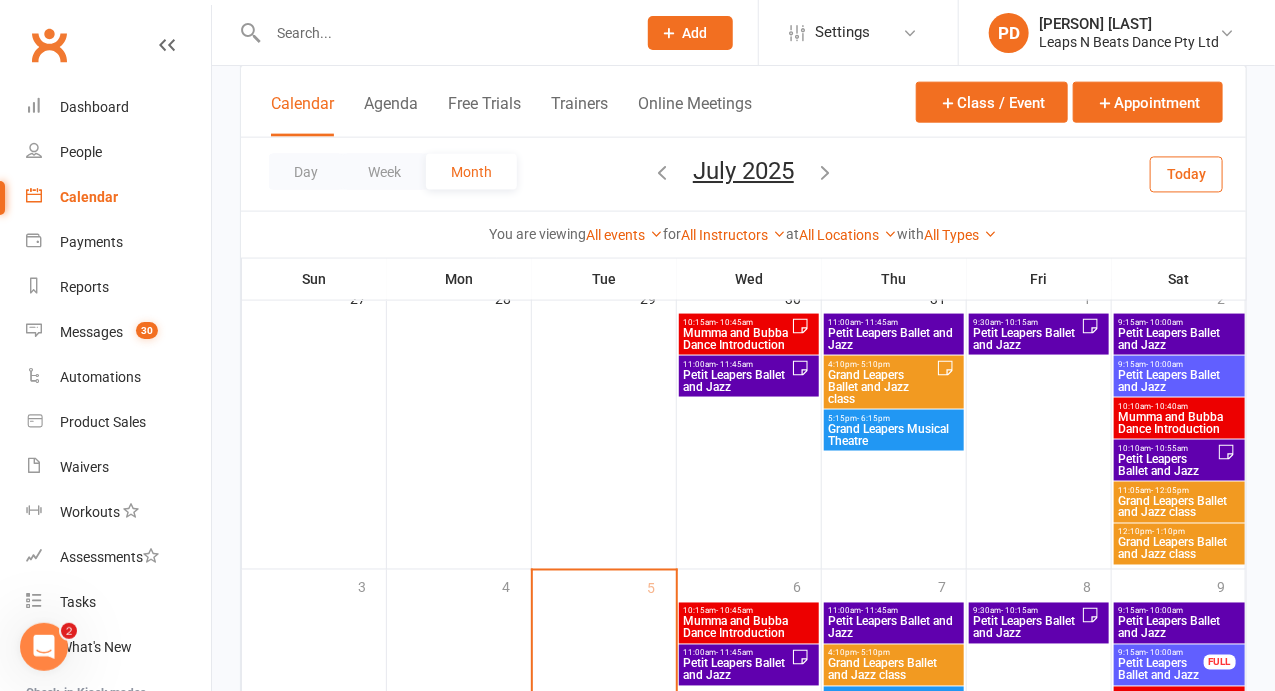 click on "Grand Leapers Musical Theatre" at bounding box center [894, 435] 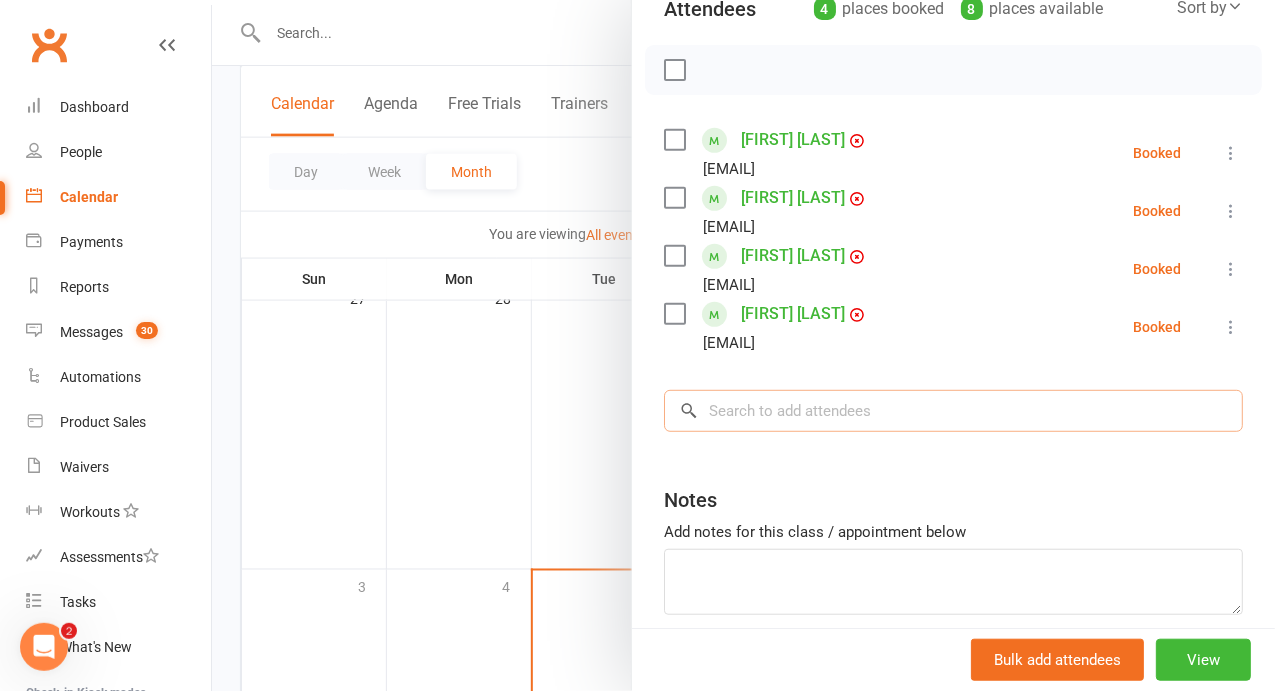 click at bounding box center [953, 411] 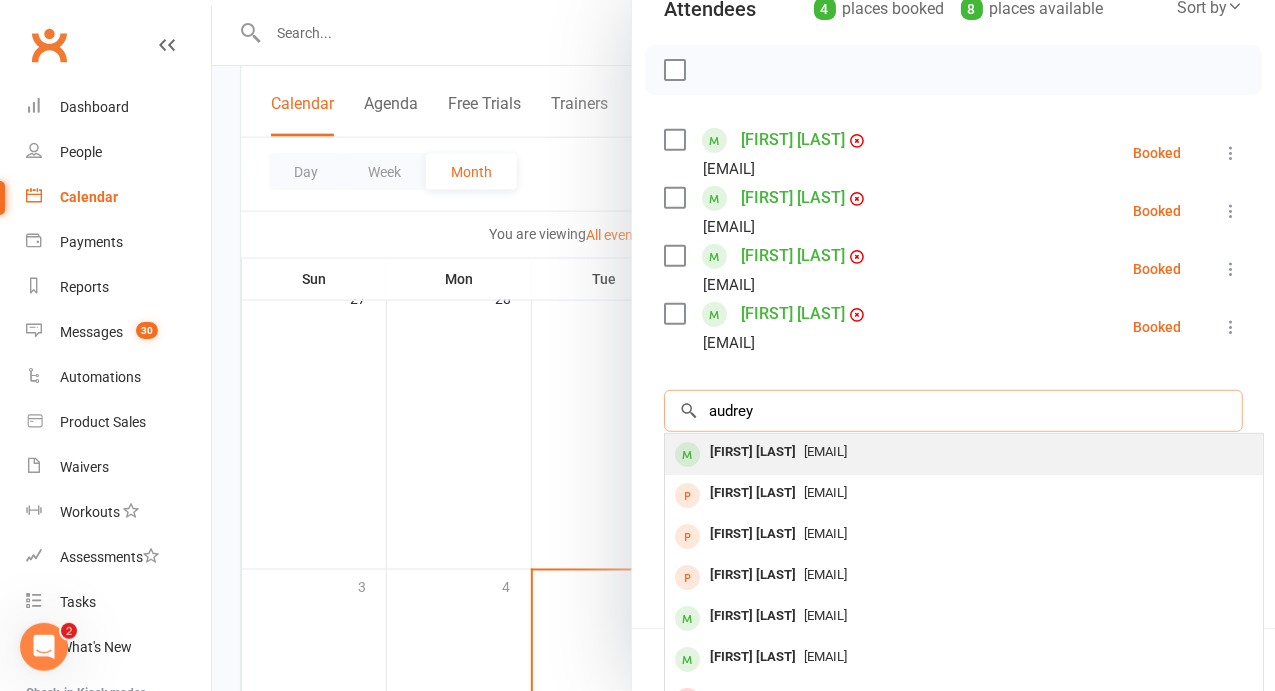 type on "audrey" 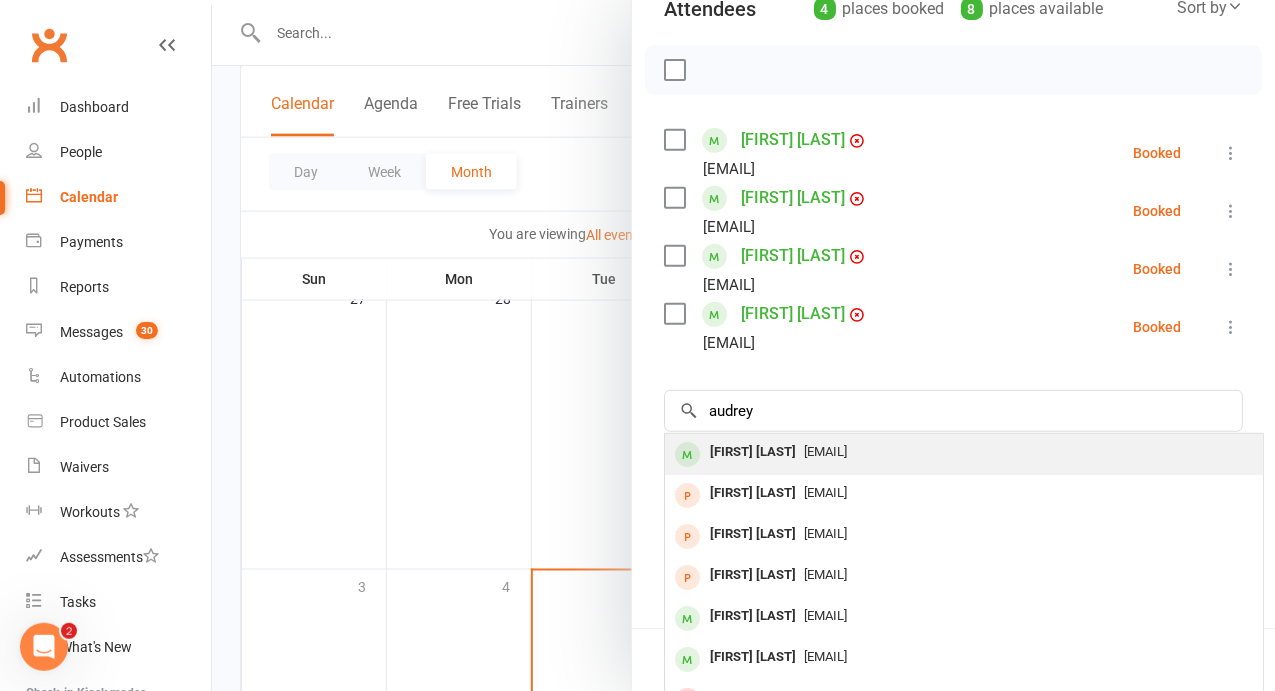 click on "[EMAIL]" at bounding box center (964, 452) 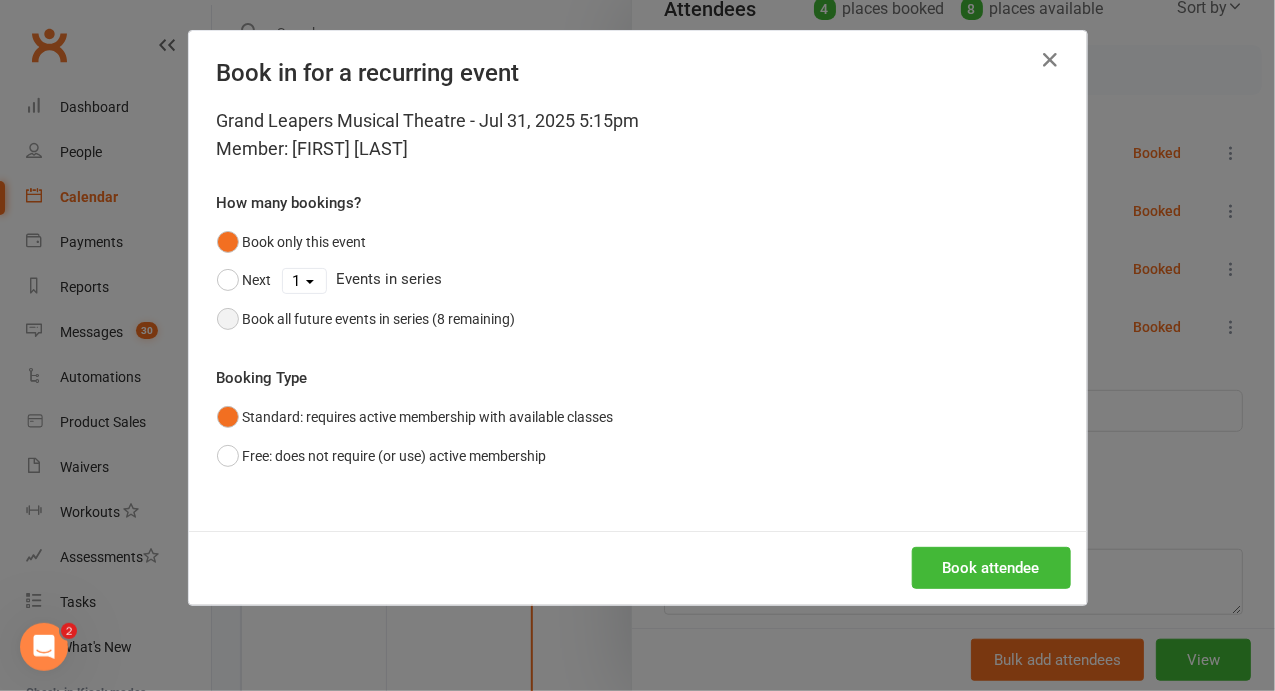click on "Book all future events in series (8 remaining)" at bounding box center (379, 319) 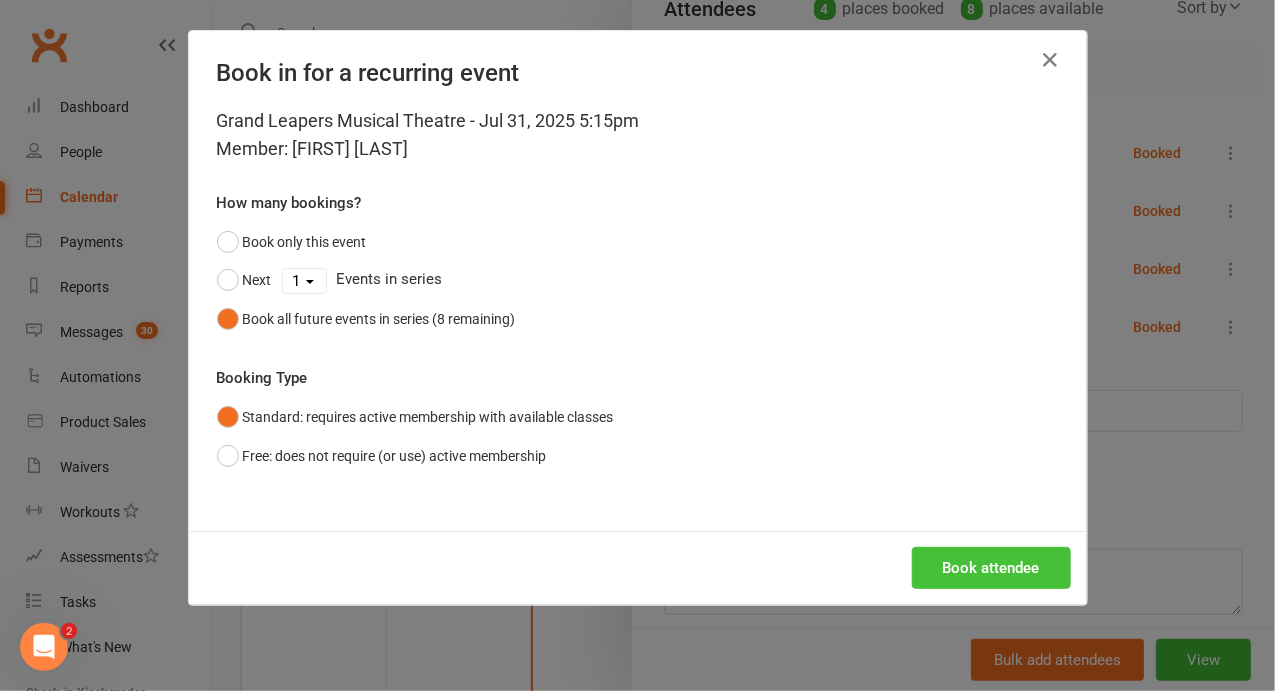 click on "Book attendee" at bounding box center (991, 568) 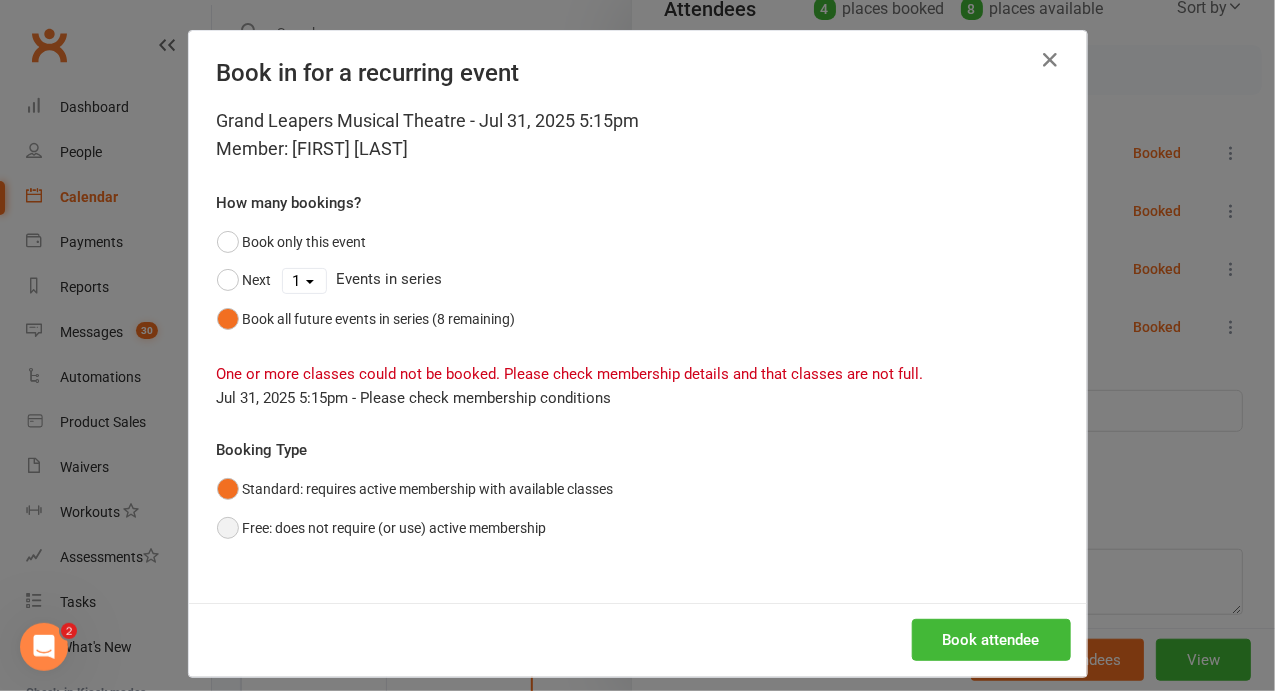 click on "Free: does not require (or use) active membership" at bounding box center [382, 528] 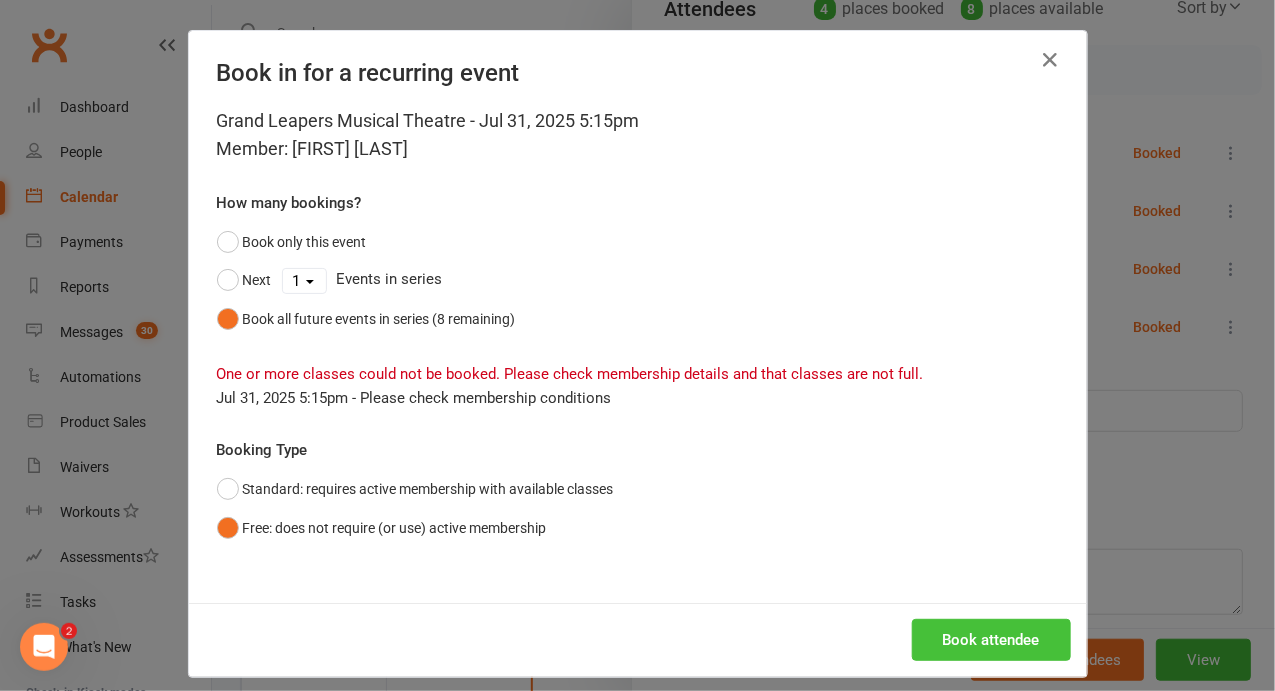 click on "Book attendee" at bounding box center [991, 640] 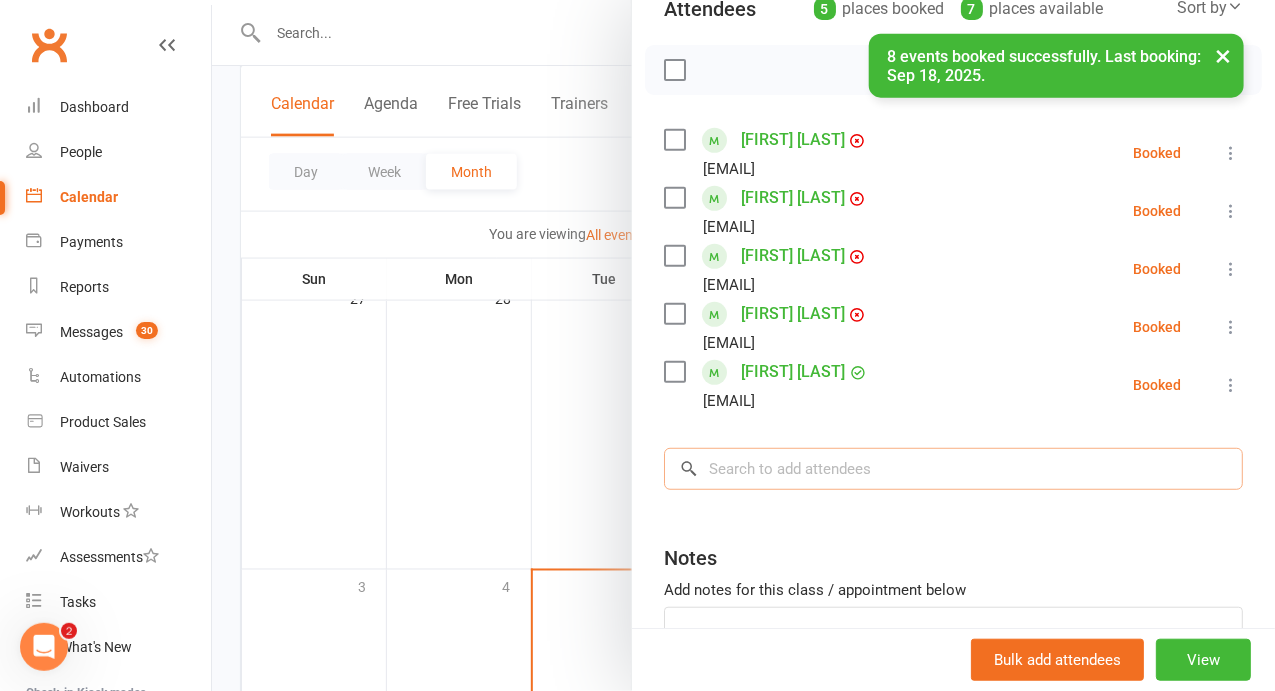 click at bounding box center (953, 469) 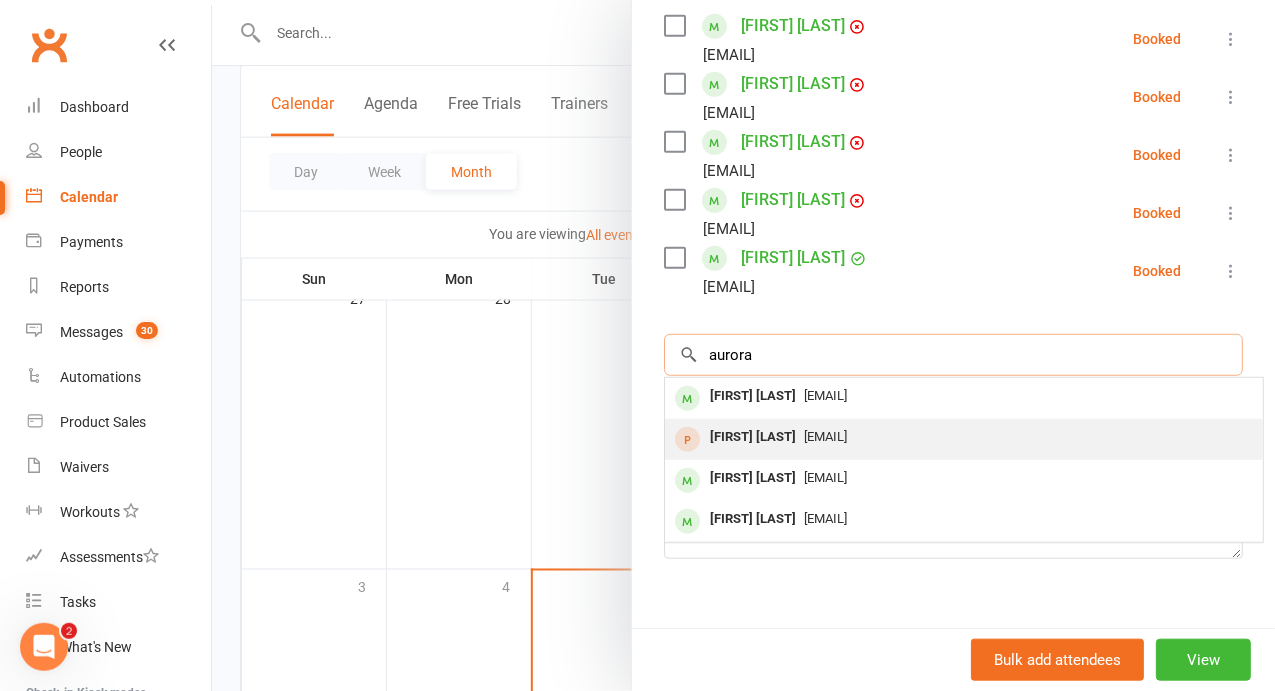 scroll, scrollTop: 364, scrollLeft: 0, axis: vertical 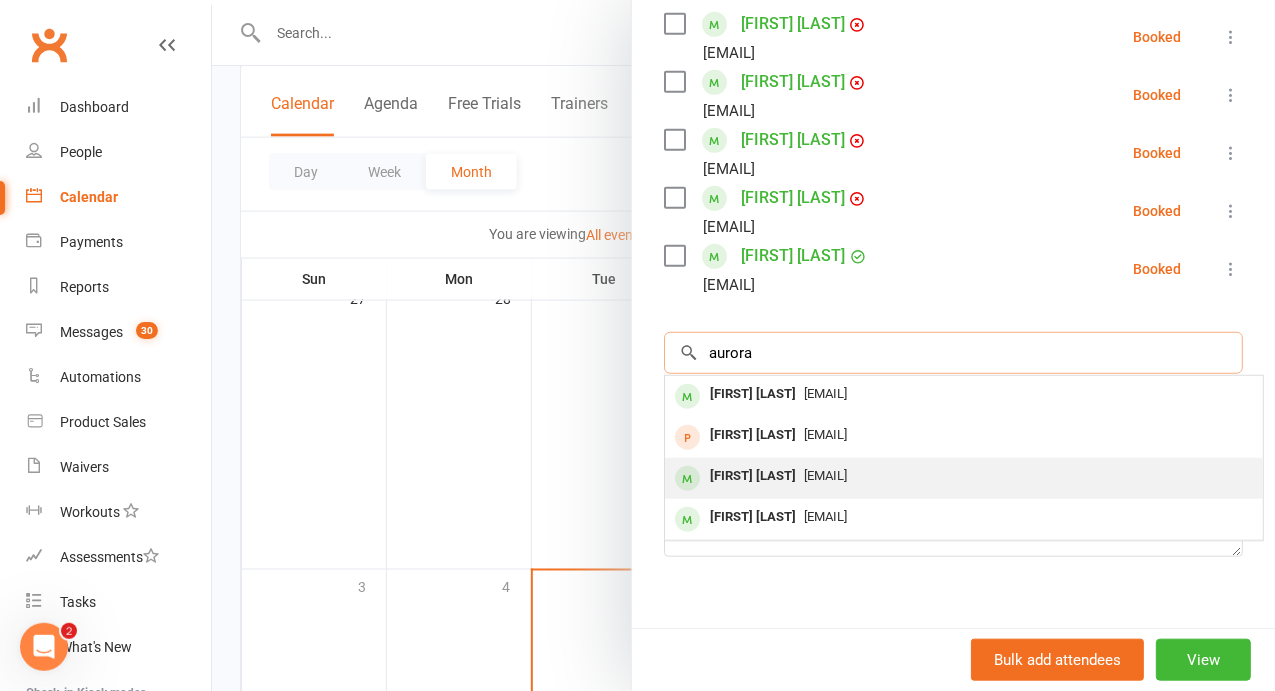 type on "aurora" 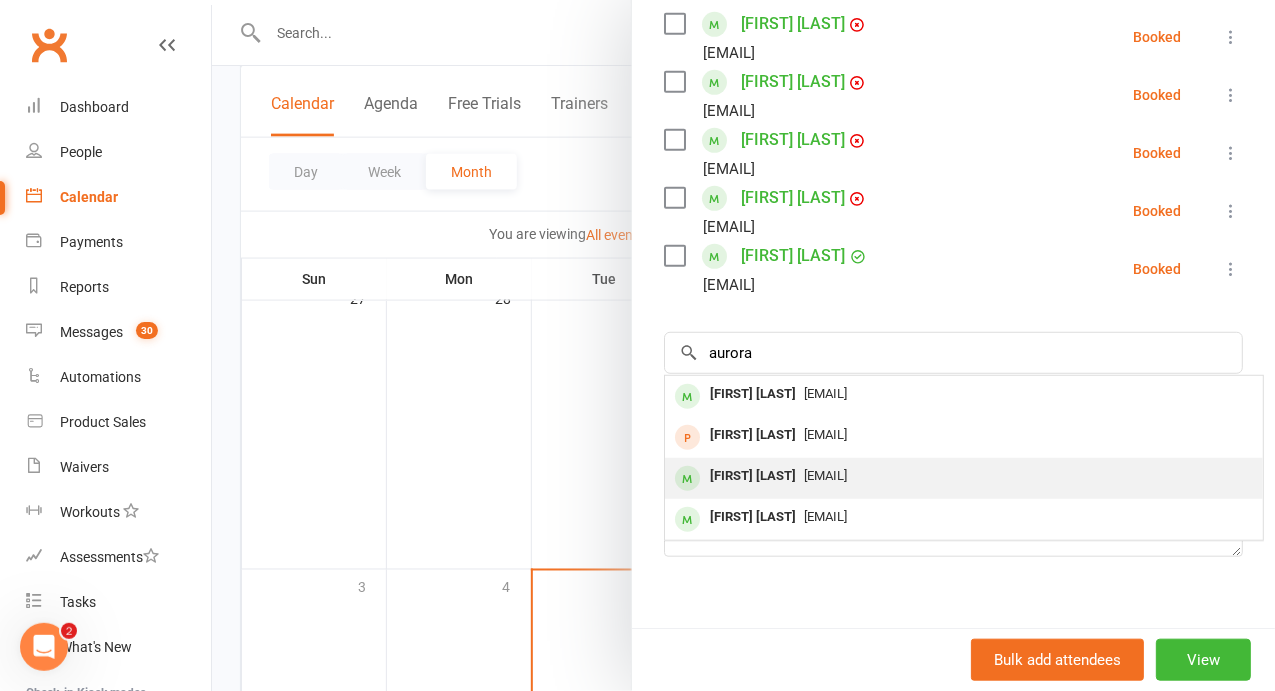 click on "[EMAIL]" at bounding box center [825, 475] 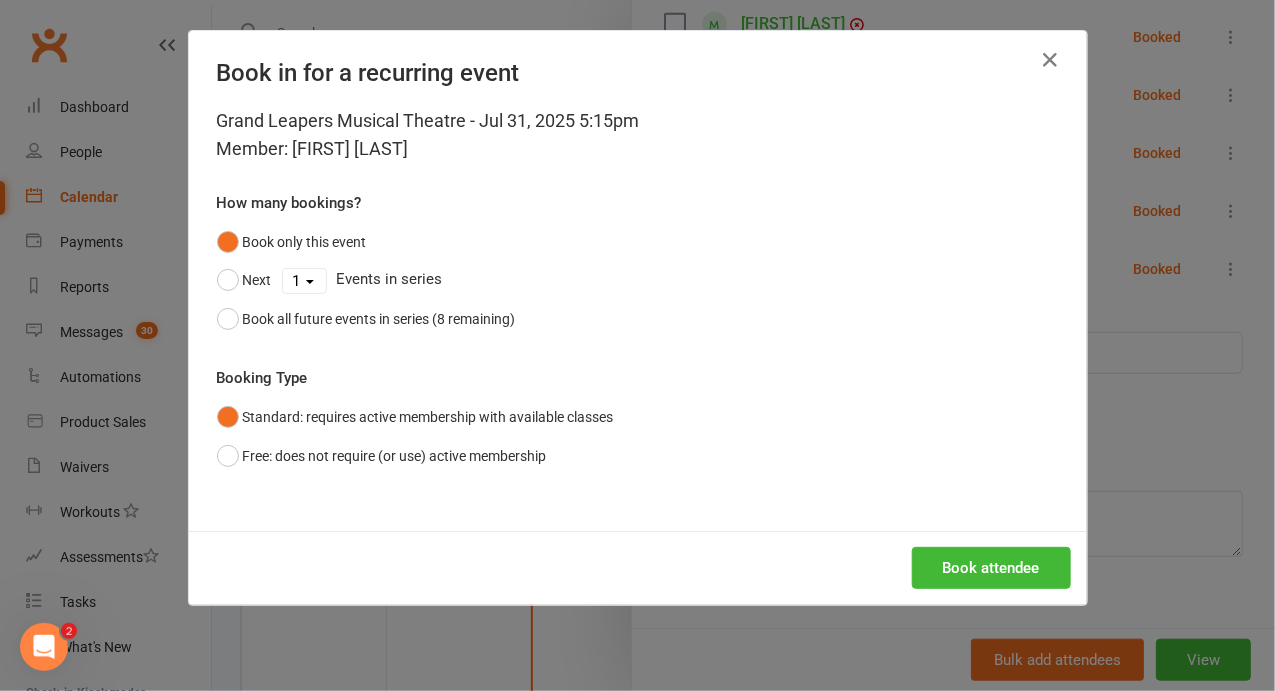 click on "Grand Leapers Musical Theatre - Jul 31, 2025 5:15pm Member: [FIRST] [LAST] How many bookings? Book only this event Next 1 2 3 4 5 6 7 8 Events in series Book all future events in series (8 remaining) Booking Type Standard: requires active membership with available classes Free: does not require (or use) active membership" at bounding box center (638, 319) 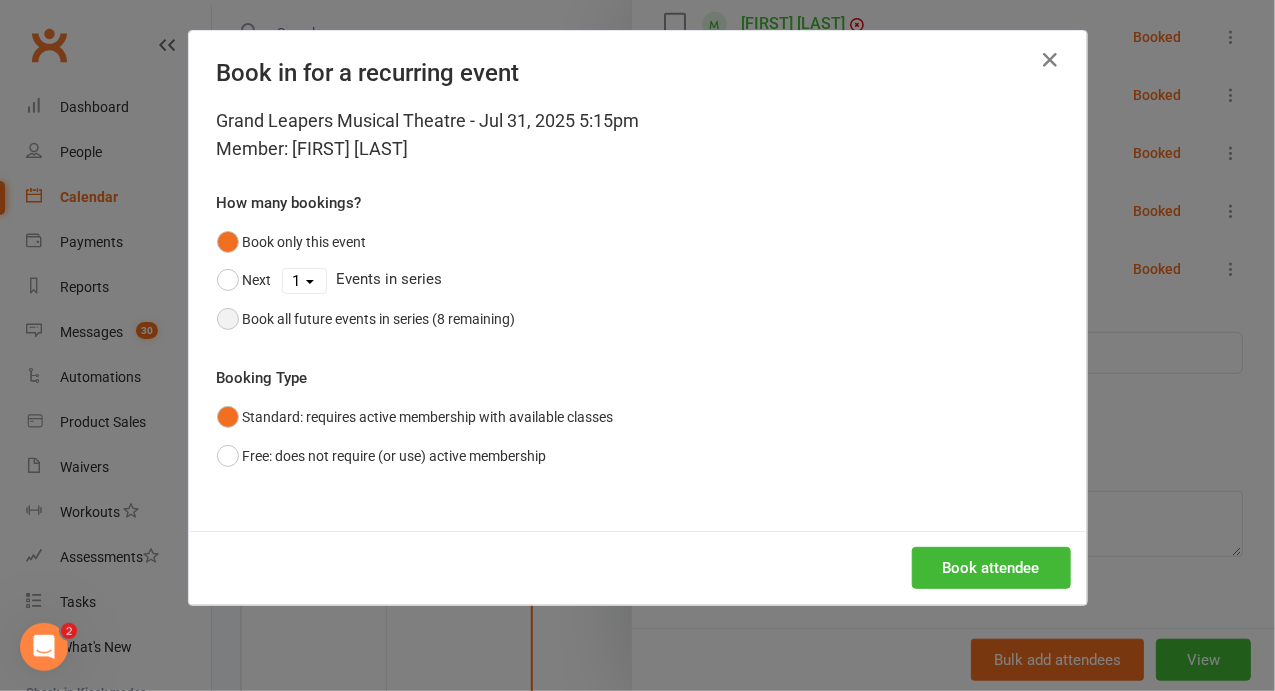click on "Book all future events in series (8 remaining)" at bounding box center (379, 319) 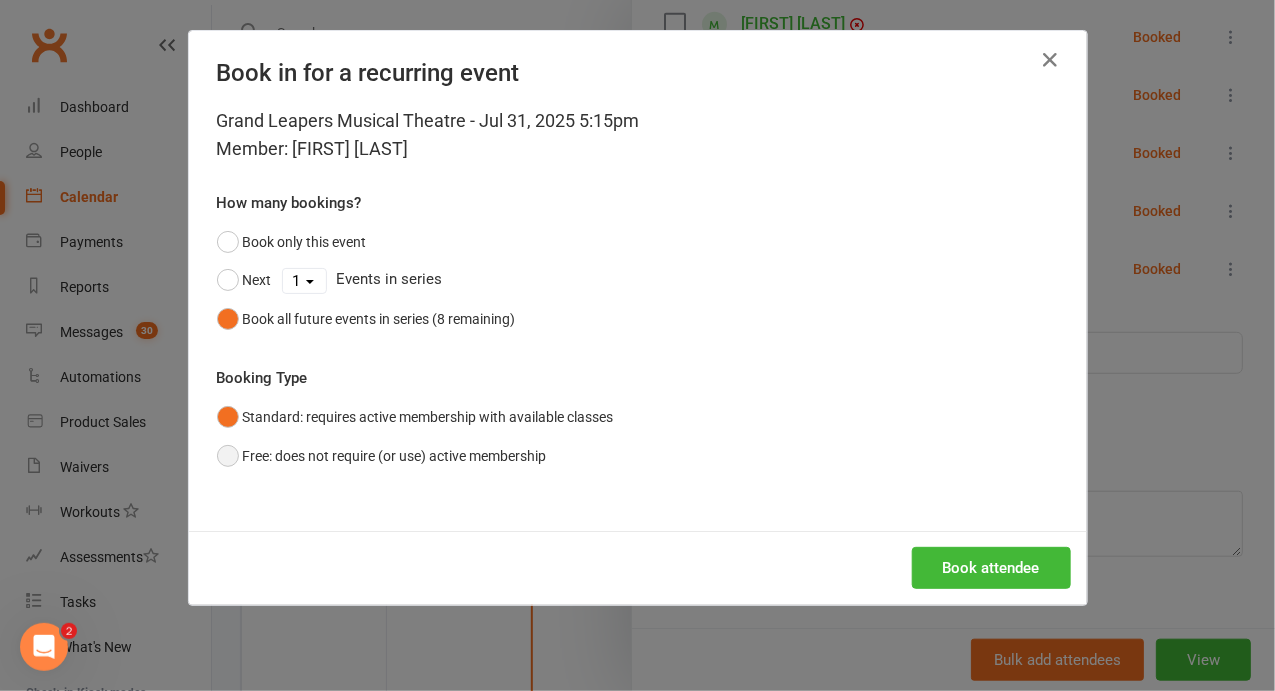 click on "Free: does not require (or use) active membership" at bounding box center (382, 456) 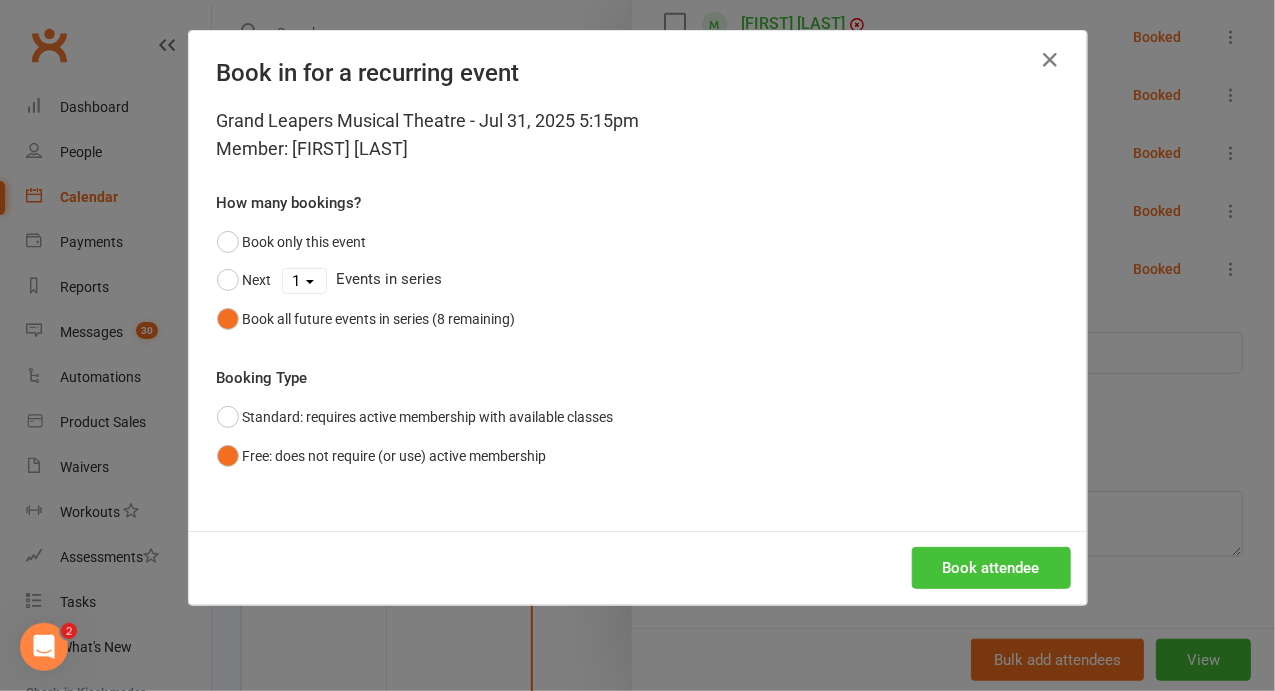 click on "Book attendee" at bounding box center [991, 568] 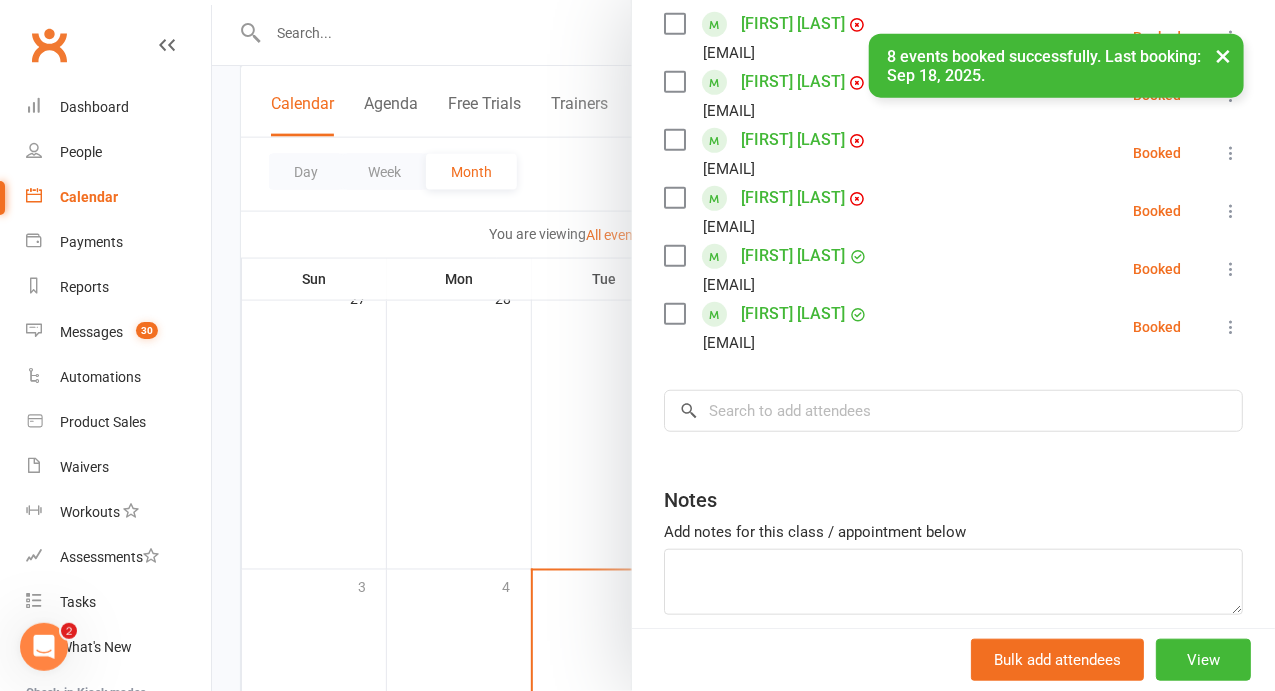 click on "Add notes for this class / appointment below" at bounding box center [953, 532] 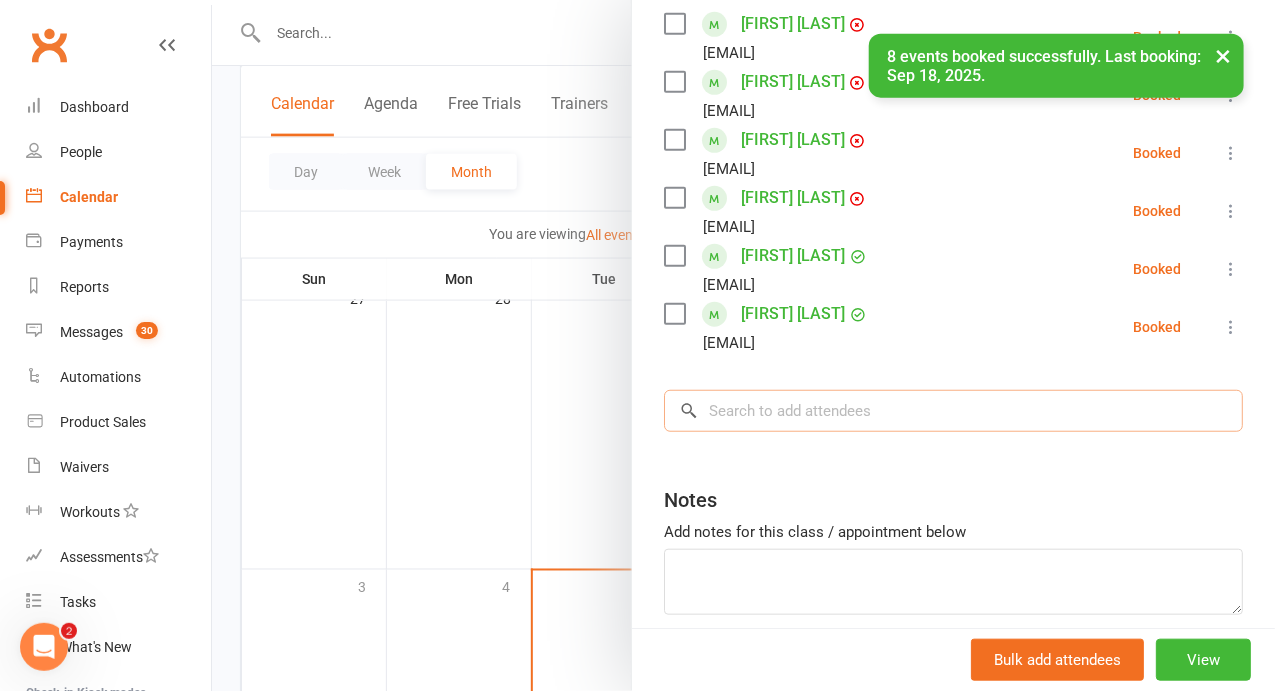 click at bounding box center (953, 411) 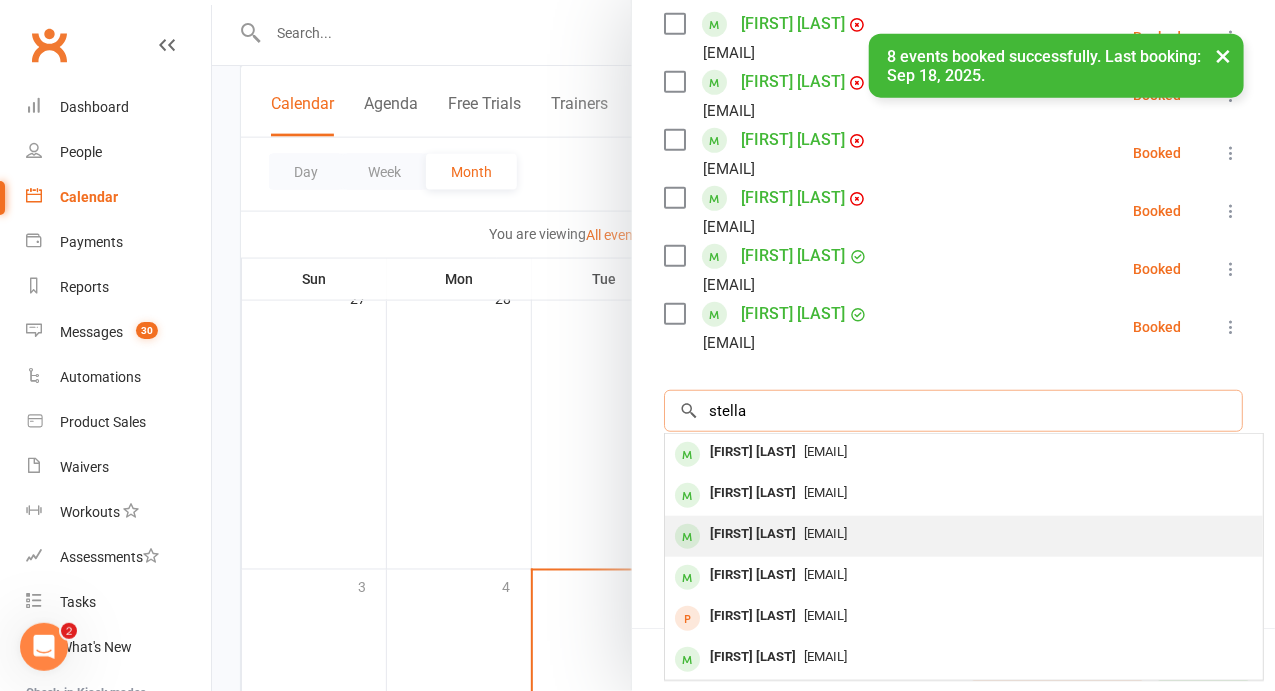 type on "stella" 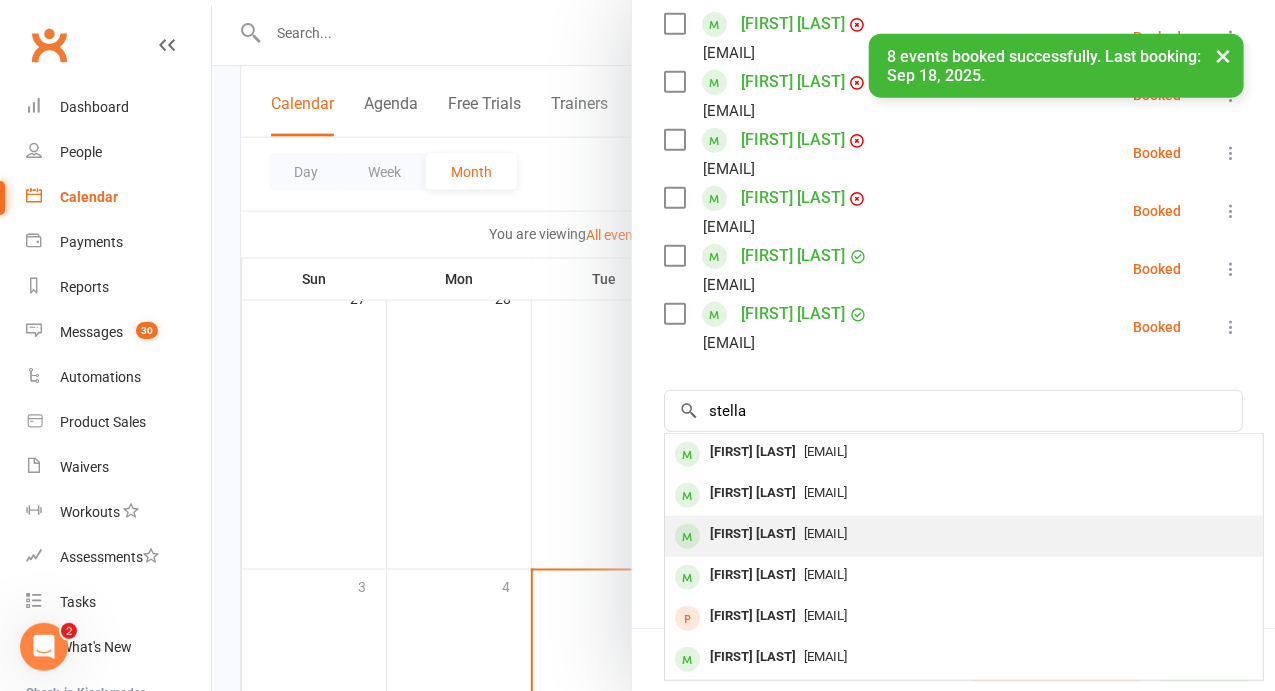 click on "[FIRST] [LAST]" at bounding box center [753, 534] 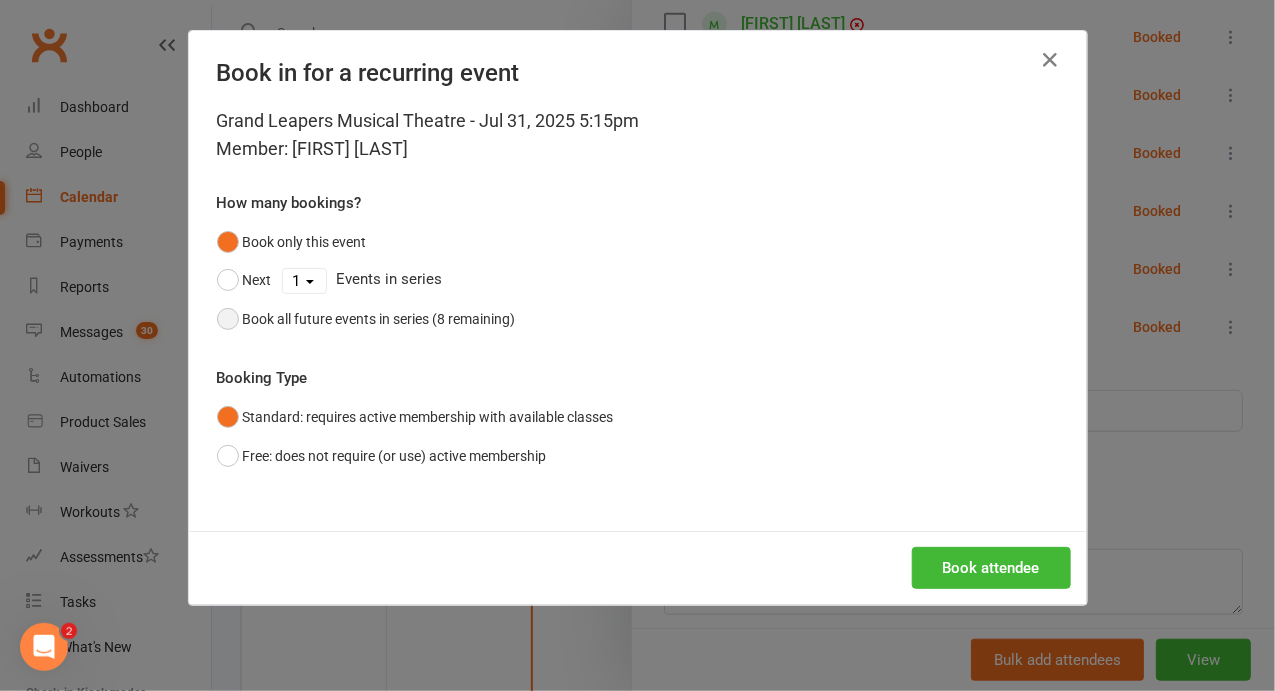 click on "Book all future events in series (8 remaining)" at bounding box center (379, 319) 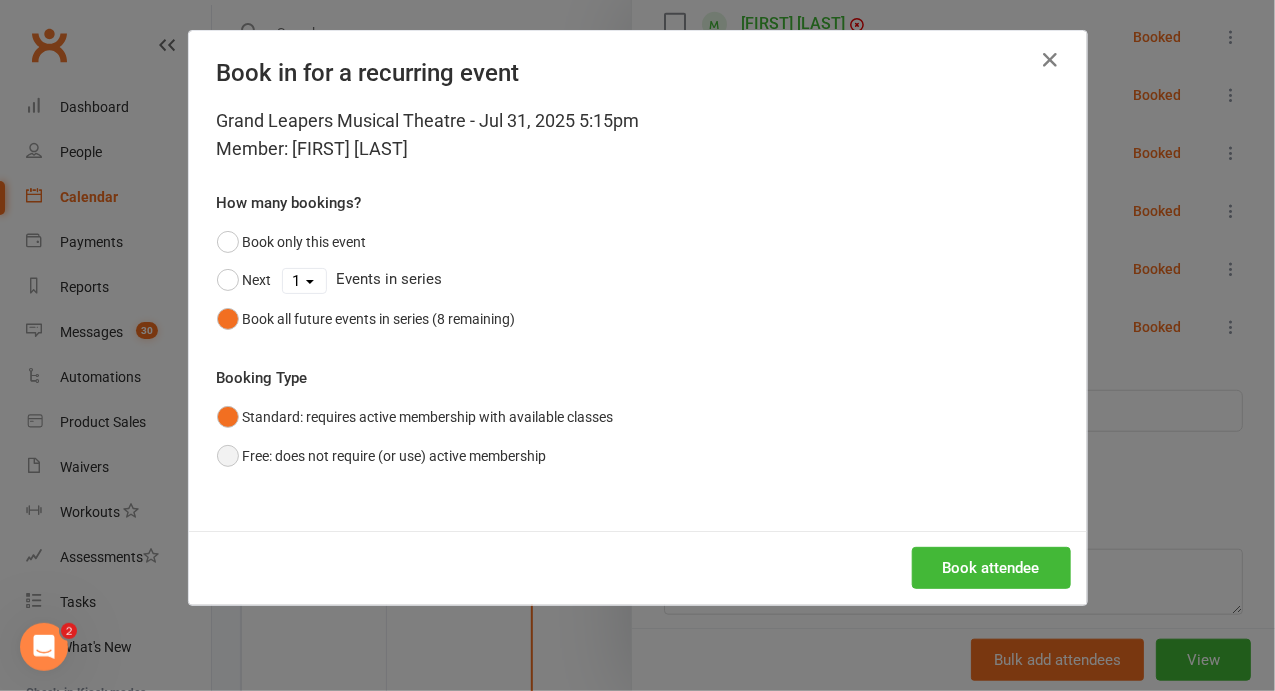 click on "Free: does not require (or use) active membership" at bounding box center [382, 456] 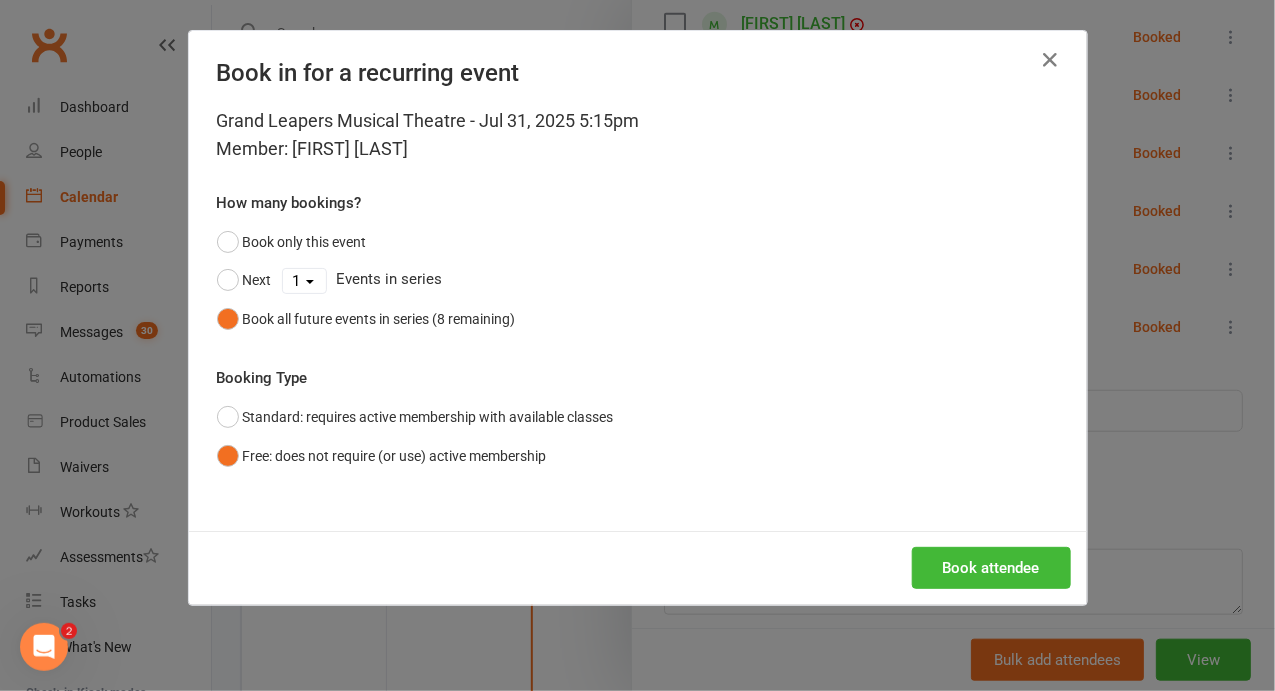 click on "Book attendee" at bounding box center [638, 568] 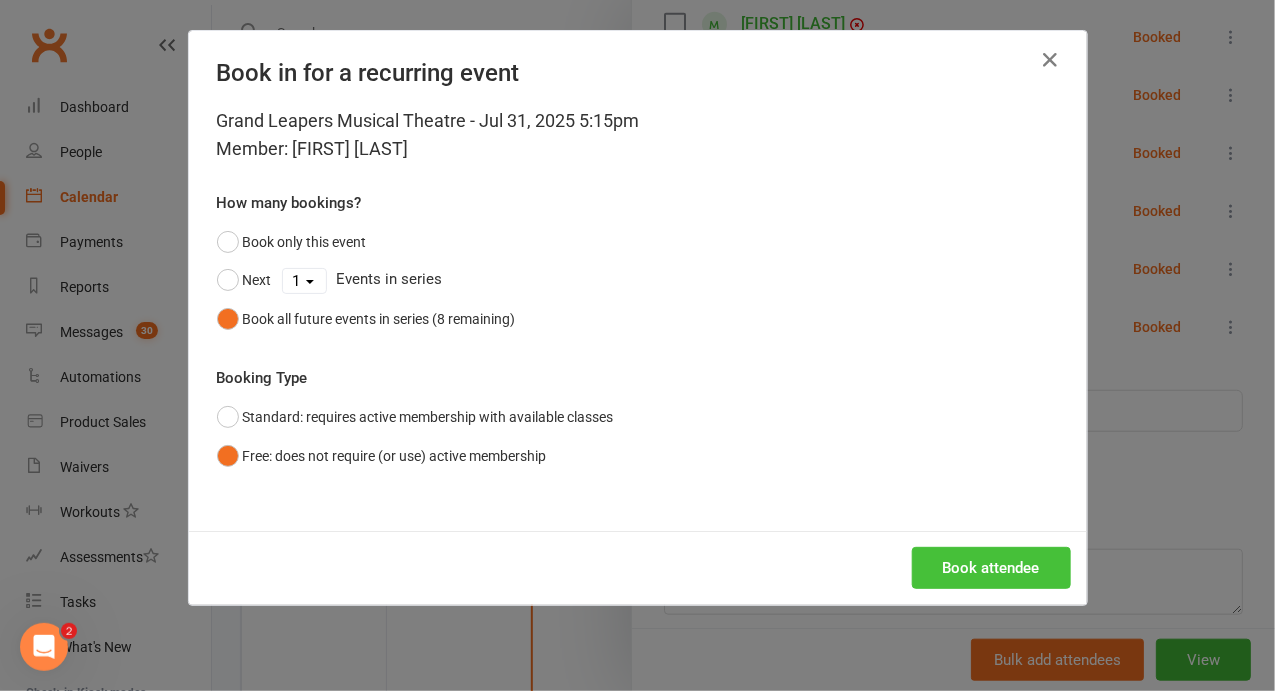 click on "Book attendee" at bounding box center (991, 568) 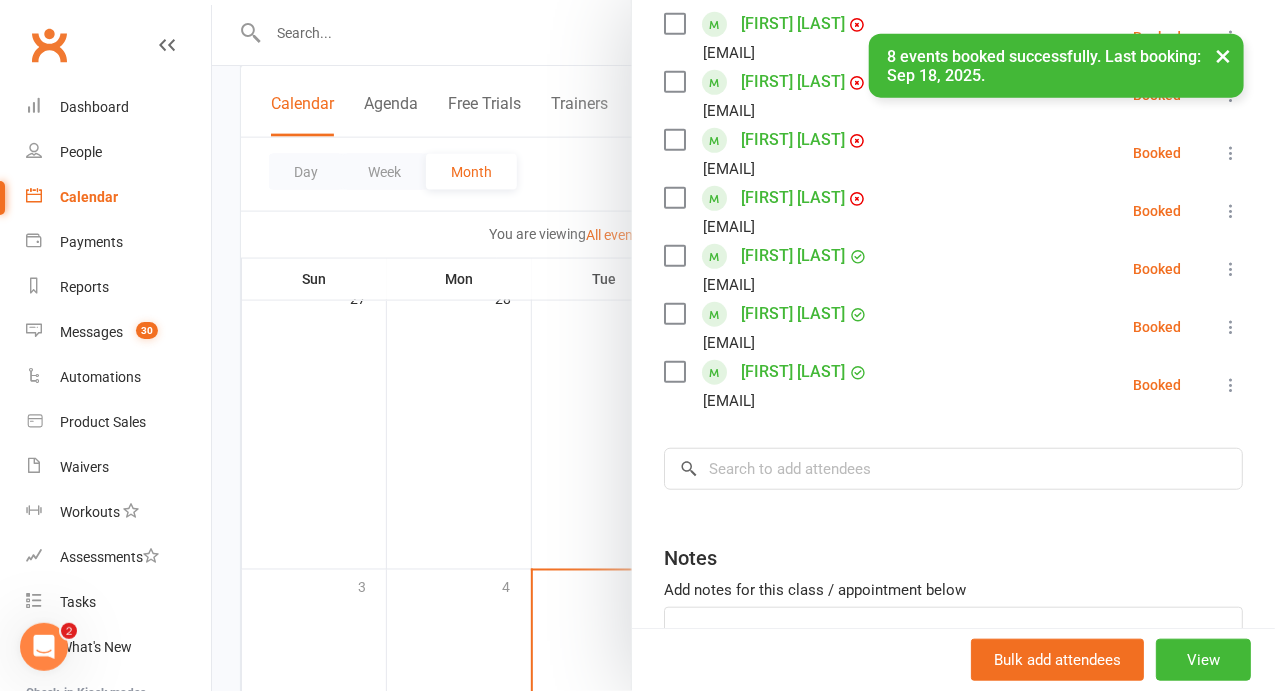 click at bounding box center (743, 345) 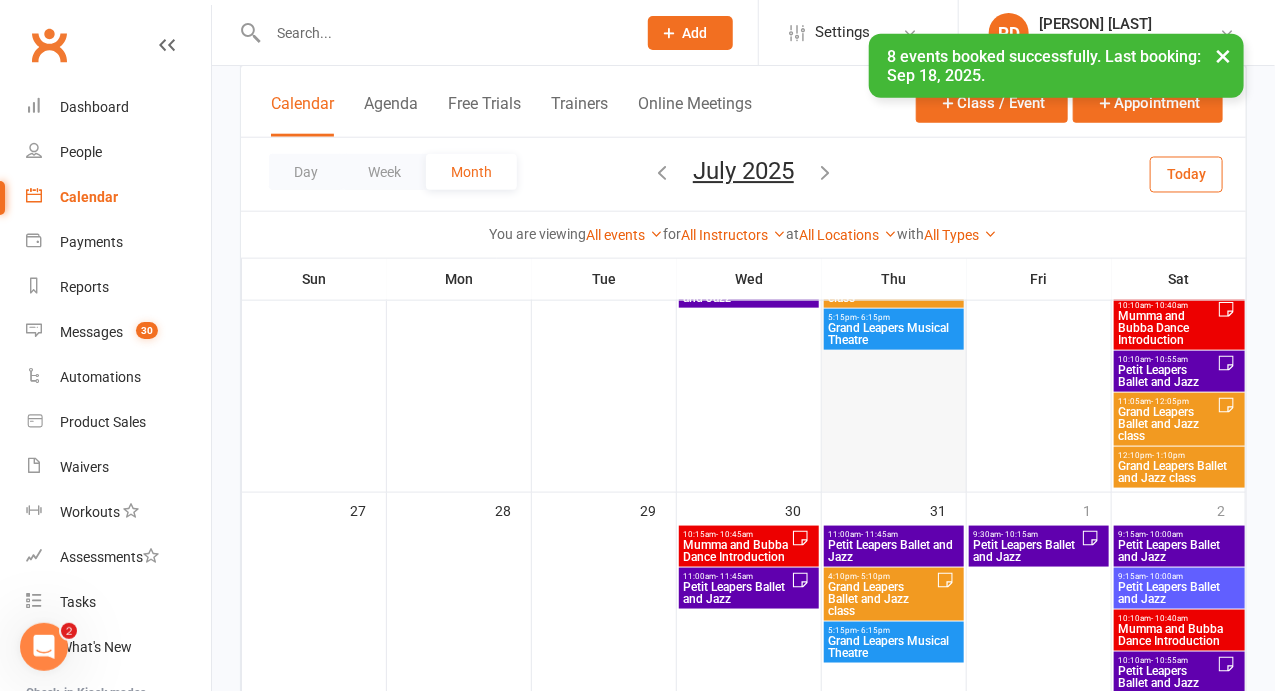 scroll, scrollTop: 730, scrollLeft: 0, axis: vertical 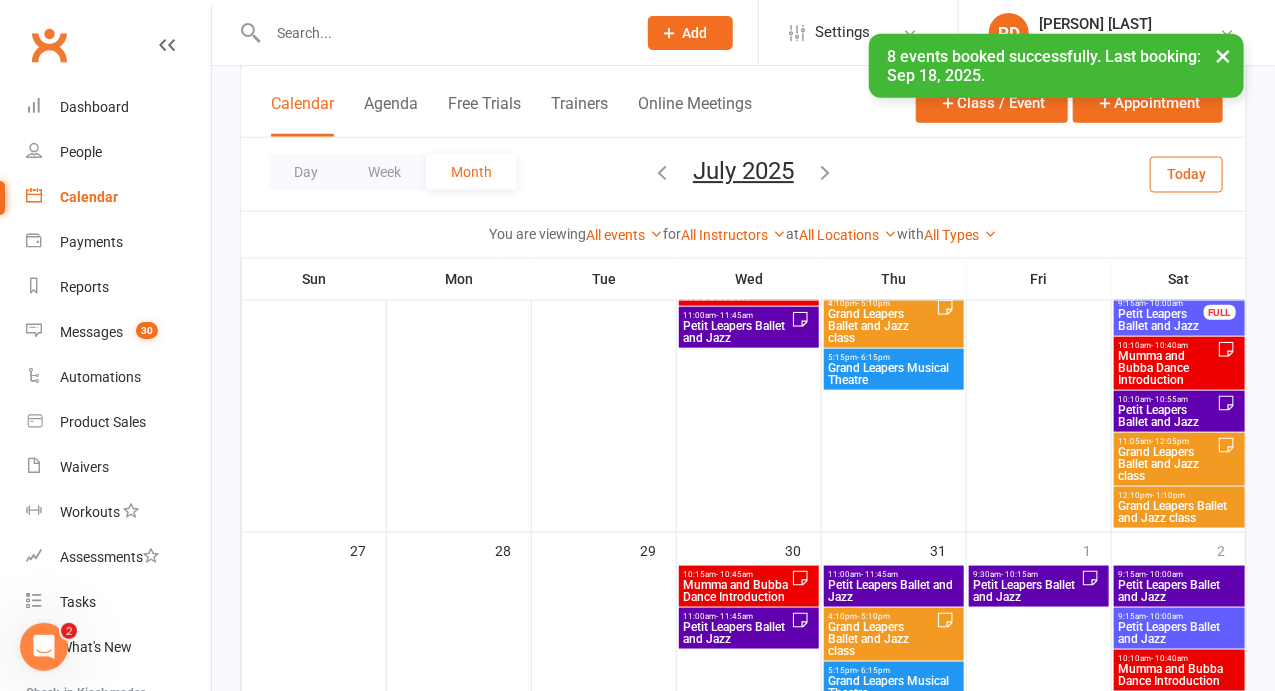 click on "Grand Leapers Musical Theatre" at bounding box center [894, 374] 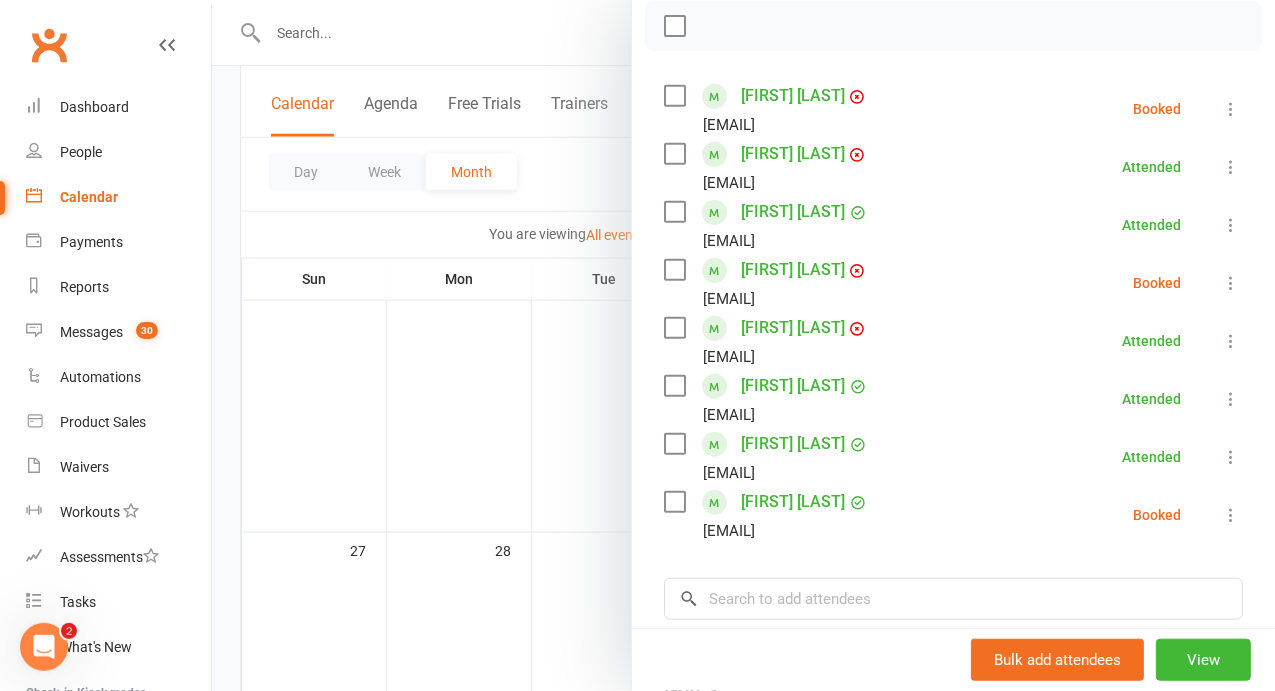 scroll, scrollTop: 294, scrollLeft: 0, axis: vertical 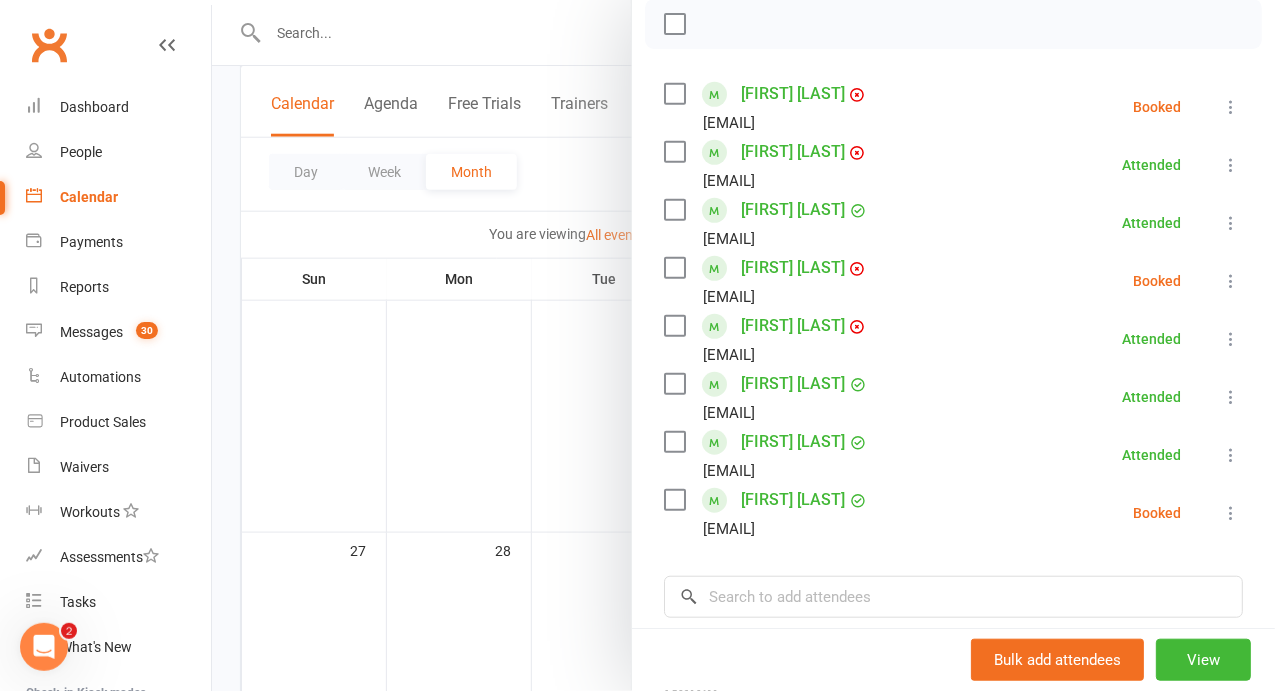 click at bounding box center (743, 345) 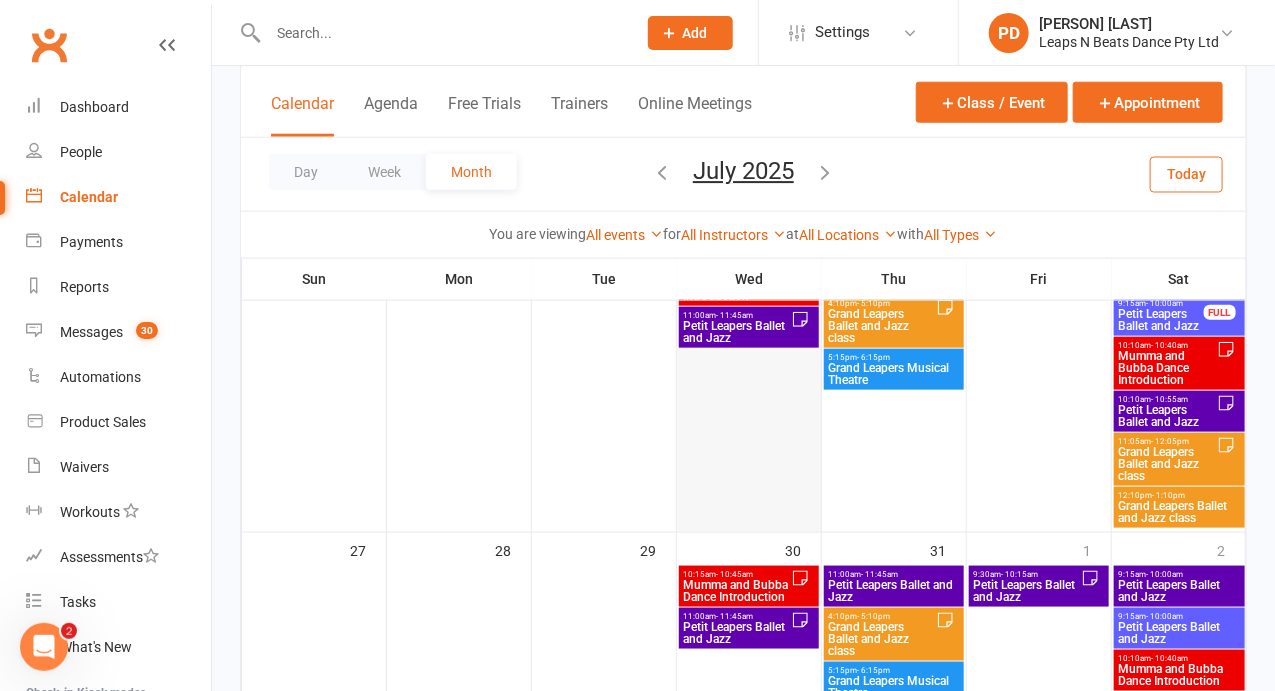 scroll, scrollTop: 874, scrollLeft: 0, axis: vertical 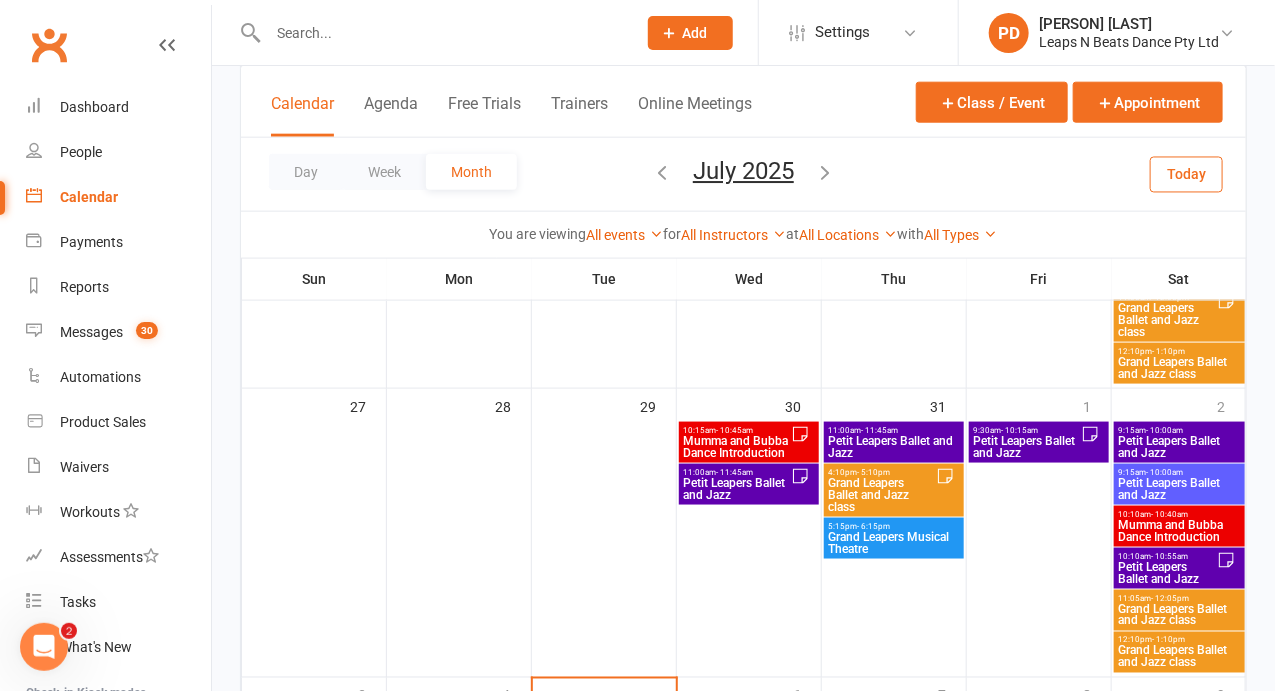 click on "Grand Leapers Musical Theatre" at bounding box center (894, 543) 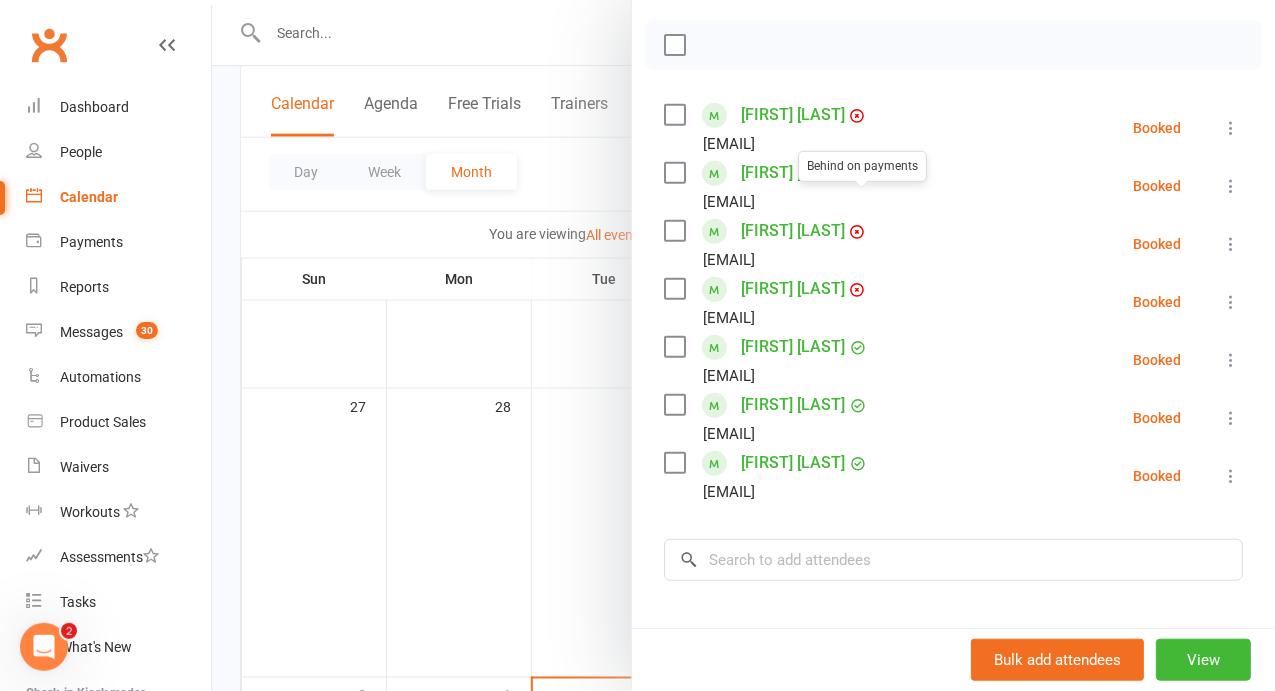 scroll, scrollTop: 274, scrollLeft: 0, axis: vertical 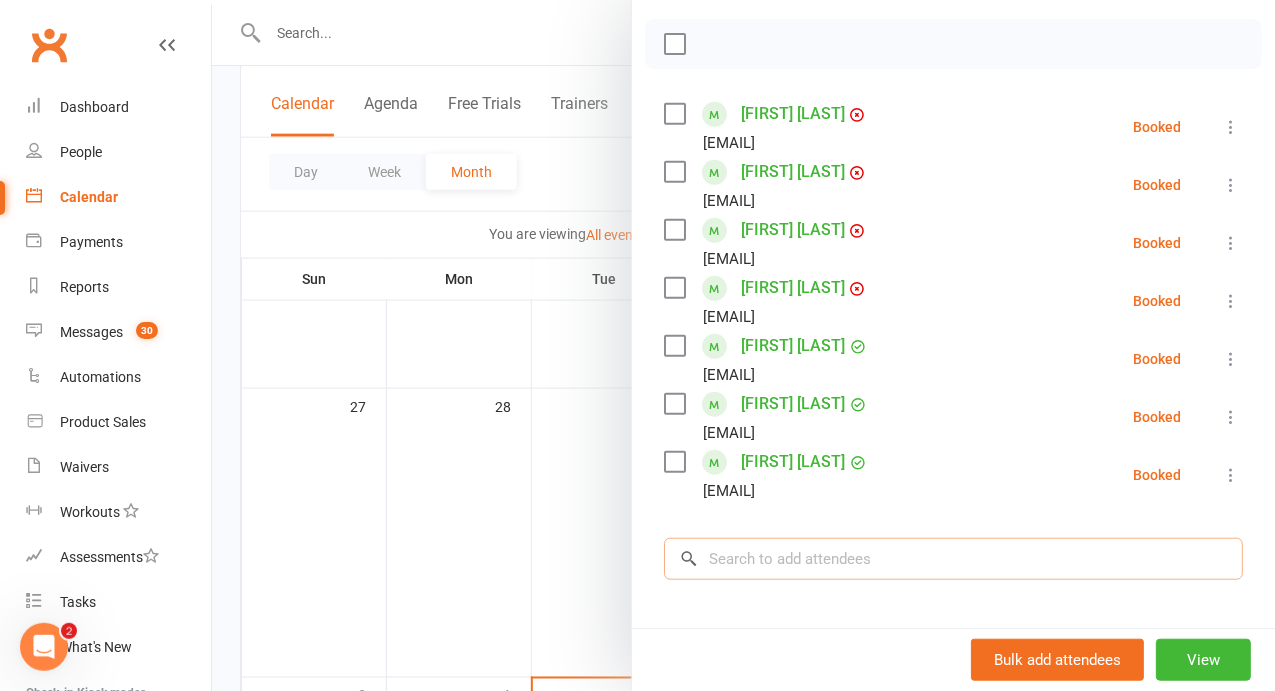 click at bounding box center [953, 559] 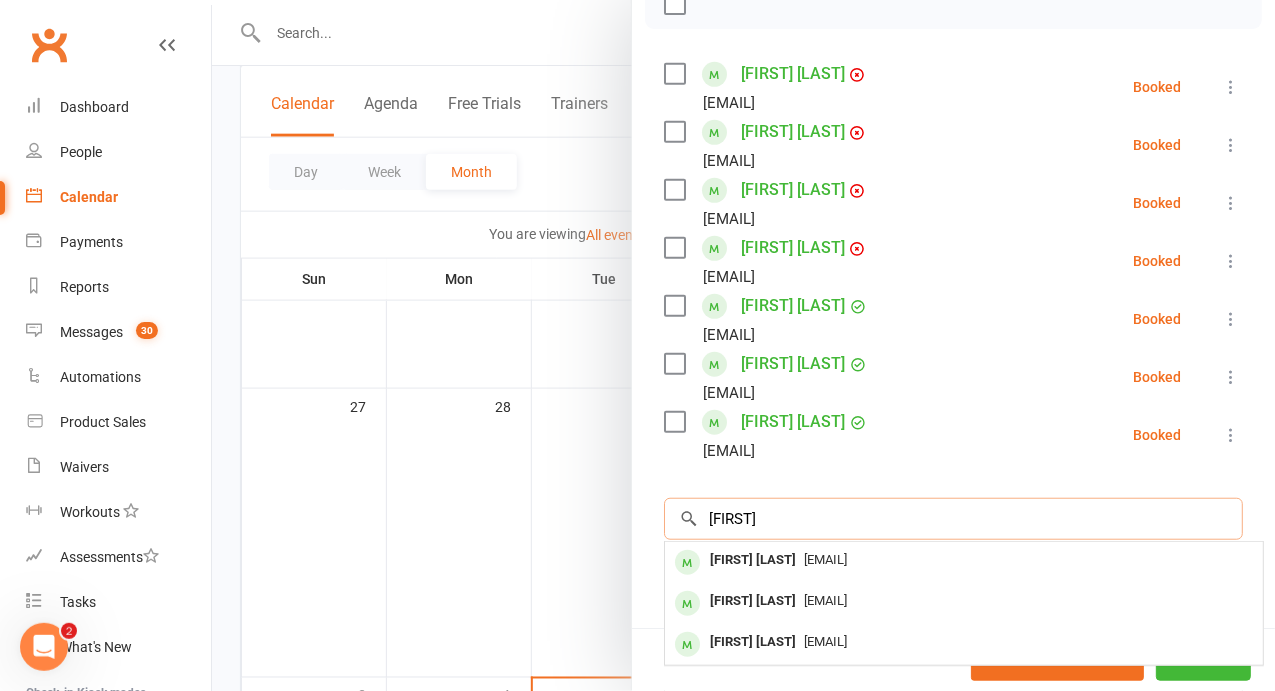 scroll, scrollTop: 313, scrollLeft: 0, axis: vertical 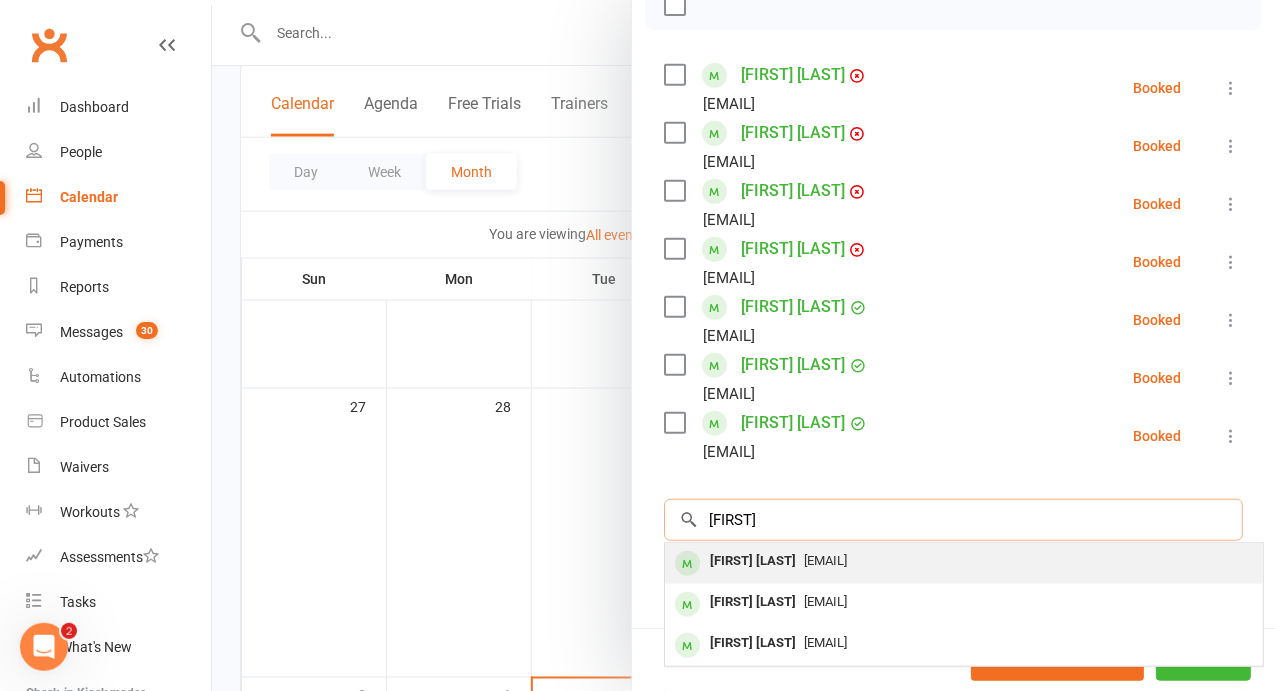 type on "[FIRST]" 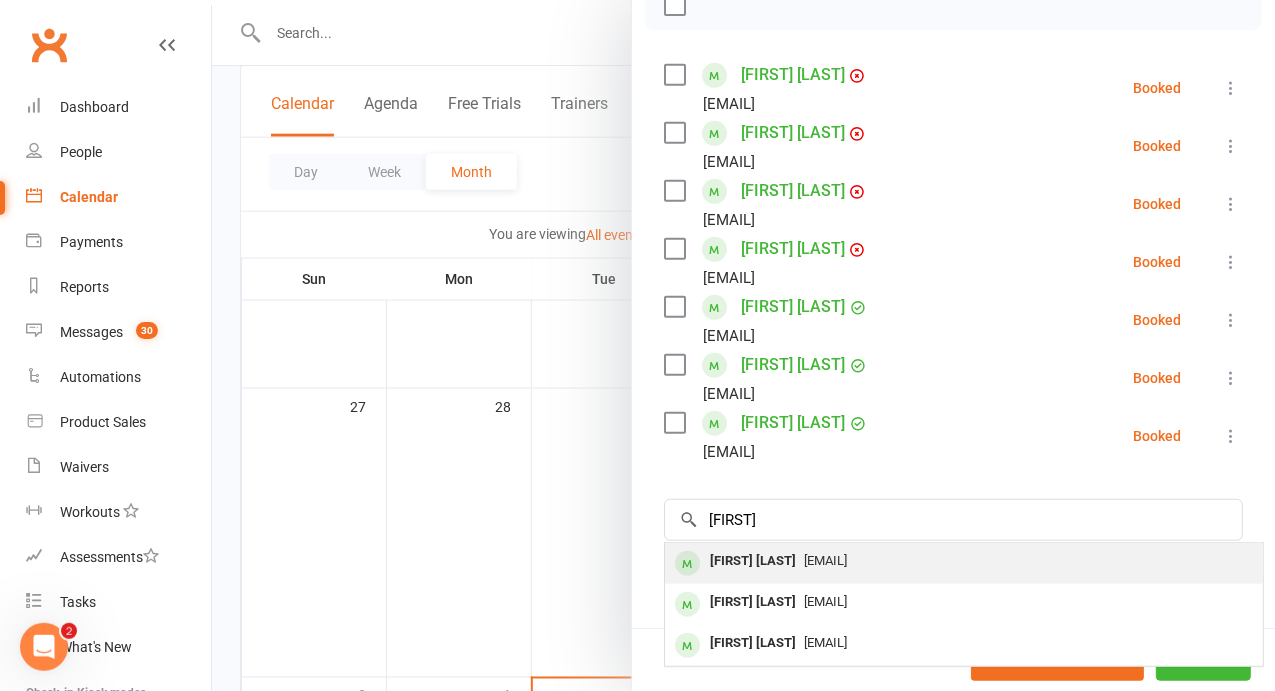 click on "[EMAIL]" at bounding box center (964, 561) 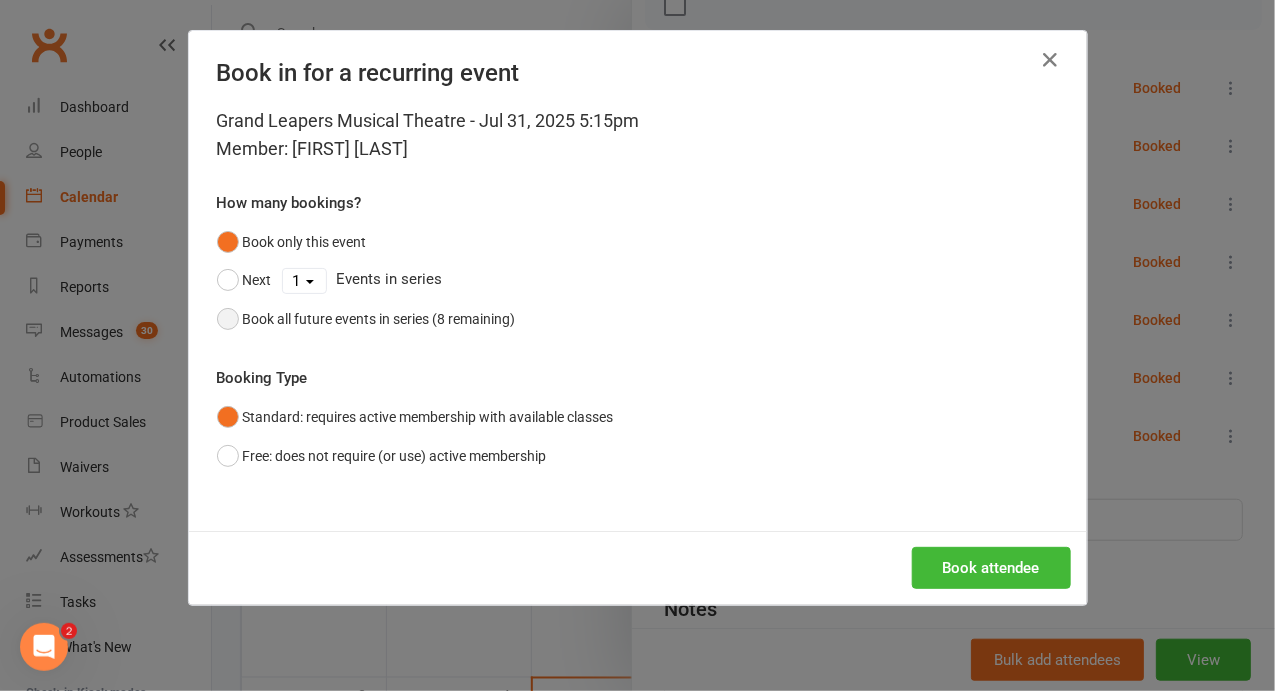 click on "Book all future events in series (8 remaining)" at bounding box center [366, 319] 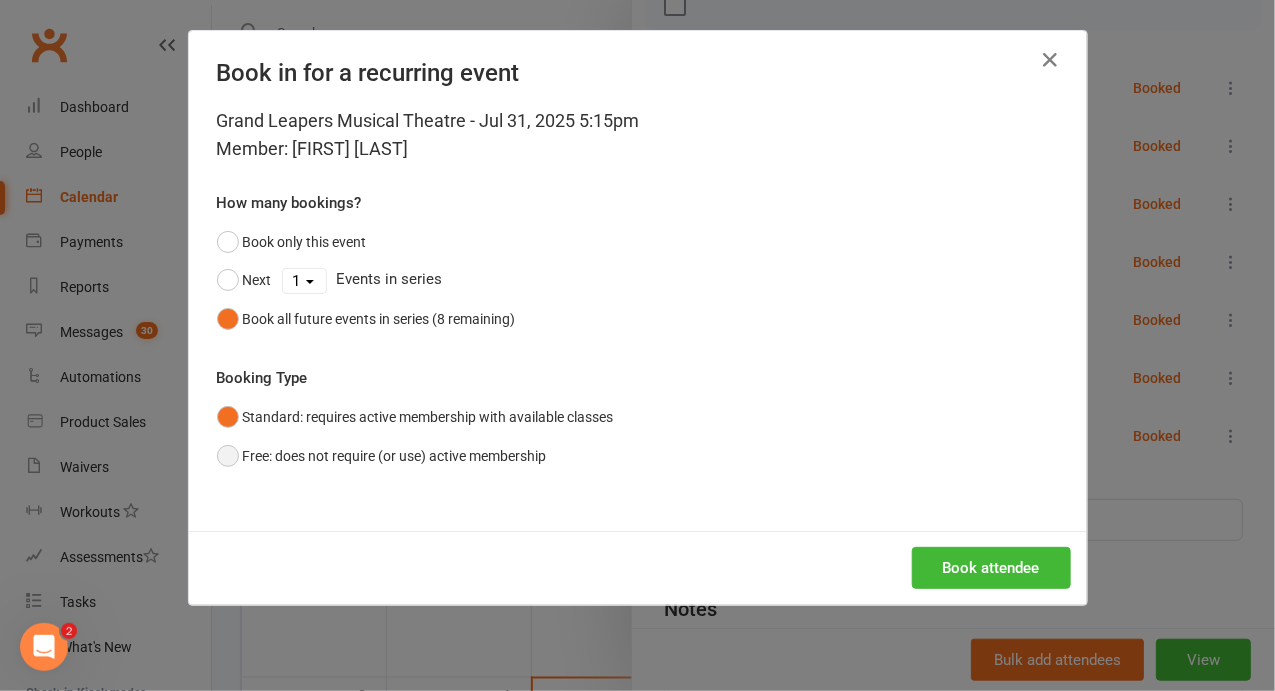 click on "Free: does not require (or use) active membership" at bounding box center [382, 456] 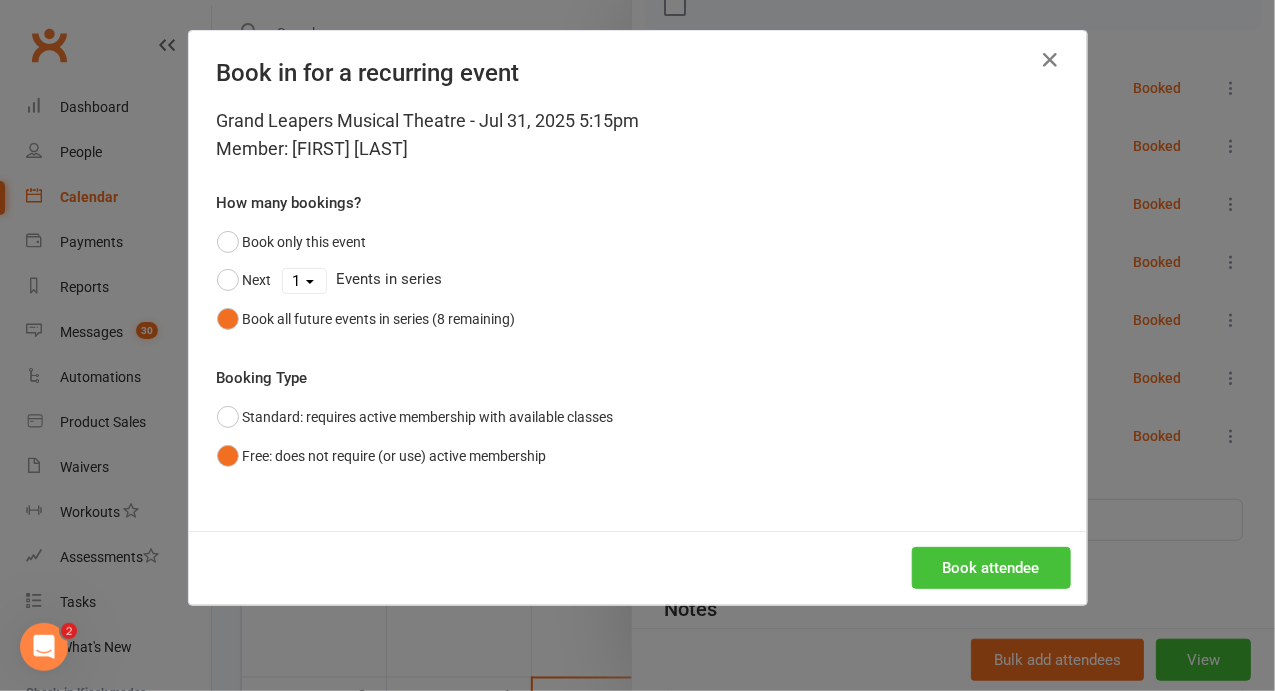 click on "Book attendee" at bounding box center [991, 568] 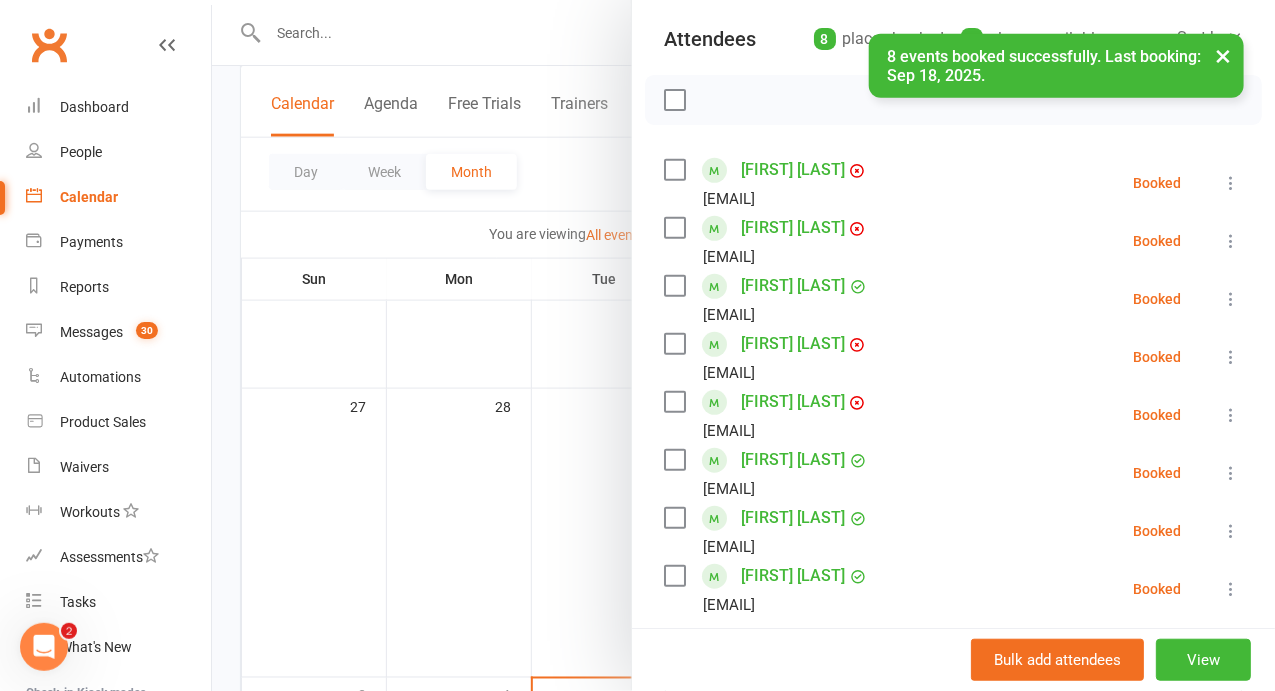 scroll, scrollTop: 210, scrollLeft: 0, axis: vertical 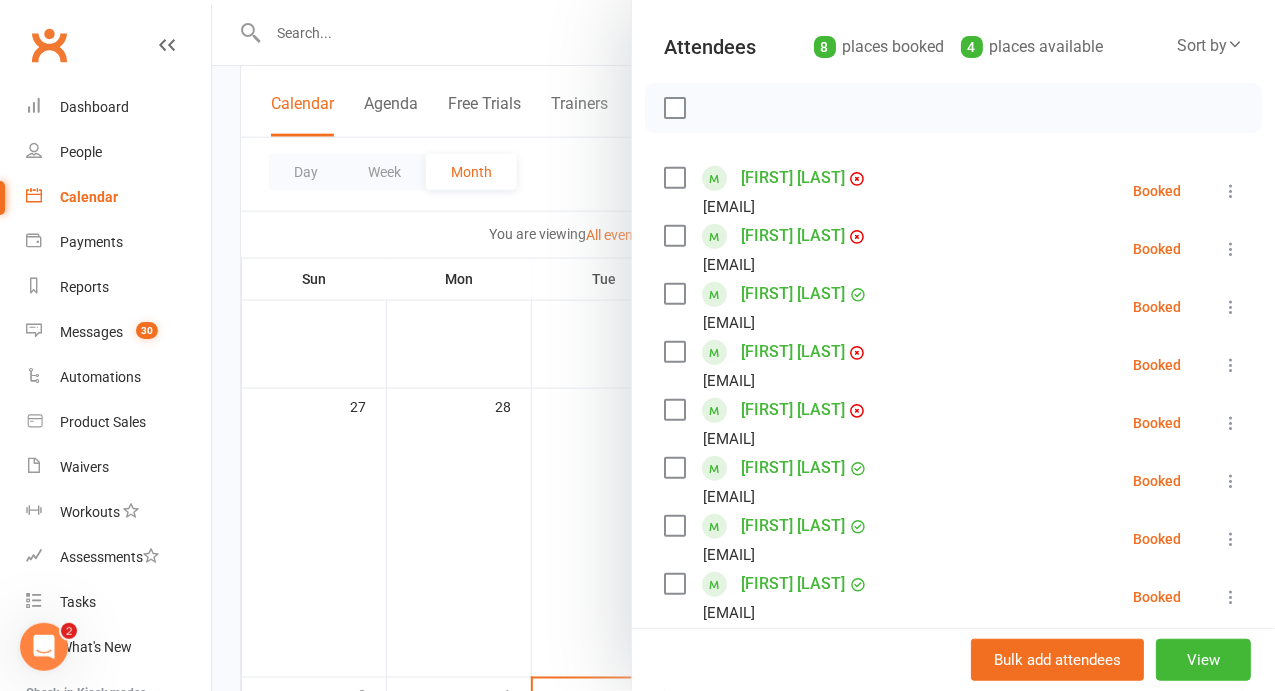 drag, startPoint x: 1030, startPoint y: 233, endPoint x: 825, endPoint y: 227, distance: 205.08778 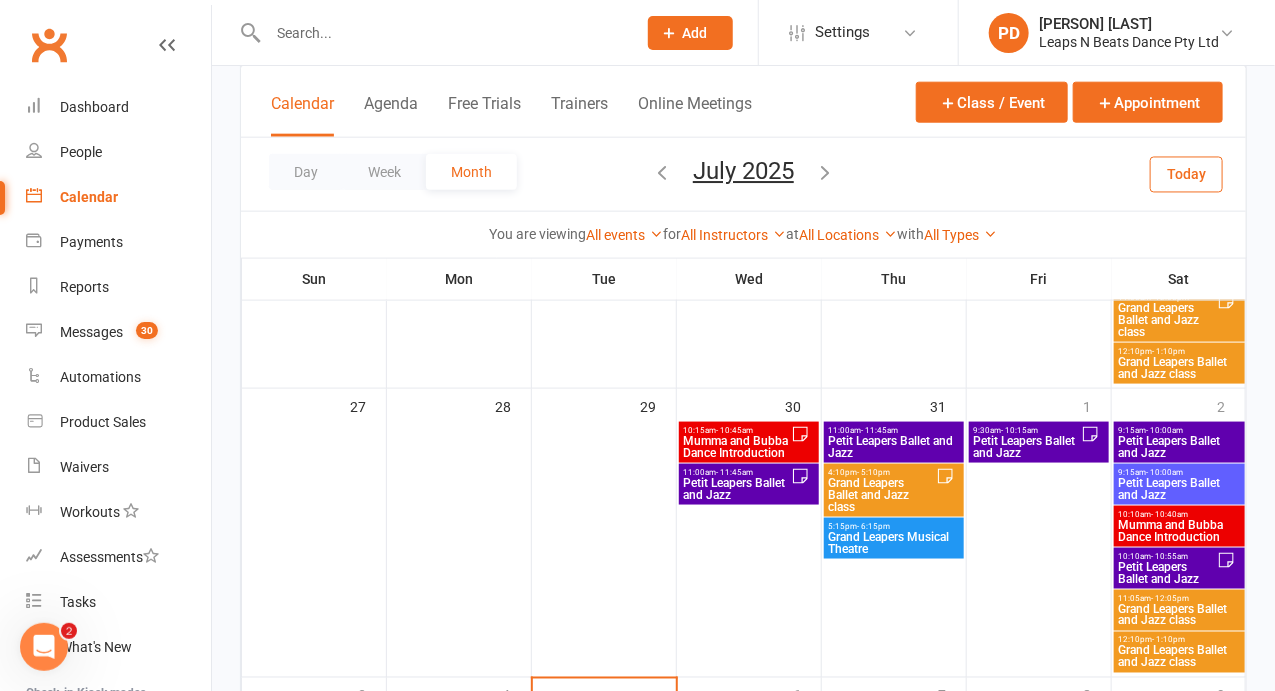 click on "Petit Leapers Ballet and Jazz" at bounding box center [1027, 447] 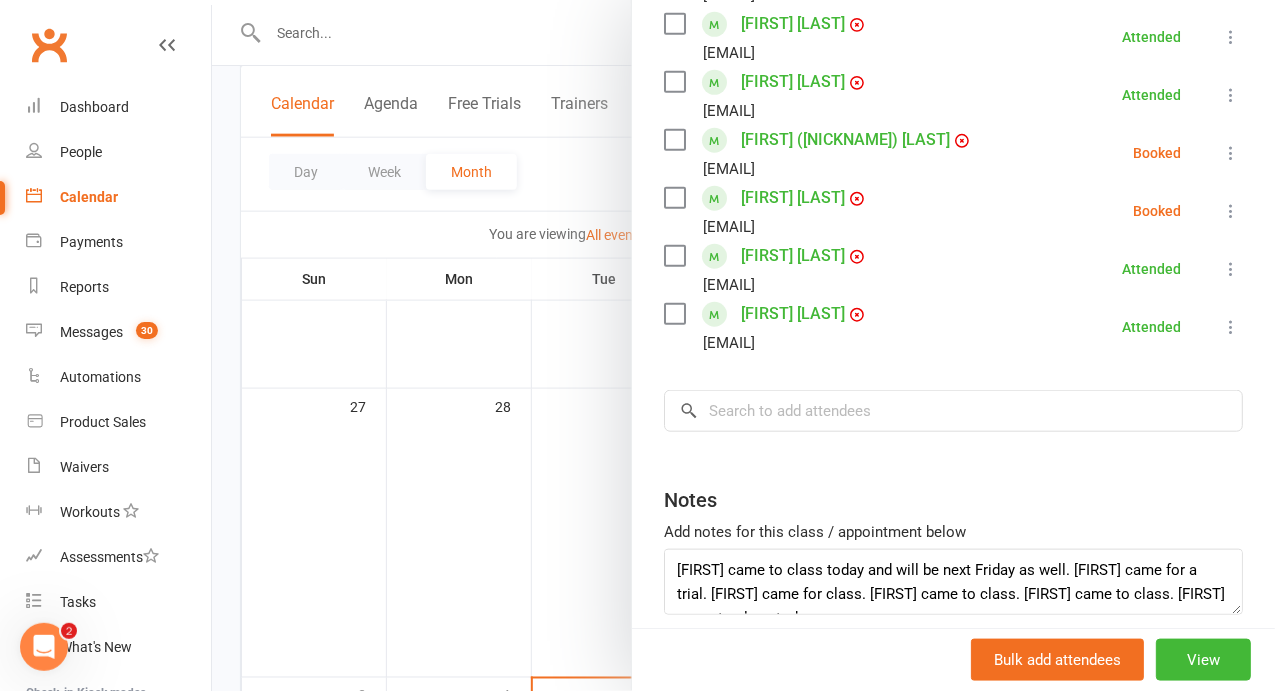 scroll, scrollTop: 646, scrollLeft: 0, axis: vertical 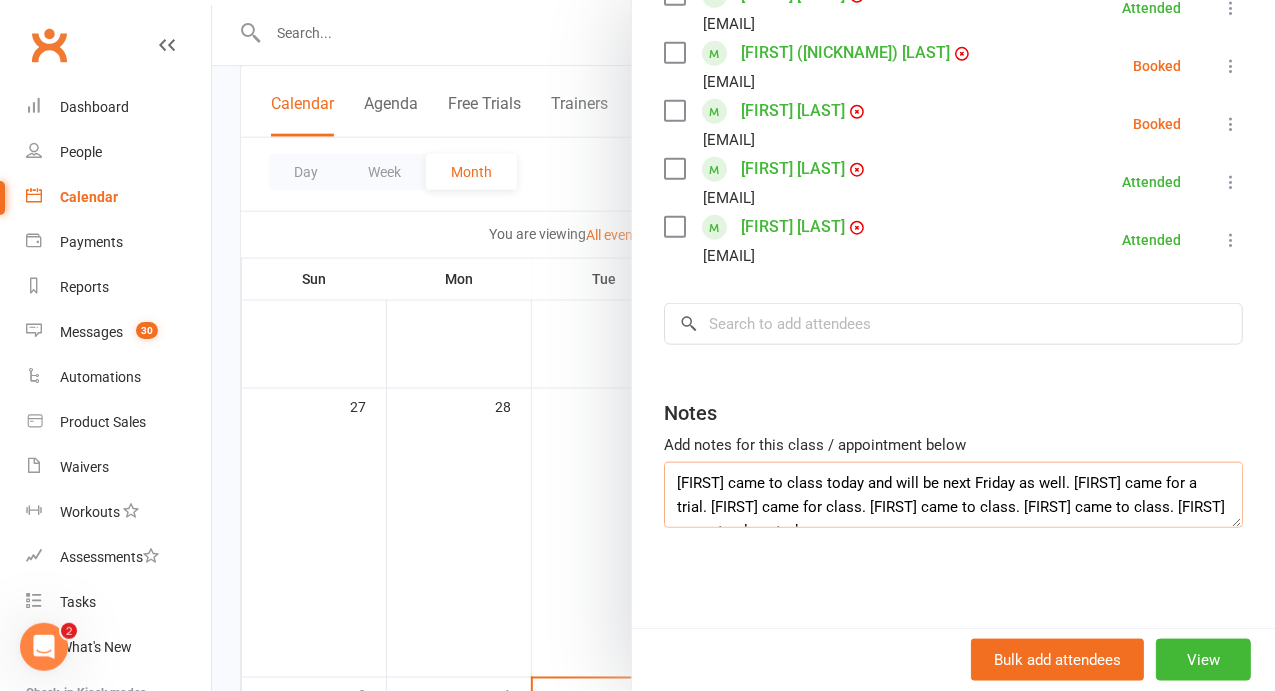 click on "[FIRST] came to class today and will be next Friday as well. [FIRST] came for a trial. [FIRST] came for class. [FIRST] came to class. [FIRST] came to class. [FIRST] came to class today" at bounding box center (953, 495) 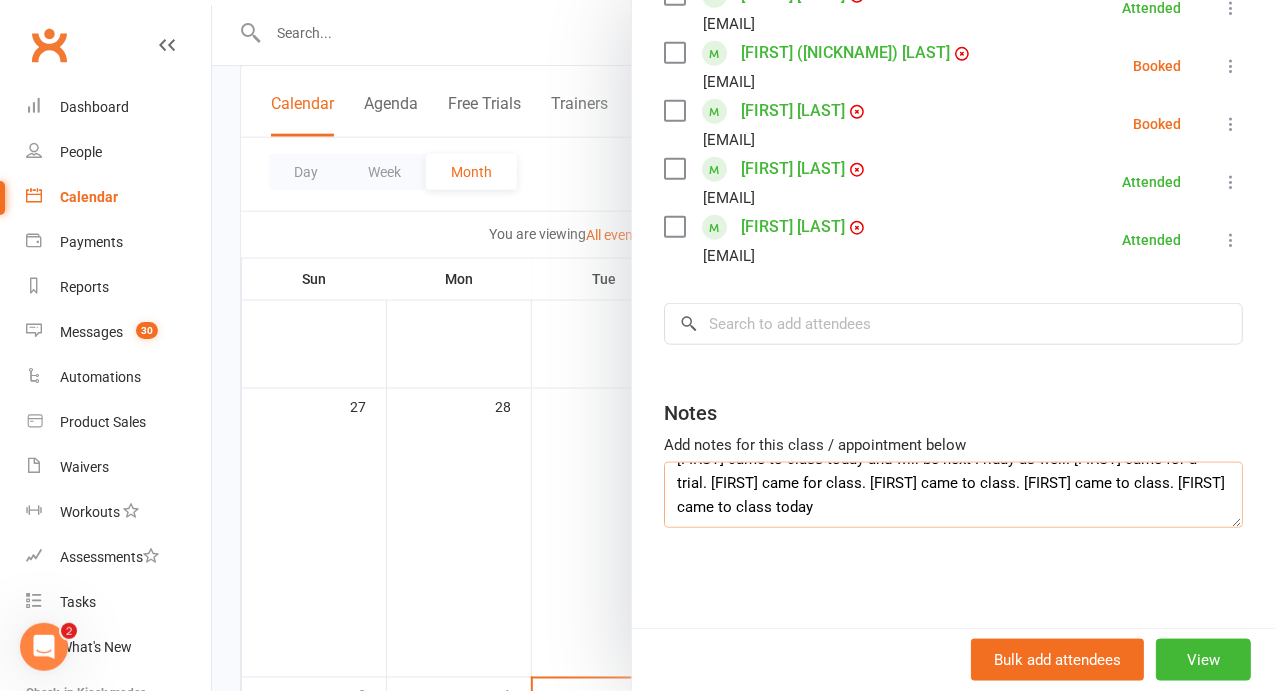 scroll, scrollTop: 37, scrollLeft: 0, axis: vertical 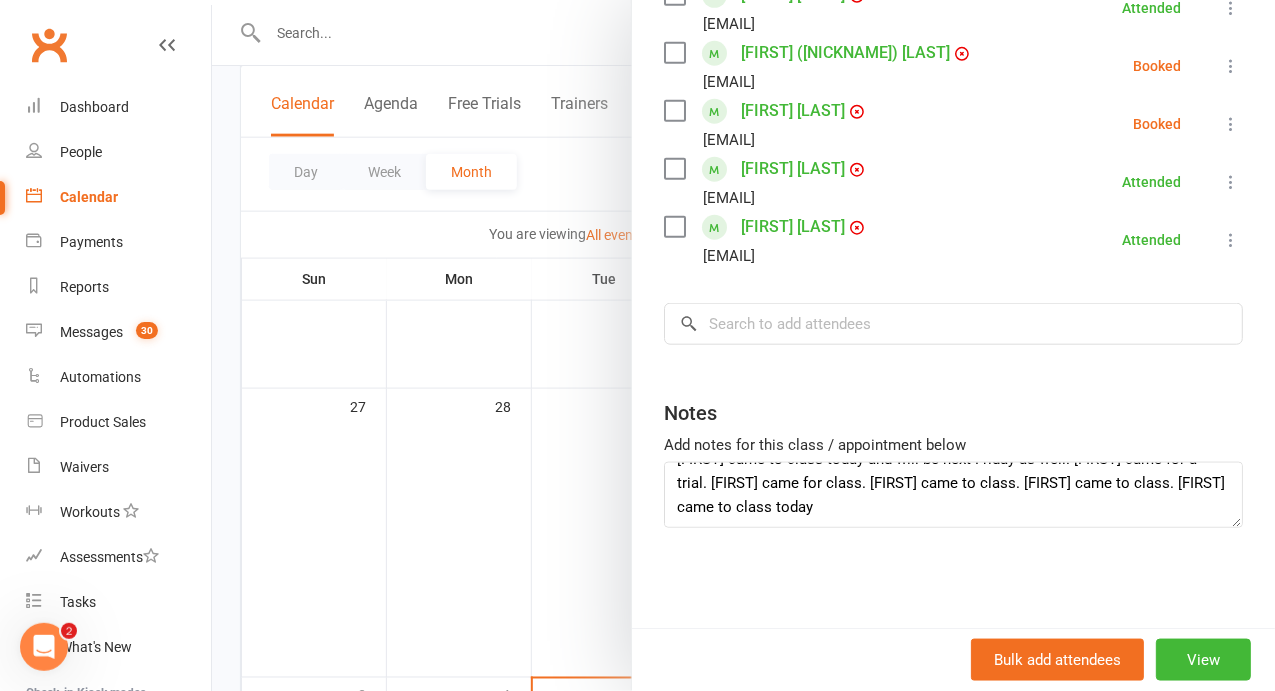 click at bounding box center (743, 345) 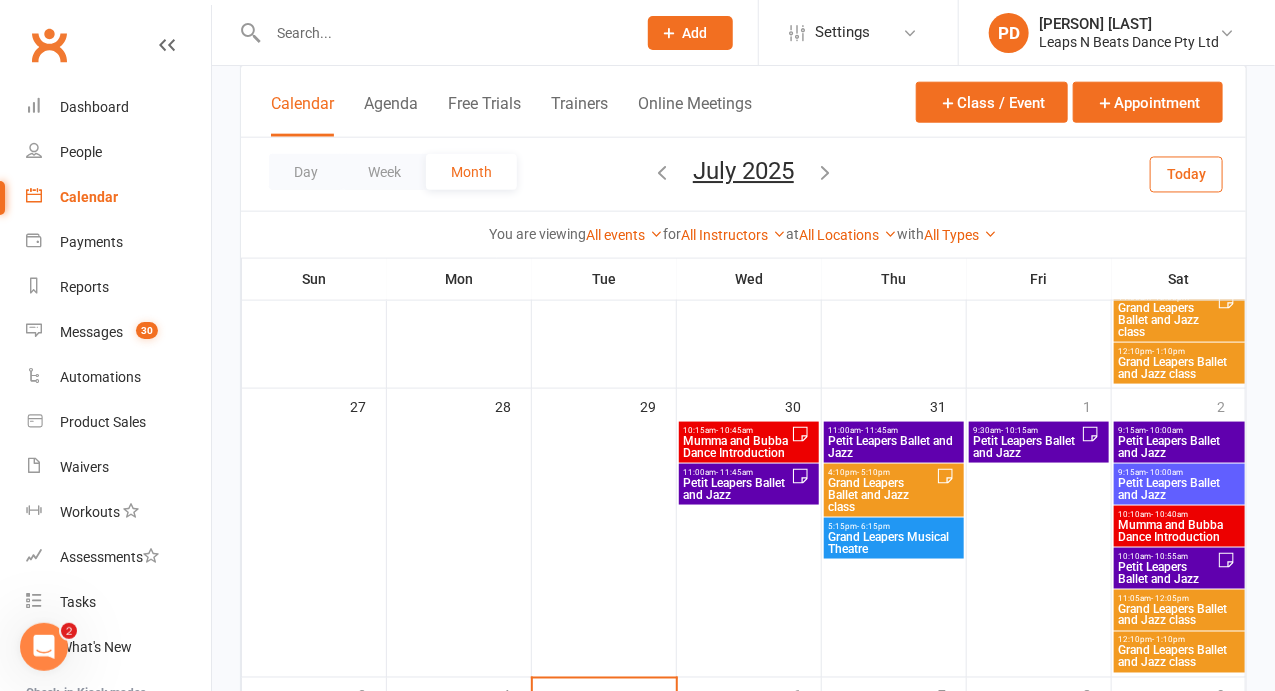 click on "Add" 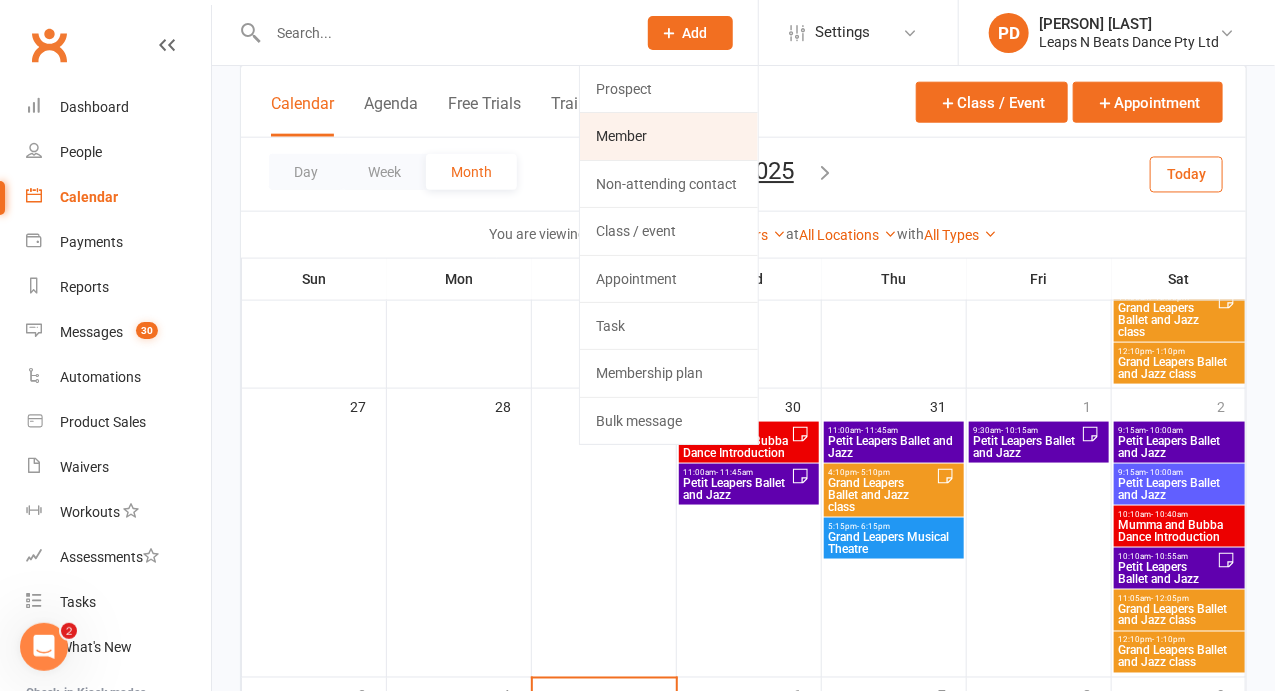 click on "Member" 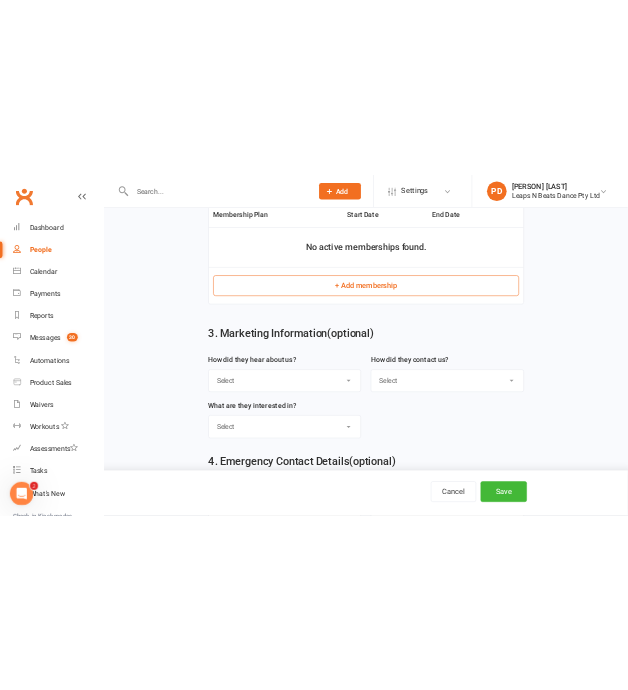 scroll, scrollTop: 0, scrollLeft: 0, axis: both 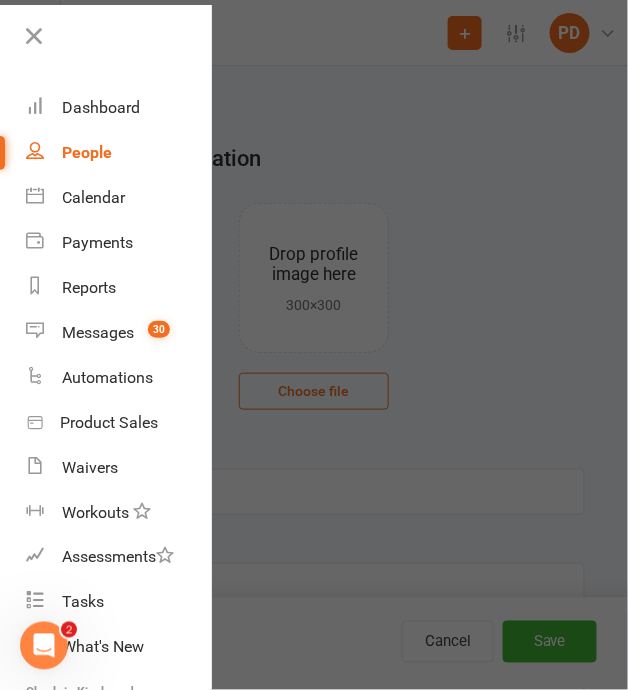 click at bounding box center [314, 345] 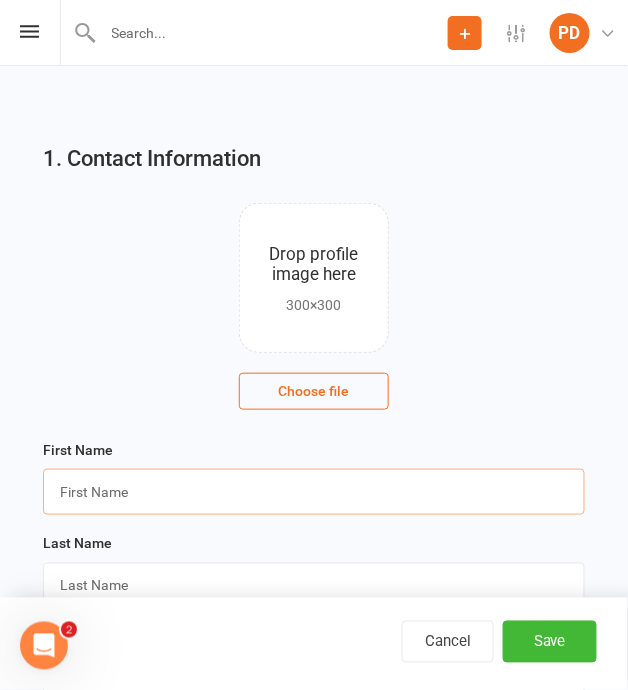 click at bounding box center [314, 492] 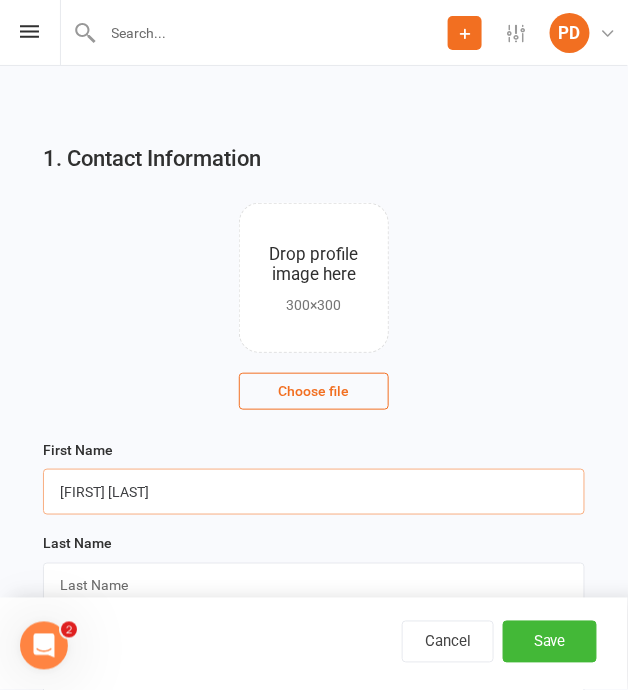 drag, startPoint x: 180, startPoint y: 497, endPoint x: 115, endPoint y: 486, distance: 65.9242 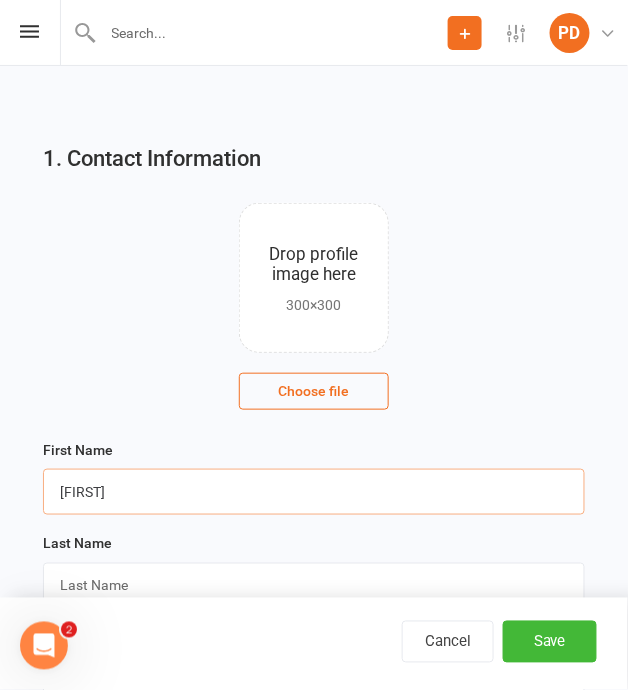 type on "[FIRST]" 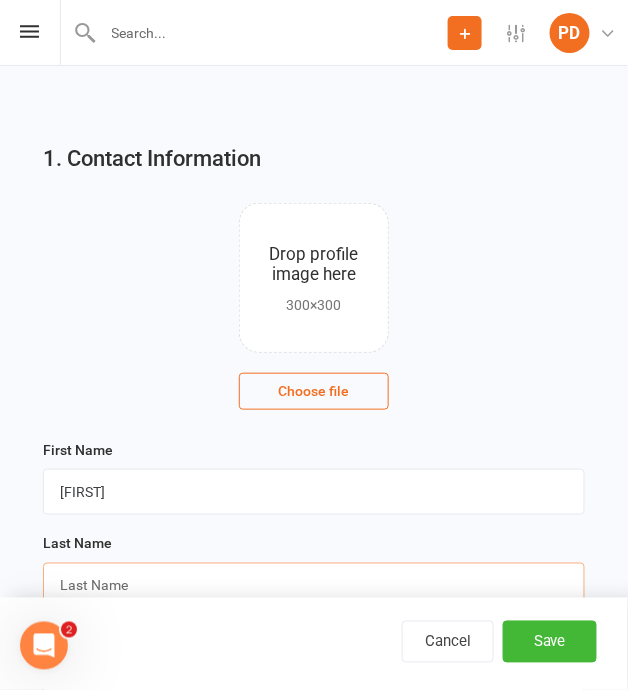 click at bounding box center [314, 586] 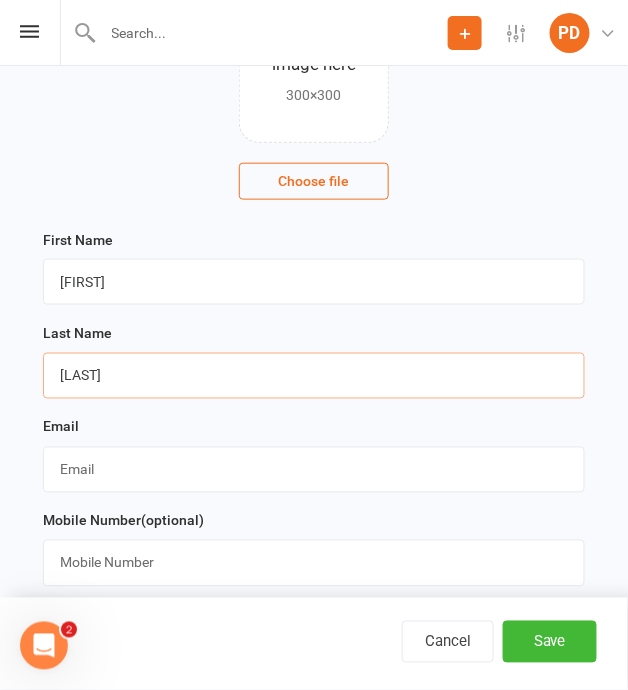 scroll, scrollTop: 214, scrollLeft: 0, axis: vertical 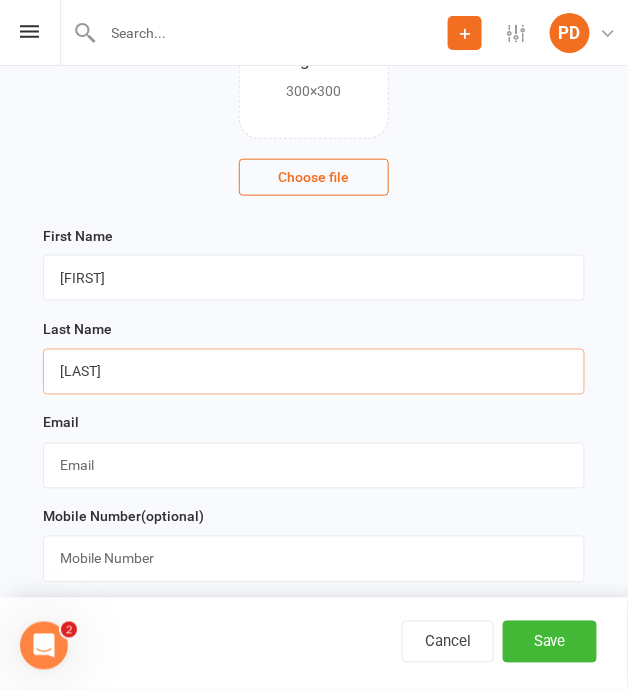 type on "[LAST]" 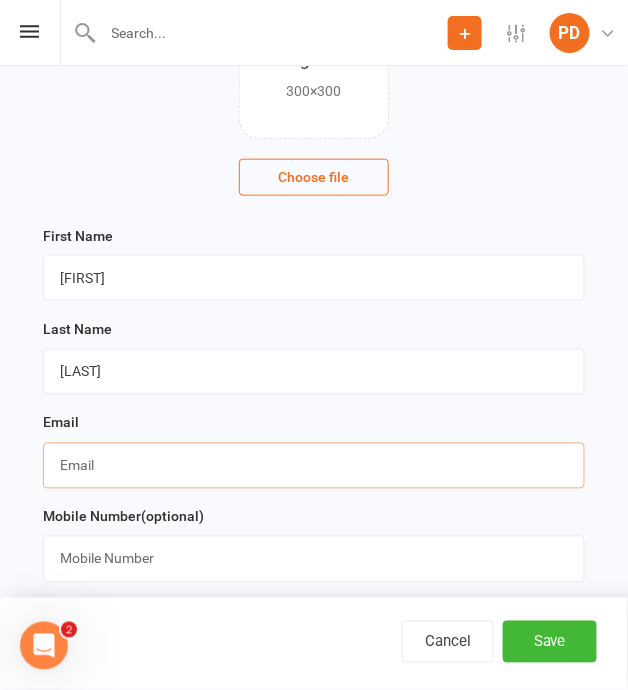 click at bounding box center [314, 466] 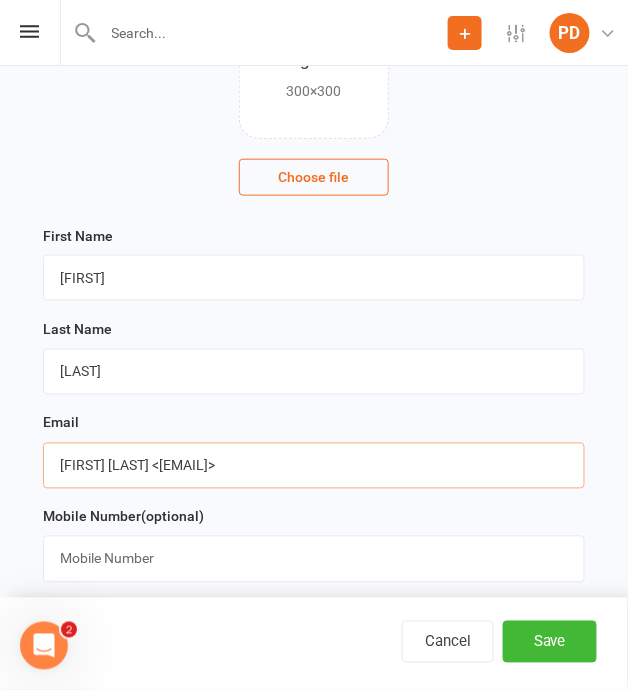 drag, startPoint x: 137, startPoint y: 460, endPoint x: -295, endPoint y: 407, distance: 435.239 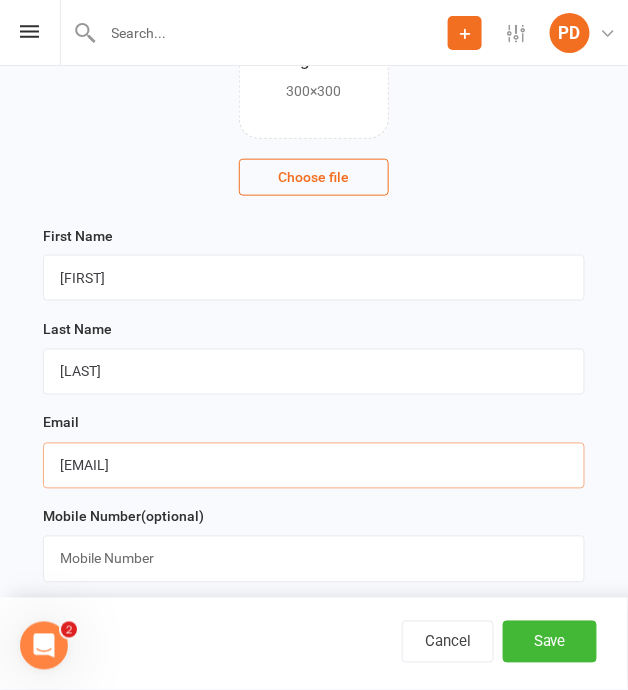 click on "[EMAIL]" at bounding box center (314, 466) 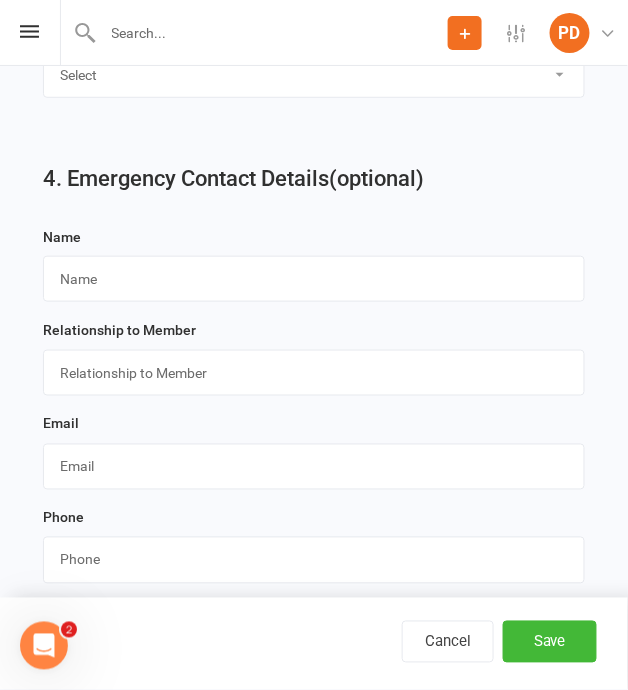 scroll, scrollTop: 2342, scrollLeft: 0, axis: vertical 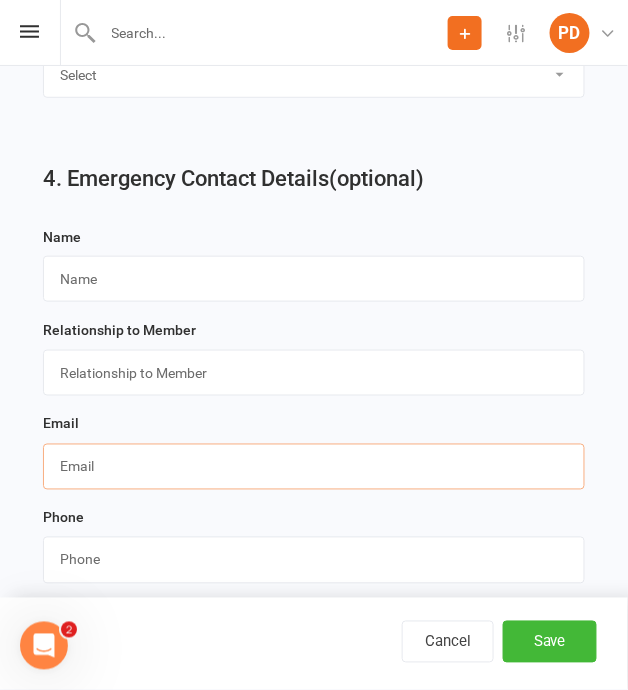 click at bounding box center (314, 467) 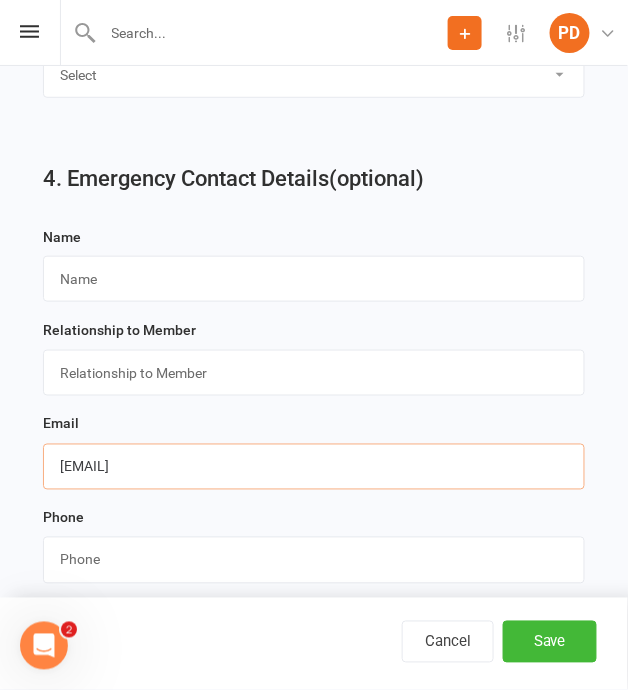 type on "[EMAIL]" 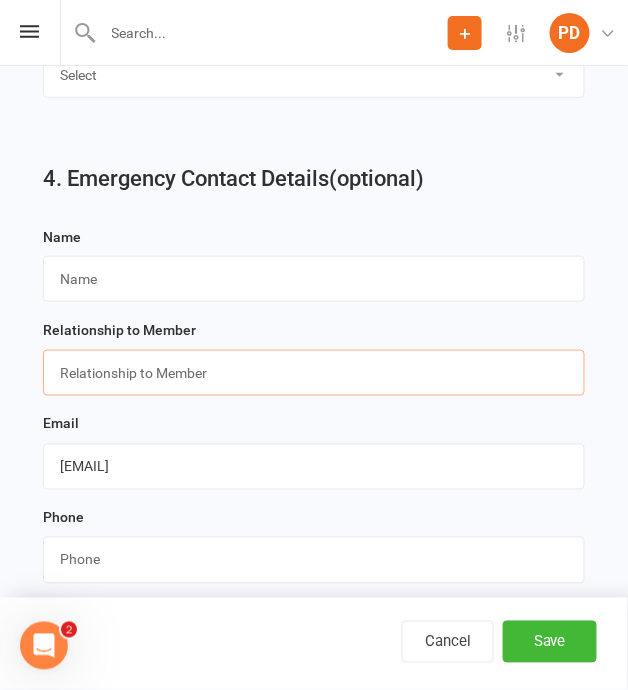 click at bounding box center [314, 373] 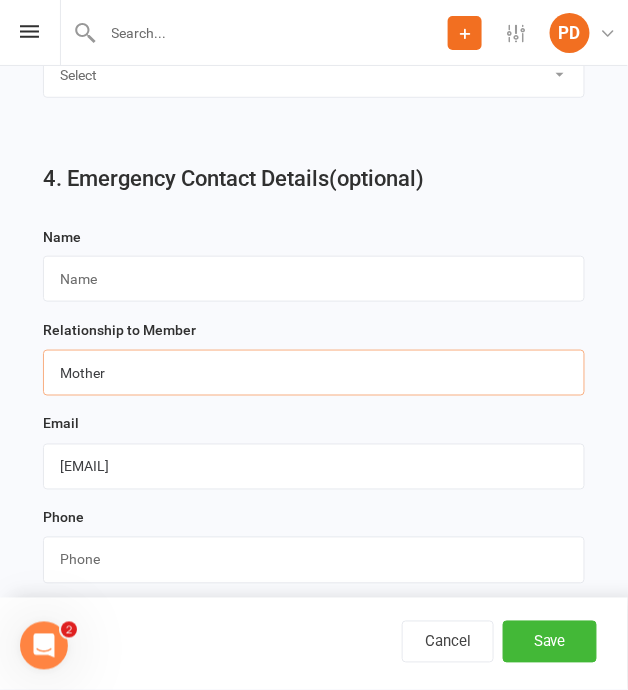type on "Mother" 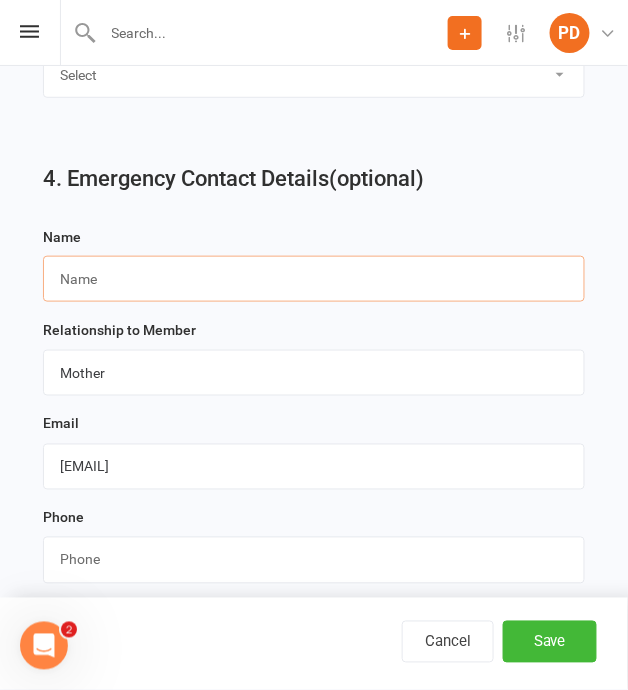 click at bounding box center [314, 279] 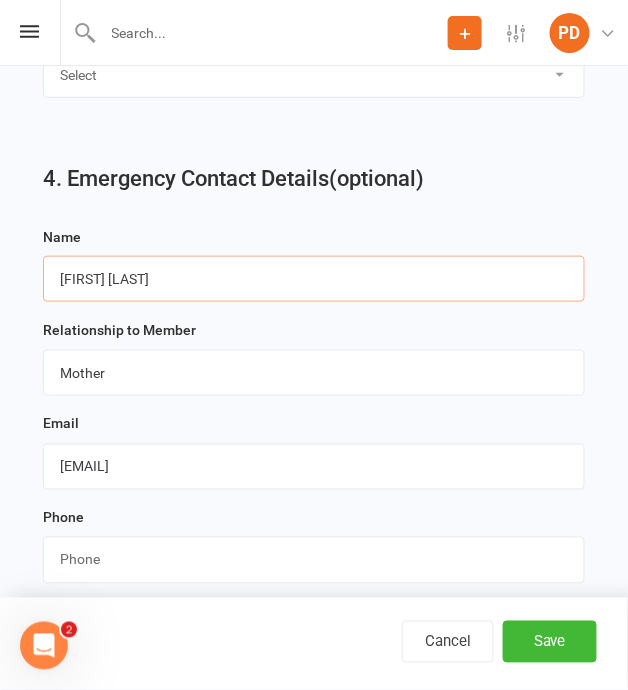 drag, startPoint x: 142, startPoint y: 263, endPoint x: -20, endPoint y: 227, distance: 165.9518 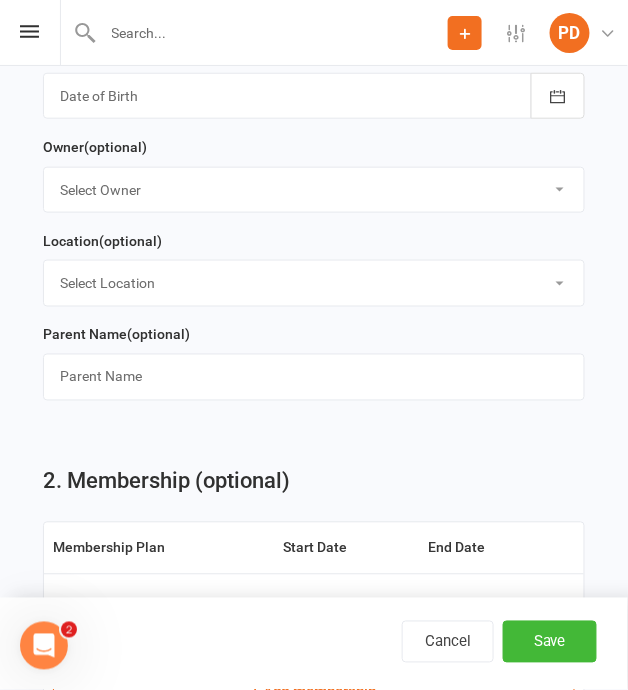 scroll, scrollTop: 1328, scrollLeft: 0, axis: vertical 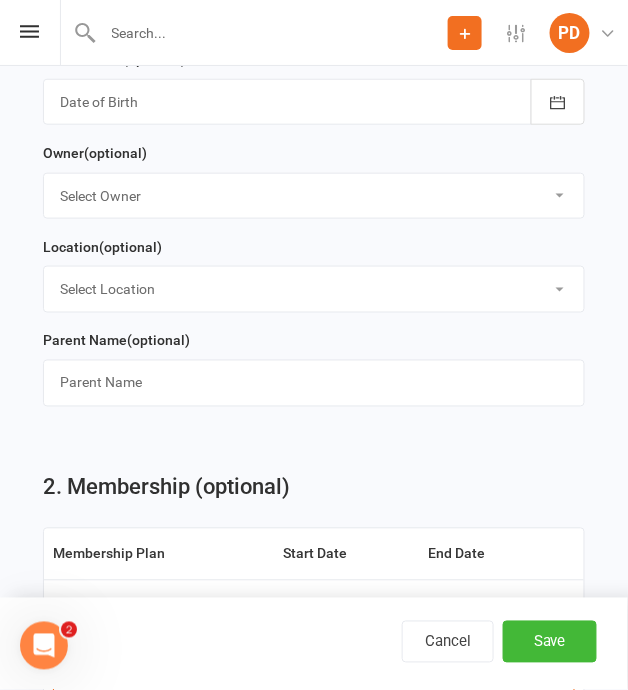 type on "[FIRST] [LAST]" 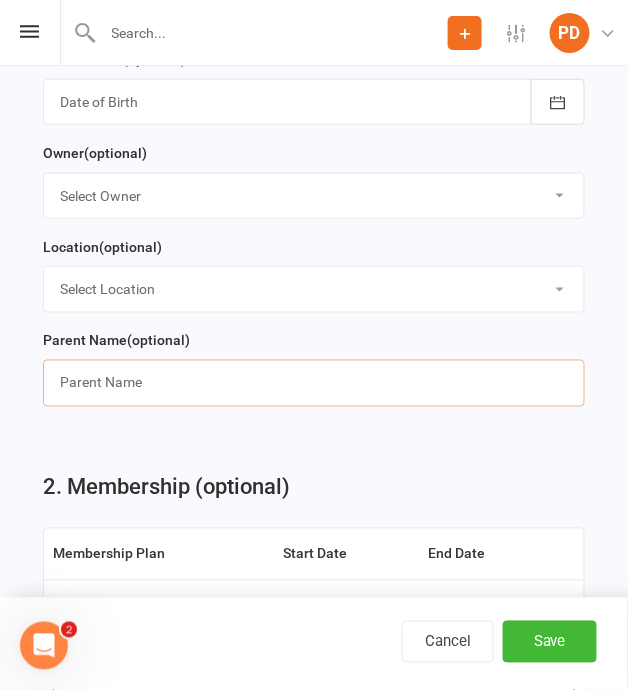 click at bounding box center (314, 383) 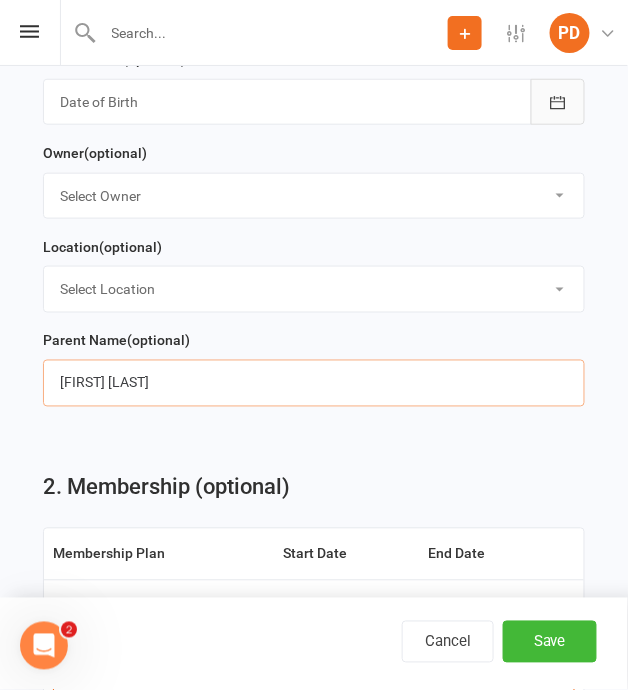 type on "[FIRST] [LAST]" 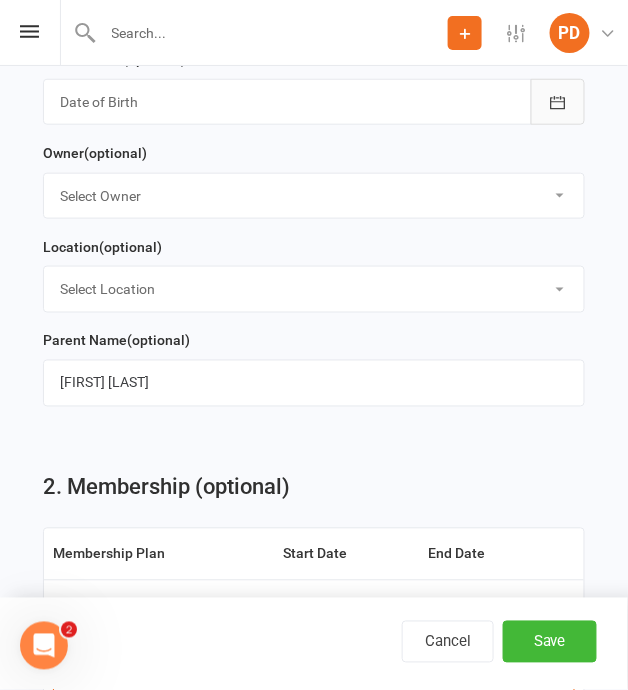 click 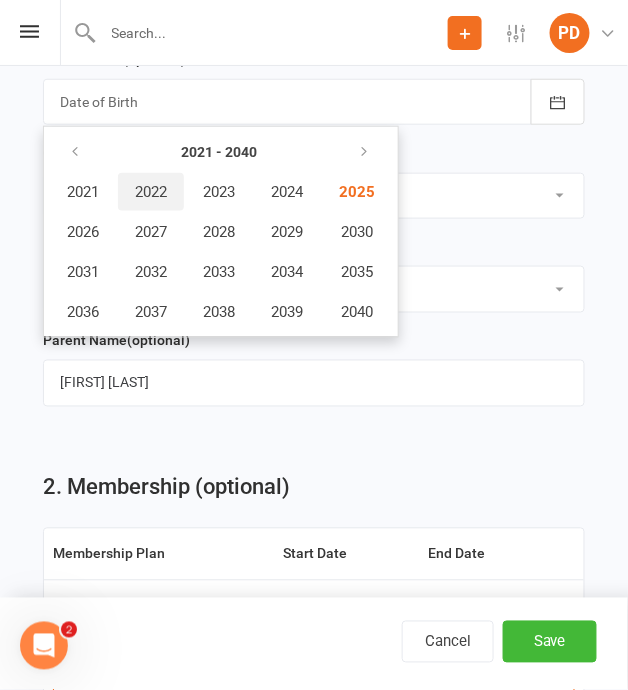 click on "2022" at bounding box center (151, 192) 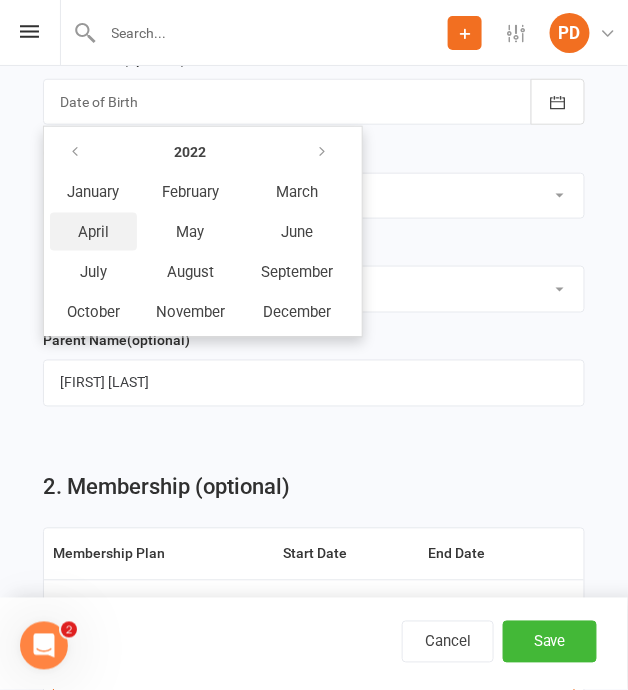 click on "April" at bounding box center (93, 232) 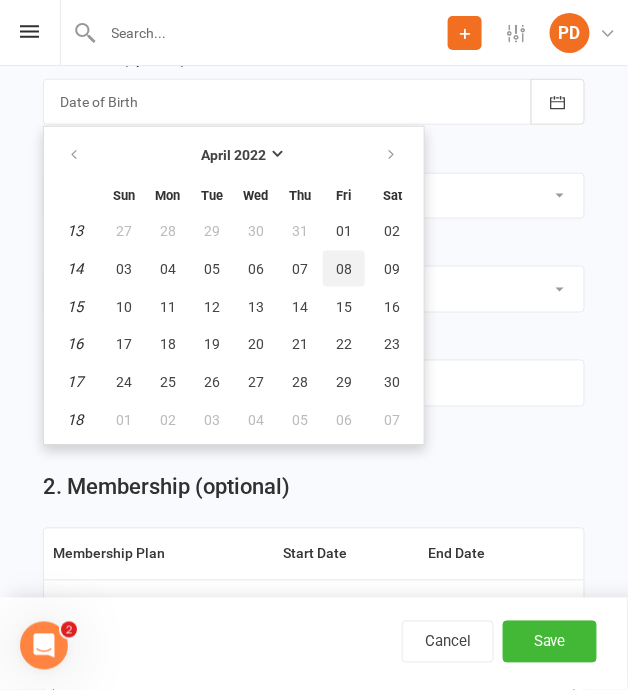 click on "08" at bounding box center (344, 269) 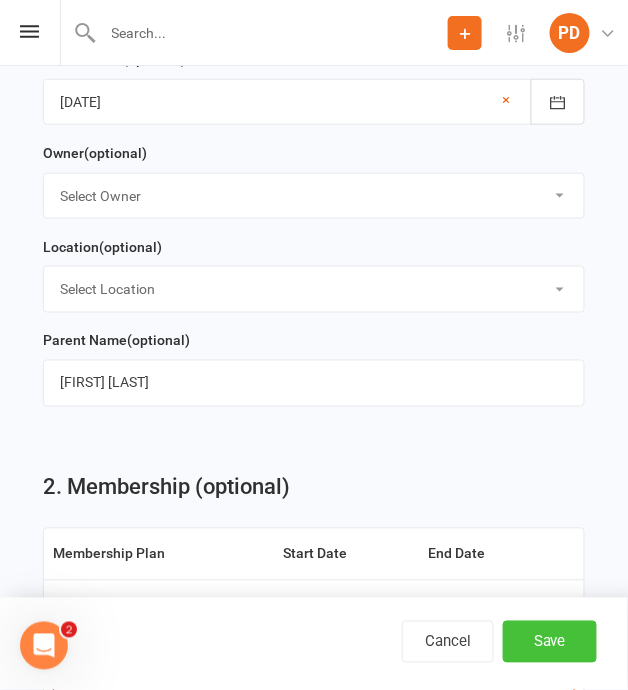 click on "Save" at bounding box center (550, 642) 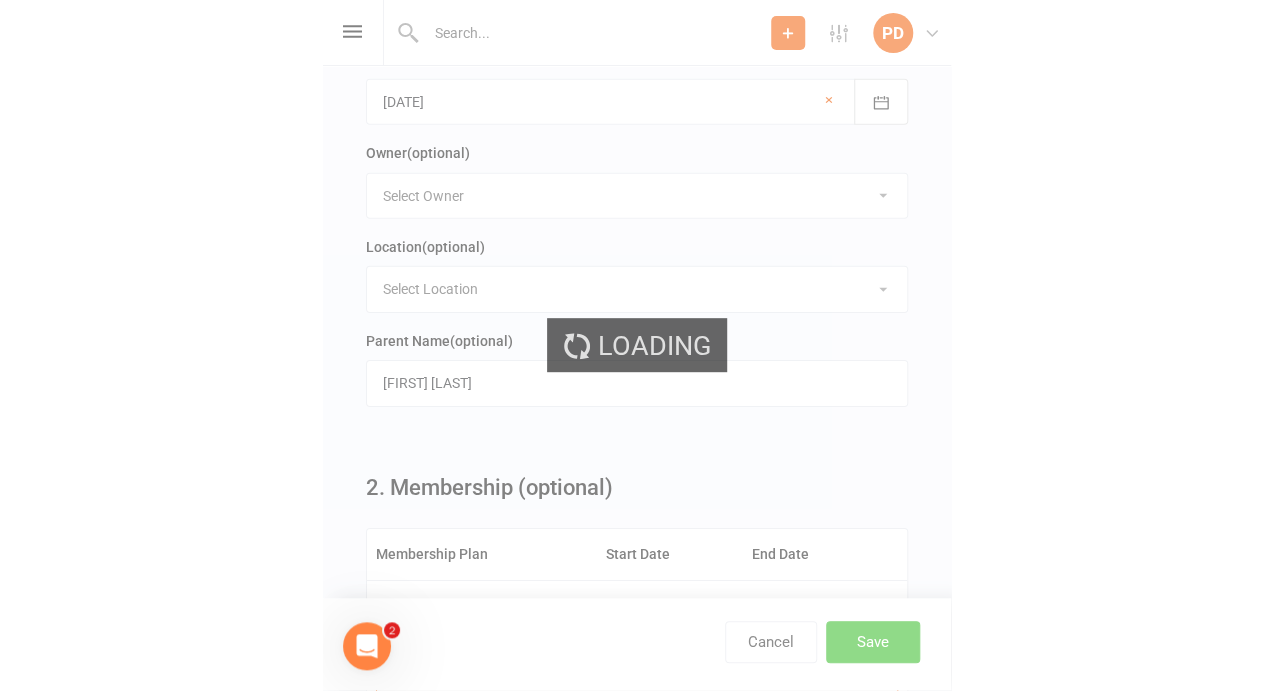 scroll, scrollTop: 0, scrollLeft: 0, axis: both 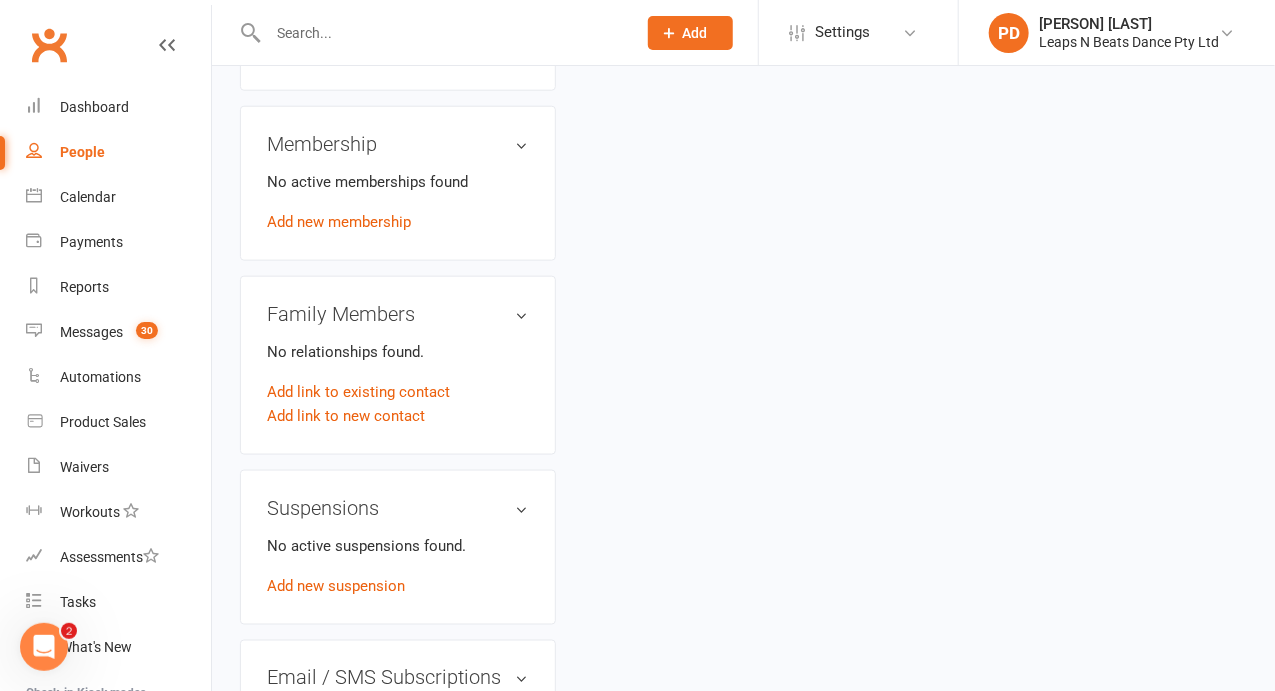click on "No active memberships found Add new membership" at bounding box center [398, 202] 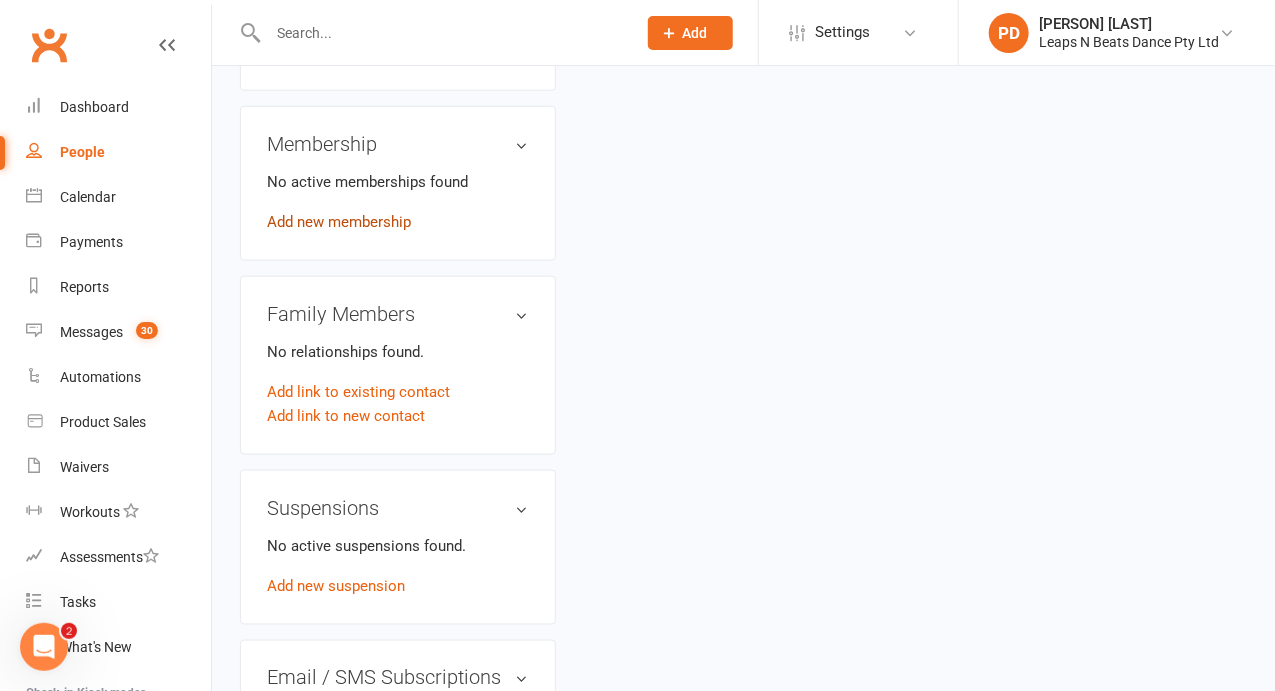 click on "Add new membership" at bounding box center [339, 222] 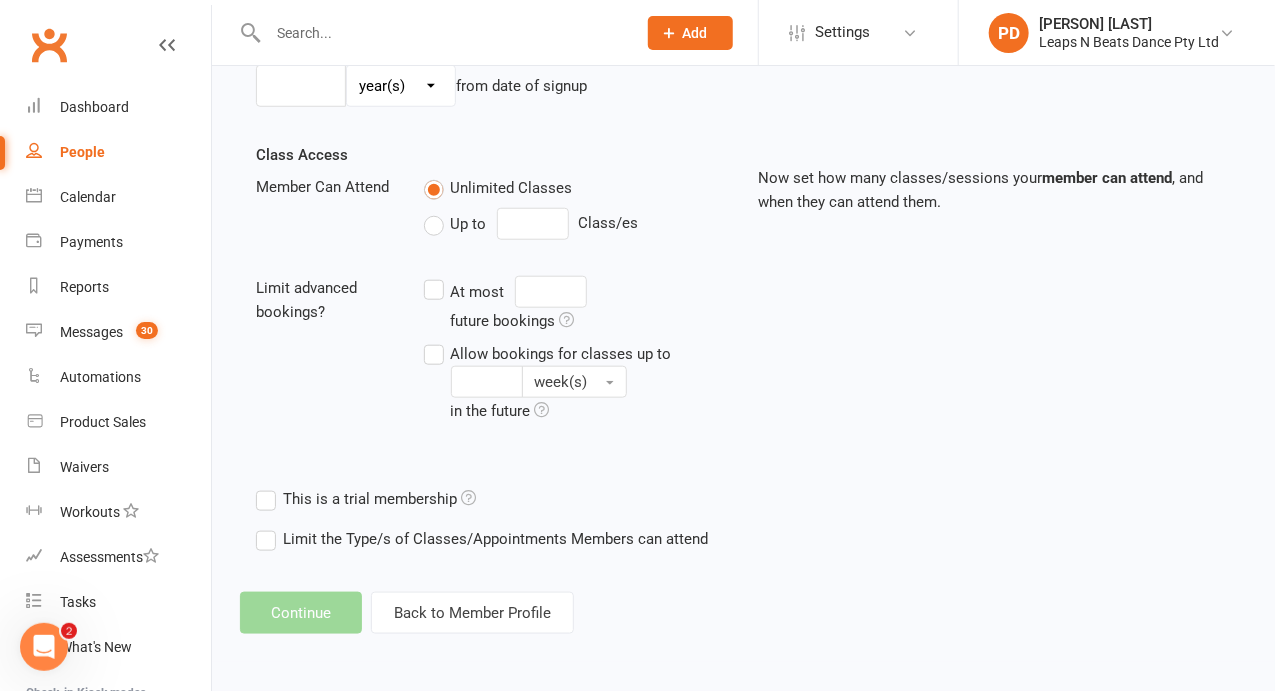 scroll, scrollTop: 0, scrollLeft: 0, axis: both 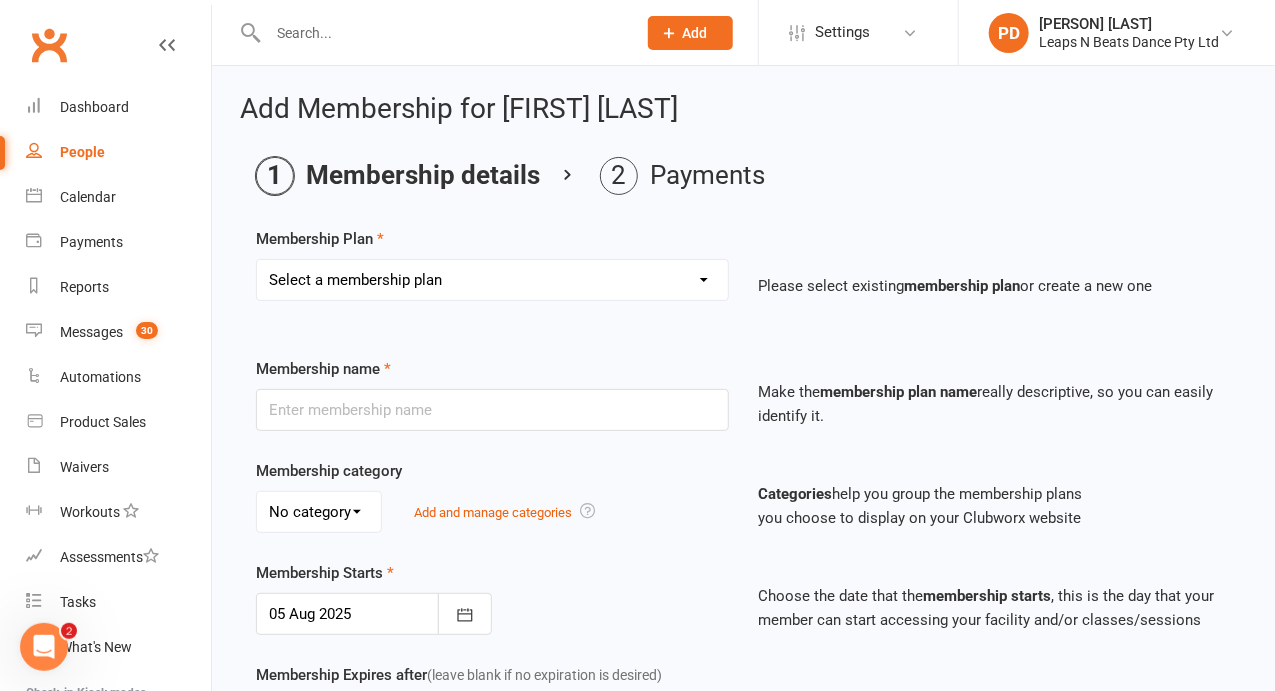 click on "Select a membership plan Create new Membership Plan Term 1 Mumma & Bubba 2023 - Existing (10 weeks) Term 1 Petit Leapers - Existing (10 week) Term 1 Grand Leapers - Existing (10 week) Term 1 Petit Leapers- Existing (9 week) Term 1 Mumma & Bubba 2023 Existing (9 week) Term 1 Grand Leapers- Existing (9 week pack) Term 1 Grand Leapers ACRO- Existing (9 week) Petit Leapers ACRO Existing (9 weeks) Sign Up Fee Sign Up Fee (2nd Member) Grand Leapers- monthly pack Term 2 Mumma & Bubba 2023 - Existing 9 week Term 2 Petit Leapers- Existing (9 week) Term 2 Grand Leapers- Existing (9 week pack) Term 2 ACRO Petit Leapers- Existing (9 week) Term 2  Grand Leapers ACRO- Existing (9 week pack) Term 2 Petit Leapers - Existing (10 week) Term 2 Mumma & Bubba 2023 - (10 week) Term 2  Grand Leapers- Existing (10 week pack) Term 2 Grand Leapers- Existing (10 week pack) Term 2 ACRO Grand Leapers- Existing (10 week) Term 2 Mumma & Bubba 2023 (3 week) Term 3  Grand Leapers 2023 - 10 week Term 3 Grand Leapers Acrobatics 2023 - 10 week" at bounding box center (492, 280) 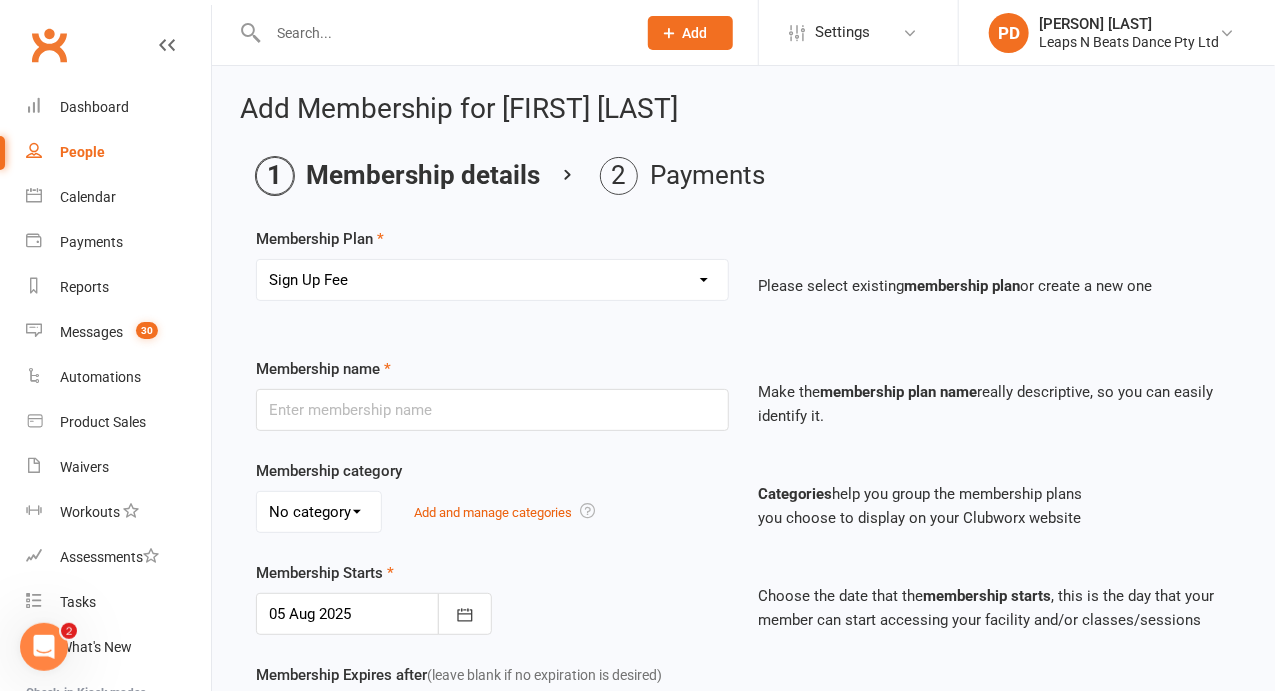 click on "Select a membership plan Create new Membership Plan Term 1 Mumma & Bubba 2023 - Existing (10 weeks) Term 1 Petit Leapers - Existing (10 week) Term 1 Grand Leapers - Existing (10 week) Term 1 Petit Leapers- Existing (9 week) Term 1 Mumma & Bubba 2023 Existing (9 week) Term 1 Grand Leapers- Existing (9 week pack) Term 1 Grand Leapers ACRO- Existing (9 week) Petit Leapers ACRO Existing (9 weeks) Sign Up Fee Sign Up Fee (2nd Member) Grand Leapers- monthly pack Term 2 Mumma & Bubba 2023 - Existing 9 week Term 2 Petit Leapers- Existing (9 week) Term 2 Grand Leapers- Existing (9 week pack) Term 2 ACRO Petit Leapers- Existing (9 week) Term 2  Grand Leapers ACRO- Existing (9 week pack) Term 2 Petit Leapers - Existing (10 week) Term 2 Mumma & Bubba 2023 - (10 week) Term 2  Grand Leapers- Existing (10 week pack) Term 2 Grand Leapers- Existing (10 week pack) Term 2 ACRO Grand Leapers- Existing (10 week) Term 2 Mumma & Bubba 2023 (3 week) Term 3  Grand Leapers 2023 - 10 week Term 3 Grand Leapers Acrobatics 2023 - 10 week" at bounding box center (492, 280) 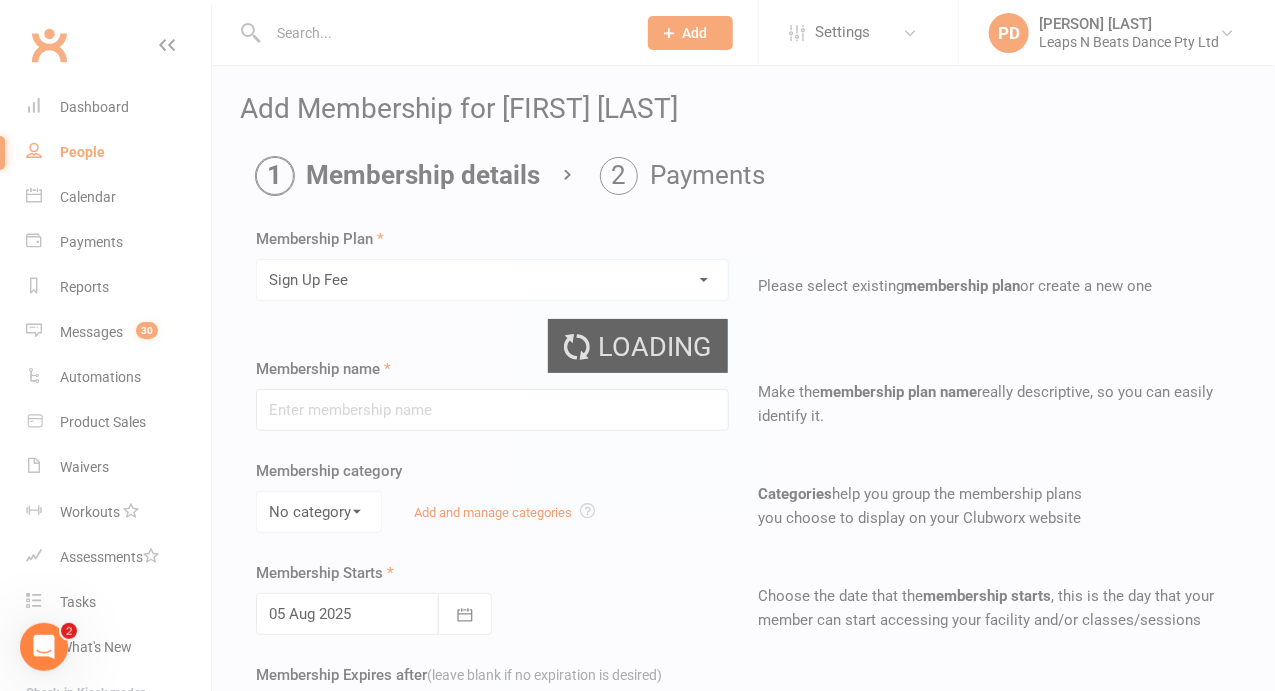 type on "Sign Up Fee" 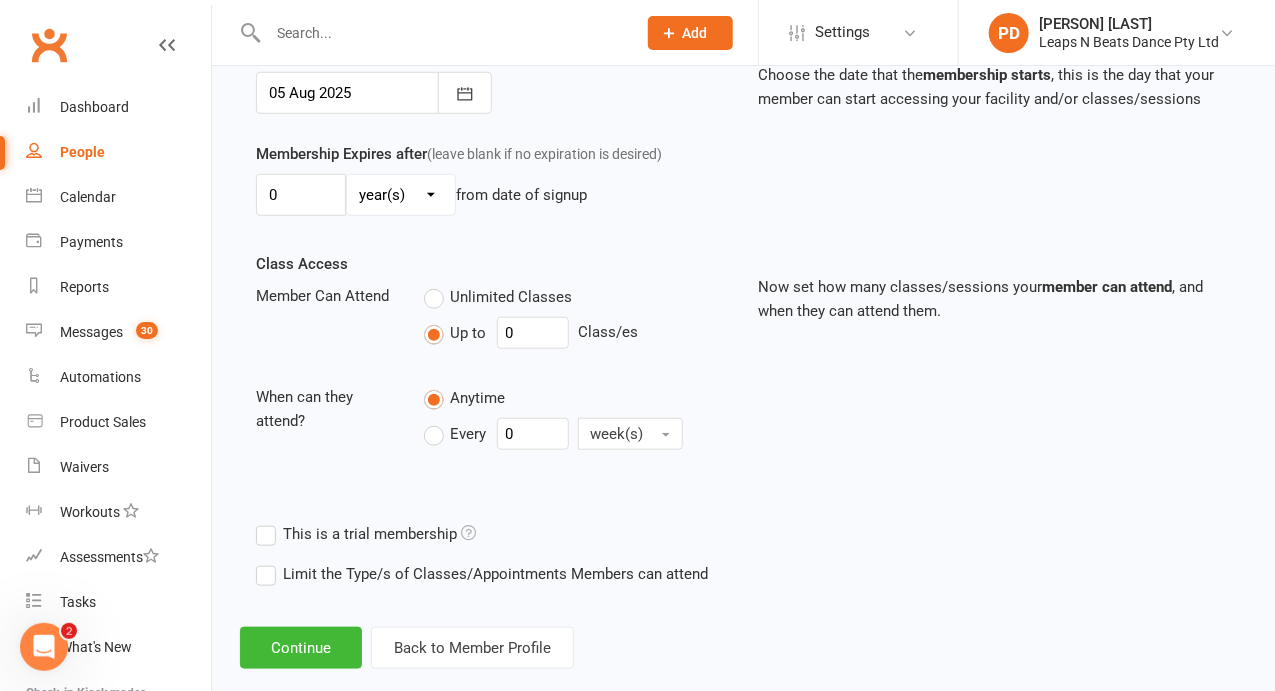 scroll, scrollTop: 549, scrollLeft: 0, axis: vertical 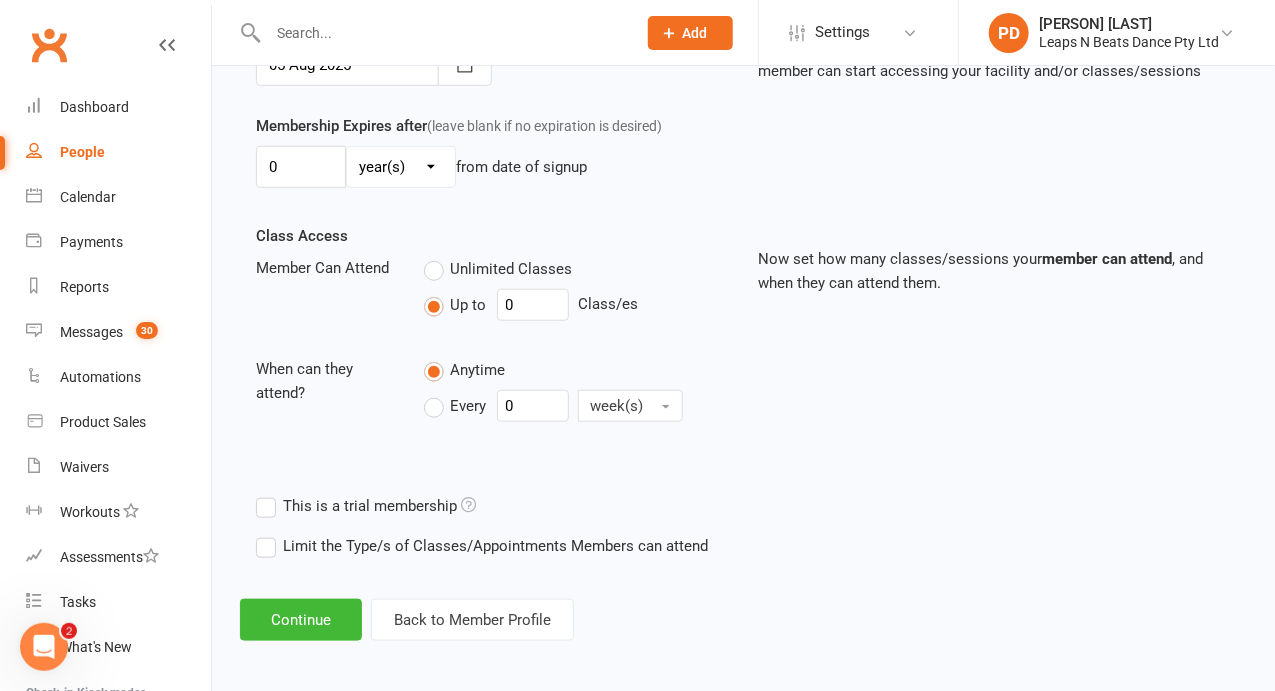 type on "06 Aug 2025" 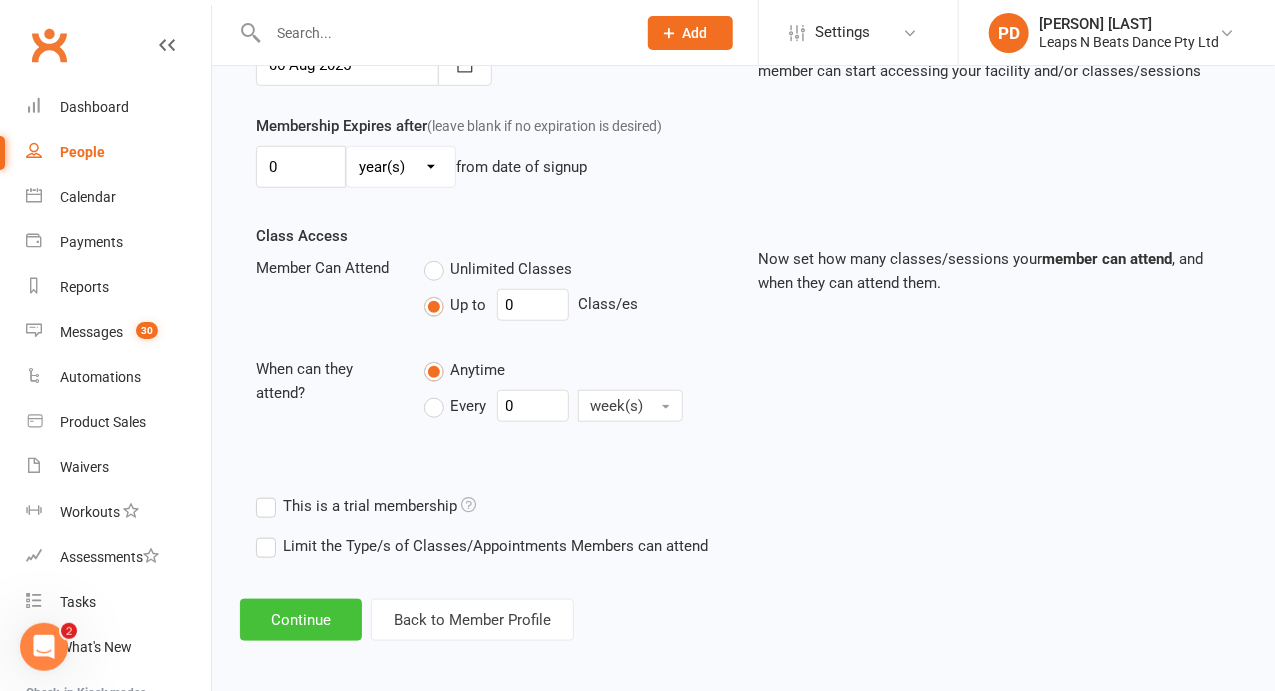 click on "Continue" at bounding box center [301, 620] 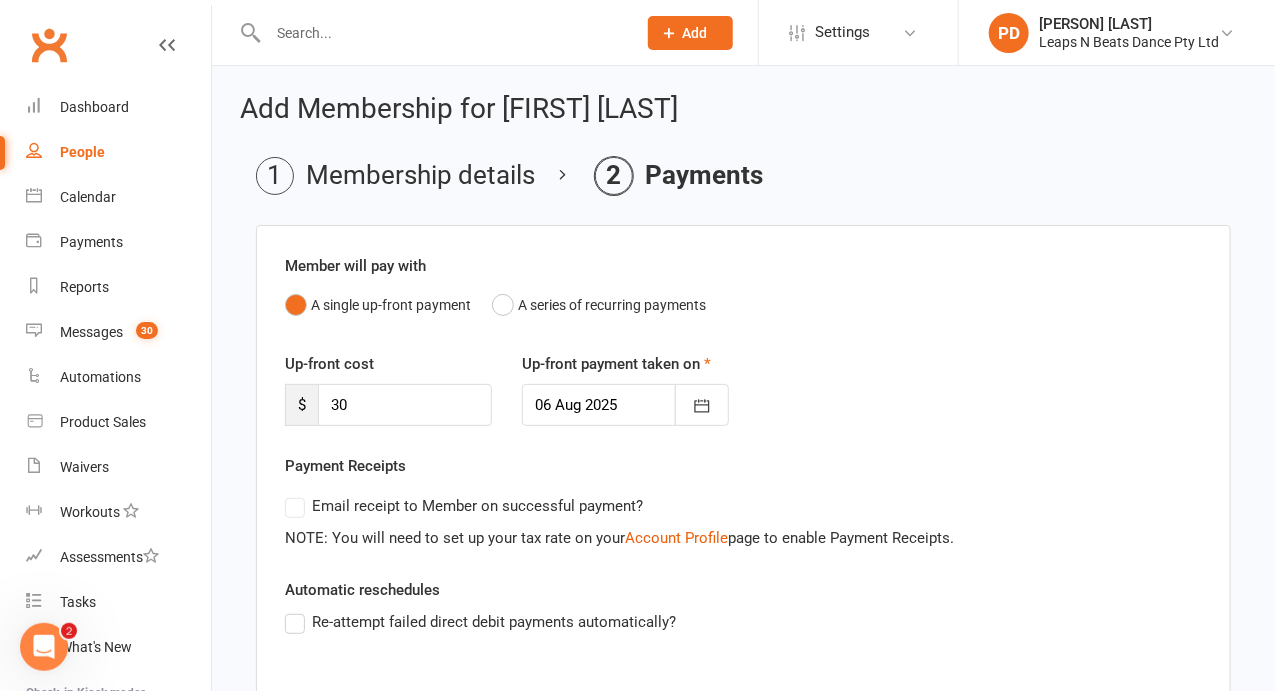 scroll, scrollTop: 394, scrollLeft: 0, axis: vertical 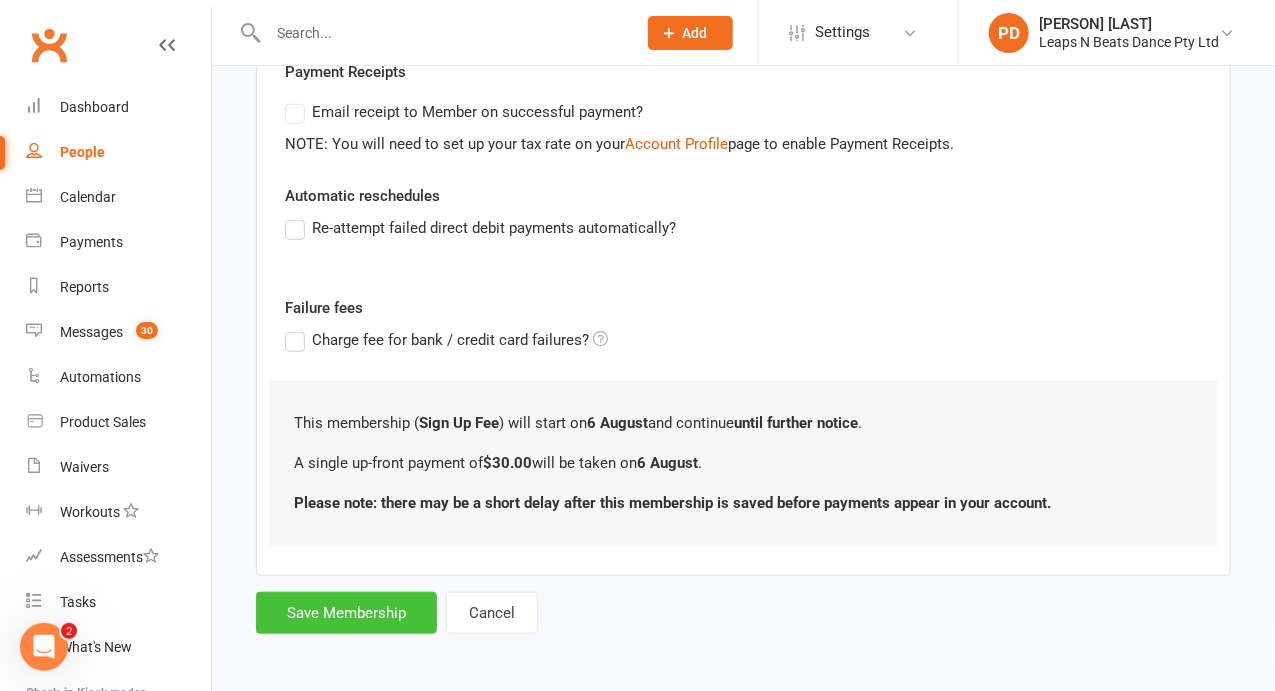 click on "Save Membership" at bounding box center (346, 613) 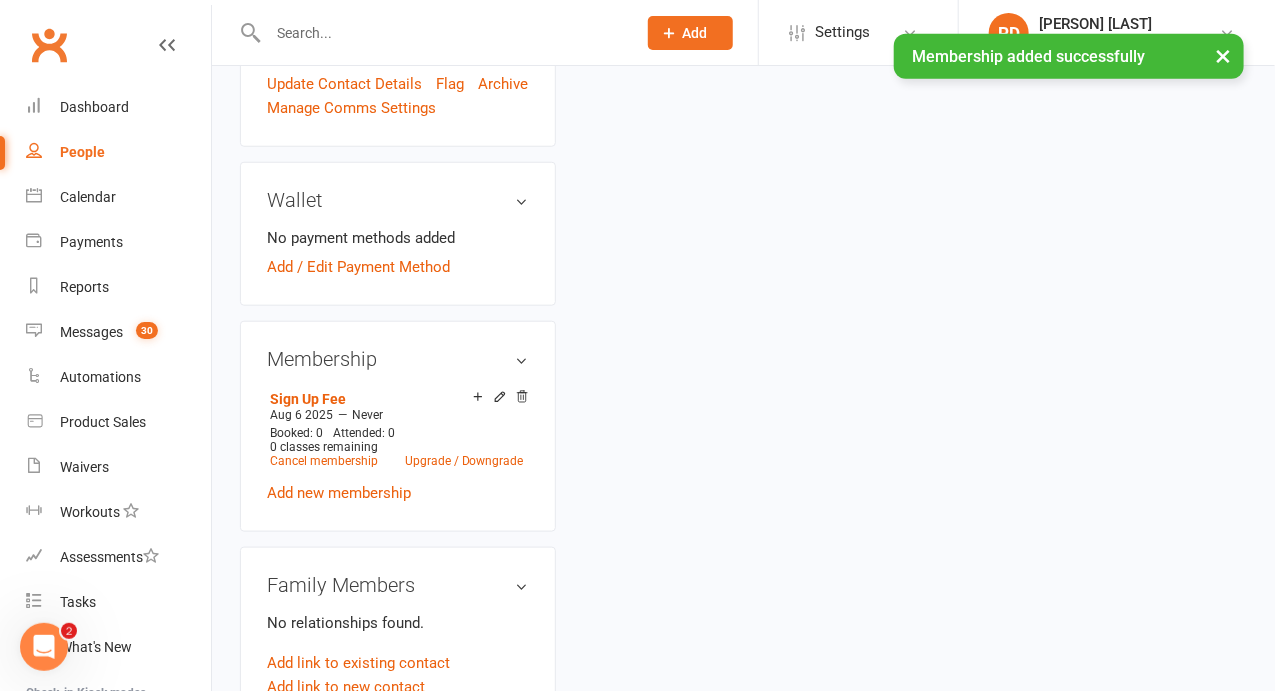 scroll, scrollTop: 650, scrollLeft: 0, axis: vertical 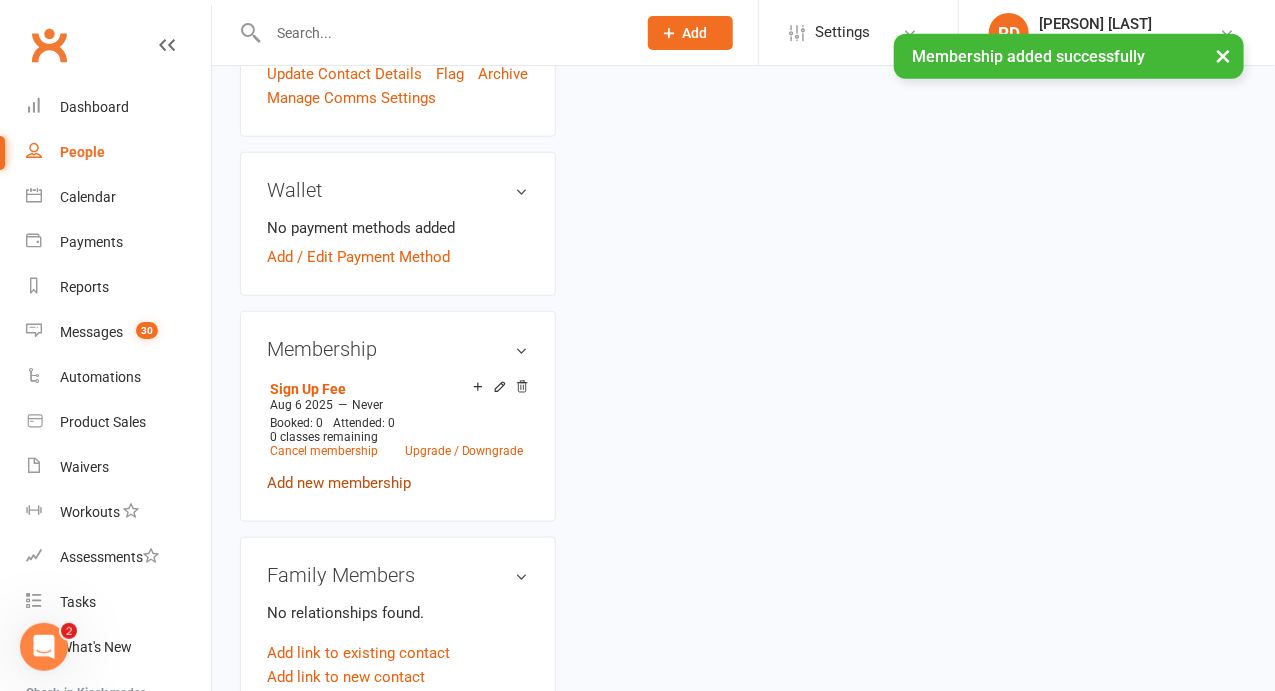 click on "Add new membership" at bounding box center (339, 483) 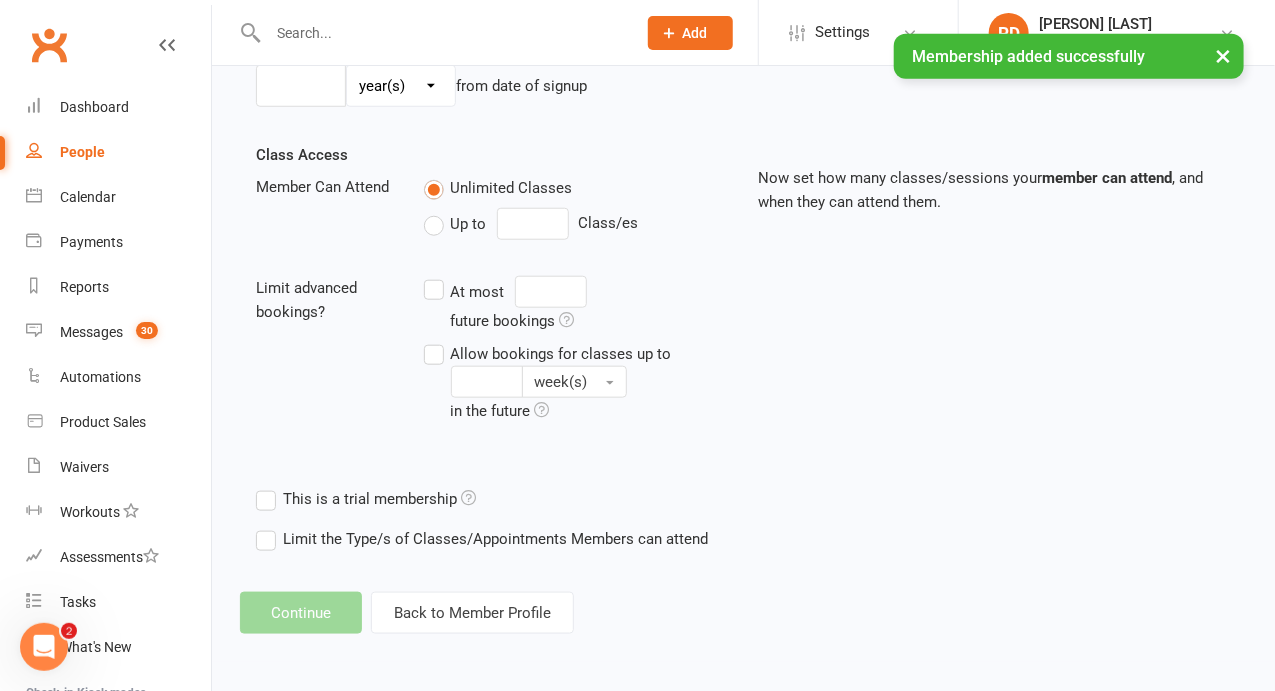 scroll, scrollTop: 0, scrollLeft: 0, axis: both 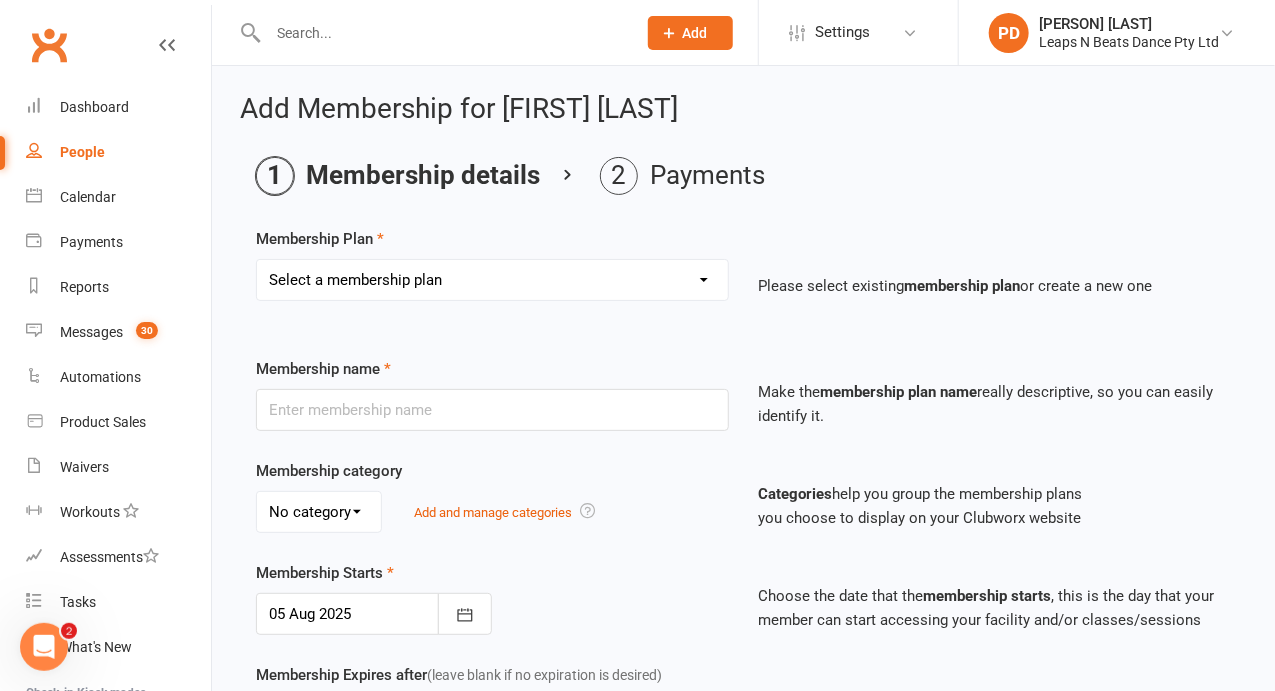 click on "Select a membership plan Create new Membership Plan Term 1 Mumma & Bubba 2023 - Existing (10 weeks) Term 1 Petit Leapers - Existing (10 week) Term 1 Grand Leapers - Existing (10 week) Term 1 Petit Leapers- Existing (9 week) Term 1 Mumma & Bubba 2023 Existing (9 week) Term 1 Grand Leapers- Existing (9 week pack) Term 1 Grand Leapers ACRO- Existing (9 week) Petit Leapers ACRO Existing (9 weeks) Sign Up Fee Sign Up Fee (2nd Member) Grand Leapers- monthly pack Term 2 Mumma & Bubba 2023 - Existing 9 week Term 2 Petit Leapers- Existing (9 week) Term 2 Grand Leapers- Existing (9 week pack) Term 2 ACRO Petit Leapers- Existing (9 week) Term 2  Grand Leapers ACRO- Existing (9 week pack) Term 2 Petit Leapers - Existing (10 week) Term 2 Mumma & Bubba 2023 - (10 week) Term 2  Grand Leapers- Existing (10 week pack) Term 2 Grand Leapers- Existing (10 week pack) Term 2 ACRO Grand Leapers- Existing (10 week) Term 2 Mumma & Bubba 2023 (3 week) Term 3  Grand Leapers 2023 - 10 week Term 3 Grand Leapers Acrobatics 2023 - 10 week" at bounding box center [492, 280] 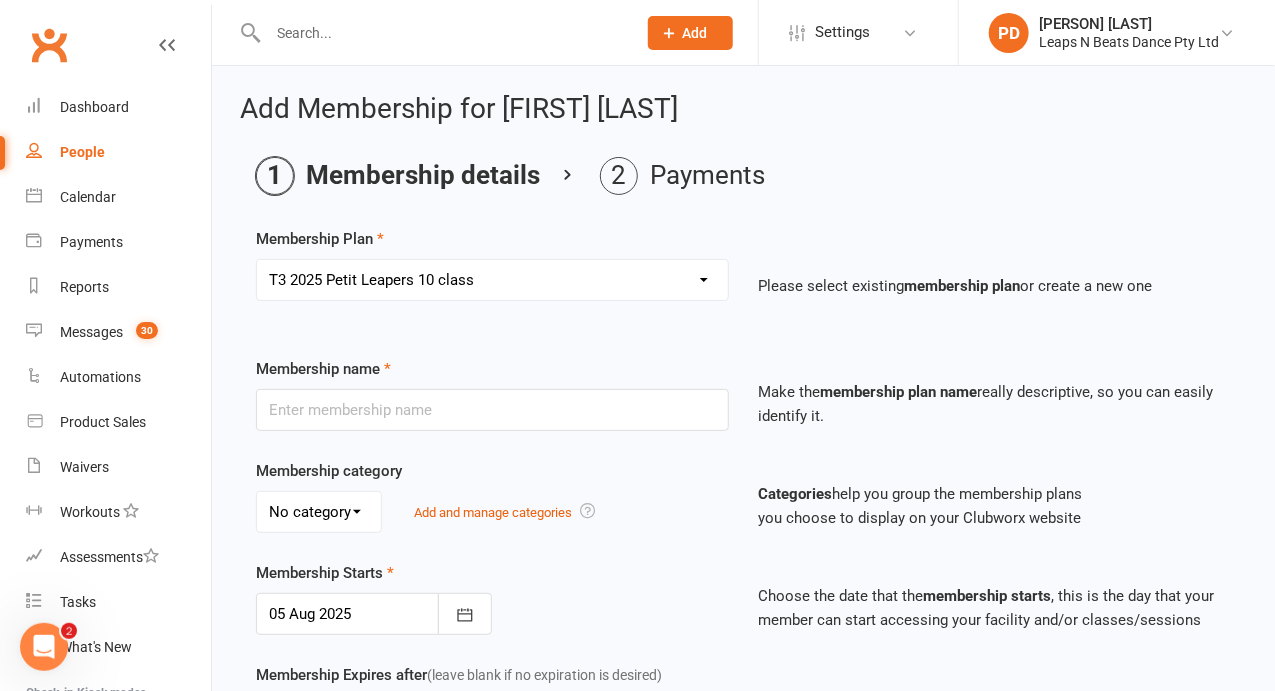 click on "Select a membership plan Create new Membership Plan Term 1 Mumma & Bubba 2023 - Existing (10 weeks) Term 1 Petit Leapers - Existing (10 week) Term 1 Grand Leapers - Existing (10 week) Term 1 Petit Leapers- Existing (9 week) Term 1 Mumma & Bubba 2023 Existing (9 week) Term 1 Grand Leapers- Existing (9 week pack) Term 1 Grand Leapers ACRO- Existing (9 week) Petit Leapers ACRO Existing (9 weeks) Sign Up Fee Sign Up Fee (2nd Member) Grand Leapers- monthly pack Term 2 Mumma & Bubba 2023 - Existing 9 week Term 2 Petit Leapers- Existing (9 week) Term 2 Grand Leapers- Existing (9 week pack) Term 2 ACRO Petit Leapers- Existing (9 week) Term 2  Grand Leapers ACRO- Existing (9 week pack) Term 2 Petit Leapers - Existing (10 week) Term 2 Mumma & Bubba 2023 - (10 week) Term 2  Grand Leapers- Existing (10 week pack) Term 2 Grand Leapers- Existing (10 week pack) Term 2 ACRO Grand Leapers- Existing (10 week) Term 2 Mumma & Bubba 2023 (3 week) Term 3  Grand Leapers 2023 - 10 week Term 3 Grand Leapers Acrobatics 2023 - 10 week" at bounding box center [492, 280] 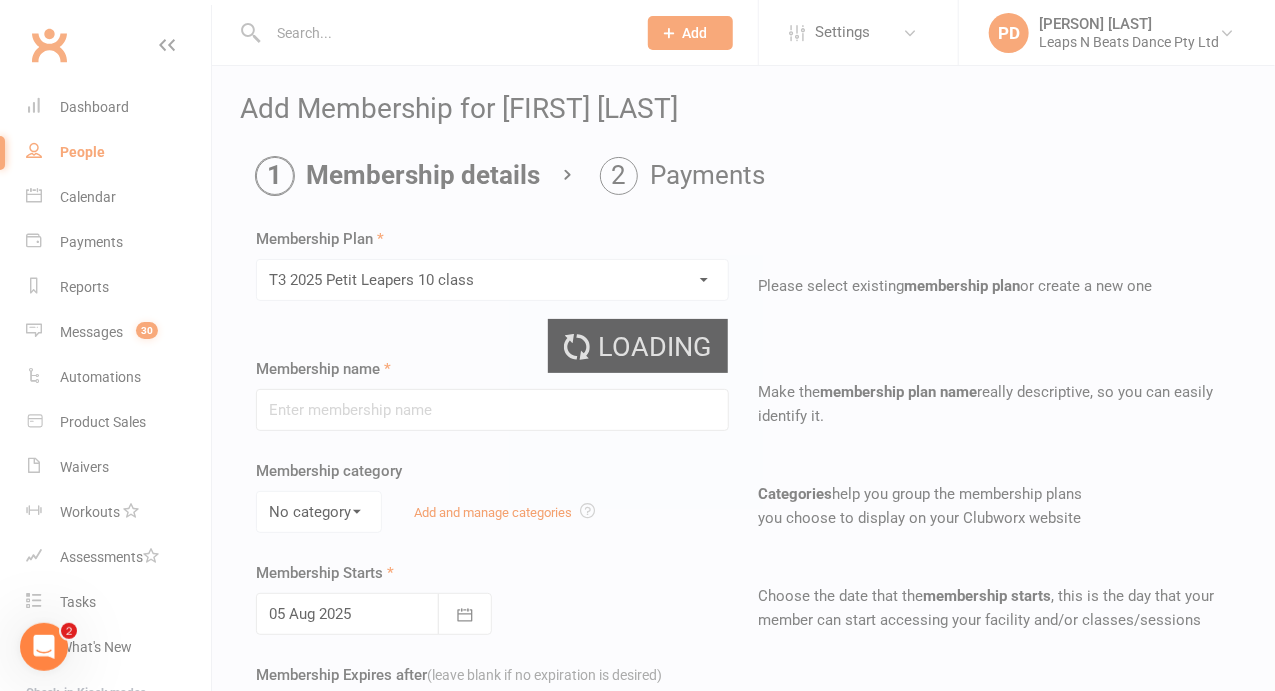 type on "T3 2025 Petit Leapers 10 class" 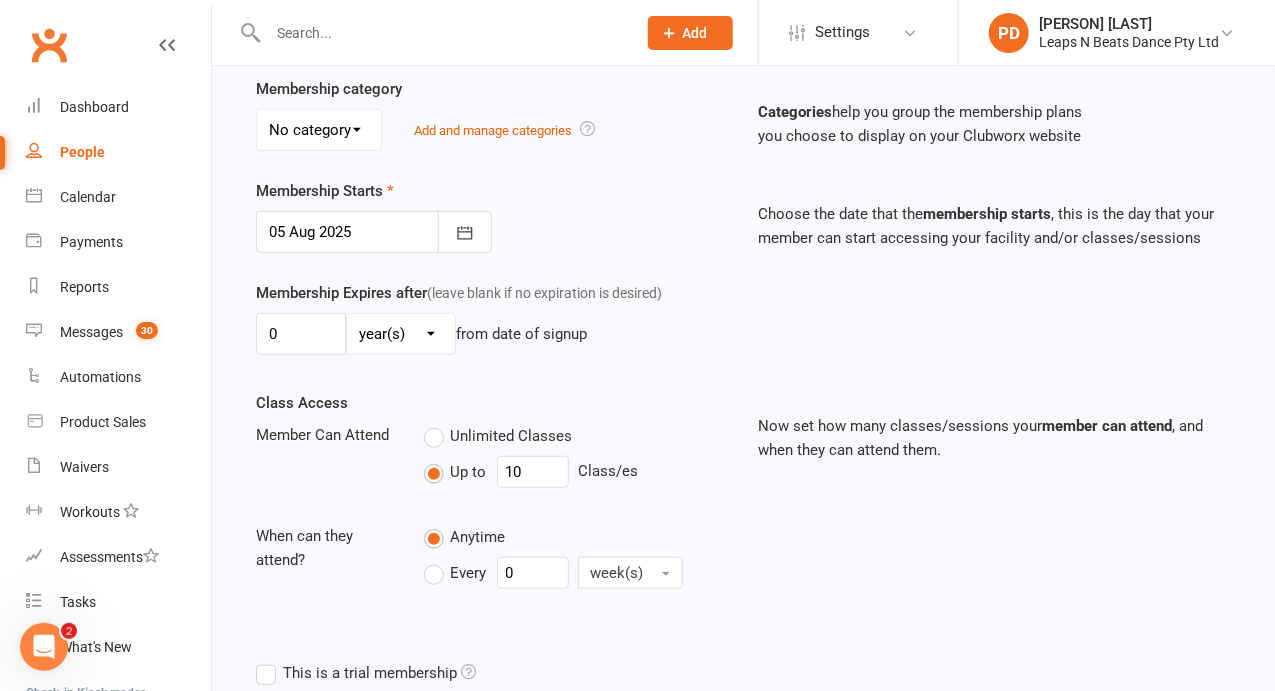 type on "06 Aug 2025" 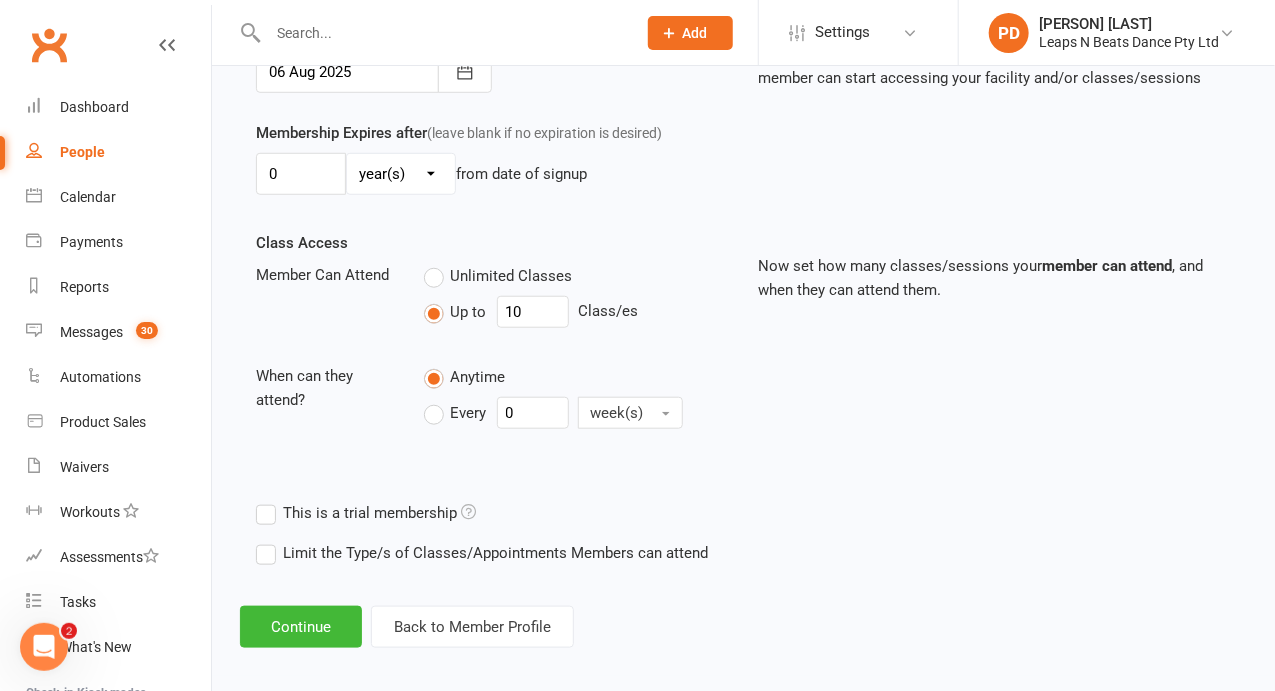 scroll, scrollTop: 549, scrollLeft: 0, axis: vertical 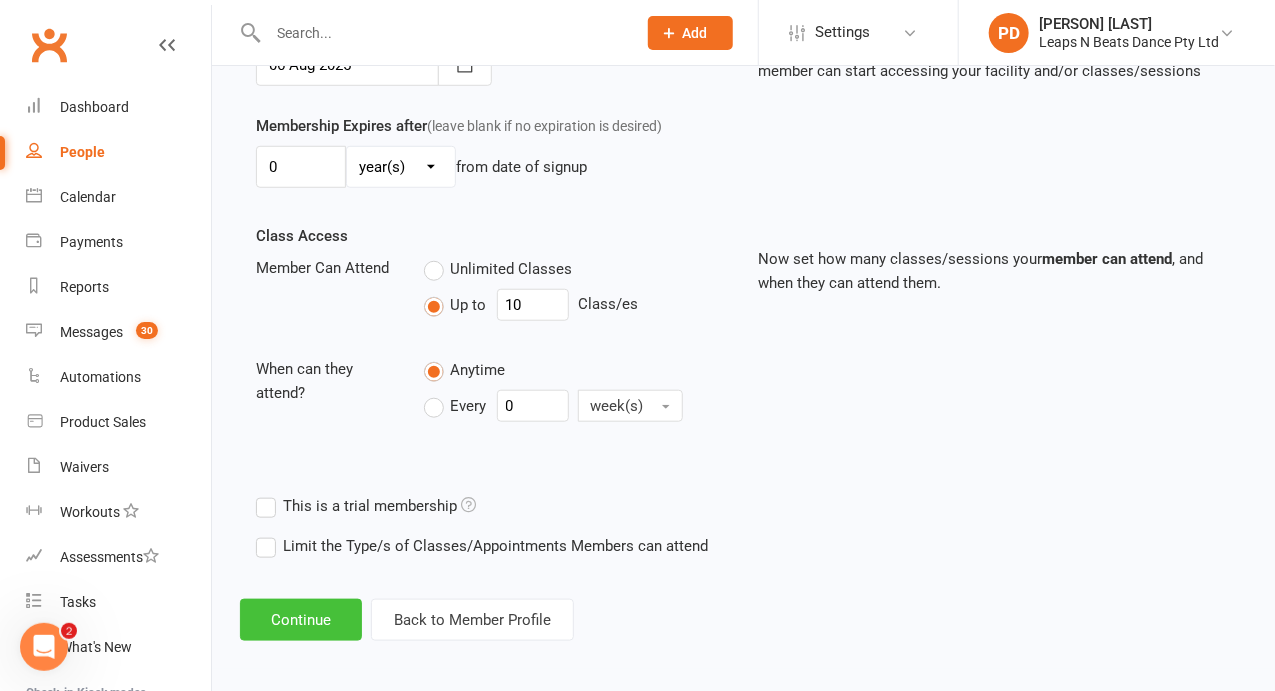 click on "Continue" at bounding box center (301, 620) 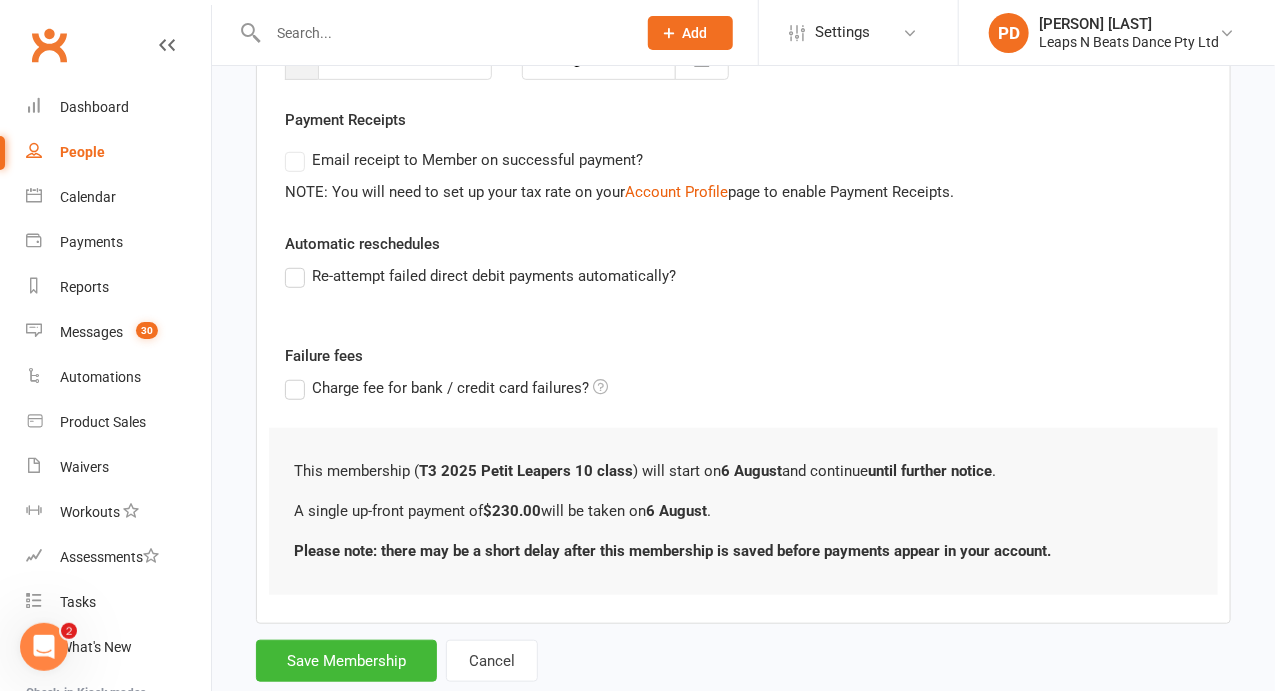 scroll, scrollTop: 350, scrollLeft: 0, axis: vertical 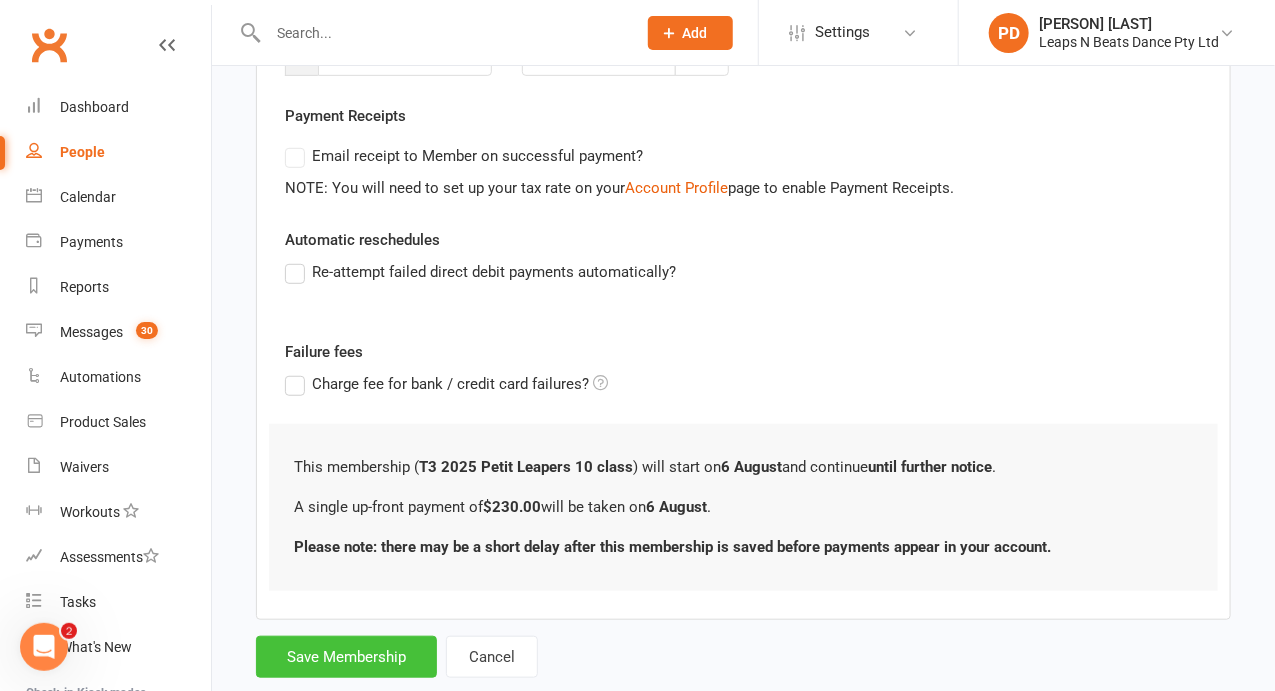 click on "Save Membership" at bounding box center (346, 657) 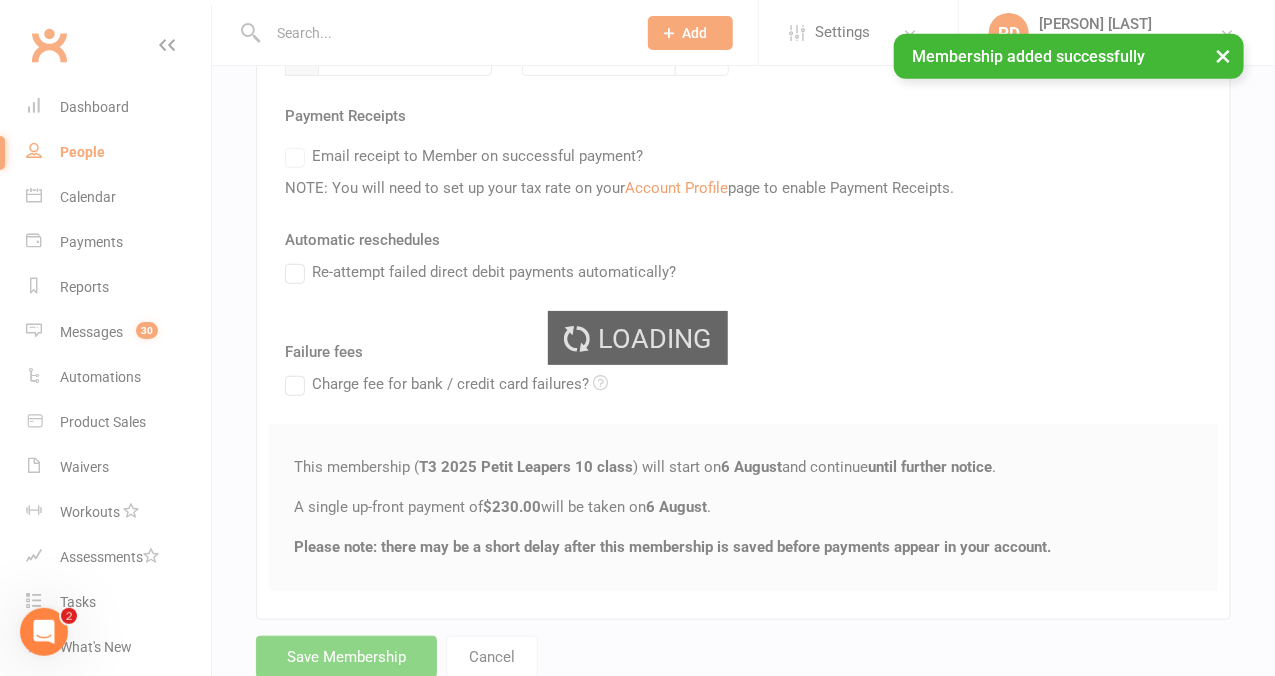 click on "Loading" at bounding box center [637, 338] 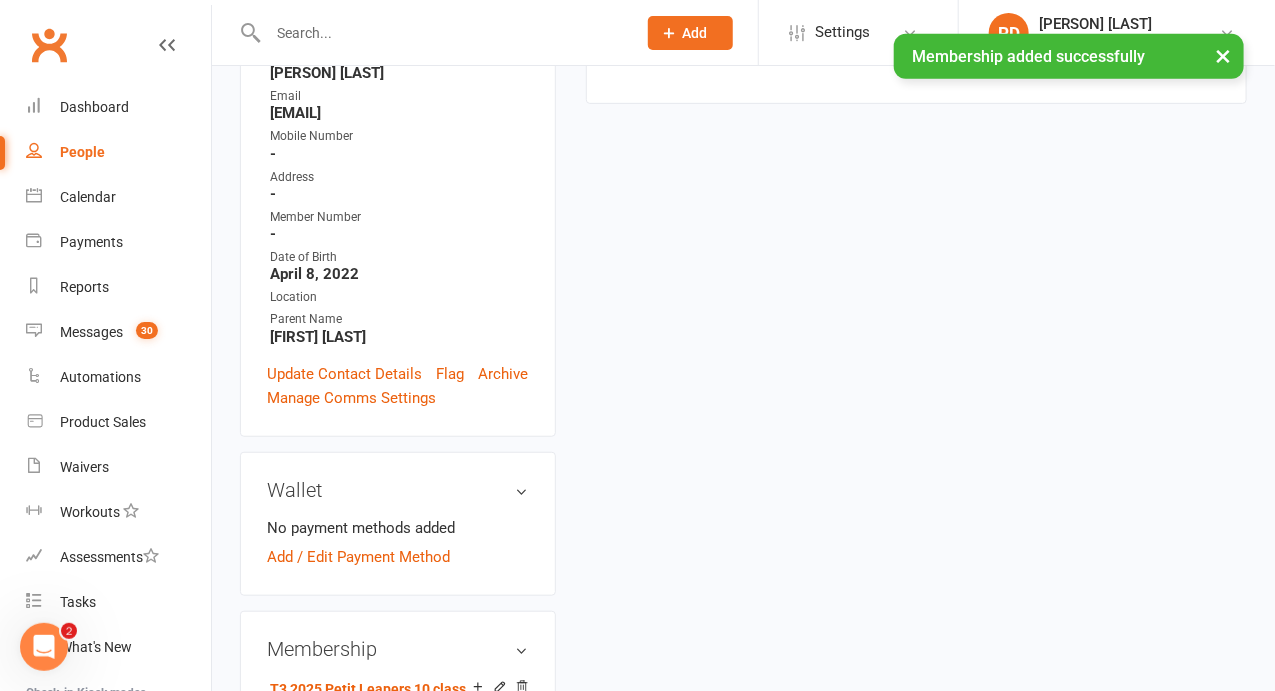 scroll, scrollTop: 0, scrollLeft: 0, axis: both 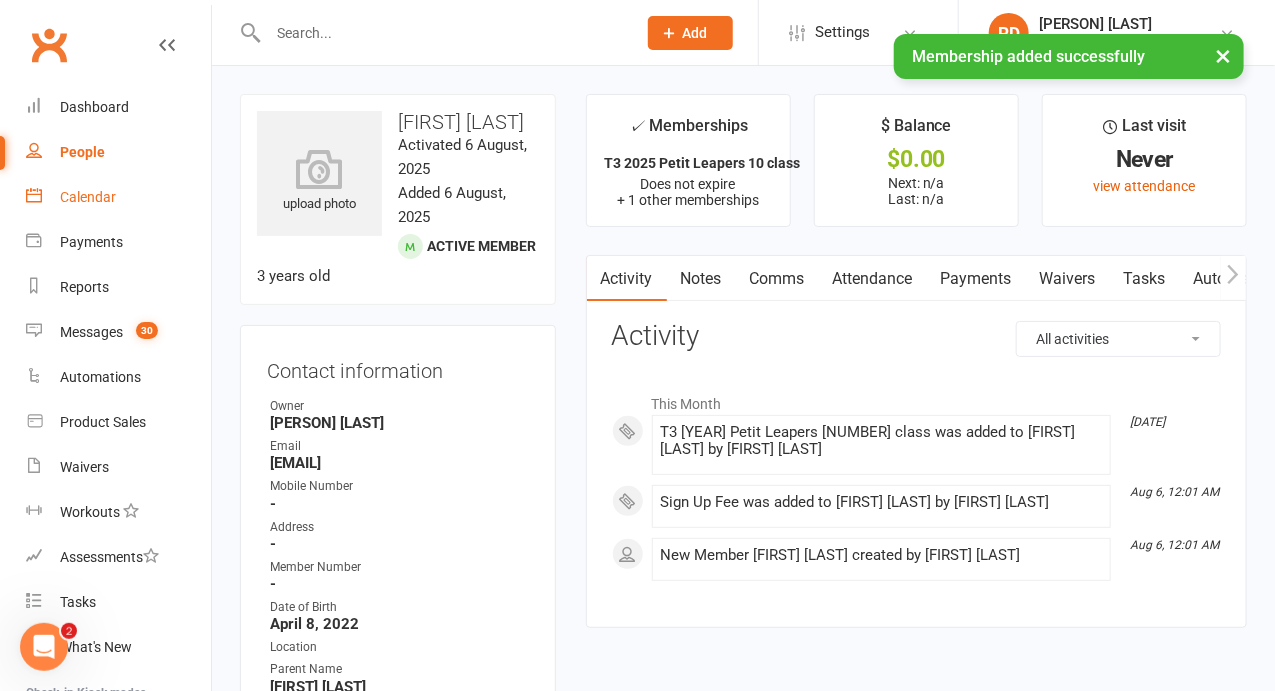 click on "Calendar" at bounding box center (88, 197) 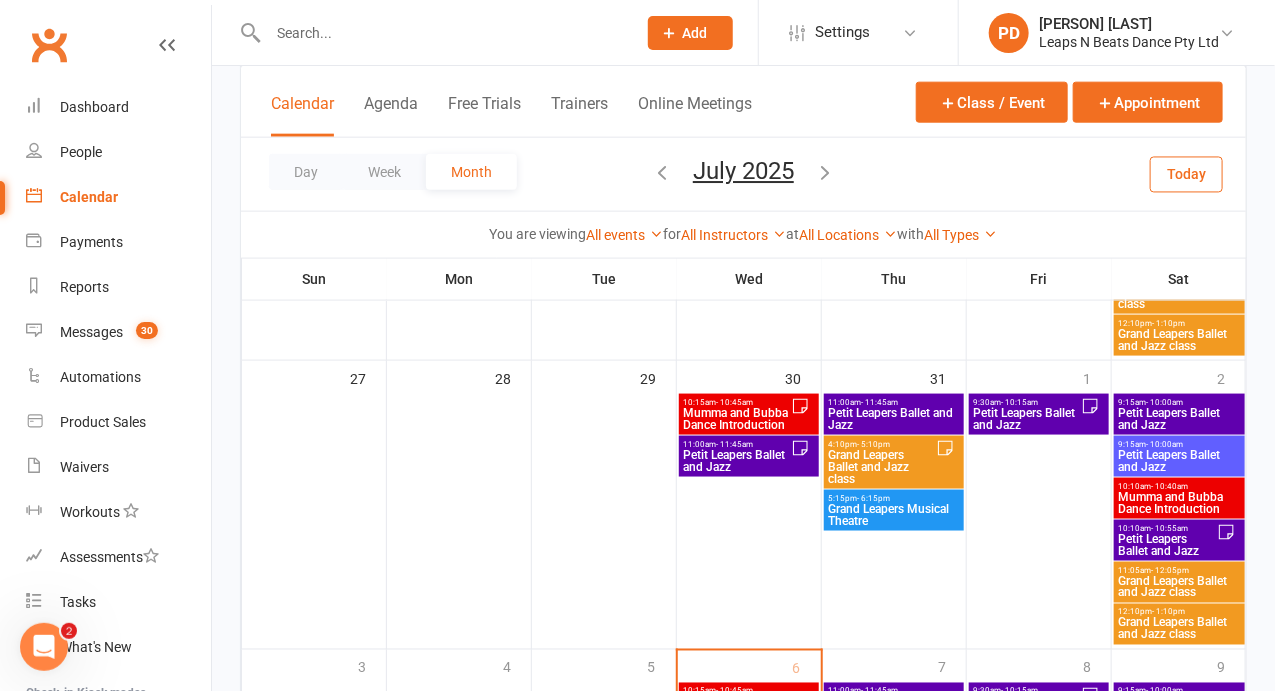 scroll, scrollTop: 882, scrollLeft: 0, axis: vertical 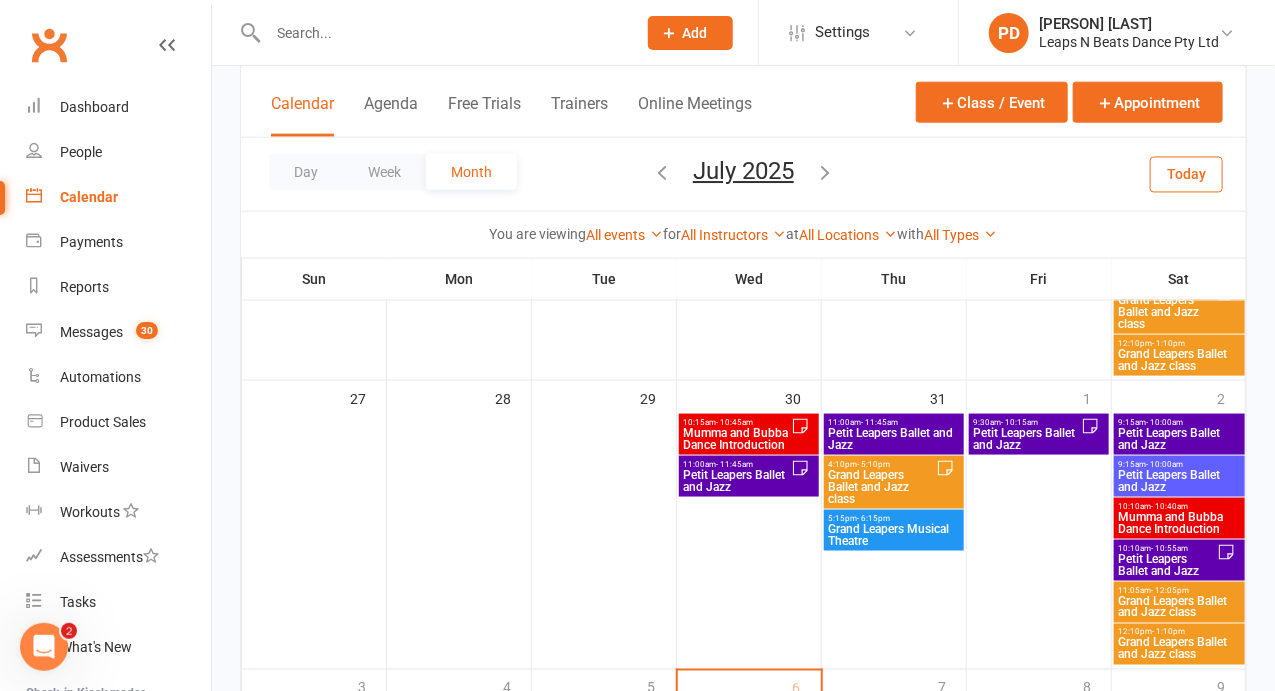 click on "Petit Leapers Ballet and Jazz" at bounding box center [1027, 439] 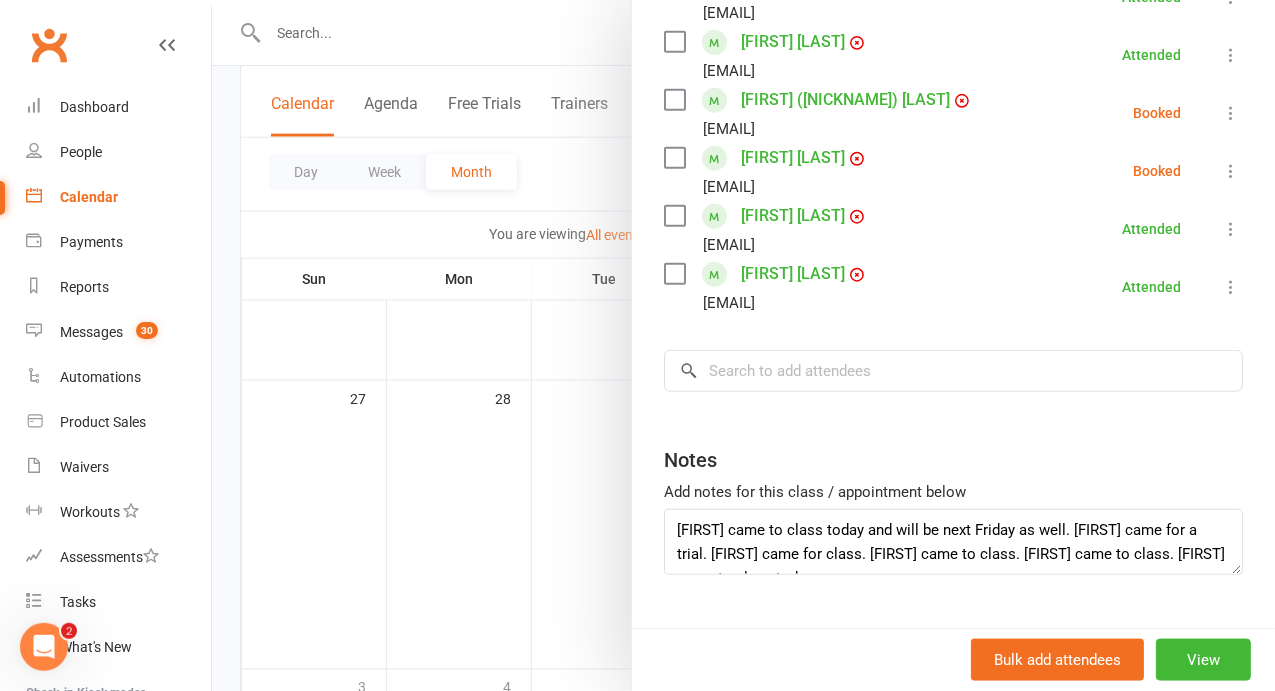 scroll, scrollTop: 578, scrollLeft: 0, axis: vertical 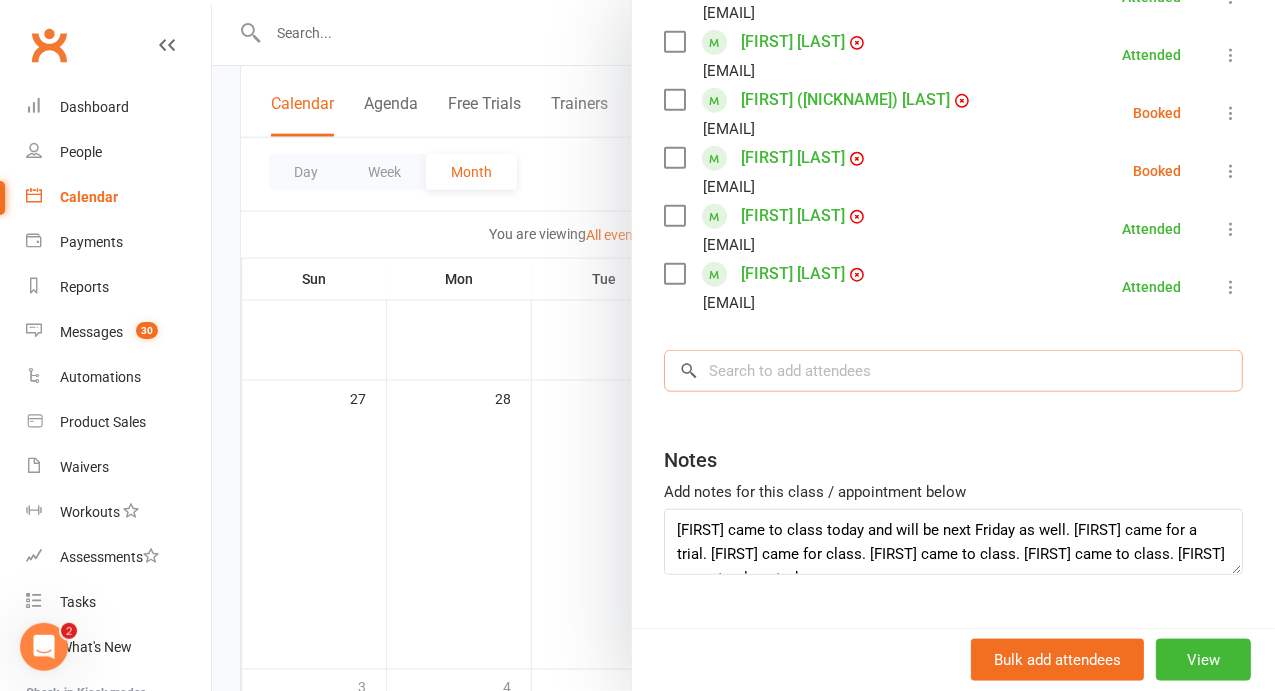 click at bounding box center [953, 371] 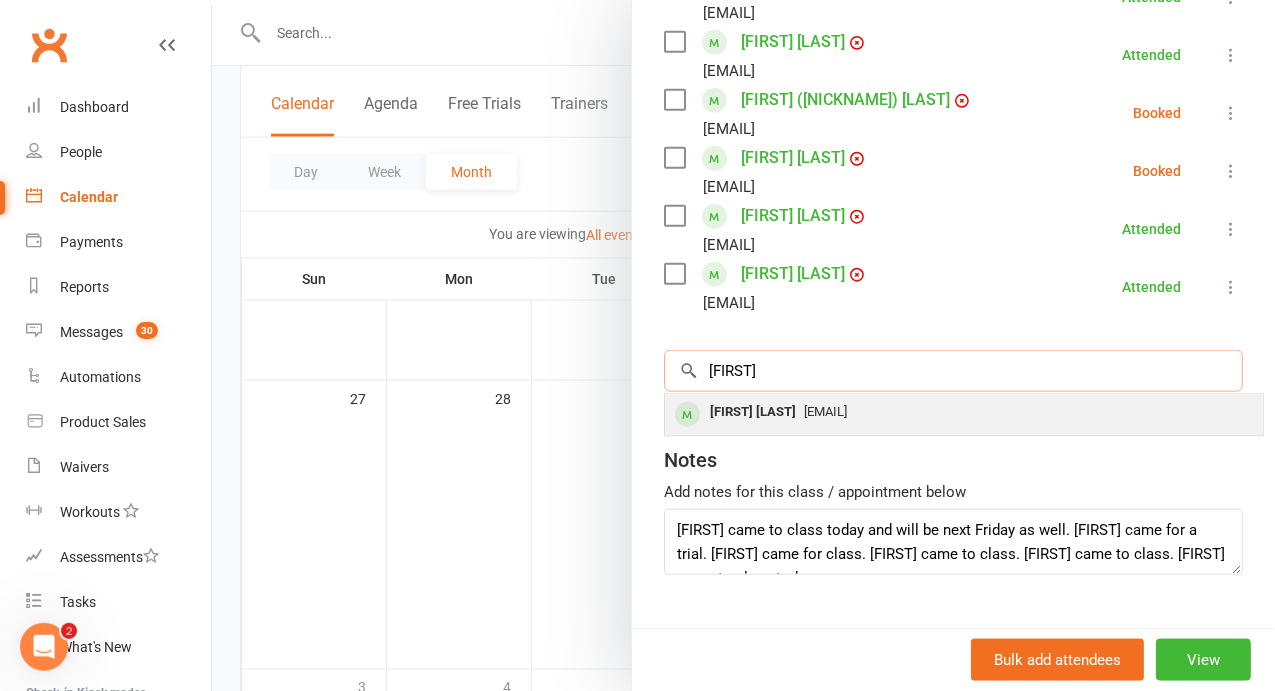 type on "[FIRST]" 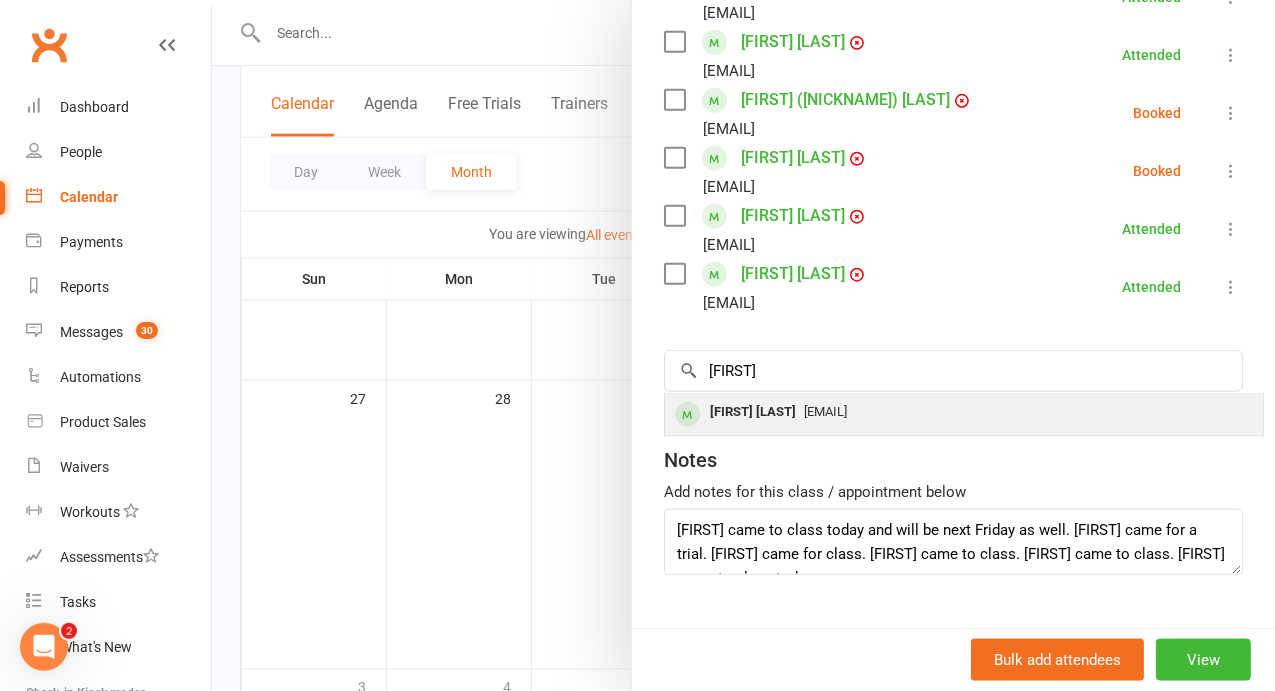 click on "[EMAIL]" at bounding box center (825, 411) 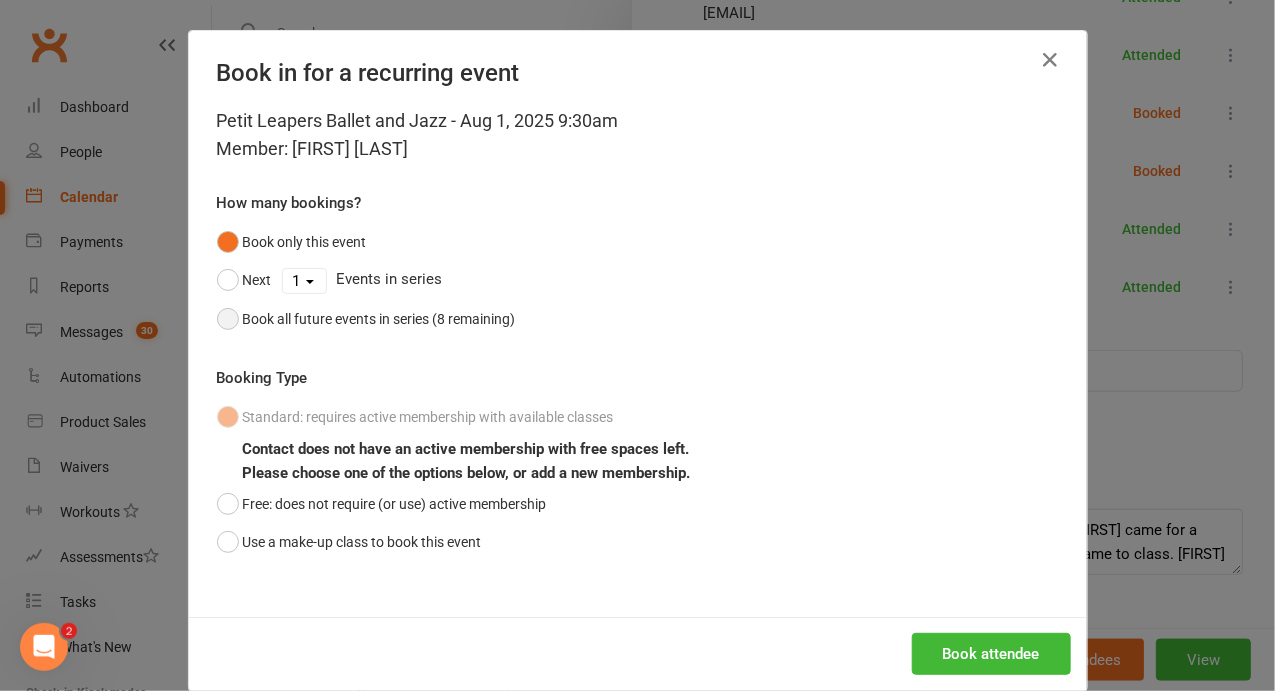 click on "Book all future events in series (8 remaining)" at bounding box center [379, 319] 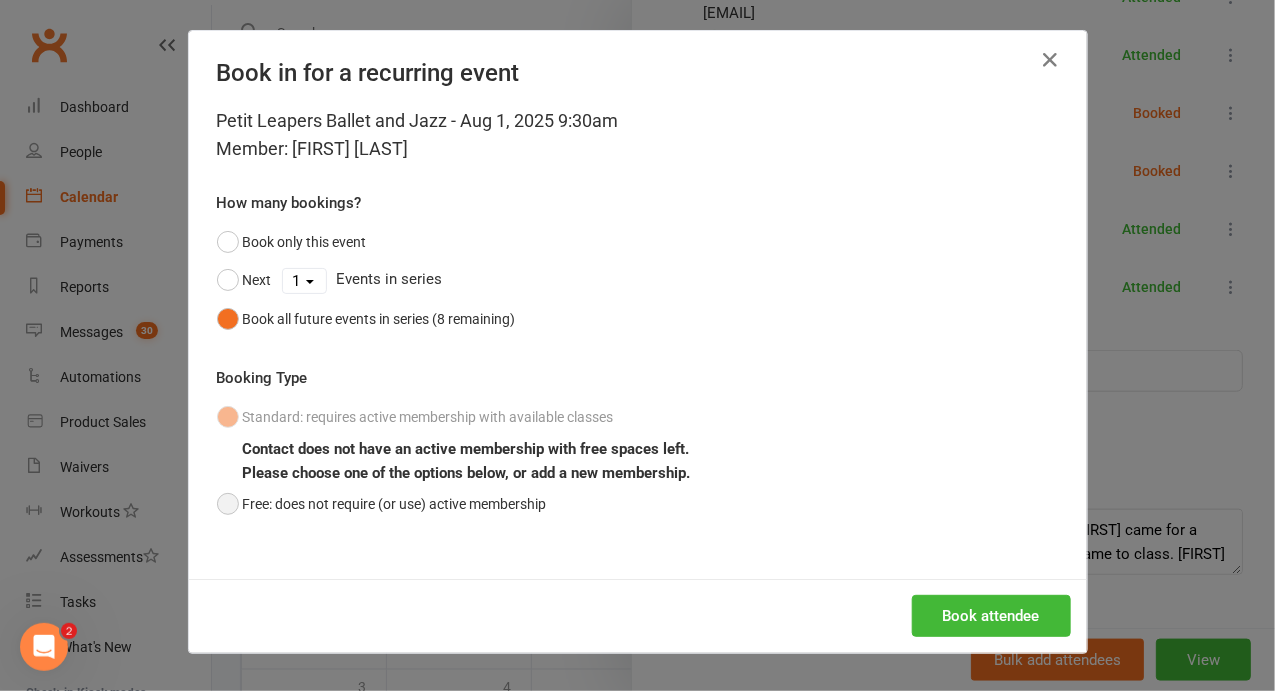 click on "Free: does not require (or use) active membership" at bounding box center [382, 504] 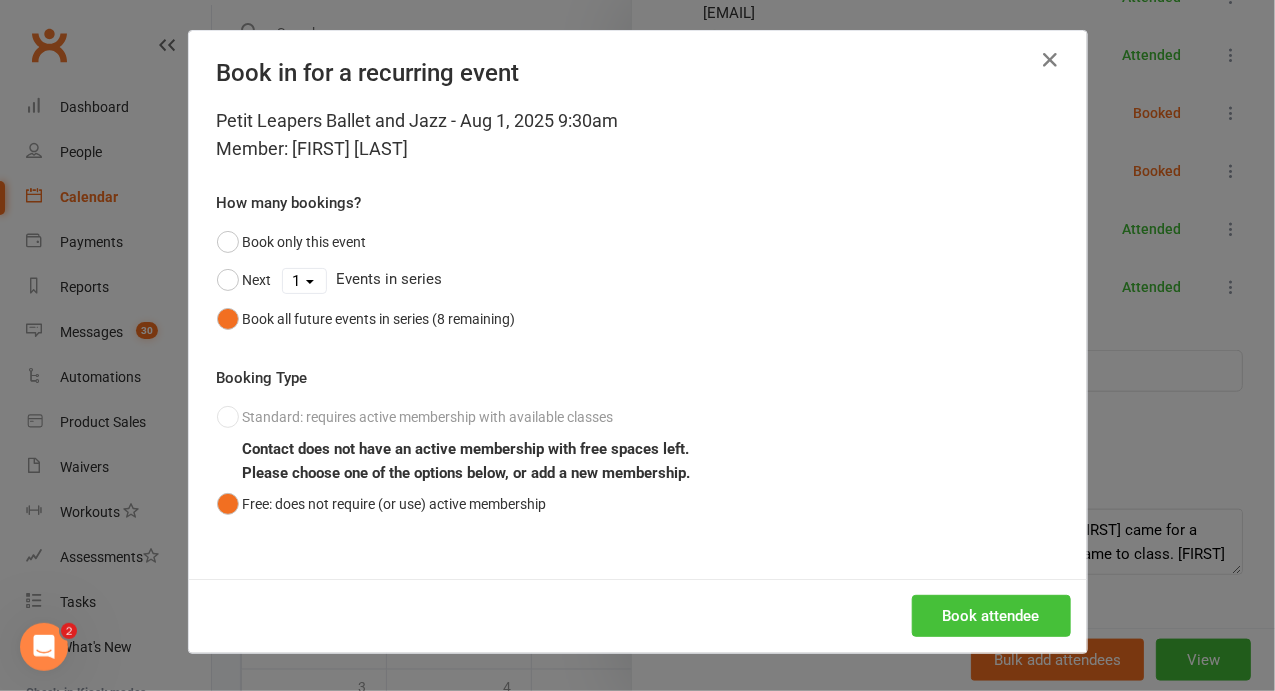 click on "Book attendee" at bounding box center [991, 616] 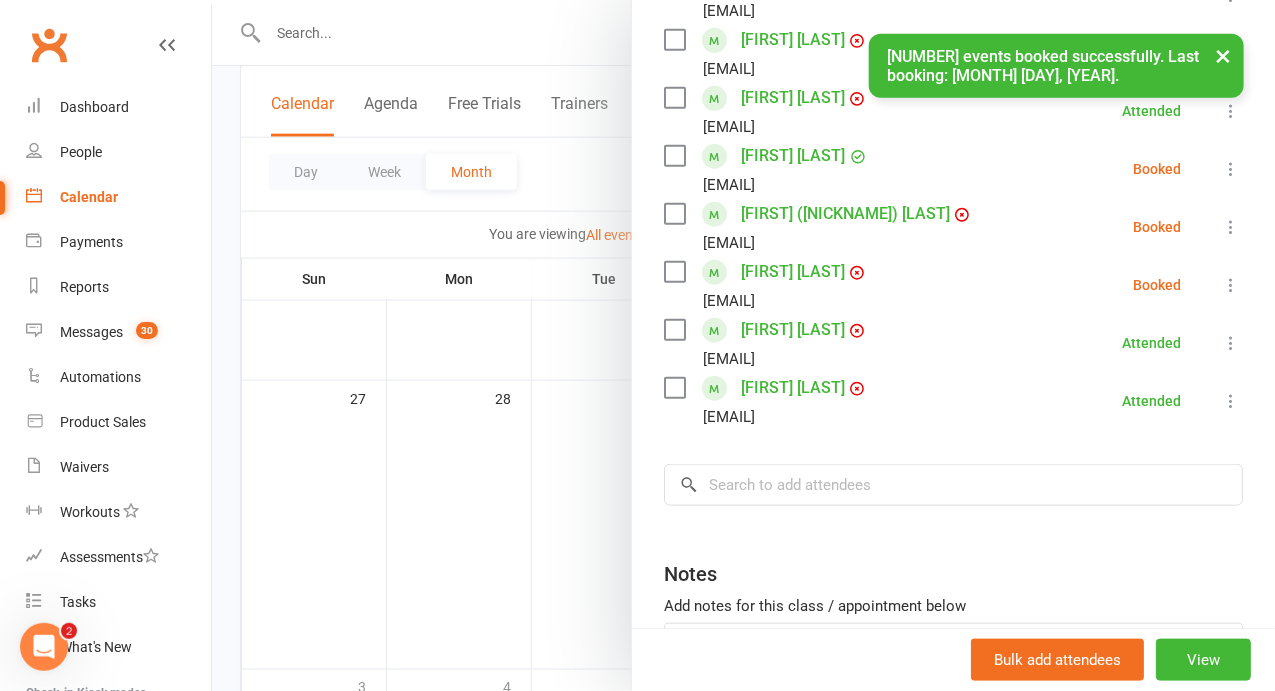 scroll, scrollTop: 518, scrollLeft: 0, axis: vertical 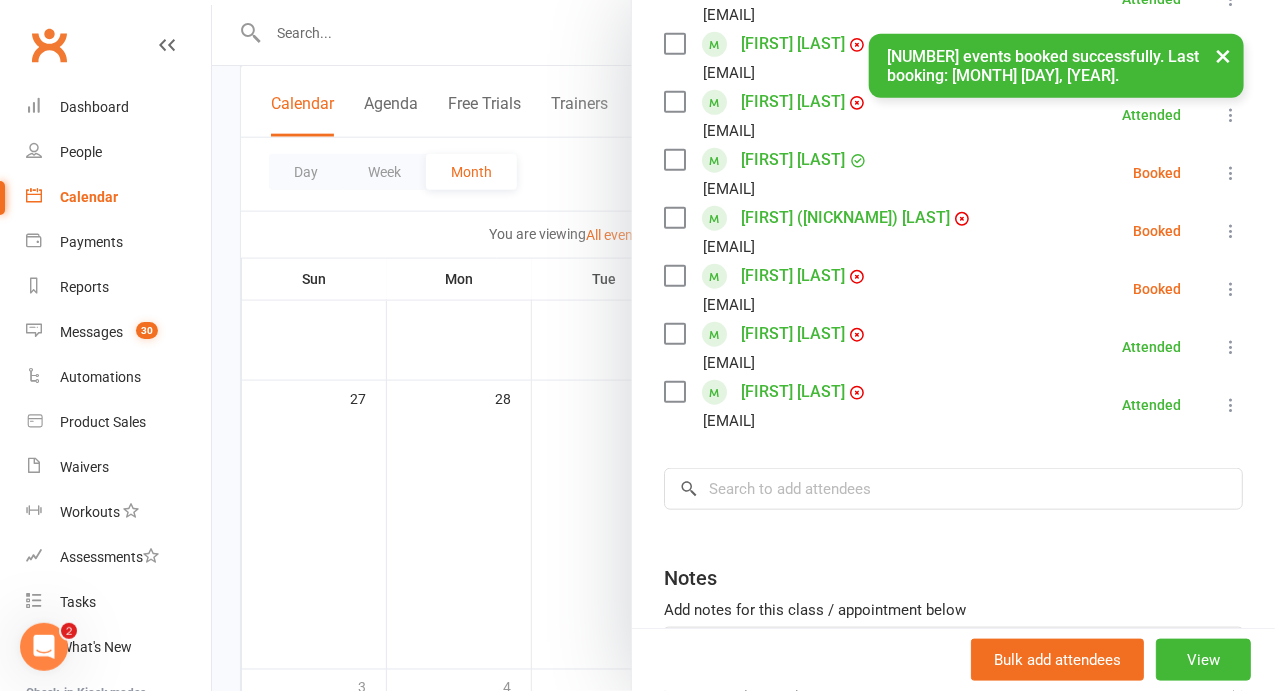 click at bounding box center (1231, 173) 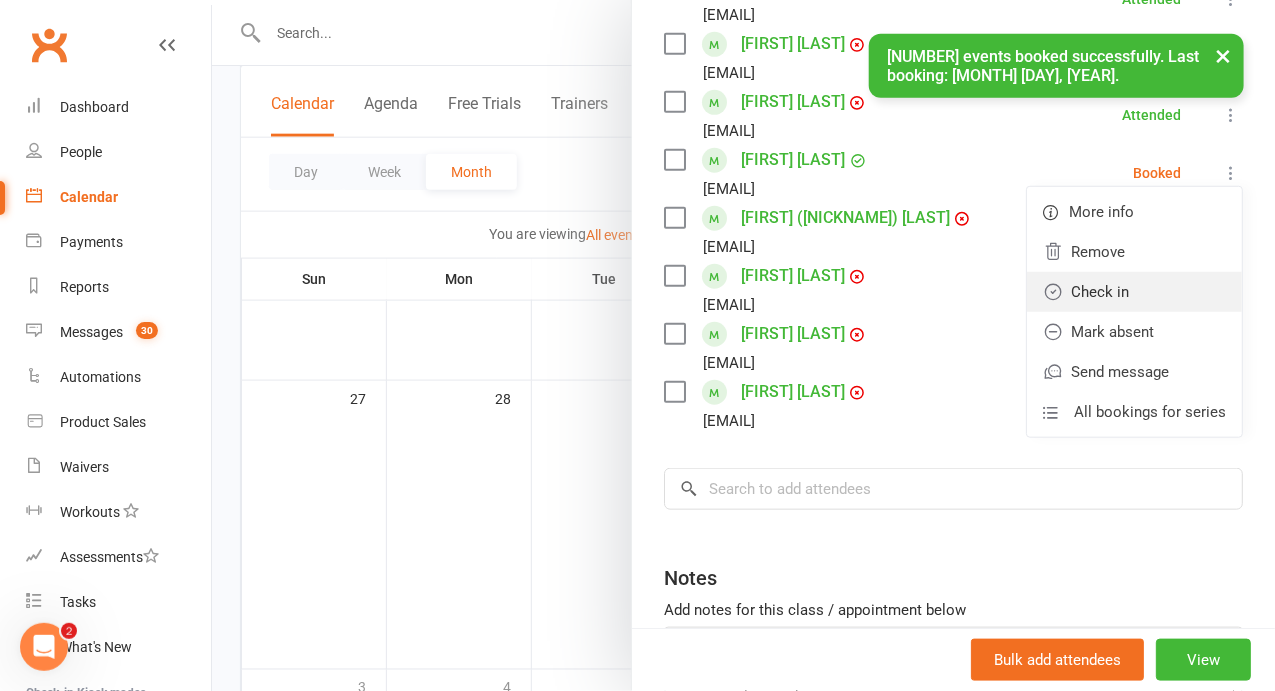 click on "Check in" at bounding box center (1134, 292) 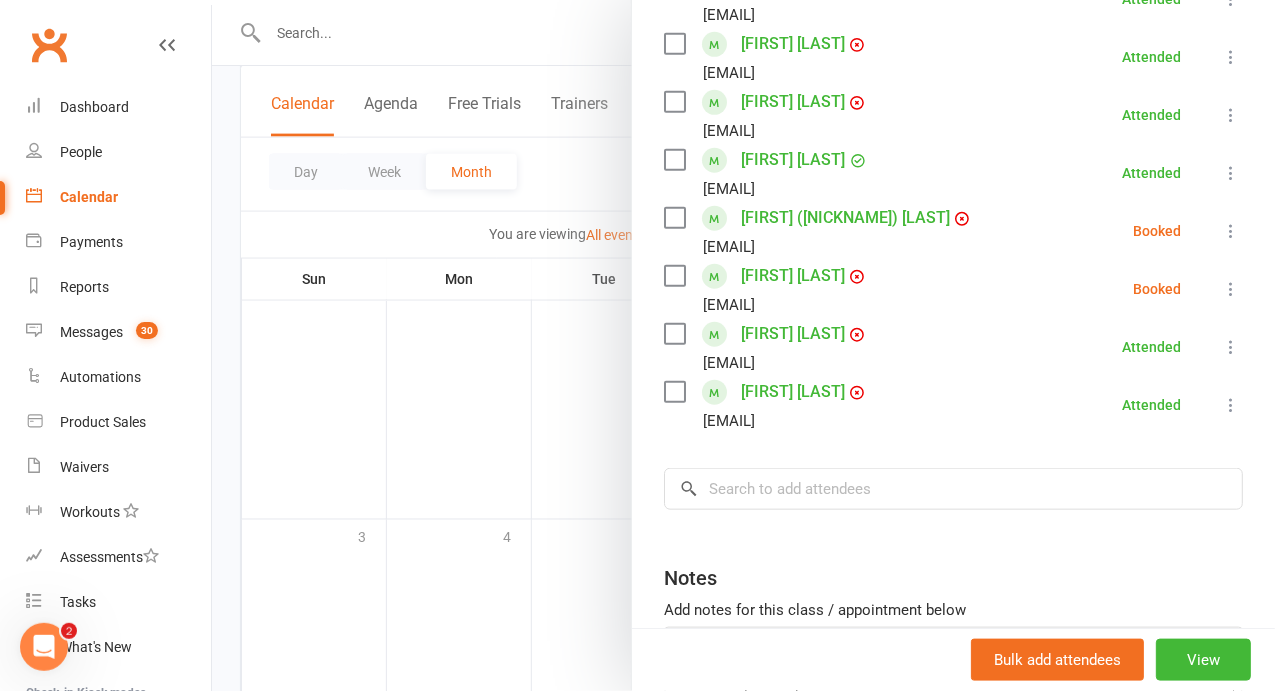 scroll, scrollTop: 1042, scrollLeft: 0, axis: vertical 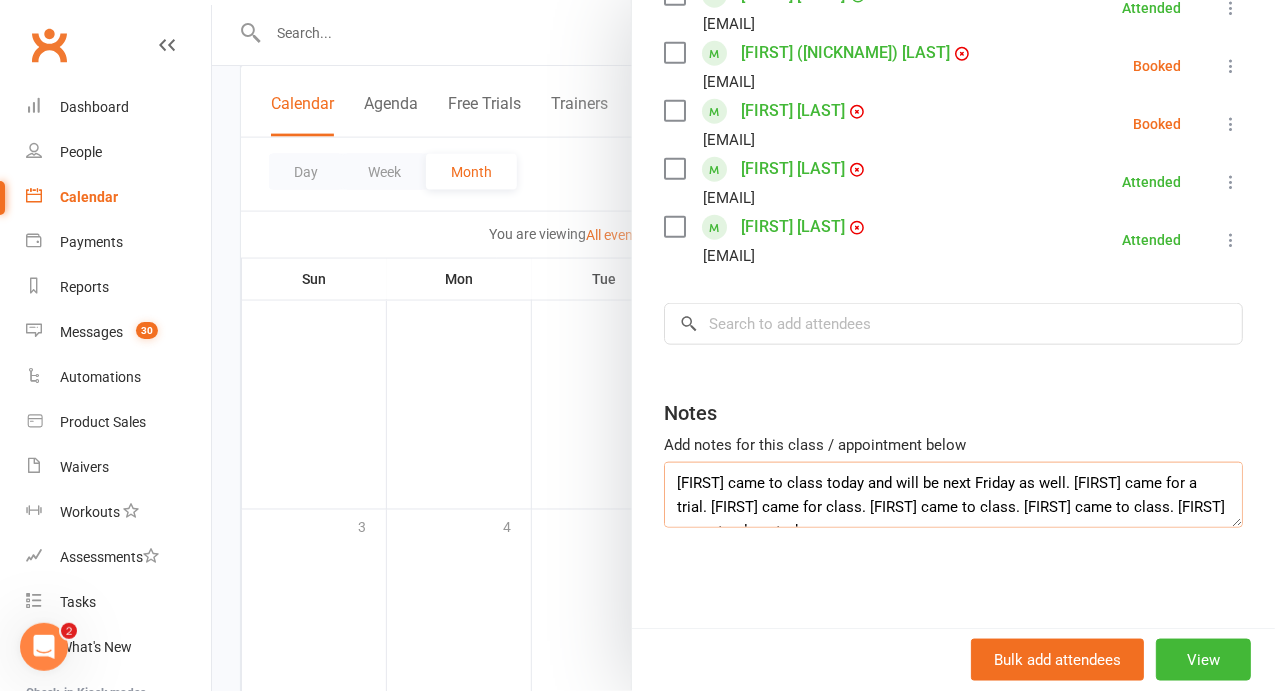 click on "[FIRST] came to class today and will be next Friday as well. [FIRST] came for a trial. [FIRST] came for class. [FIRST] came to class. [FIRST] came to class. [FIRST] came to class today" at bounding box center [953, 495] 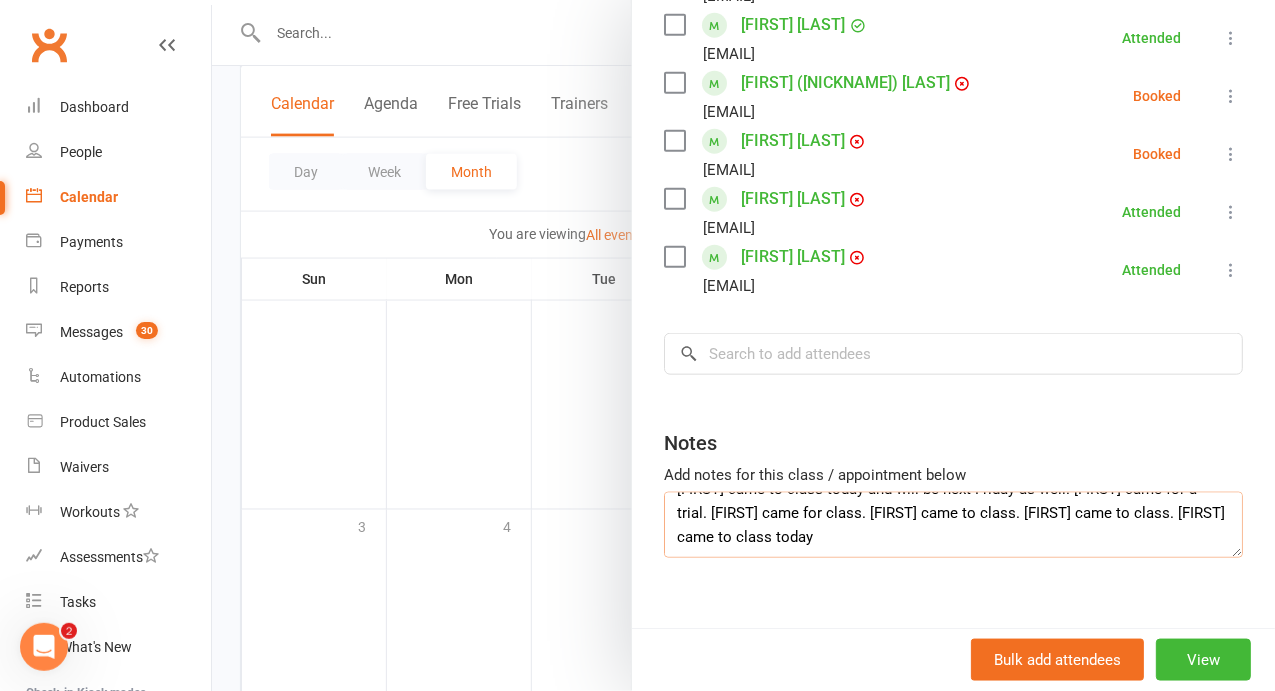 scroll, scrollTop: 704, scrollLeft: 0, axis: vertical 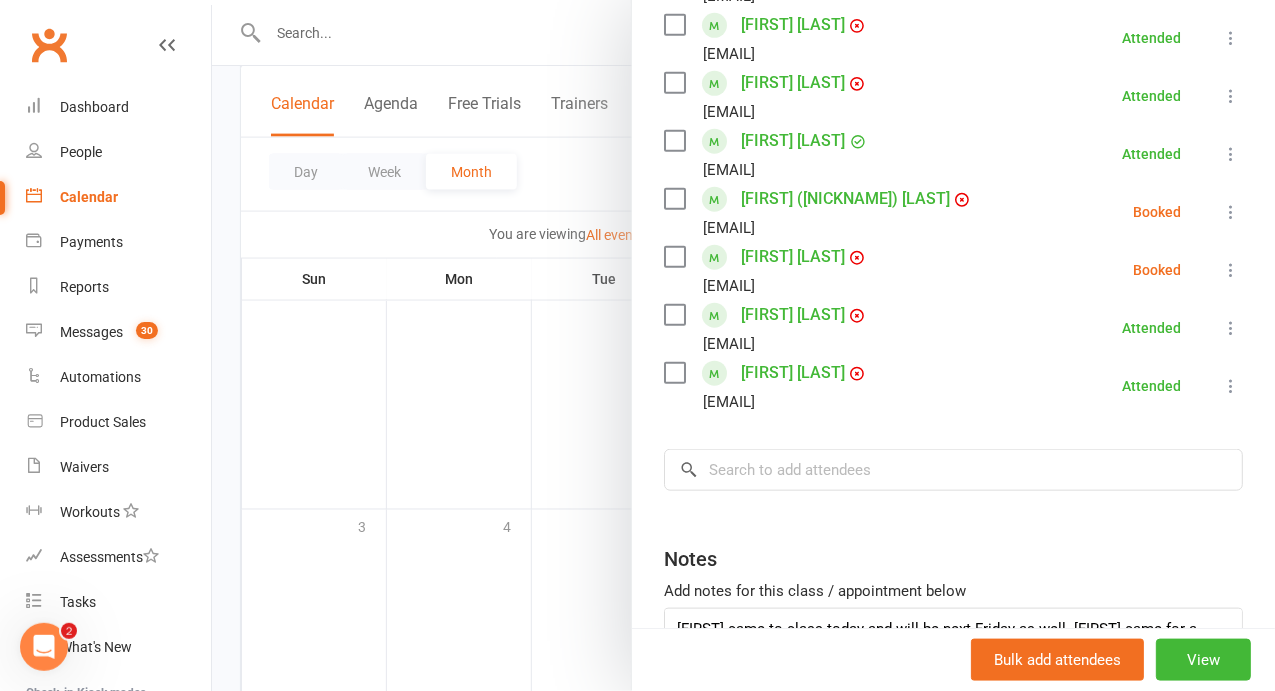 click at bounding box center [743, 345] 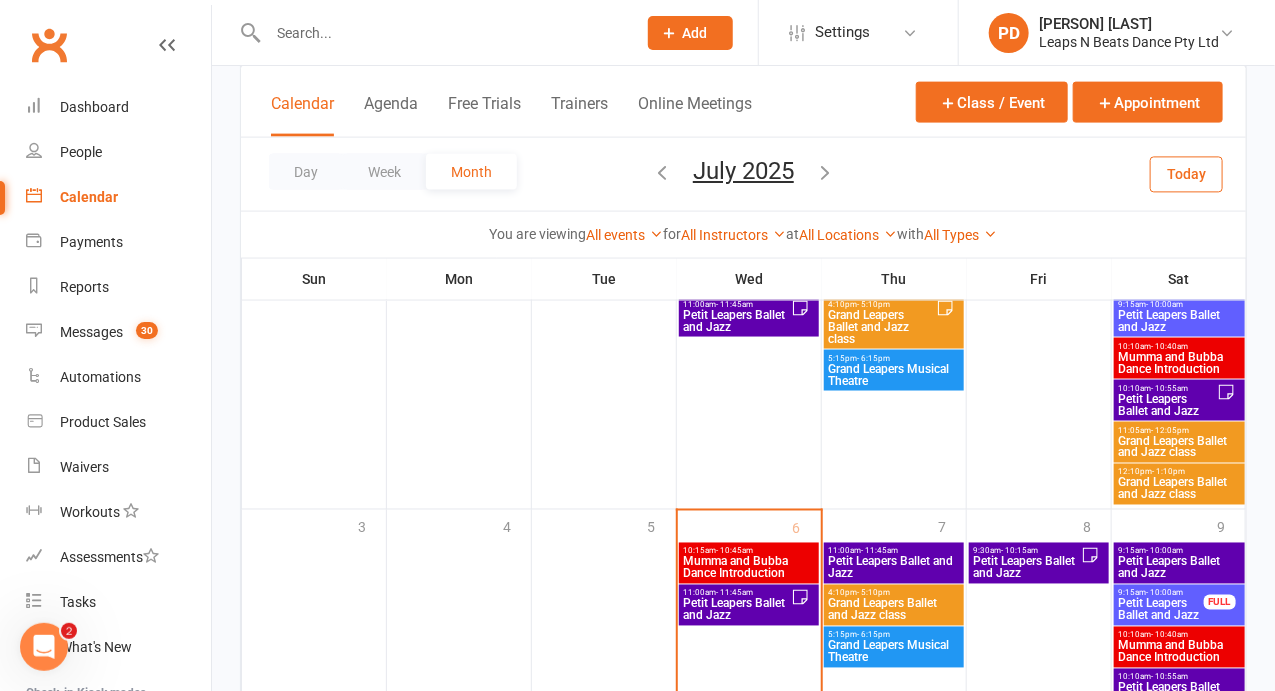 click at bounding box center [442, 33] 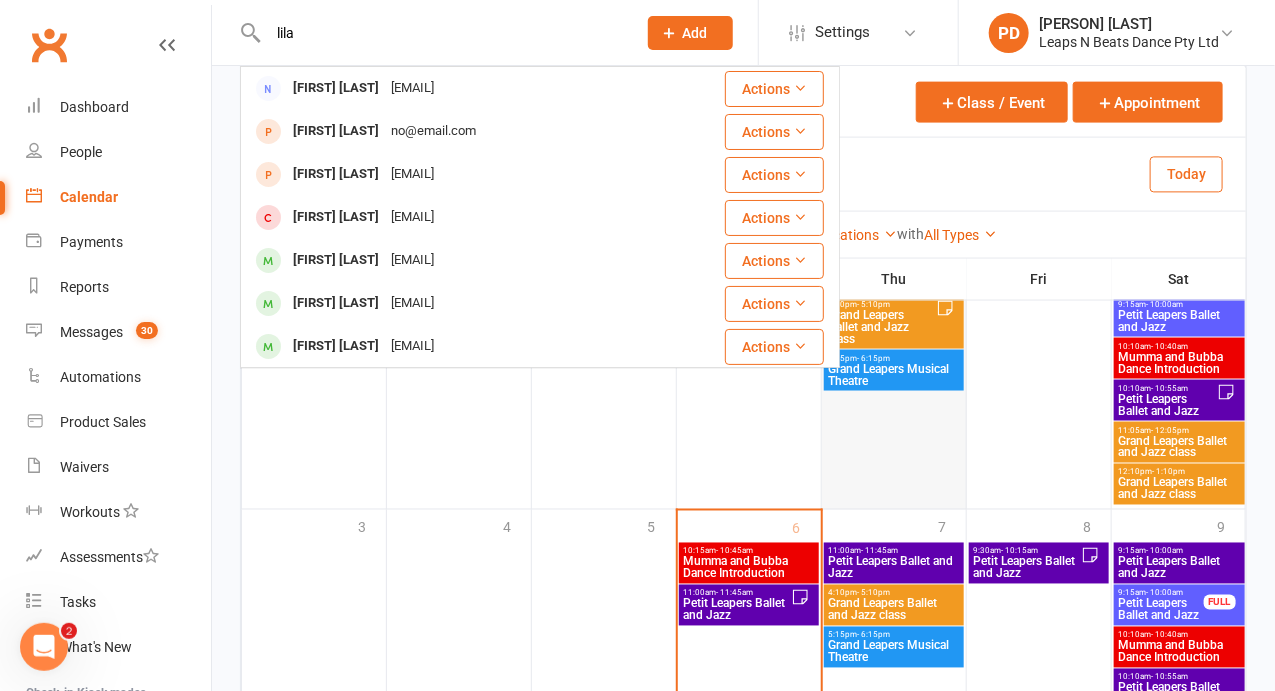type on "lila" 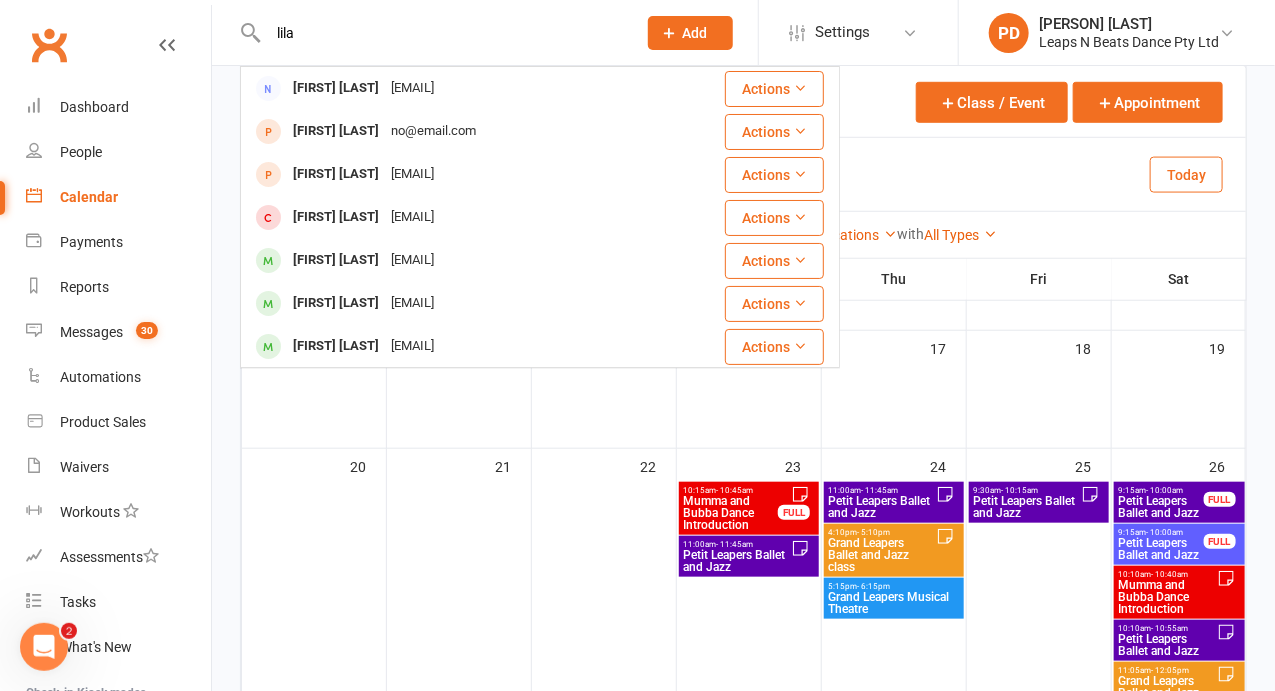 type 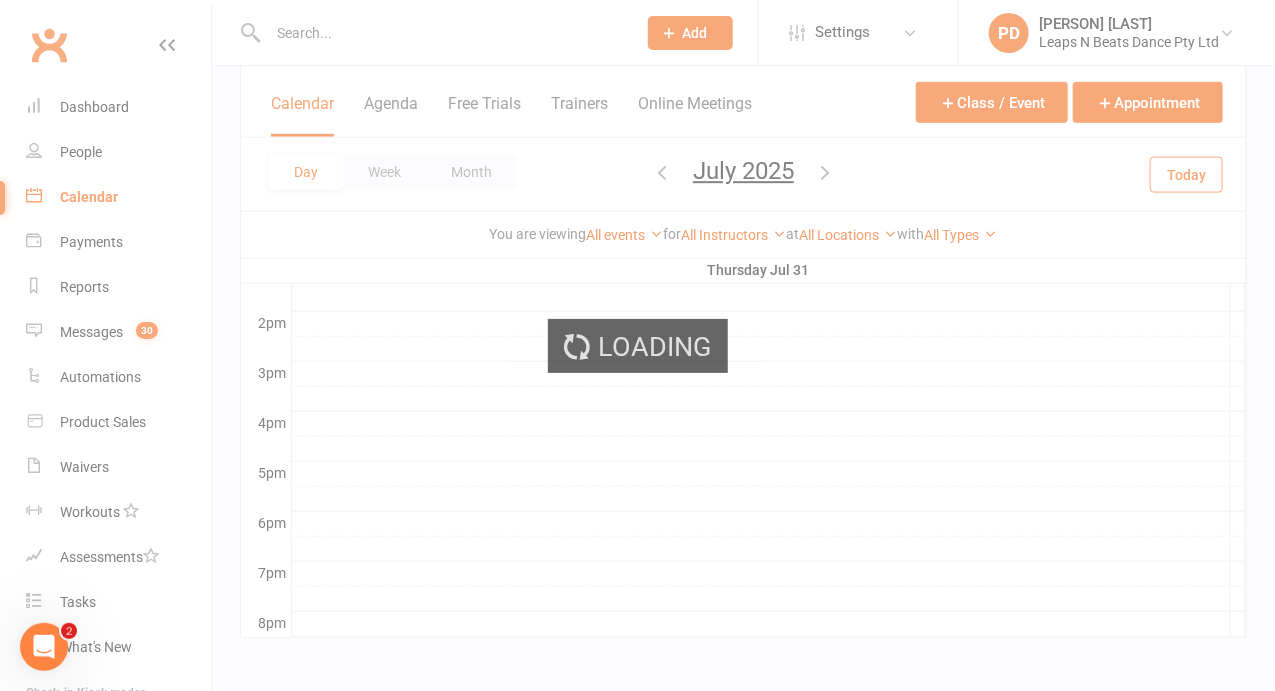 scroll, scrollTop: 0, scrollLeft: 0, axis: both 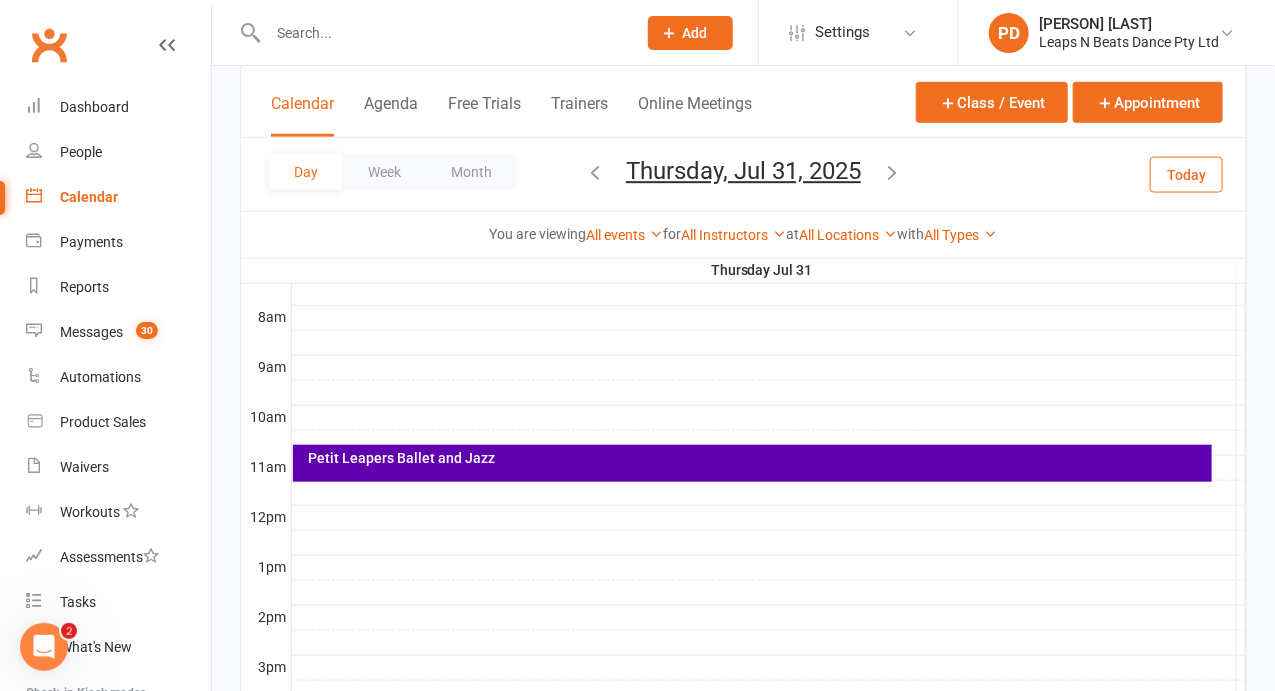 click on "Calendar" at bounding box center (118, 197) 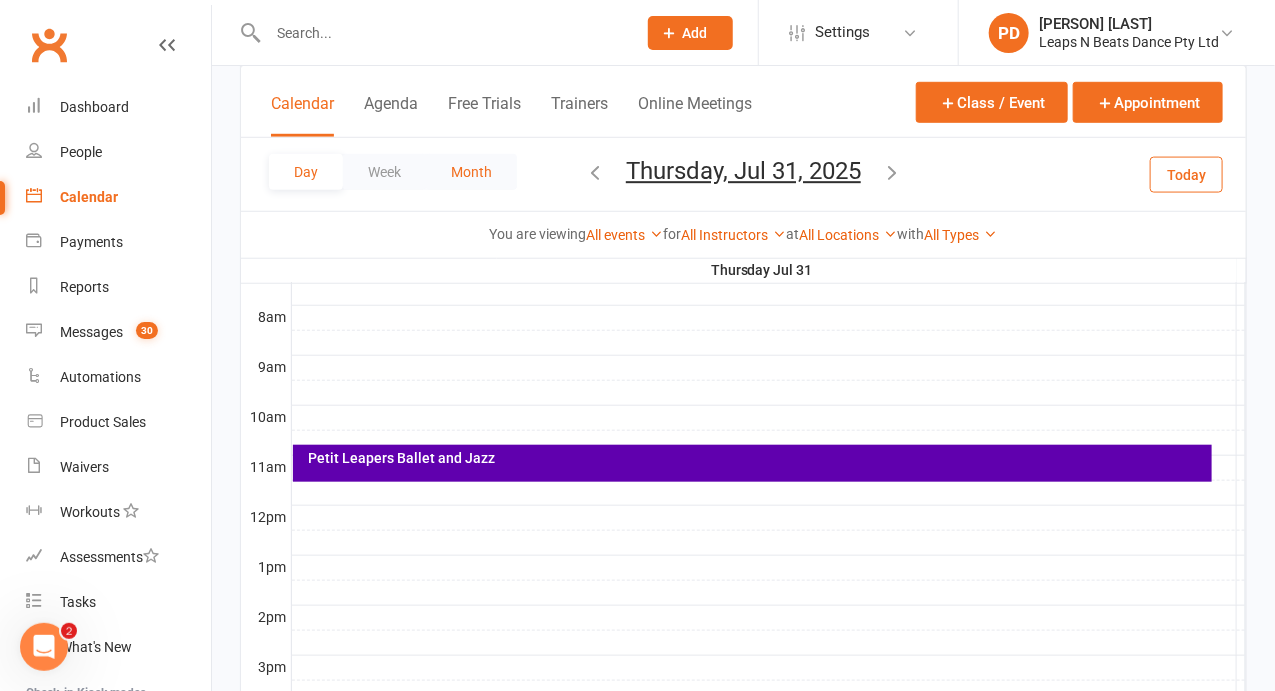 click on "Month" at bounding box center [471, 172] 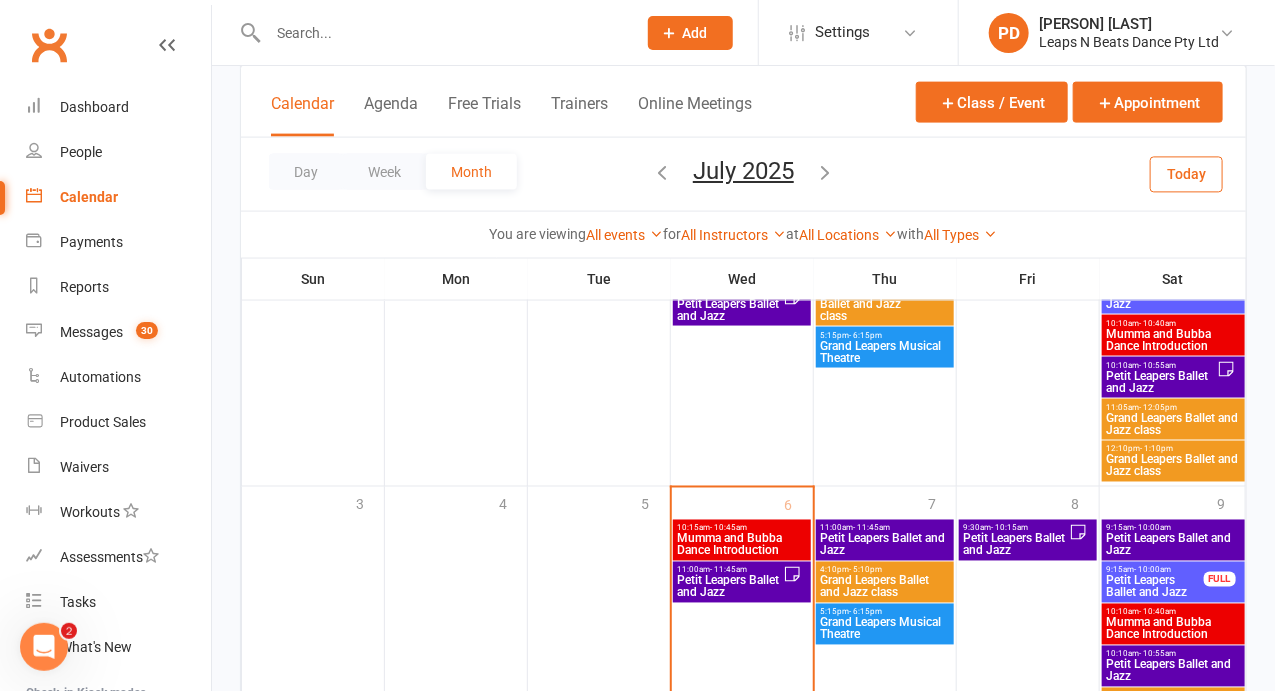 scroll, scrollTop: 1050, scrollLeft: 0, axis: vertical 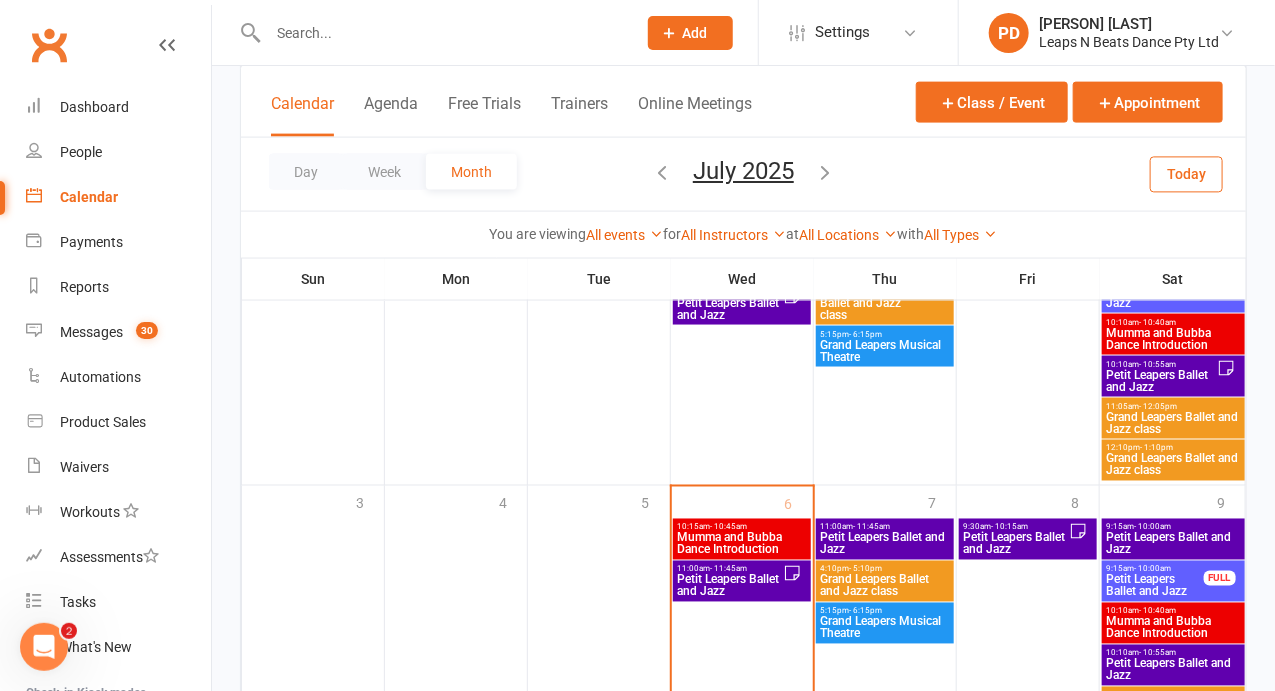 click on "Petit Leapers Ballet and Jazz" at bounding box center [1016, 544] 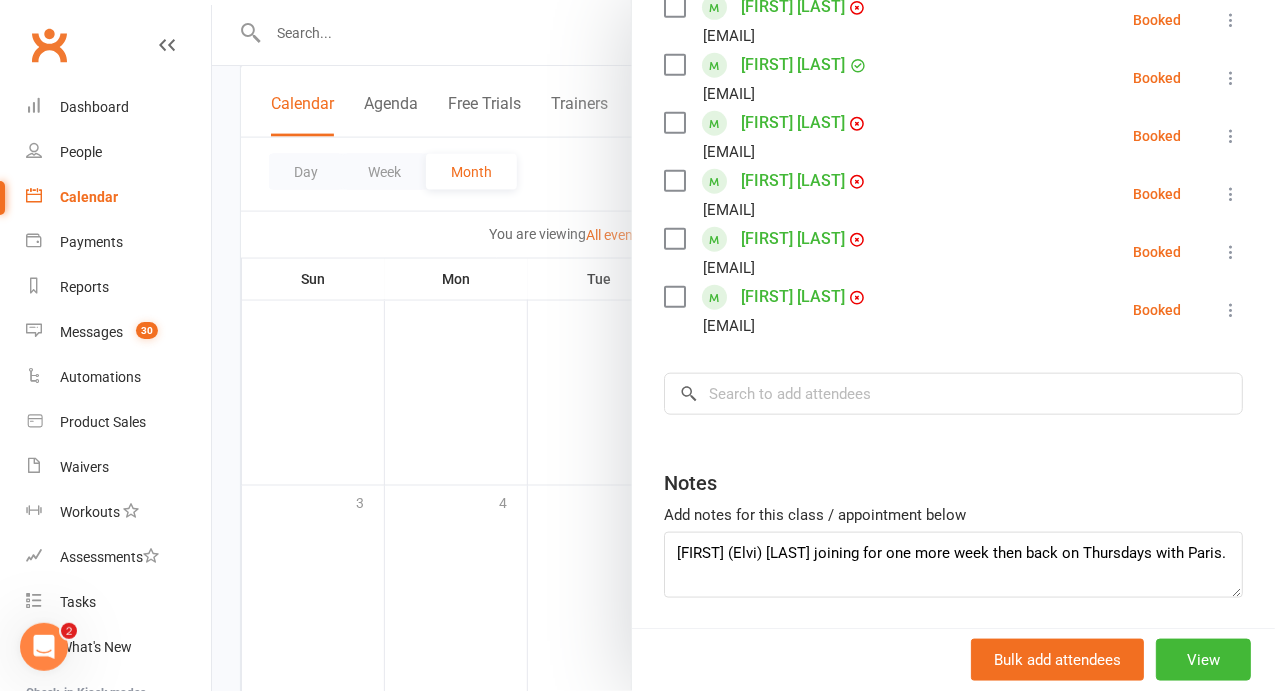 scroll, scrollTop: 672, scrollLeft: 0, axis: vertical 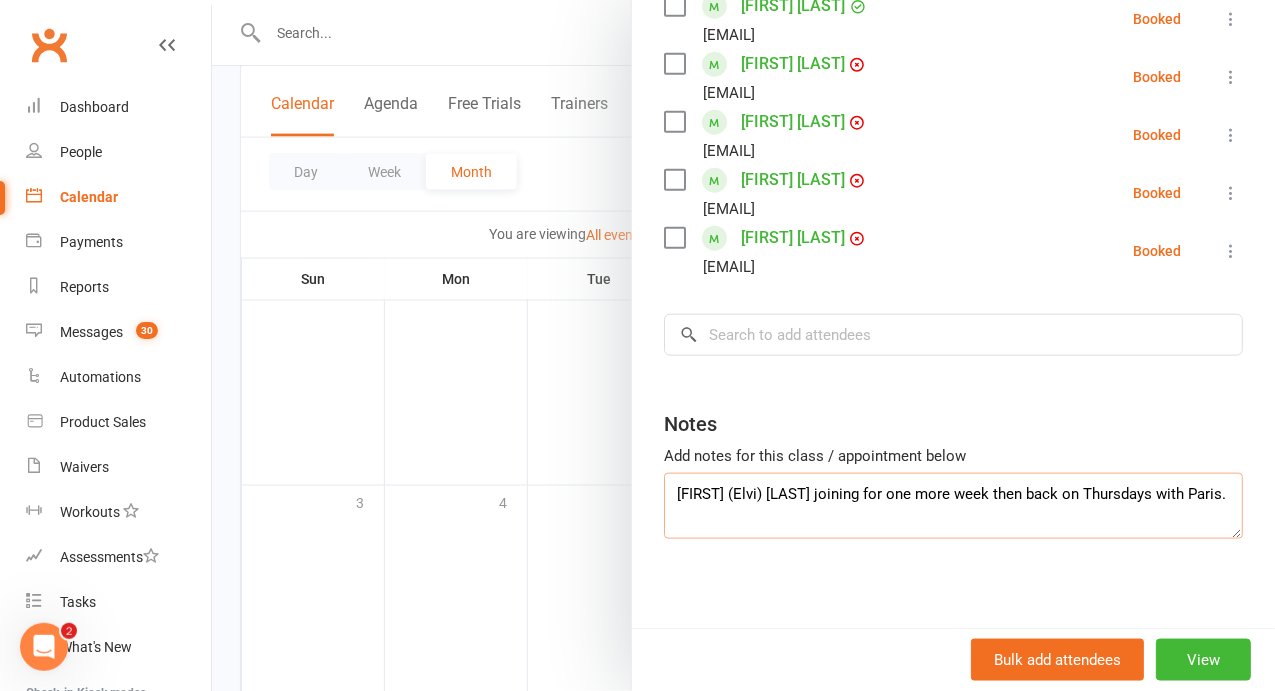 click on "[FIRST] (Elvi) [LAST] joining for one more week then back on Thursdays with Paris." at bounding box center [953, 506] 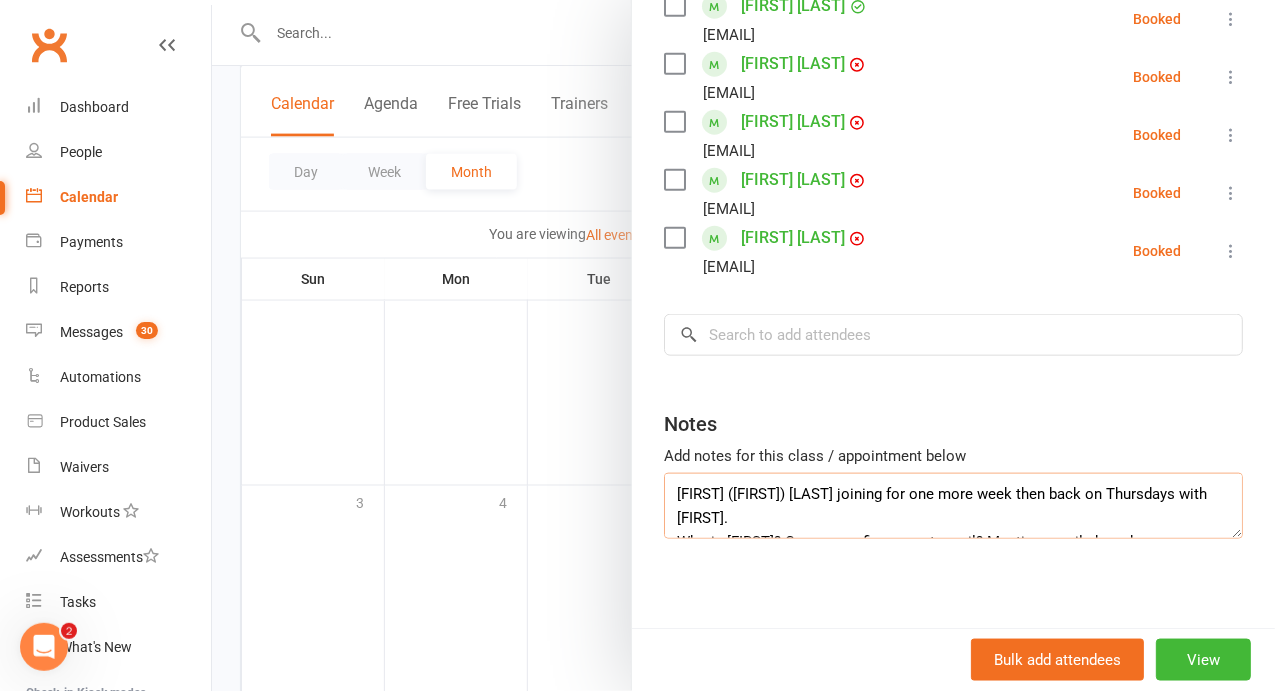 scroll, scrollTop: 0, scrollLeft: 0, axis: both 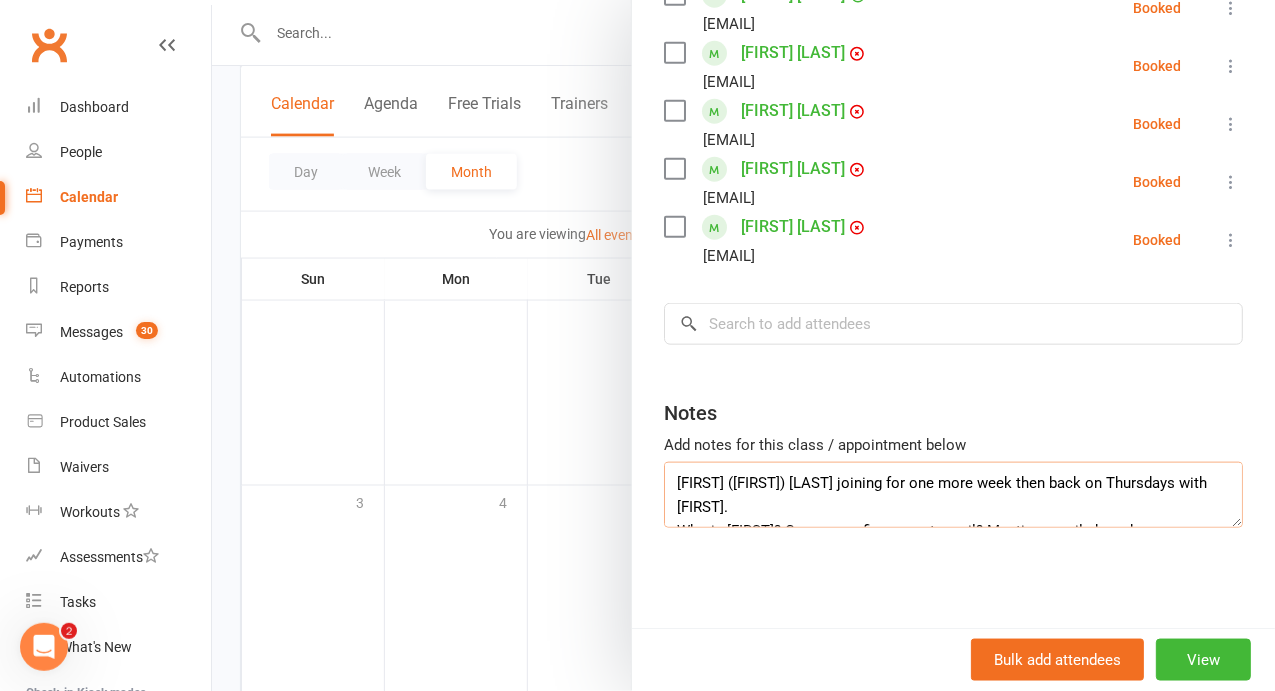 click on "[FIRST] ([FIRST]) [LAST] joining for one more week then back on Thursdays with [FIRST].
Who is [FIRST]? Can we confirm parent email? Mention emails have been bouncing. Thank you!" at bounding box center [953, 495] 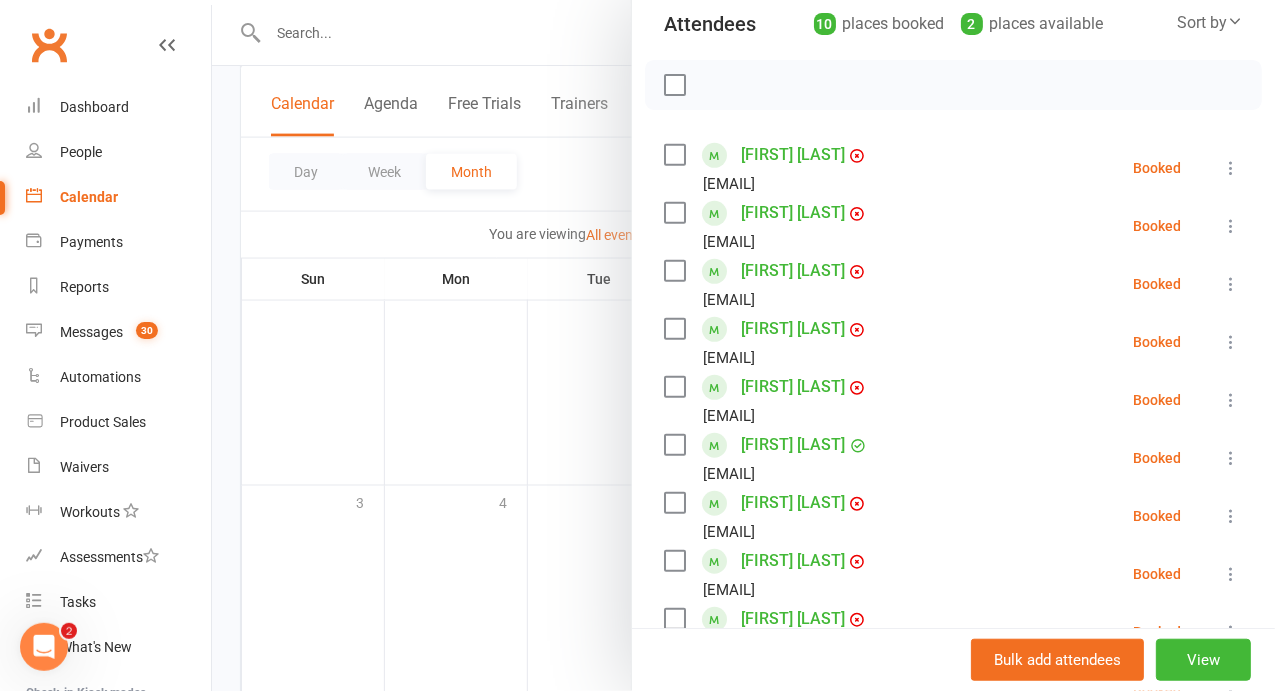 scroll, scrollTop: 232, scrollLeft: 0, axis: vertical 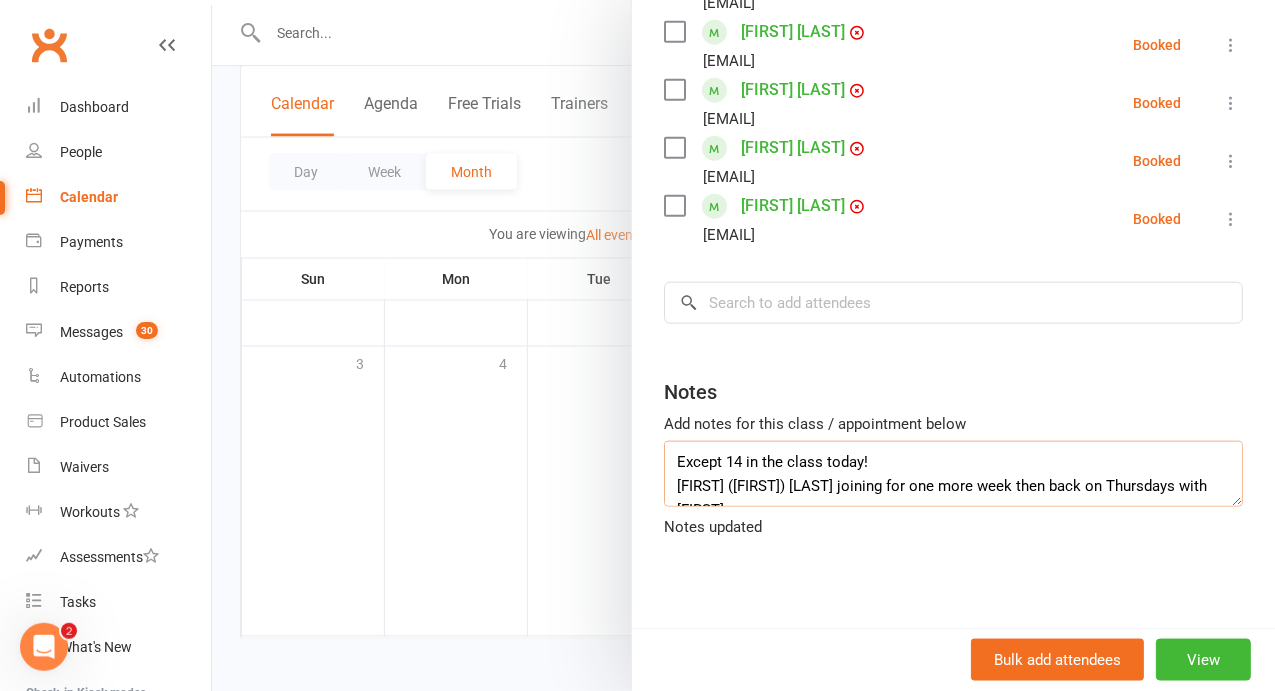 click on "Except 14 in the class today!
[FIRST] ([FIRST]) [LAST] joining for one more week then back on Thursdays with [FIRST].
Who is [FIRST]? Can we confirm parent email? Mention emails have been bouncing. Thank you!" at bounding box center [953, 474] 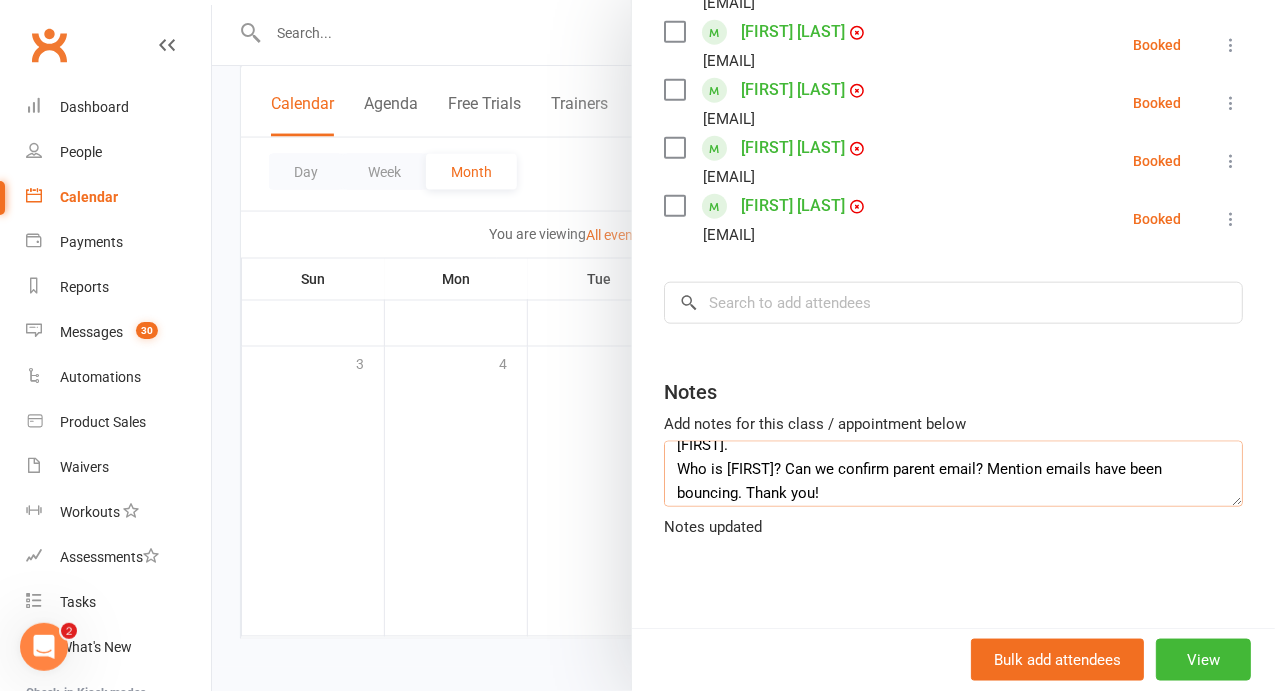 scroll, scrollTop: 72, scrollLeft: 0, axis: vertical 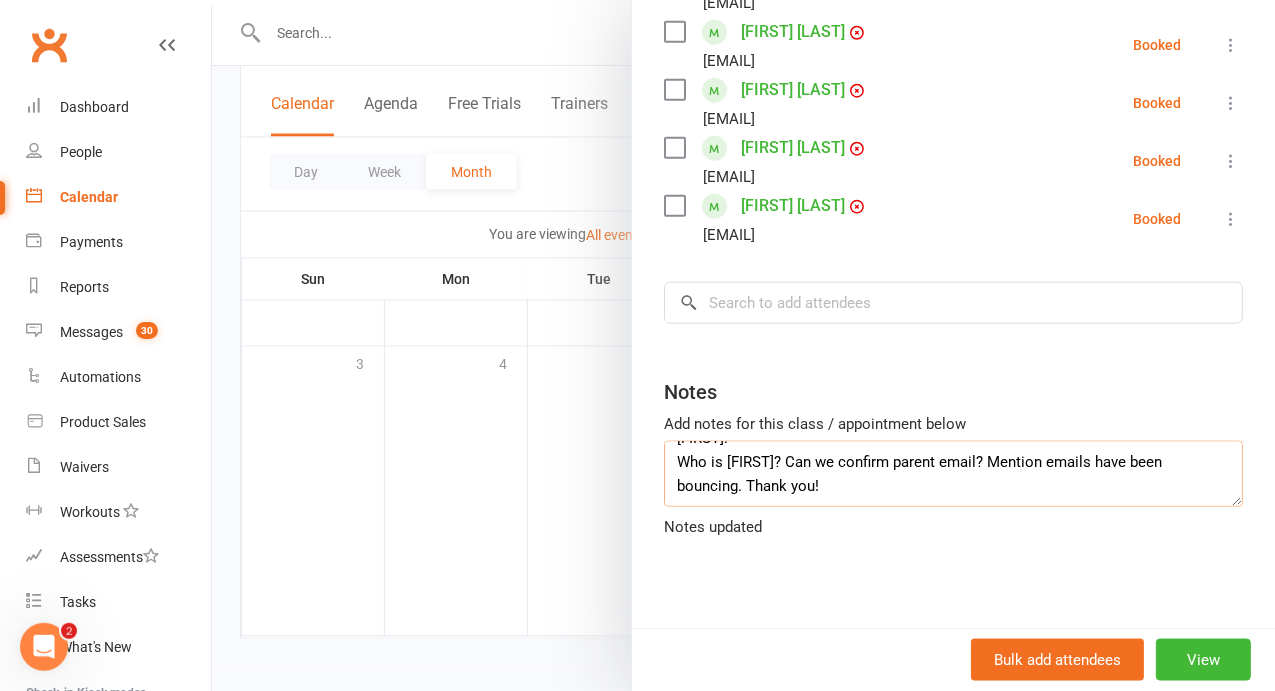 type on "Except 14 in the class today!
[FIRST] ([FIRST]) [LAST] joining for one more week then back on Thursdays with [FIRST].
Who is [FIRST]? Can we confirm parent email? Mention emails have been bouncing. Thank you!" 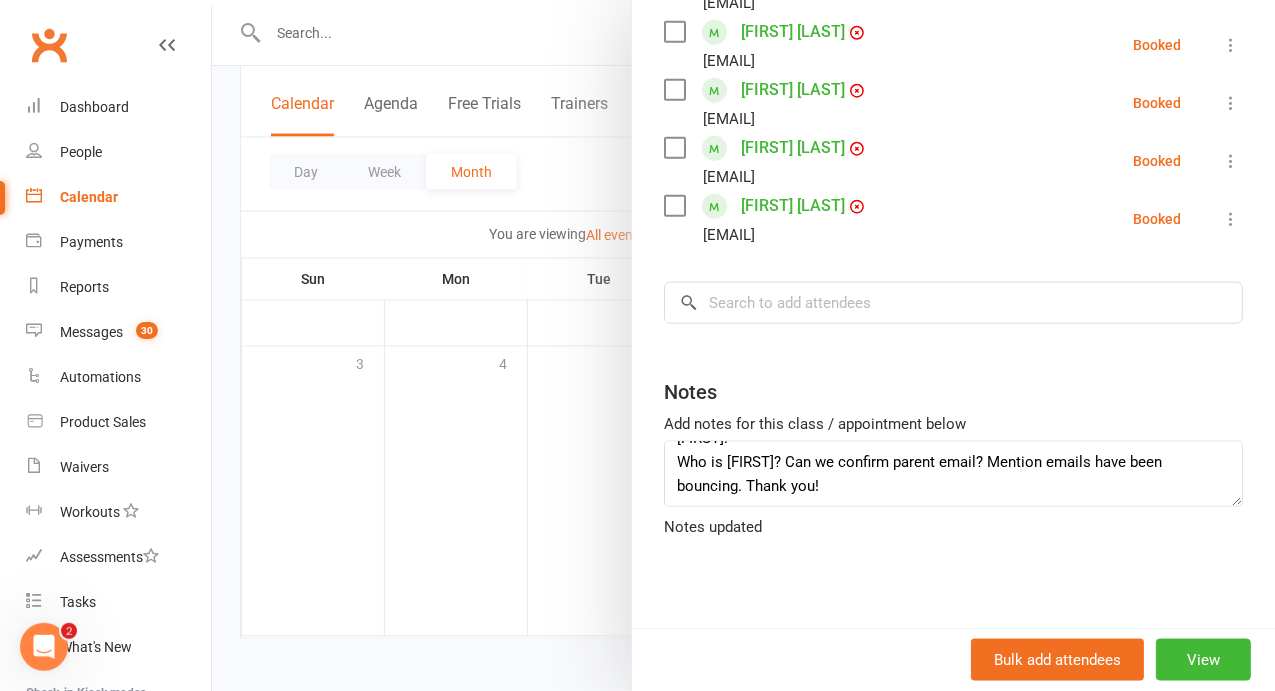 click at bounding box center (743, 345) 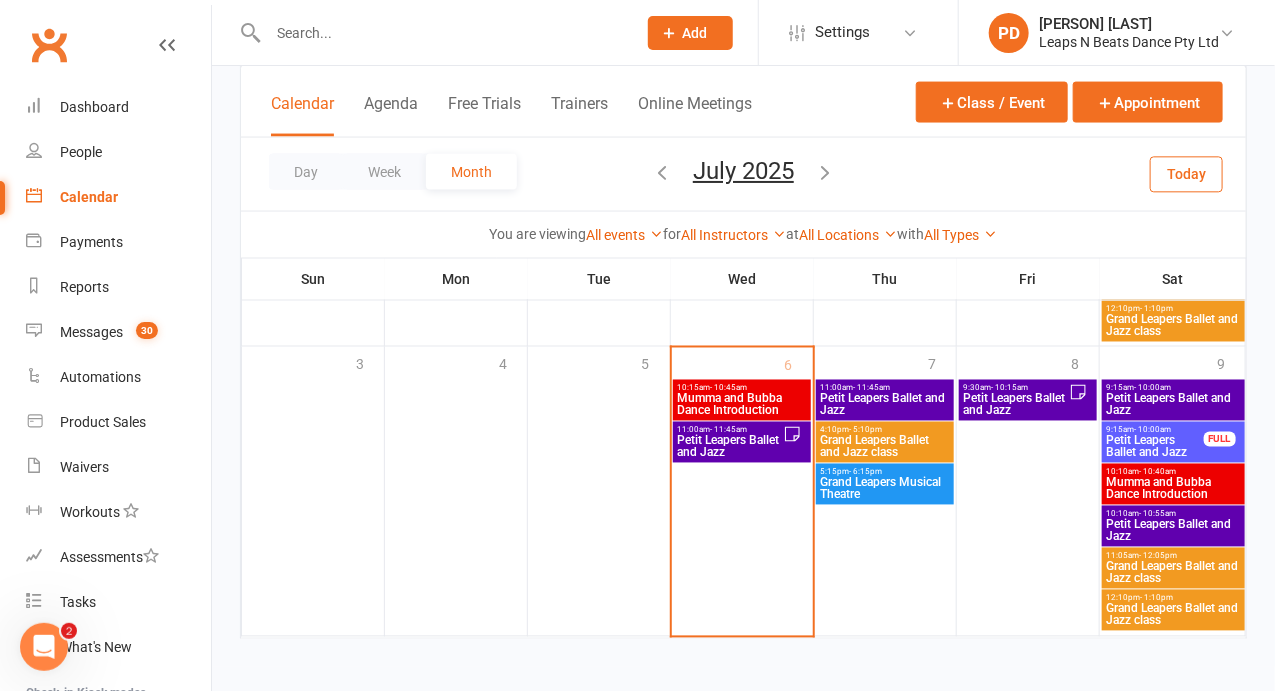 click on "Petit Leapers Ballet and Jazz" at bounding box center (1016, 405) 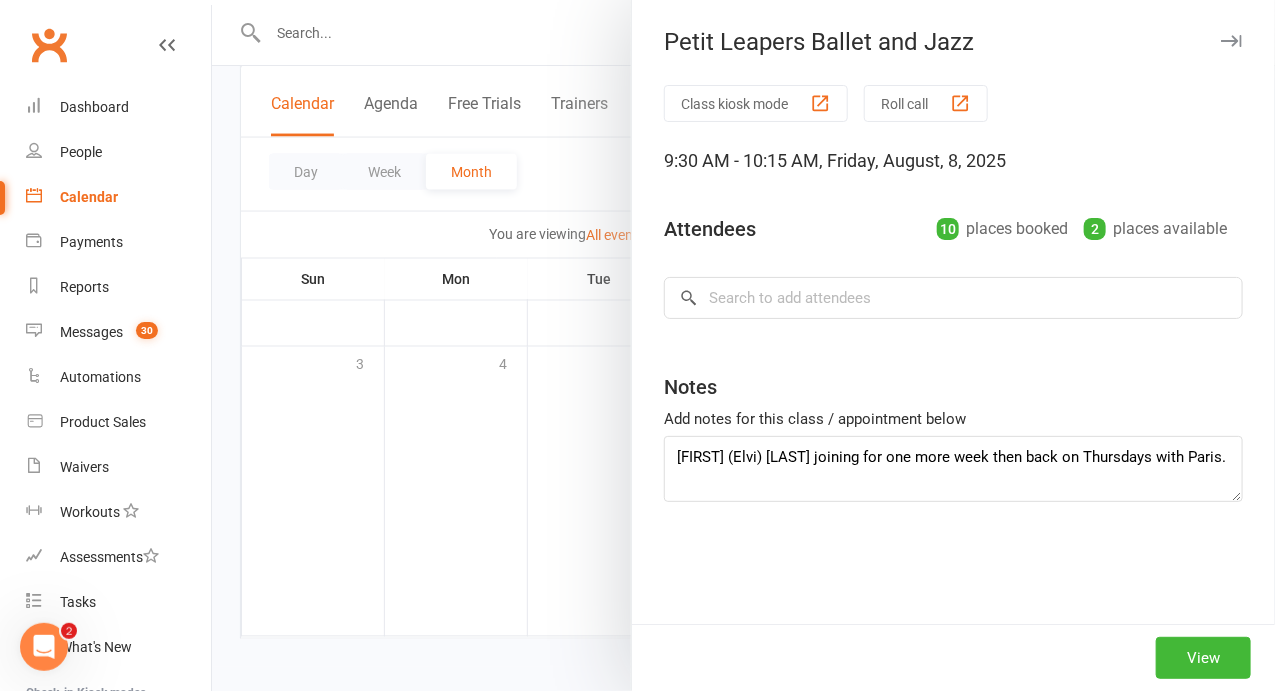 type on "Except 14 in the class today!
[FIRST] ([FIRST]) [LAST] joining for one more week then back on Thursdays with [FIRST].
Who is [FIRST]? Can we confirm parent email? Mention emails have been bouncing. Thank you!" 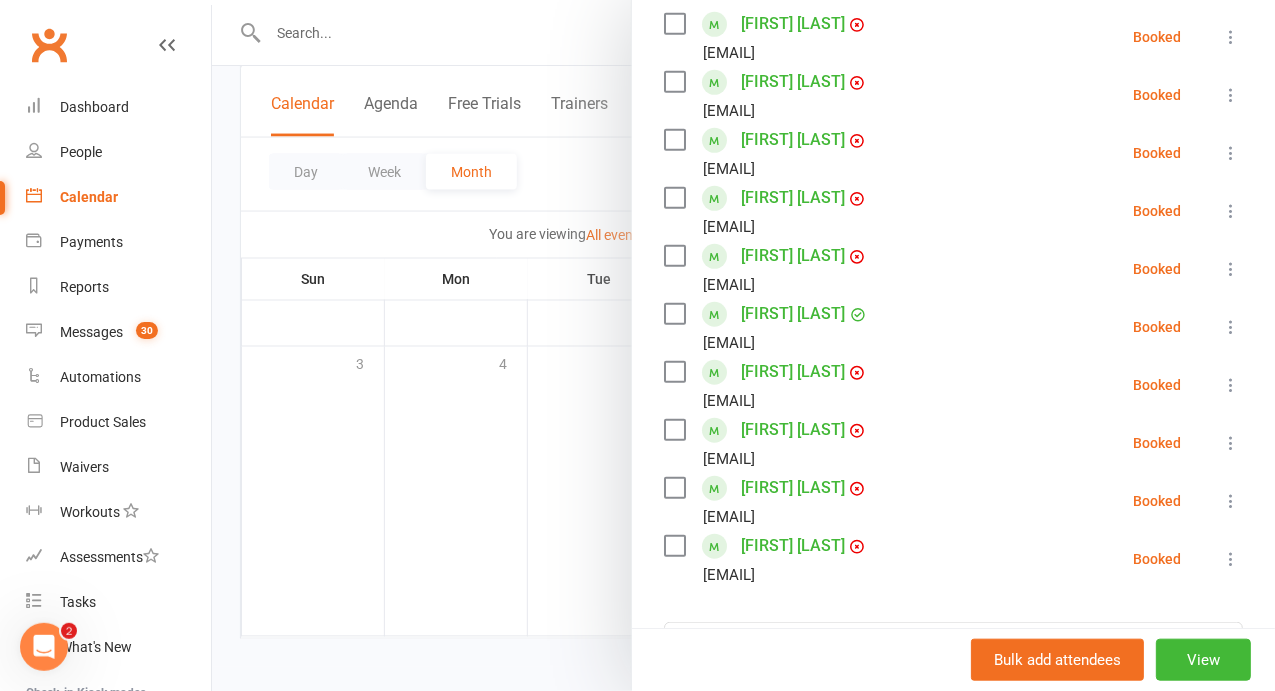 scroll, scrollTop: 361, scrollLeft: 0, axis: vertical 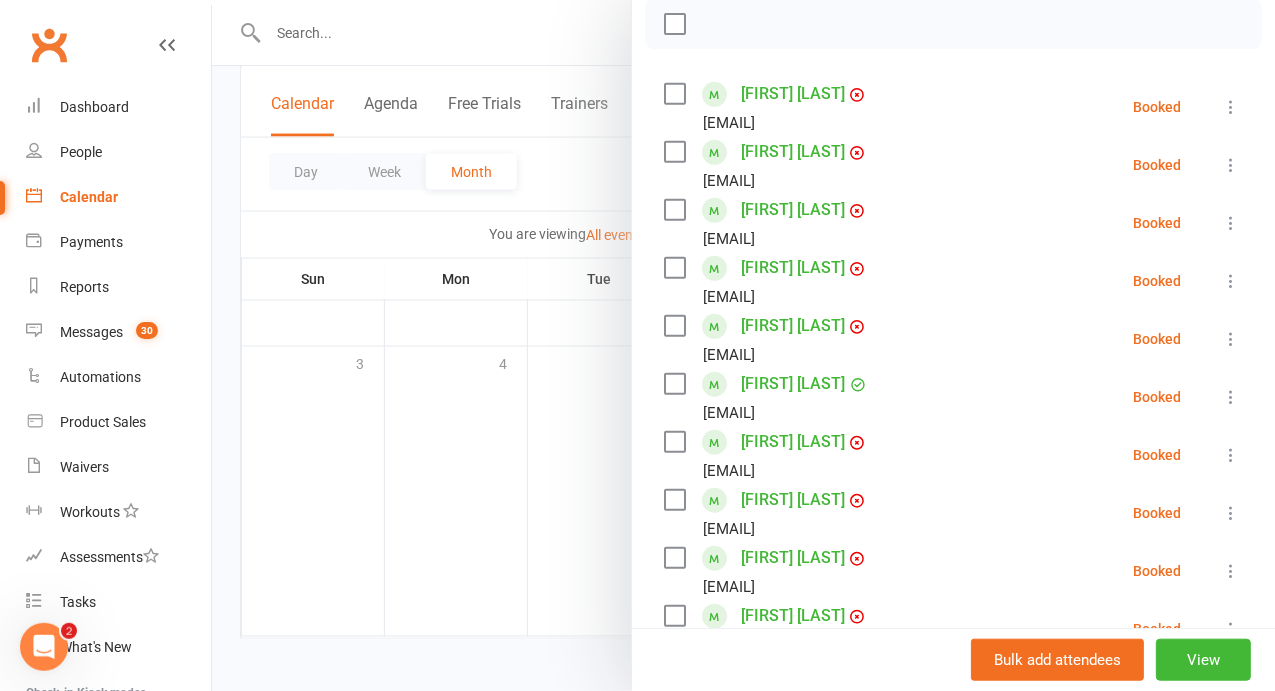 click at bounding box center (743, 345) 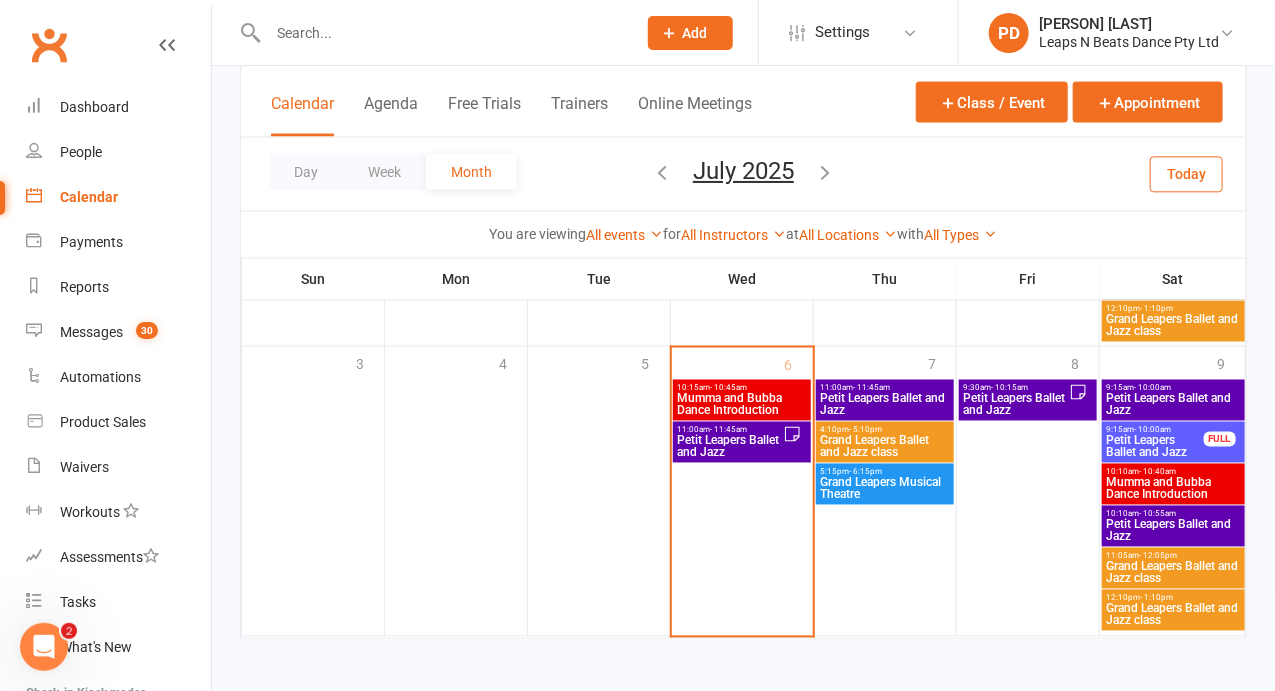 click at bounding box center [442, 33] 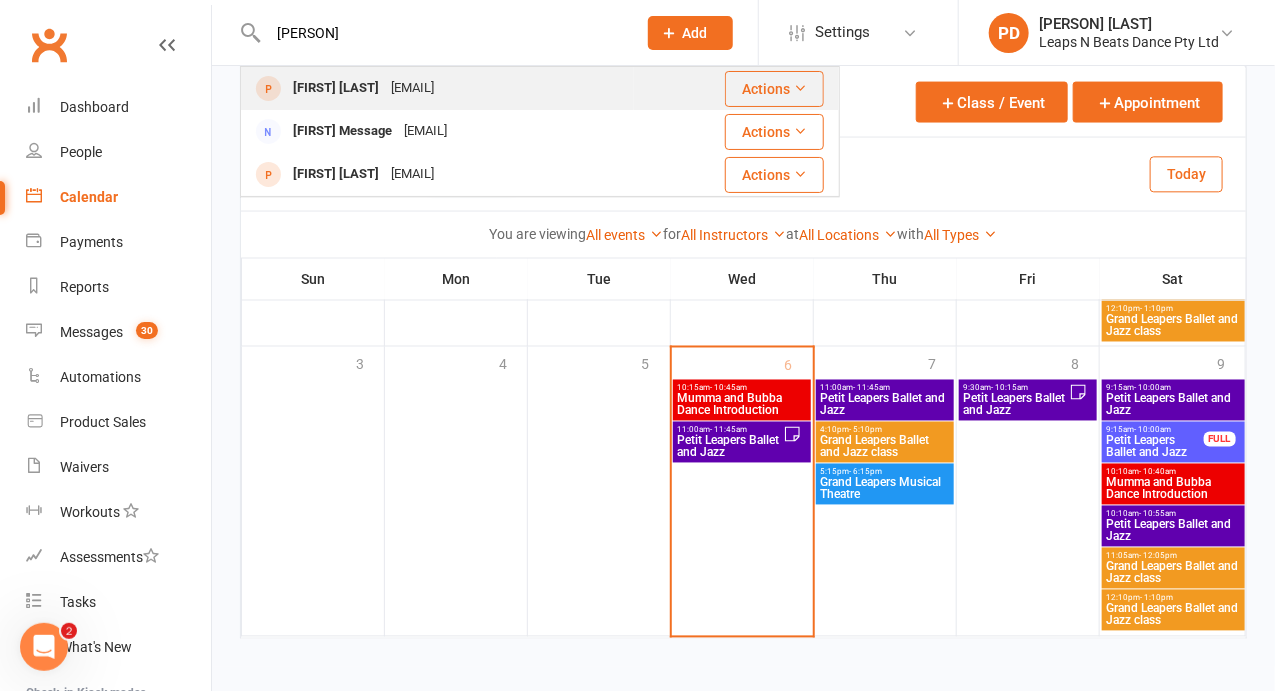 type on "[PERSON]" 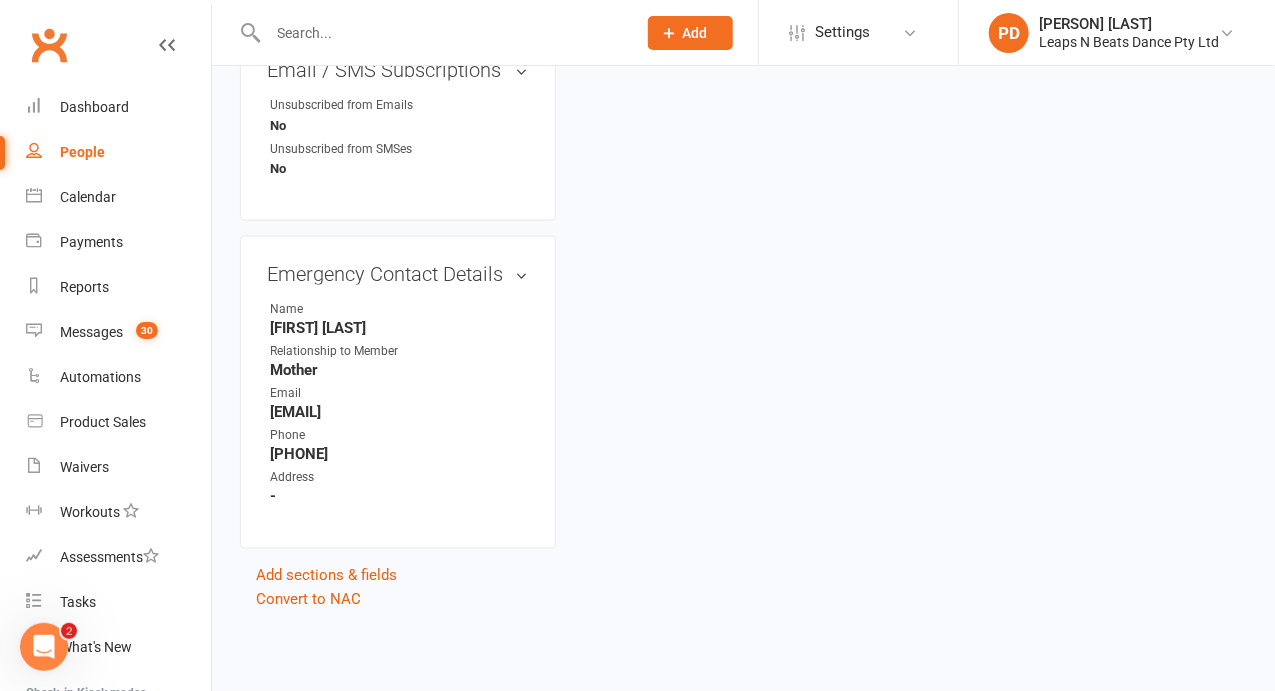 scroll, scrollTop: 0, scrollLeft: 0, axis: both 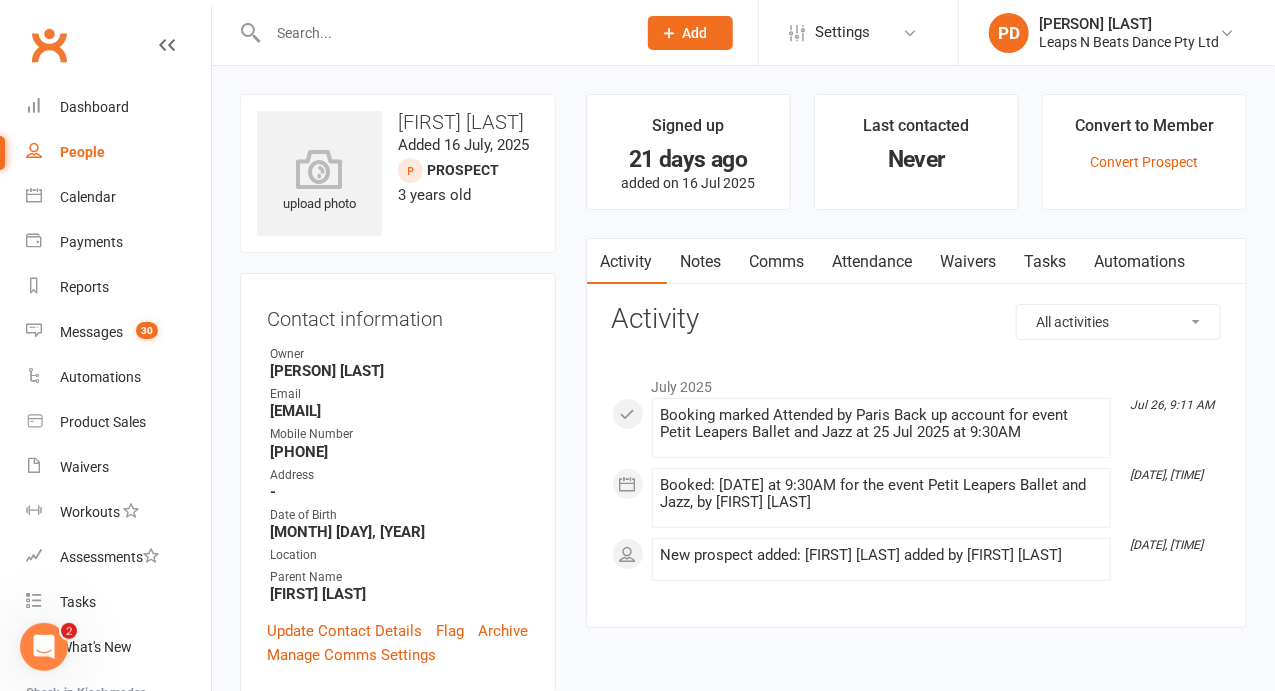click on "Convert to Member Convert Prospect" at bounding box center [1144, 152] 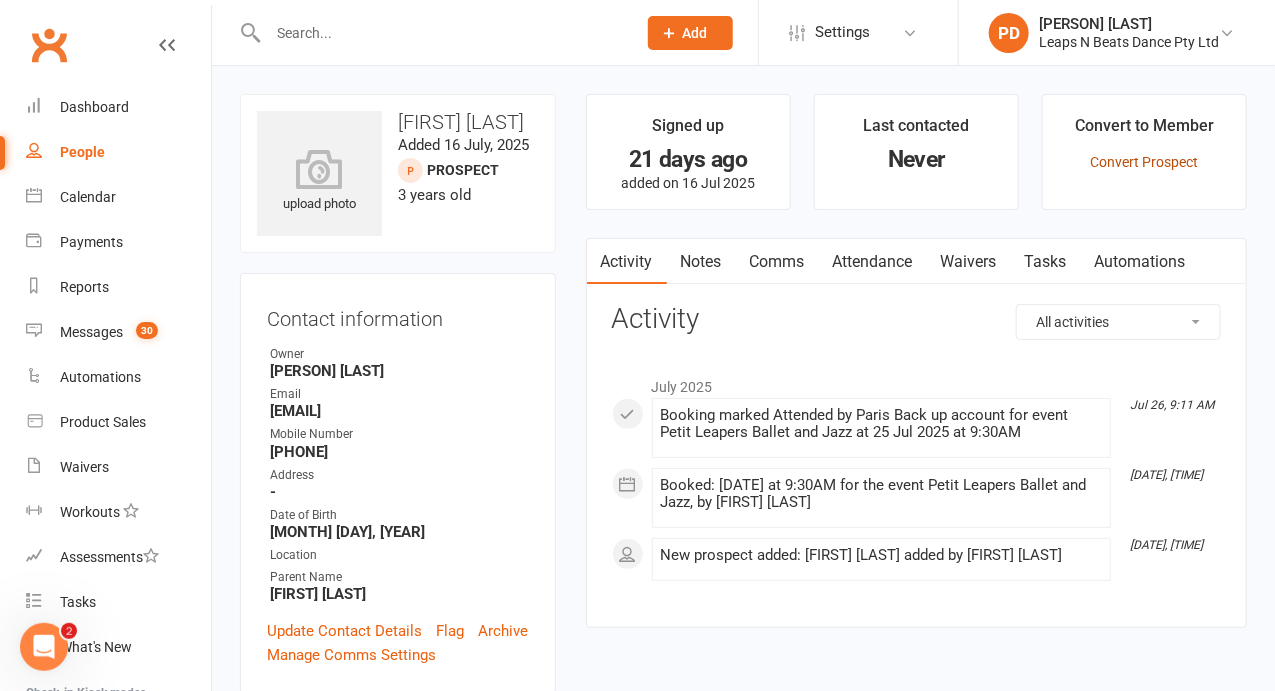 click on "Convert Prospect" at bounding box center (1144, 162) 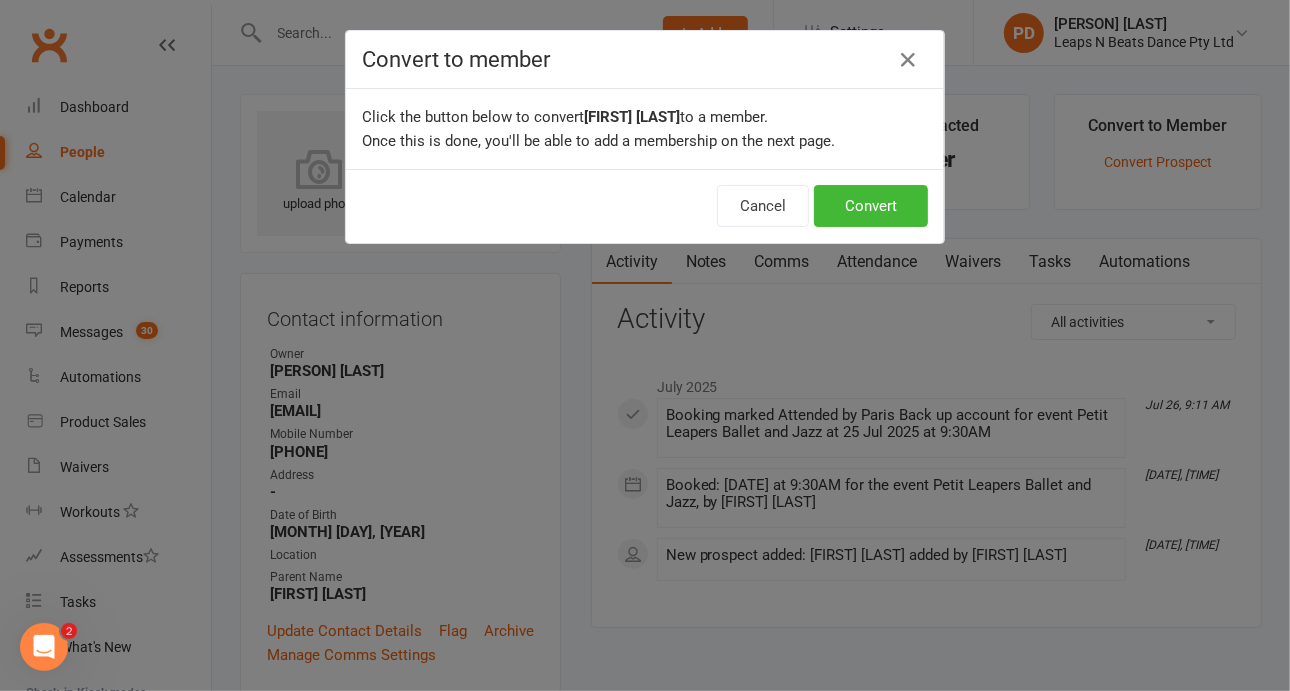 click on "Cancel Convert" at bounding box center [645, 206] 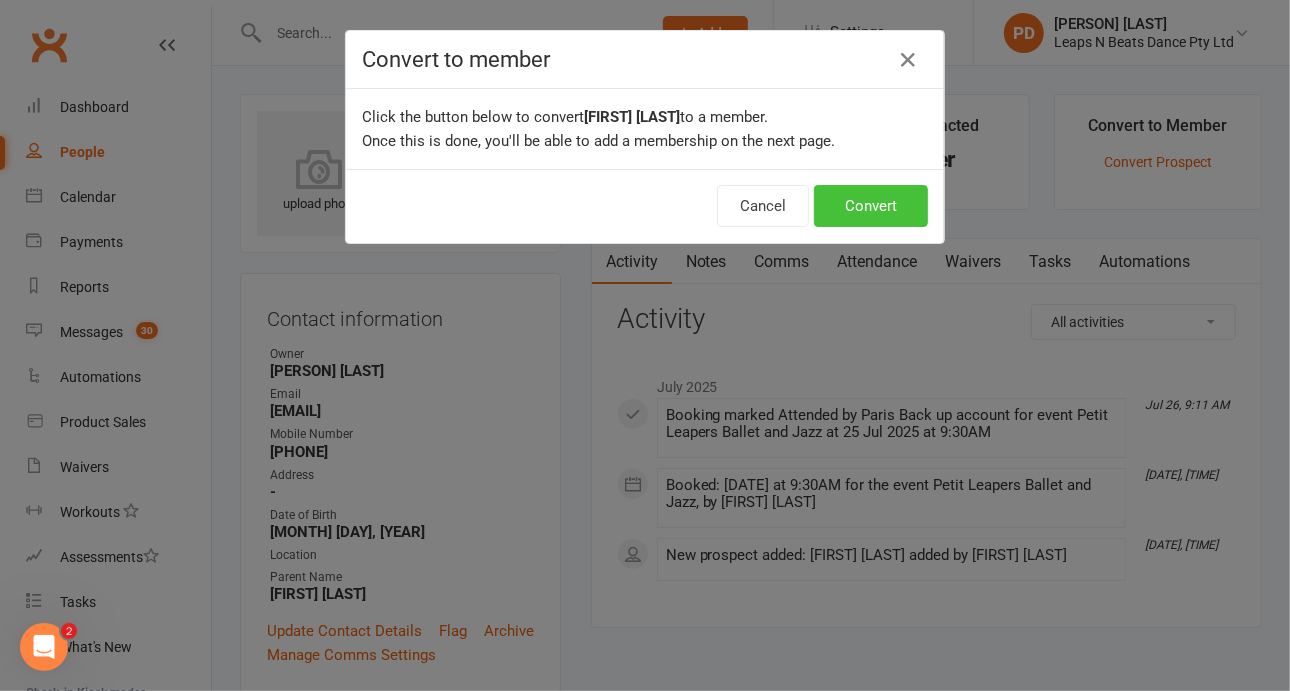 click on "Convert" at bounding box center [871, 206] 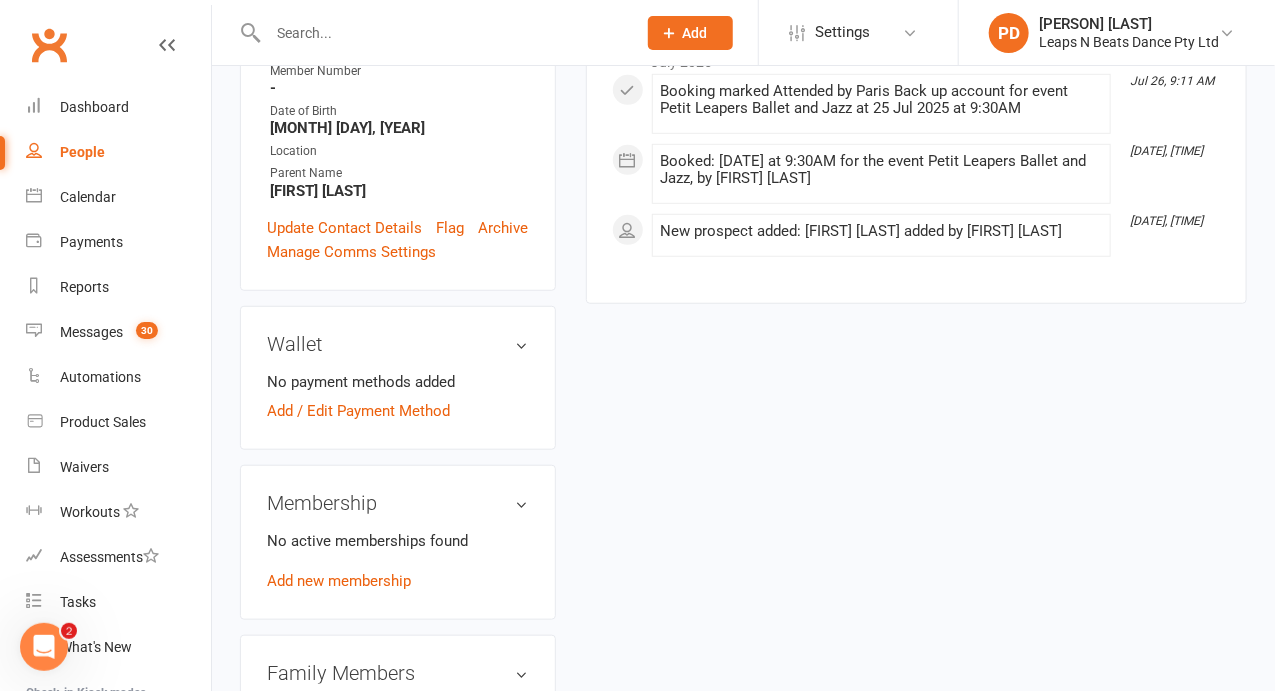 scroll, scrollTop: 445, scrollLeft: 0, axis: vertical 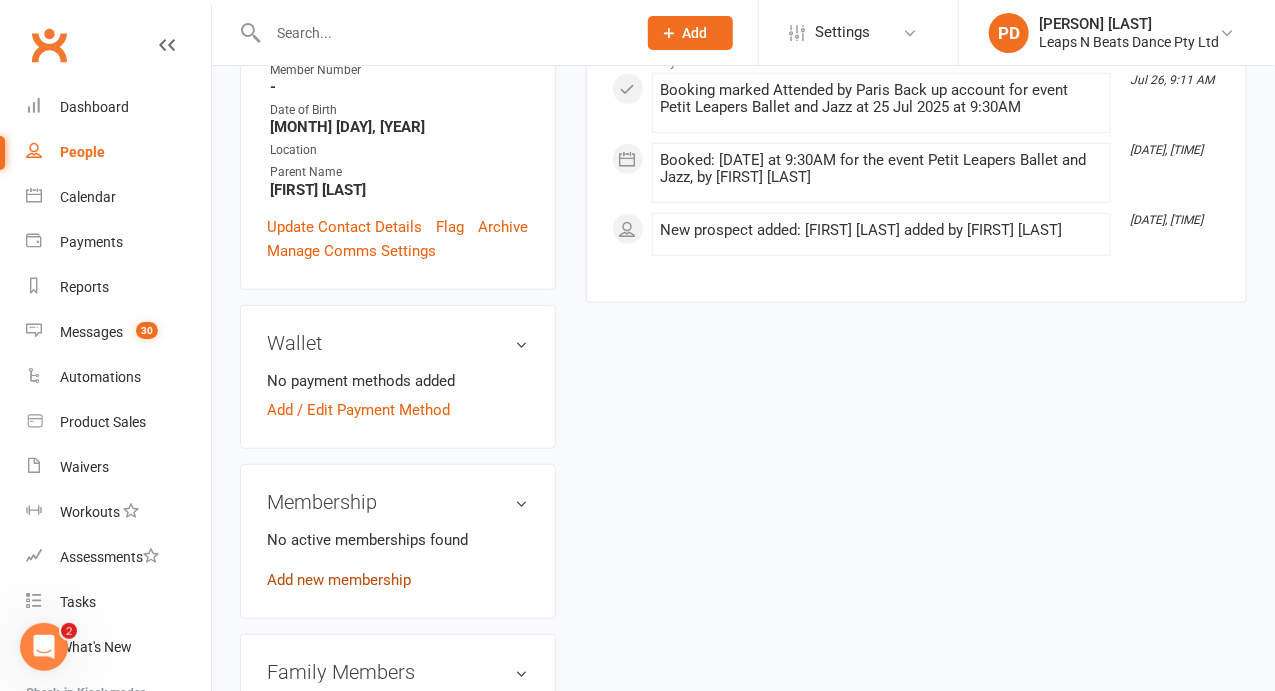 click on "Add new membership" at bounding box center (339, 580) 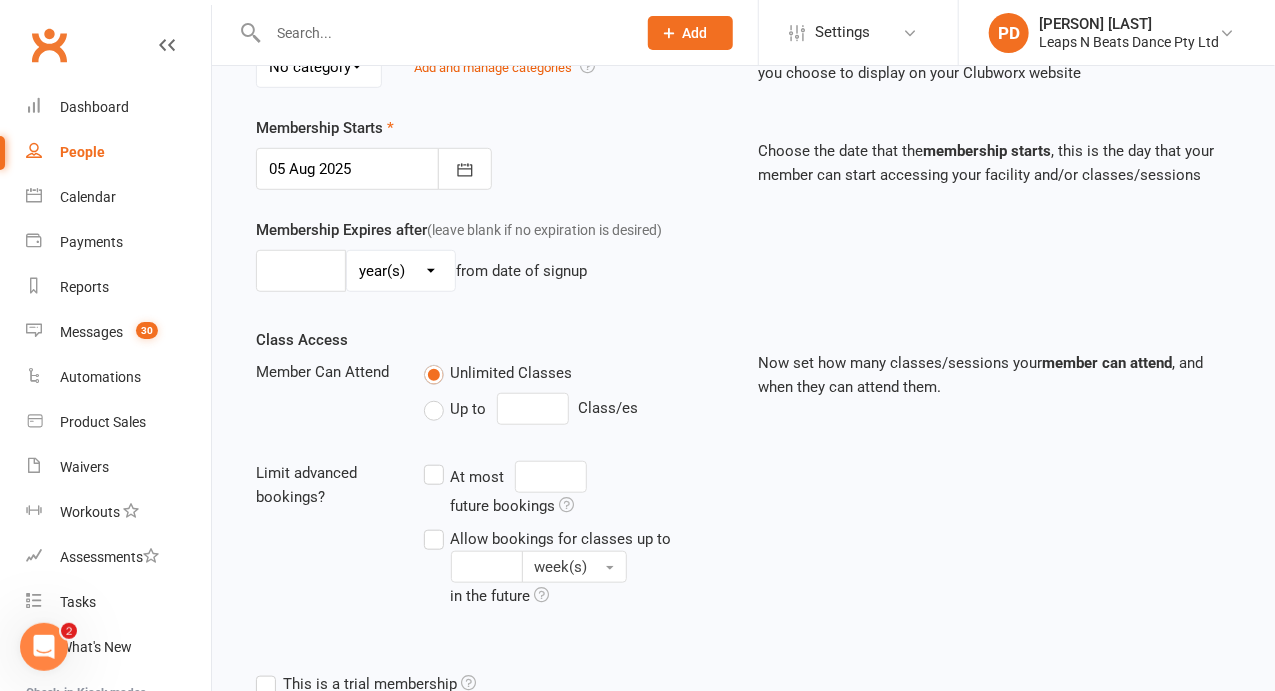 scroll, scrollTop: 0, scrollLeft: 0, axis: both 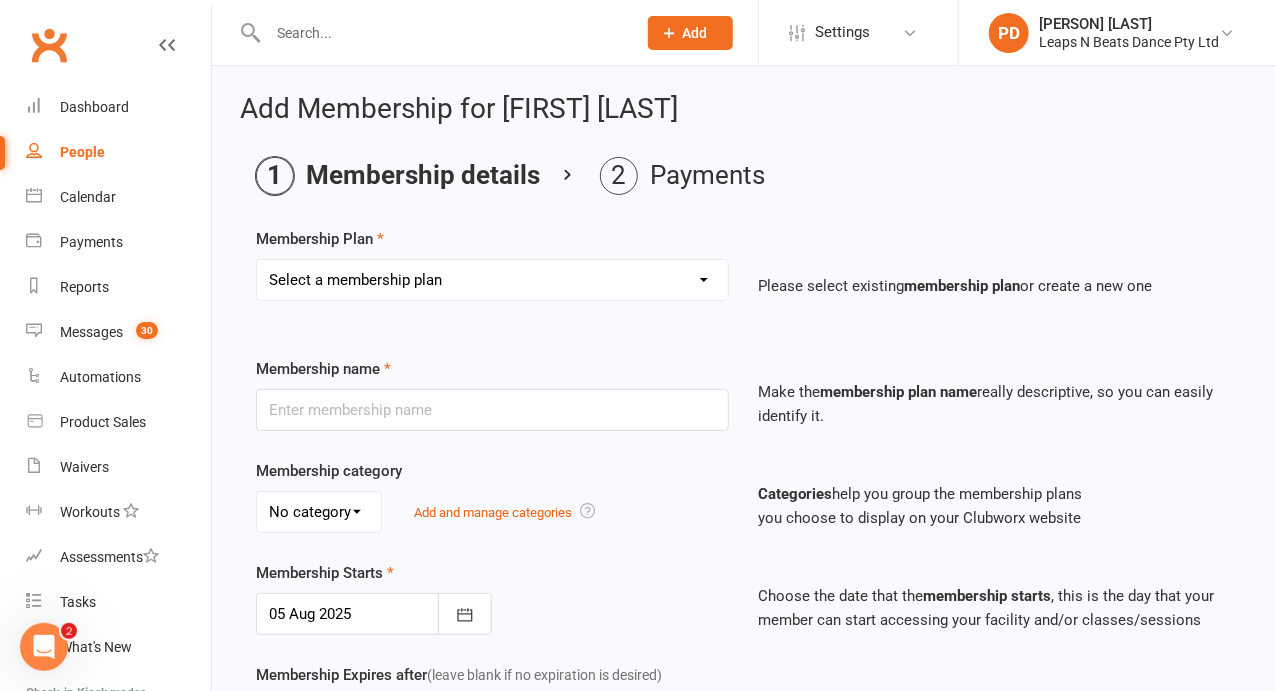 click on "Select a membership plan Create new Membership Plan Term 1 Mumma & Bubba 2023 - Existing (10 weeks) Term 1 Petit Leapers - Existing (10 week) Term 1 Grand Leapers - Existing (10 week) Term 1 Petit Leapers- Existing (9 week) Term 1 Mumma & Bubba 2023 Existing (9 week) Term 1 Grand Leapers- Existing (9 week pack) Term 1 Grand Leapers ACRO- Existing (9 week) Petit Leapers ACRO Existing (9 weeks) Sign Up Fee Sign Up Fee (2nd Member) Grand Leapers- monthly pack Term 2 Mumma & Bubba 2023 - Existing 9 week Term 2 Petit Leapers- Existing (9 week) Term 2 Grand Leapers- Existing (9 week pack) Term 2 ACRO Petit Leapers- Existing (9 week) Term 2  Grand Leapers ACRO- Existing (9 week pack) Term 2 Petit Leapers - Existing (10 week) Term 2 Mumma & Bubba 2023 - (10 week) Term 2  Grand Leapers- Existing (10 week pack) Term 2 Grand Leapers- Existing (10 week pack) Term 2 ACRO Grand Leapers- Existing (10 week) Term 2 Mumma & Bubba 2023 (3 week) Term 3  Grand Leapers 2023 - 10 week Term 3 Grand Leapers Acrobatics 2023 - 10 week" at bounding box center [492, 280] 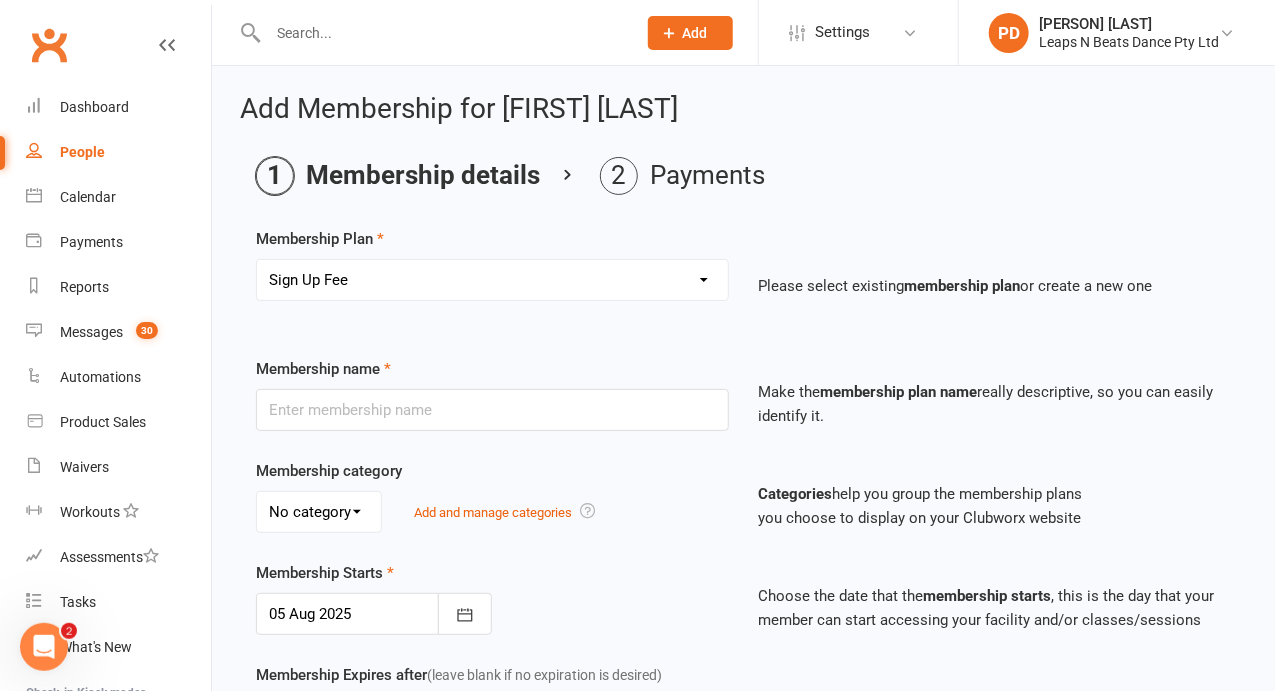 click on "Select a membership plan Create new Membership Plan Term 1 Mumma & Bubba 2023 - Existing (10 weeks) Term 1 Petit Leapers - Existing (10 week) Term 1 Grand Leapers - Existing (10 week) Term 1 Petit Leapers- Existing (9 week) Term 1 Mumma & Bubba 2023 Existing (9 week) Term 1 Grand Leapers- Existing (9 week pack) Term 1 Grand Leapers ACRO- Existing (9 week) Petit Leapers ACRO Existing (9 weeks) Sign Up Fee Sign Up Fee (2nd Member) Grand Leapers- monthly pack Term 2 Mumma & Bubba 2023 - Existing 9 week Term 2 Petit Leapers- Existing (9 week) Term 2 Grand Leapers- Existing (9 week pack) Term 2 ACRO Petit Leapers- Existing (9 week) Term 2  Grand Leapers ACRO- Existing (9 week pack) Term 2 Petit Leapers - Existing (10 week) Term 2 Mumma & Bubba 2023 - (10 week) Term 2  Grand Leapers- Existing (10 week pack) Term 2 Grand Leapers- Existing (10 week pack) Term 2 ACRO Grand Leapers- Existing (10 week) Term 2 Mumma & Bubba 2023 (3 week) Term 3  Grand Leapers 2023 - 10 week Term 3 Grand Leapers Acrobatics 2023 - 10 week" at bounding box center [492, 280] 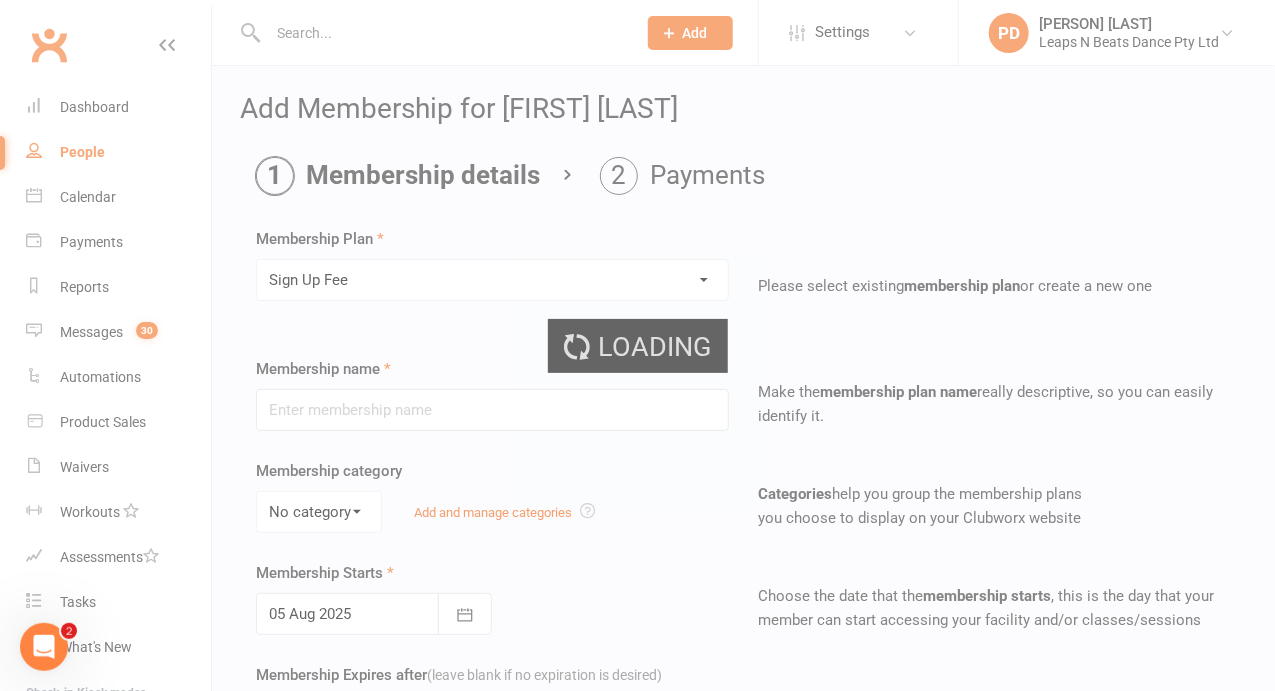 type on "Sign Up Fee" 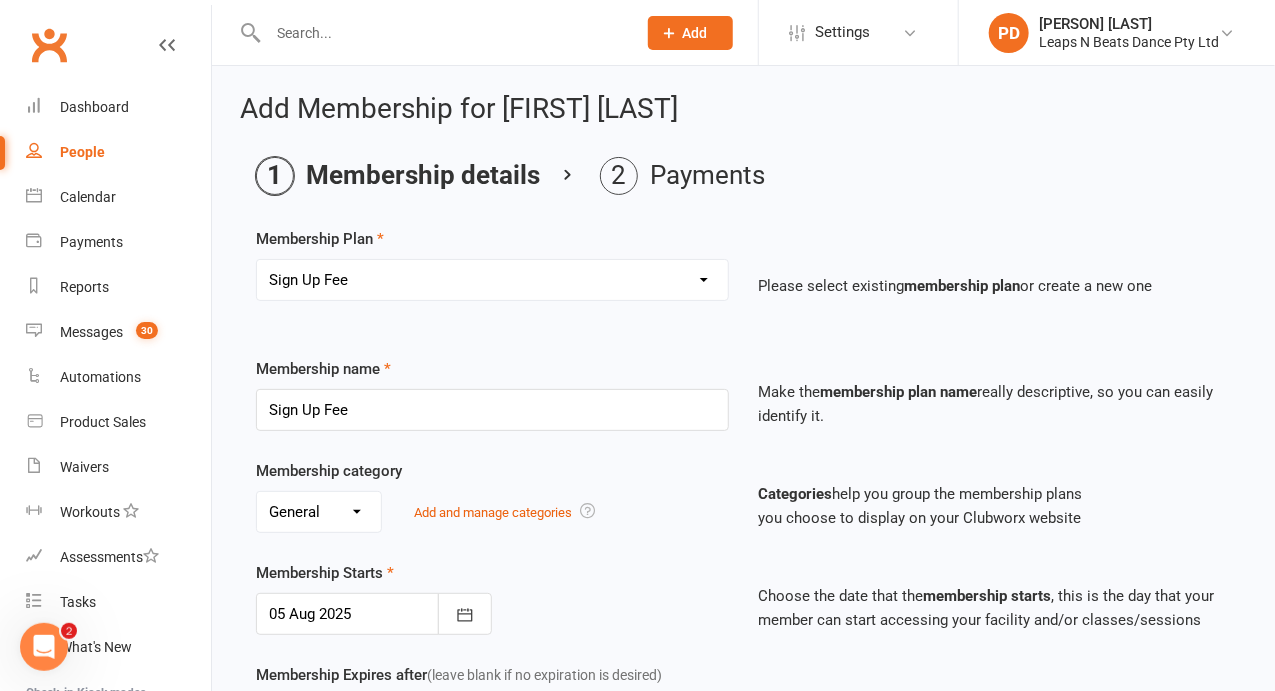 type on "06 Aug 2025" 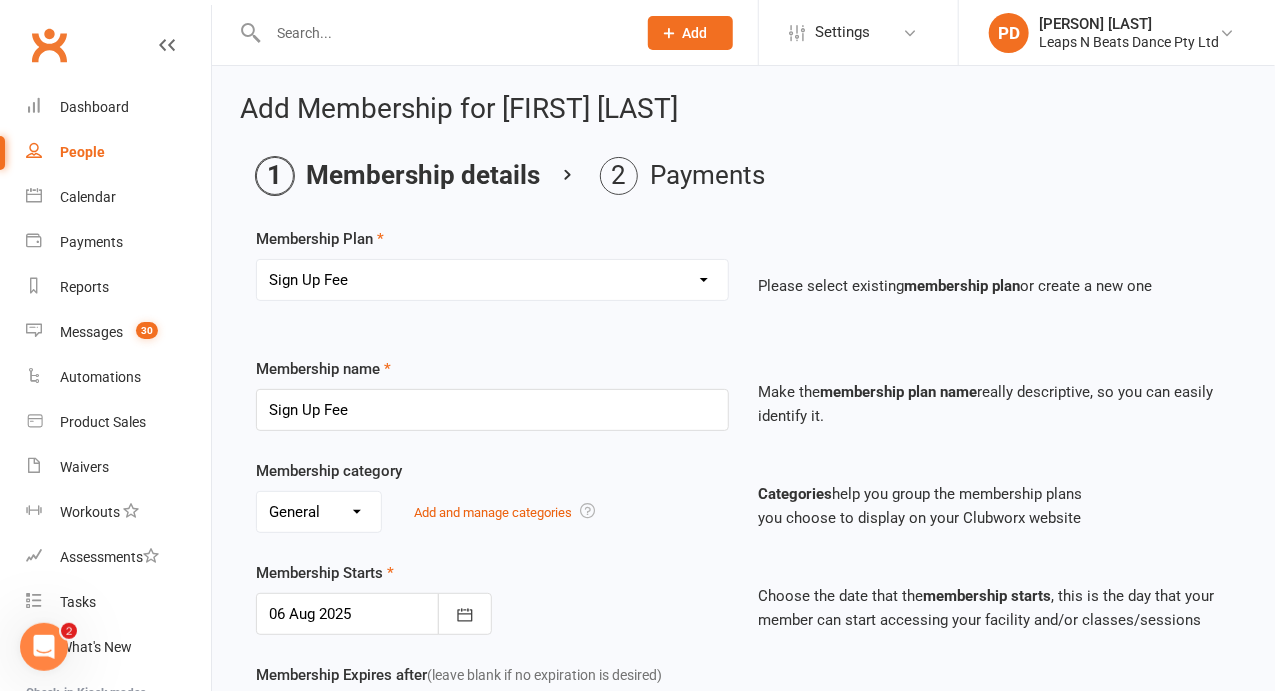 scroll, scrollTop: 542, scrollLeft: 0, axis: vertical 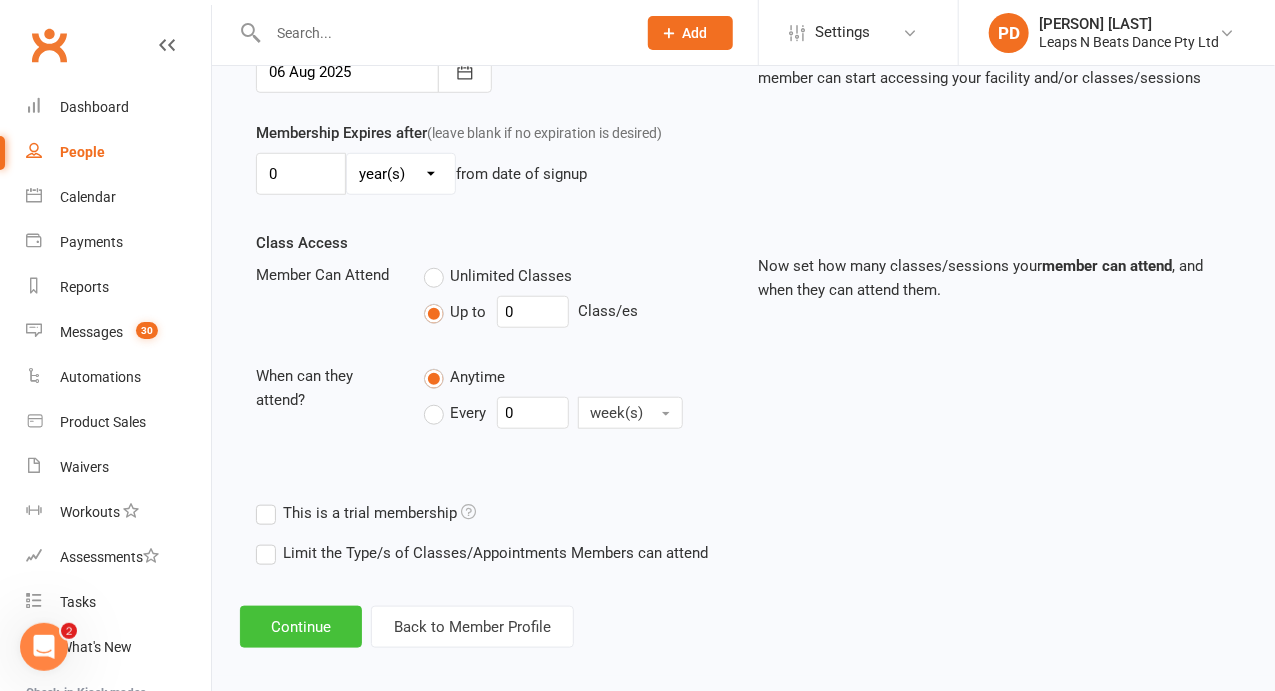 click on "Continue" at bounding box center (301, 627) 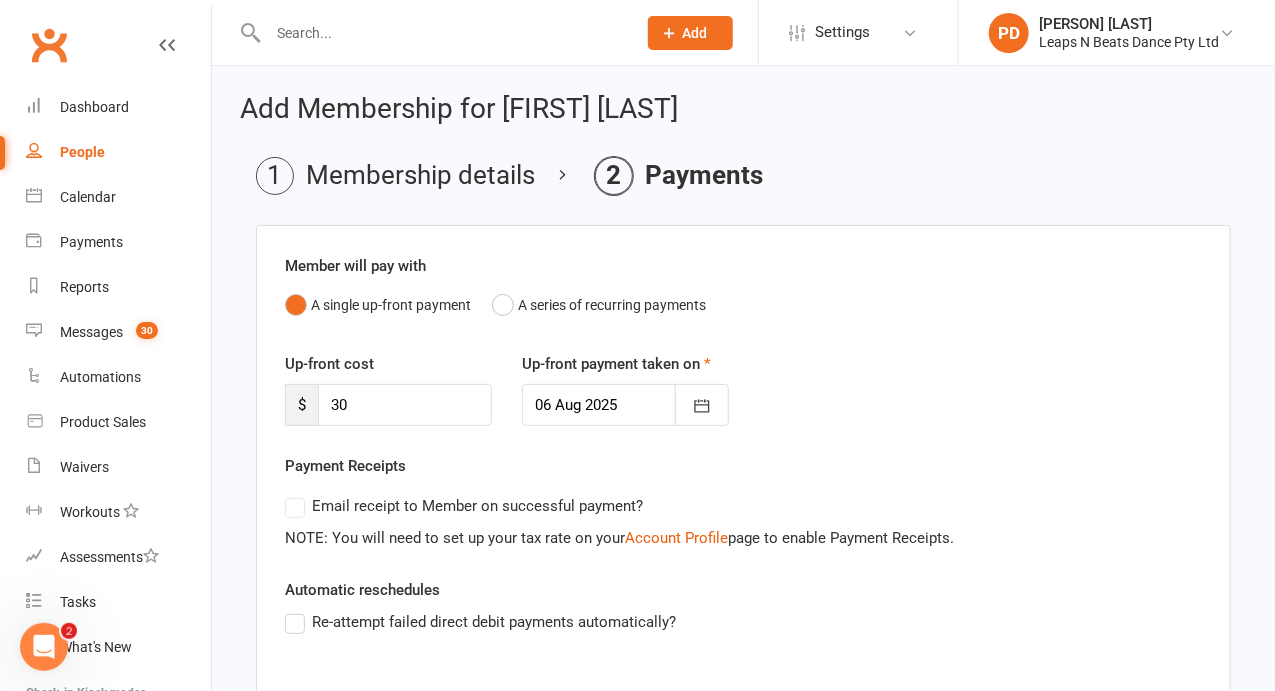 scroll, scrollTop: 394, scrollLeft: 0, axis: vertical 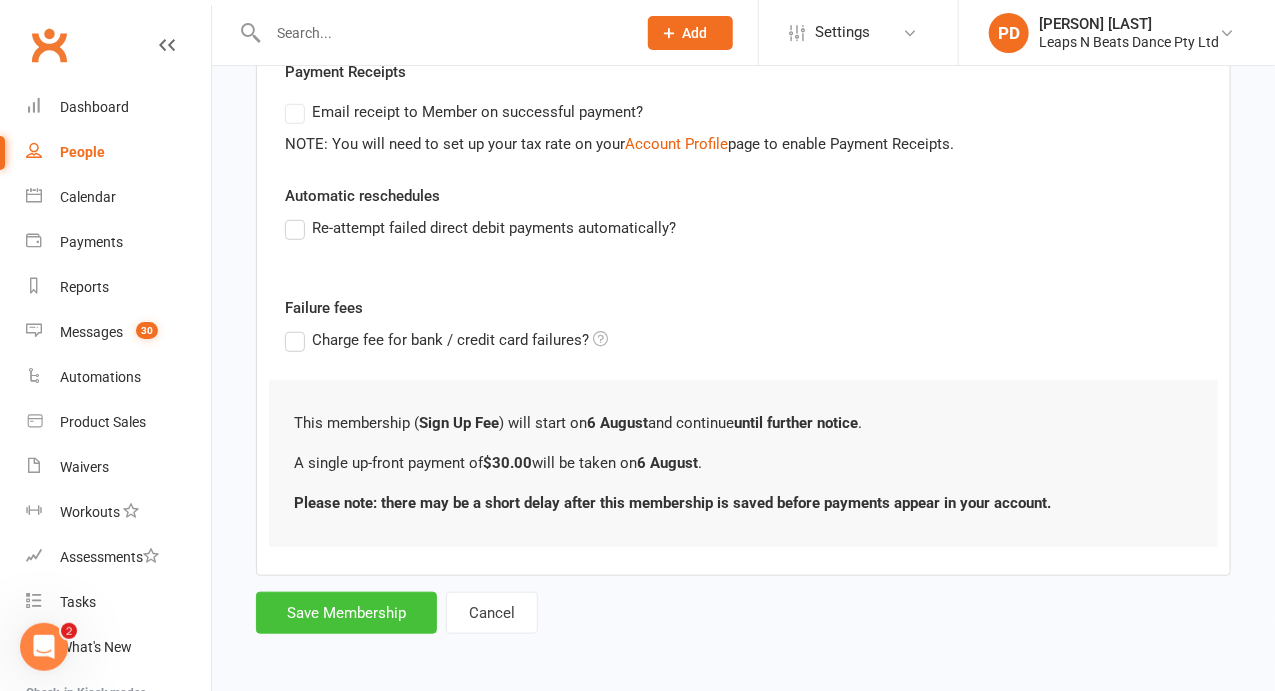 click on "Save Membership" at bounding box center (346, 613) 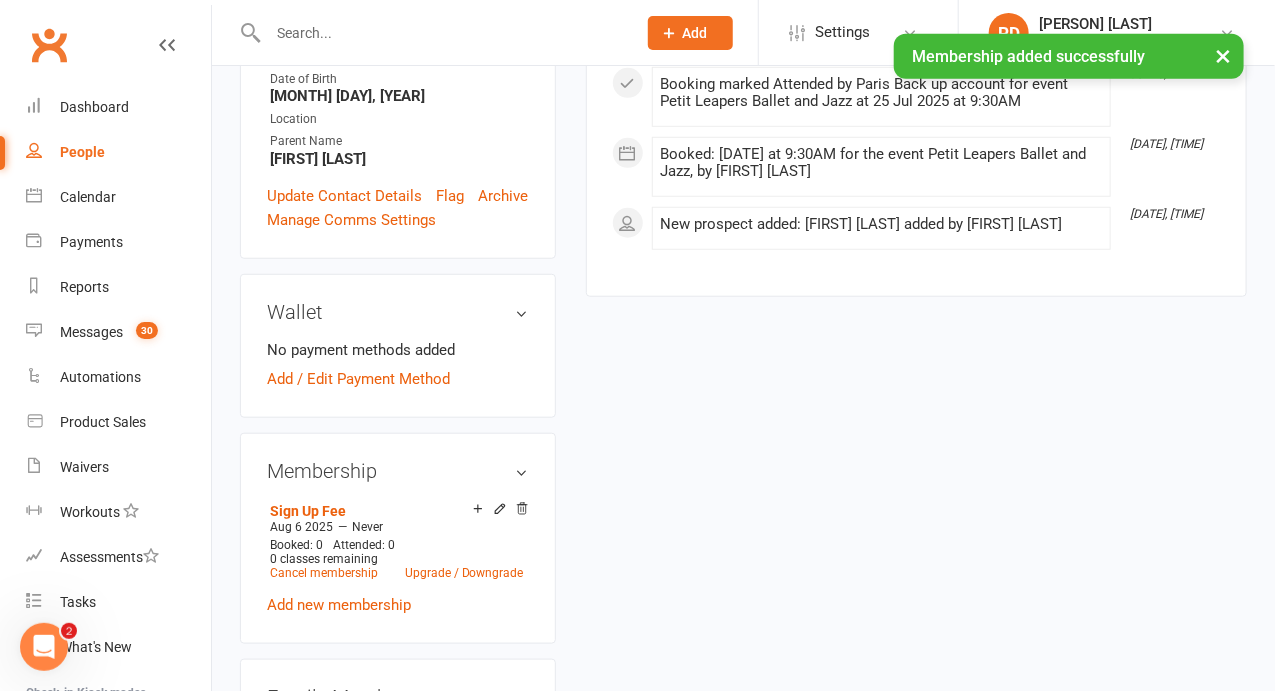 scroll, scrollTop: 505, scrollLeft: 0, axis: vertical 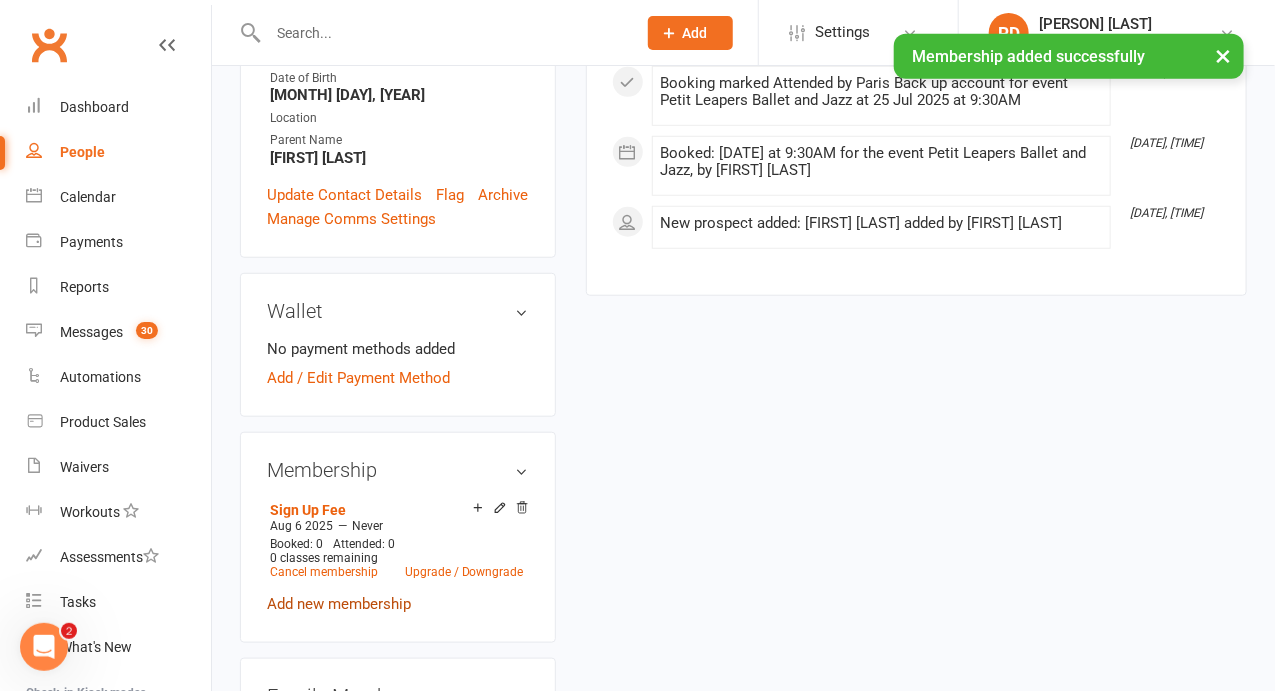 click on "Add new membership" at bounding box center (339, 604) 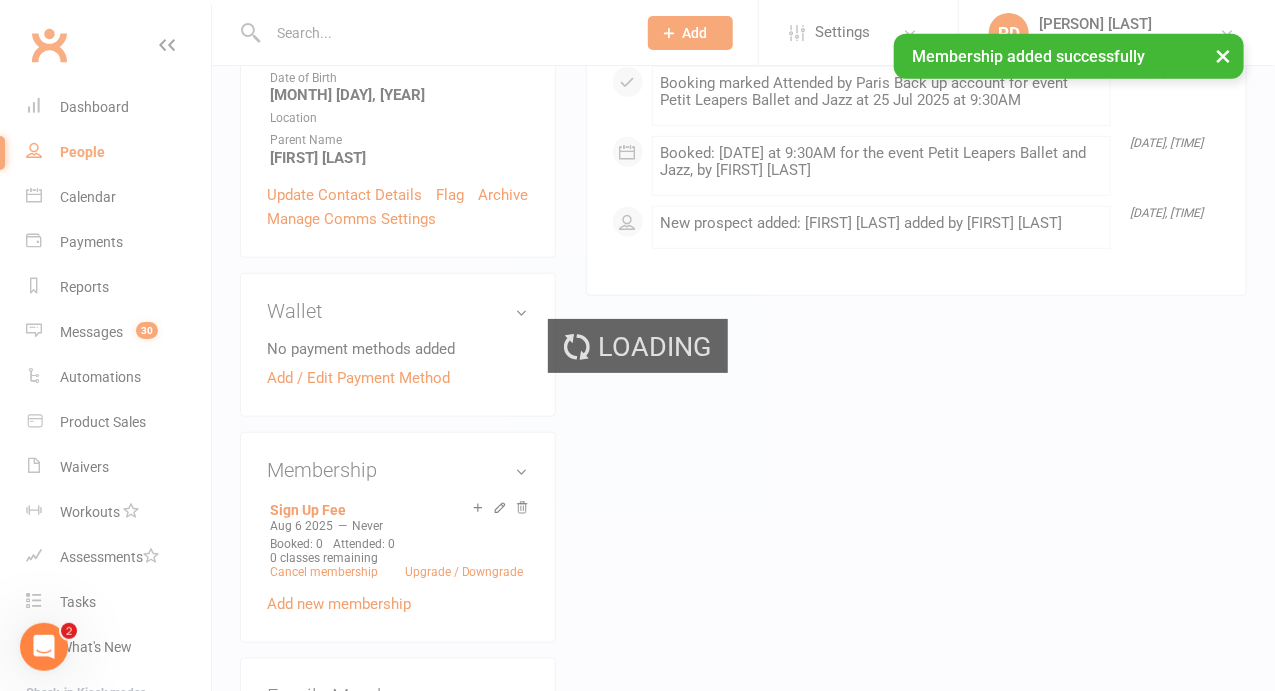 scroll, scrollTop: 0, scrollLeft: 0, axis: both 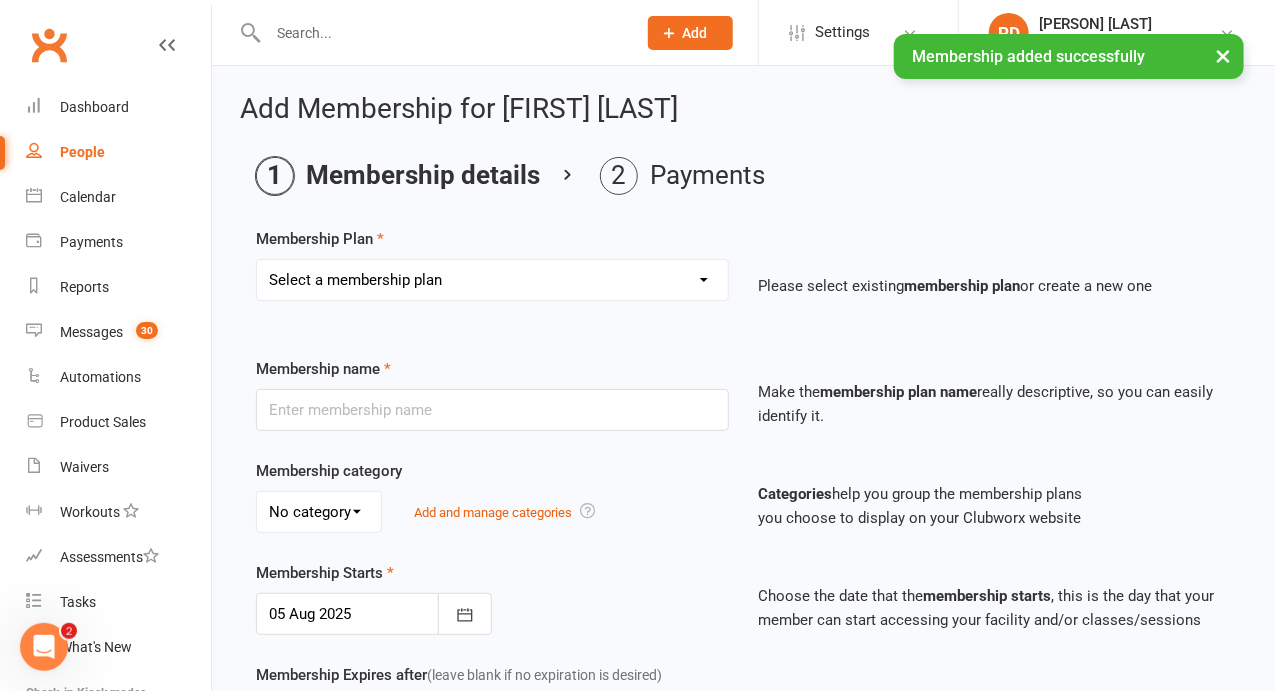 click on "Select a membership plan Create new Membership Plan Term 1 Mumma & Bubba 2023 - Existing (10 weeks) Term 1 Petit Leapers - Existing (10 week) Term 1 Grand Leapers - Existing (10 week) Term 1 Petit Leapers- Existing (9 week) Term 1 Mumma & Bubba 2023 Existing (9 week) Term 1 Grand Leapers- Existing (9 week pack) Term 1 Grand Leapers ACRO- Existing (9 week) Petit Leapers ACRO Existing (9 weeks) Sign Up Fee Sign Up Fee (2nd Member) Grand Leapers- monthly pack Term 2 Mumma & Bubba 2023 - Existing 9 week Term 2 Petit Leapers- Existing (9 week) Term 2 Grand Leapers- Existing (9 week pack) Term 2 ACRO Petit Leapers- Existing (9 week) Term 2  Grand Leapers ACRO- Existing (9 week pack) Term 2 Petit Leapers - Existing (10 week) Term 2 Mumma & Bubba 2023 - (10 week) Term 2  Grand Leapers- Existing (10 week pack) Term 2 Grand Leapers- Existing (10 week pack) Term 2 ACRO Grand Leapers- Existing (10 week) Term 2 Mumma & Bubba 2023 (3 week) Term 3  Grand Leapers 2023 - 10 week Term 3 Grand Leapers Acrobatics 2023 - 10 week" at bounding box center [492, 280] 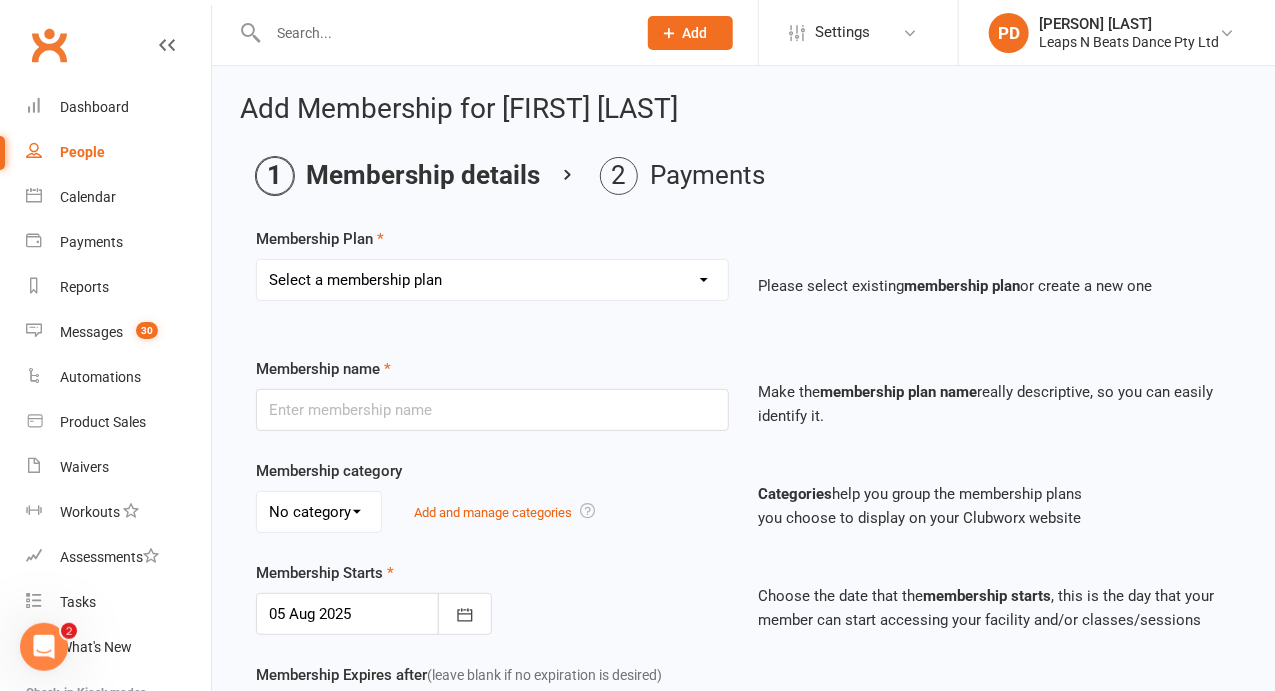select on "51" 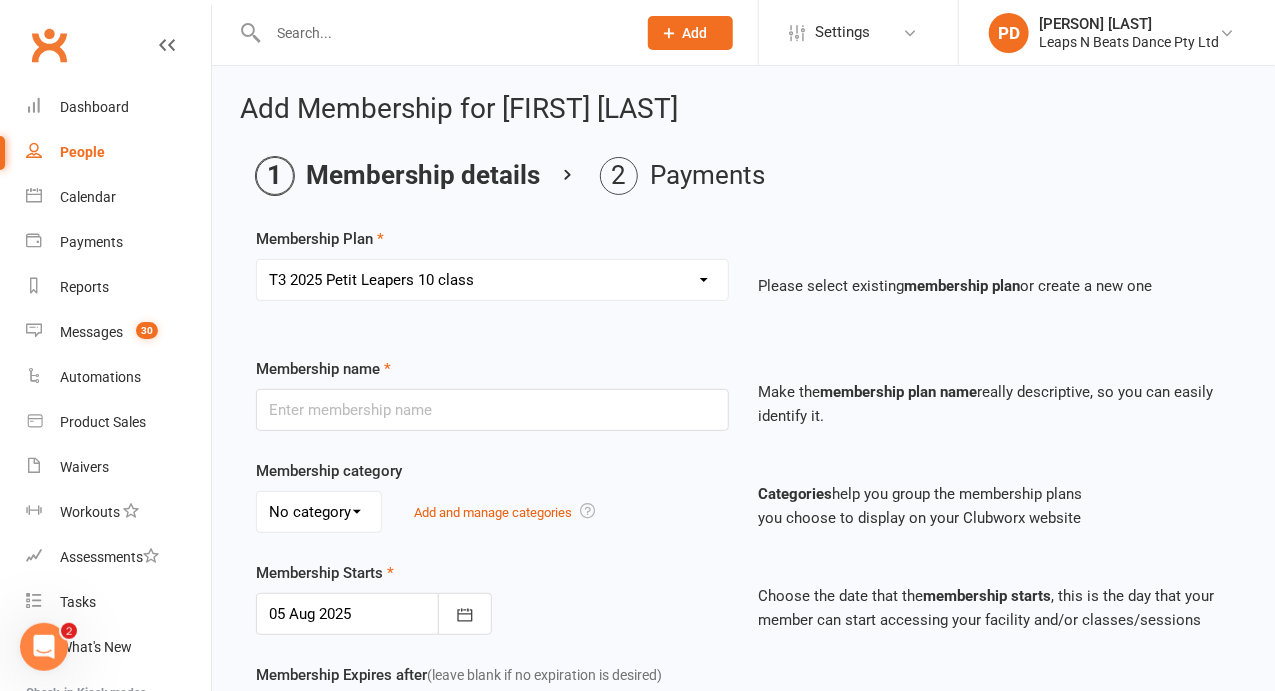 click on "Select a membership plan Create new Membership Plan Term 1 Mumma & Bubba 2023 - Existing (10 weeks) Term 1 Petit Leapers - Existing (10 week) Term 1 Grand Leapers - Existing (10 week) Term 1 Petit Leapers- Existing (9 week) Term 1 Mumma & Bubba 2023 Existing (9 week) Term 1 Grand Leapers- Existing (9 week pack) Term 1 Grand Leapers ACRO- Existing (9 week) Petit Leapers ACRO Existing (9 weeks) Sign Up Fee Sign Up Fee (2nd Member) Grand Leapers- monthly pack Term 2 Mumma & Bubba 2023 - Existing 9 week Term 2 Petit Leapers- Existing (9 week) Term 2 Grand Leapers- Existing (9 week pack) Term 2 ACRO Petit Leapers- Existing (9 week) Term 2  Grand Leapers ACRO- Existing (9 week pack) Term 2 Petit Leapers - Existing (10 week) Term 2 Mumma & Bubba 2023 - (10 week) Term 2  Grand Leapers- Existing (10 week pack) Term 2 Grand Leapers- Existing (10 week pack) Term 2 ACRO Grand Leapers- Existing (10 week) Term 2 Mumma & Bubba 2023 (3 week) Term 3  Grand Leapers 2023 - 10 week Term 3 Grand Leapers Acrobatics 2023 - 10 week" at bounding box center (492, 280) 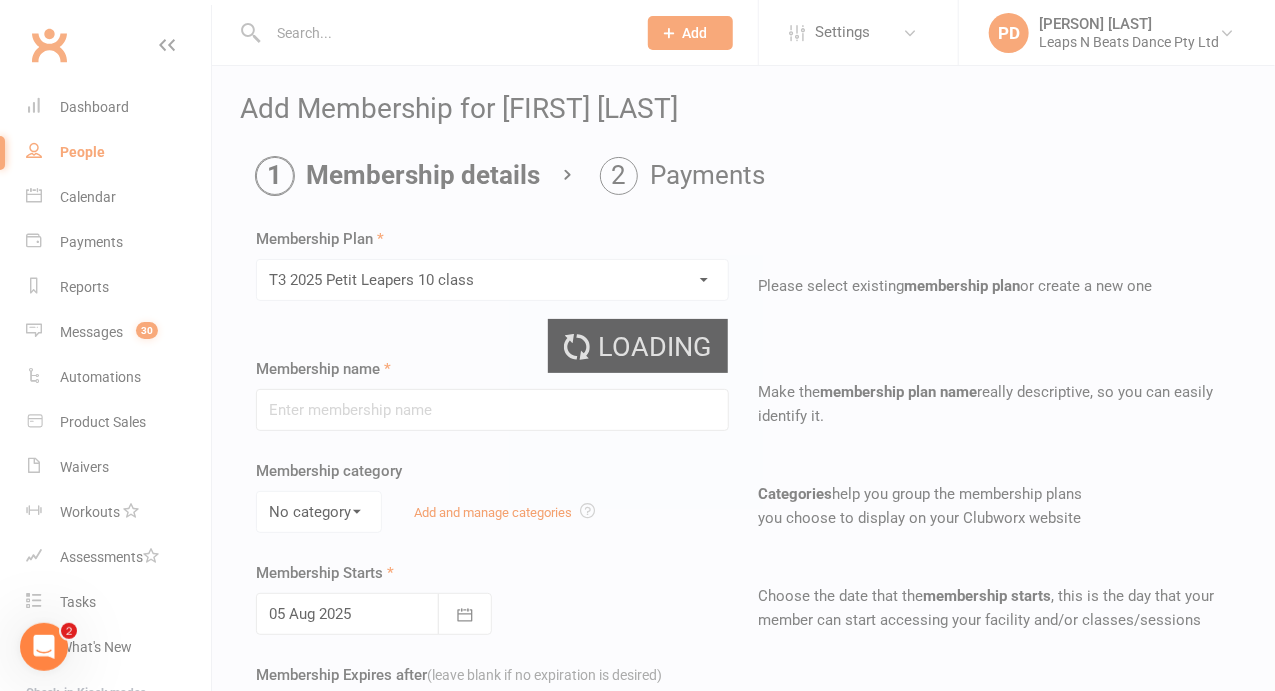 type on "T3 2025 Petit Leapers 10 class" 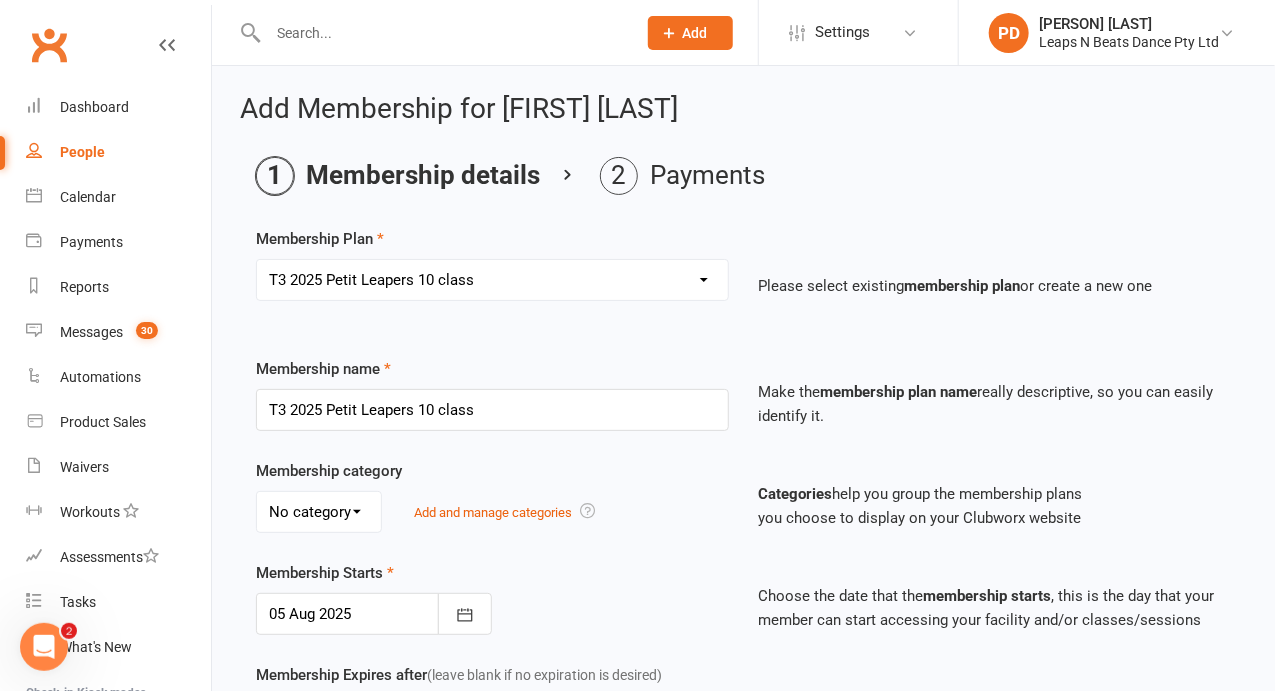 type on "06 Aug 2025" 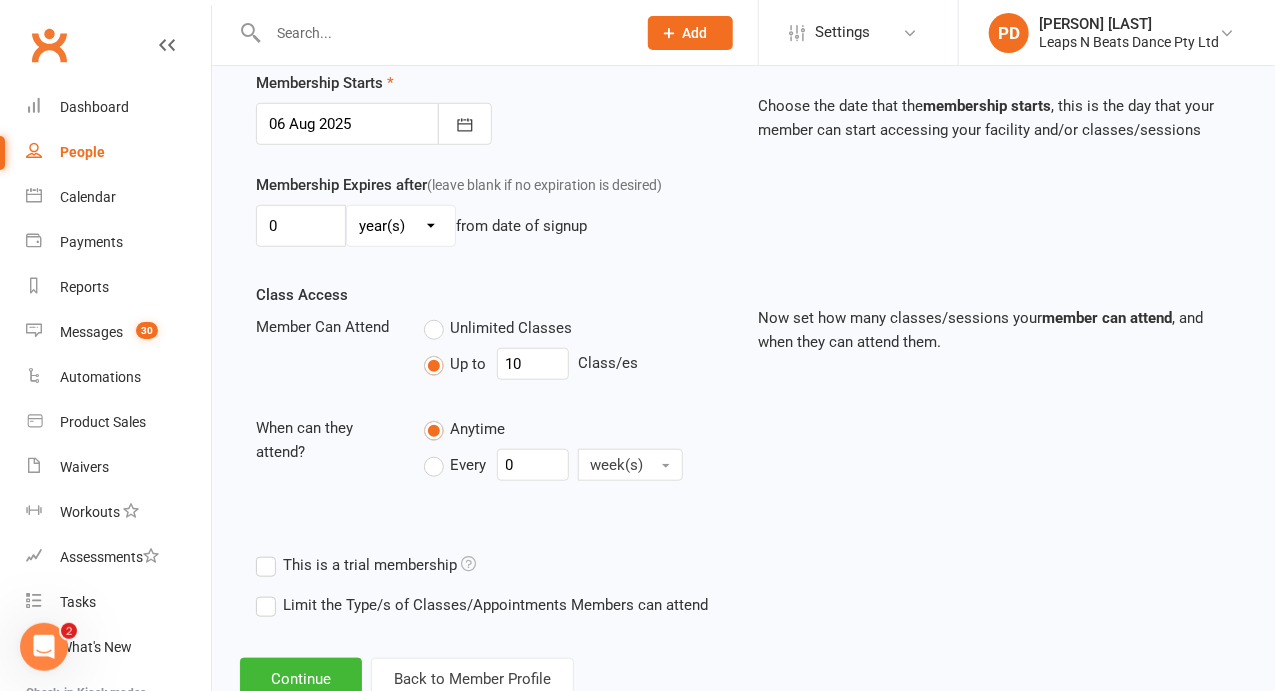 scroll, scrollTop: 538, scrollLeft: 0, axis: vertical 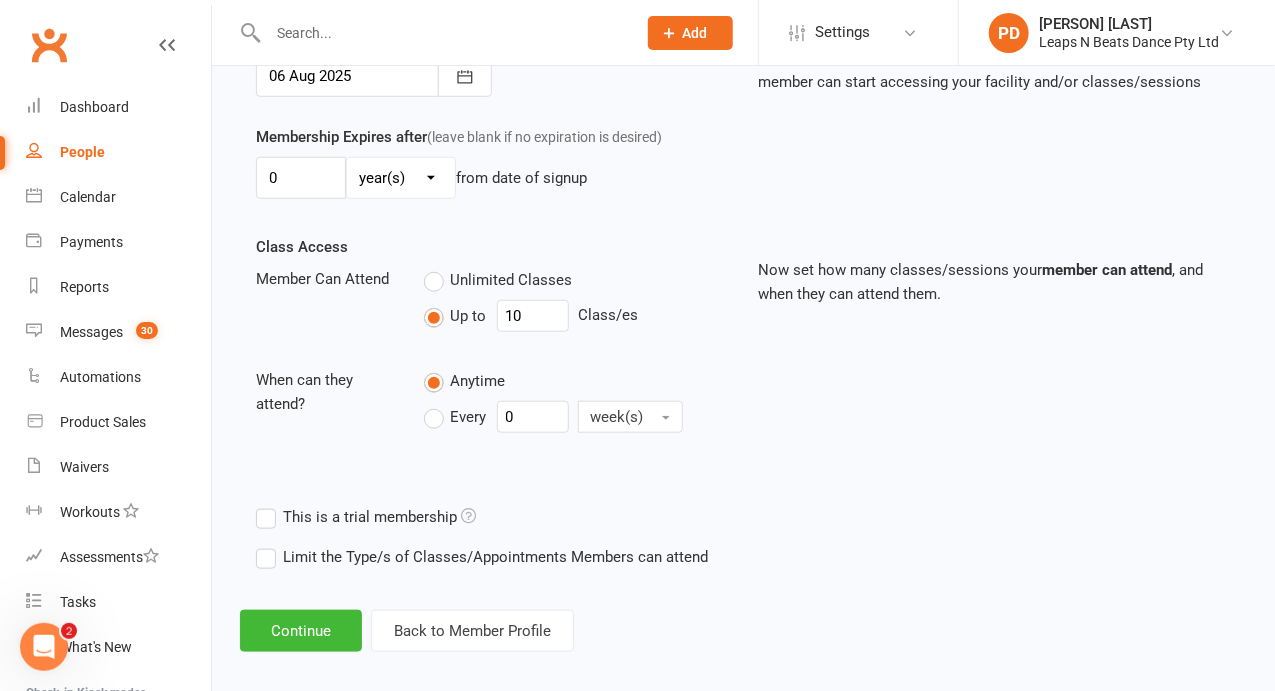 click on "Add Membership for [FIRST] [LAST] Membership details Payments Membership Plan Select a membership plan Create new Membership Plan Term 1 Mumma & Bubba 2023 - Existing (10 weeks) Term 1 Petit Leapers - Existing (10 week) Term 1 Grand Leapers - Existing (10 week) Term 1 Petit Leapers- Existing (9 week) Term 1 Mumma & Bubba 2023 Existing (9 week) Term 1 Grand Leapers- Existing (9 week pack) Term 1 Grand Leapers ACRO- Existing (9 week) Petit Leapers ACRO Existing (9 weeks) Sign Up Fee Sign Up Fee (2nd Member) Grand Leapers- monthly pack Term 2 Mumma & Bubba 2023 - Existing 9 week Term 2 Petit Leapers- Existing (9 week) Term 2 Grand Leapers- Existing (9 week pack) Term 2 ACRO Petit Leapers- Existing (9 week) Term 2 Grand Leapers ACRO- Existing (9 week pack) Term 2 Petit Leapers - Existing (10 week) Term 2 Mumma & Bubba 2023 (3 week) General" at bounding box center (743, 104) 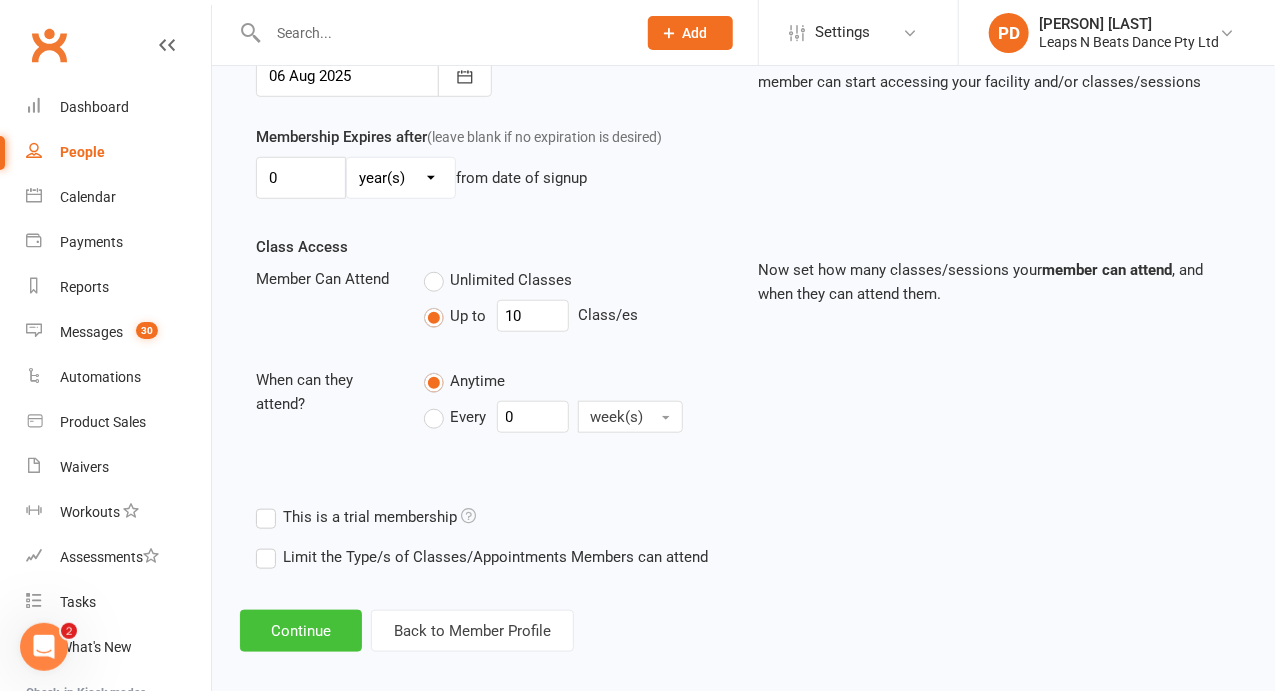 click on "Continue" at bounding box center (301, 631) 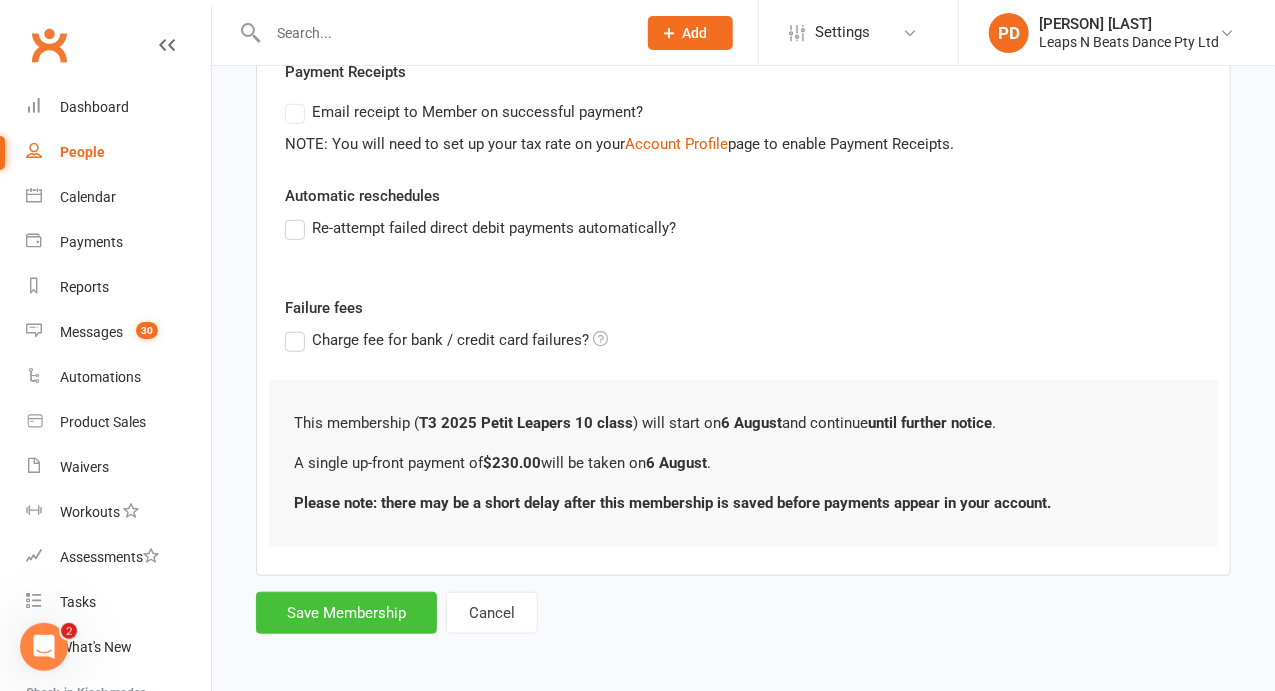 scroll, scrollTop: 393, scrollLeft: 0, axis: vertical 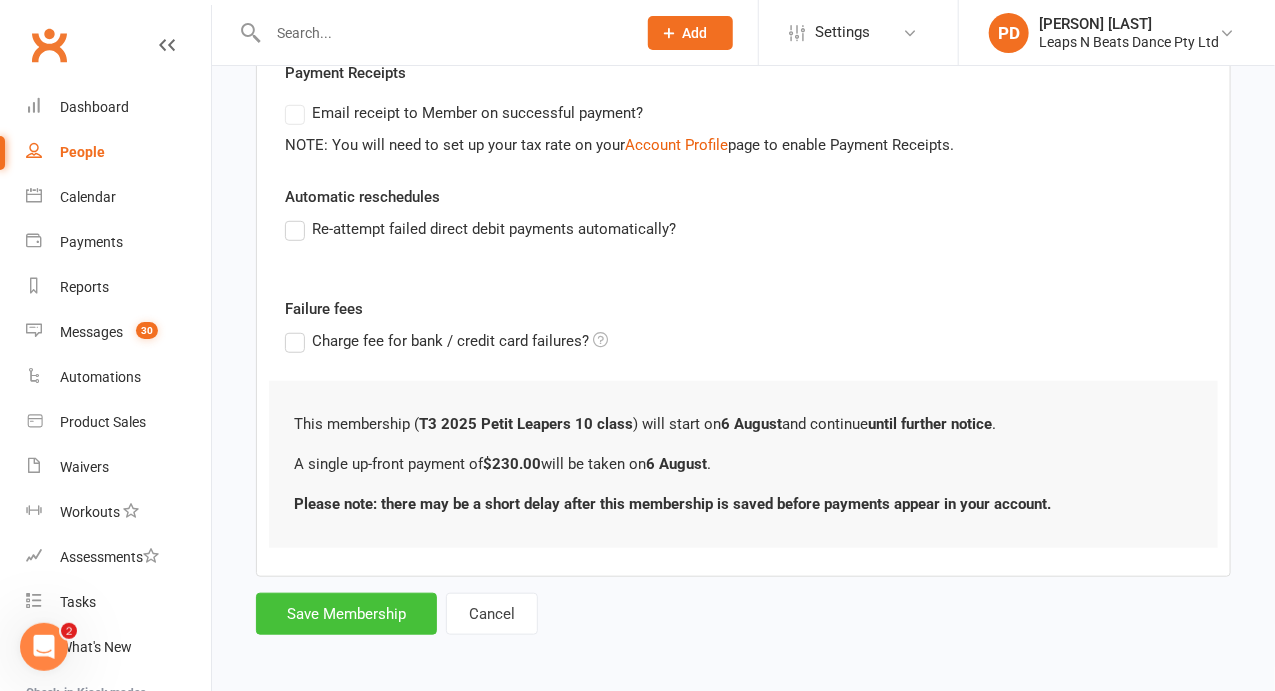 click on "Save Membership" at bounding box center (346, 614) 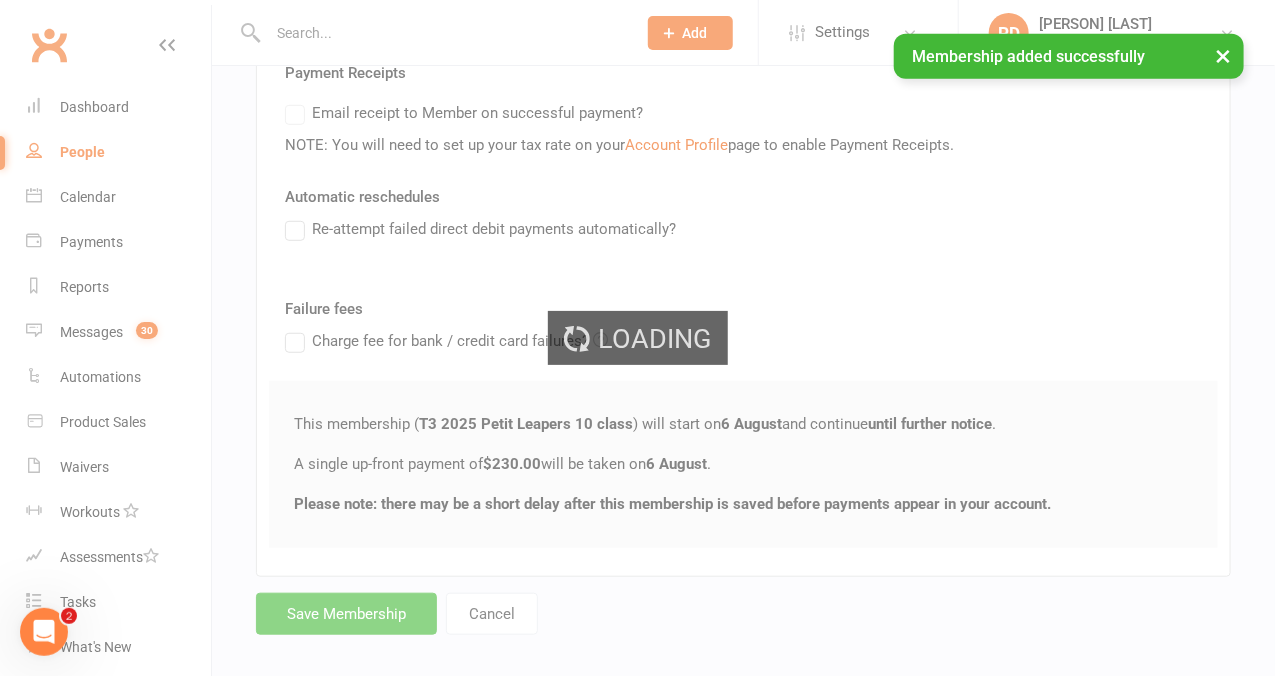 click on "Loading" at bounding box center (637, 338) 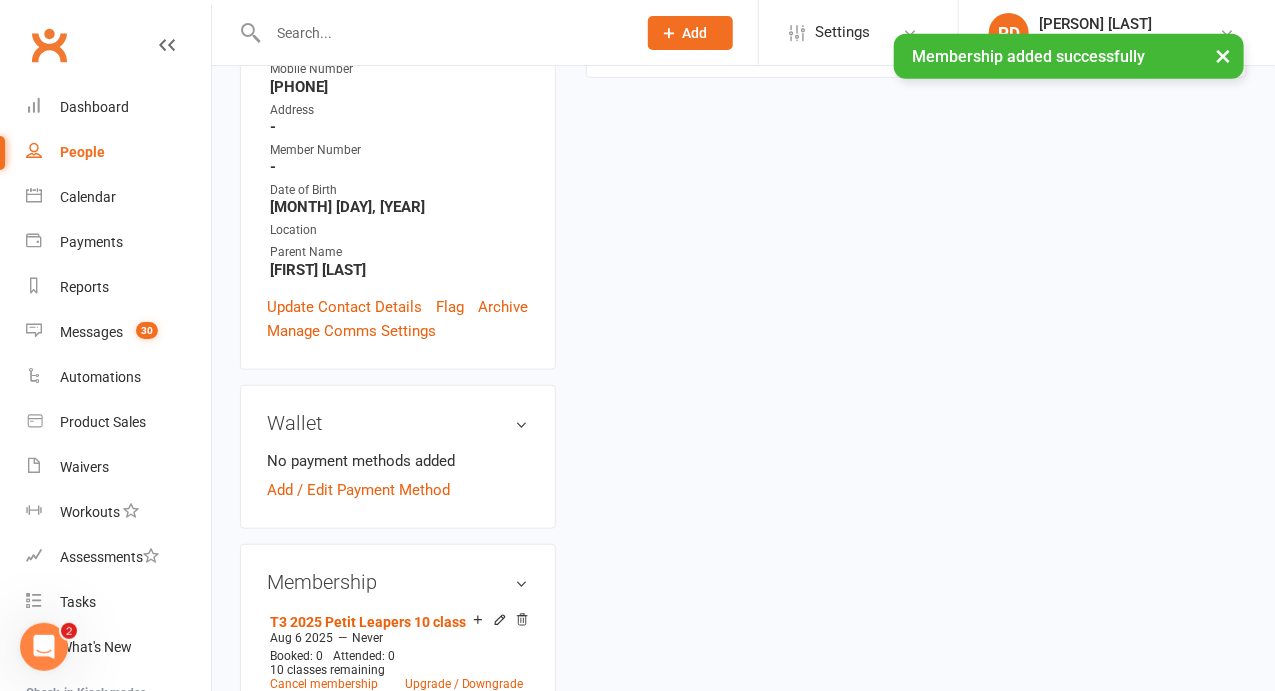 scroll, scrollTop: 0, scrollLeft: 0, axis: both 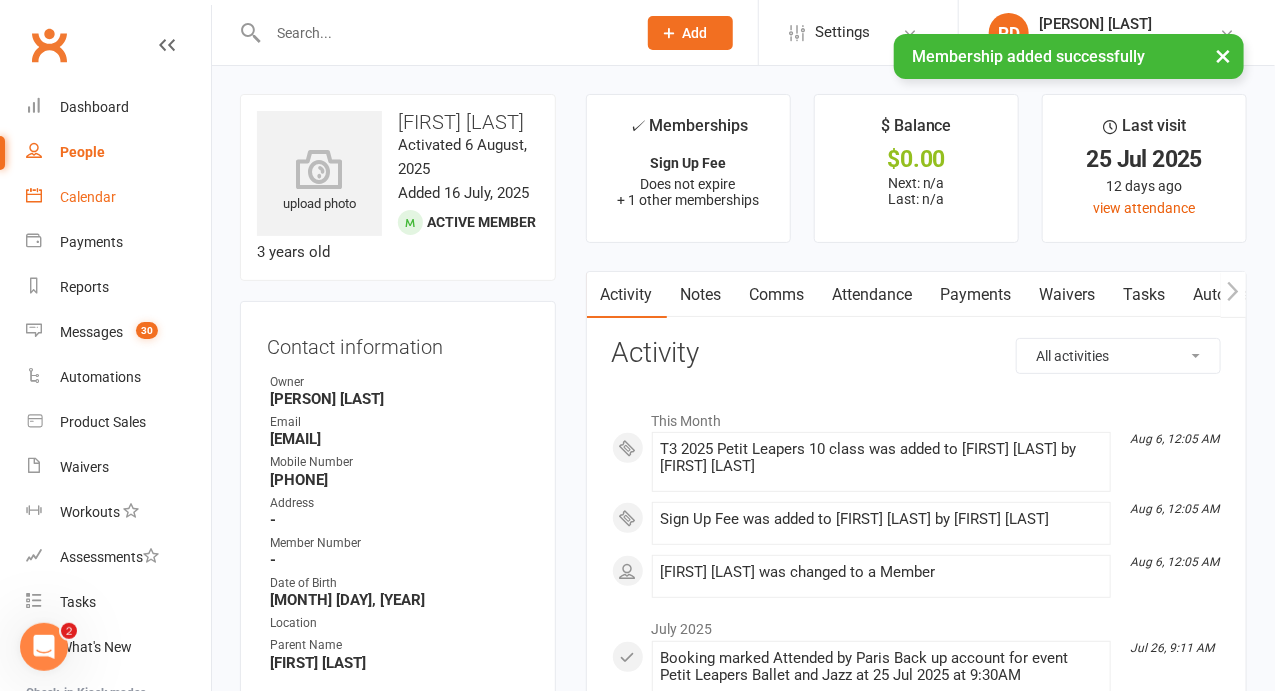 click on "Calendar" at bounding box center [118, 197] 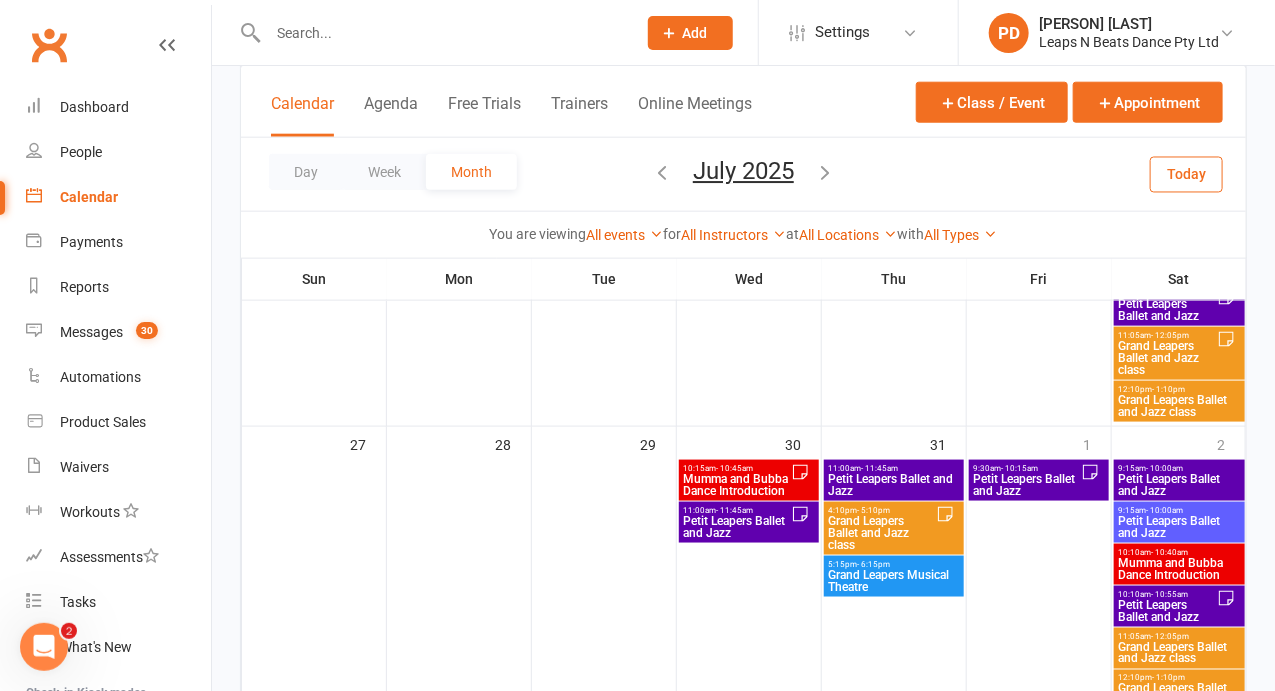 scroll, scrollTop: 837, scrollLeft: 0, axis: vertical 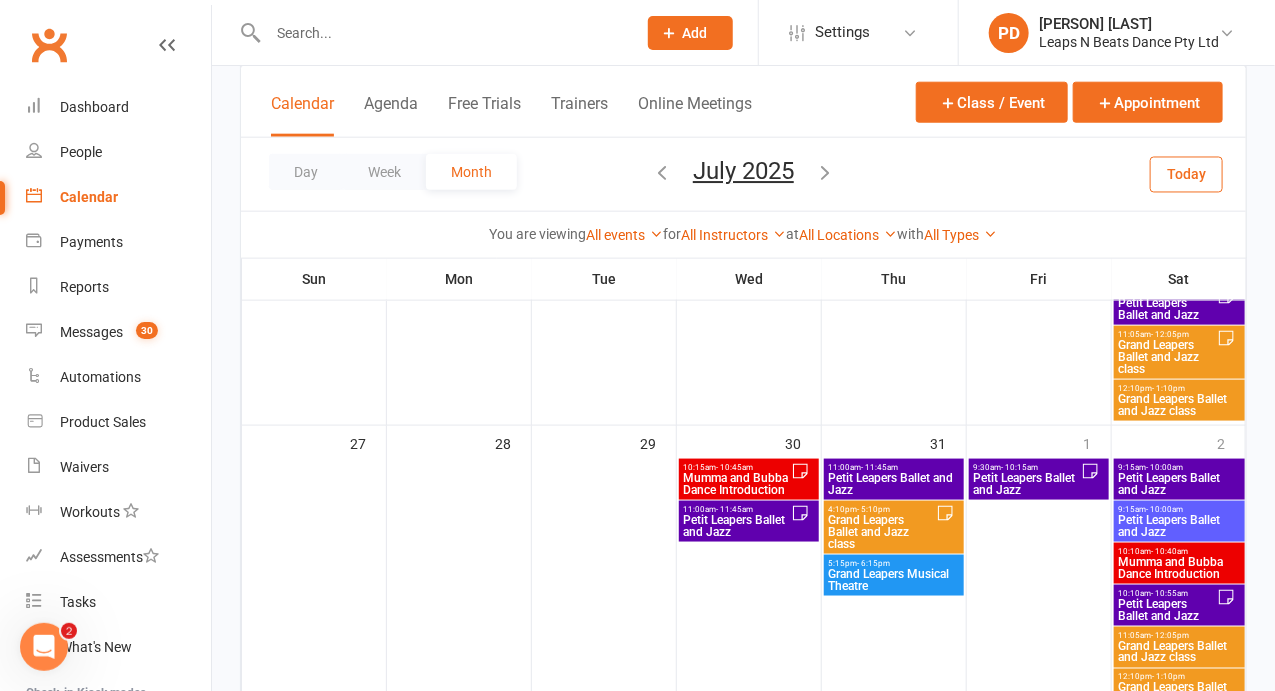 click on "9:30am  - 10:15am Petit Leapers Ballet and Jazz" at bounding box center (1039, 479) 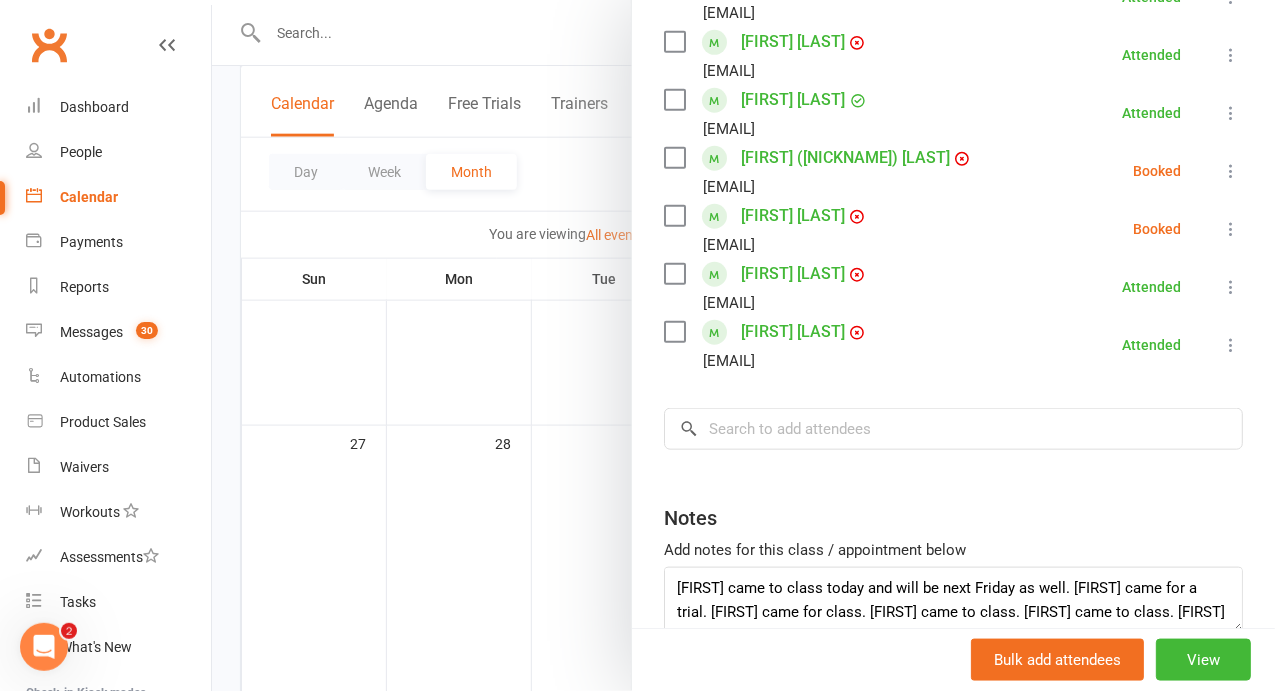 scroll, scrollTop: 704, scrollLeft: 0, axis: vertical 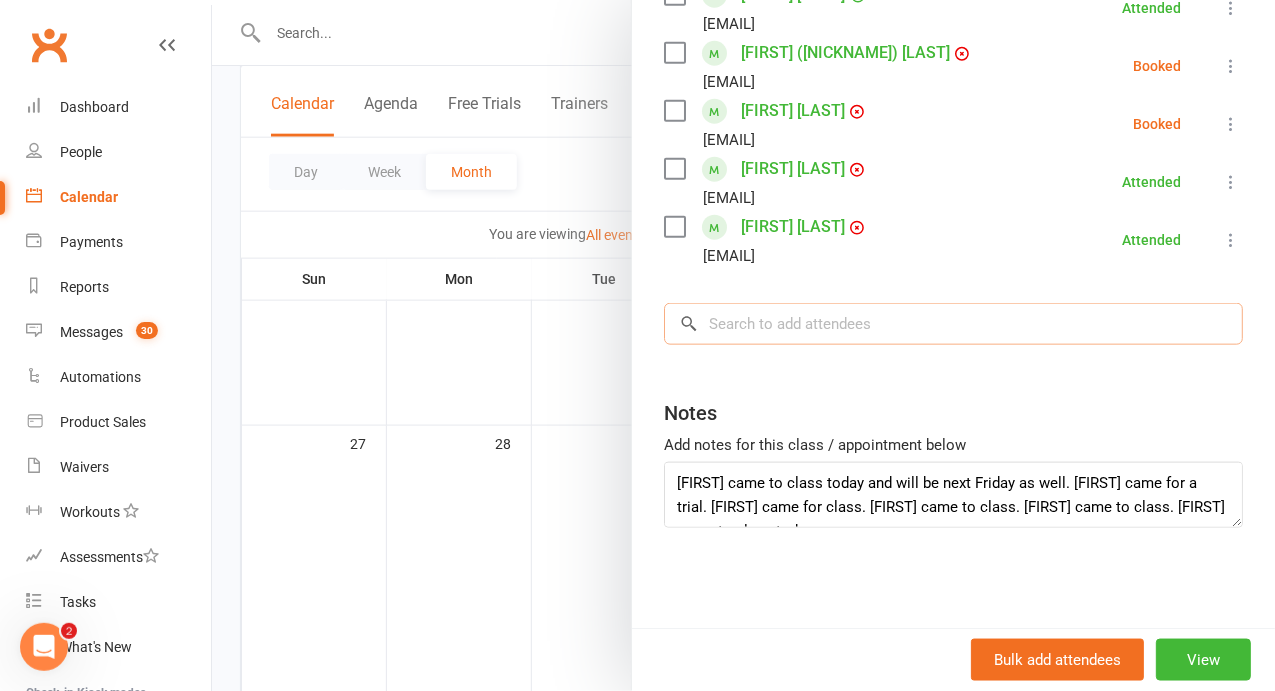 click at bounding box center (953, 324) 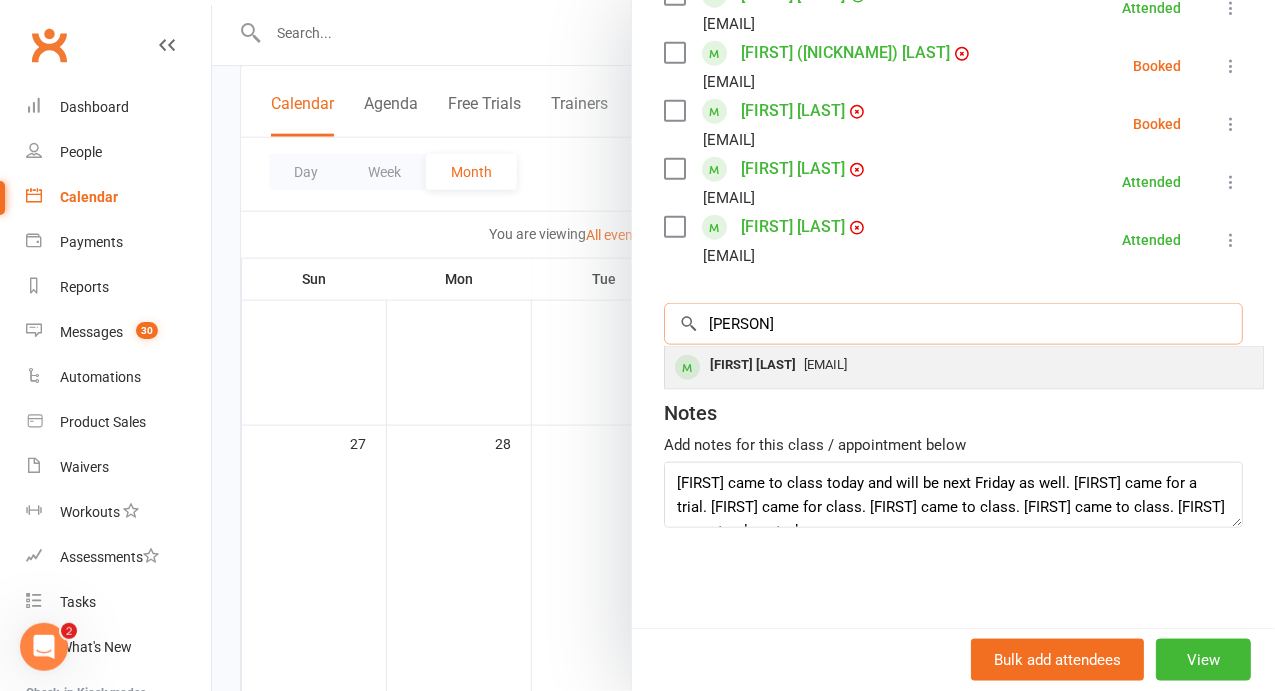 type on "[PERSON]" 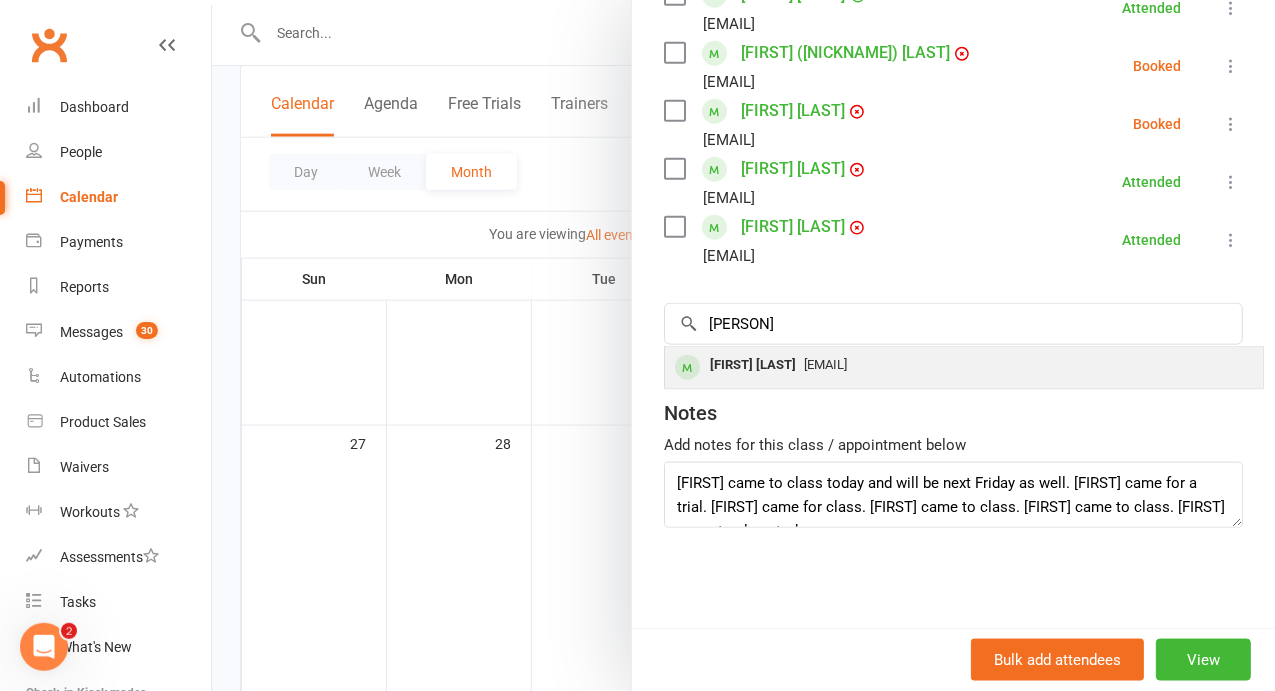 click on "[EMAIL]" at bounding box center [825, 364] 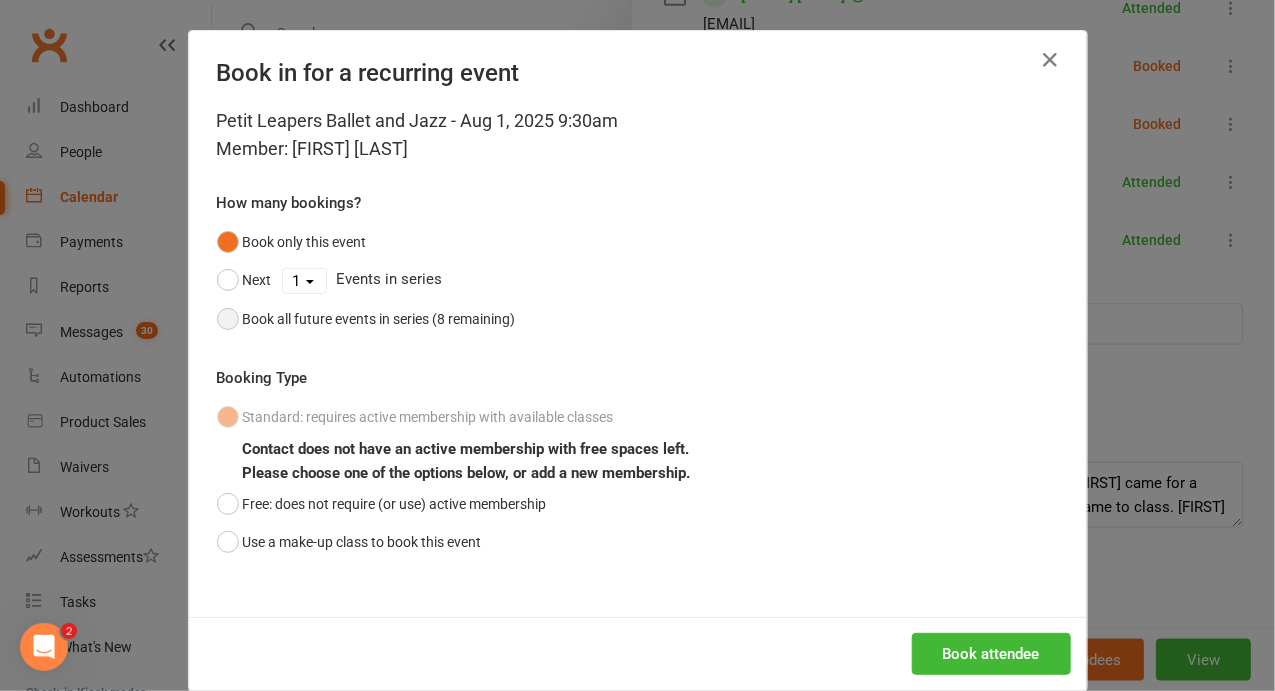 click on "Book all future events in series (8 remaining)" at bounding box center (379, 319) 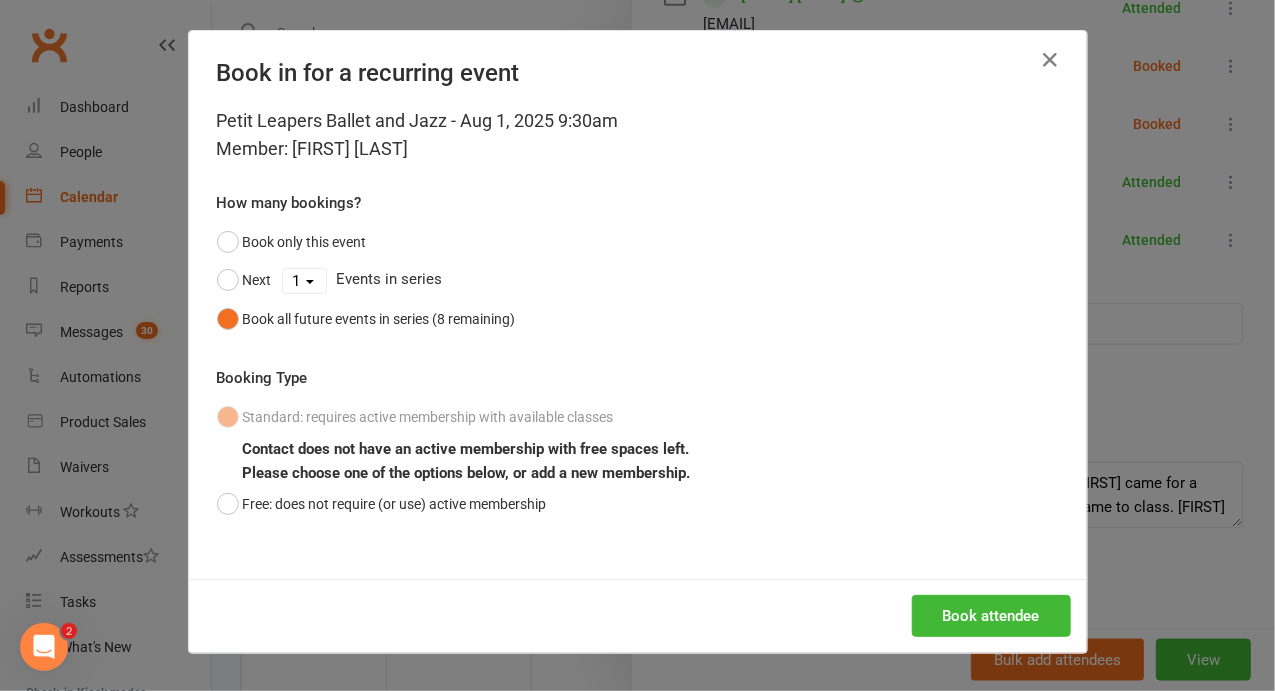 click on "Petit Leapers Ballet and Jazz - Aug 1, 2025 9:30am Member: [FIRST] [LAST] How many bookings? Book only this event Next 1 2 3 4 5 6 7 8 Events in series Book all future events in series (8 remaining) Booking Type Standard: requires active membership with available classes Contact does not have an active membership with free spaces left. Please choose one of the options below, or add a new membership. Free: does not require (or use) active membership" at bounding box center (638, 343) 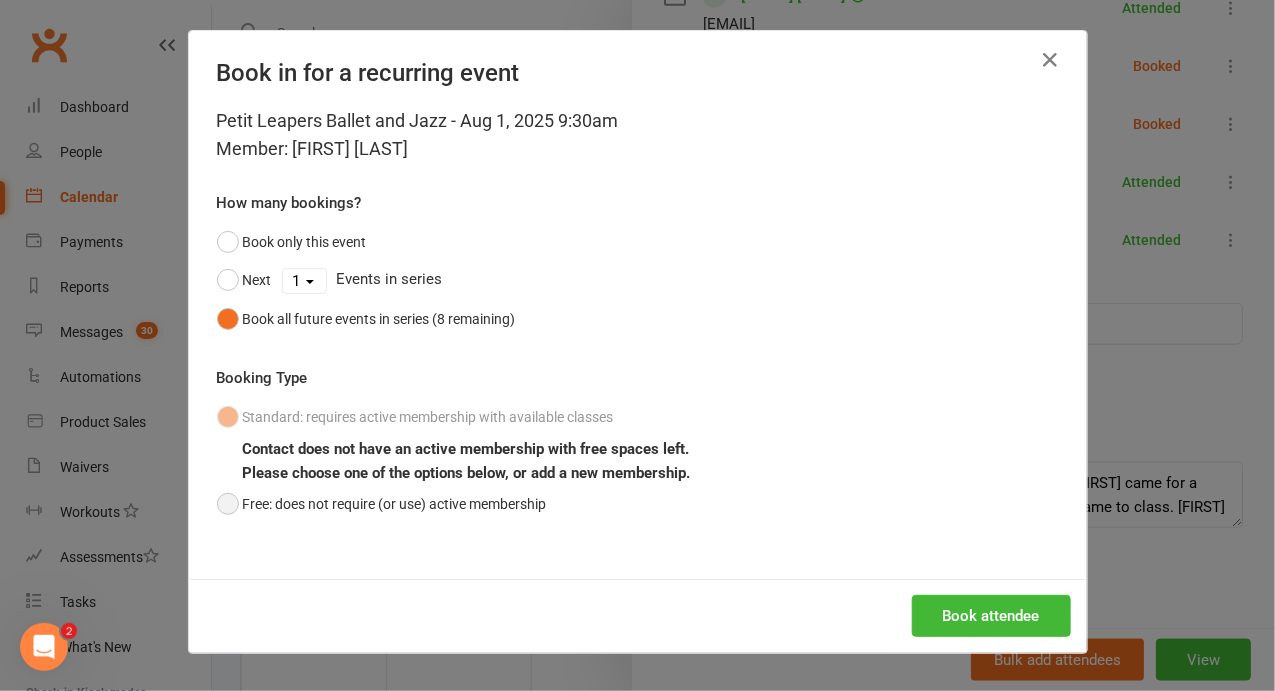 click on "Free: does not require (or use) active membership" at bounding box center (382, 504) 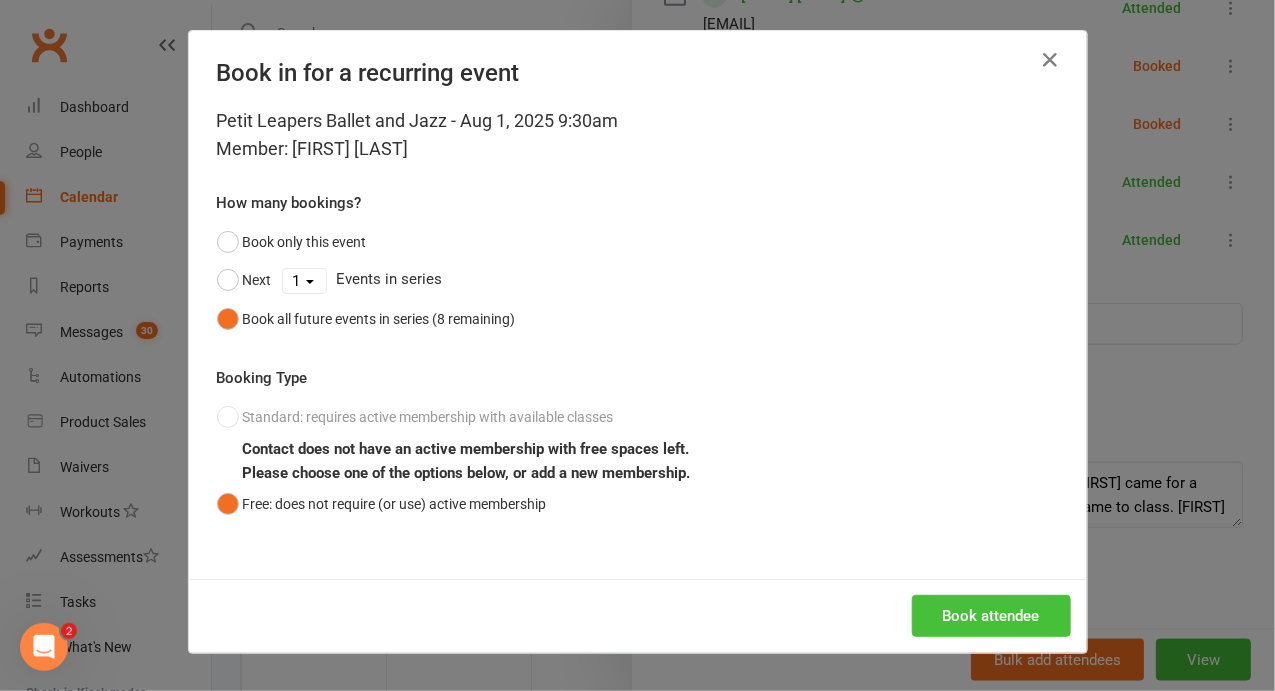click on "Book attendee" at bounding box center [991, 616] 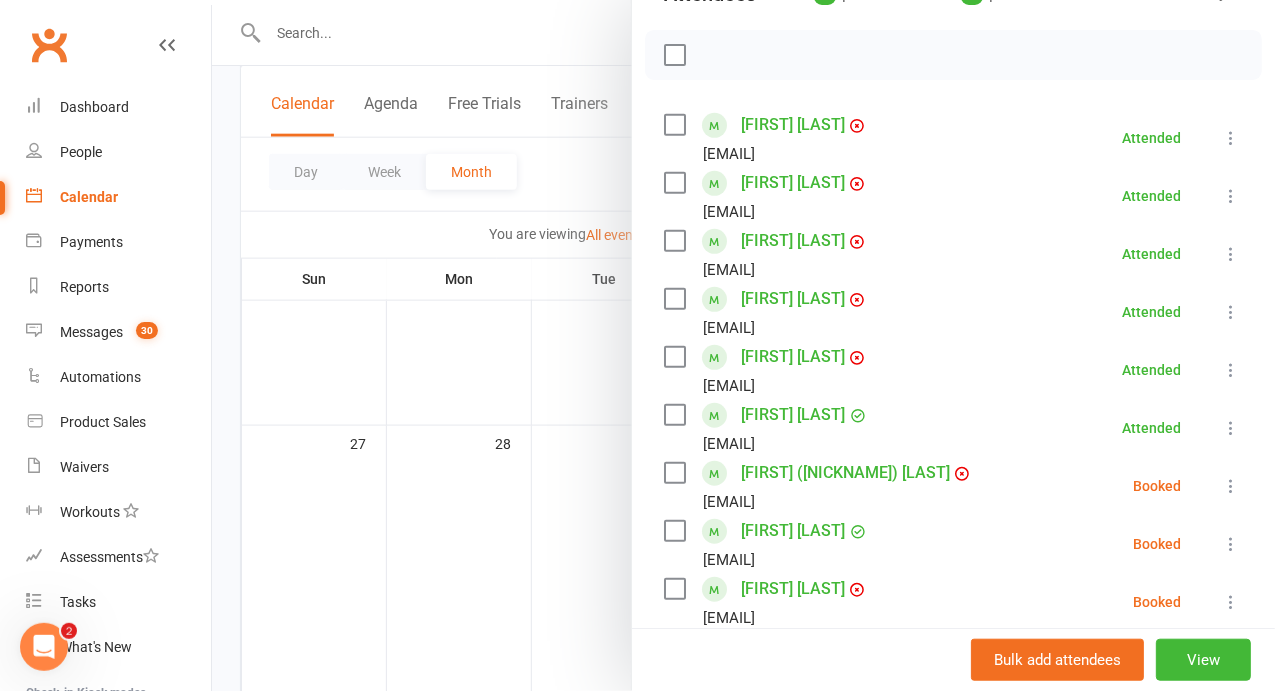scroll, scrollTop: 260, scrollLeft: 0, axis: vertical 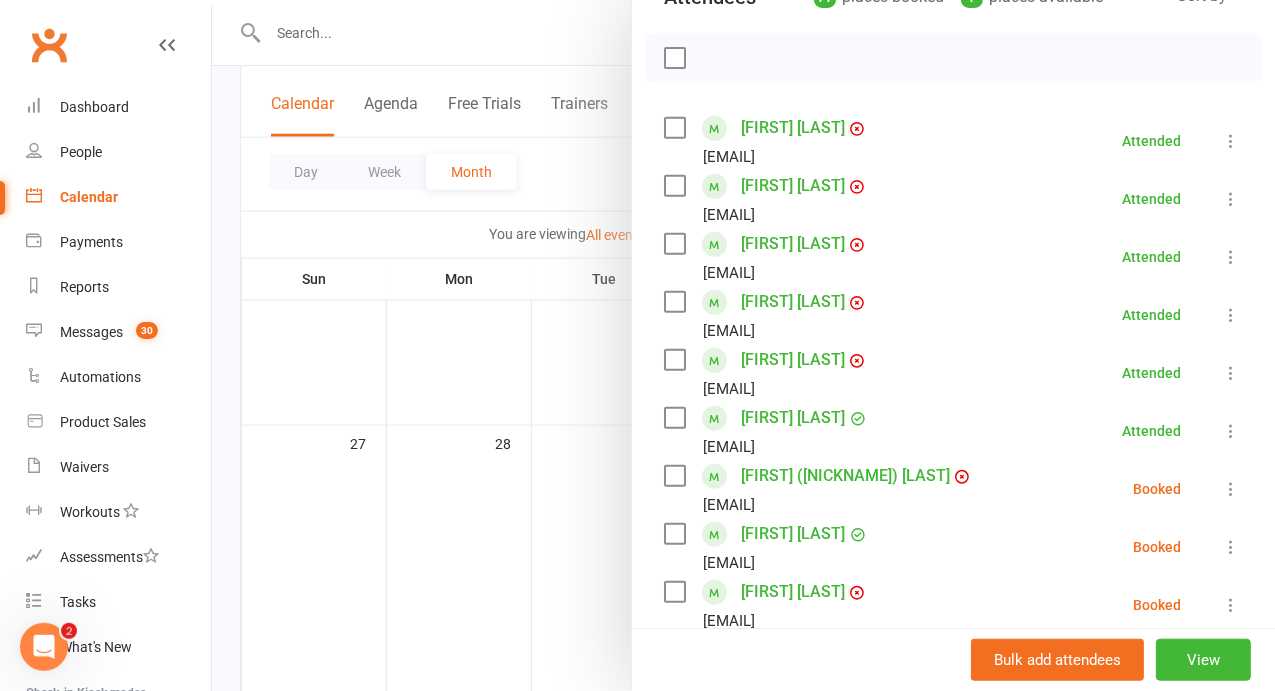 click at bounding box center [1231, 547] 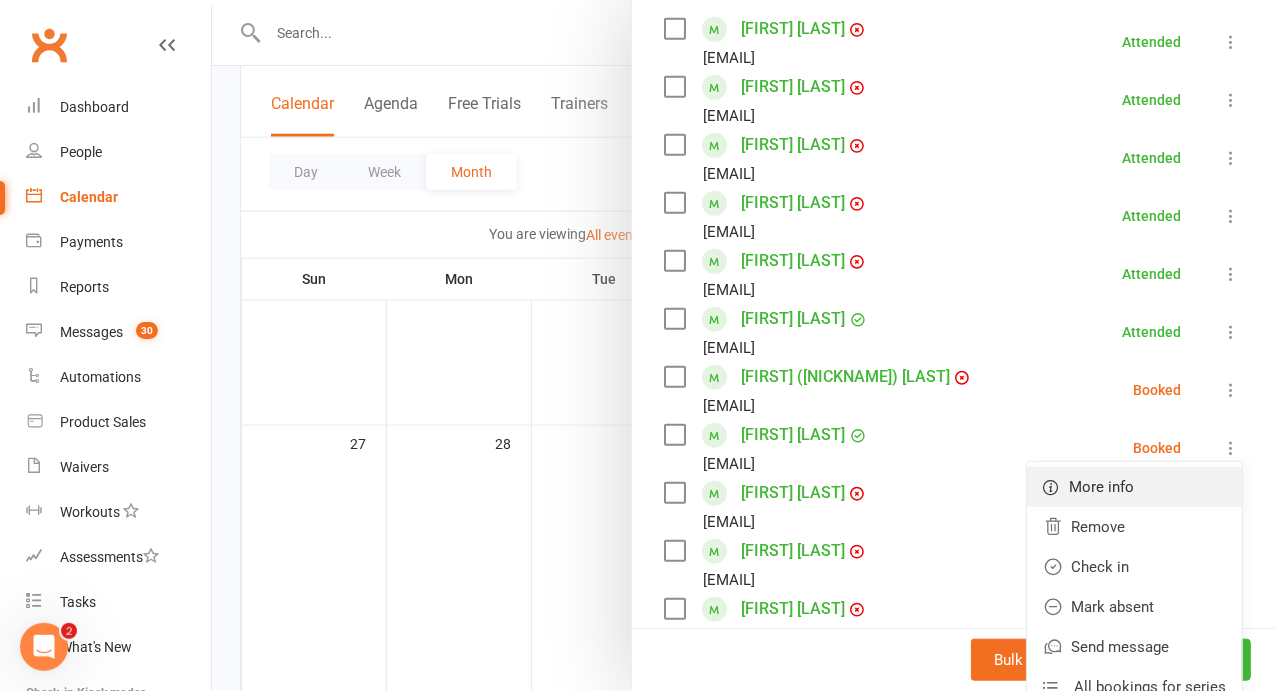 scroll, scrollTop: 362, scrollLeft: 0, axis: vertical 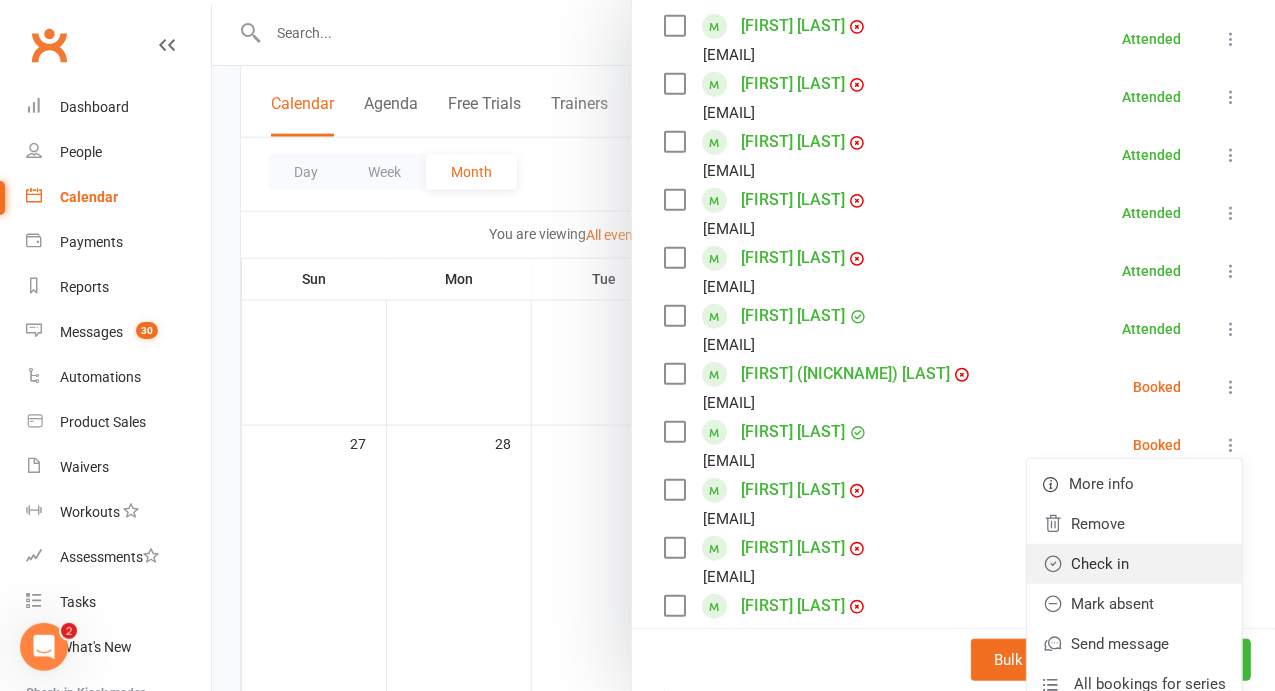 click on "Check in" at bounding box center (1134, 564) 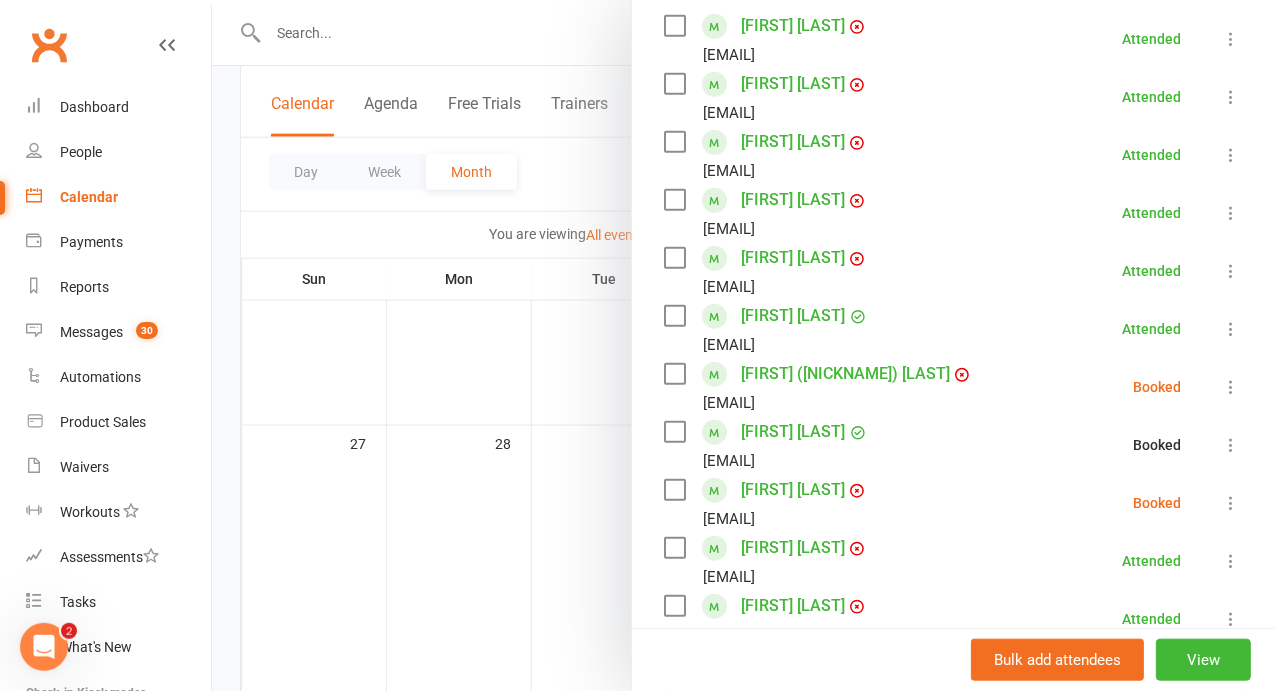 scroll, scrollTop: 762, scrollLeft: 0, axis: vertical 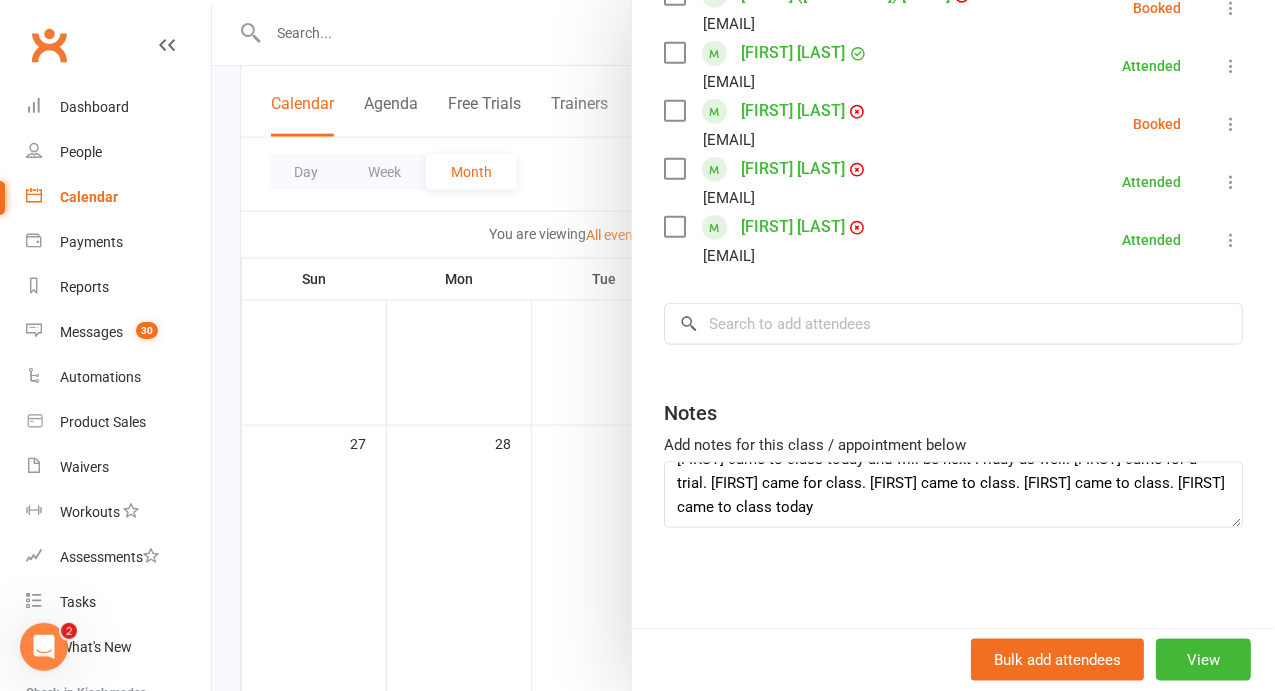 click at bounding box center (743, 345) 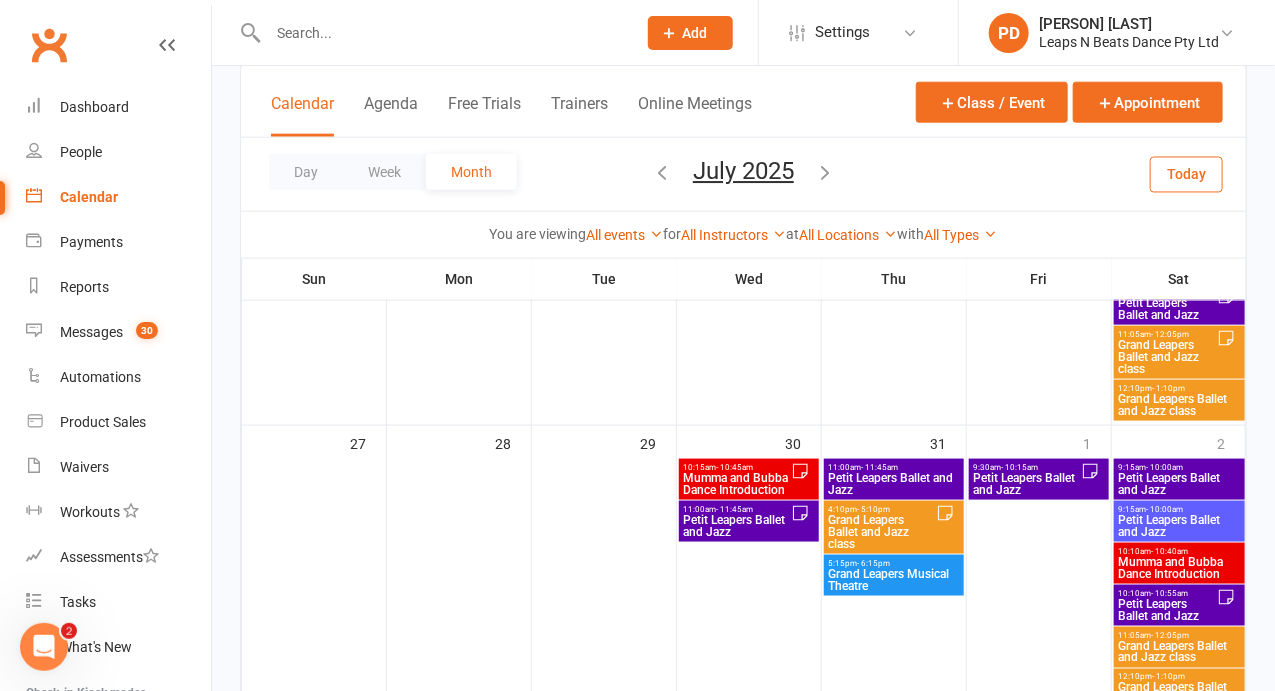 scroll, scrollTop: 1205, scrollLeft: 0, axis: vertical 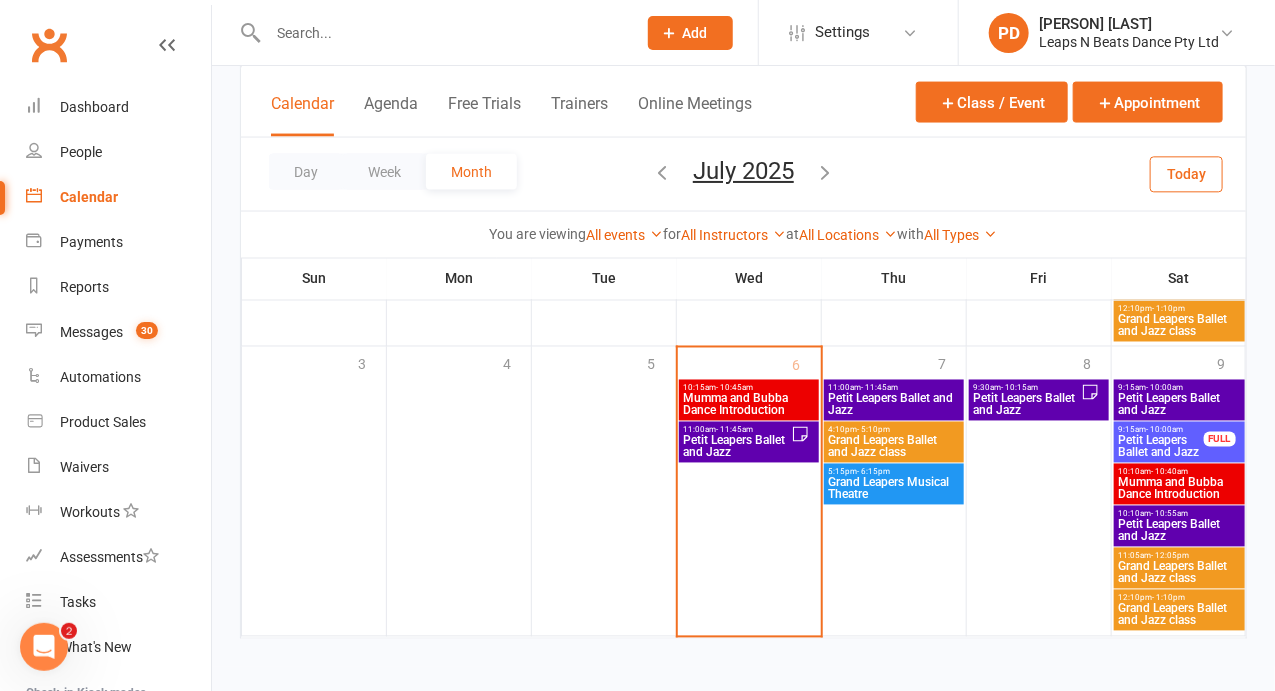 click on "- 10:15am" at bounding box center (1020, 388) 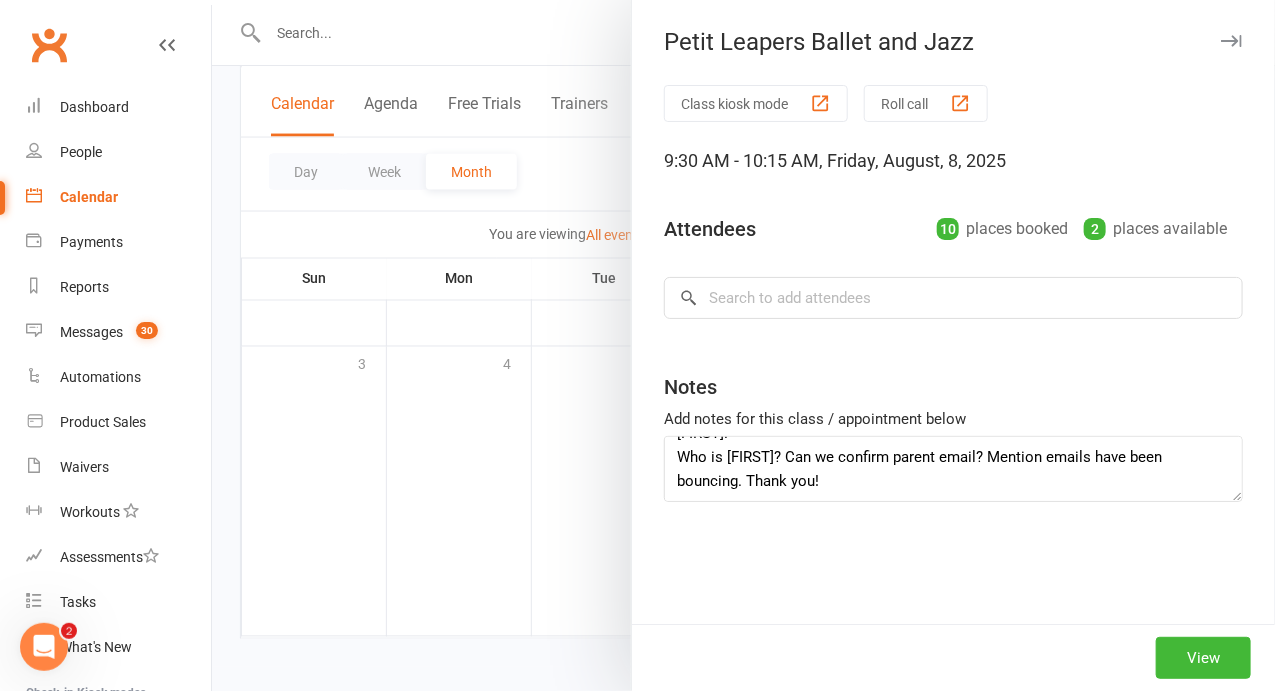 scroll, scrollTop: 0, scrollLeft: 0, axis: both 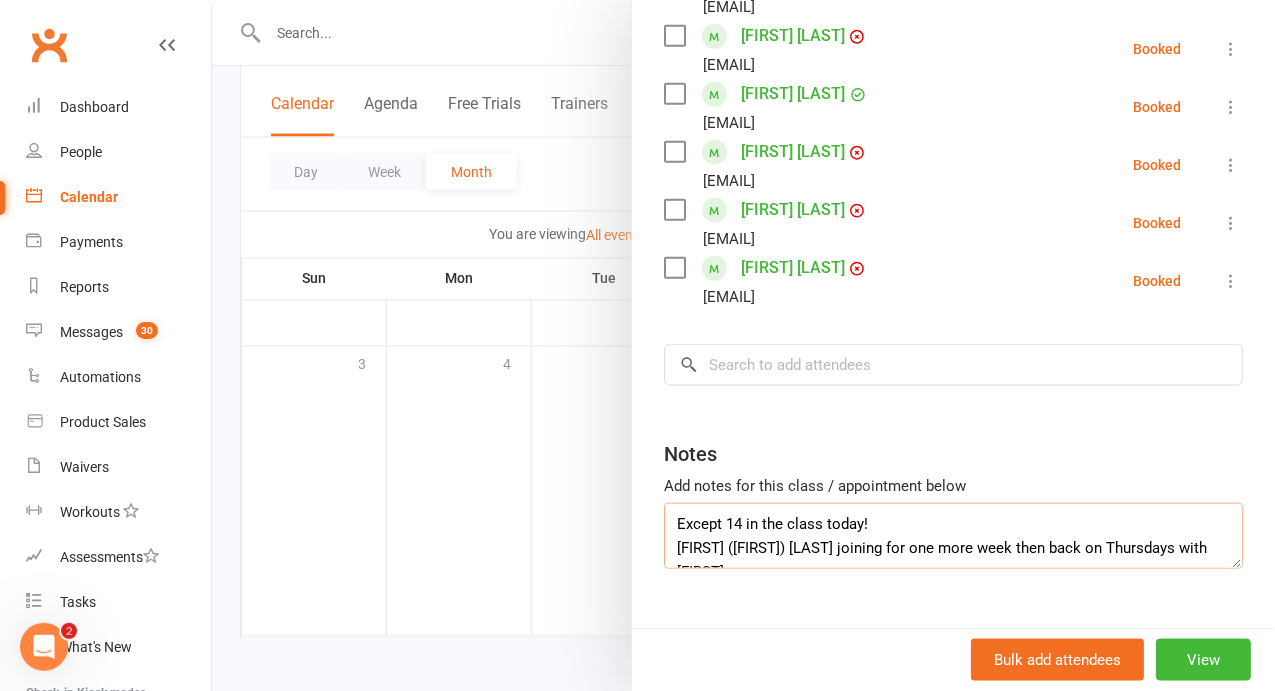 click on "Except 14 in the class today!
[FIRST] ([FIRST]) [LAST] joining for one more week then back on Thursdays with [FIRST].
Who is [FIRST]? Can we confirm parent email? Mention emails have been bouncing. Thank you!" at bounding box center (953, 536) 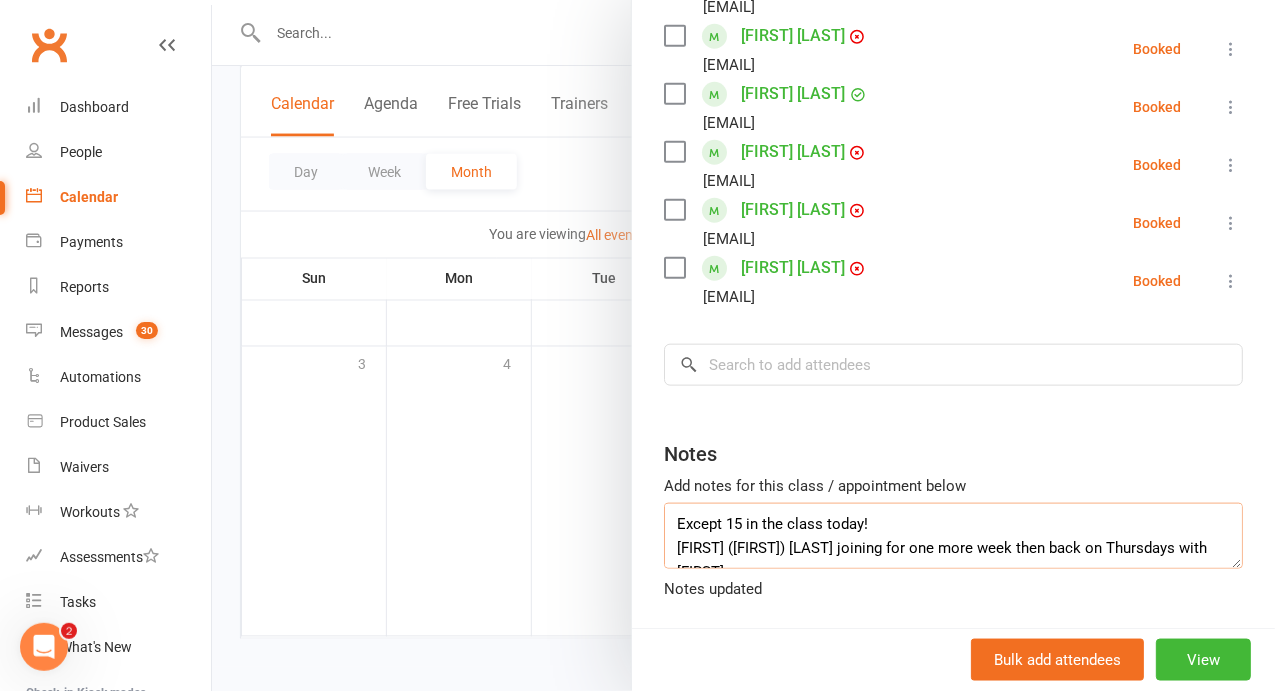 click on "Except 15 in the class today!
[FIRST] ([FIRST]) [LAST] joining for one more week then back on Thursdays with [FIRST].
Who is [FIRST]? Can we confirm parent email? Mention emails have been bouncing. Thank you!" at bounding box center (953, 536) 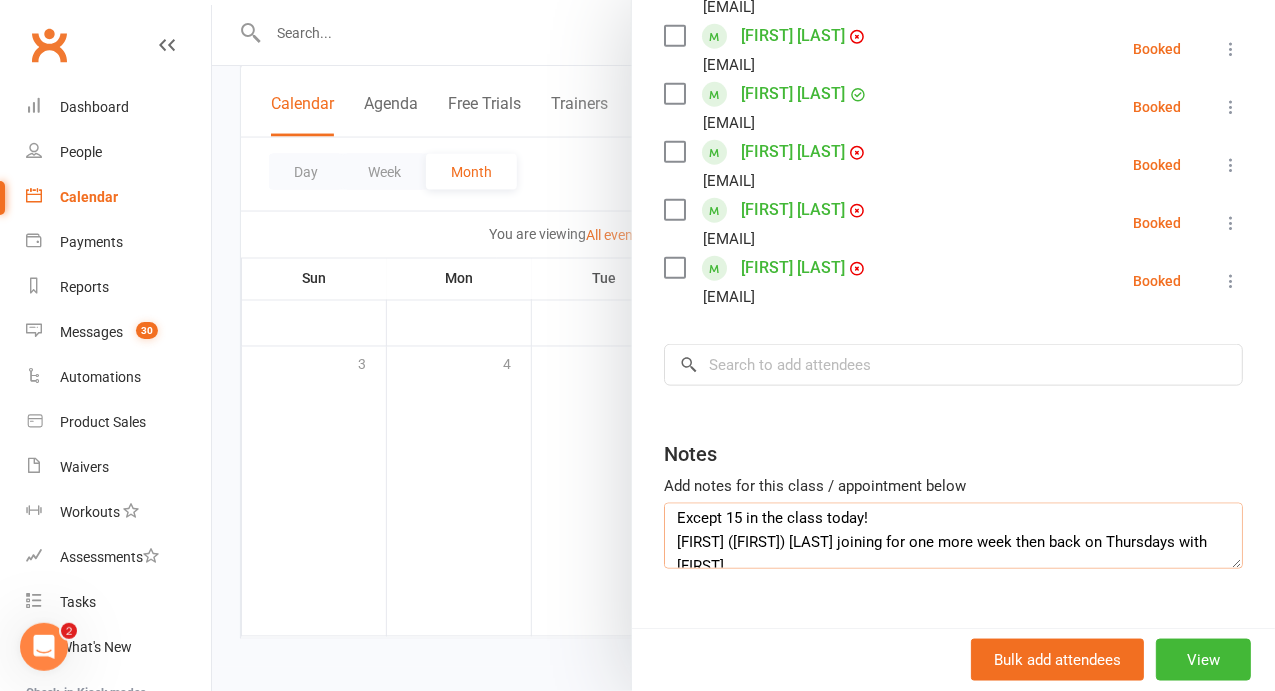 scroll, scrollTop: 8, scrollLeft: 0, axis: vertical 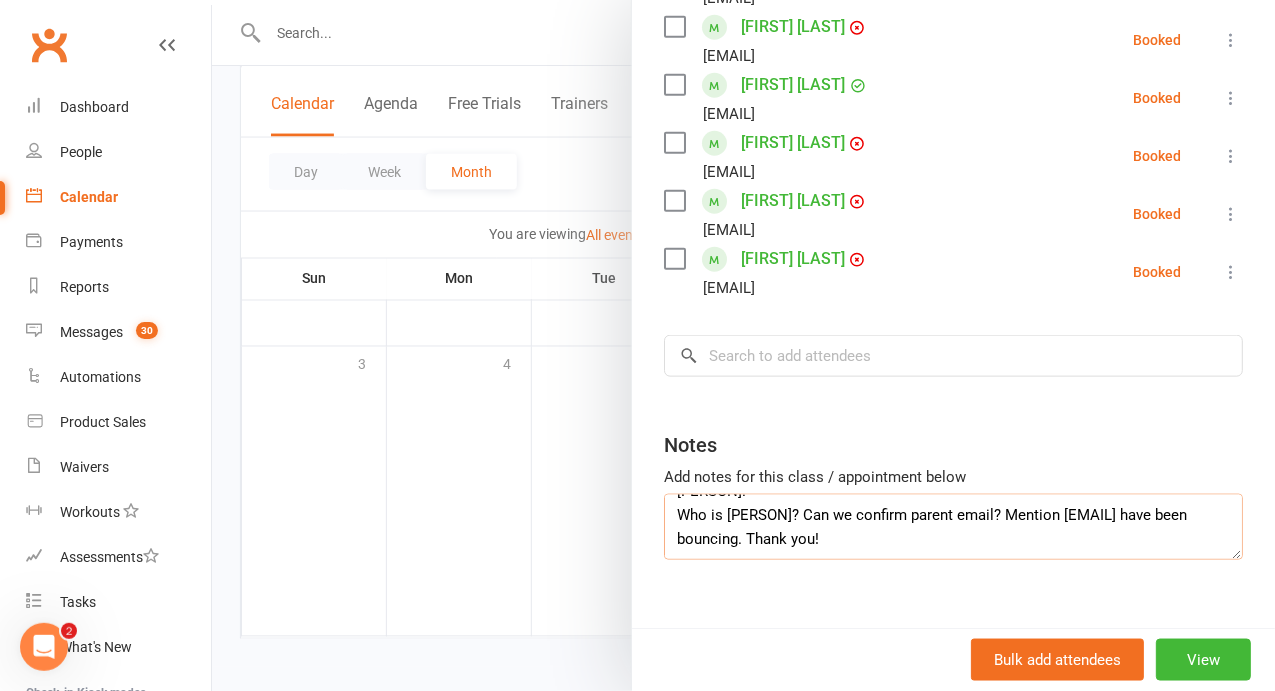 click on "Except 15 in the class today! - No individual activities.
[FIRST] (Elvi) [LAST] joining for one more week then back on Thursdays with [PERSON].
Who is [PERSON]? Can we confirm parent email? Mention [EMAIL] have been bouncing. Thank you!" at bounding box center (953, 527) 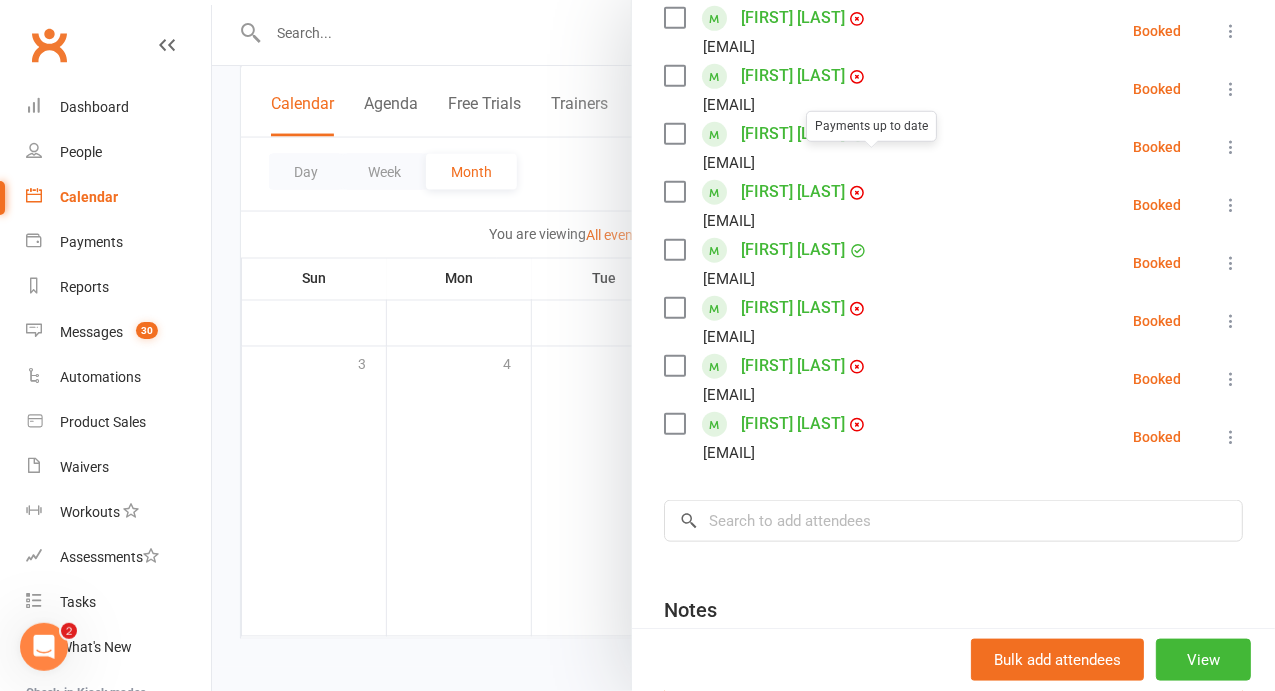 scroll, scrollTop: 545, scrollLeft: 0, axis: vertical 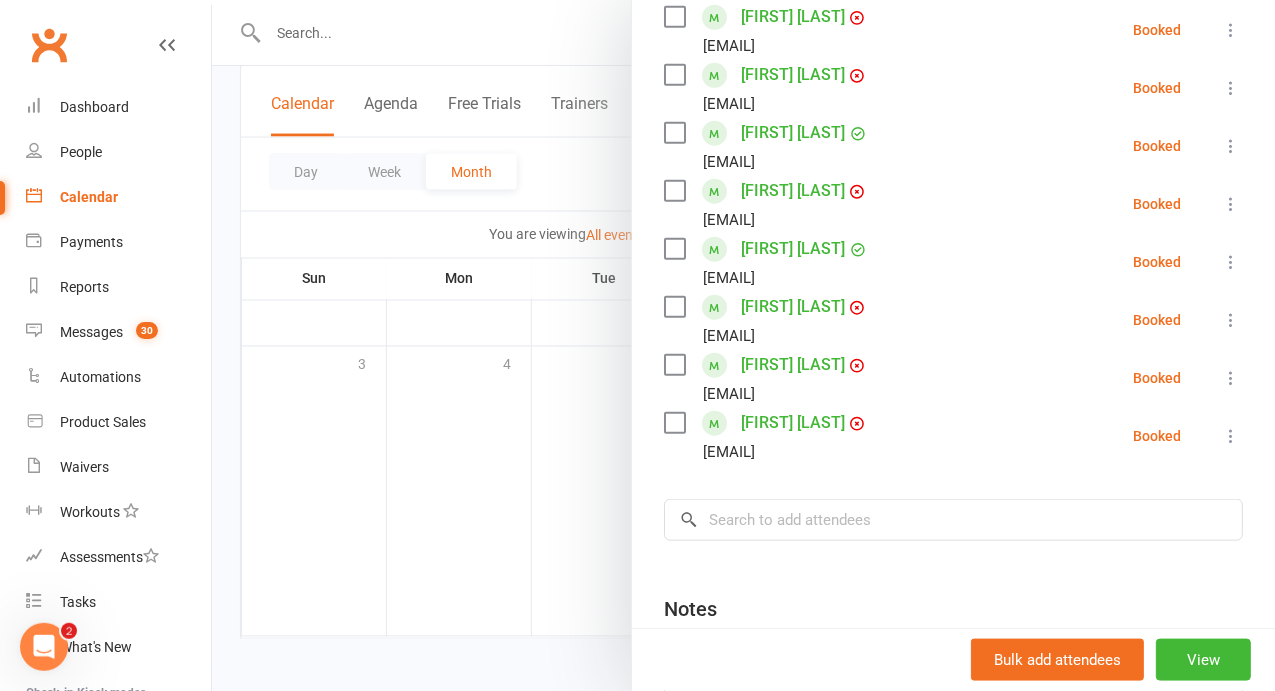 type on "Except 15 in the class today! - No individual activities.
[FIRST] (Elvi) [LAST] joining for one more week then back on Thursdays with [PERSON].
Who is [PERSON]? Can we confirm parent email? Mention [EMAIL] have been bouncing. Thank you!" 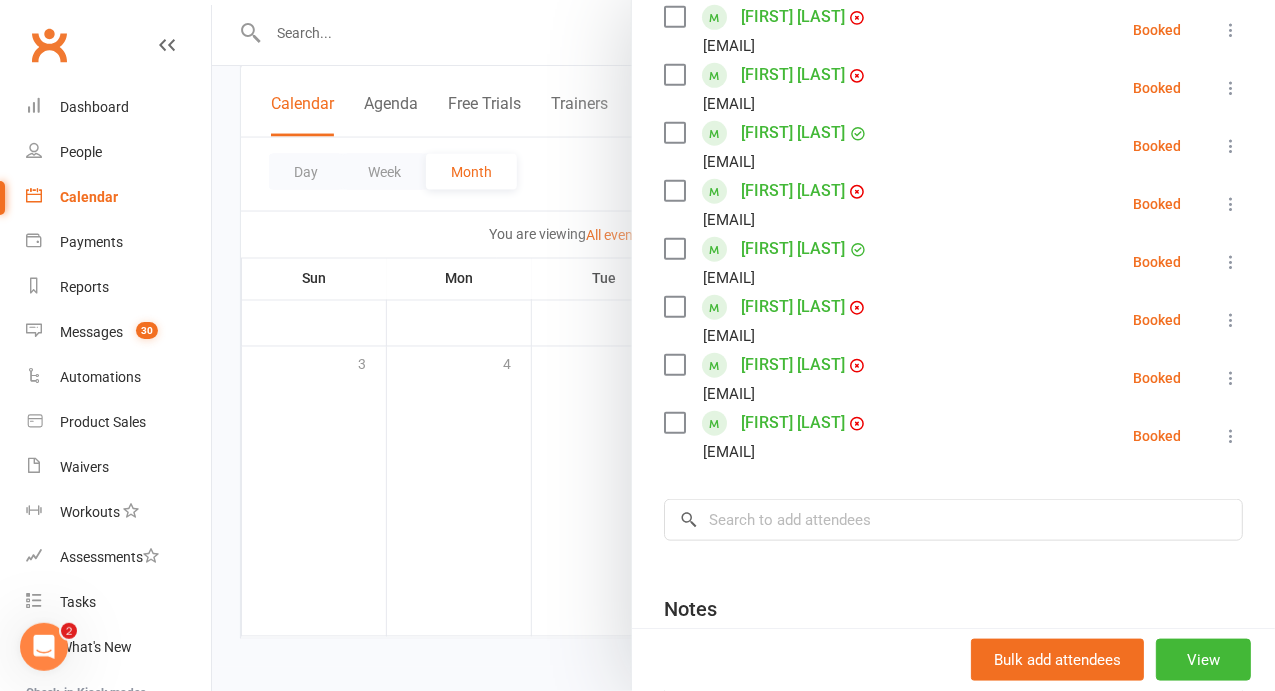 click at bounding box center (743, 345) 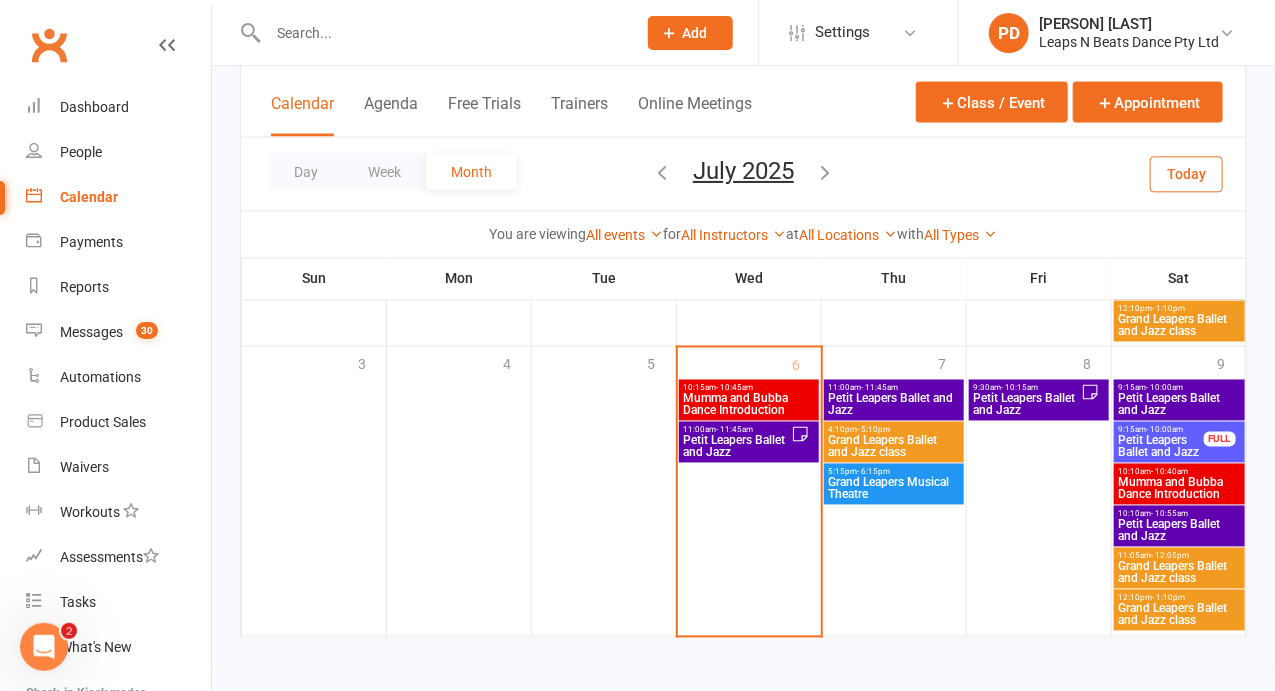 click on "Add" 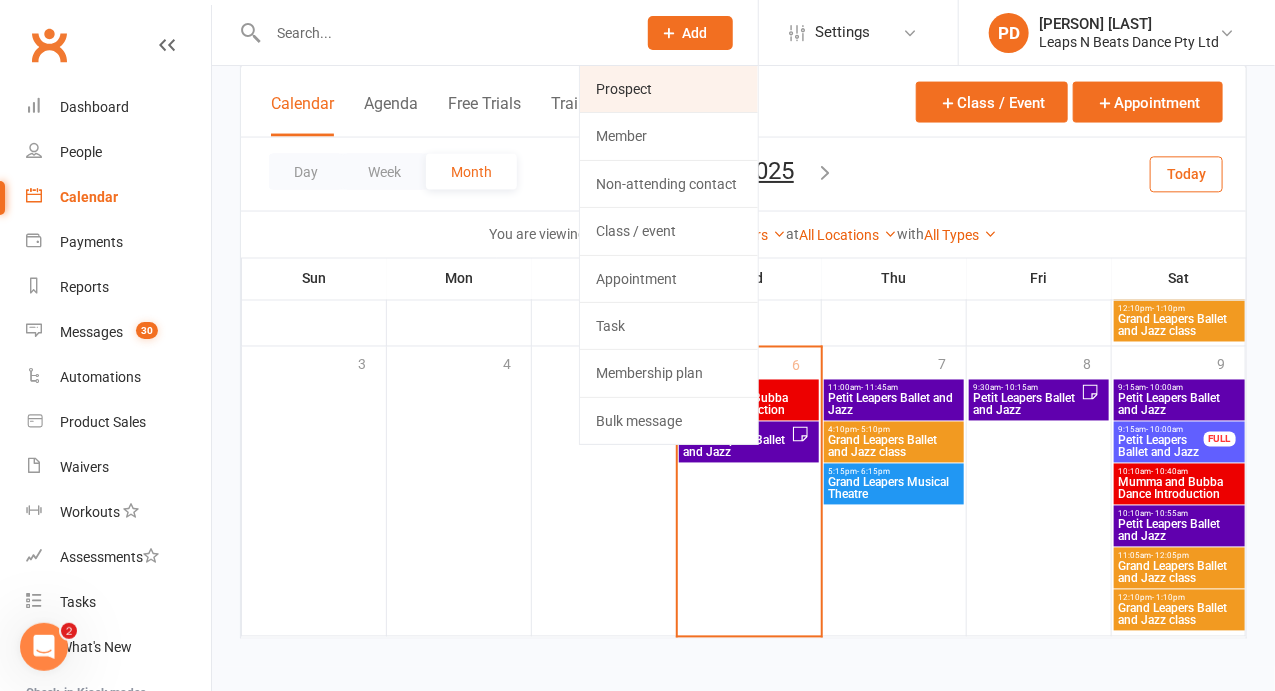 click on "Prospect" 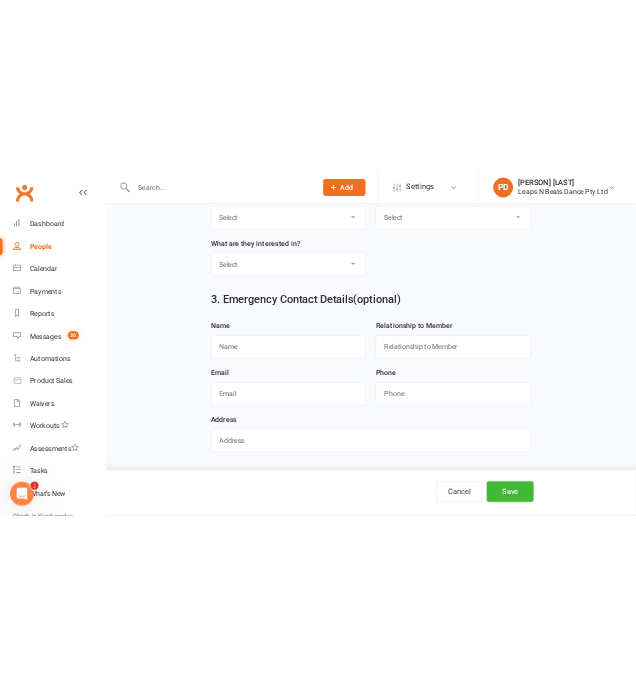 scroll, scrollTop: 0, scrollLeft: 0, axis: both 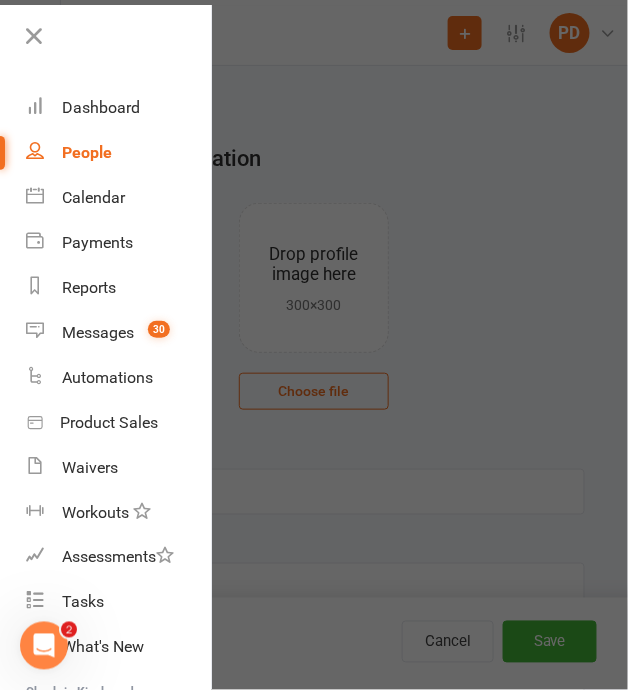 click at bounding box center (314, 345) 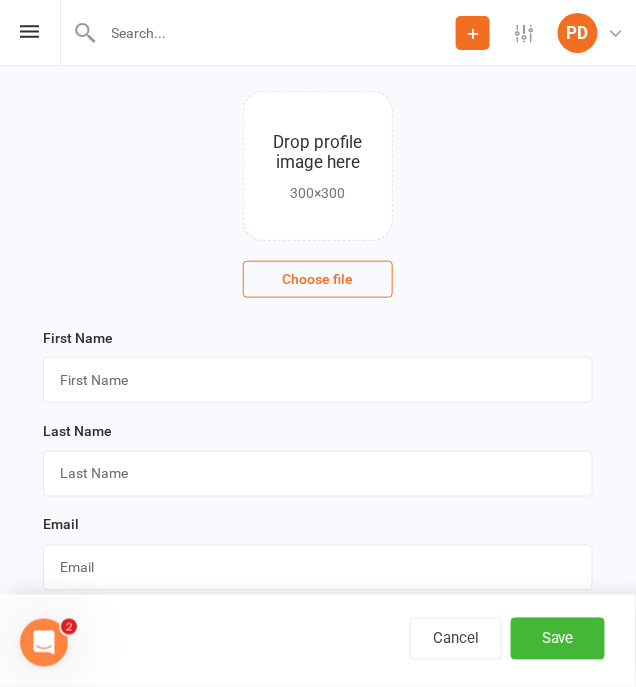 scroll, scrollTop: 113, scrollLeft: 0, axis: vertical 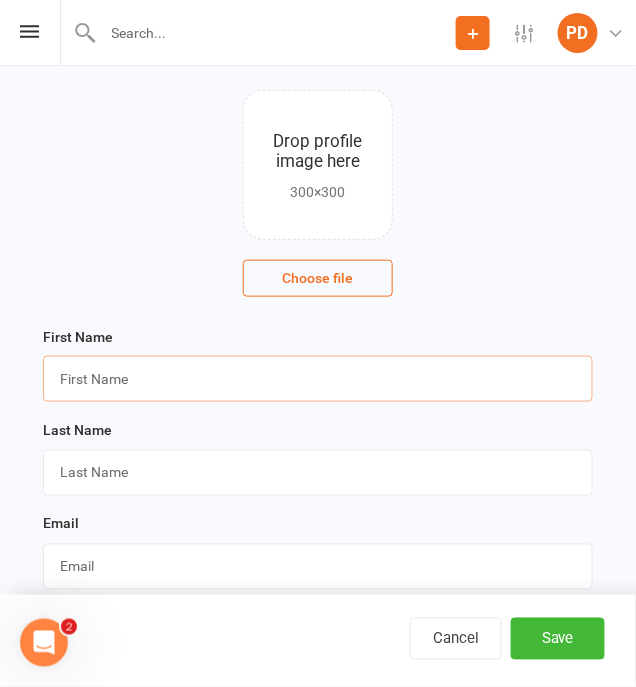 click at bounding box center [318, 379] 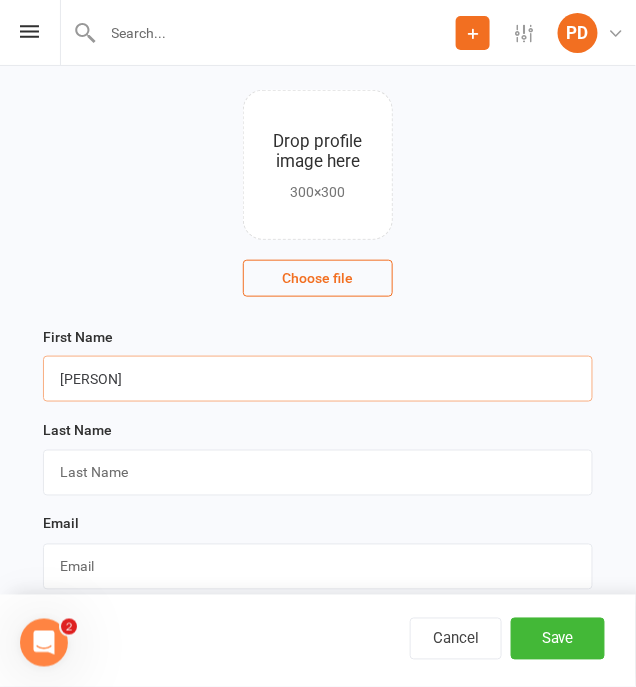 type on "[PERSON]" 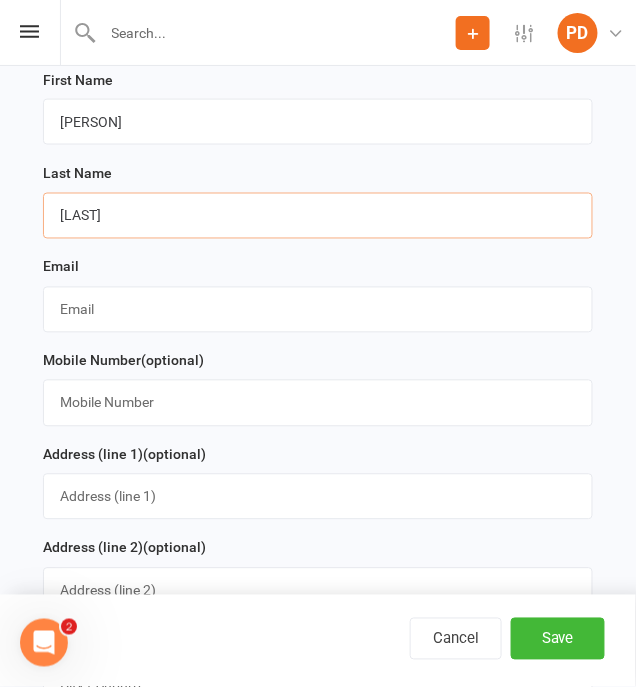 scroll, scrollTop: 377, scrollLeft: 0, axis: vertical 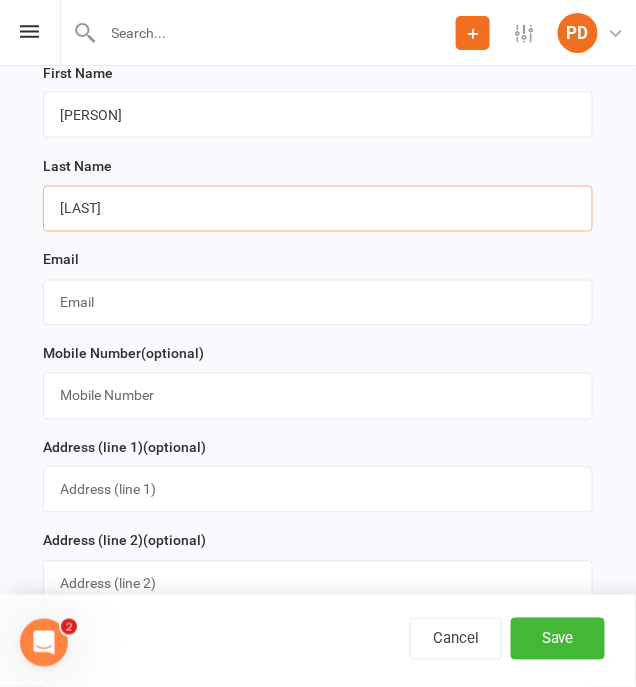 type on "[LAST]" 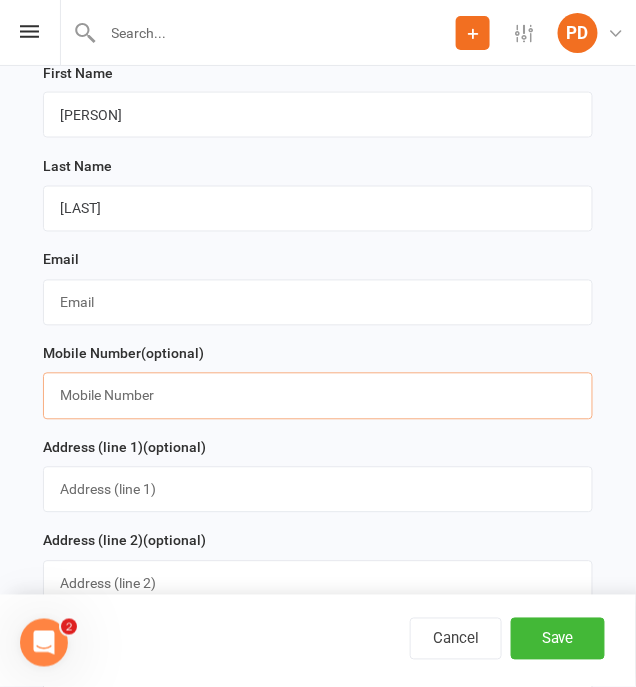 click at bounding box center (318, 396) 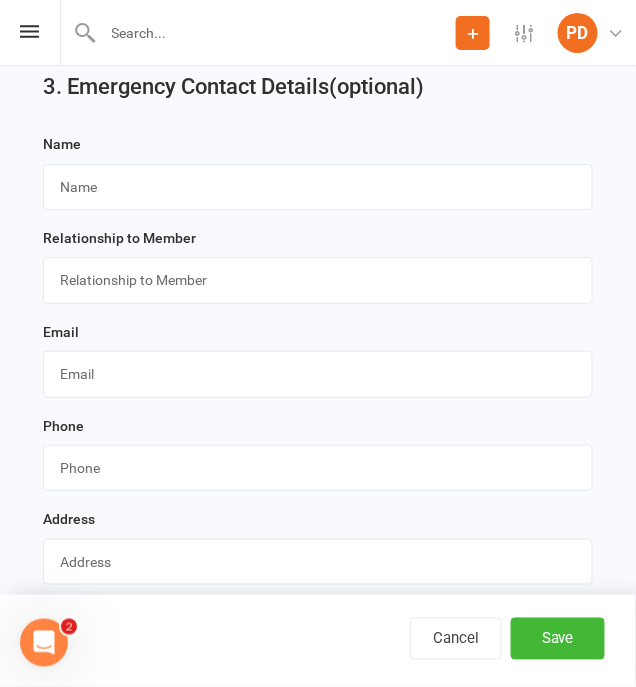 scroll, scrollTop: 2121, scrollLeft: 0, axis: vertical 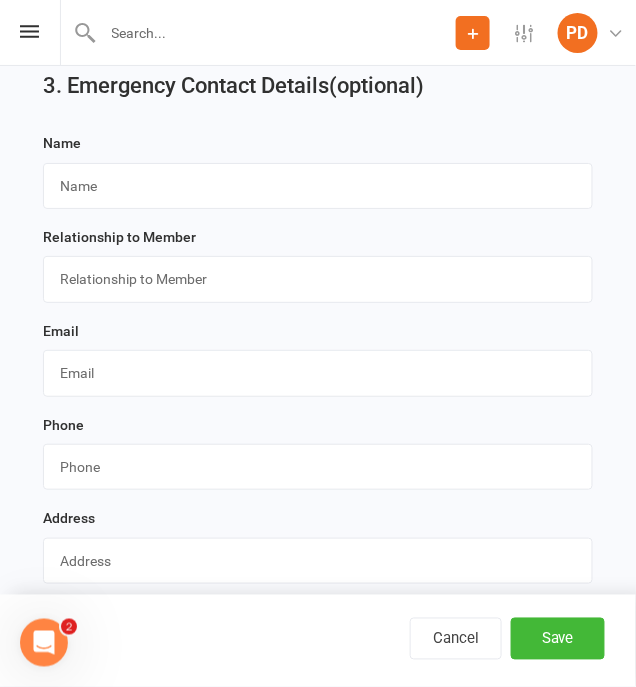 type on "[PHONE]" 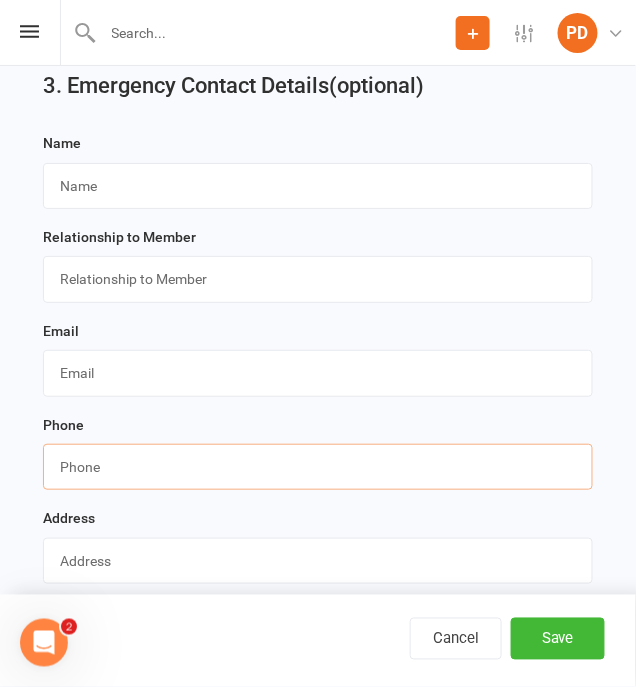click at bounding box center [318, 467] 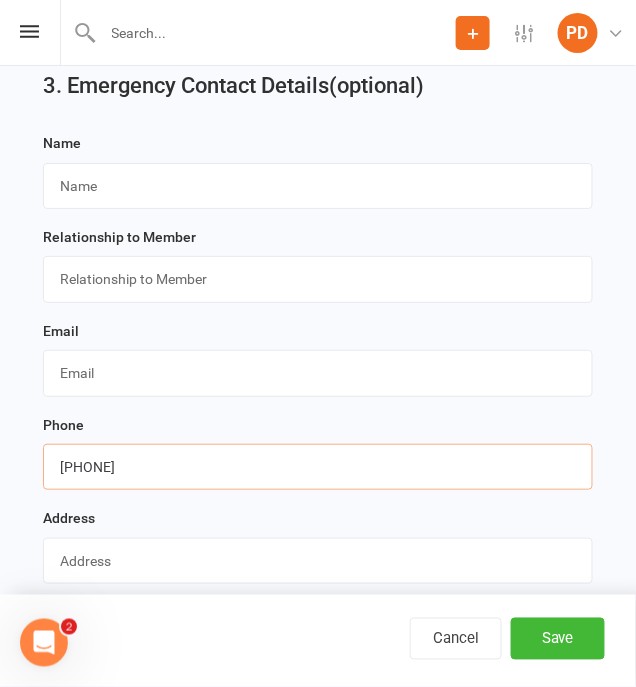 type on "[PHONE]" 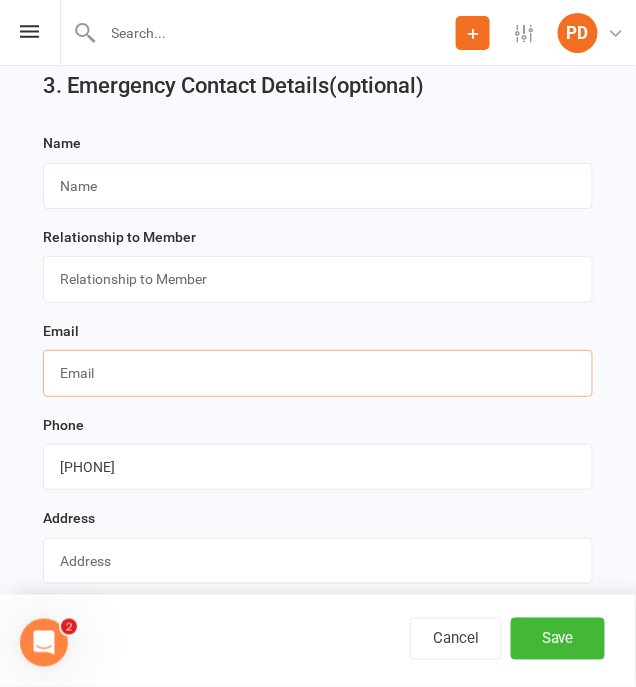 click at bounding box center (318, 373) 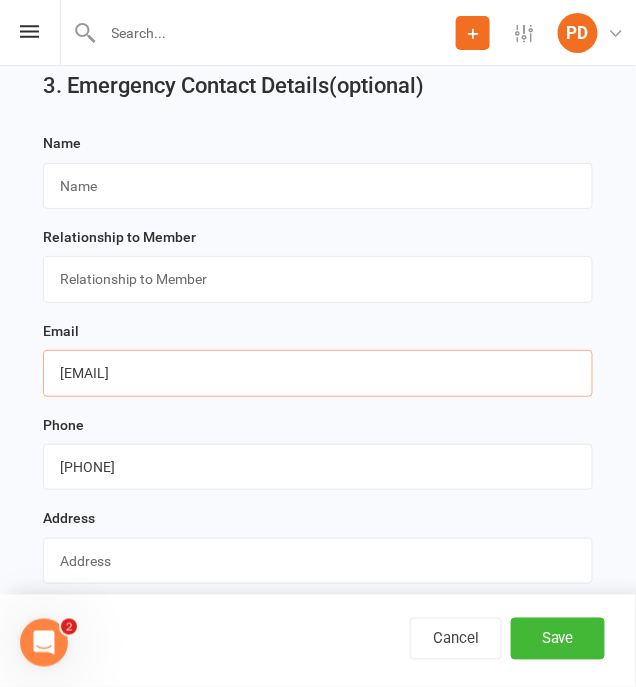 type on "[EMAIL]" 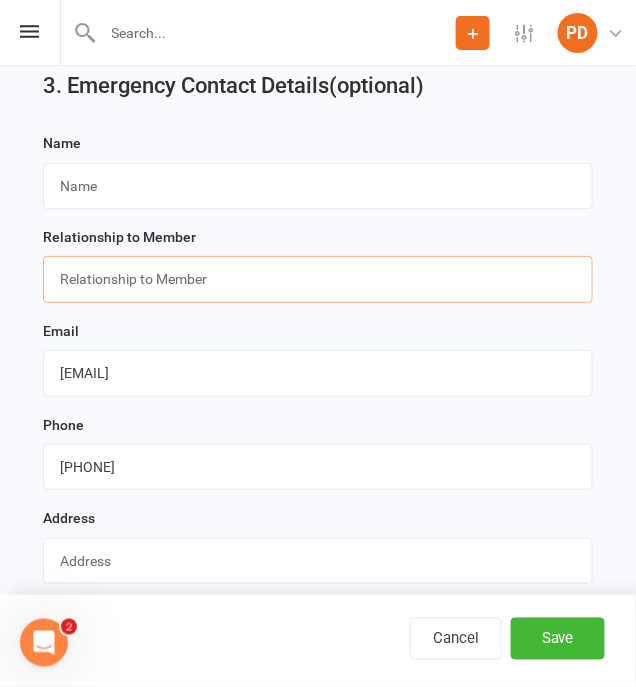 click at bounding box center (318, 279) 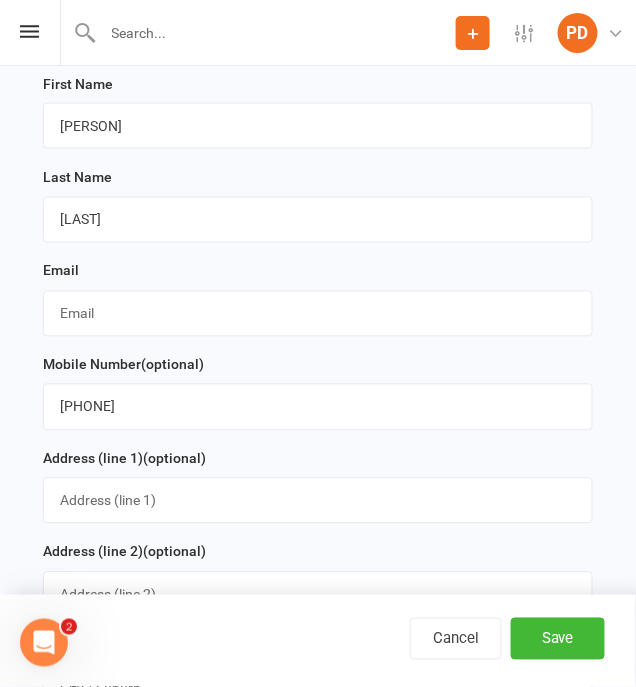 scroll, scrollTop: 366, scrollLeft: 0, axis: vertical 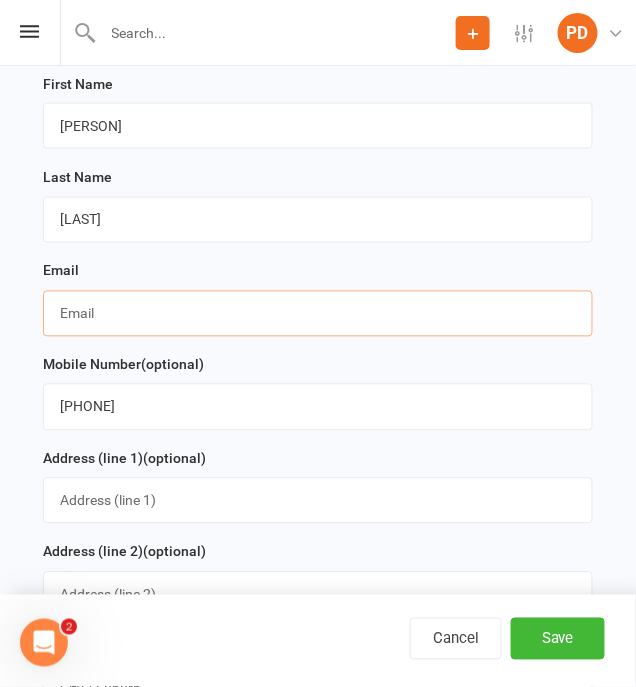 click at bounding box center [318, 314] 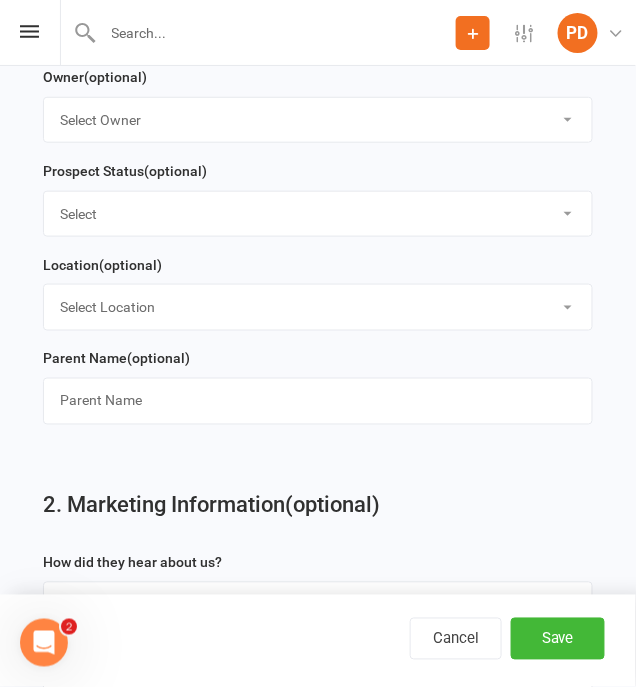 scroll, scrollTop: 1310, scrollLeft: 0, axis: vertical 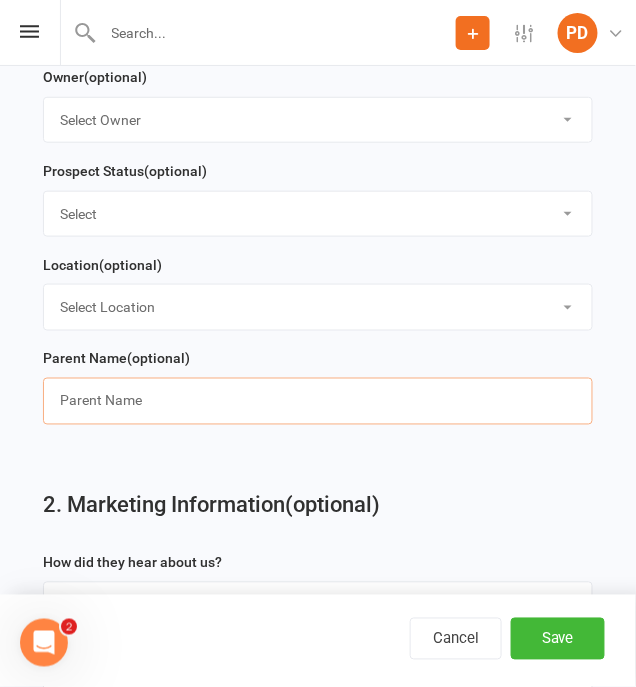click at bounding box center [318, 401] 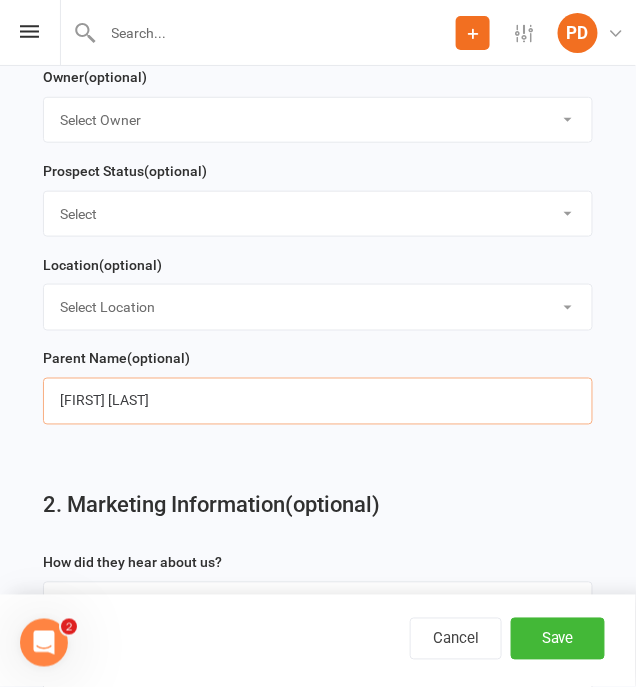 drag, startPoint x: 180, startPoint y: 385, endPoint x: -103, endPoint y: 396, distance: 283.2137 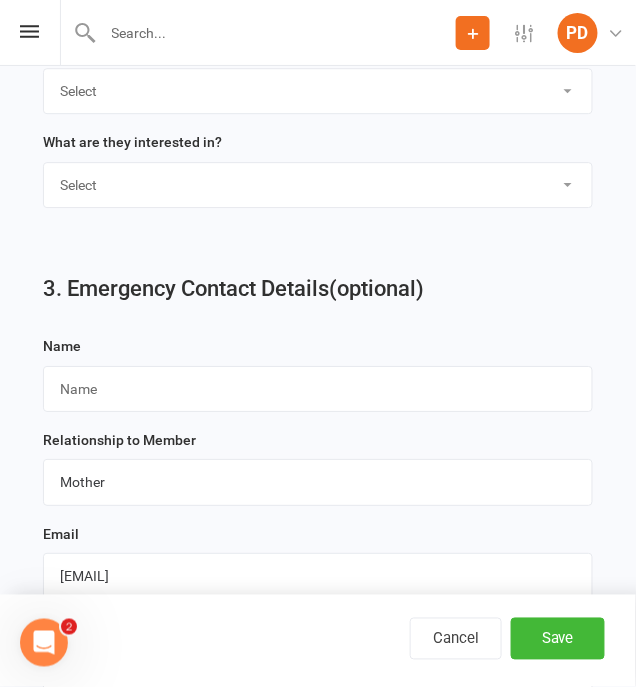 scroll, scrollTop: 2160, scrollLeft: 0, axis: vertical 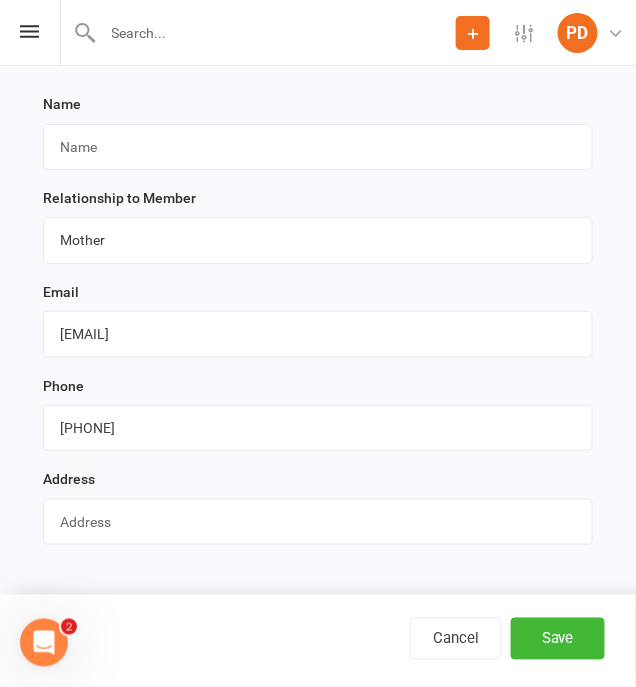 type on "[FIRST] [LAST]" 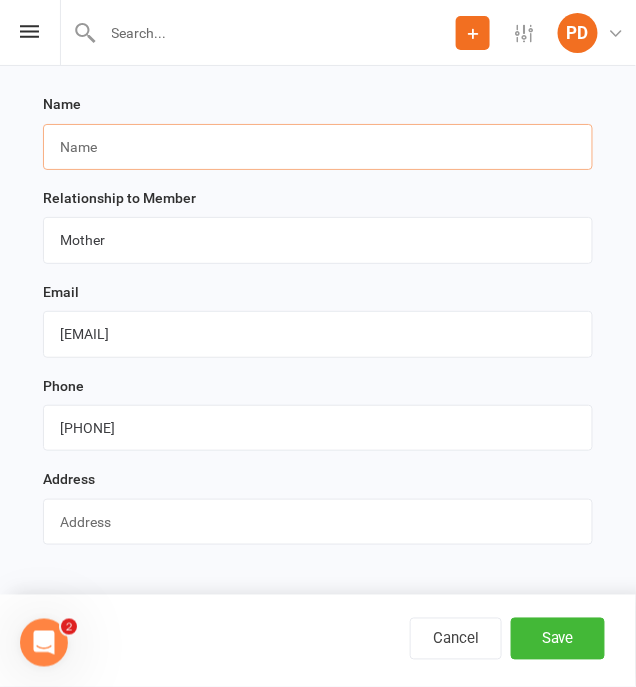 click at bounding box center (318, 147) 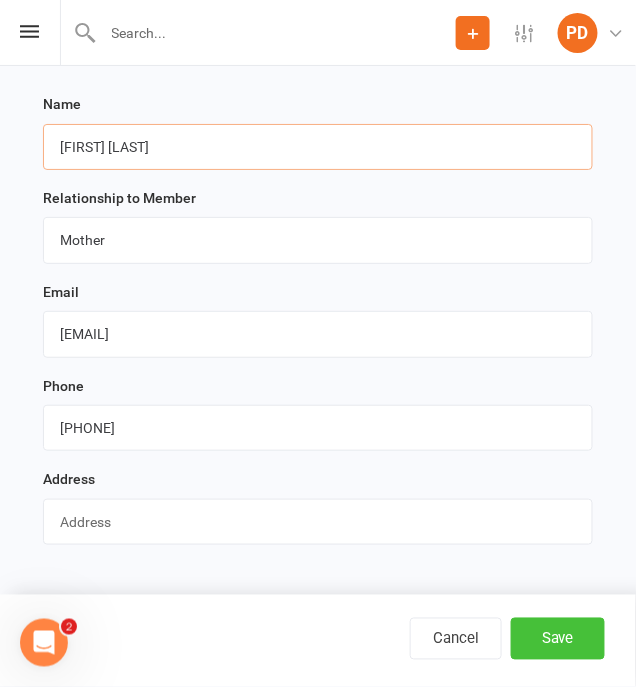 type on "[FIRST] [LAST]" 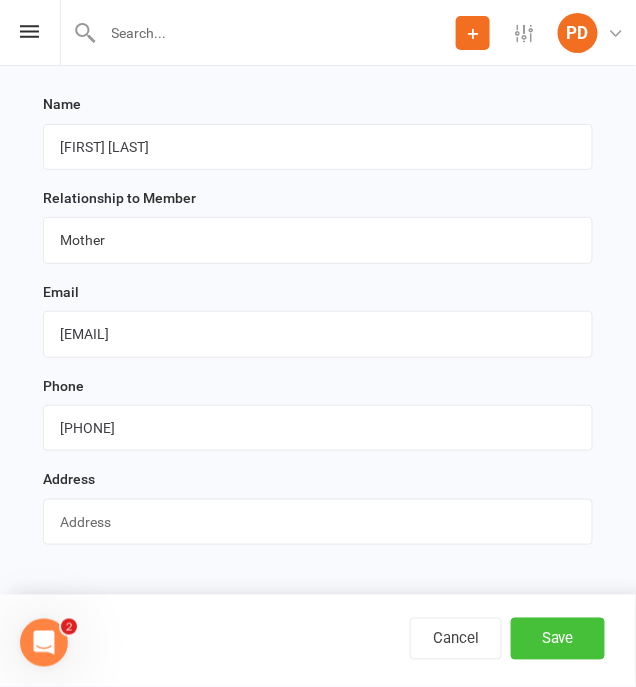 click on "Save" at bounding box center (558, 639) 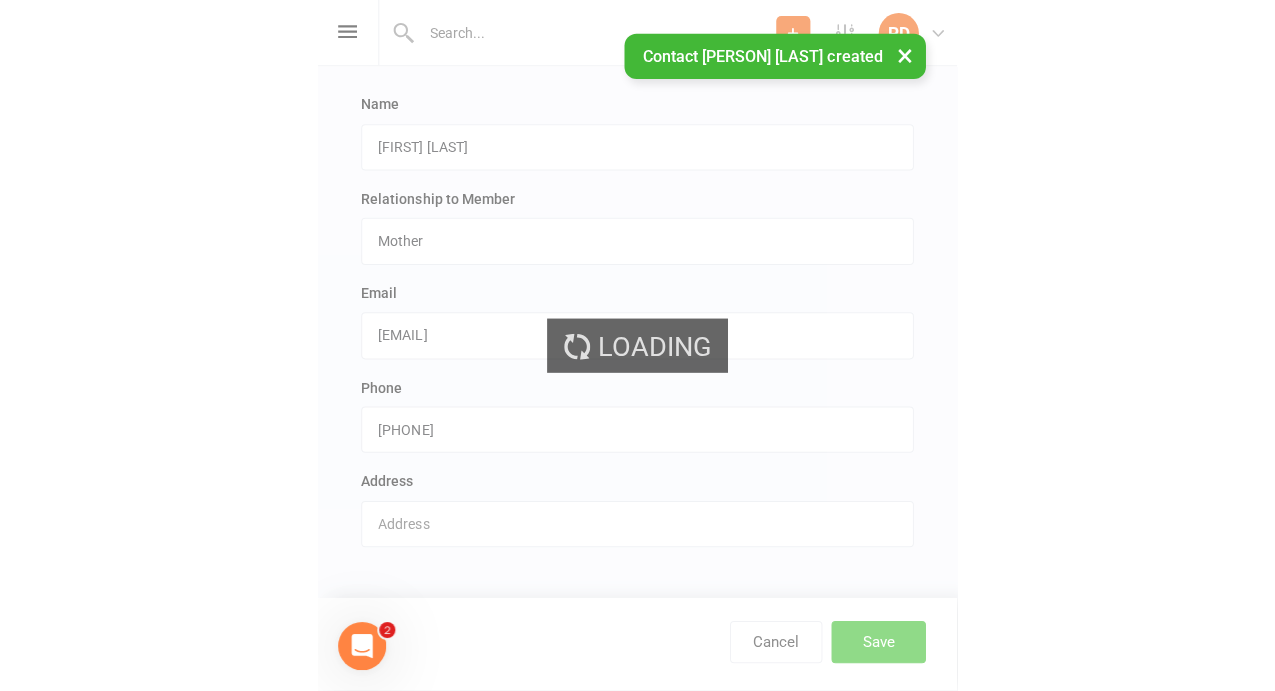 scroll, scrollTop: 0, scrollLeft: 0, axis: both 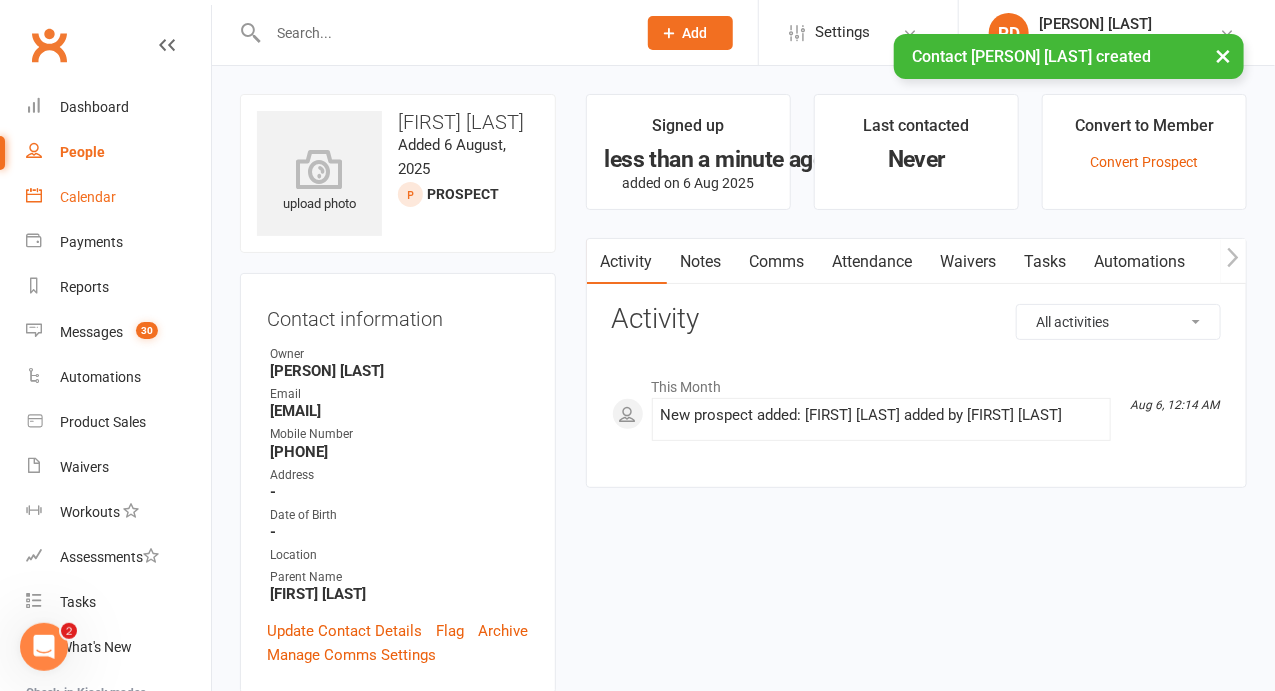 click on "Calendar" at bounding box center (88, 197) 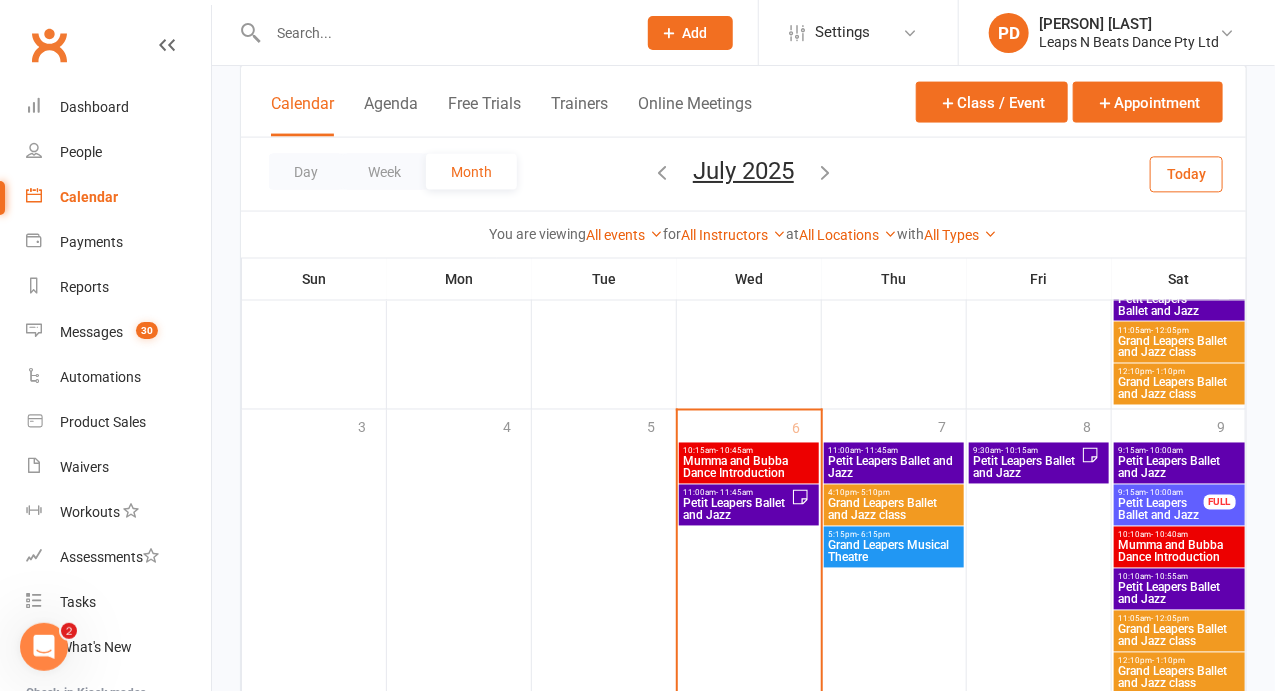 scroll, scrollTop: 1205, scrollLeft: 0, axis: vertical 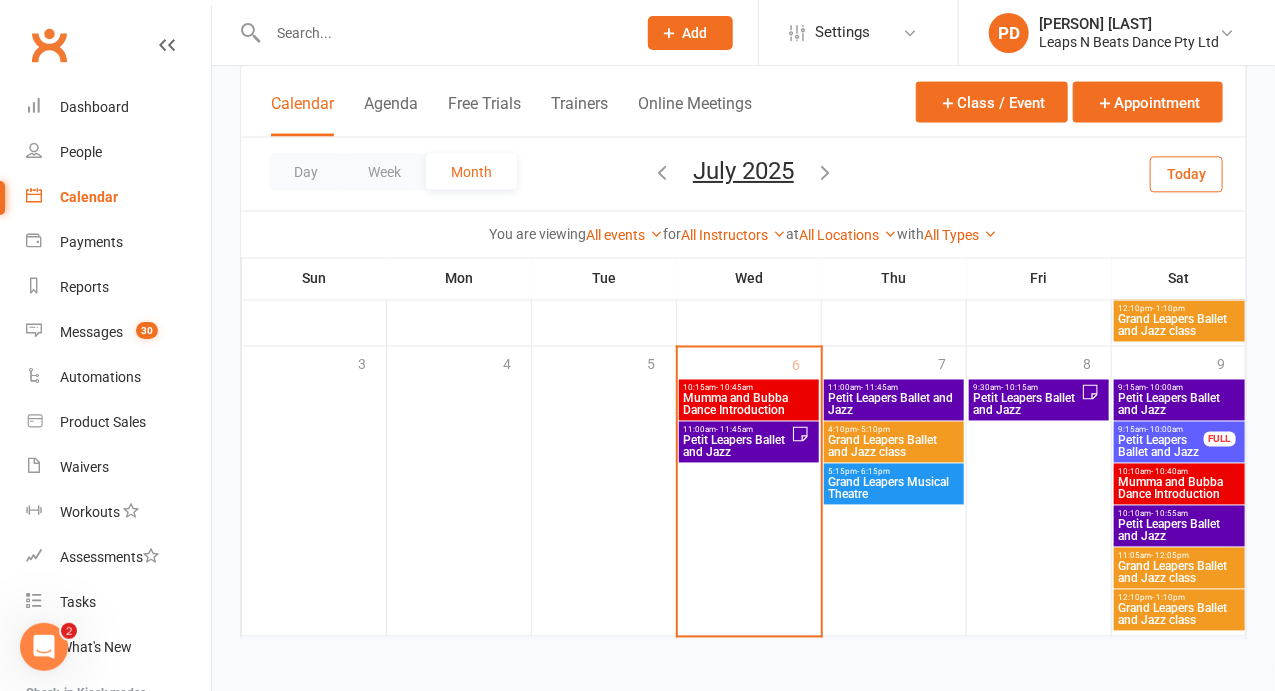 click on "Petit Leapers Ballet and Jazz" at bounding box center (737, 447) 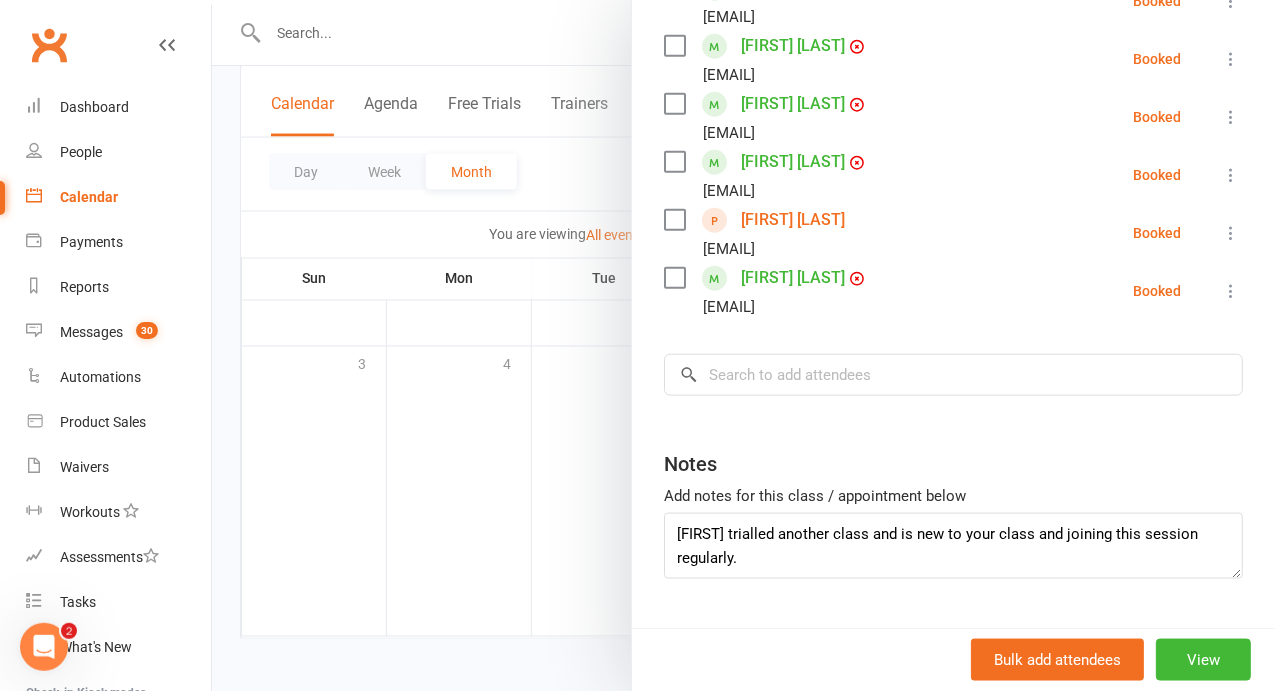 scroll, scrollTop: 693, scrollLeft: 0, axis: vertical 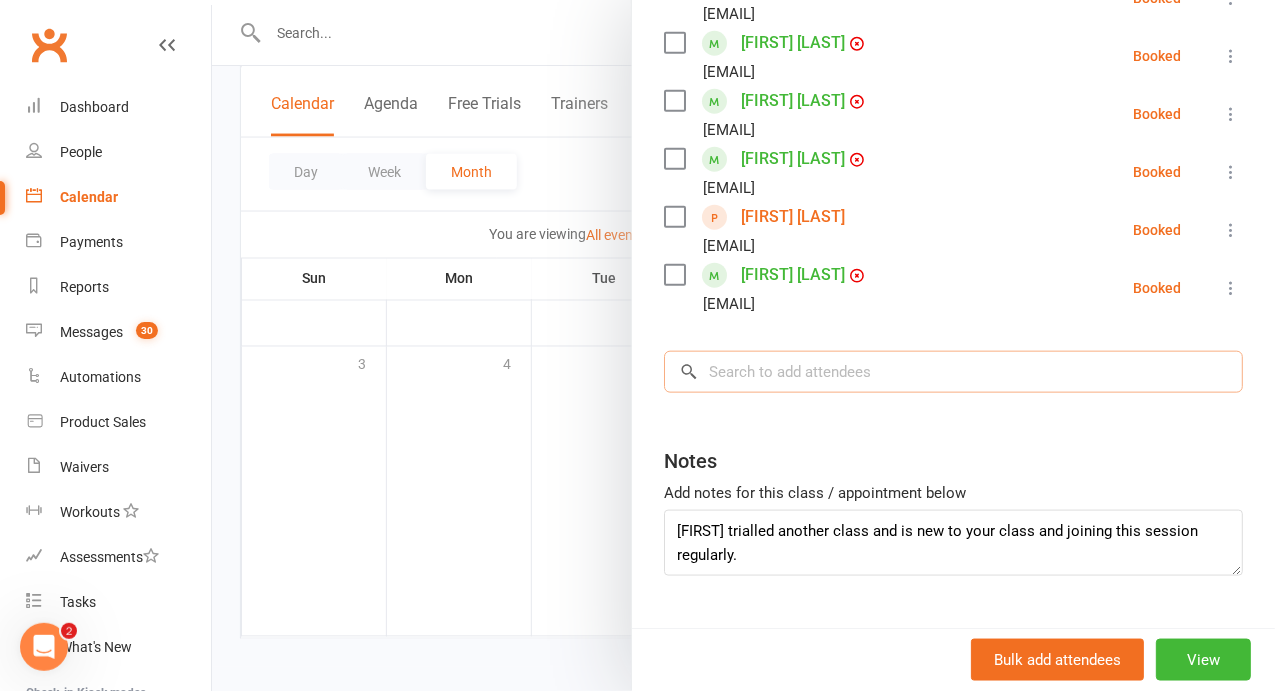 click at bounding box center [953, 372] 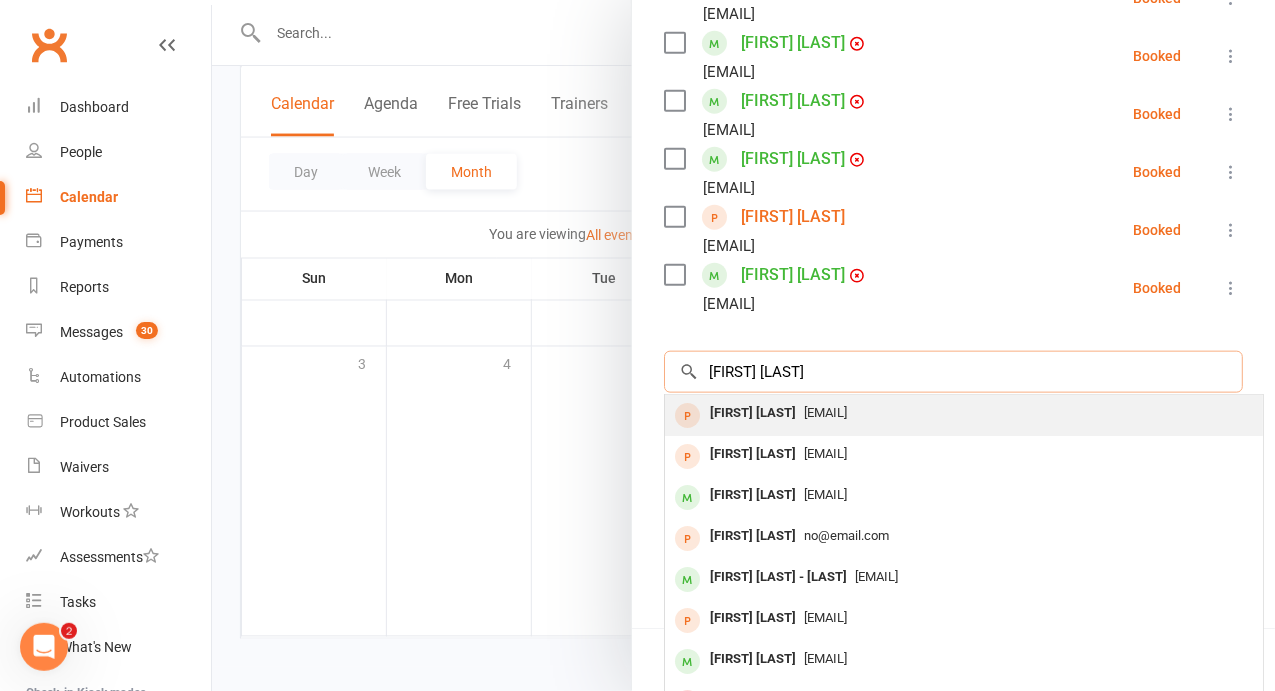 type on "[FIRST] [LAST]" 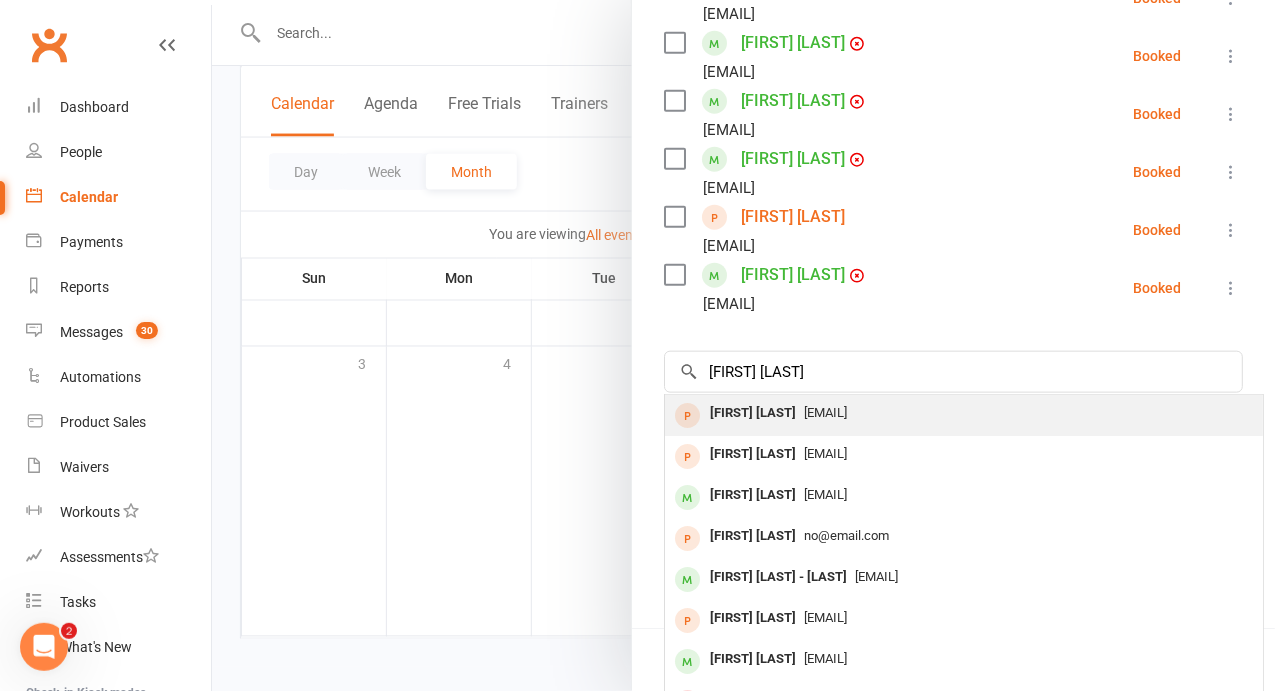 click on "[FIRST] [LAST]" at bounding box center (753, 413) 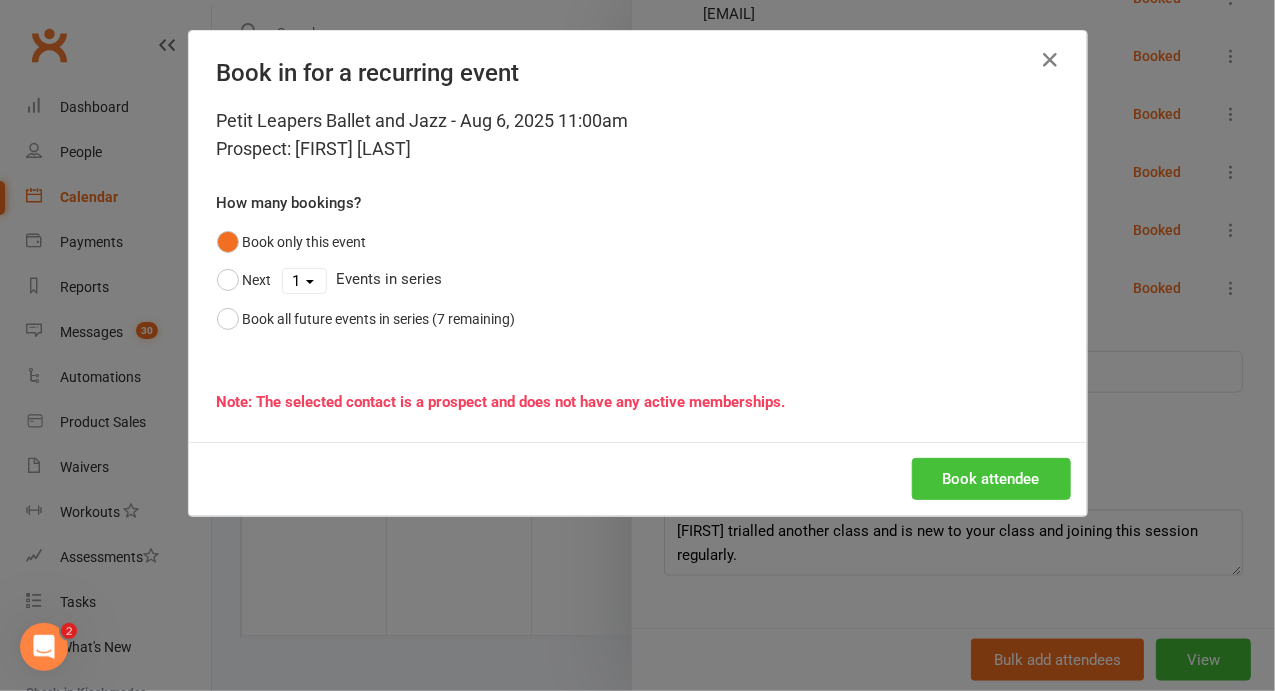 click on "Book attendee" at bounding box center [991, 479] 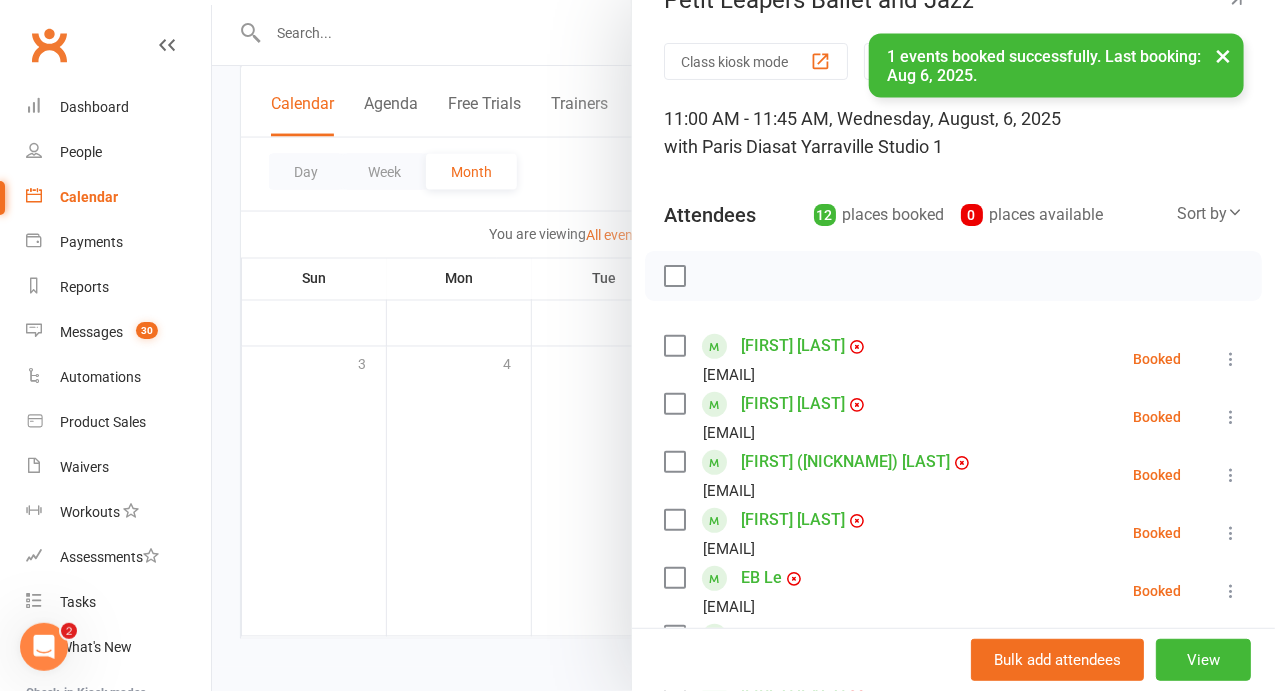scroll, scrollTop: 544, scrollLeft: 0, axis: vertical 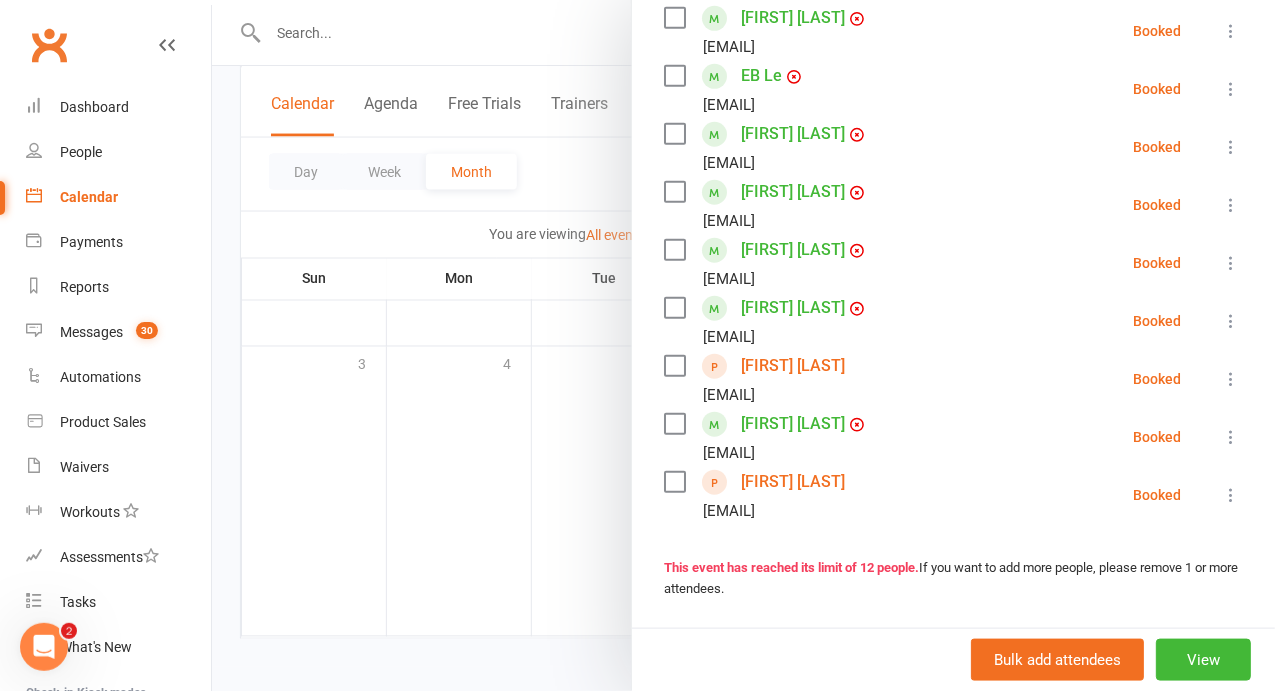click at bounding box center [743, 345] 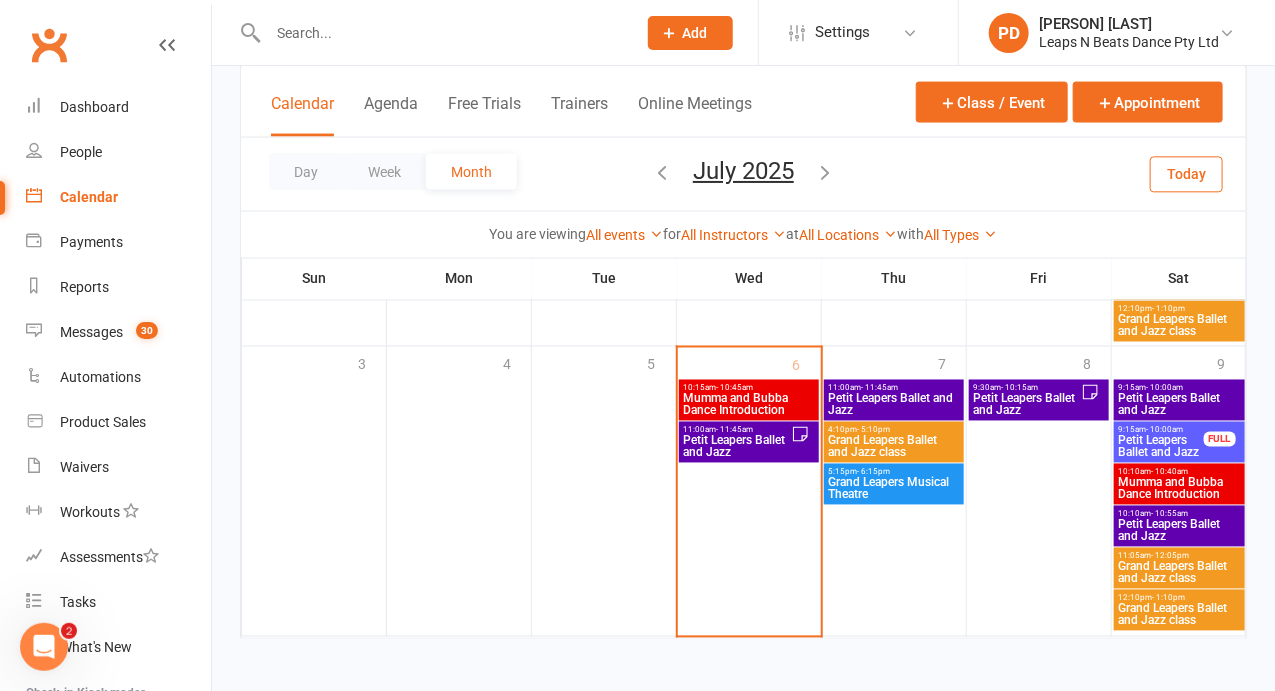 click on "Petit Leapers Ballet and Jazz" at bounding box center [1179, 531] 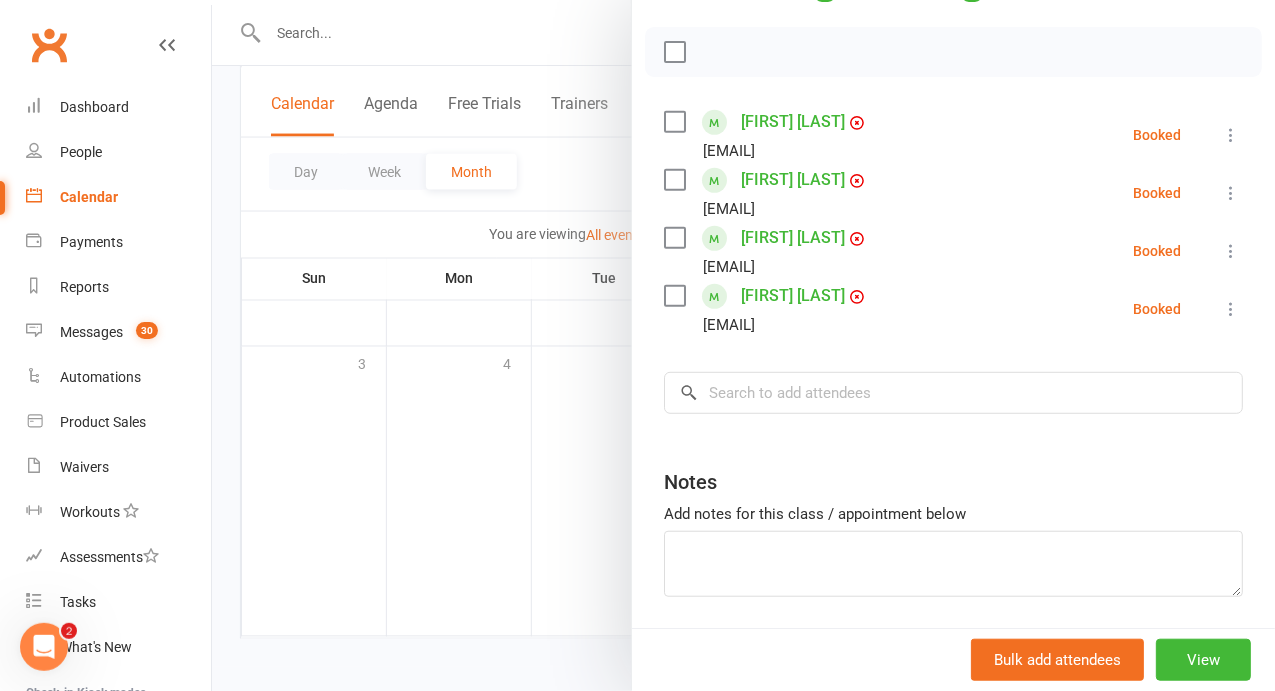 scroll, scrollTop: 294, scrollLeft: 0, axis: vertical 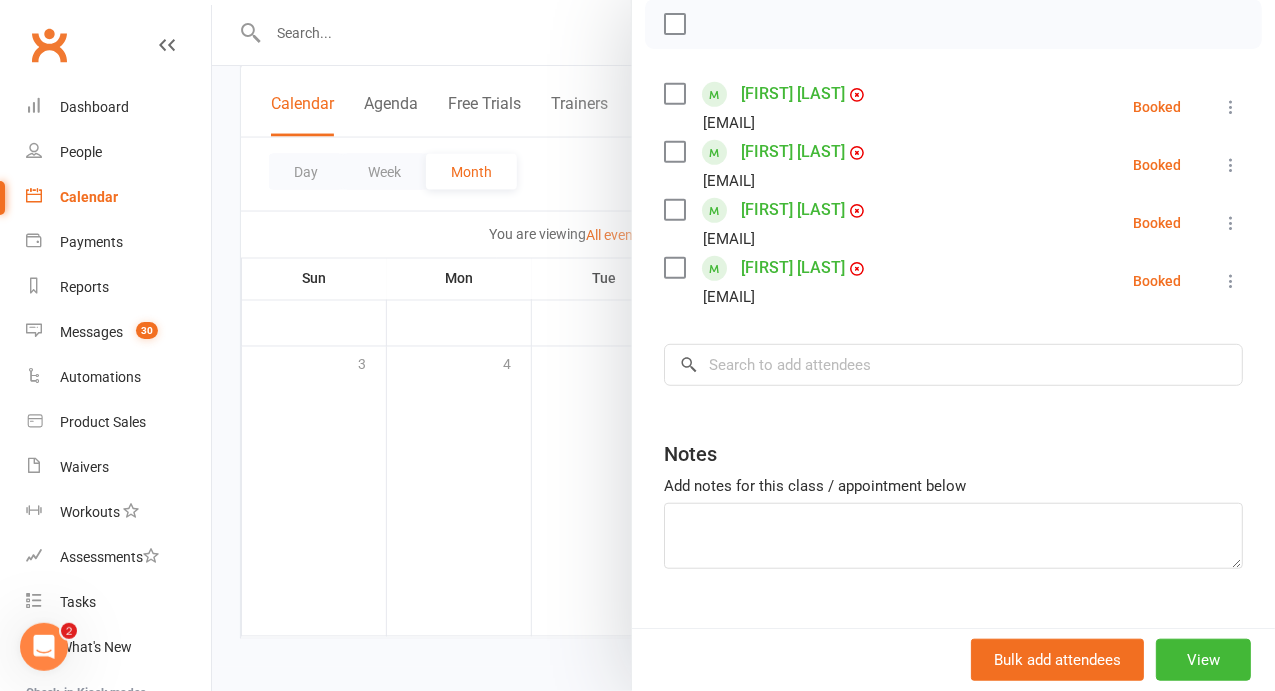 click on "[FIRST] [LAST]  [EMAIL] Booked More info  Remove  Check in  Mark absent  Send message  All bookings for series" at bounding box center (953, 281) 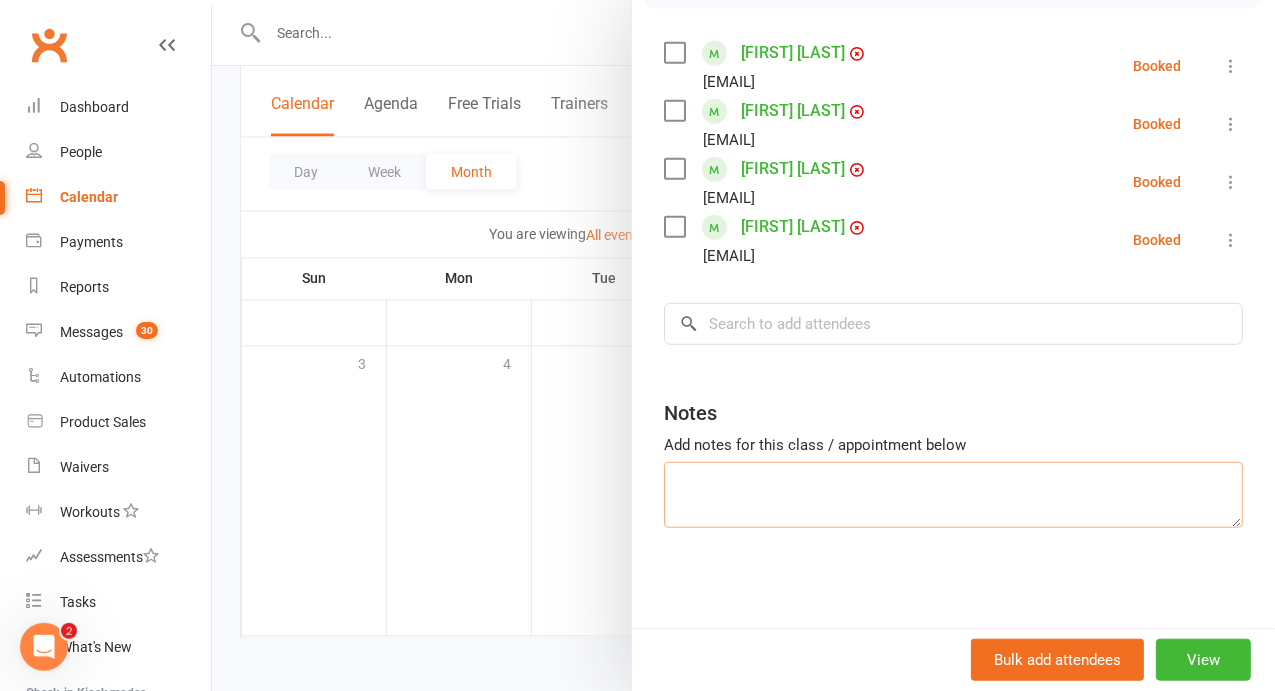 click at bounding box center (953, 495) 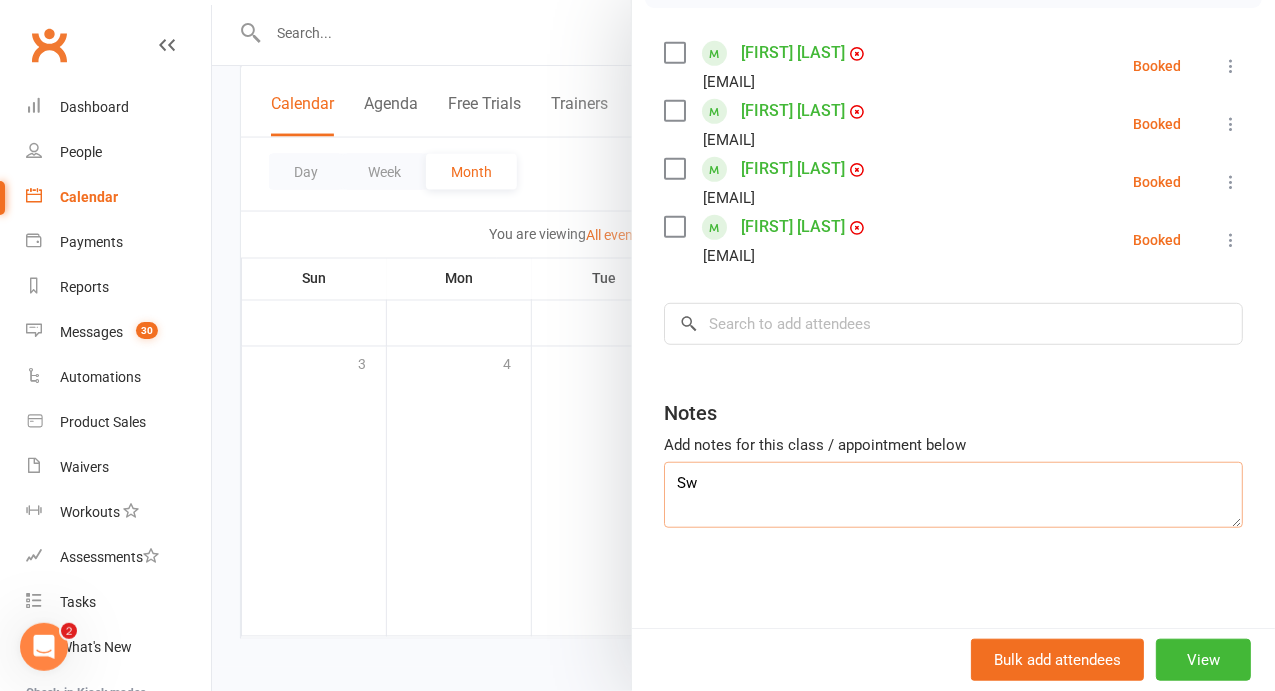 type on "S" 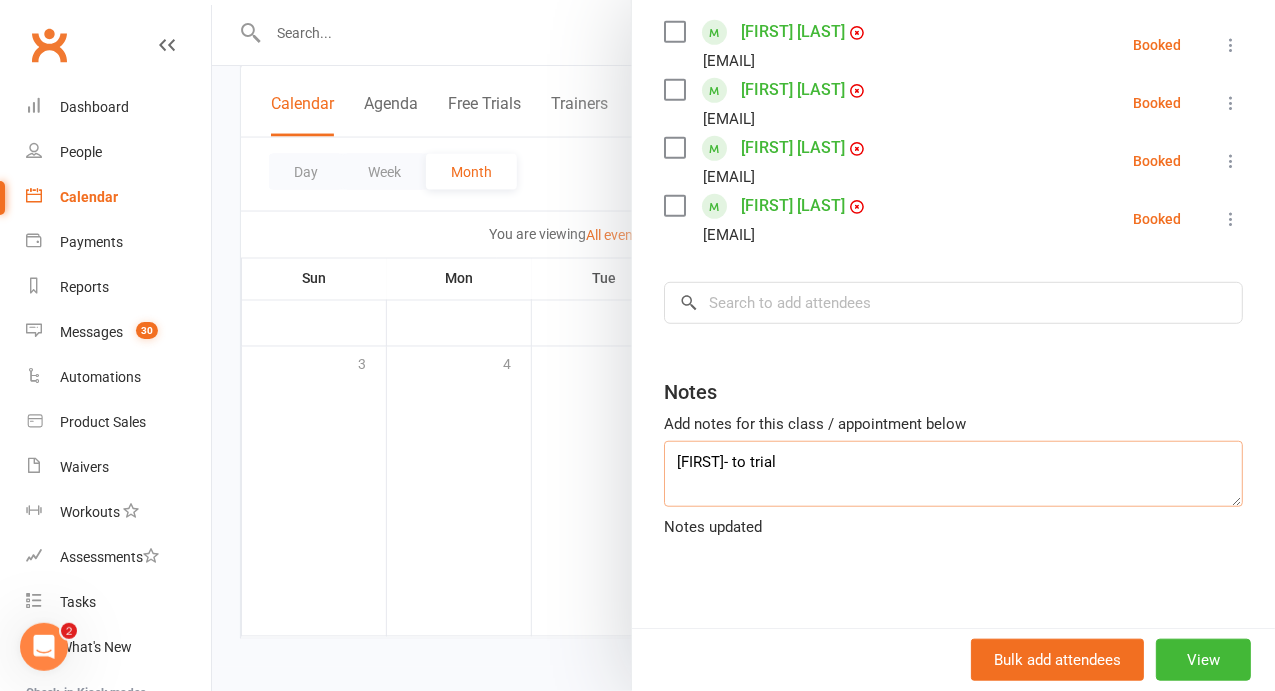 click on "[FIRST]- to trial" at bounding box center (953, 474) 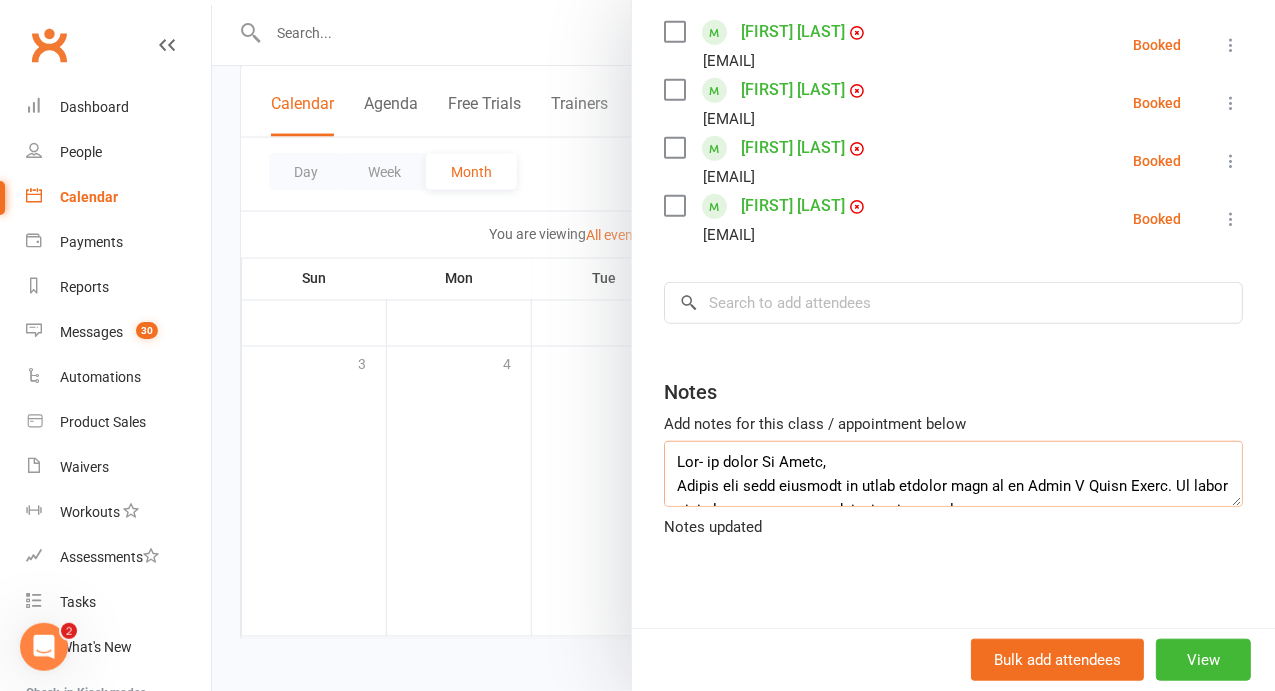 scroll, scrollTop: 733, scrollLeft: 0, axis: vertical 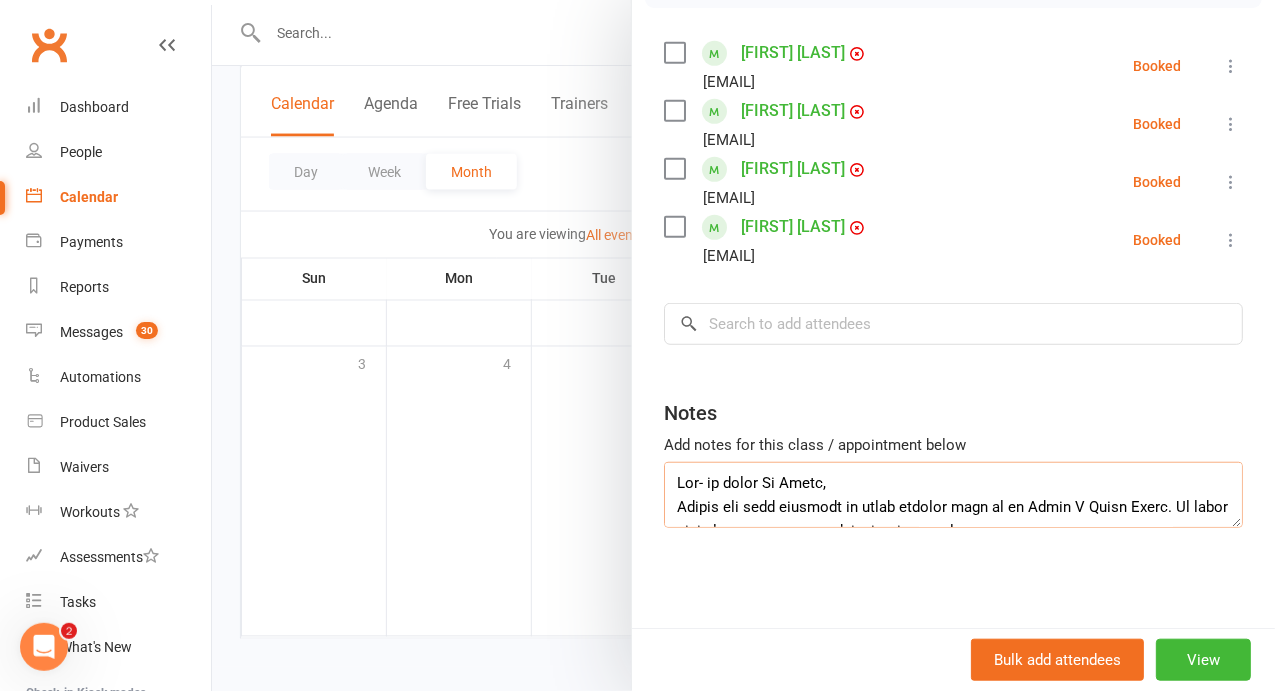 drag, startPoint x: 1020, startPoint y: 483, endPoint x: 679, endPoint y: 361, distance: 362.16708 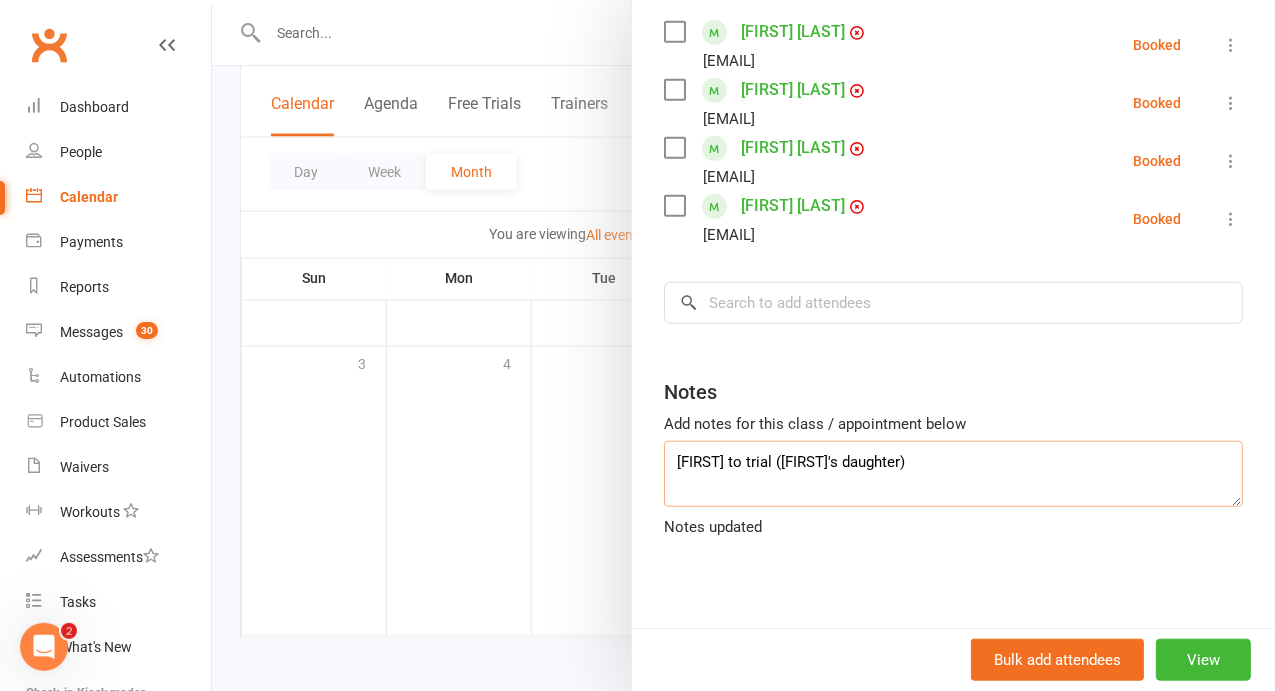 type on "[FIRST] to trial ([FIRST]'s daughter)" 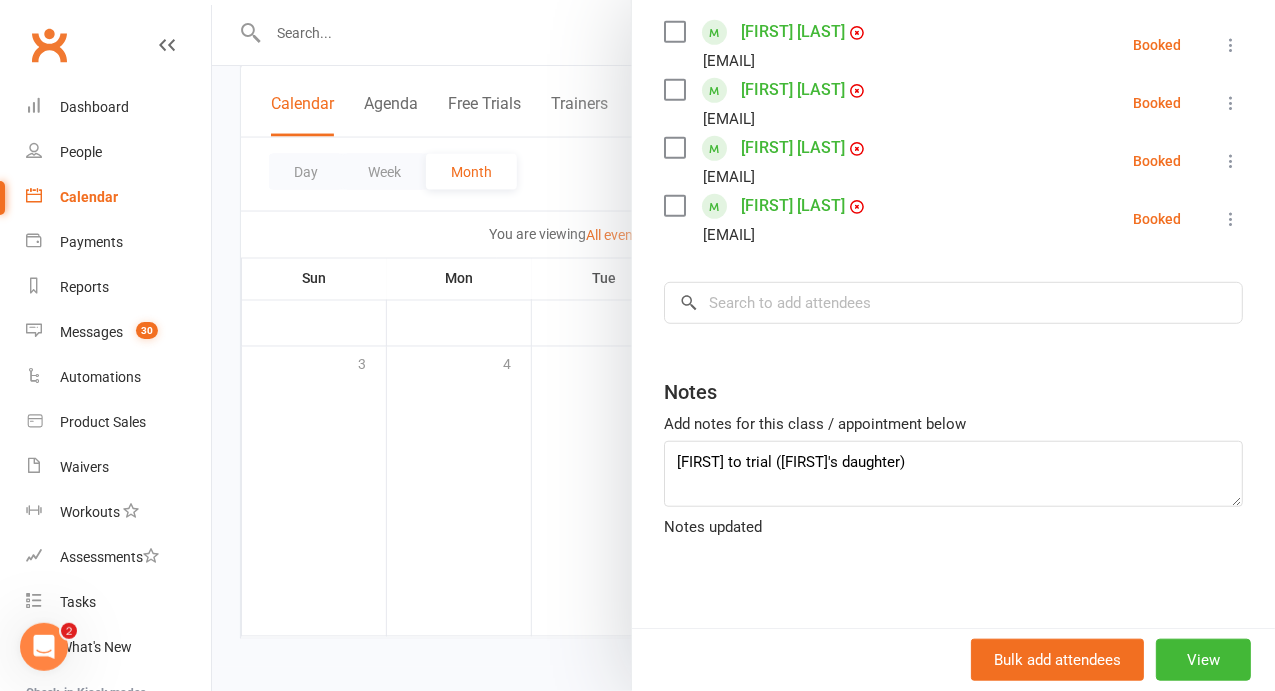 click at bounding box center [743, 345] 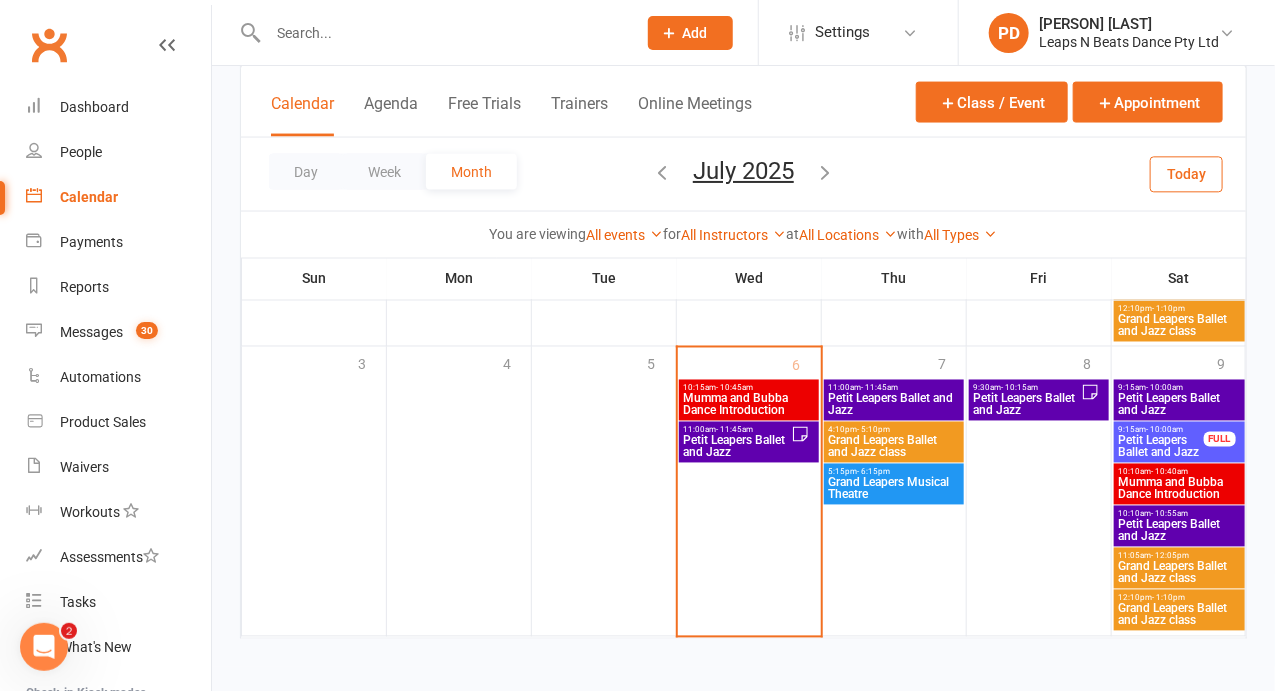 click on "Mumma and Bubba Dance Introduction" at bounding box center [1179, 489] 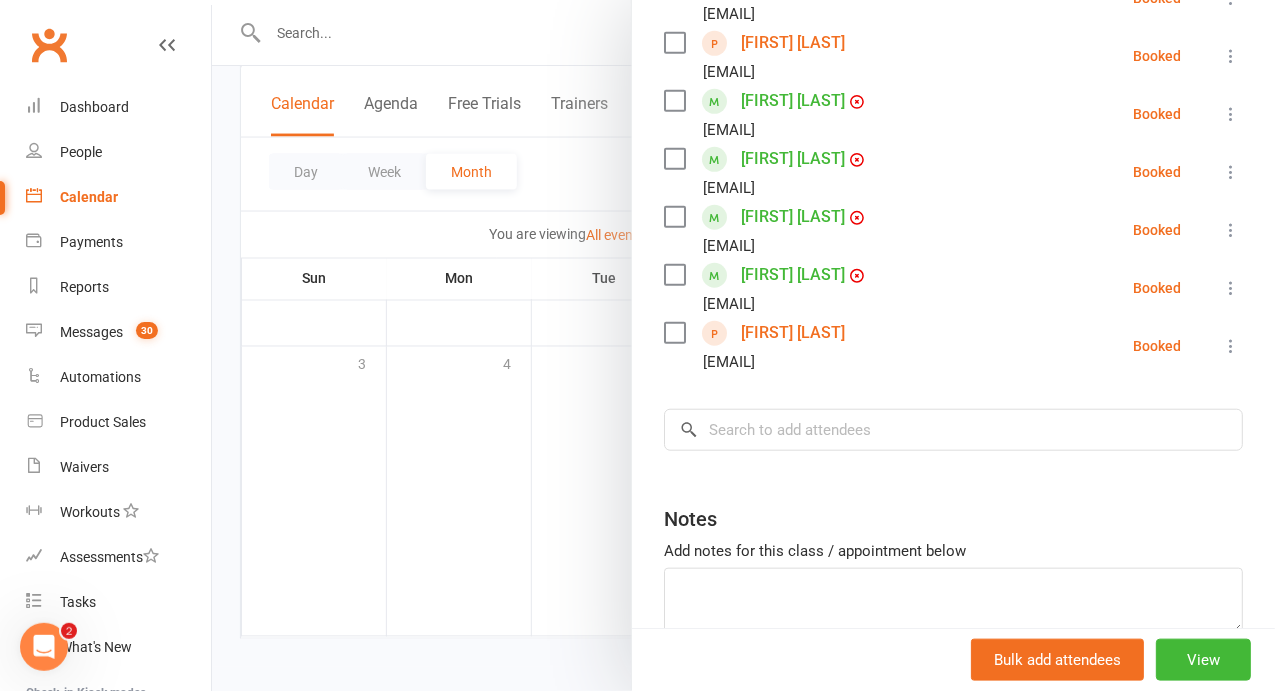 scroll, scrollTop: 473, scrollLeft: 0, axis: vertical 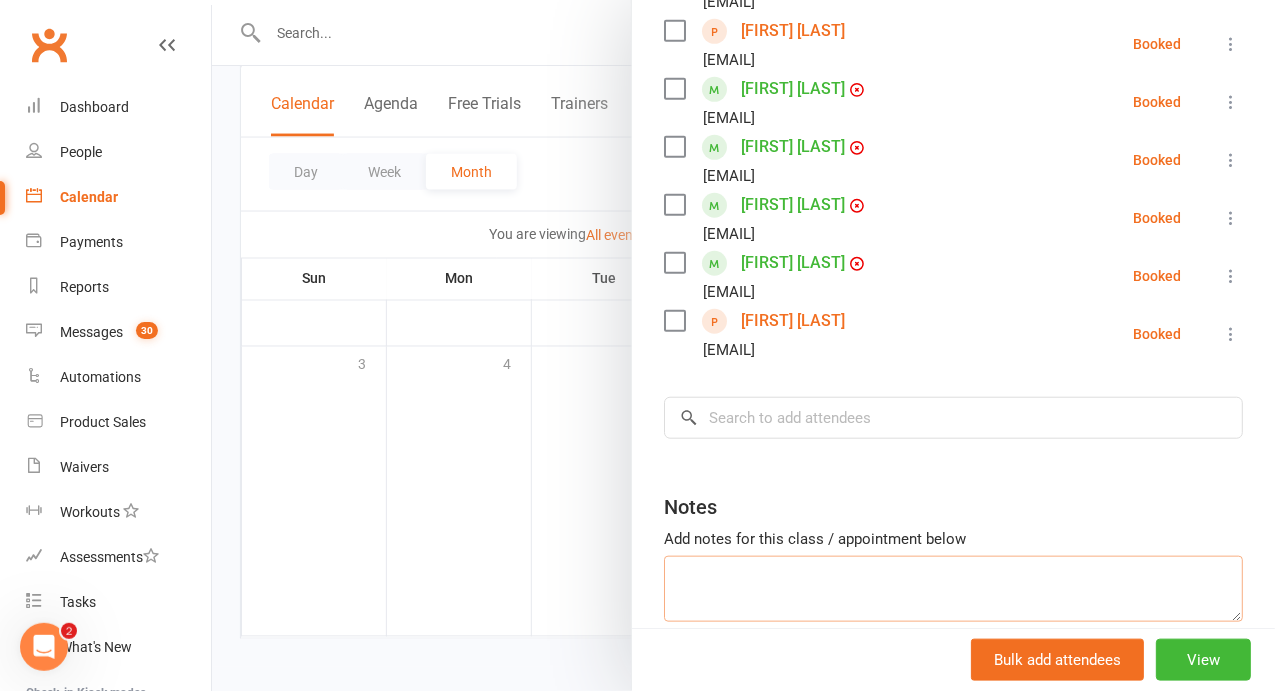 click at bounding box center (953, 589) 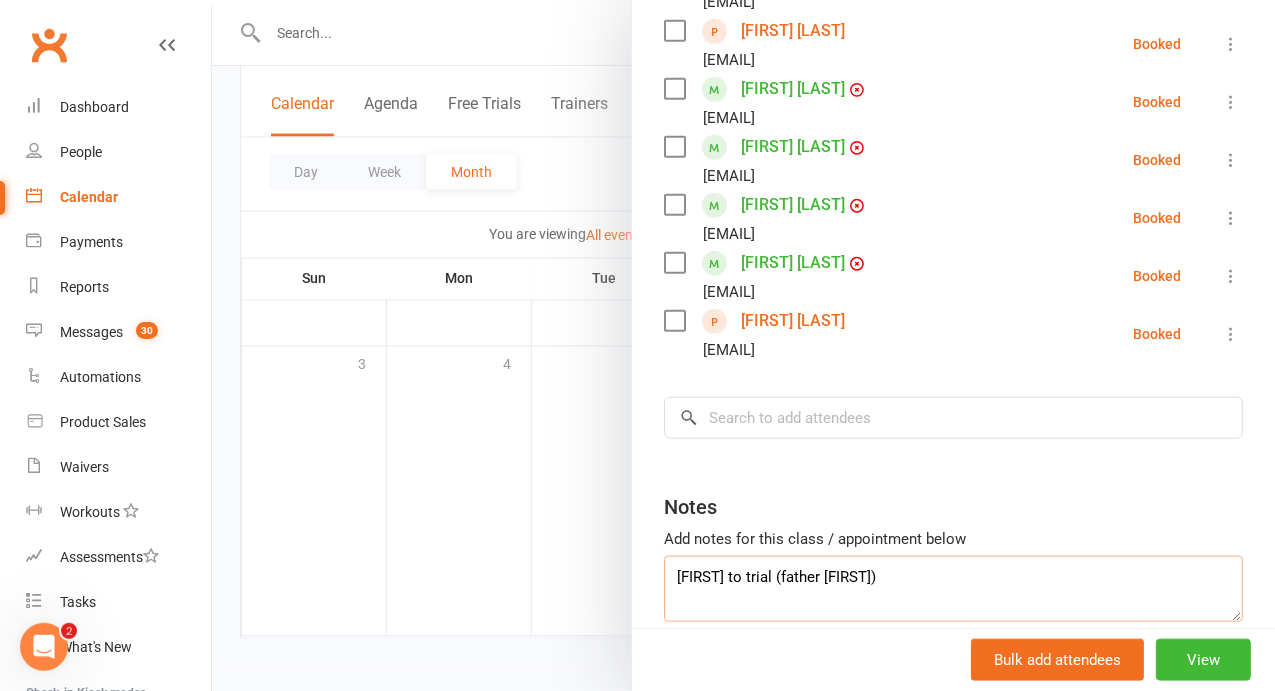 type on "[FIRST] to trial (father [FIRST])" 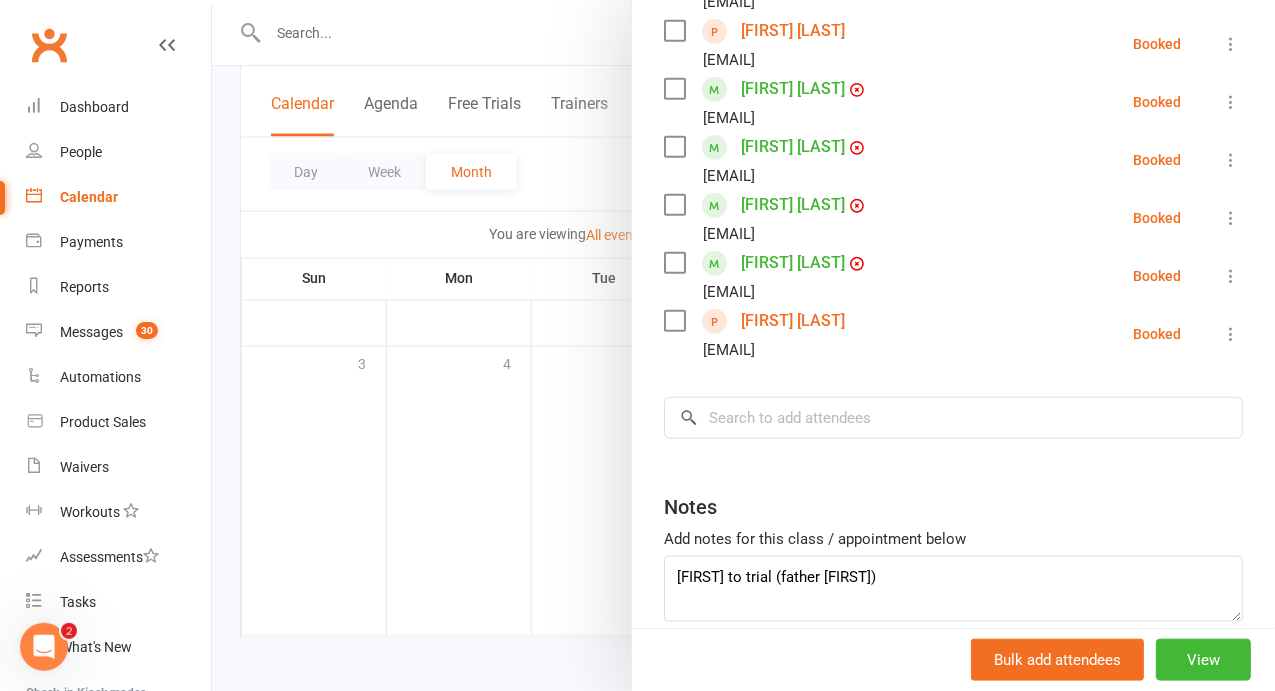 click at bounding box center (743, 345) 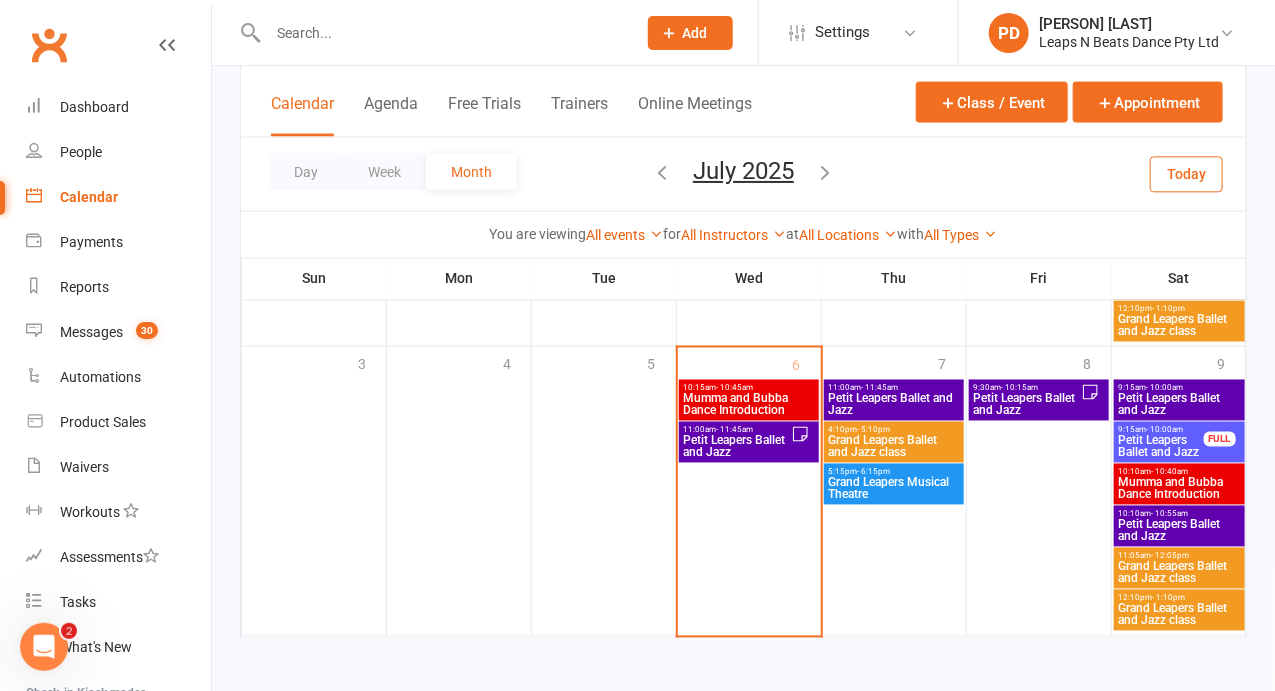 click on "Mumma and Bubba Dance Introduction" at bounding box center [1179, 489] 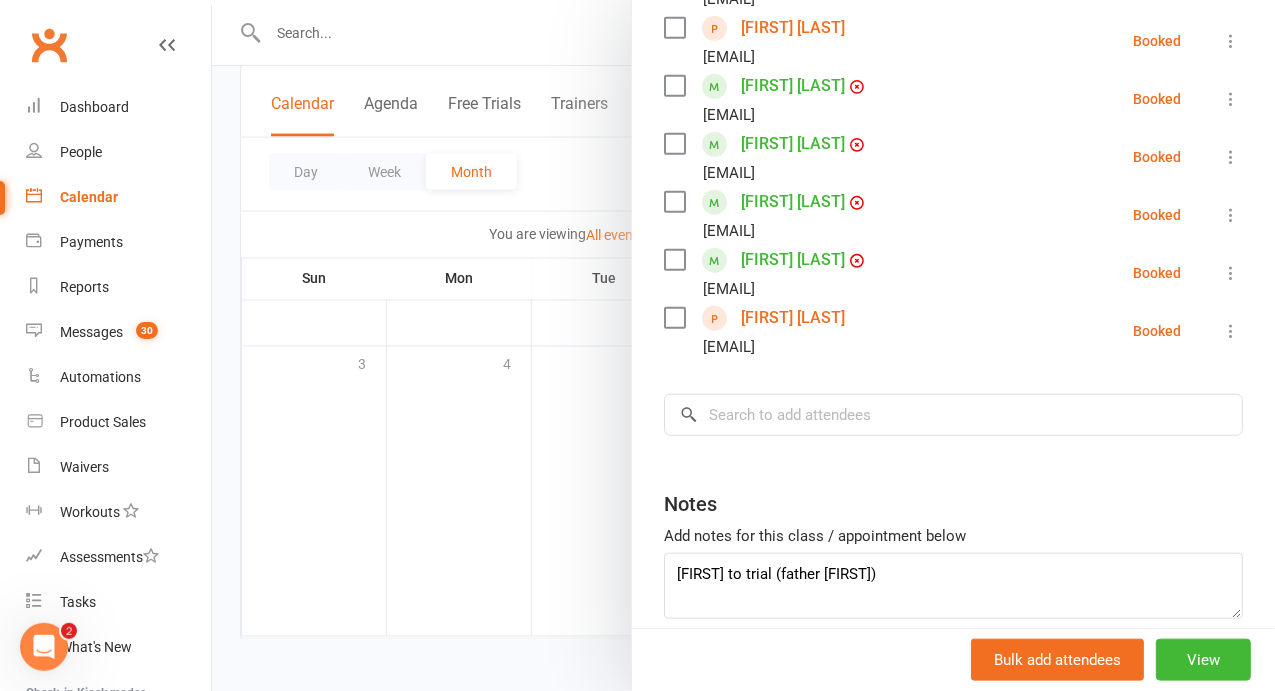 scroll, scrollTop: 588, scrollLeft: 0, axis: vertical 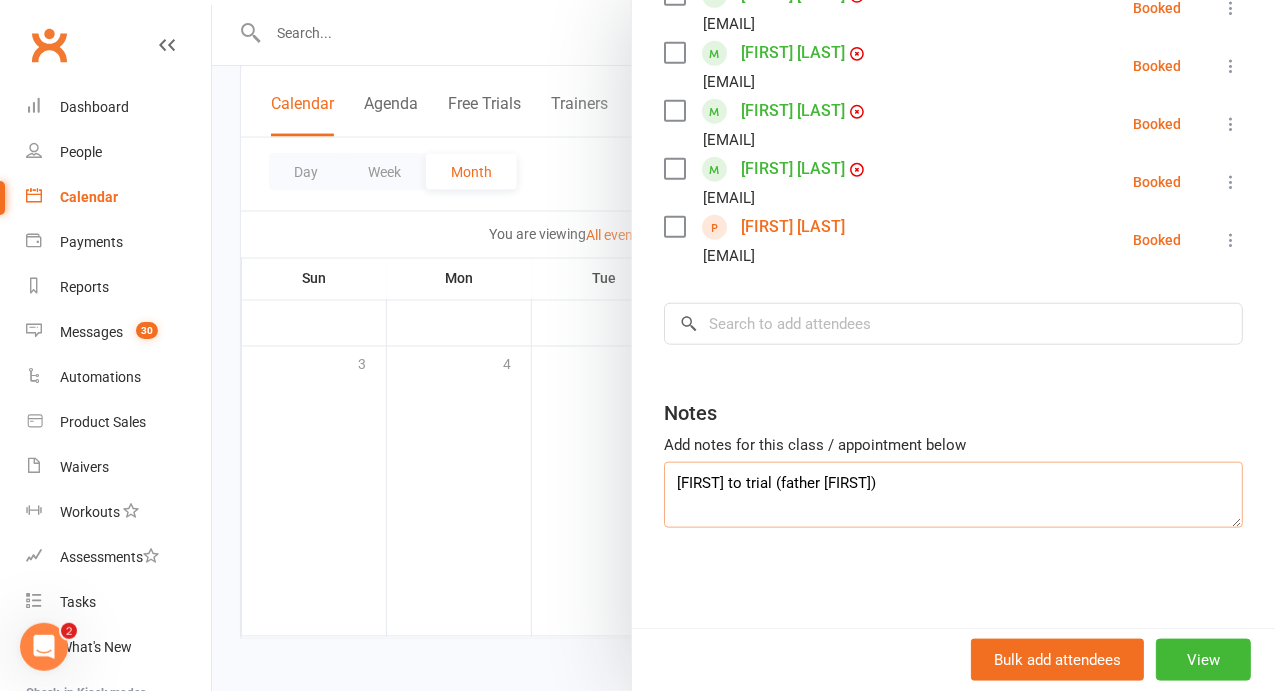 click on "[FIRST] to trial (father [FIRST])" at bounding box center [953, 495] 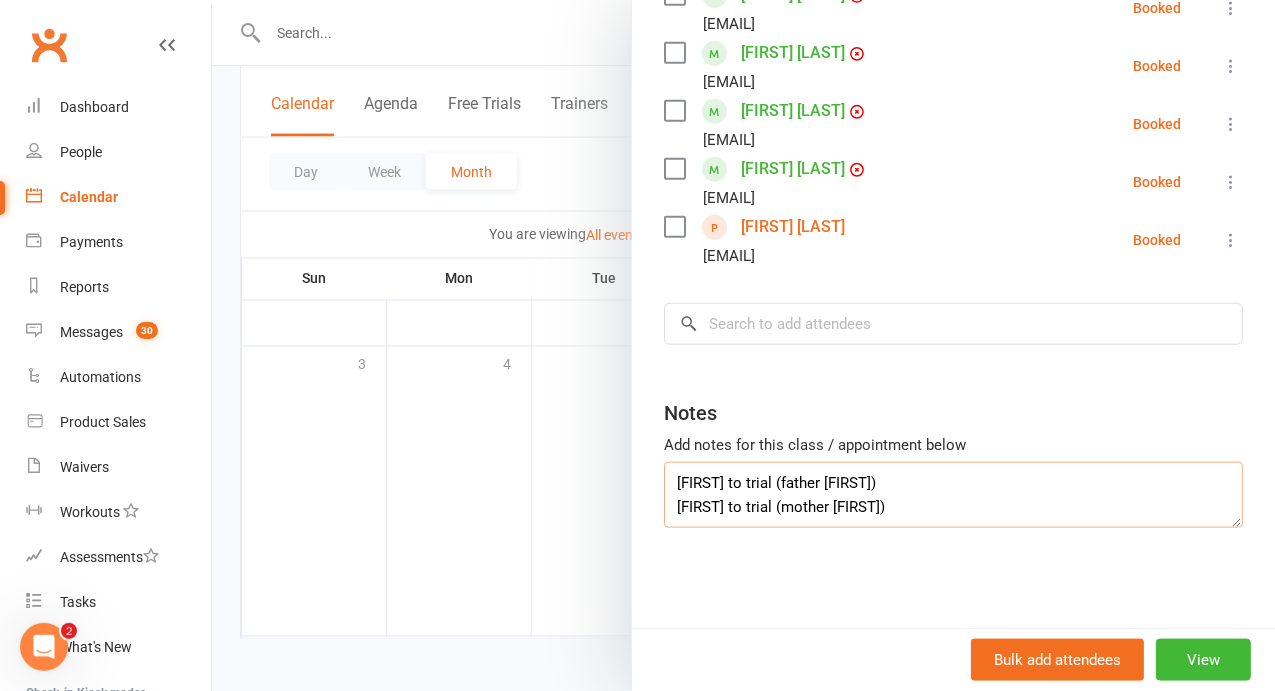 type on "[FIRST] to trial (father [FIRST])
[FIRST] to trial (mother [FIRST])" 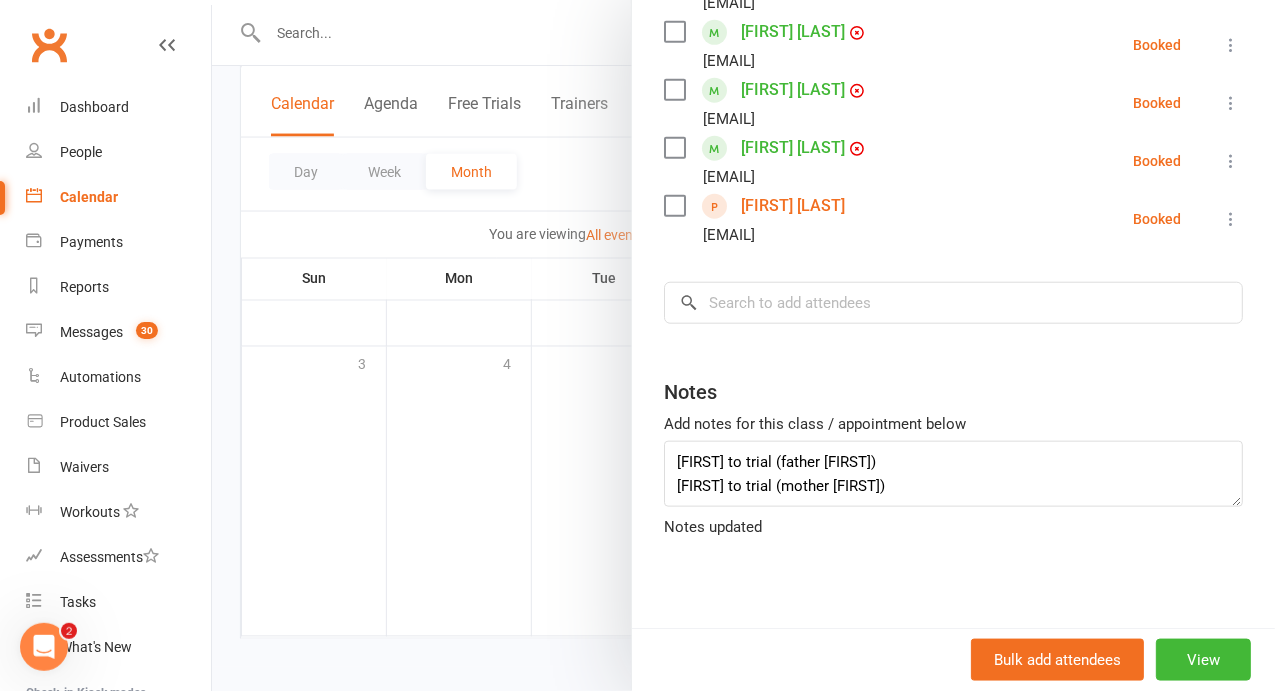 click at bounding box center (743, 345) 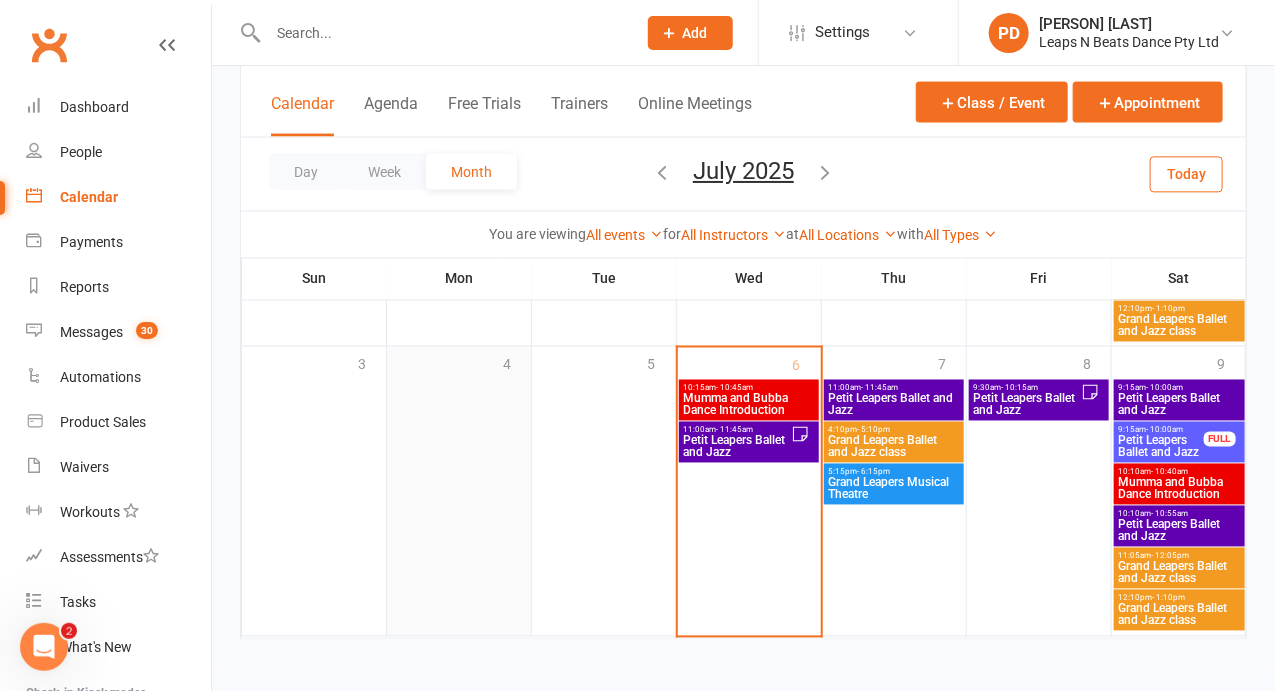 click on "4" at bounding box center [459, 491] 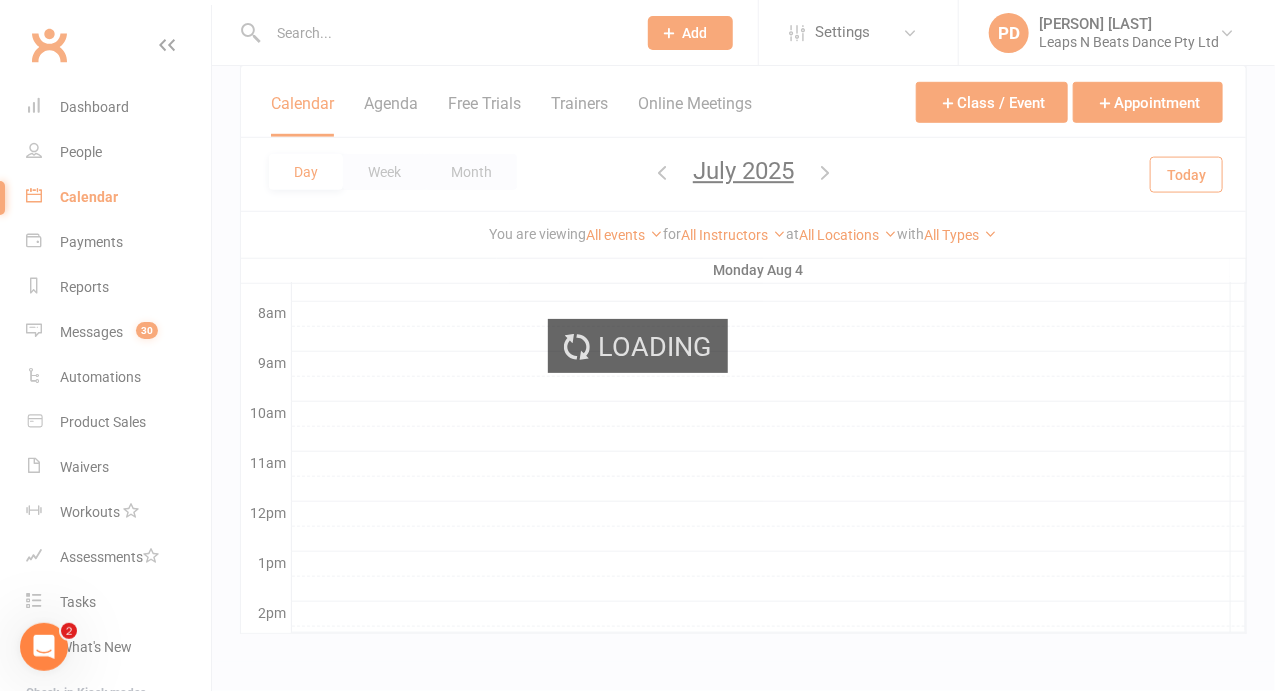 scroll, scrollTop: 501, scrollLeft: 0, axis: vertical 